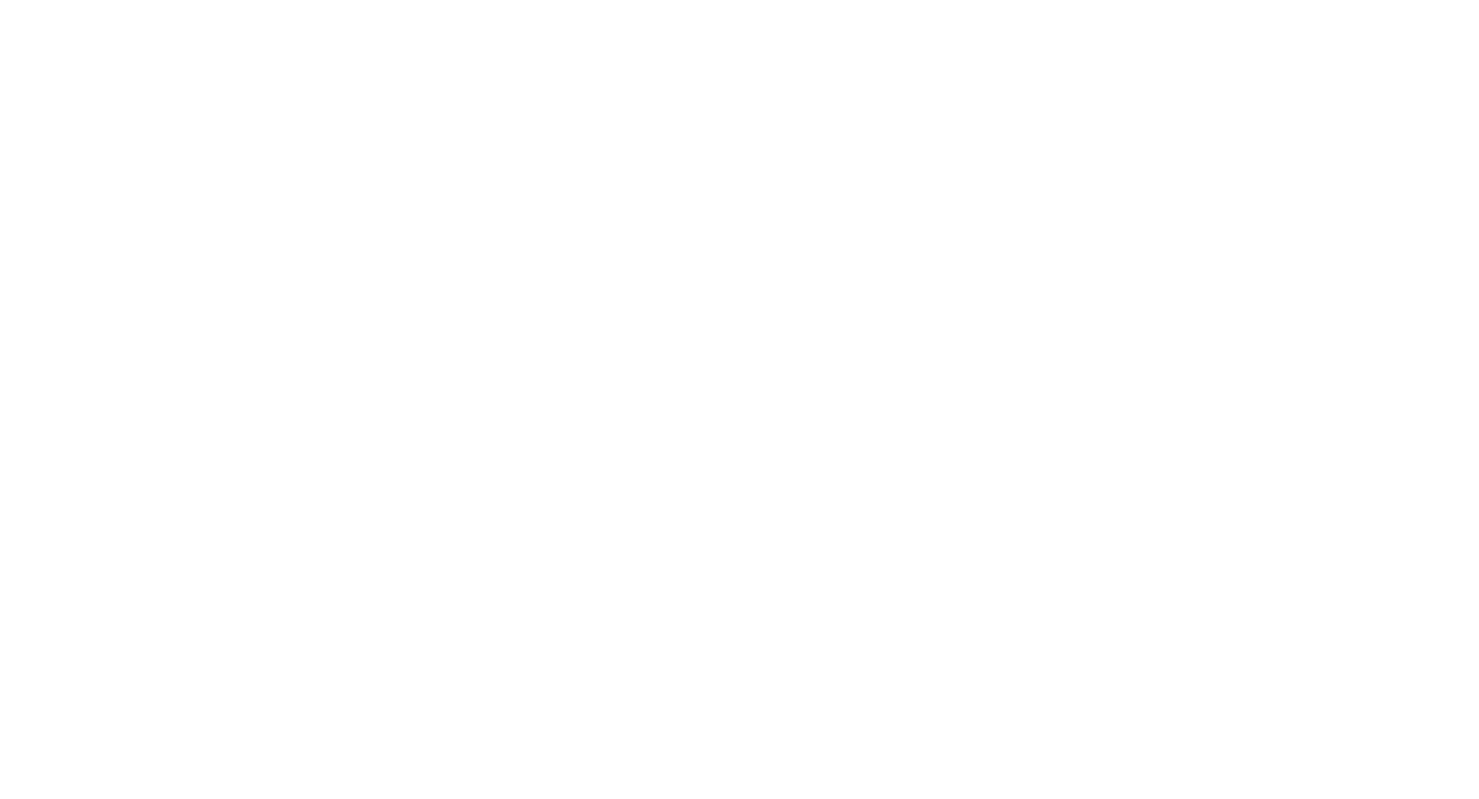 scroll, scrollTop: 0, scrollLeft: 0, axis: both 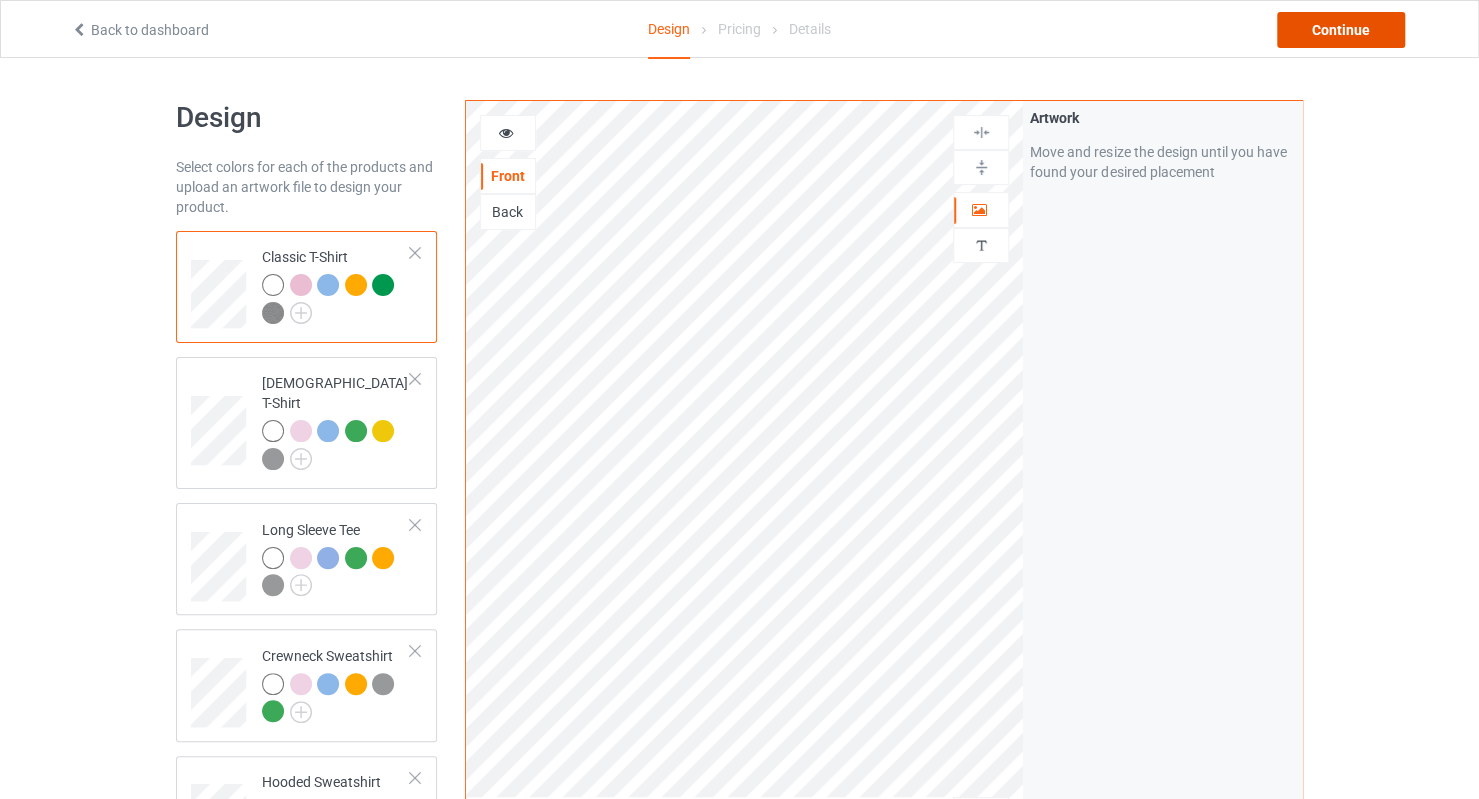 click on "Continue" at bounding box center [1341, 30] 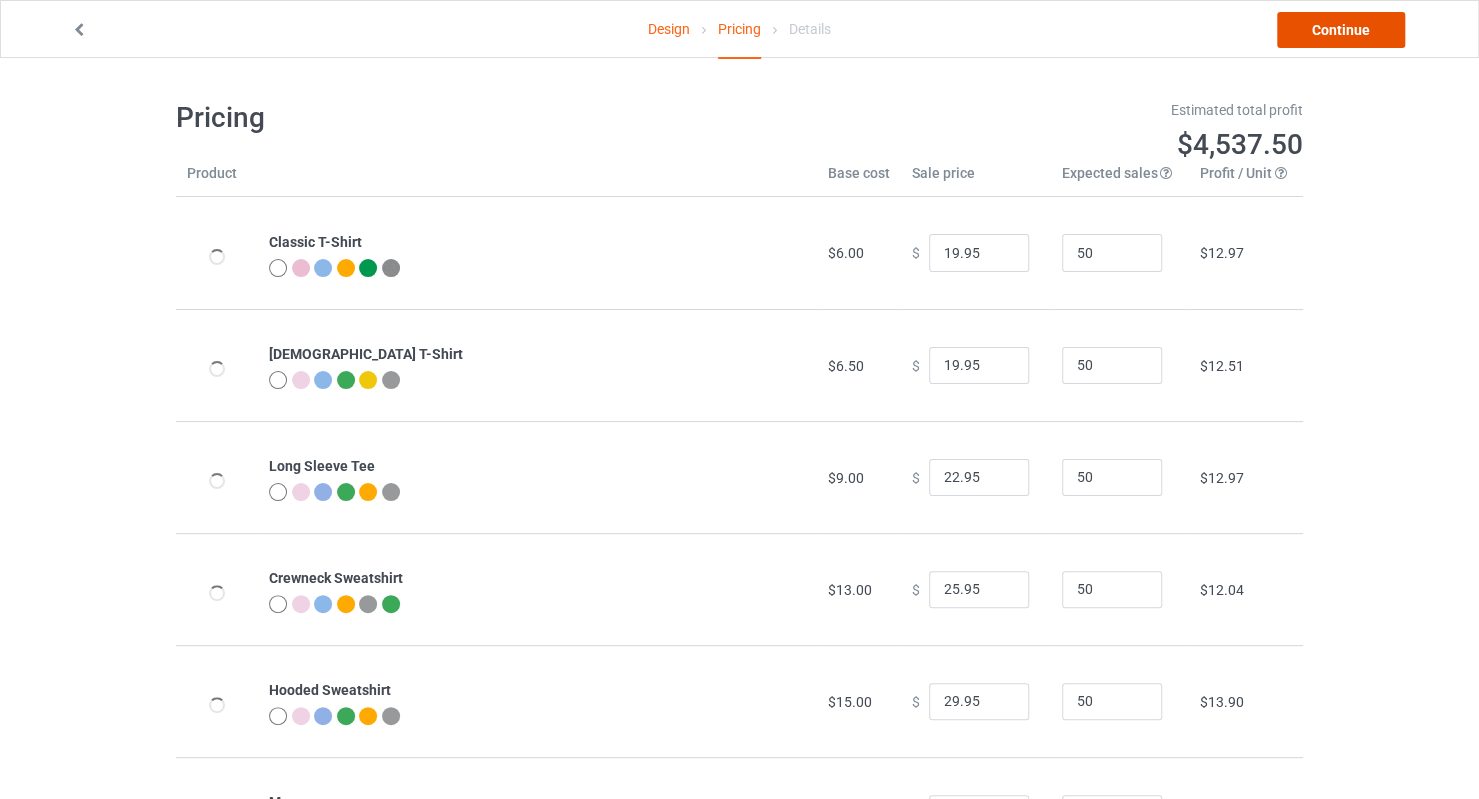 click on "Continue" at bounding box center (1341, 30) 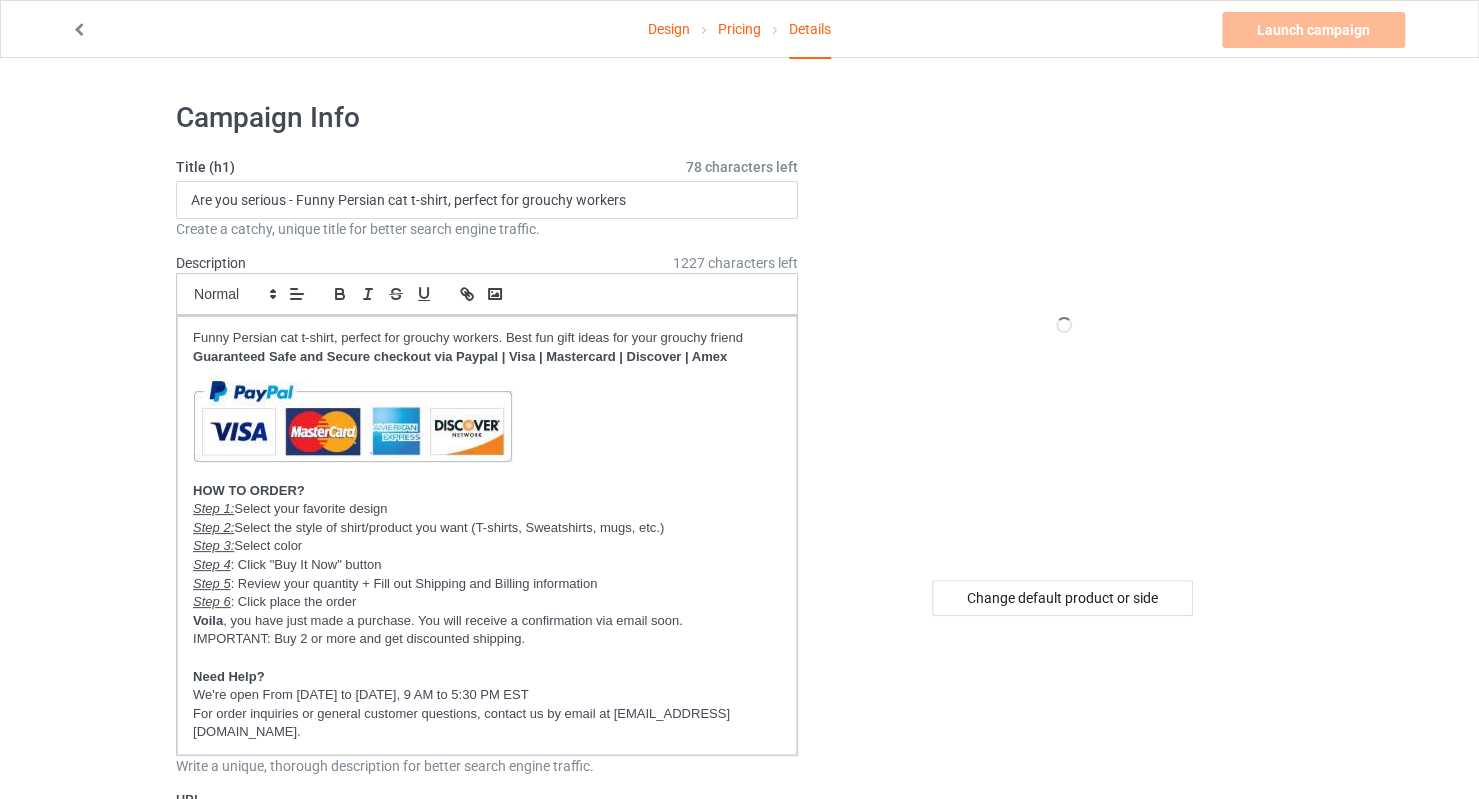 scroll, scrollTop: 300, scrollLeft: 0, axis: vertical 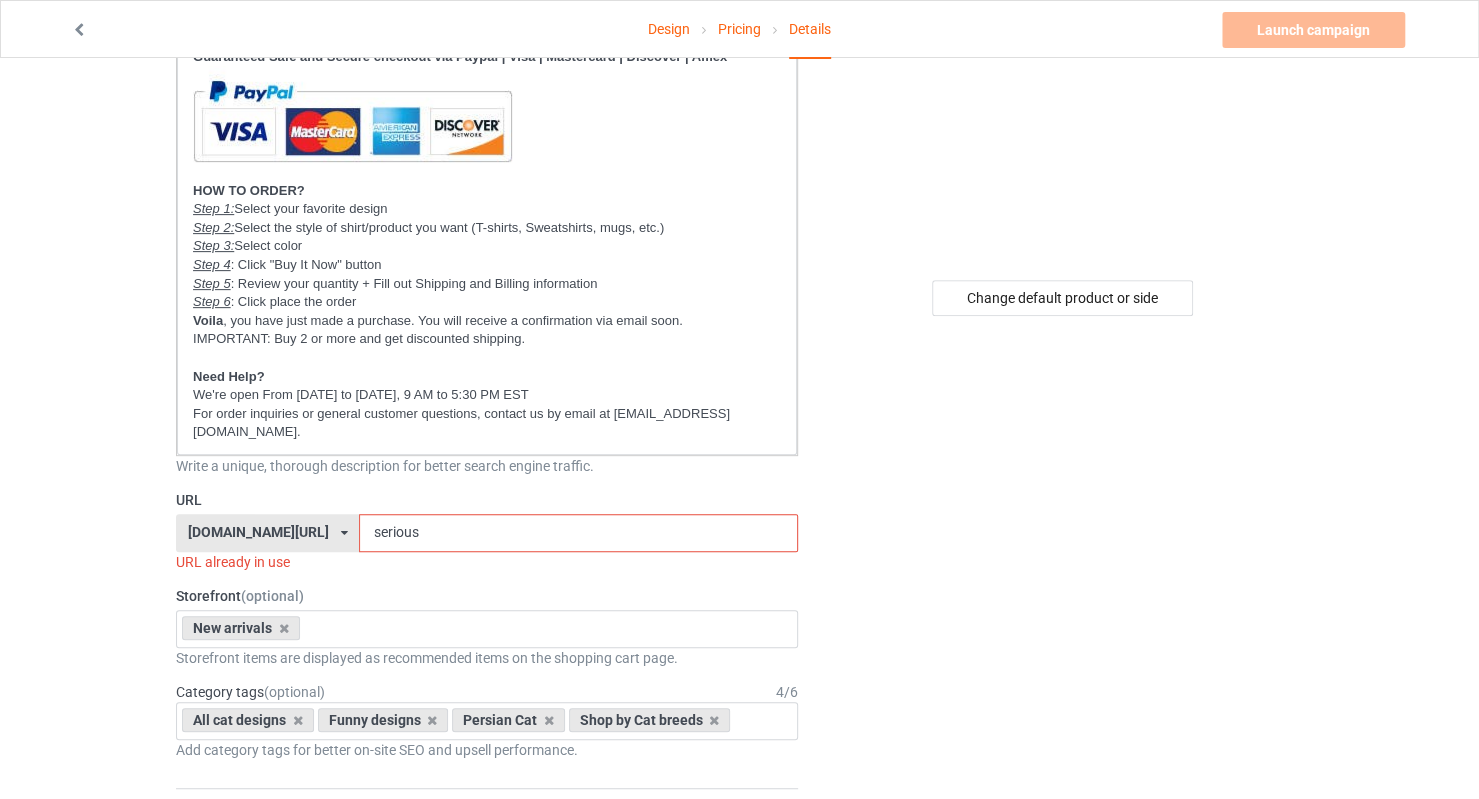 click on "[DOMAIN_NAME][URL] [DOMAIN_NAME][URL] [DOMAIN_NAME][URL] [DOMAIN_NAME][URL] [DOMAIN_NAME][URL] 5eeae638d8ba525af9c534b2 6729c8e6dc3bf600350d45eb 5eeae190d8ba525af9c53426 587d0d41cee36fd012c64a69" at bounding box center [267, 533] 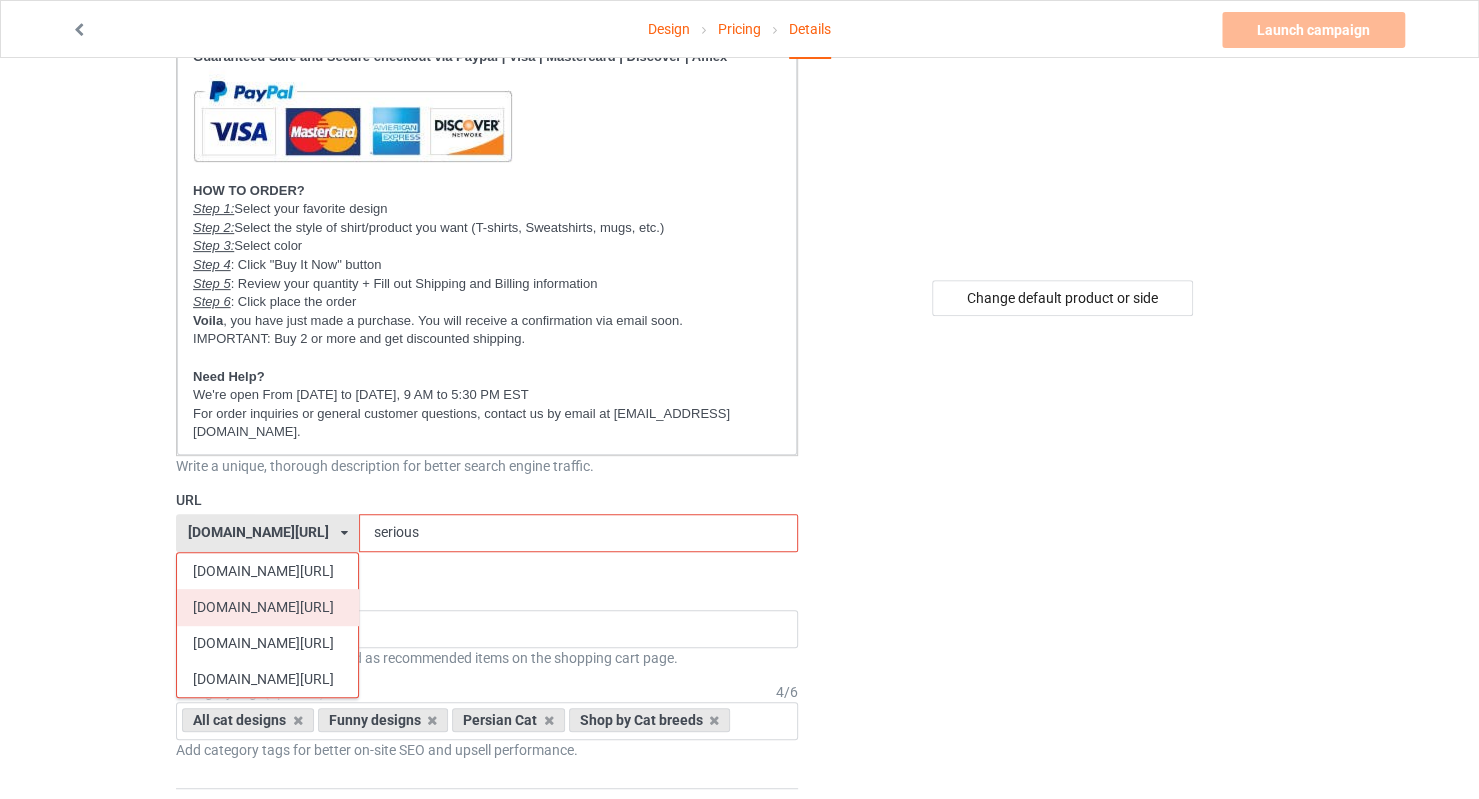 click on "[DOMAIN_NAME][URL]" at bounding box center (267, 607) 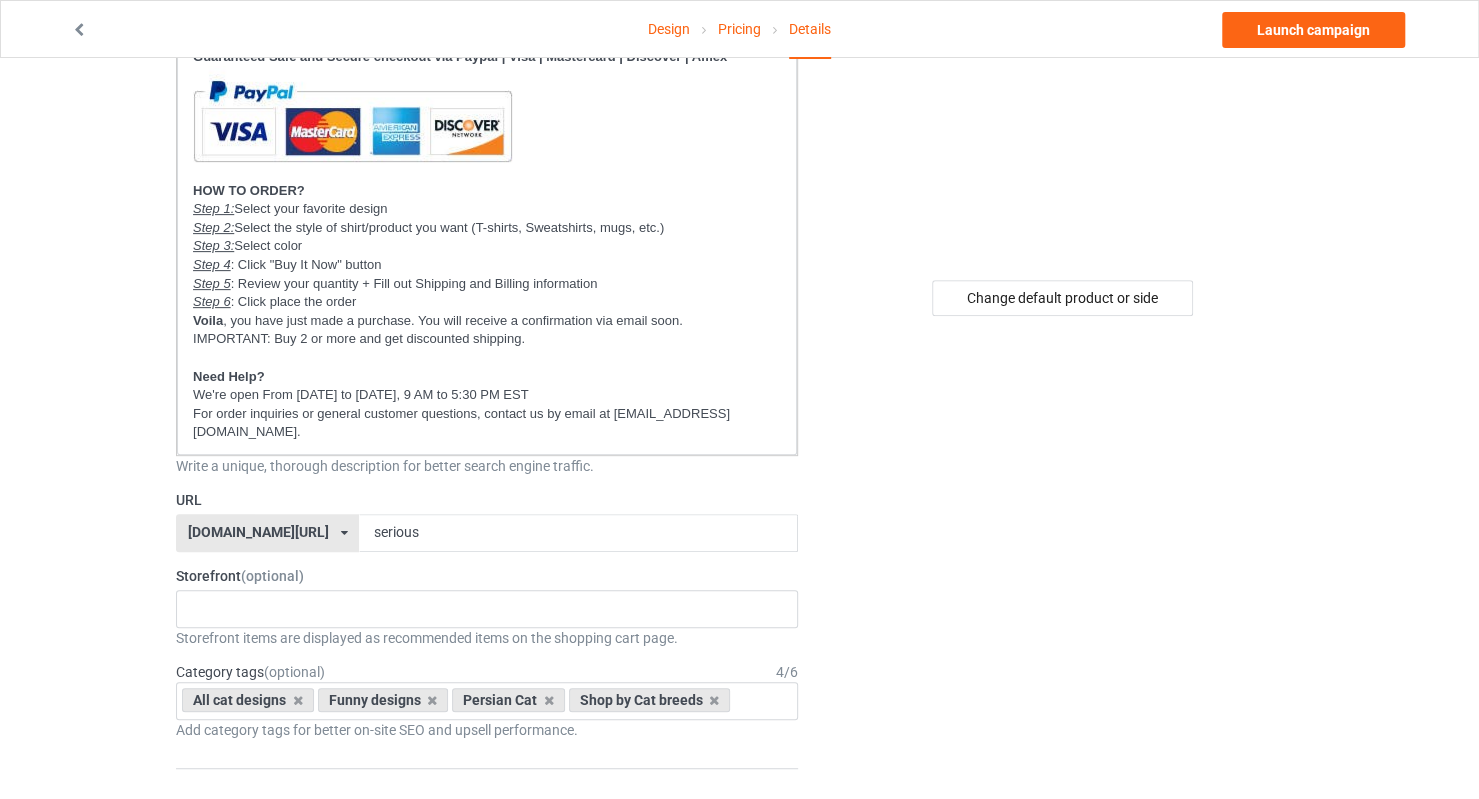 click on "[DOMAIN_NAME][URL]" at bounding box center [258, 532] 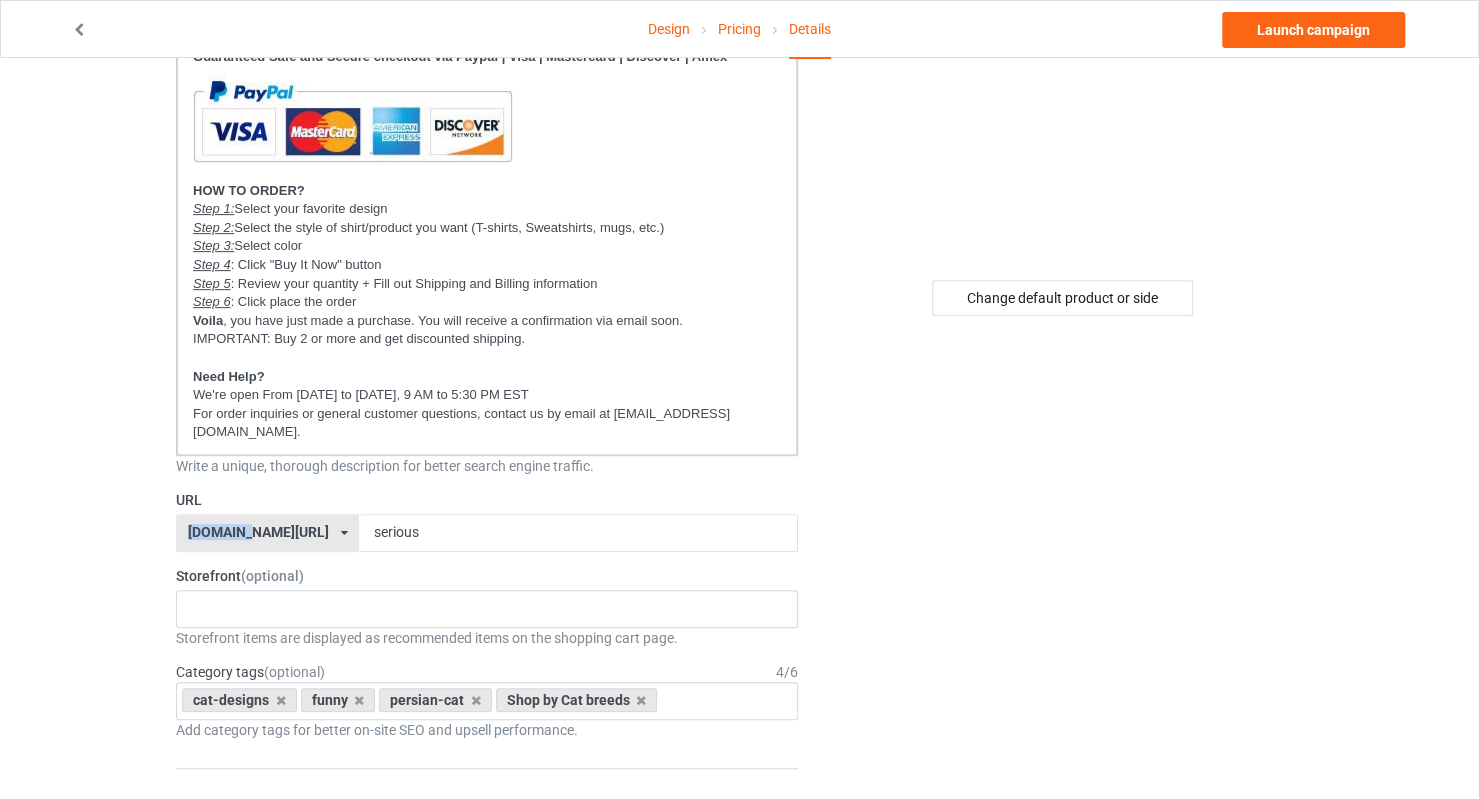 copy on "catsissy" 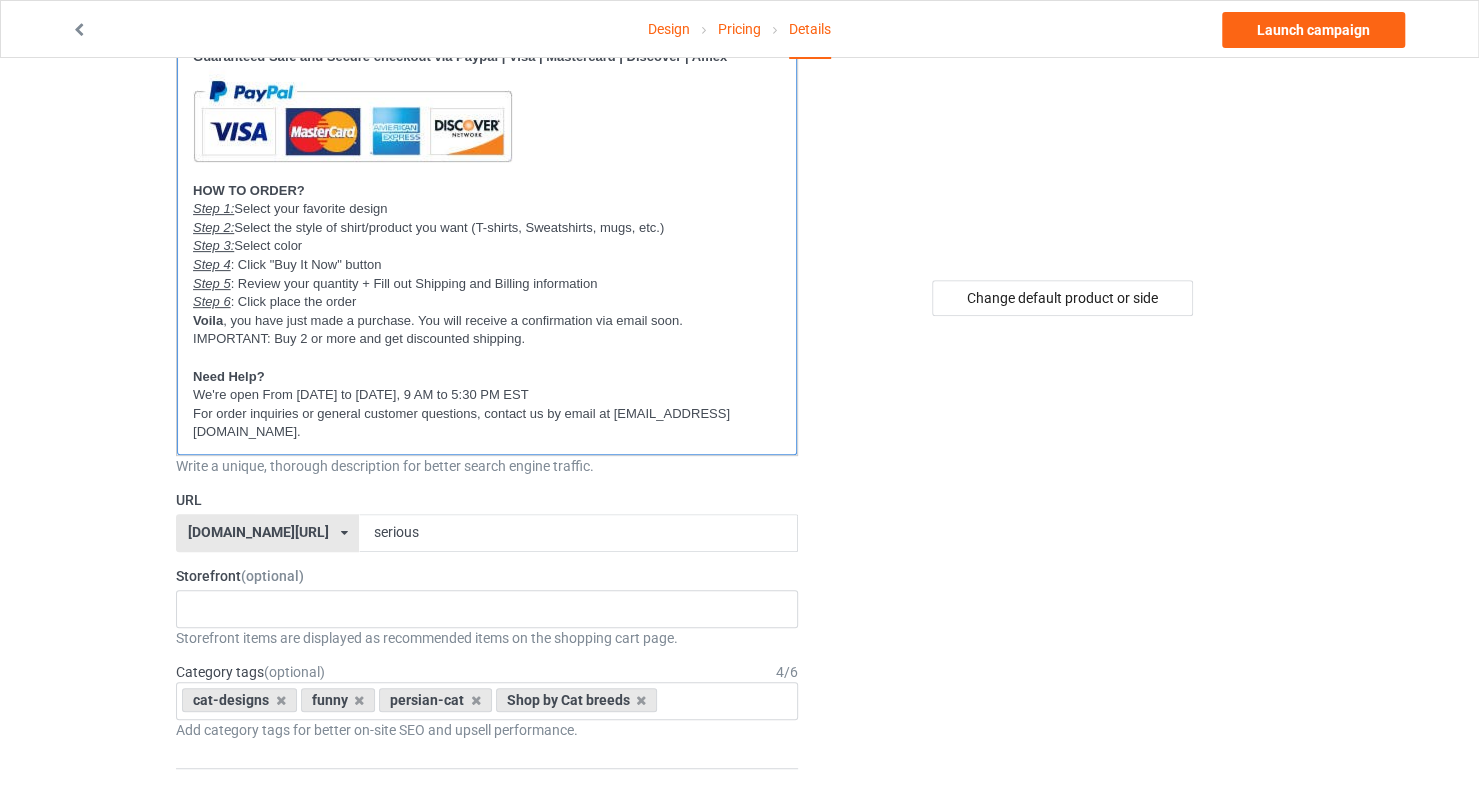 click on "For order inquiries or general customer questions, contact us by email at [EMAIL_ADDRESS][DOMAIN_NAME]." at bounding box center (487, 423) 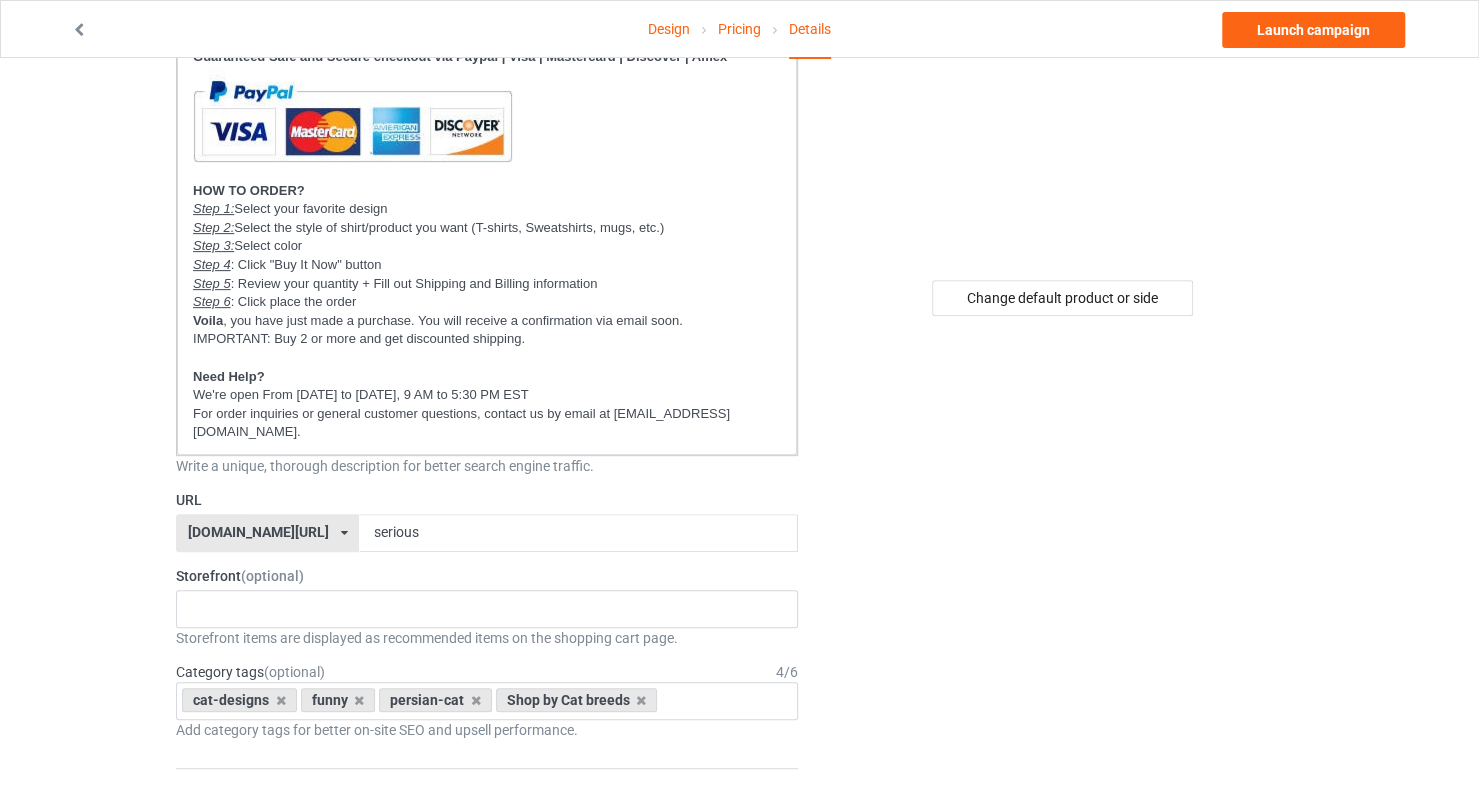 click on "Change default product or side" at bounding box center (1064, 972) 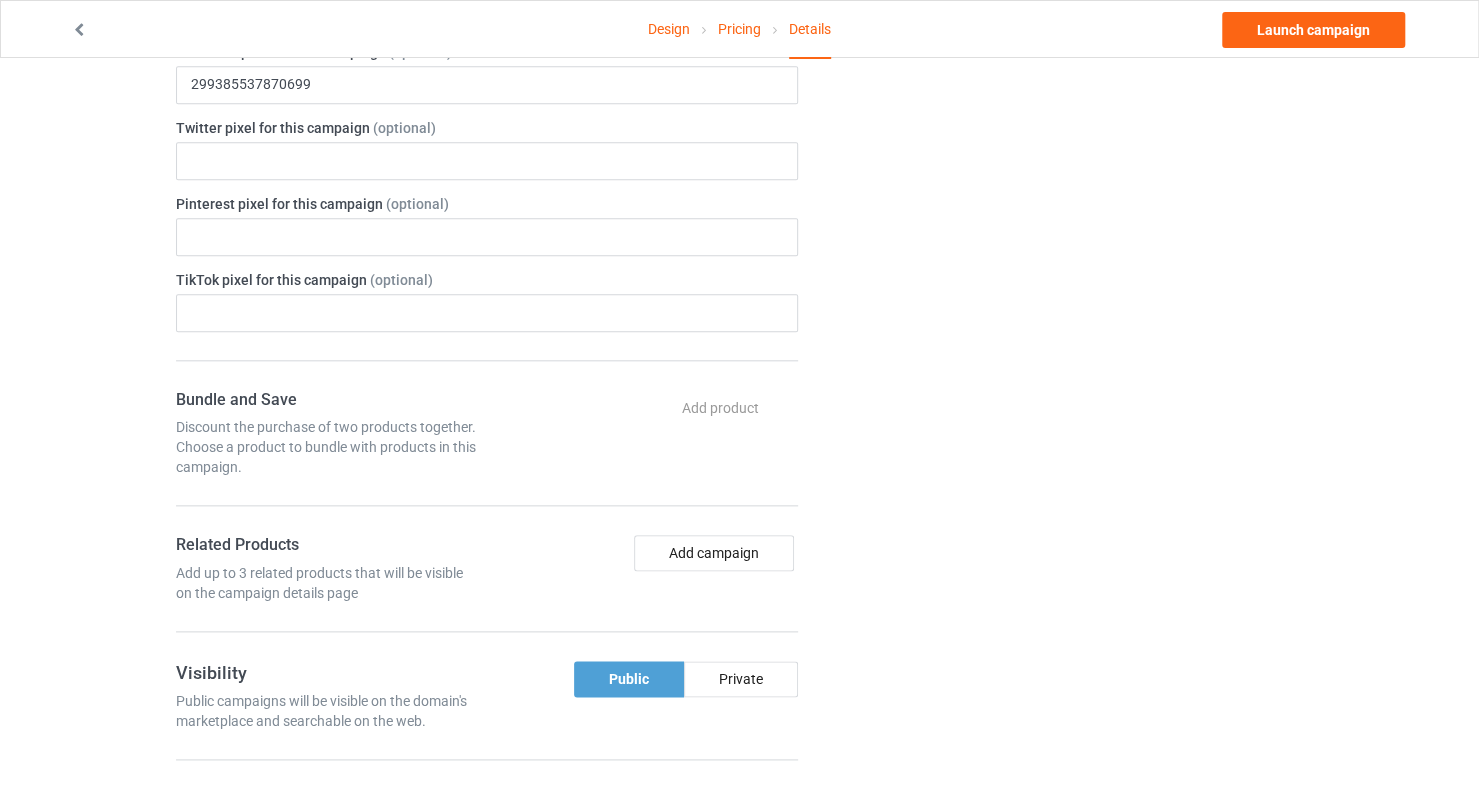 scroll, scrollTop: 600, scrollLeft: 0, axis: vertical 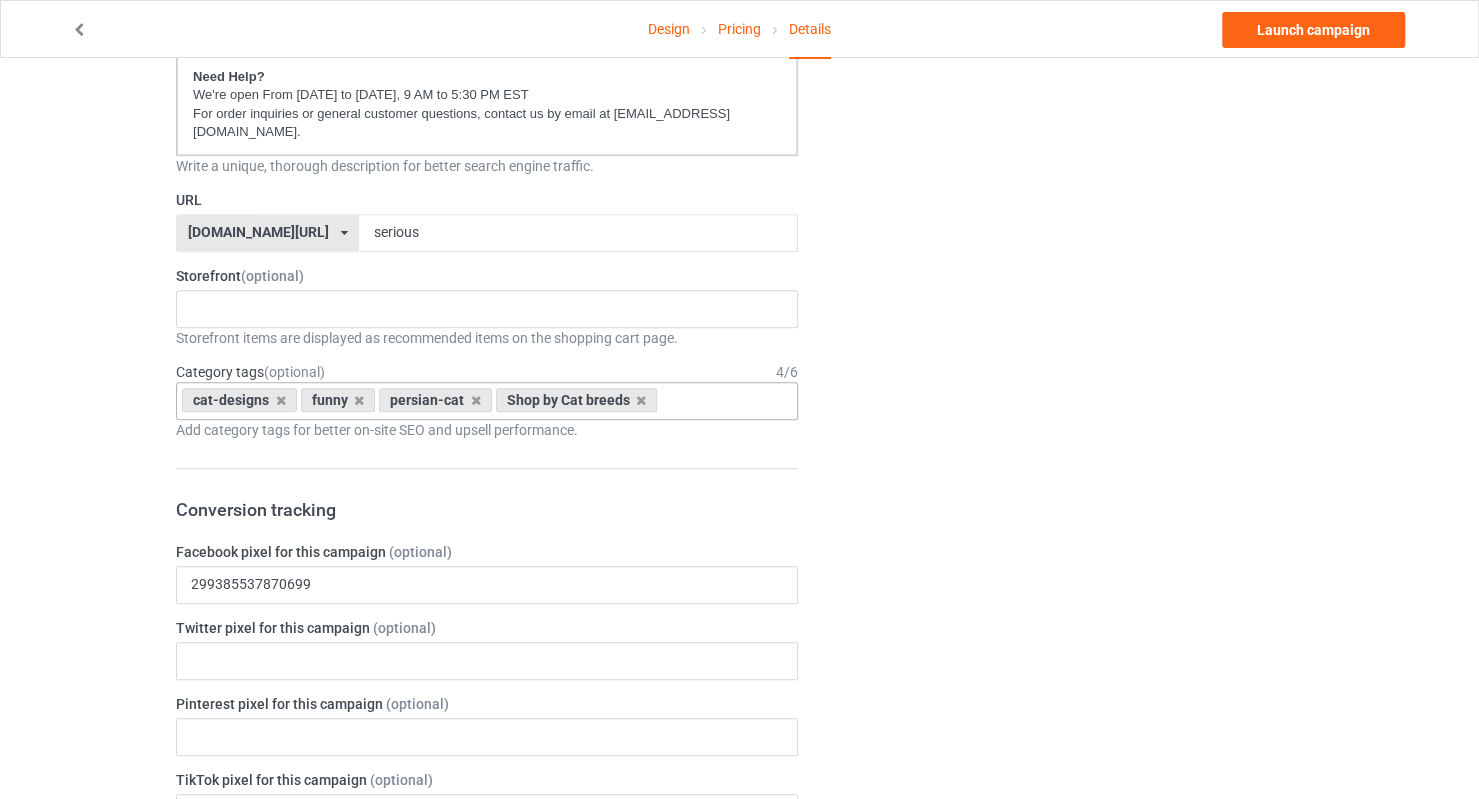 click on "cat-designs funny persian-cat Shop by Cat breeds Age > [DEMOGRAPHIC_DATA] > 1 Age > [DEMOGRAPHIC_DATA] Months > 1 Month Age > [DEMOGRAPHIC_DATA] Months Age > [DEMOGRAPHIC_DATA] Age > [DEMOGRAPHIC_DATA] > 10 Age > [DEMOGRAPHIC_DATA] Months > 10 Month Age > [DEMOGRAPHIC_DATA] > 100 Sports > Running > 10K Run Age > [DEMOGRAPHIC_DATA] > 11 Age > [DEMOGRAPHIC_DATA] Months > 11 Month Age > [DEMOGRAPHIC_DATA] > 12 Age > [DEMOGRAPHIC_DATA] Months > 12 Month Age > [DEMOGRAPHIC_DATA] > 13 Age > [DEMOGRAPHIC_DATA] > 14 Age > [DEMOGRAPHIC_DATA] > 15 Sports > Running > 15K Run Age > [DEMOGRAPHIC_DATA] > 16 Age > [DEMOGRAPHIC_DATA] > 17 Age > [DEMOGRAPHIC_DATA] > 18 Age > [DEMOGRAPHIC_DATA] > 19 Age > Decades > 1920s Age > Decades > 1930s Age > Decades > 1940s Age > Decades > 1950s Age > Decades > 1960s Age > Decades > 1970s Age > Decades > 1980s Age > Decades > 1990s Age > [DEMOGRAPHIC_DATA] > 2 Age > [DEMOGRAPHIC_DATA] Months > 2 Month Age > [DEMOGRAPHIC_DATA] > 20 Age > [DEMOGRAPHIC_DATA] Age > Decades > 2000s Age > Decades > 2010s Age > [DEMOGRAPHIC_DATA] > 21 Age > [DEMOGRAPHIC_DATA] > 22 Age > [DEMOGRAPHIC_DATA] > 23 Age > [DEMOGRAPHIC_DATA] > 24 Age > [DEMOGRAPHIC_DATA] > 25 Age > [DEMOGRAPHIC_DATA] > 26 Age > [DEMOGRAPHIC_DATA] > 27 Age > [DEMOGRAPHIC_DATA] > 28 Age > [DEMOGRAPHIC_DATA] > 29 Age > [DEMOGRAPHIC_DATA] > 3 Age > [DEMOGRAPHIC_DATA] Months > 3 Month Sports > Basketball > 3-Pointer Age > [DEMOGRAPHIC_DATA] > 30 Age > [DEMOGRAPHIC_DATA] > 31 Age > [DEMOGRAPHIC_DATA] > 32 Age > [DEMOGRAPHIC_DATA]" at bounding box center (487, 401) 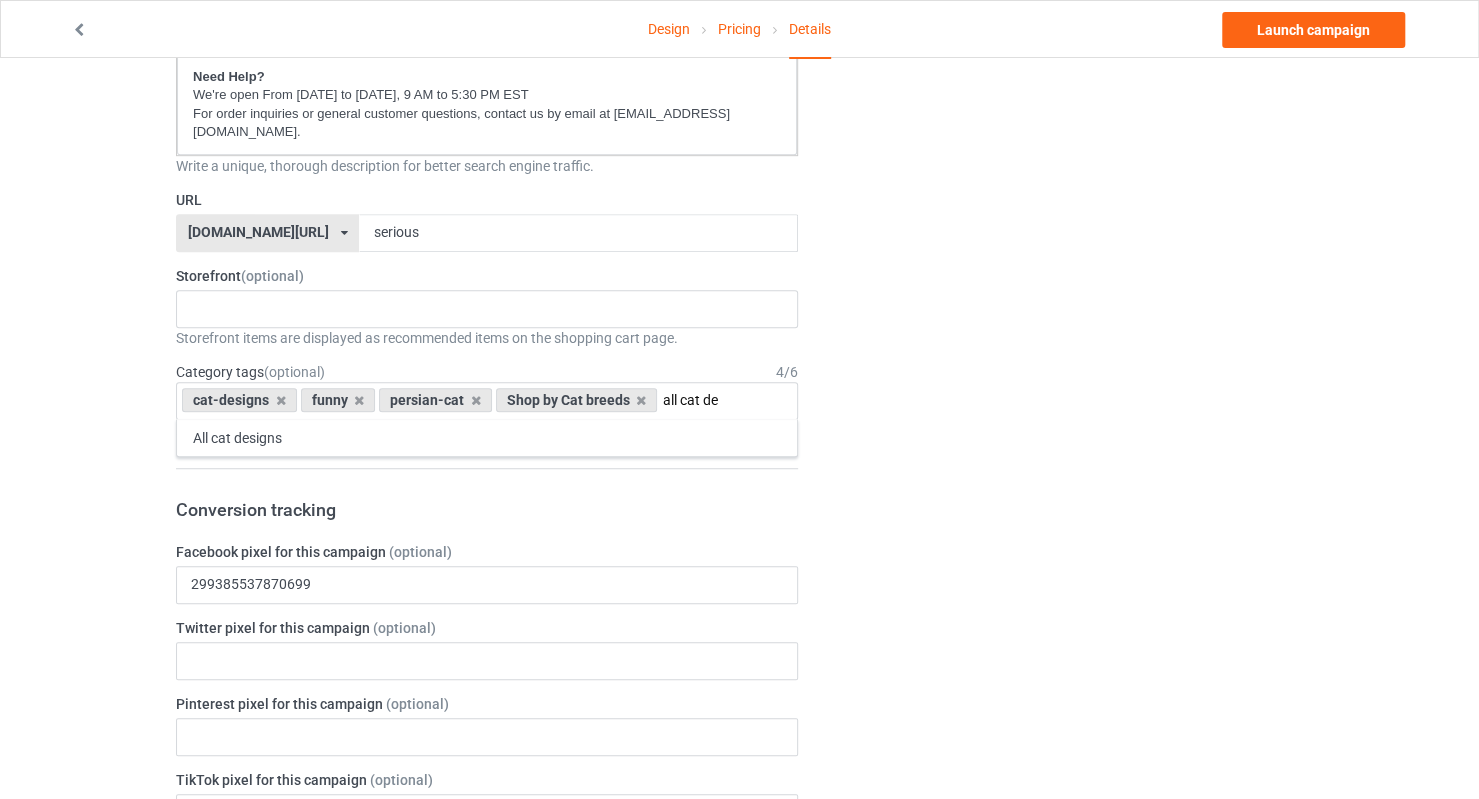 type on "all cat de" 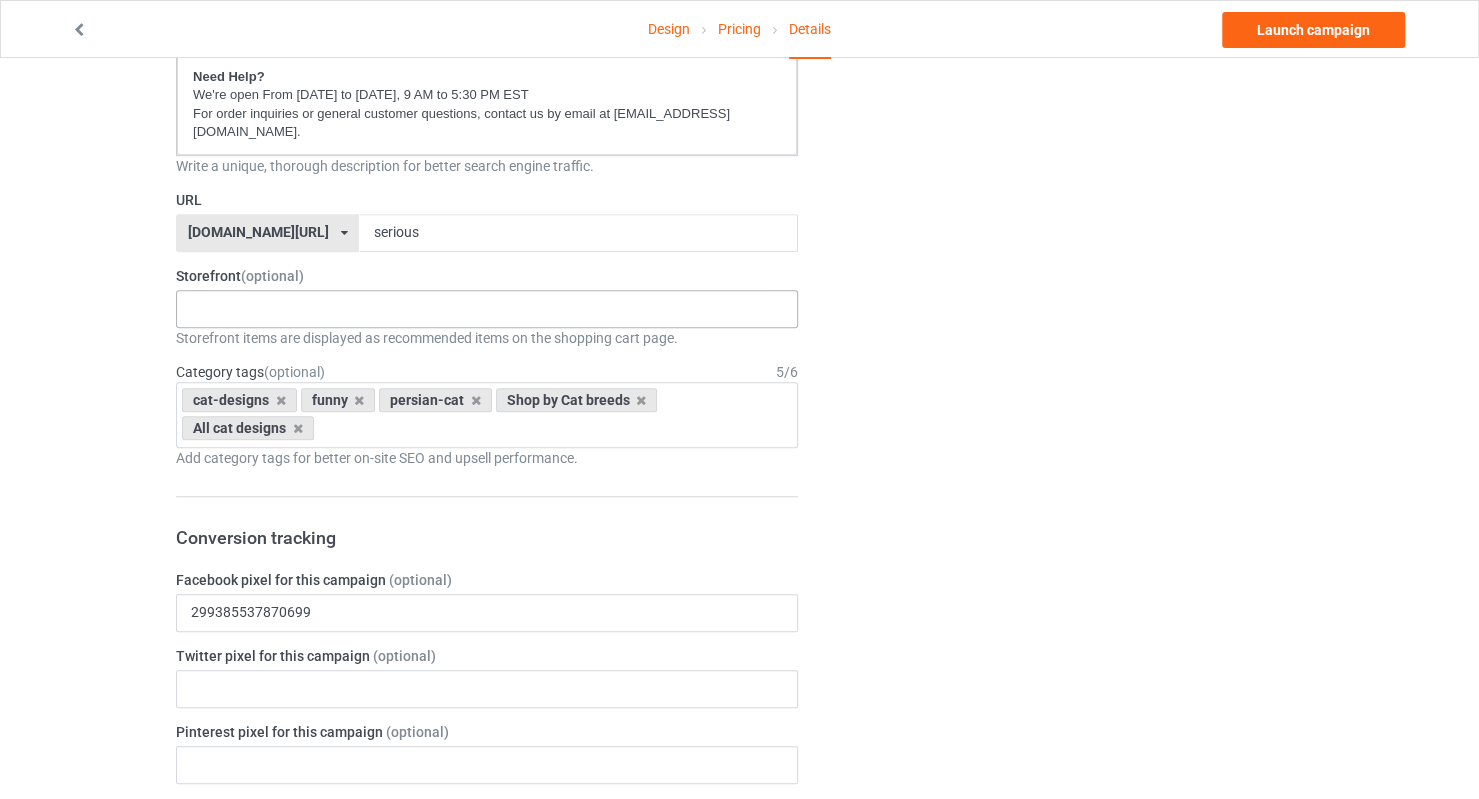 drag, startPoint x: 345, startPoint y: 282, endPoint x: 304, endPoint y: 319, distance: 55.226807 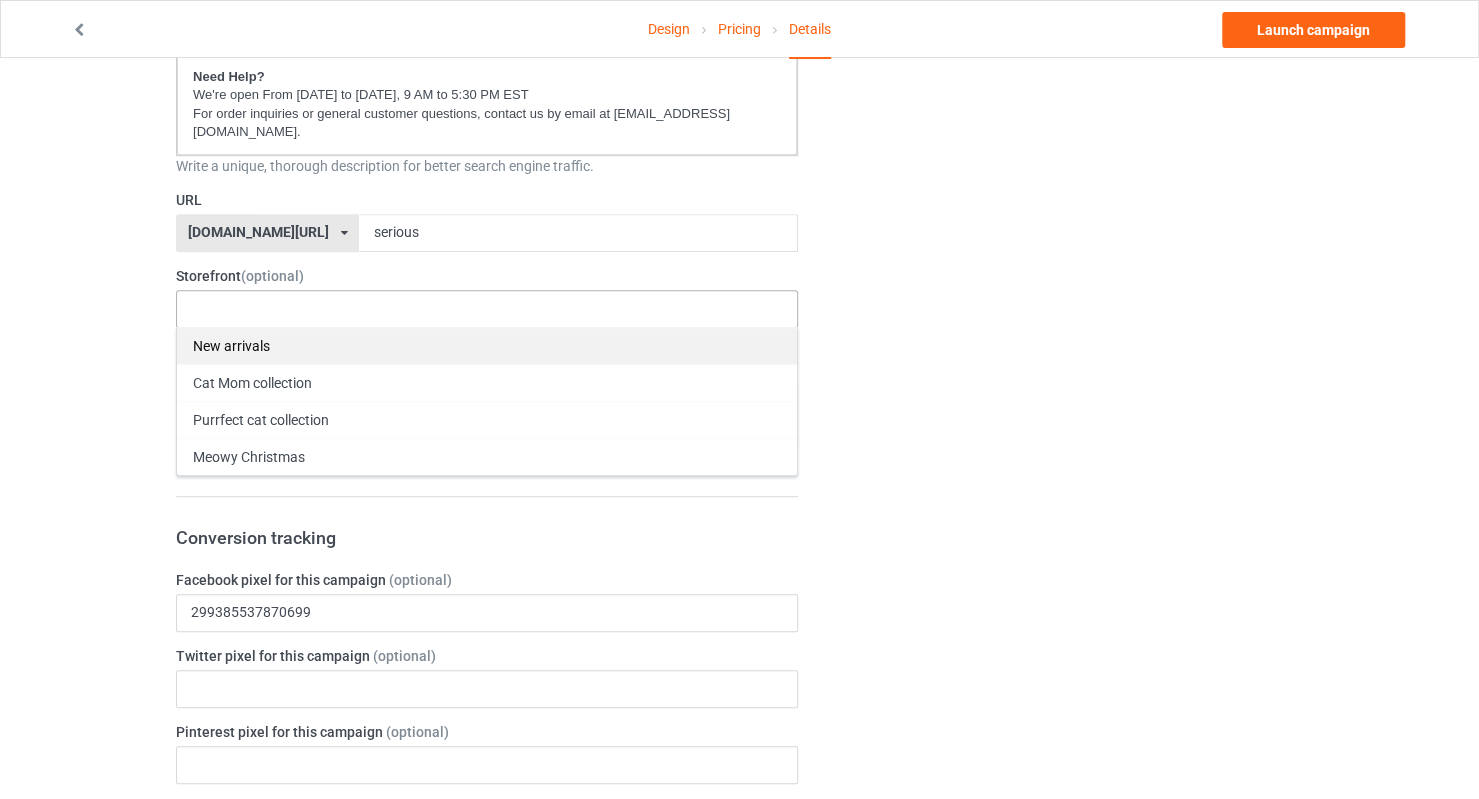 click on "New arrivals" at bounding box center [487, 345] 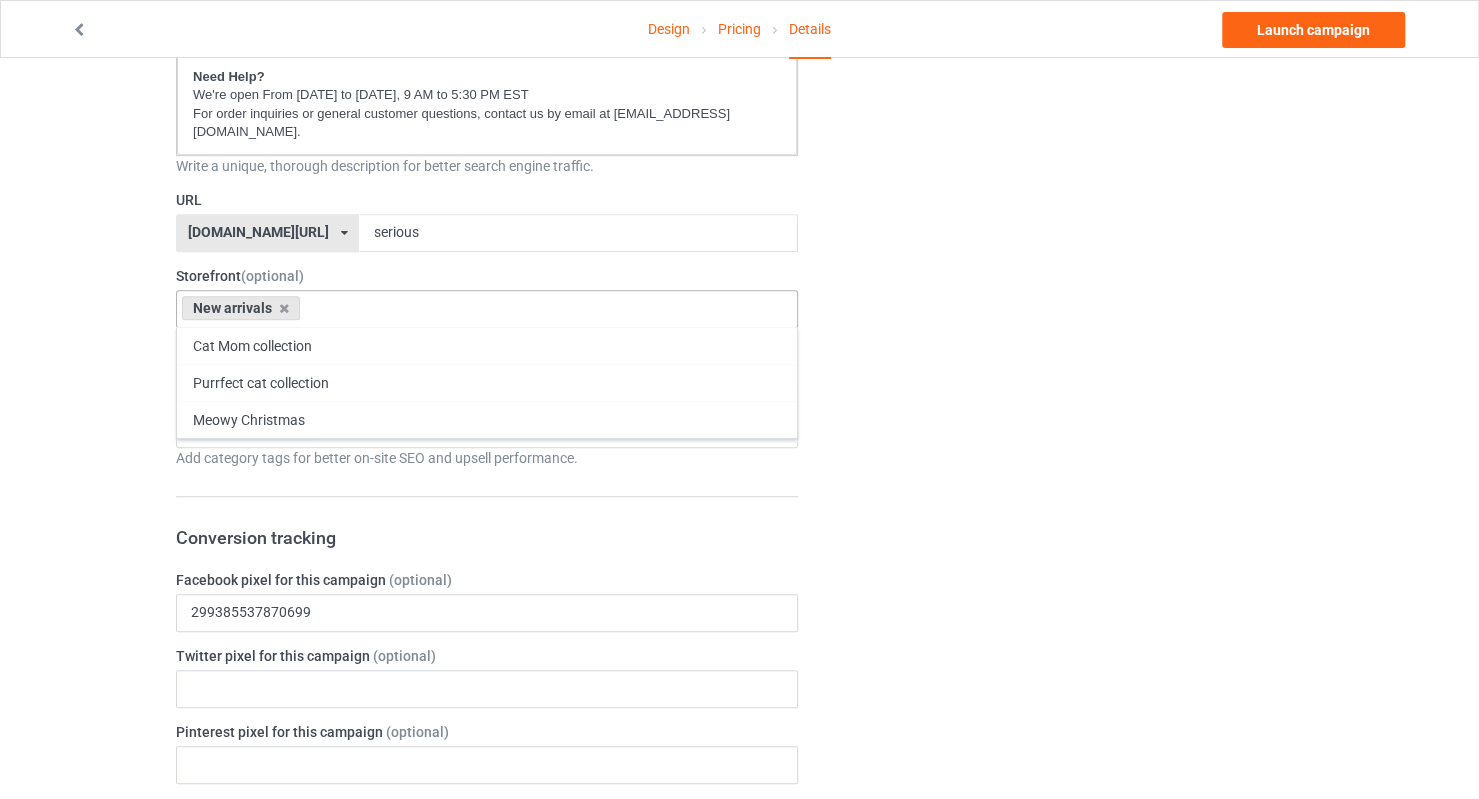 click on "Change default product or side" at bounding box center [1064, 686] 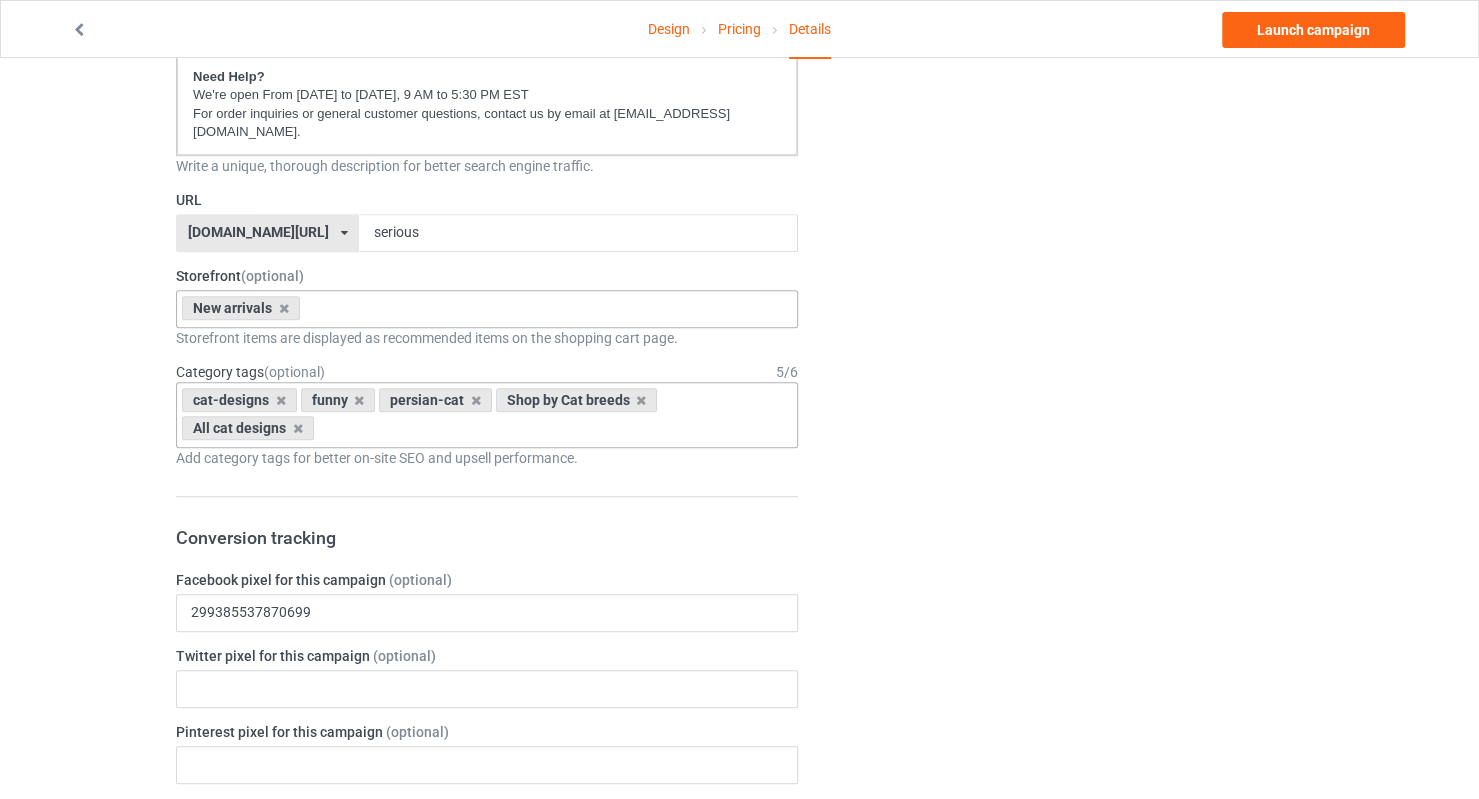 click on "cat-designs funny persian-cat Shop by Cat breeds All cat designs Age > [DEMOGRAPHIC_DATA] > 1 Age > [DEMOGRAPHIC_DATA] Months > 1 Month Age > [DEMOGRAPHIC_DATA] Months Age > [DEMOGRAPHIC_DATA] Age > [DEMOGRAPHIC_DATA] > 10 Age > [DEMOGRAPHIC_DATA] Months > 10 Month Age > [DEMOGRAPHIC_DATA] > 100 Sports > Running > 10K Run Age > [DEMOGRAPHIC_DATA] > 11 Age > [DEMOGRAPHIC_DATA] Months > 11 Month Age > [DEMOGRAPHIC_DATA] > 12 Age > [DEMOGRAPHIC_DATA] Months > 12 Month Age > [DEMOGRAPHIC_DATA] > 13 Age > [DEMOGRAPHIC_DATA] > 14 Age > [DEMOGRAPHIC_DATA] > 15 Sports > Running > 15K Run Age > [DEMOGRAPHIC_DATA] > 16 Age > [DEMOGRAPHIC_DATA] > 17 Age > [DEMOGRAPHIC_DATA] > 18 Age > [DEMOGRAPHIC_DATA] > 19 Age > Decades > 1920s Age > Decades > 1930s Age > Decades > 1940s Age > Decades > 1950s Age > Decades > 1960s Age > Decades > 1970s Age > Decades > 1980s Age > Decades > 1990s Age > [DEMOGRAPHIC_DATA] > 2 Age > [DEMOGRAPHIC_DATA] Months > 2 Month Age > [DEMOGRAPHIC_DATA] > 20 Age > [DEMOGRAPHIC_DATA] Age > Decades > 2000s Age > Decades > 2010s Age > [DEMOGRAPHIC_DATA] > 21 Age > [DEMOGRAPHIC_DATA] > 22 Age > [DEMOGRAPHIC_DATA] > 23 Age > [DEMOGRAPHIC_DATA] > 24 Age > [DEMOGRAPHIC_DATA] > 25 Age > [DEMOGRAPHIC_DATA] > 26 Age > [DEMOGRAPHIC_DATA] > 27 Age > [DEMOGRAPHIC_DATA] > 28 Age > [DEMOGRAPHIC_DATA] > 29 Age > [DEMOGRAPHIC_DATA] > 3 Age > [DEMOGRAPHIC_DATA] Months > 3 Month Sports > Basketball > 3-Pointer Age > [DEMOGRAPHIC_DATA] > 30 Age > [DEMOGRAPHIC_DATA] > 31 Age > [DEMOGRAPHIC_DATA] 1" at bounding box center [487, 415] 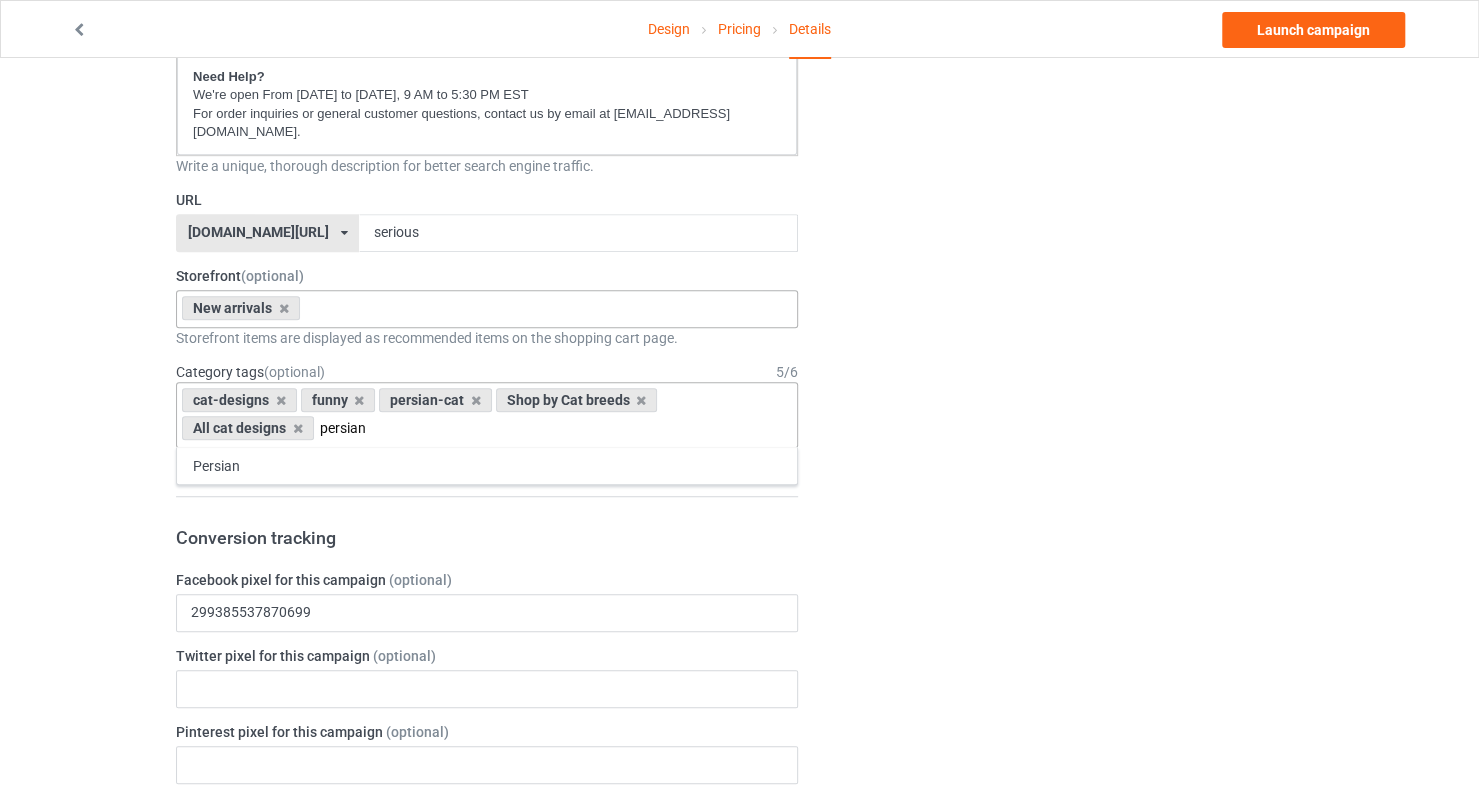 type on "persian" 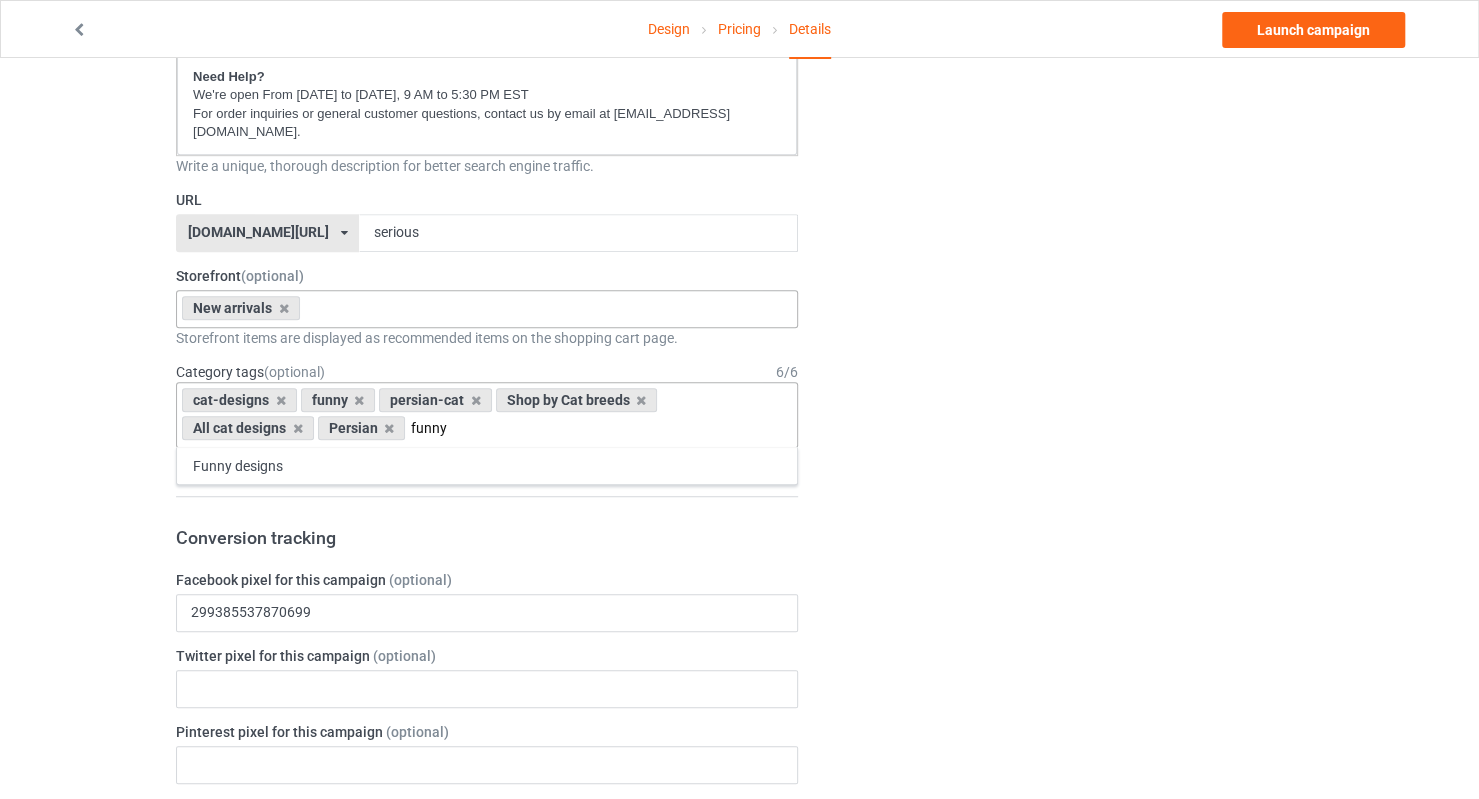 type on "funny" 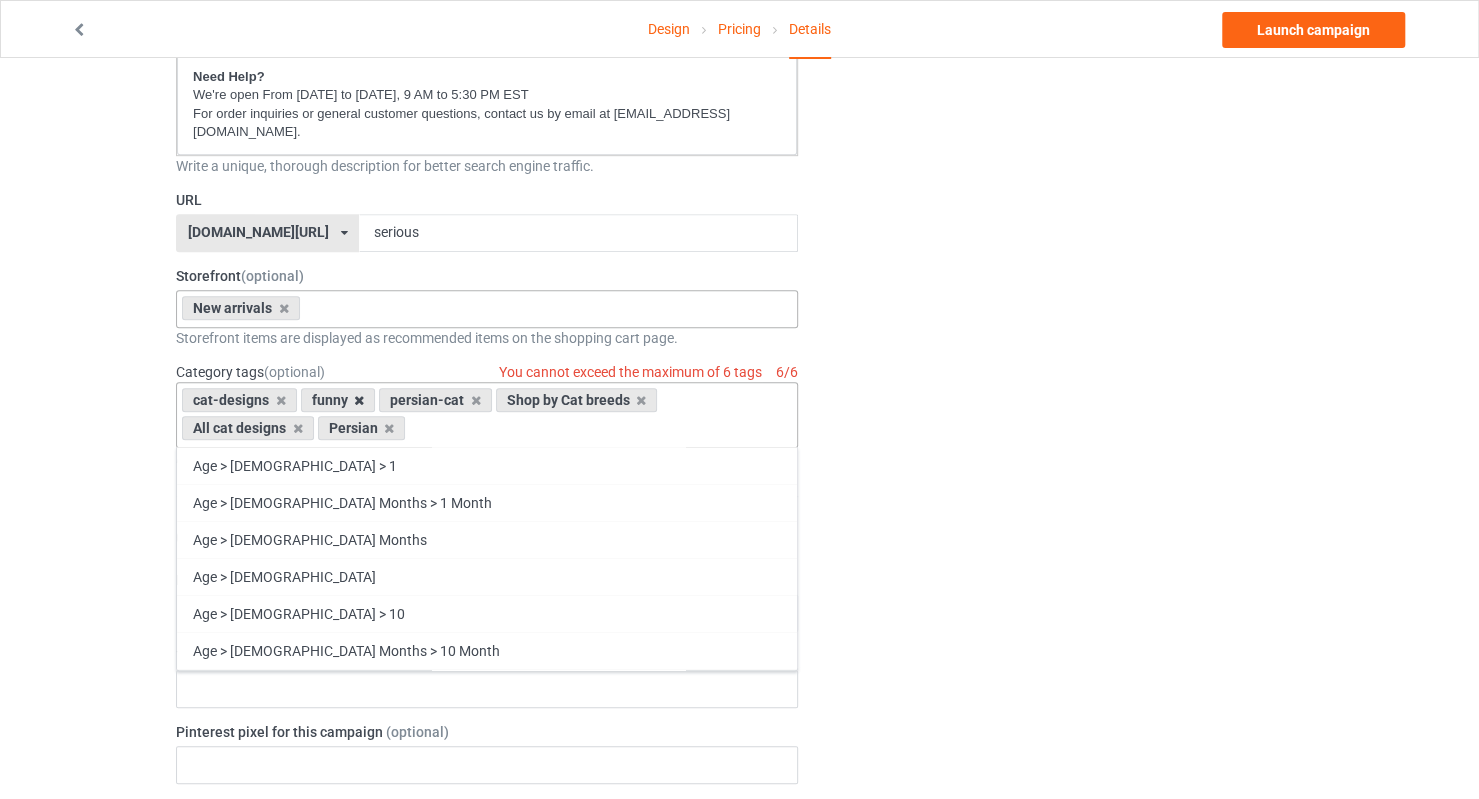 click at bounding box center (359, 400) 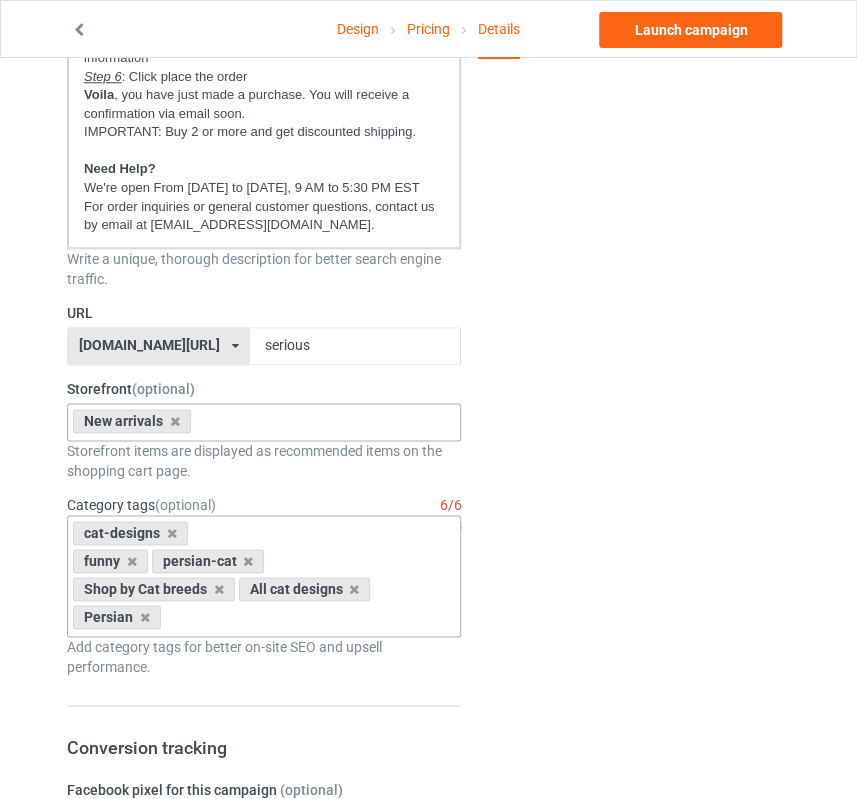 click on "funny" at bounding box center (110, 561) 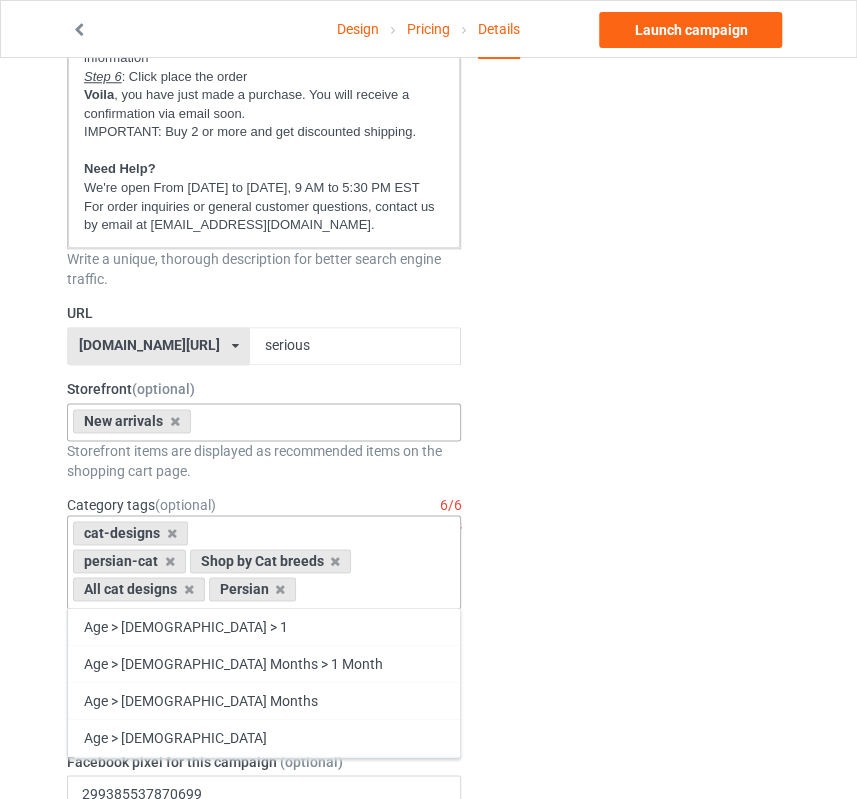 click on "cat-designs persian-cat Shop by Cat breeds All cat designs Persian Age > [DEMOGRAPHIC_DATA] > 1 Age > [DEMOGRAPHIC_DATA] Months > 1 Month Age > [DEMOGRAPHIC_DATA] Months Age > [DEMOGRAPHIC_DATA] Age > [DEMOGRAPHIC_DATA] > 10 Age > [DEMOGRAPHIC_DATA] Months > 10 Month Age > [DEMOGRAPHIC_DATA] > 100 Sports > Running > 10K Run Age > [DEMOGRAPHIC_DATA] > 11 Age > [DEMOGRAPHIC_DATA] Months > 11 Month Age > [DEMOGRAPHIC_DATA] > 12 Age > [DEMOGRAPHIC_DATA] Months > 12 Month Age > [DEMOGRAPHIC_DATA] > 13 Age > [DEMOGRAPHIC_DATA] > 14 Age > [DEMOGRAPHIC_DATA] > 15 Sports > Running > 15K Run Age > [DEMOGRAPHIC_DATA] > 16 Age > [DEMOGRAPHIC_DATA] > 17 Age > [DEMOGRAPHIC_DATA] > 18 Age > [DEMOGRAPHIC_DATA] > 19 Age > Decades > 1920s Age > Decades > 1930s Age > Decades > 1940s Age > Decades > 1950s Age > Decades > 1960s Age > Decades > 1970s Age > Decades > 1980s Age > Decades > 1990s Age > [DEMOGRAPHIC_DATA] > 2 Age > [DEMOGRAPHIC_DATA] Months > 2 Month Age > [DEMOGRAPHIC_DATA] > 20 Age > [DEMOGRAPHIC_DATA] Age > Decades > 2000s Age > Decades > 2010s Age > [DEMOGRAPHIC_DATA] > 21 Age > [DEMOGRAPHIC_DATA] > 22 Age > [DEMOGRAPHIC_DATA] > 23 Age > [DEMOGRAPHIC_DATA] > 24 Age > [DEMOGRAPHIC_DATA] > 25 Age > [DEMOGRAPHIC_DATA] > 26 Age > [DEMOGRAPHIC_DATA] > 27 Age > [DEMOGRAPHIC_DATA] > 28 Age > [DEMOGRAPHIC_DATA] > 29 Age > [DEMOGRAPHIC_DATA] > 3 Age > [DEMOGRAPHIC_DATA] Months > 3 Month Sports > Basketball > 3-Pointer Age > [DEMOGRAPHIC_DATA] > 30 Age > [DEMOGRAPHIC_DATA] > 31 Age > [DEMOGRAPHIC_DATA]" at bounding box center [264, 562] 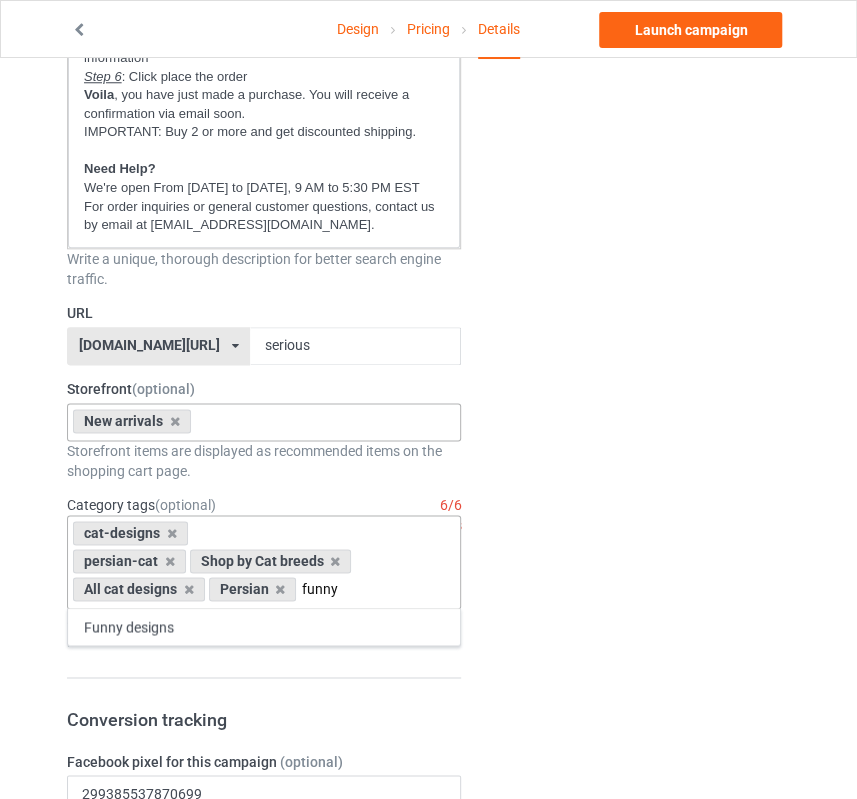 type on "funny" 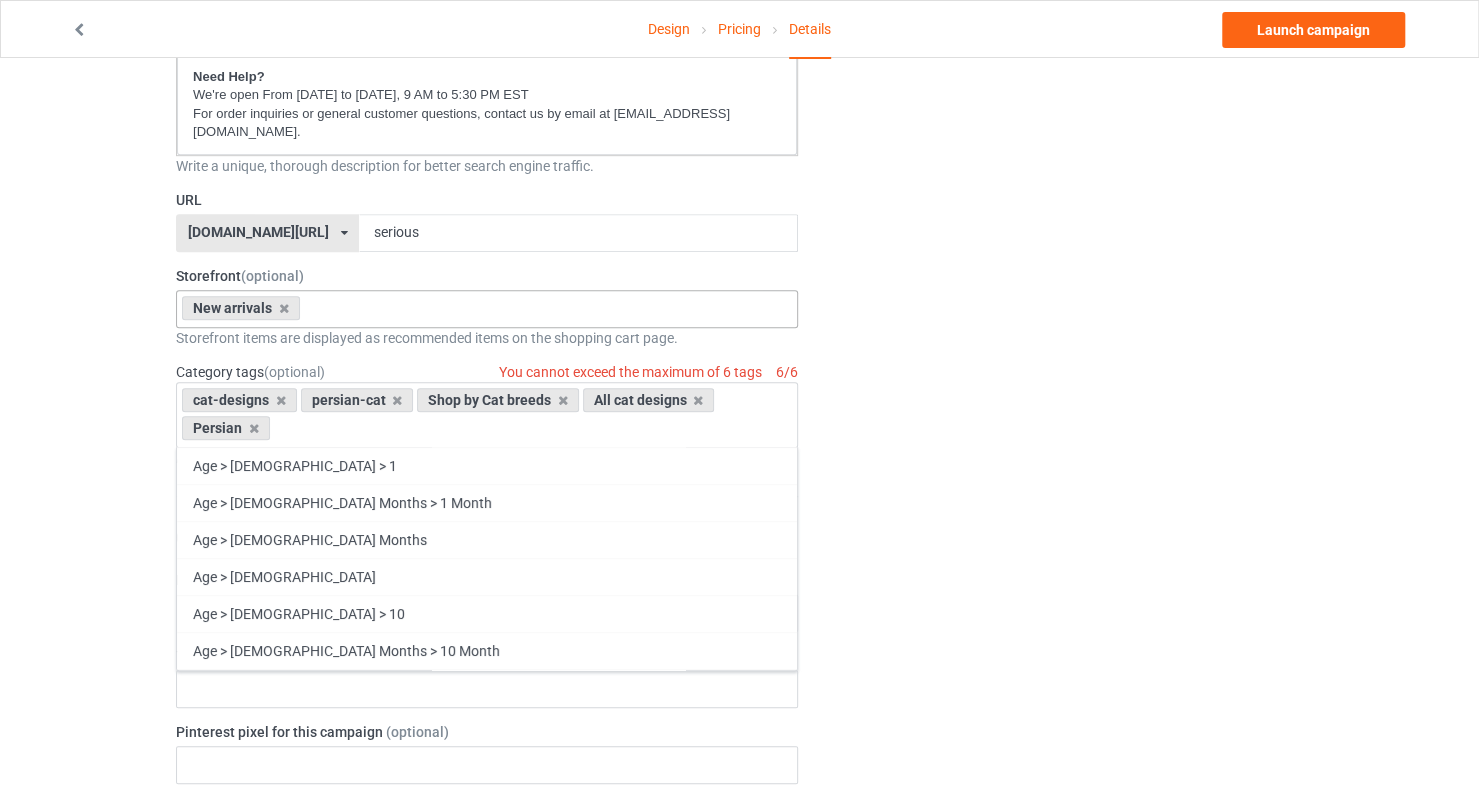 click on "Change default product or side" at bounding box center (1064, 686) 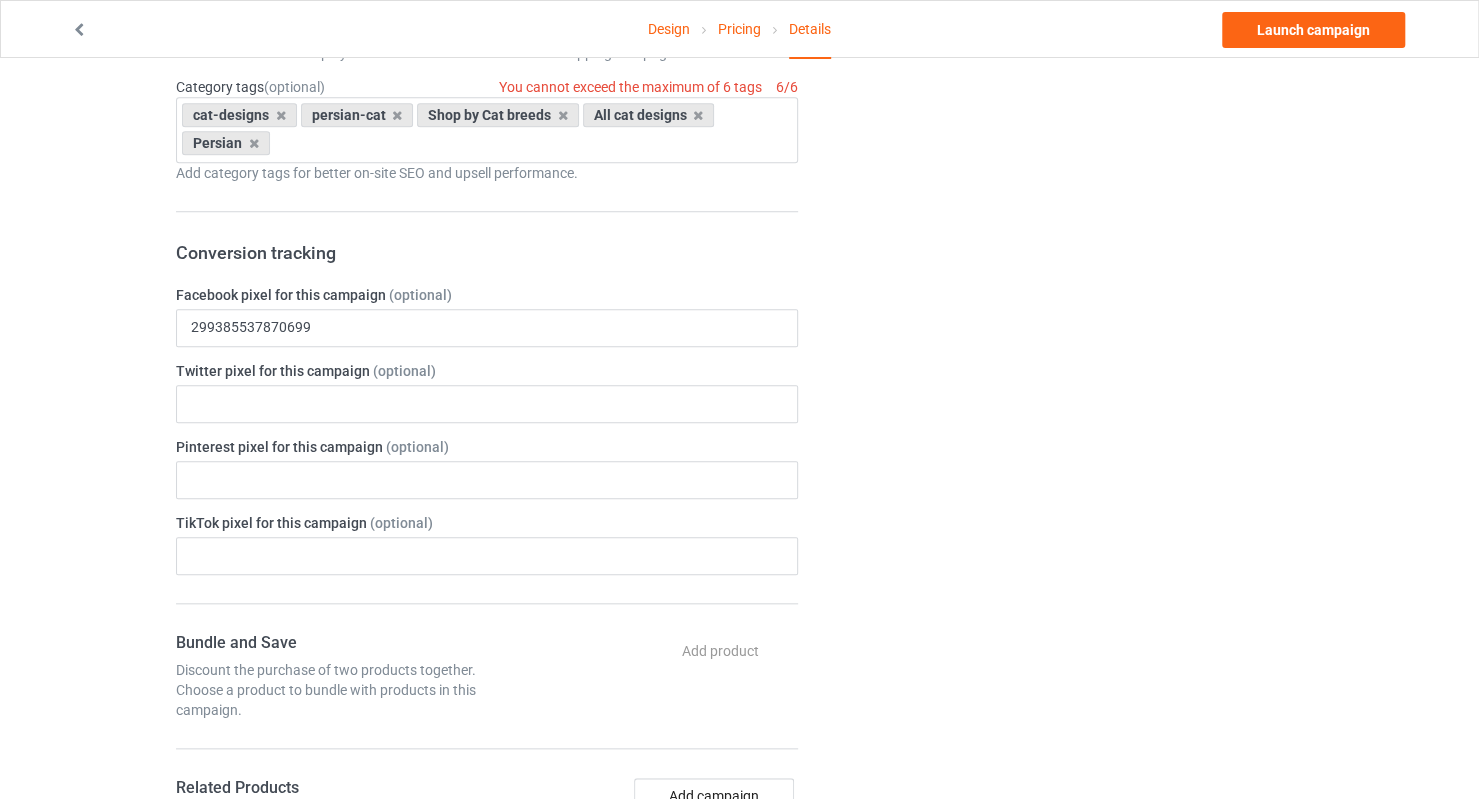 scroll, scrollTop: 1285, scrollLeft: 0, axis: vertical 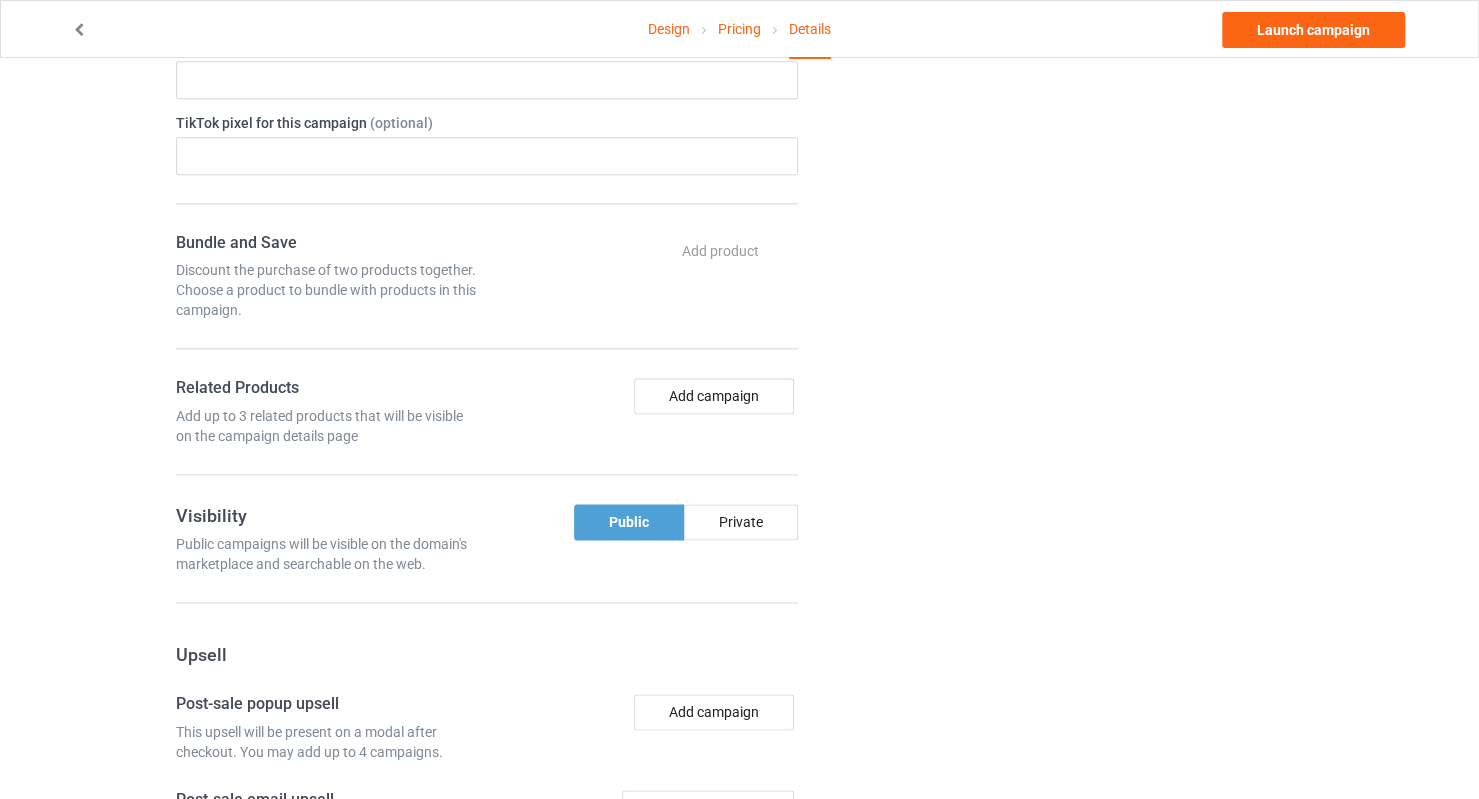 click on "Bundle and Save Discount the purchase of two products together. Choose a product to bundle with products in this campaign. Add product You will able to configure your bundle after you launch the campaign Related Products Add up to 3 related products that will be visible on the campaign details page Add campaign" at bounding box center [487, 354] 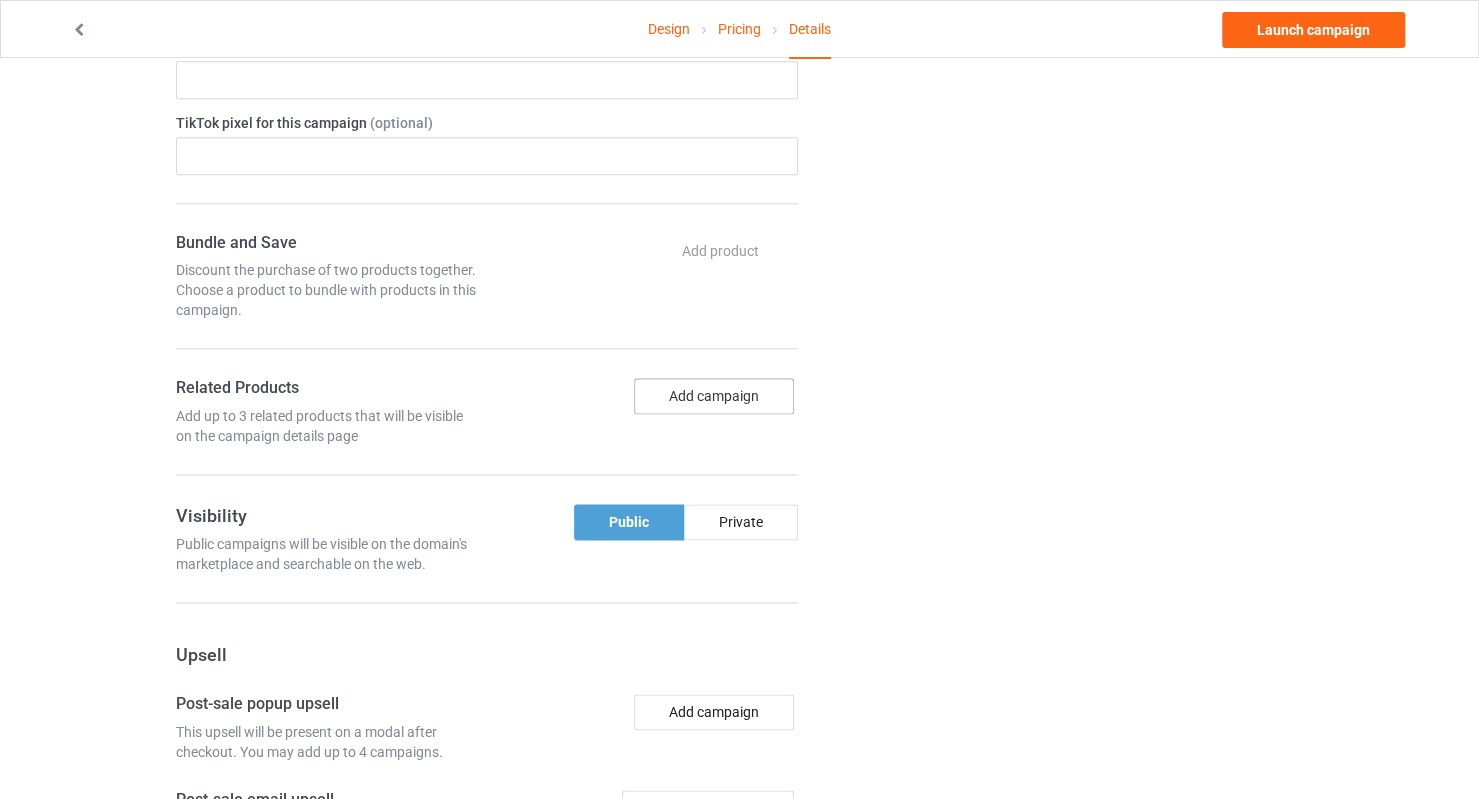 click on "Add campaign" at bounding box center [714, 396] 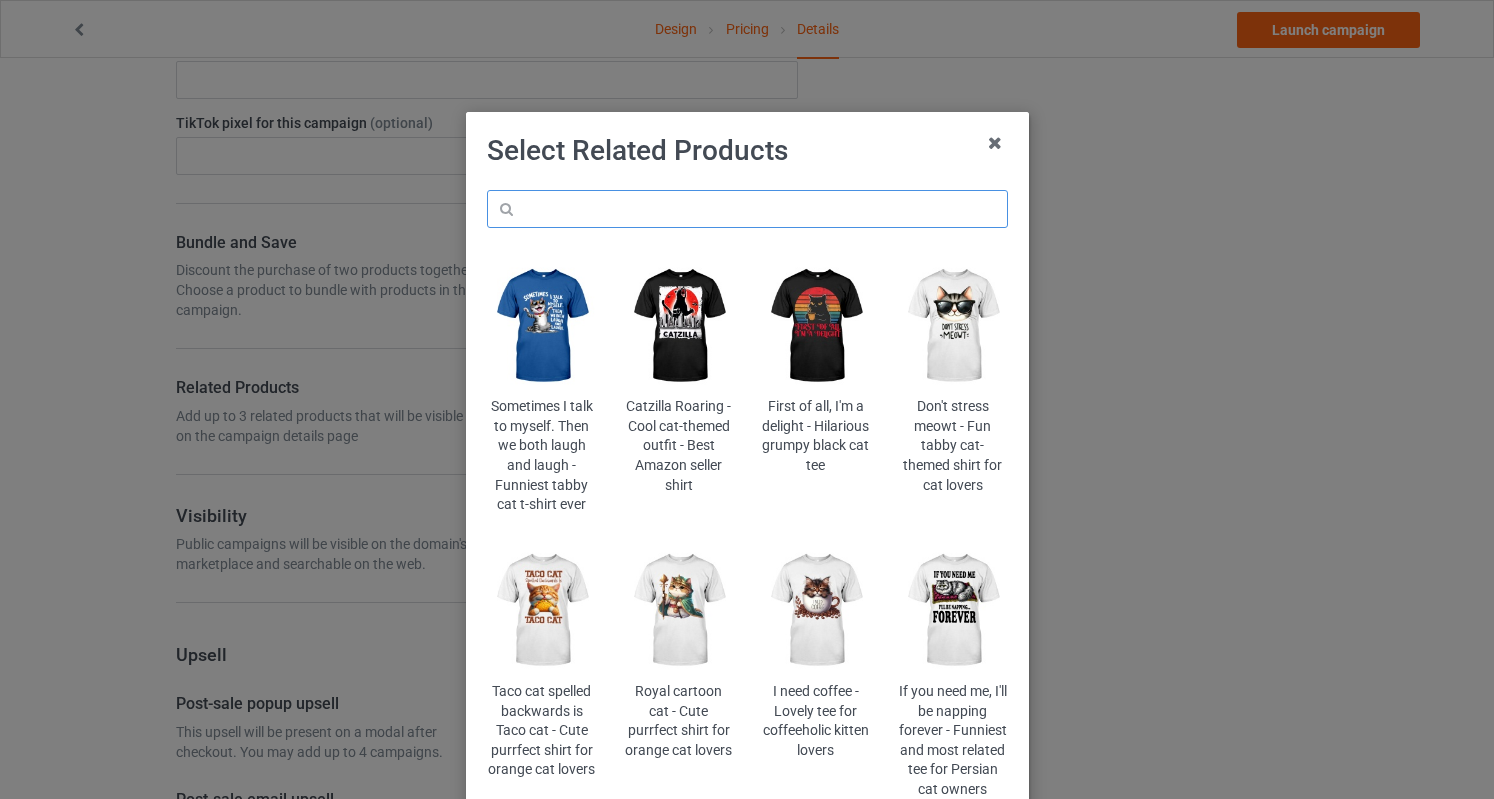 click at bounding box center (747, 209) 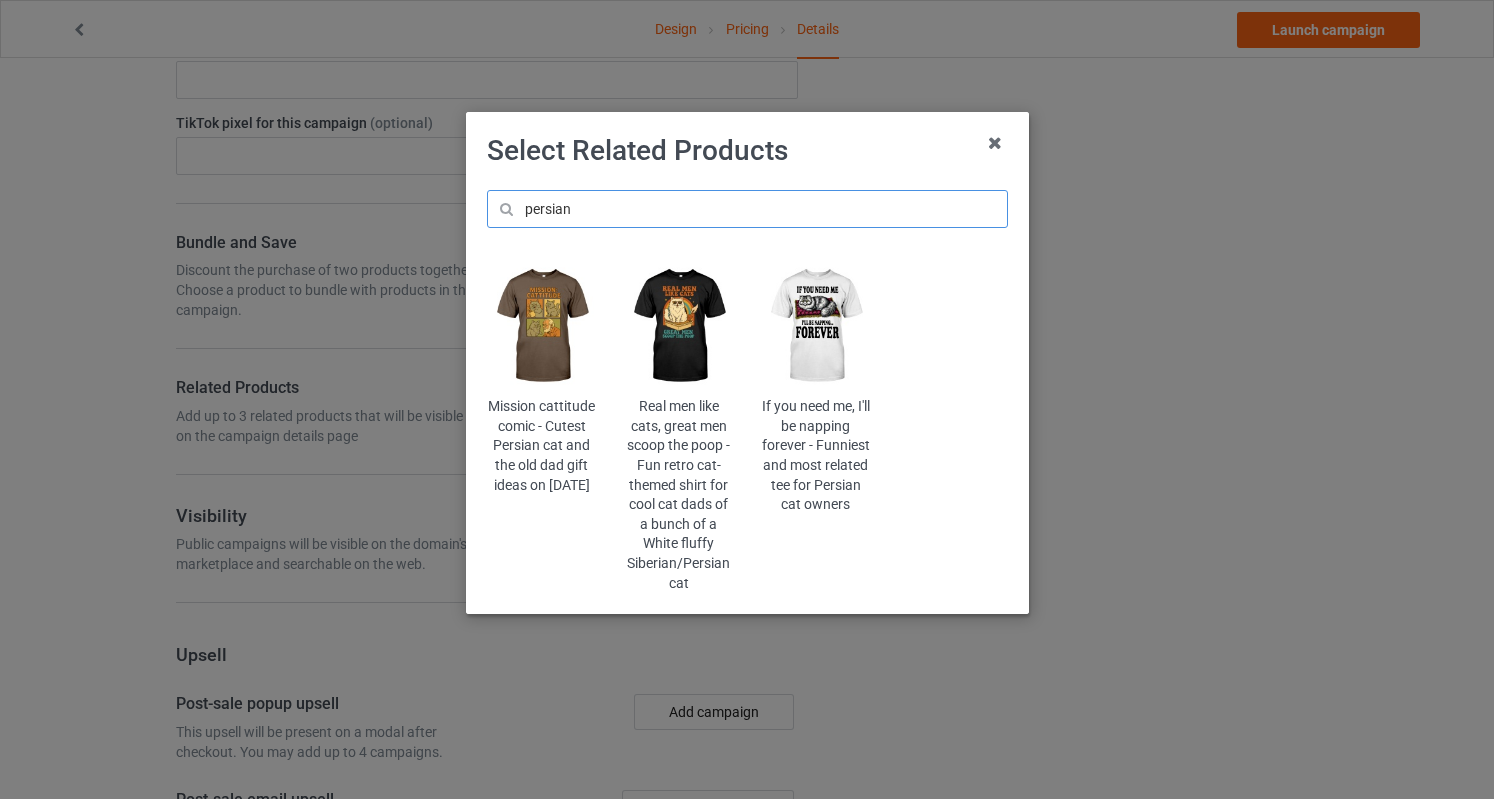 type on "persian" 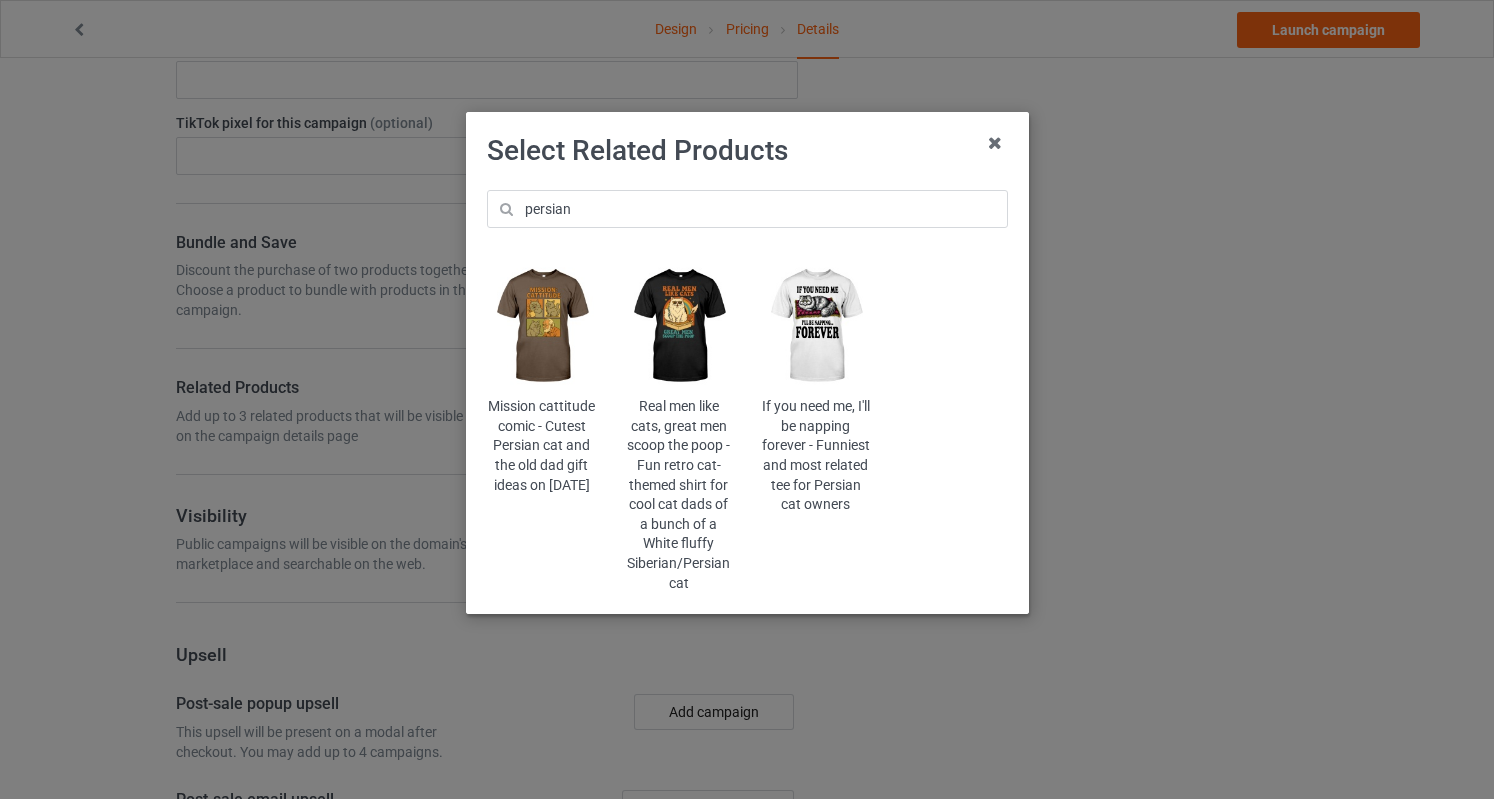 click at bounding box center [815, 326] 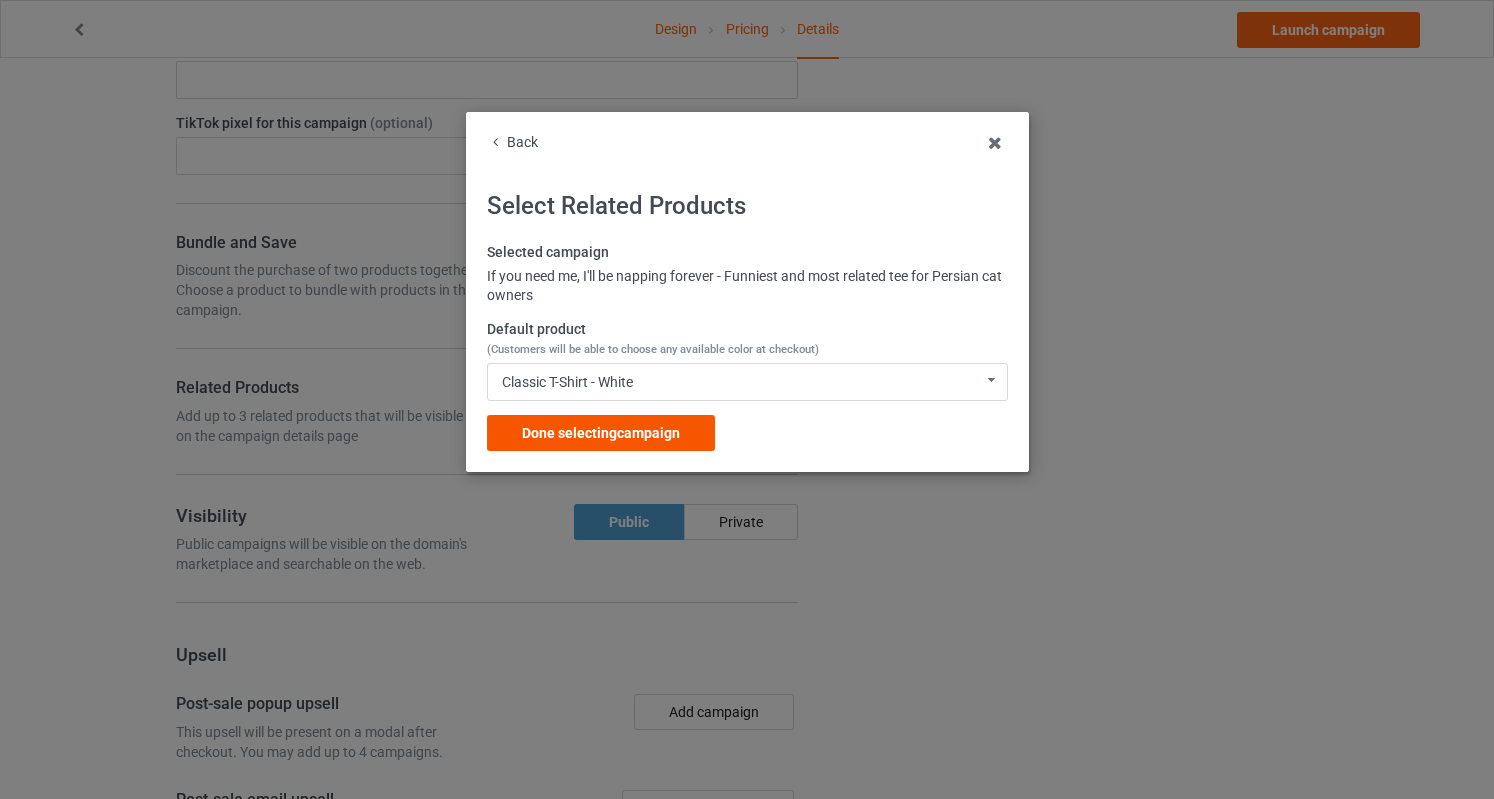 click on "Done selecting  campaign" at bounding box center [601, 433] 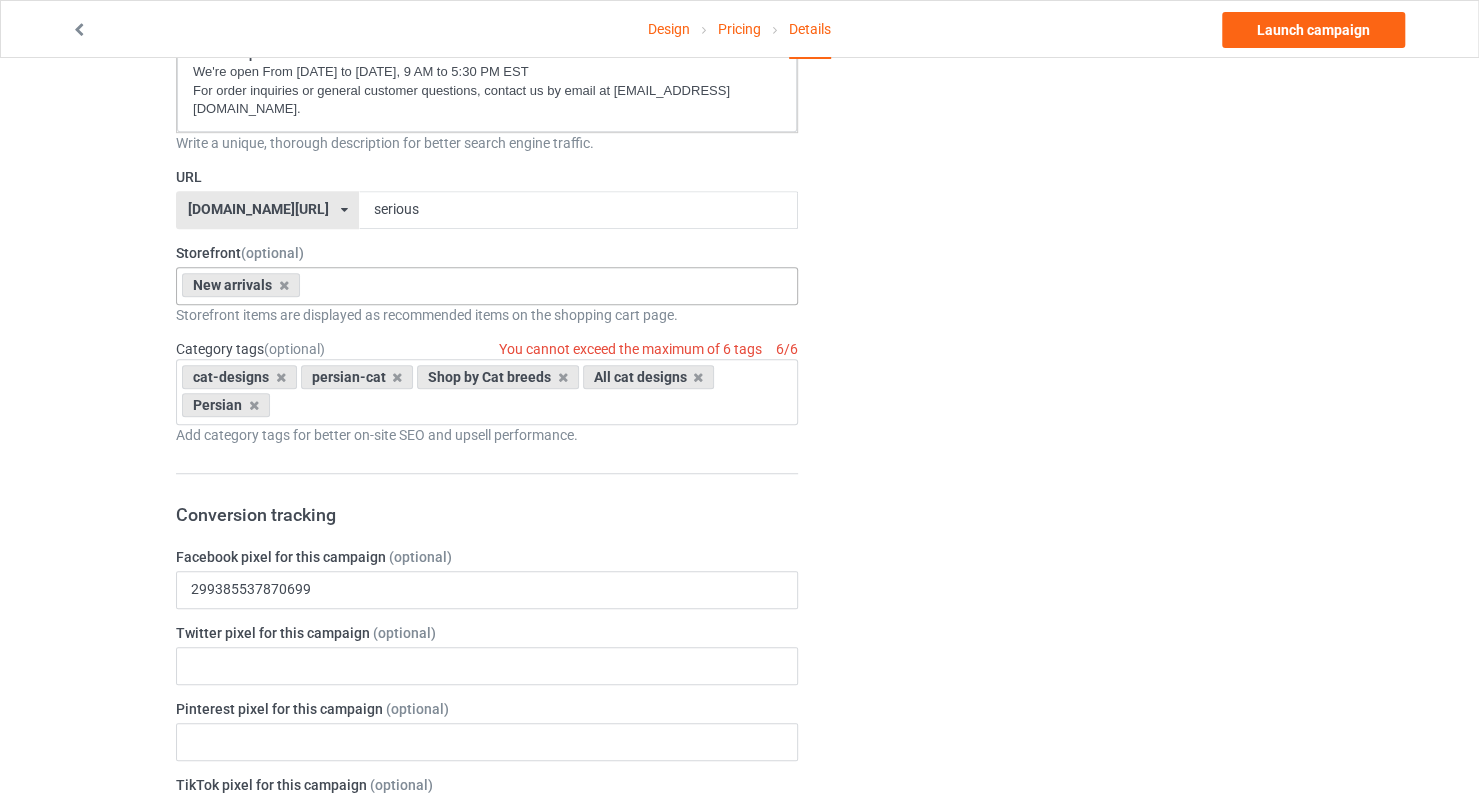 scroll, scrollTop: 1200, scrollLeft: 0, axis: vertical 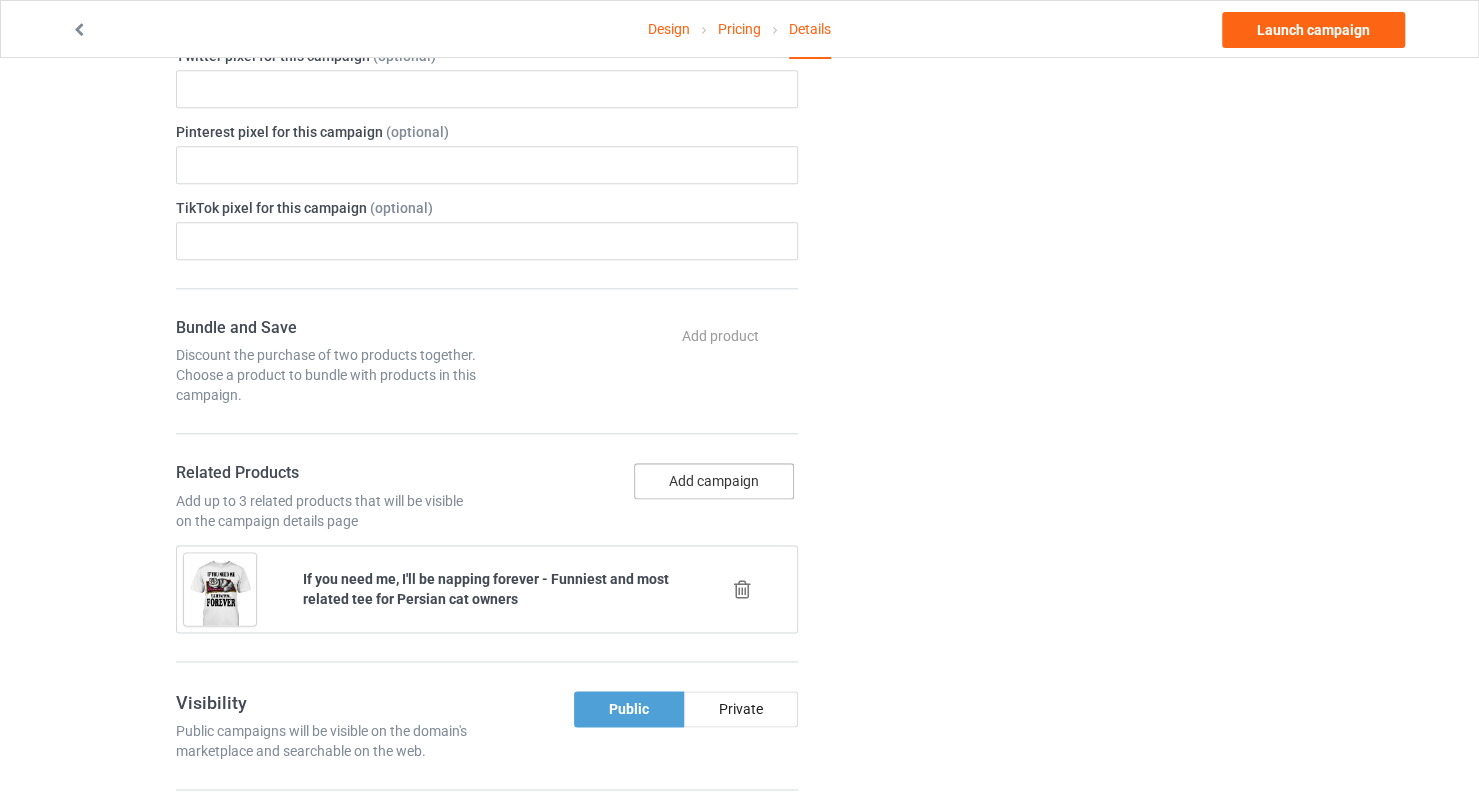click on "Add campaign" at bounding box center (714, 481) 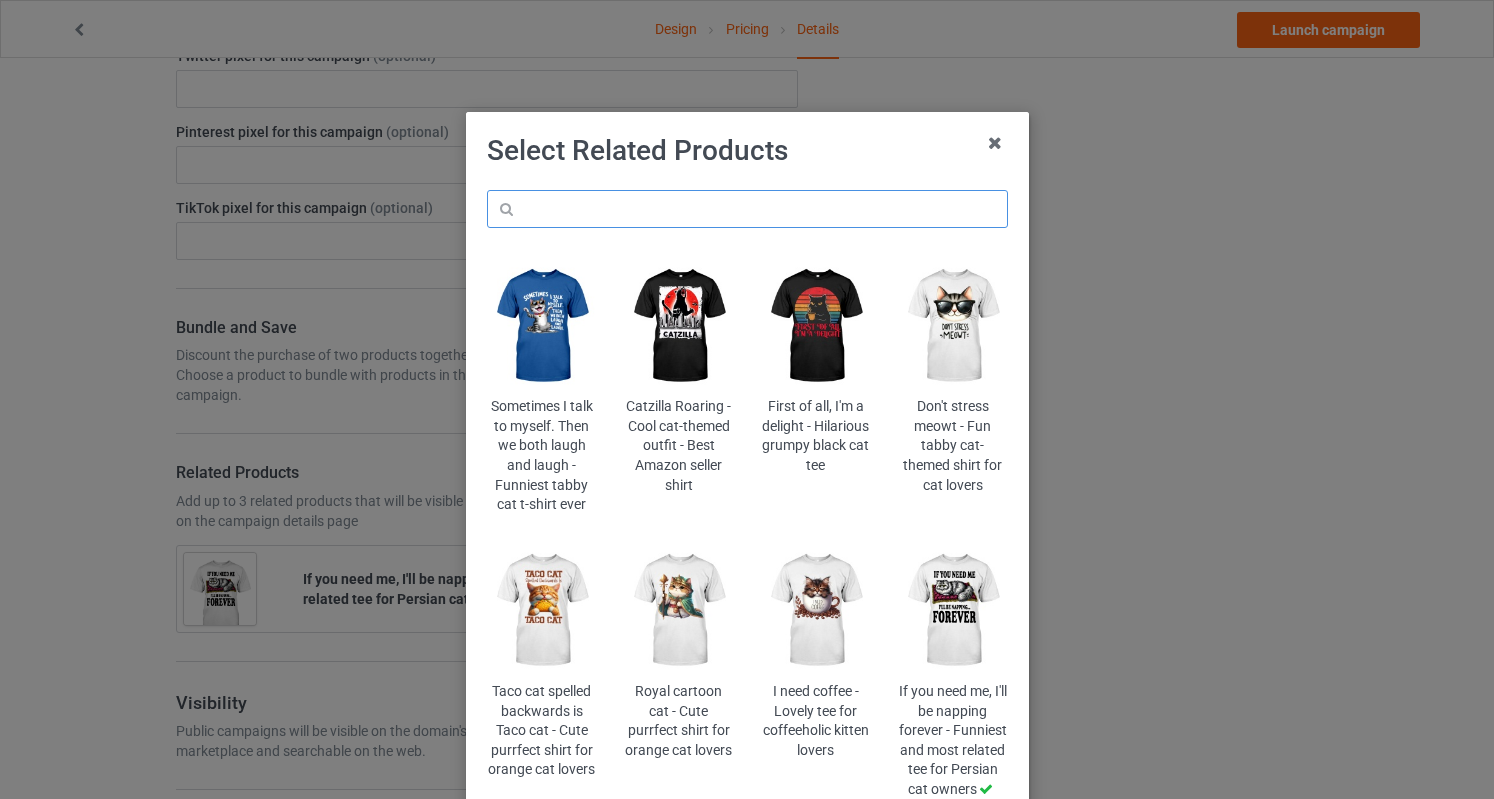 click at bounding box center [747, 209] 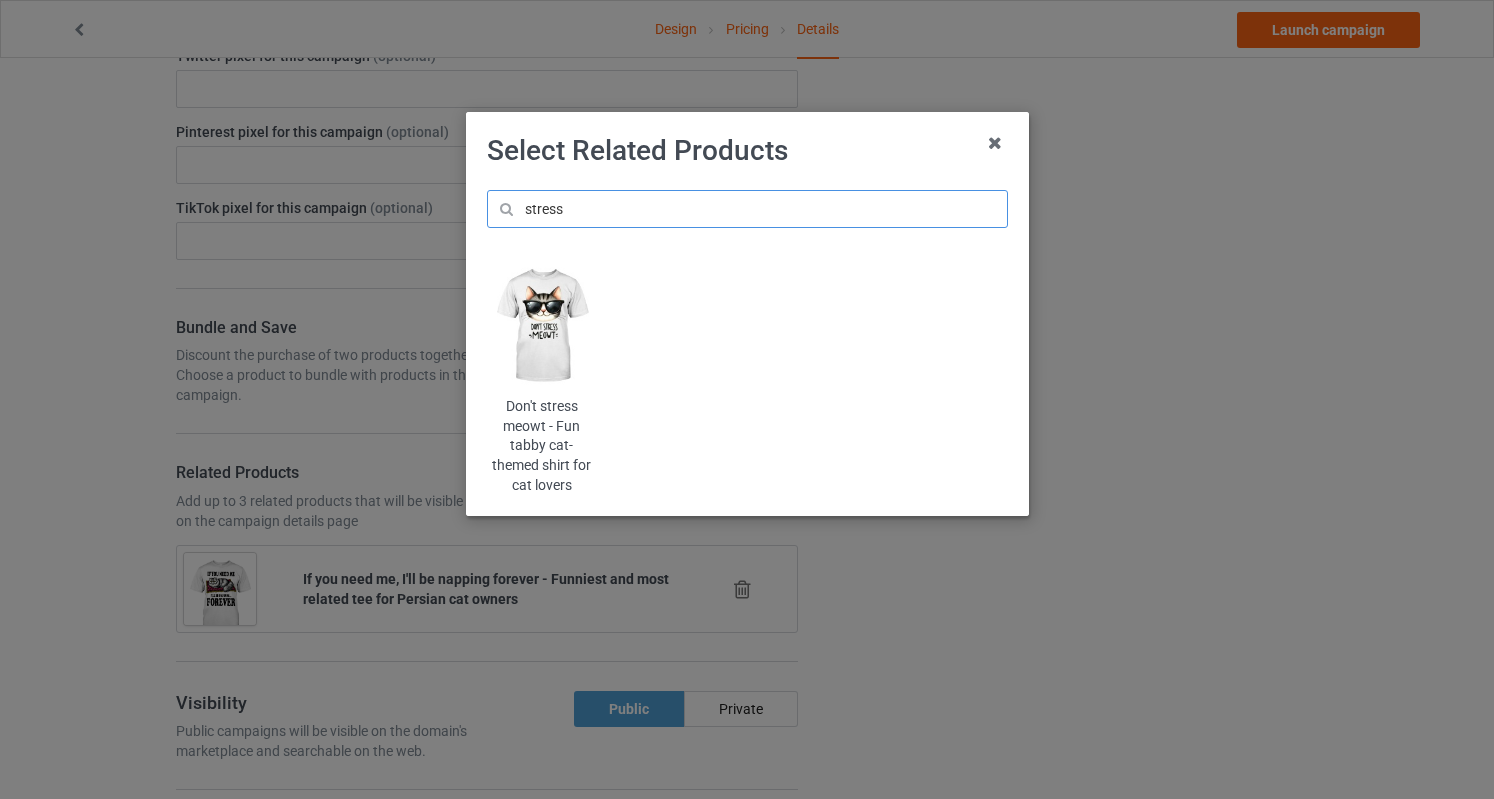 type on "stress" 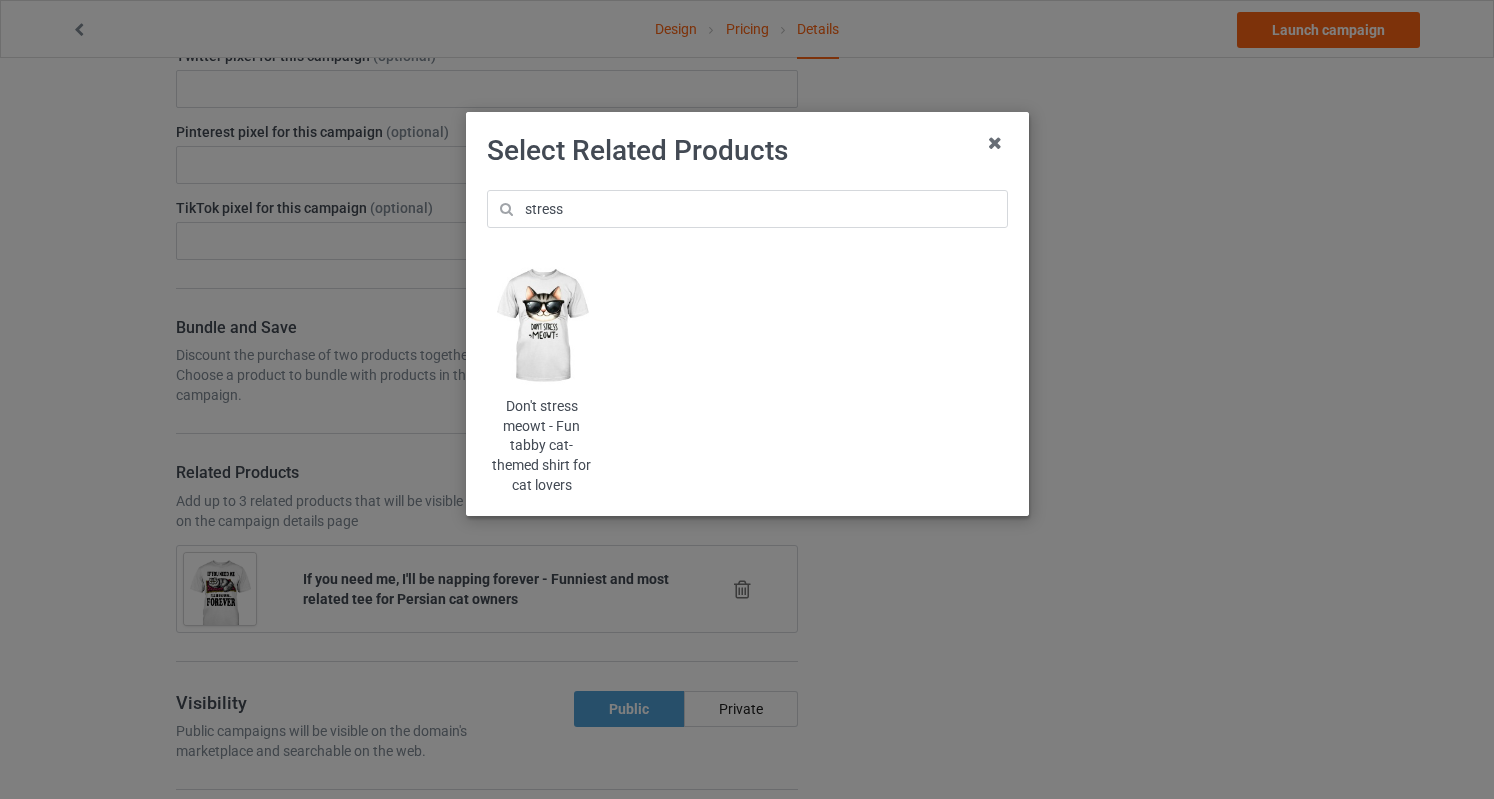 click at bounding box center (541, 326) 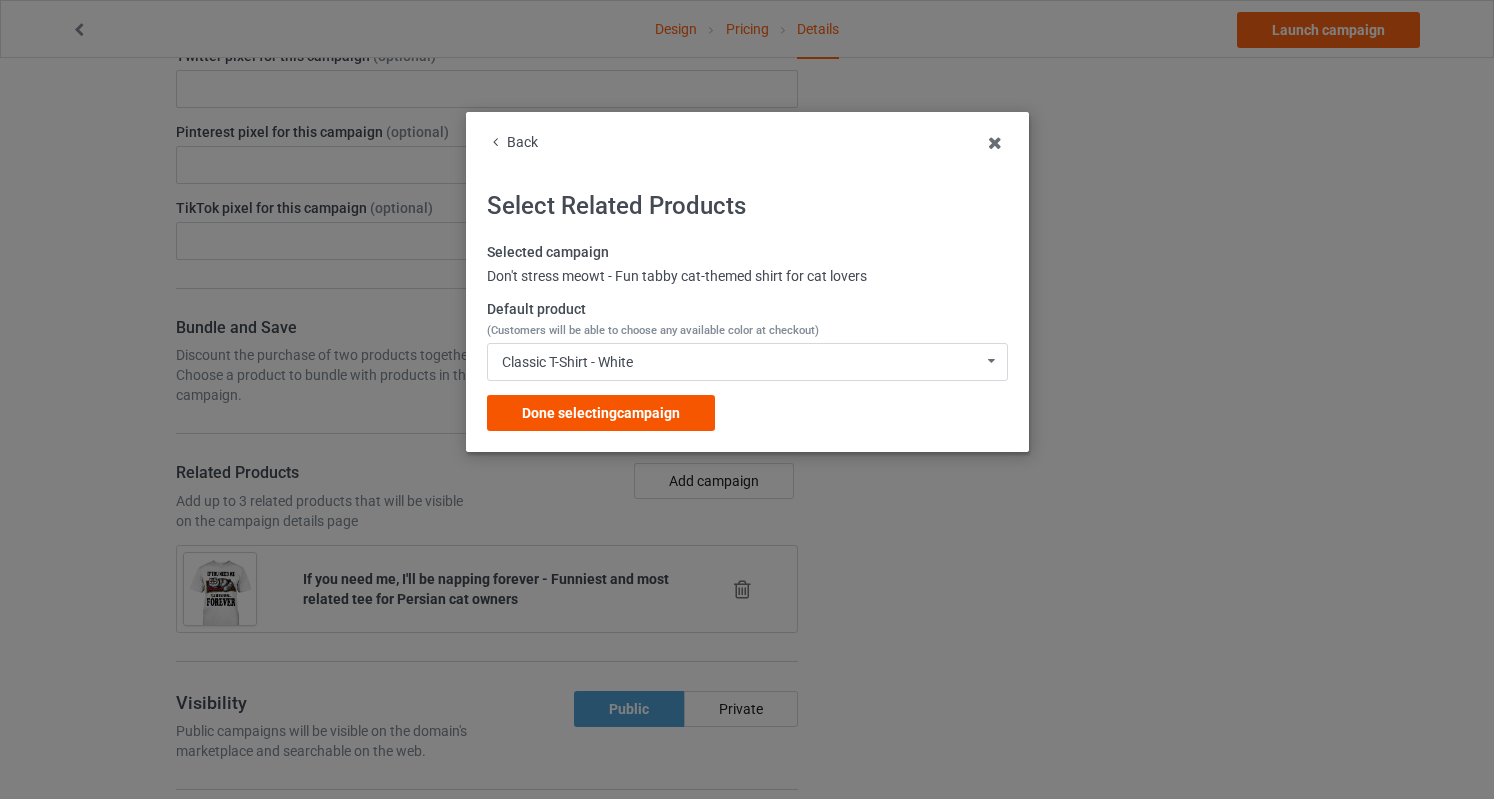 click on "Done selecting  campaign" at bounding box center (601, 413) 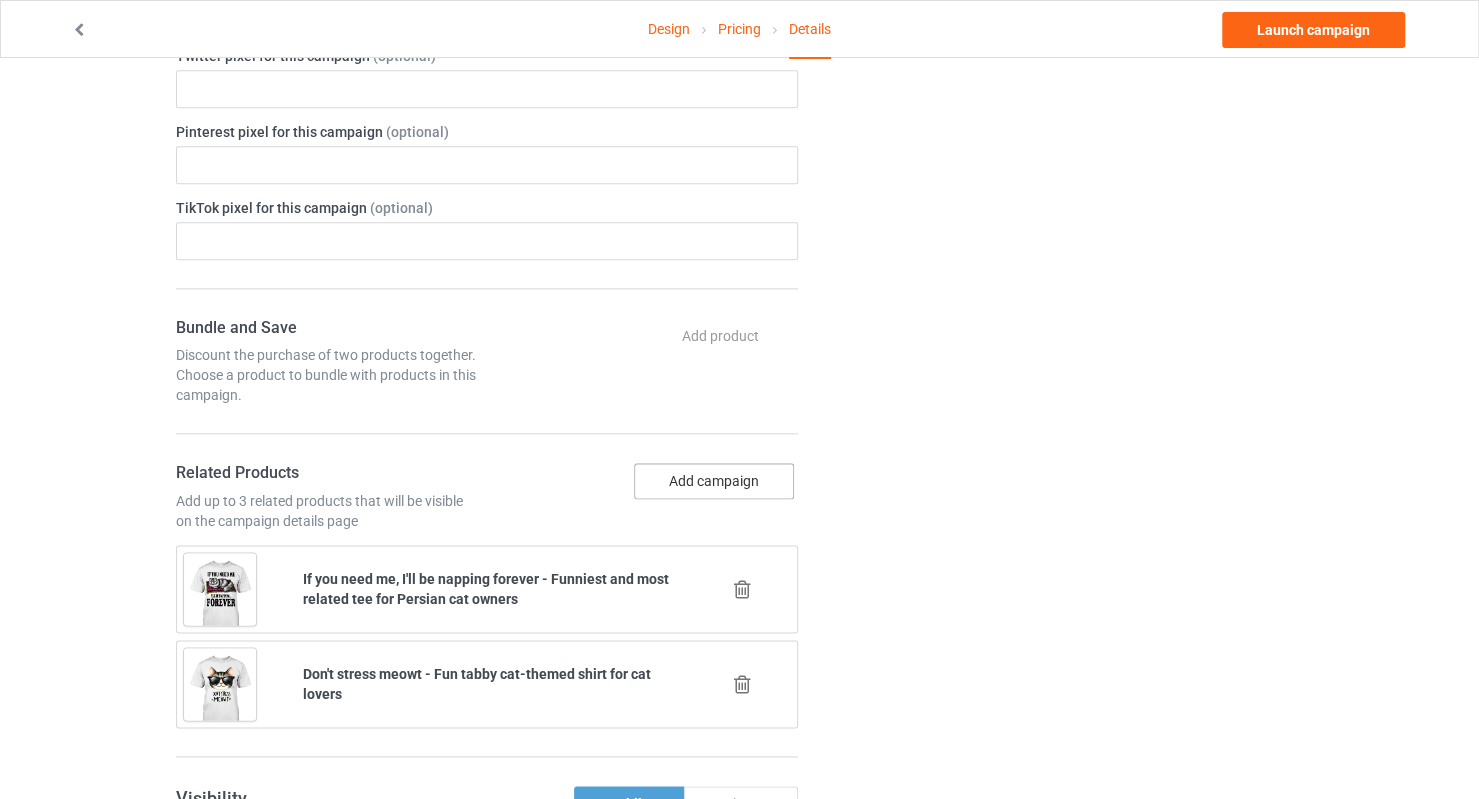 click on "Add campaign" at bounding box center [714, 481] 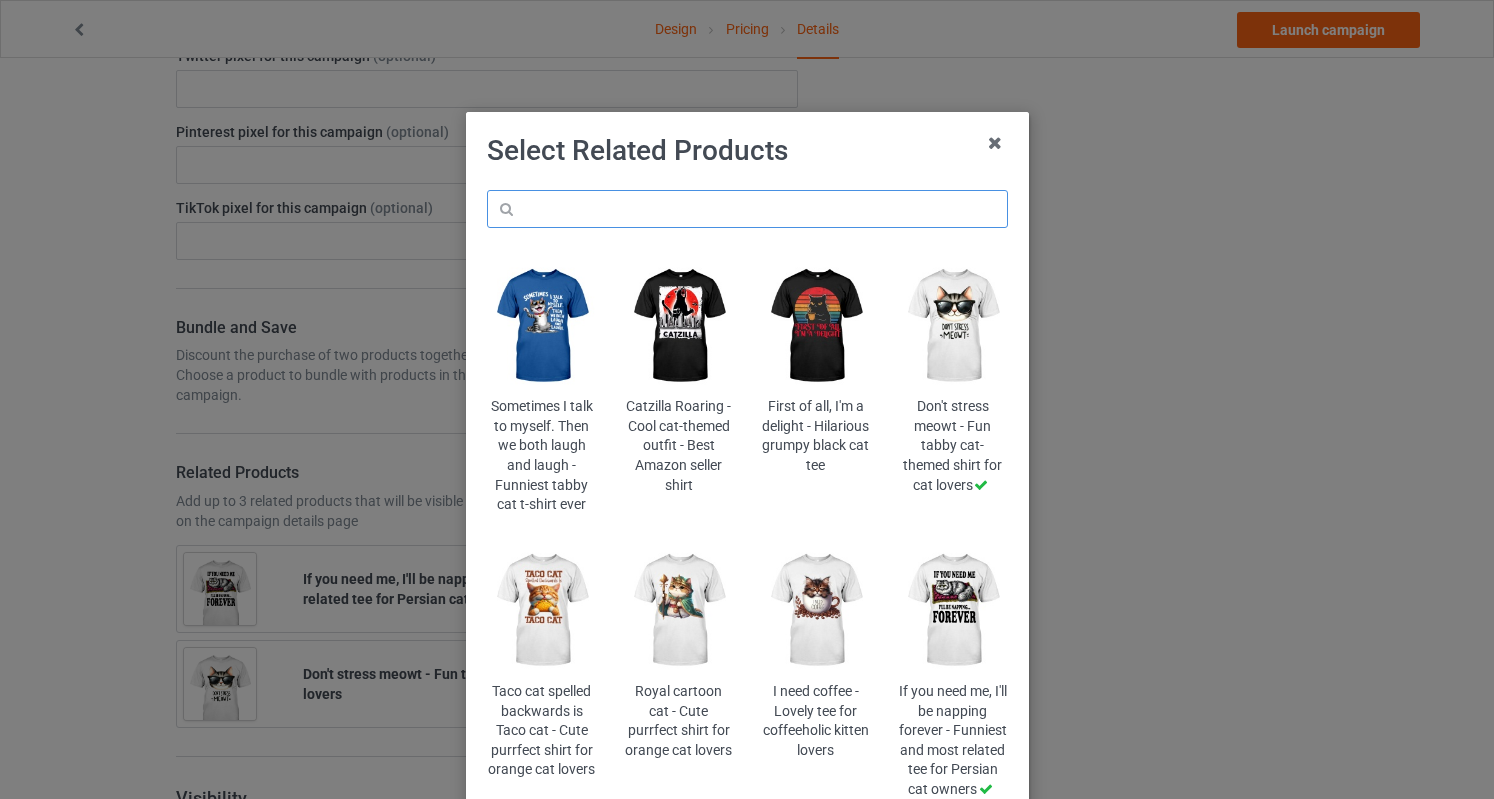 click at bounding box center (747, 209) 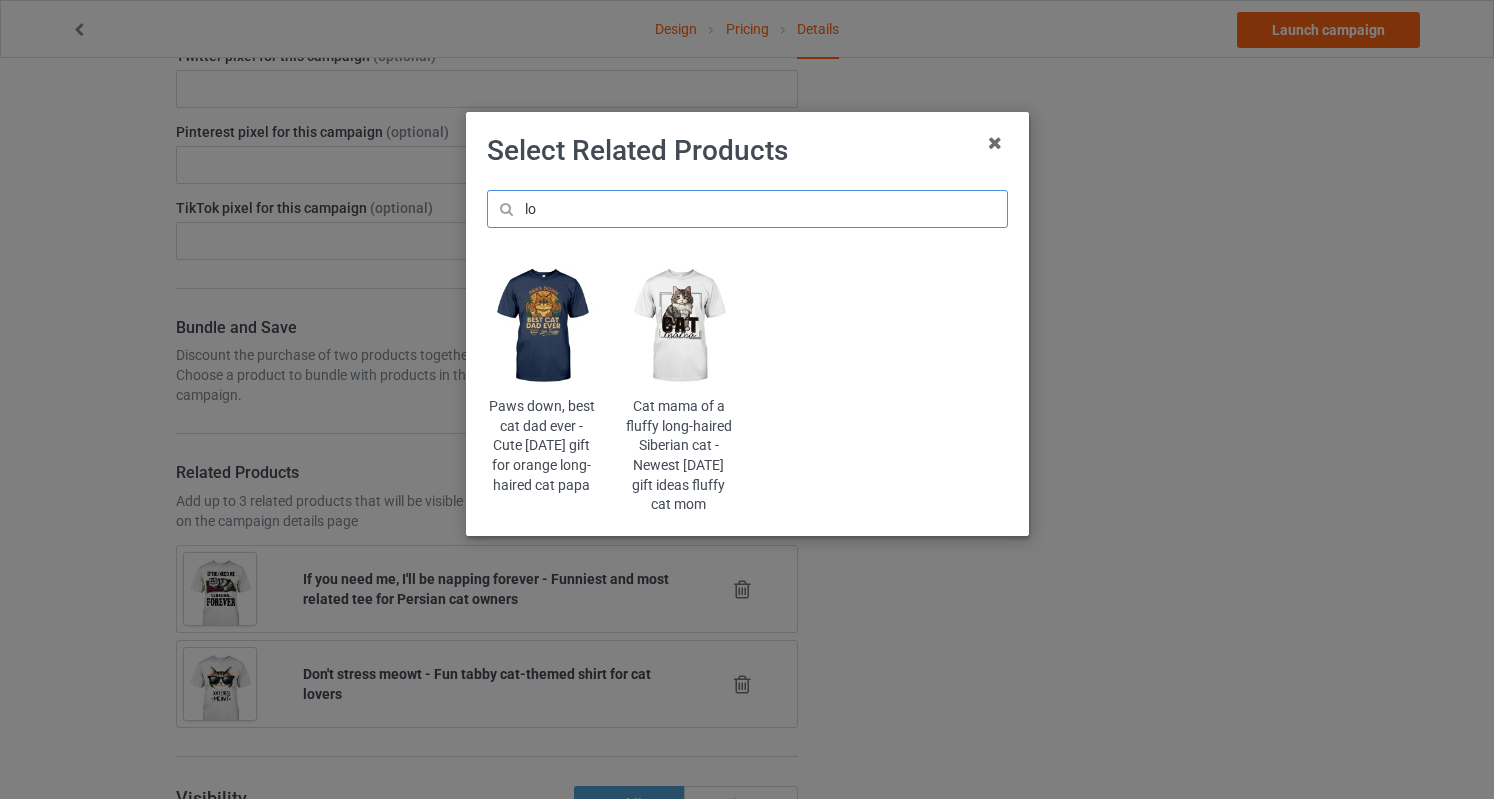type on "l" 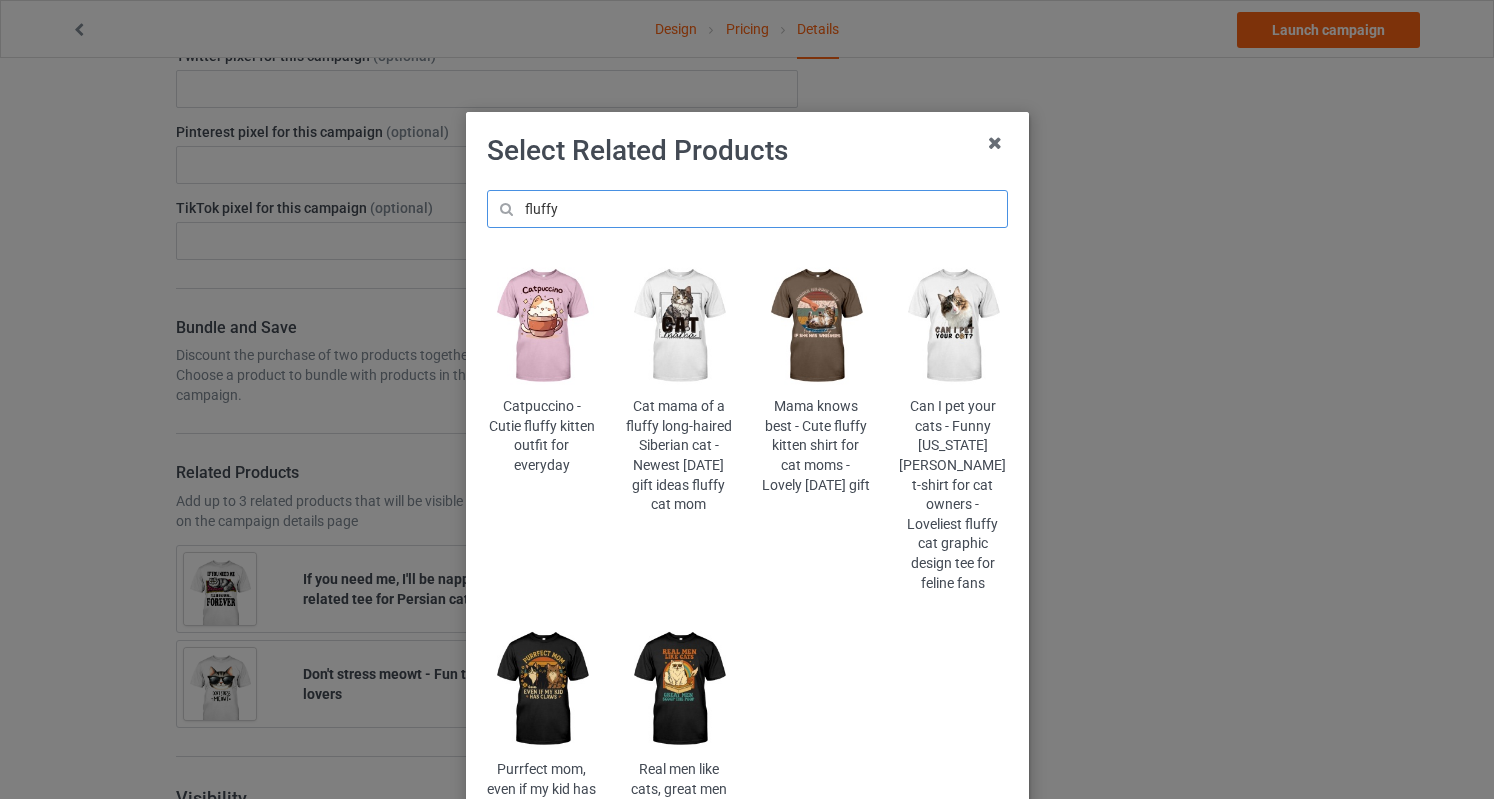 type on "fluffy" 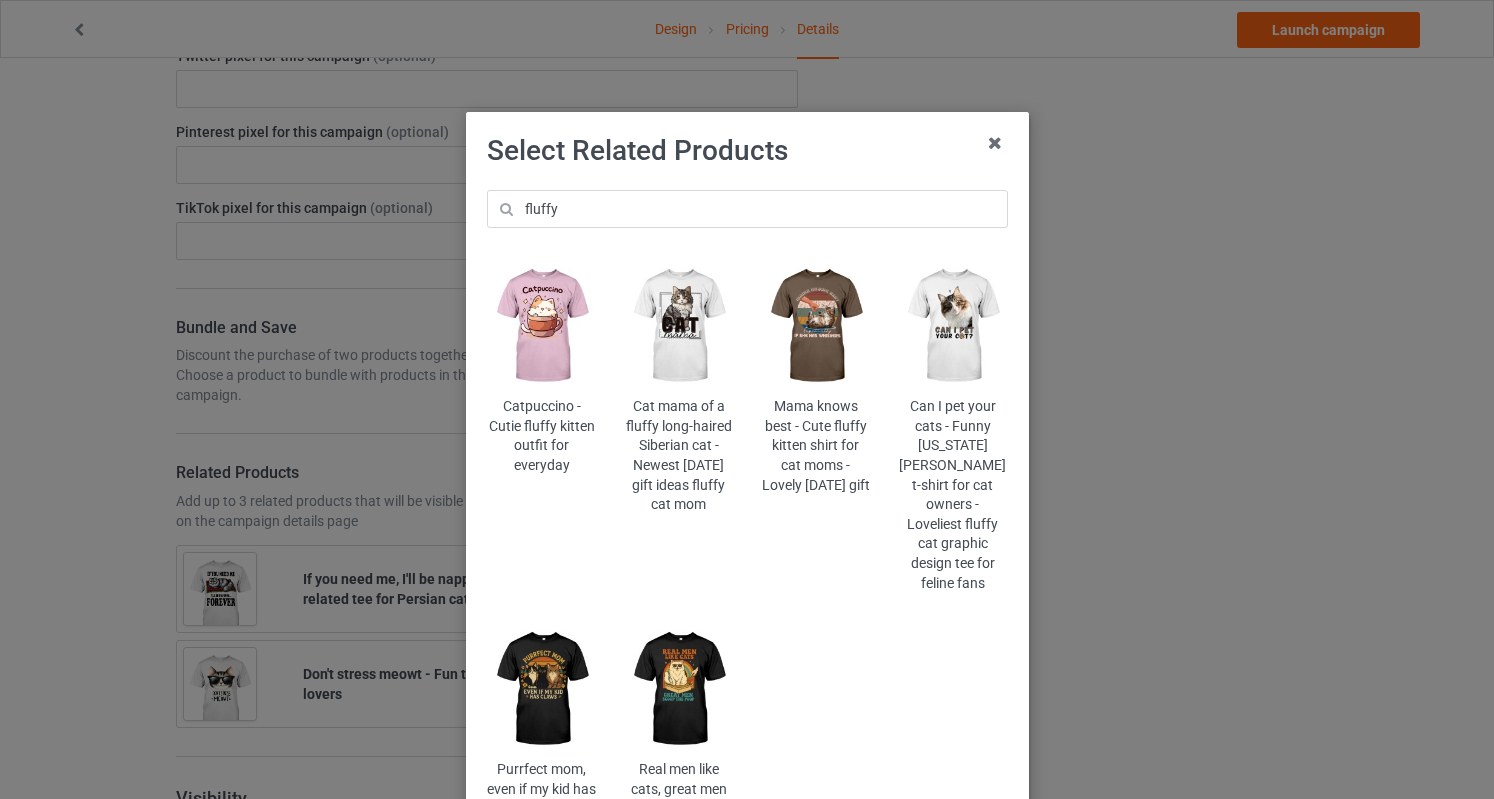 click at bounding box center (678, 689) 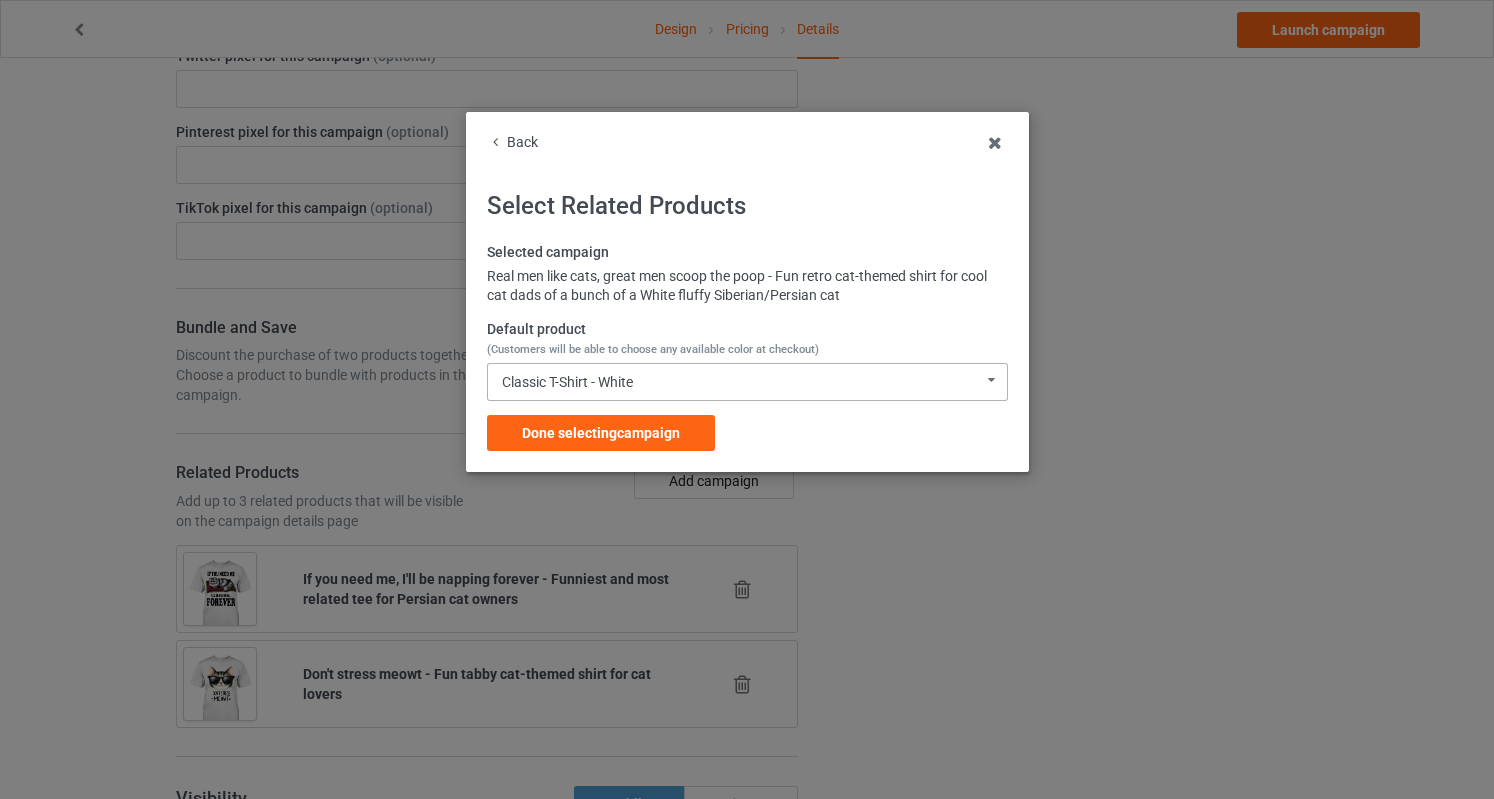 click on "Classic T-Shirt - White Classic T-Shirt - White Classic T-Shirt - Black Classic T-Shirt - Chocolate Classic T-Shirt - J Navy Classic T-Shirt - Forest Green Classic T-Shirt - Ash Classic T-Shirt - Royal Classic T-Shirt - Purple Long Sleeve Tee - White Long Sleeve Tee - Black Long Sleeve Tee - Dark Chocolate Long Sleeve Tee - Navy Long Sleeve Tee - Forest Green Long Sleeve Tee - Ash Long Sleeve Tee - Royal Blue Long Sleeve Tee - Purple Crewneck Sweatshirt - White Crewneck Sweatshirt - Dark Chocolate Crewneck Sweatshirt - Black Crewneck Sweatshirt - Navy Crewneck Sweatshirt - Forest Green Crewneck Sweatshirt - Maroon Crewneck Sweatshirt - Purple Crewneck Sweatshirt - Royal Blue Hooded Sweatshirt - White Hooded Sweatshirt - Black Hooded Sweatshirt - Dark Chocolate Hooded Sweatshirt - Navy Hooded Sweatshirt - Forest Green Hooded Sweatshirt - Ash Hooded Sweatshirt - Royal Blue Hooded Sweatshirt - Purple Mug - White Mug - Black Mug - Ash Mug - Chocolate Mug - Royal Mug - Forest Green Mug - J Navy Mug - Purple" at bounding box center [747, 382] 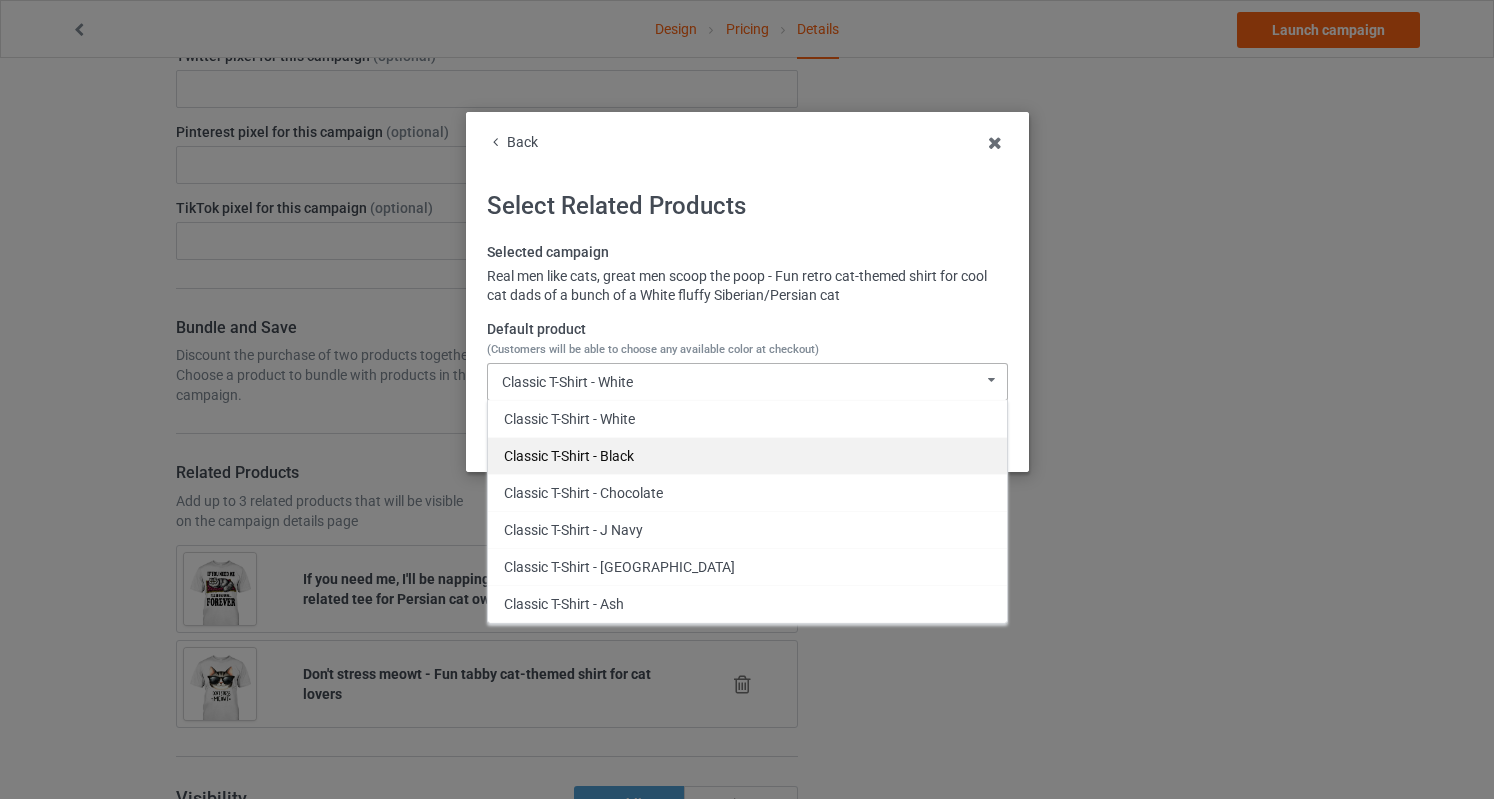 click on "Classic T-Shirt - Black" at bounding box center (747, 455) 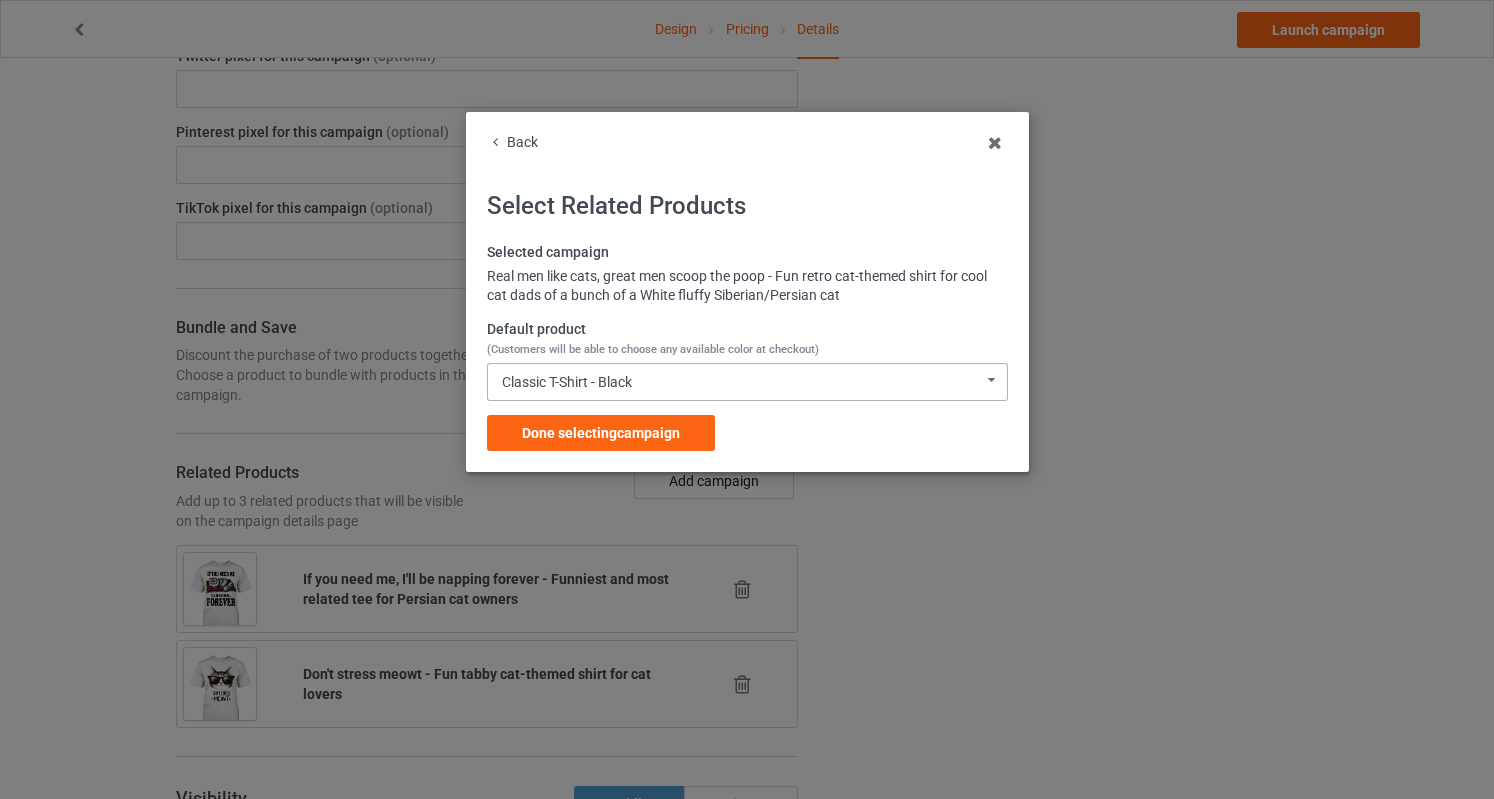 click on "Back Select Related Products Selected campaign Real men like cats, great men scoop the poop - Fun retro cat-themed shirt for cool cat dads of a bunch of a White fluffy Siberian/Persian cat Default product (Customers will be able to choose any available color at checkout) Classic T-Shirt - Black Classic T-Shirt - White Classic T-Shirt - Black Classic T-Shirt - Chocolate Classic T-Shirt - J Navy Classic T-Shirt - Forest Green Classic T-Shirt - Ash Classic T-Shirt - Royal Classic T-Shirt - Purple Long Sleeve Tee - White Long Sleeve Tee - Black Long Sleeve Tee - Dark Chocolate Long Sleeve Tee - Navy Long Sleeve Tee - Forest Green Long Sleeve Tee - Ash Long Sleeve Tee - Royal Blue Long Sleeve Tee - Purple Crewneck Sweatshirt - White Crewneck Sweatshirt - Dark Chocolate Crewneck Sweatshirt - Black Crewneck Sweatshirt - Navy Crewneck Sweatshirt - Forest Green Crewneck Sweatshirt - Maroon Crewneck Sweatshirt - Purple Crewneck Sweatshirt - Royal Blue Hooded Sweatshirt - White Hooded Sweatshirt - Black Mug - White" at bounding box center [747, 292] 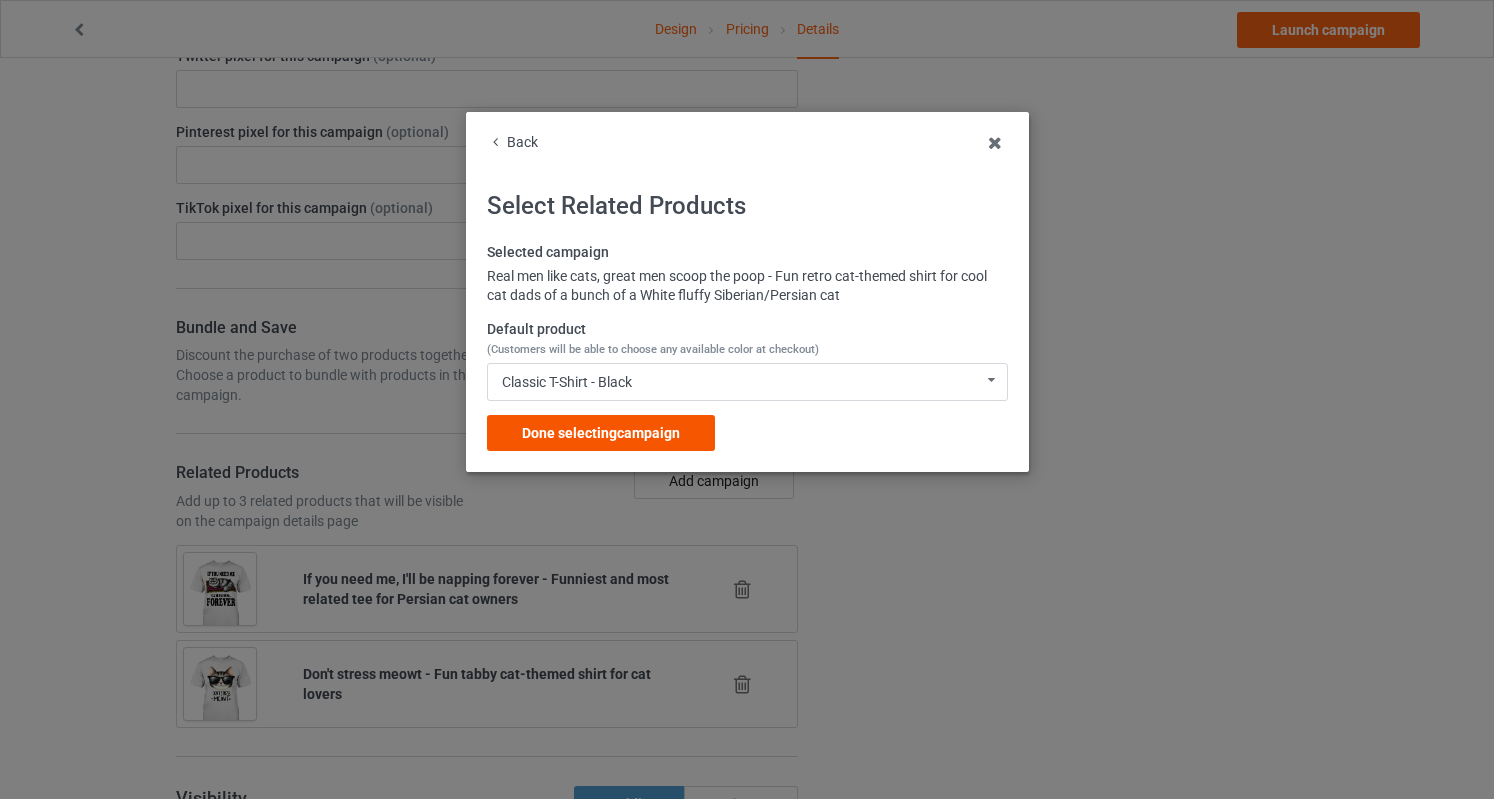 click on "Done selecting  campaign" at bounding box center (601, 433) 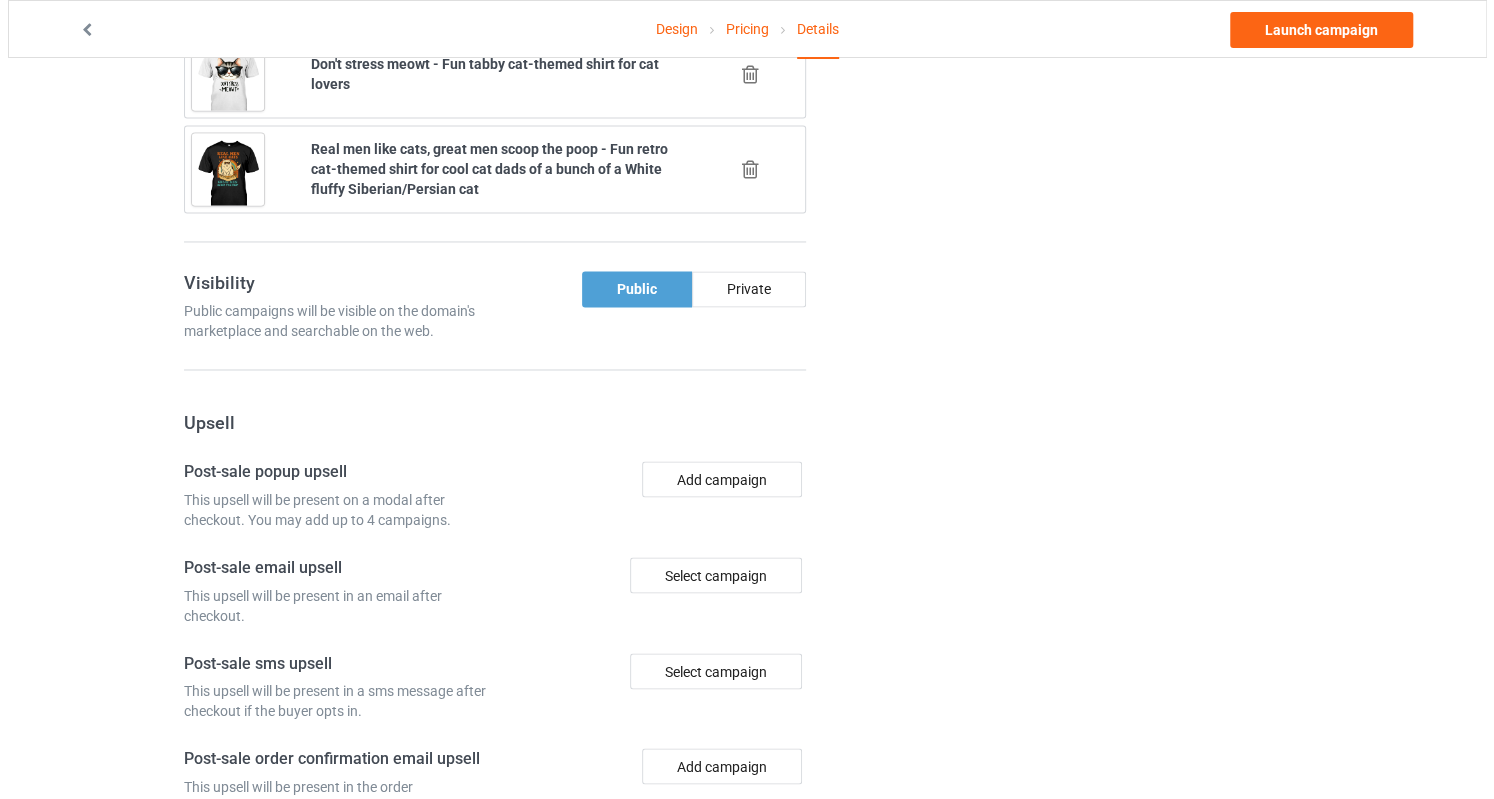 scroll, scrollTop: 1975, scrollLeft: 0, axis: vertical 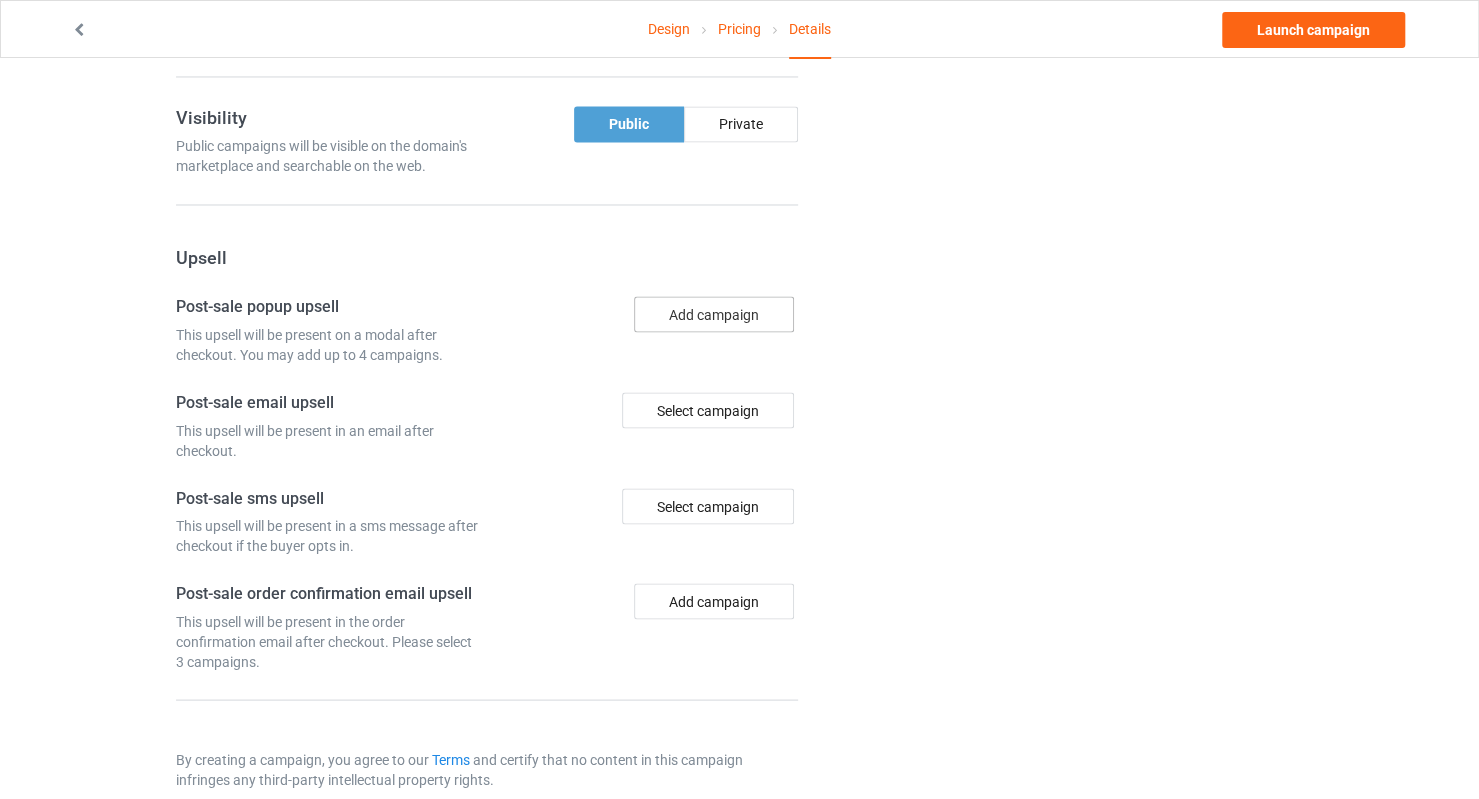 click on "Add campaign" at bounding box center [714, 314] 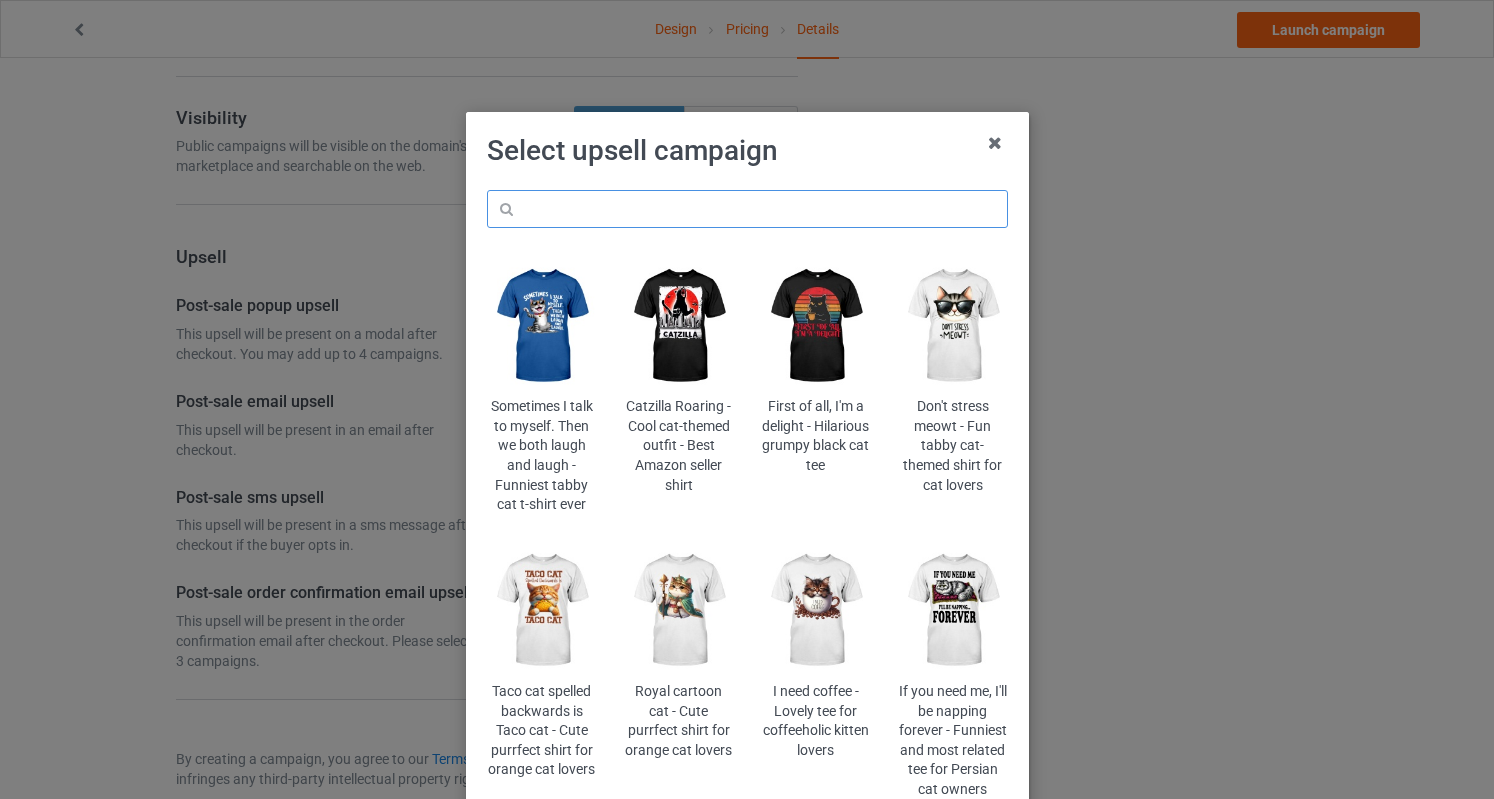 click at bounding box center [747, 209] 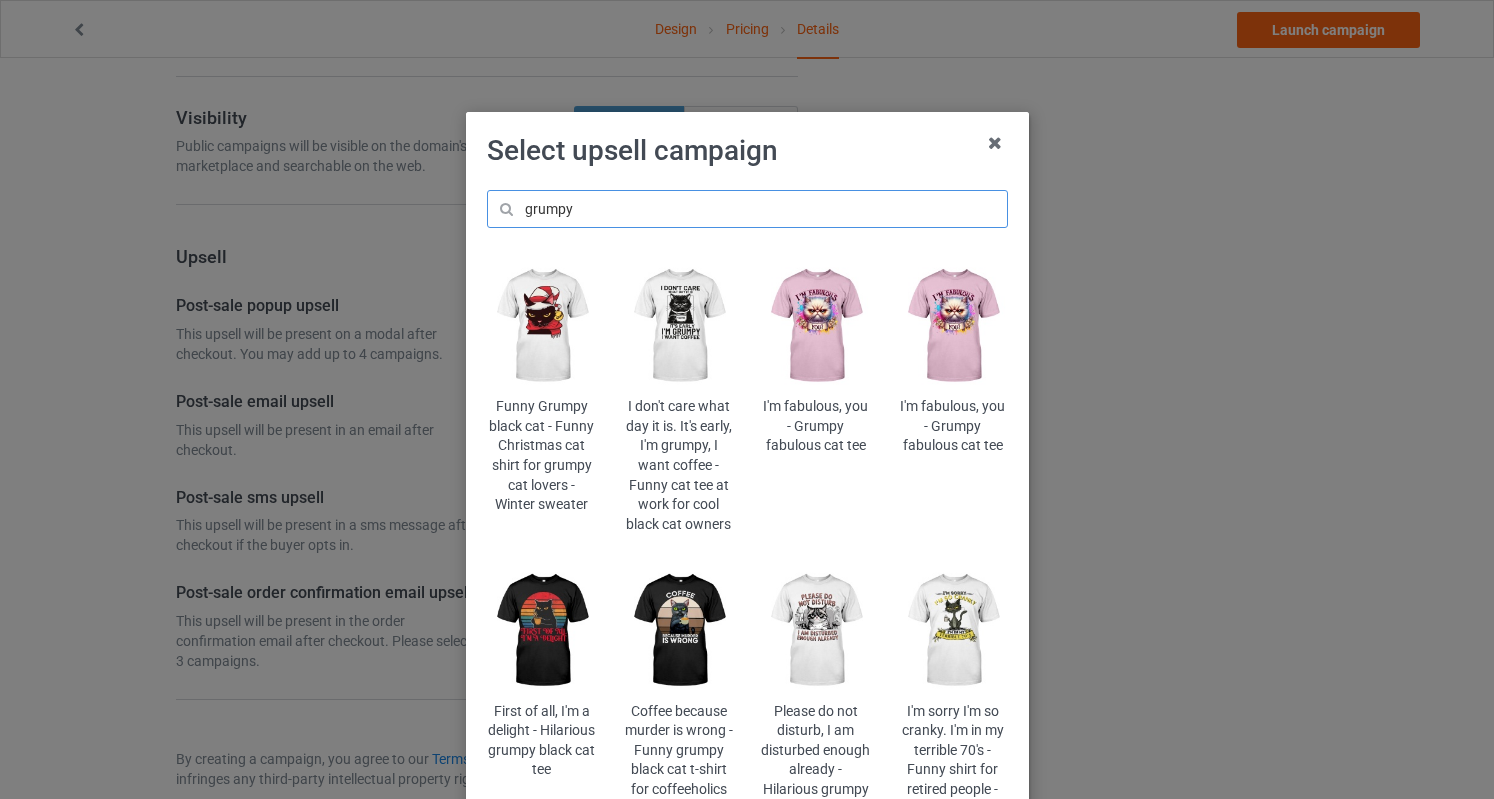 type on "grumpy" 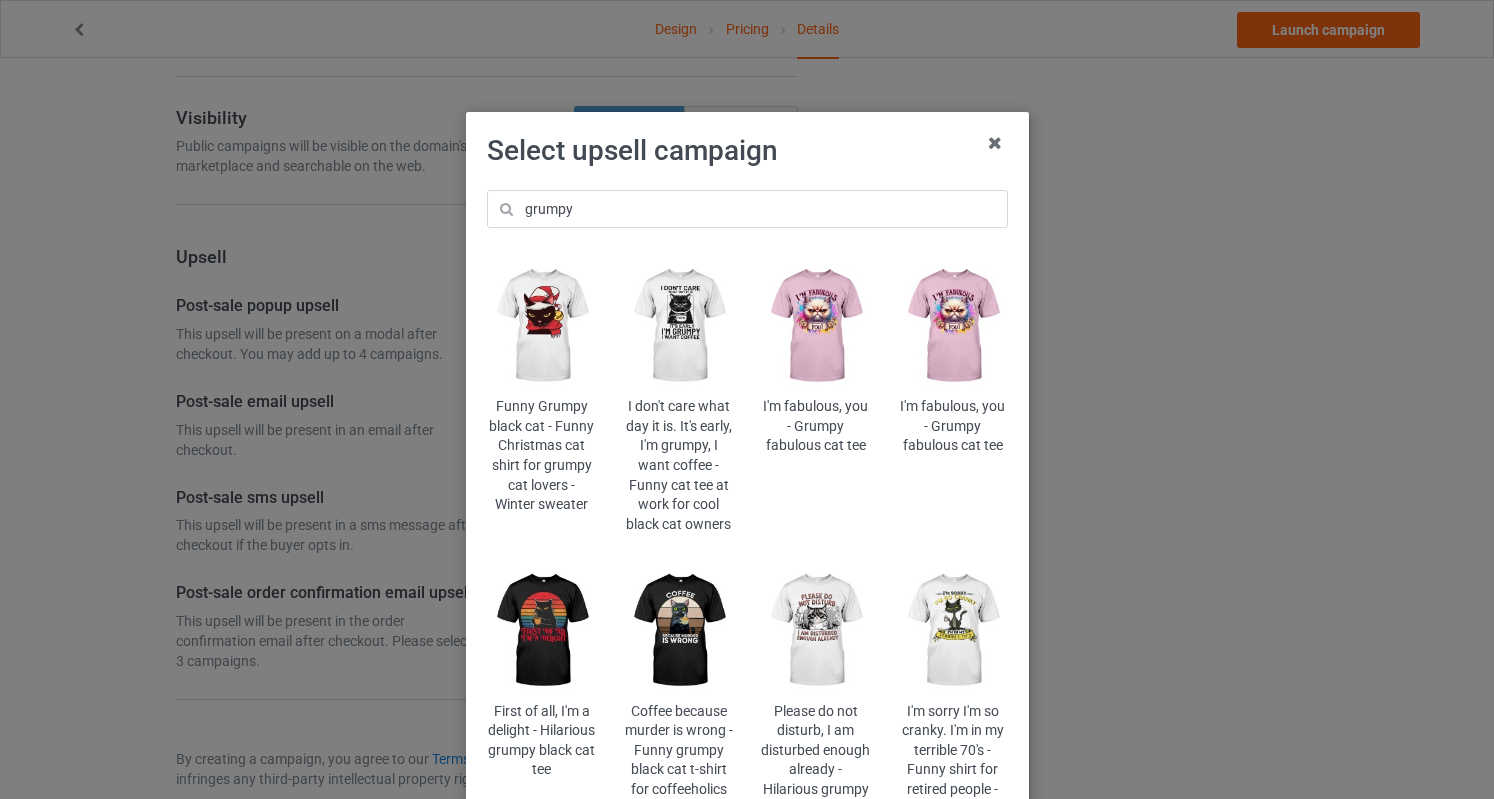 click at bounding box center [815, 326] 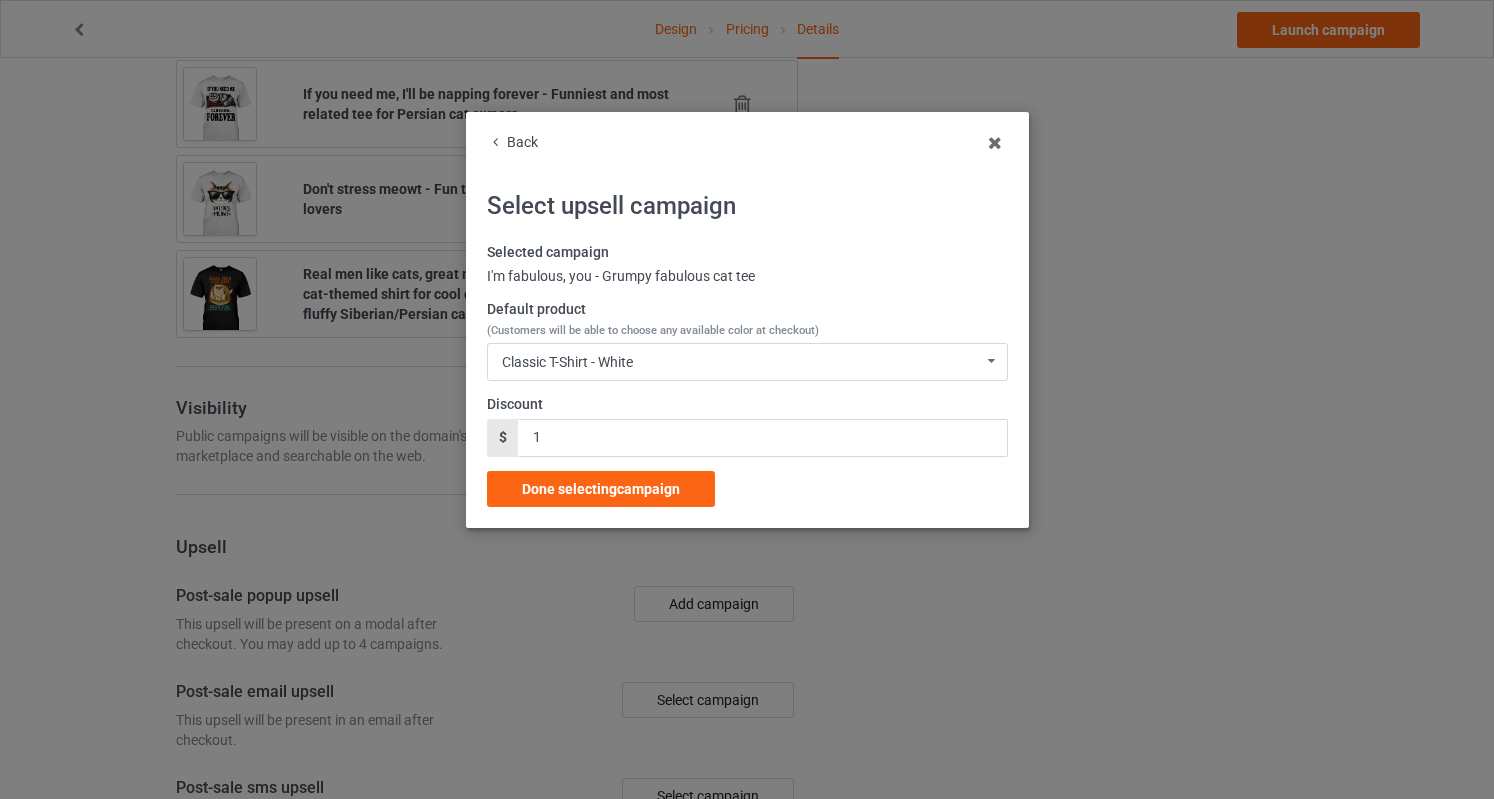 scroll, scrollTop: 1975, scrollLeft: 0, axis: vertical 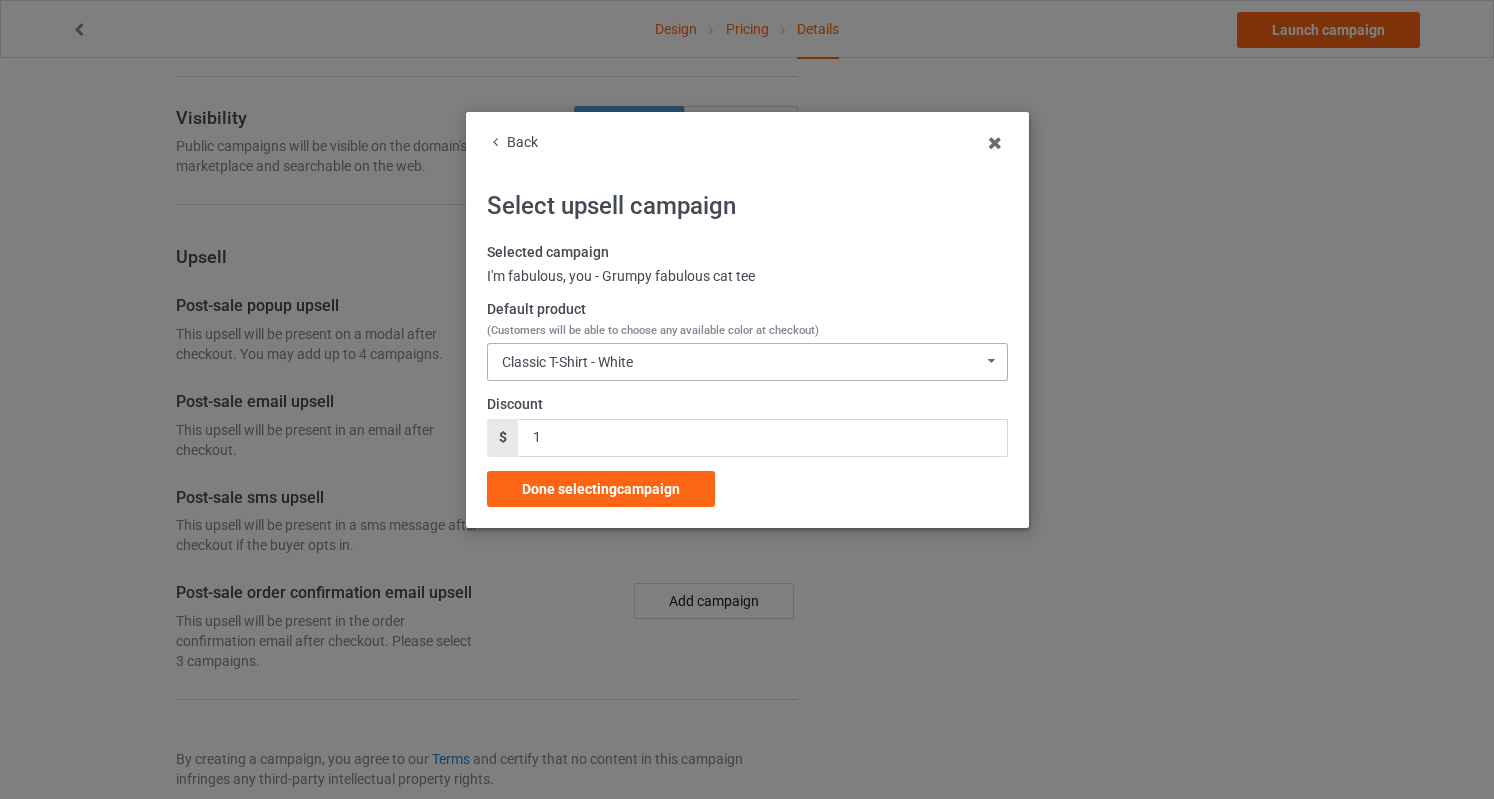 click on "Classic T-Shirt - White Classic T-Shirt - White Classic T-Shirt - Athletic Heather Classic T-Shirt - Classic Pink Classic T-Shirt - Light Blue [DEMOGRAPHIC_DATA] T-Shirt - White [DEMOGRAPHIC_DATA] T-Shirt - Sports Grey [DEMOGRAPHIC_DATA] T-Shirt - Light Pink [DEMOGRAPHIC_DATA] T-Shirt - Light Blue Long Sleeve Tee - White Long Sleeve Tee - Sports Grey Long Sleeve Tee - Light Pink Long Sleeve Tee - Carolina Blue Crewneck Sweatshirt - White Crewneck Sweatshirt - Sports Grey Crewneck Sweatshirt - Light Pink Crewneck Sweatshirt - Light Blue Hooded Sweatshirt - White Hooded Sweatshirt - Sports Grey Hooded Sweatshirt - Light Pink Hooded Sweatshirt - Carolina Blue Mug - White Mug - Ash Mug - Classic Pink Mug - Light Blue Color Changing Mug - White Color Changing Mug - Ash Color Changing Mug - Classic Pink Color Changing Mug - Light Blue 9C5E30D251A0F6-D4FAFA6CD159-GS1-TC0-WHT 9C5E30D251A0F6-D4FAFA6CD159-GS1-TC0-ATH 9C5E30D251A0F6-D4FAFA6CD159-GS1-TC0-PNK 9C5E30D251A0F6-D4FAFA6CD159-GS1-TC0-LTB 9C5E30D251A0F6-D4FAFA6CD159-GS1-TC5-WHT" at bounding box center [747, 362] 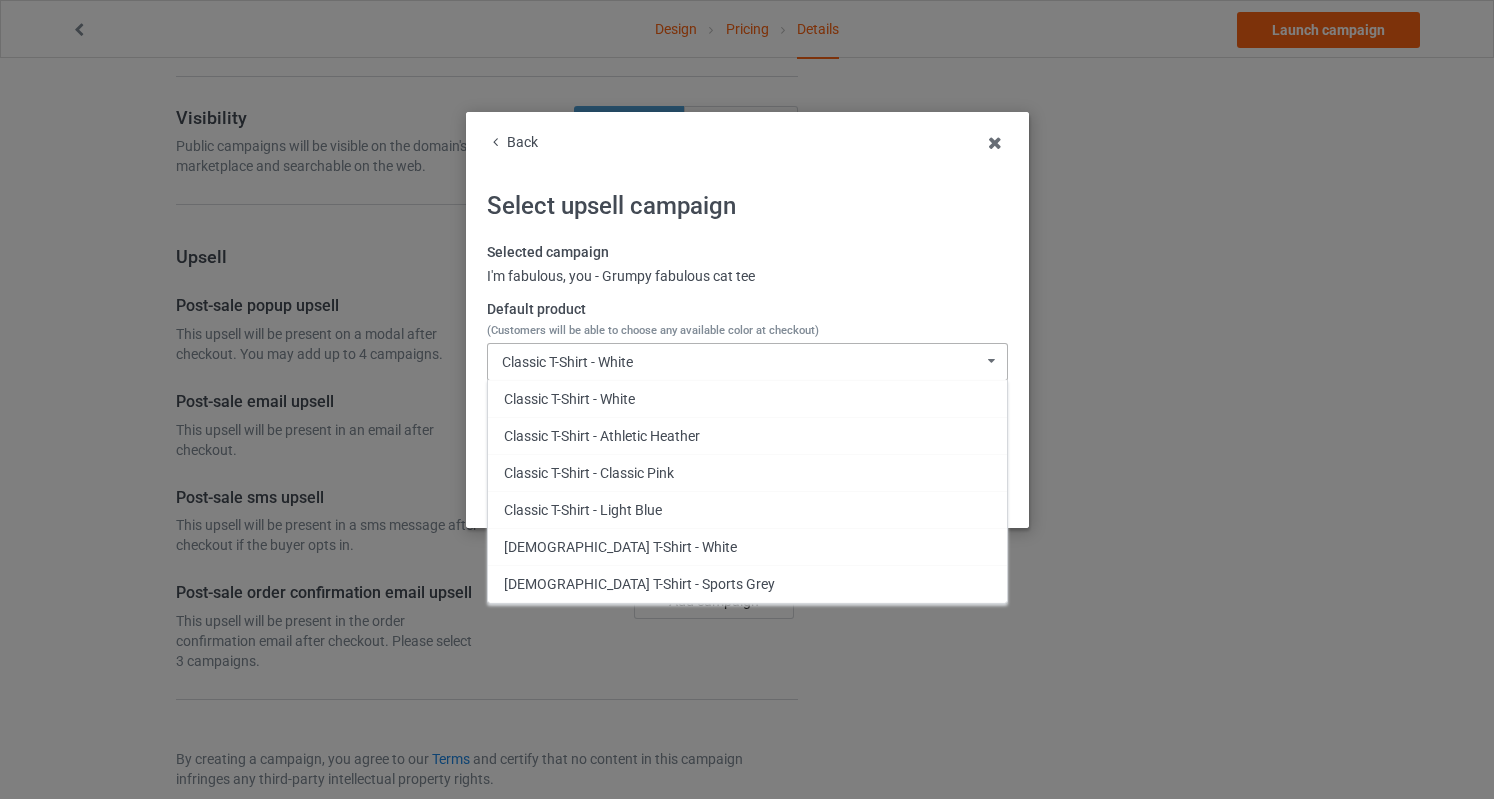 scroll, scrollTop: 346, scrollLeft: 0, axis: vertical 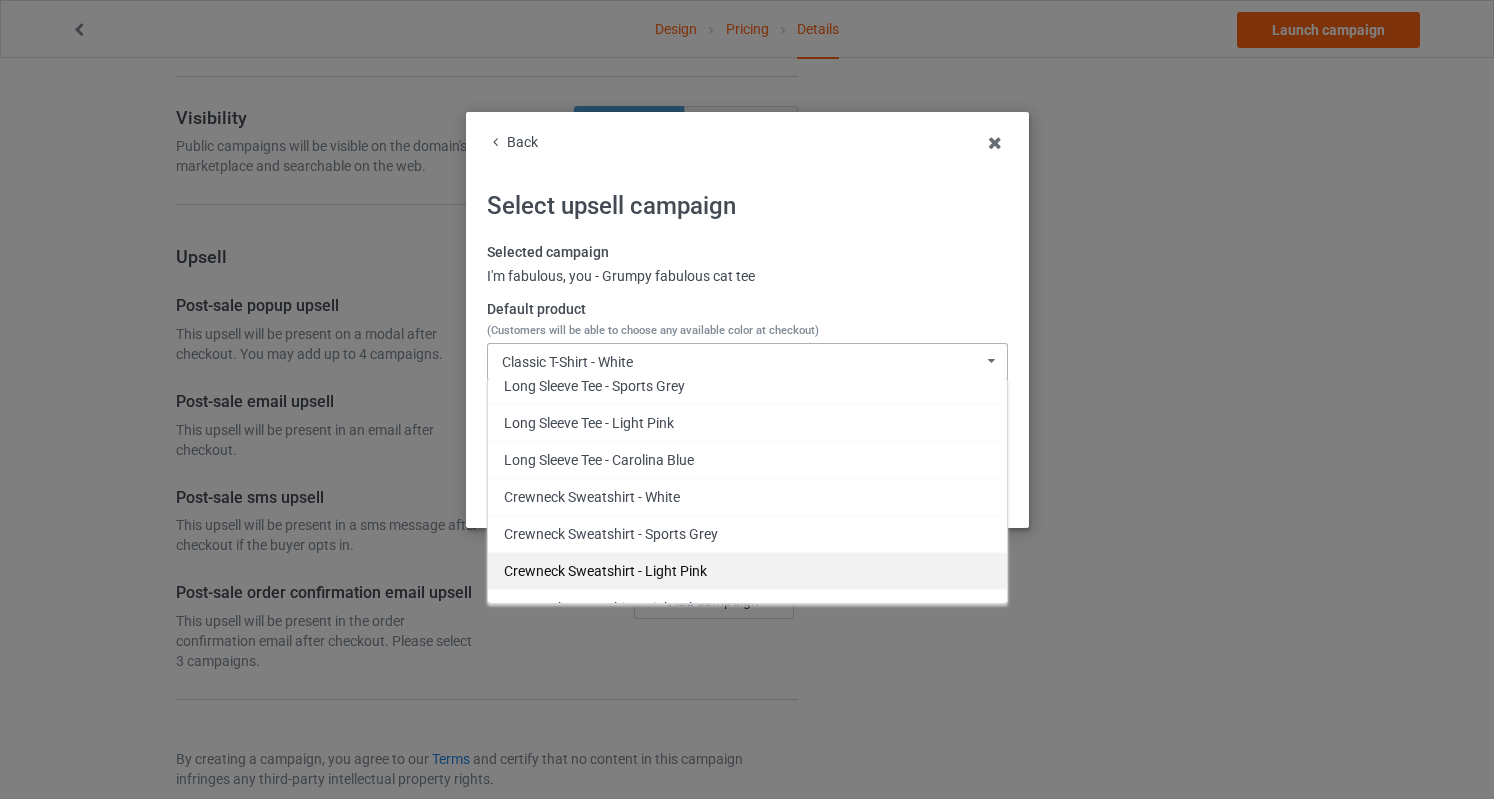 click on "Crewneck Sweatshirt - Light Pink" at bounding box center [747, 570] 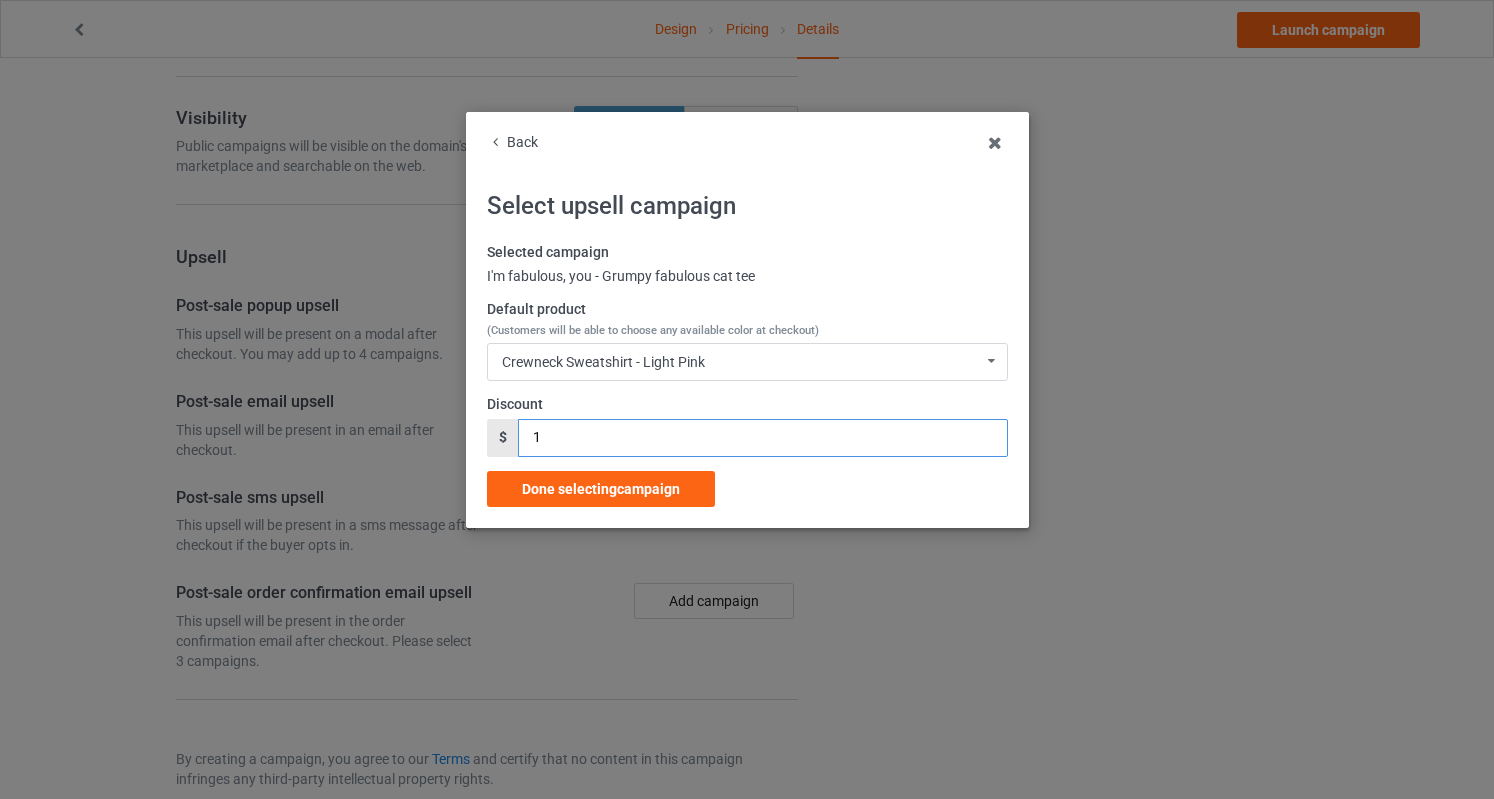 drag, startPoint x: 526, startPoint y: 427, endPoint x: 468, endPoint y: 430, distance: 58.077534 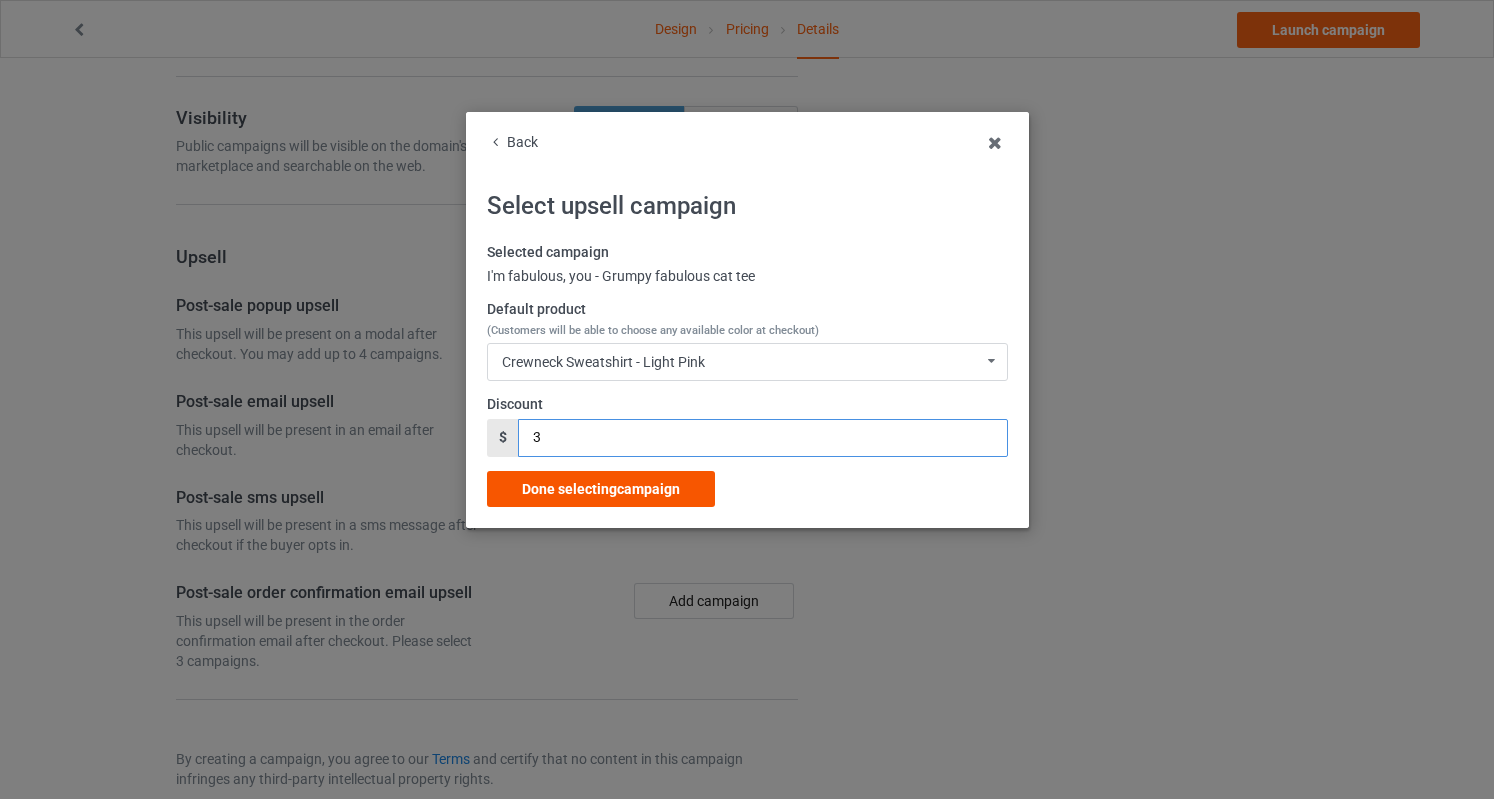 type on "3" 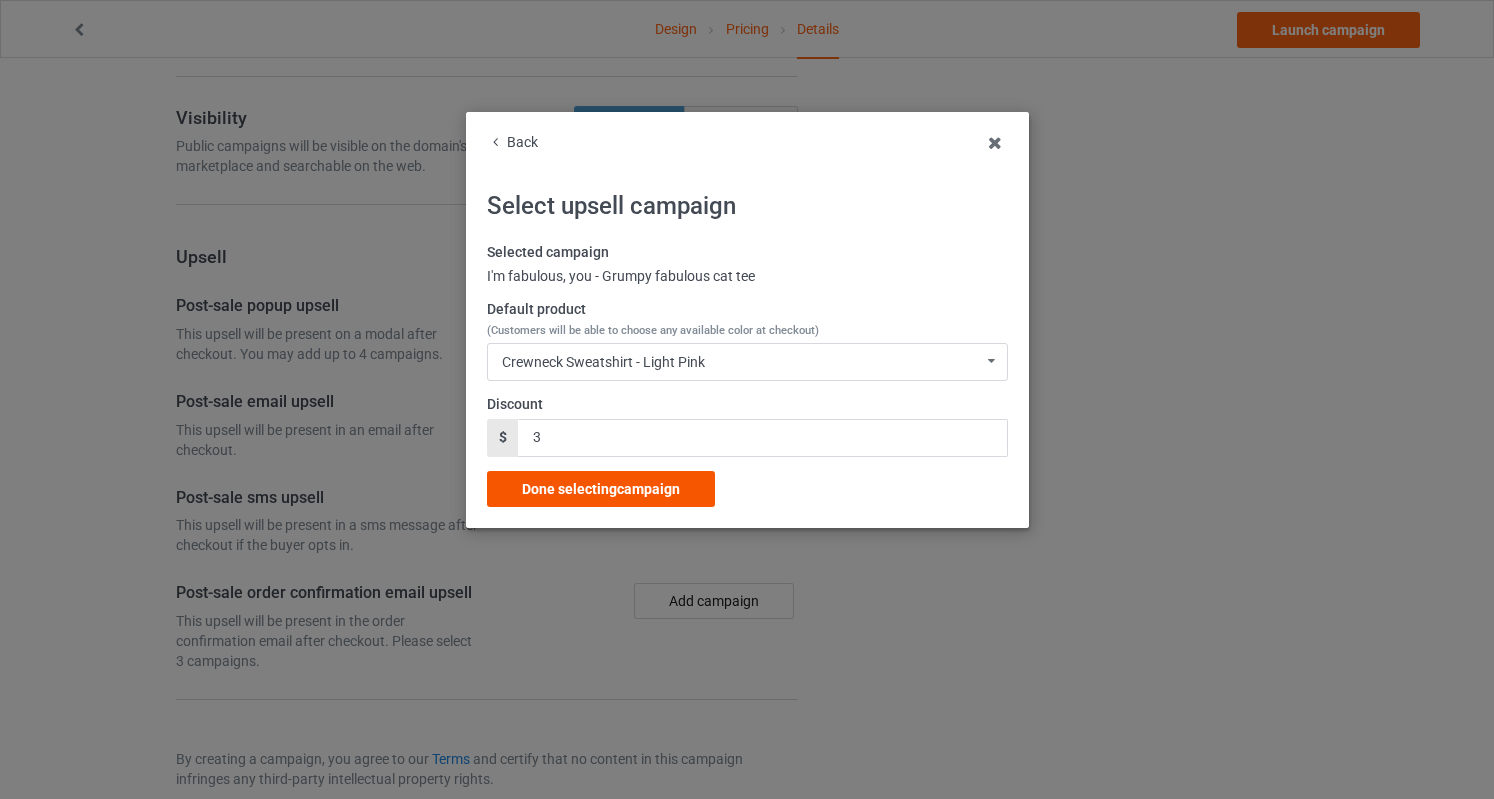 click on "Done selecting  campaign" at bounding box center (601, 489) 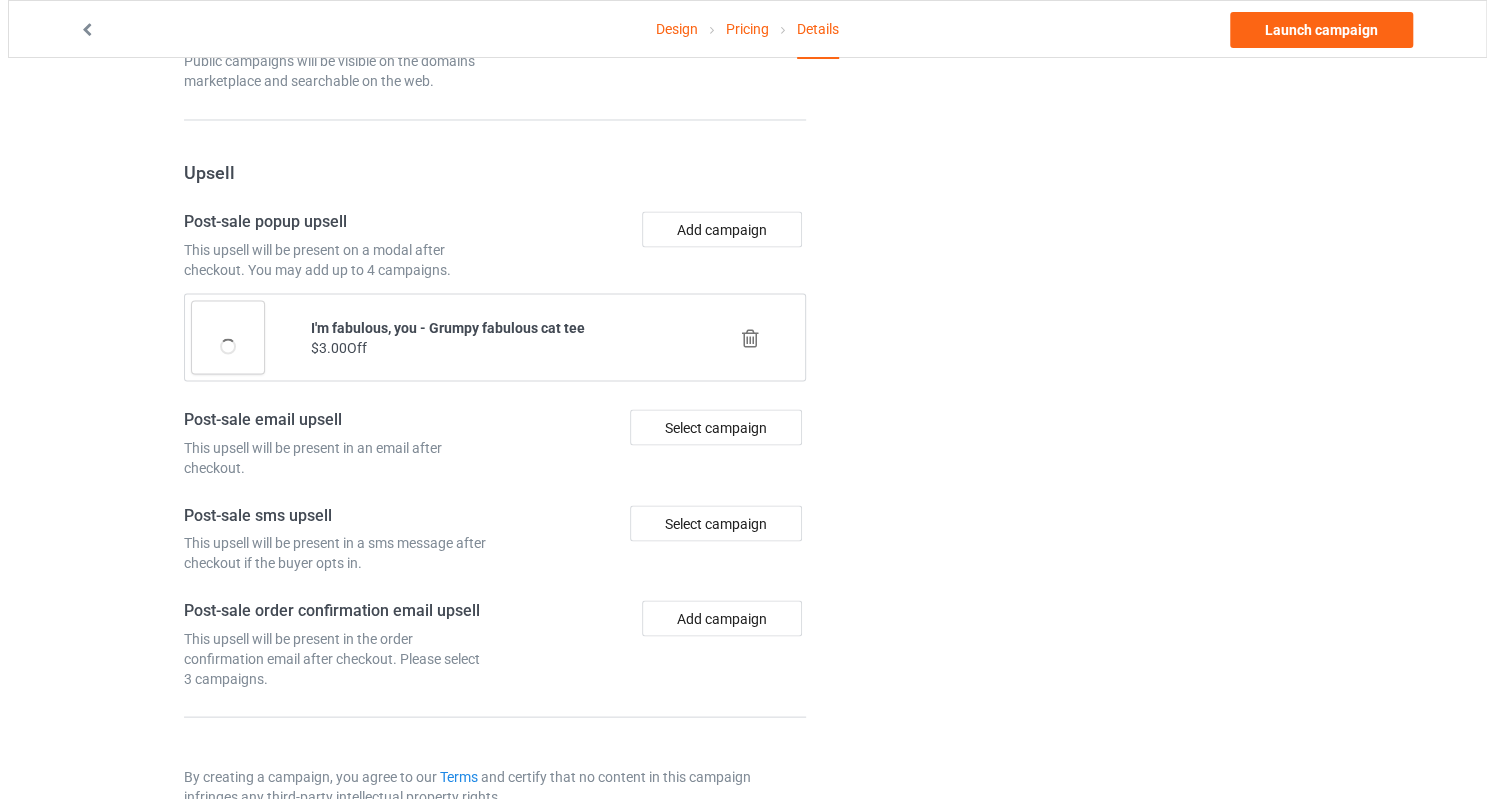 scroll, scrollTop: 2076, scrollLeft: 0, axis: vertical 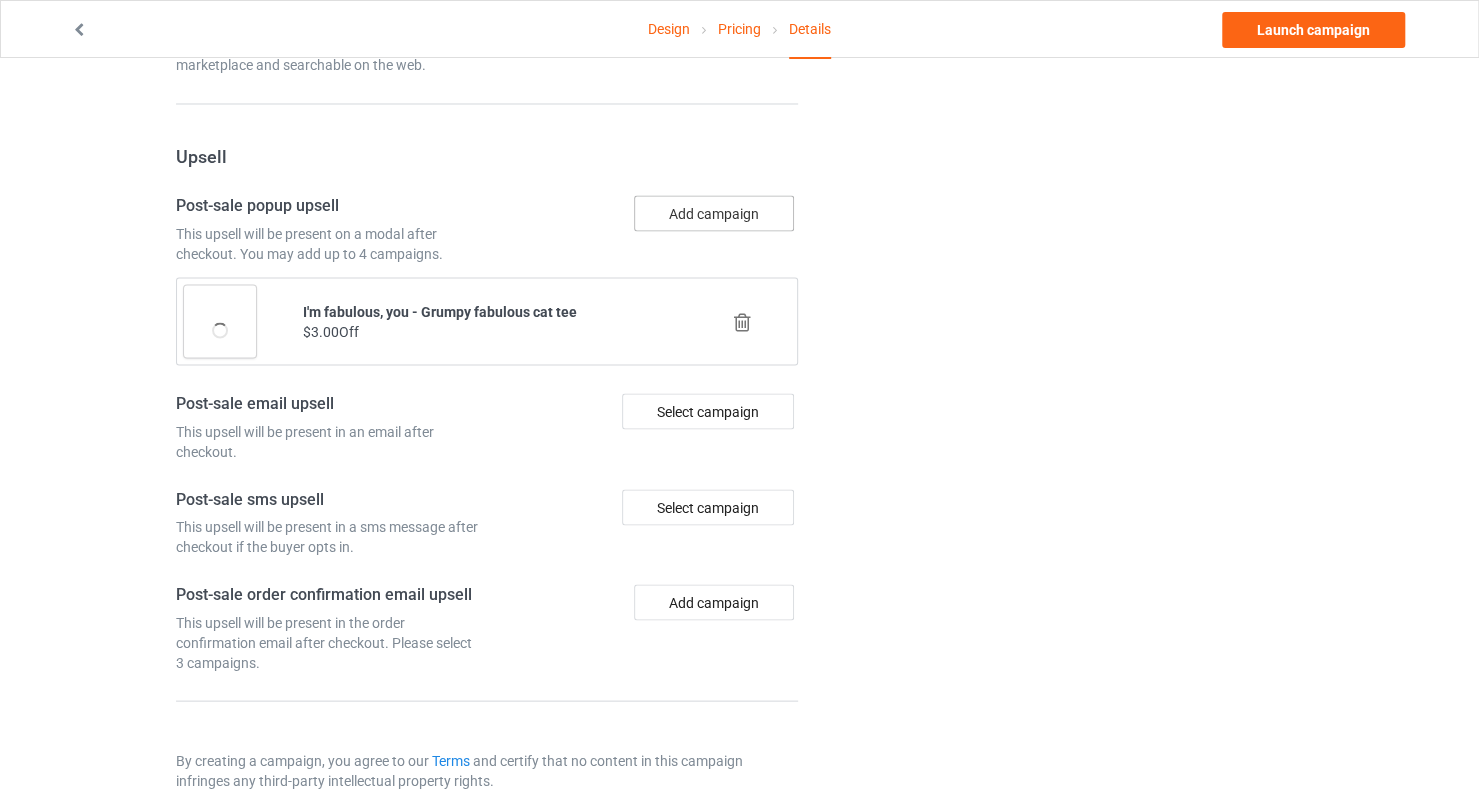 click on "Add campaign" at bounding box center (714, 213) 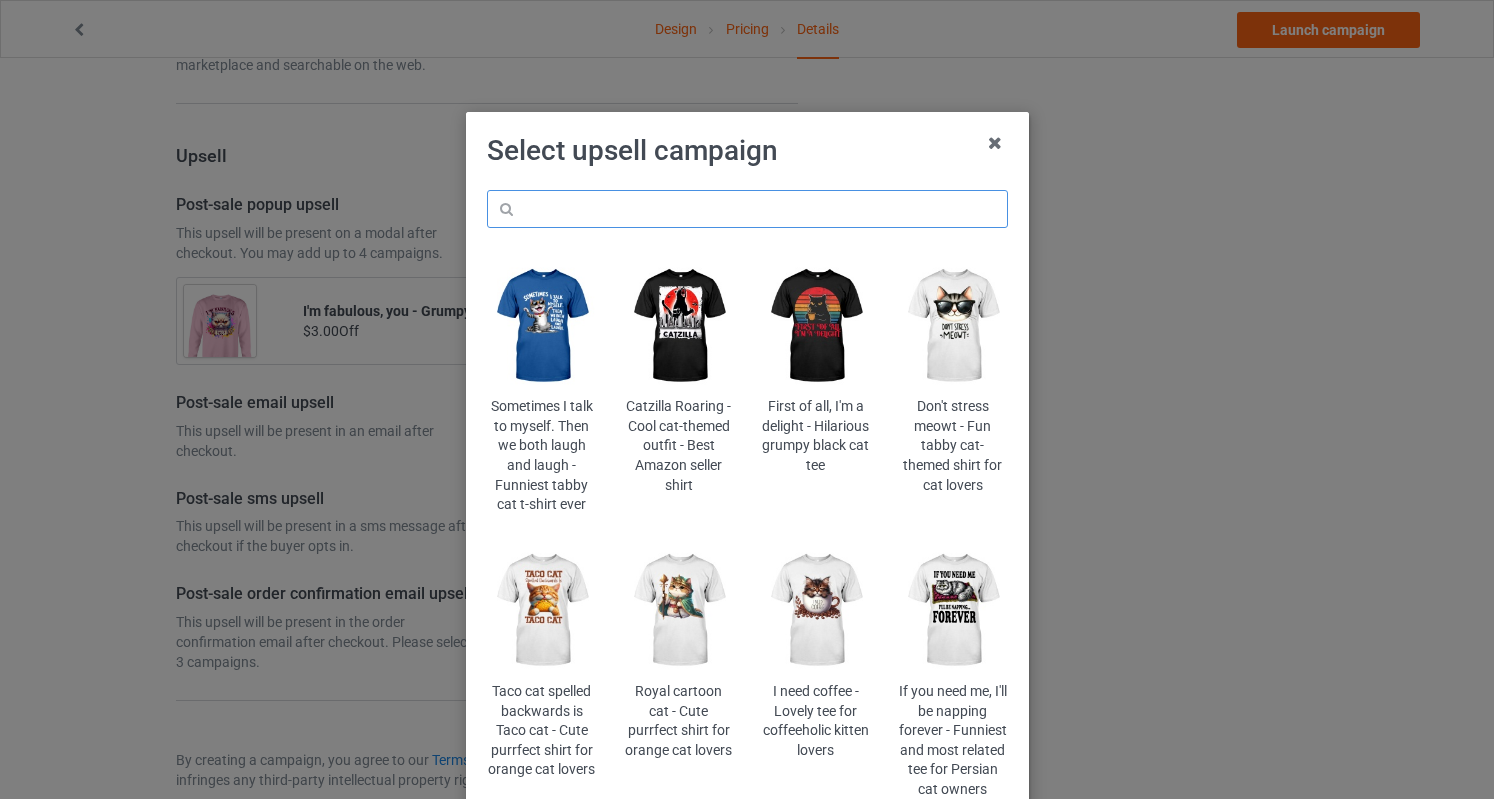 click at bounding box center (747, 209) 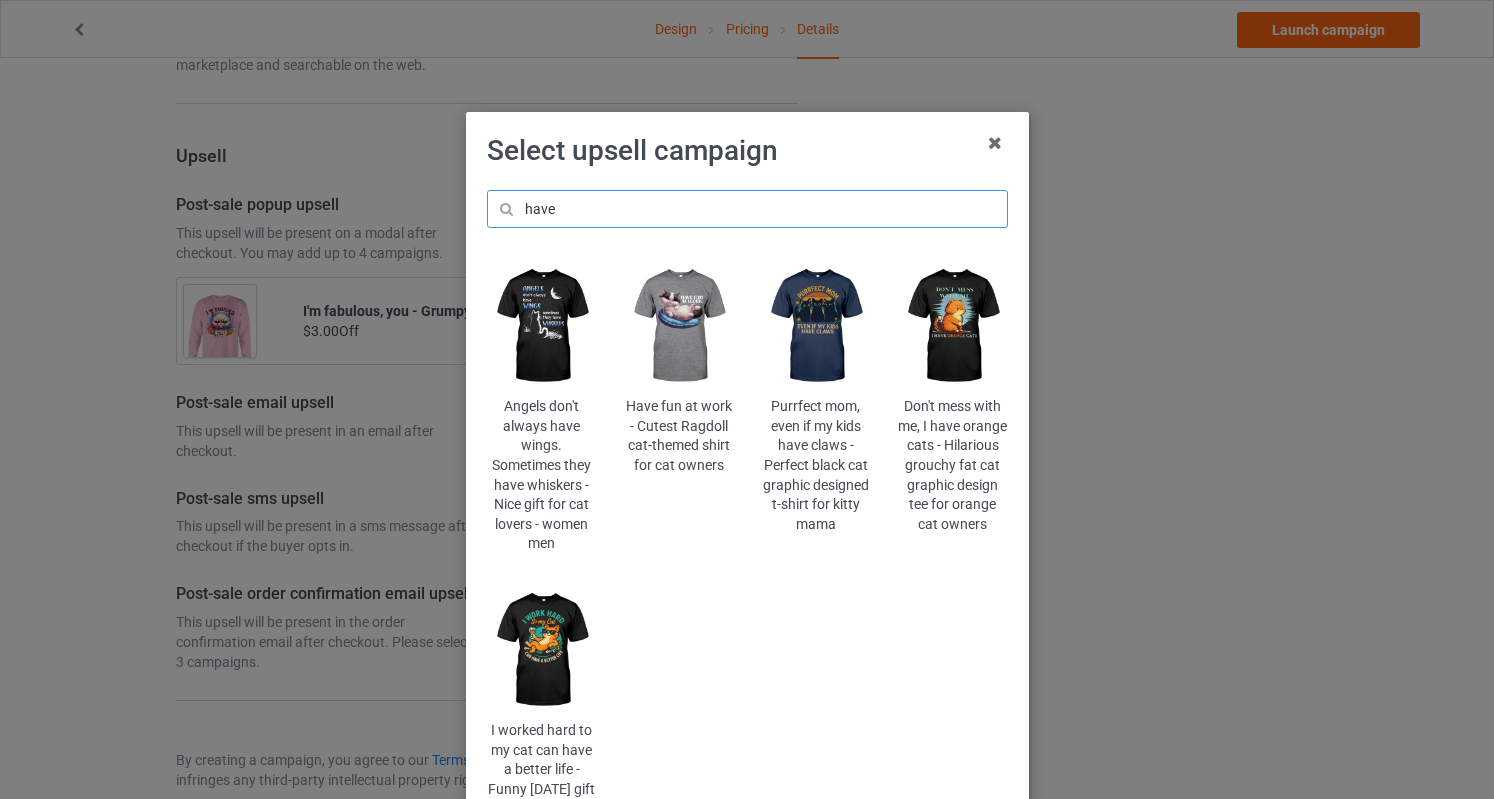 type on "have" 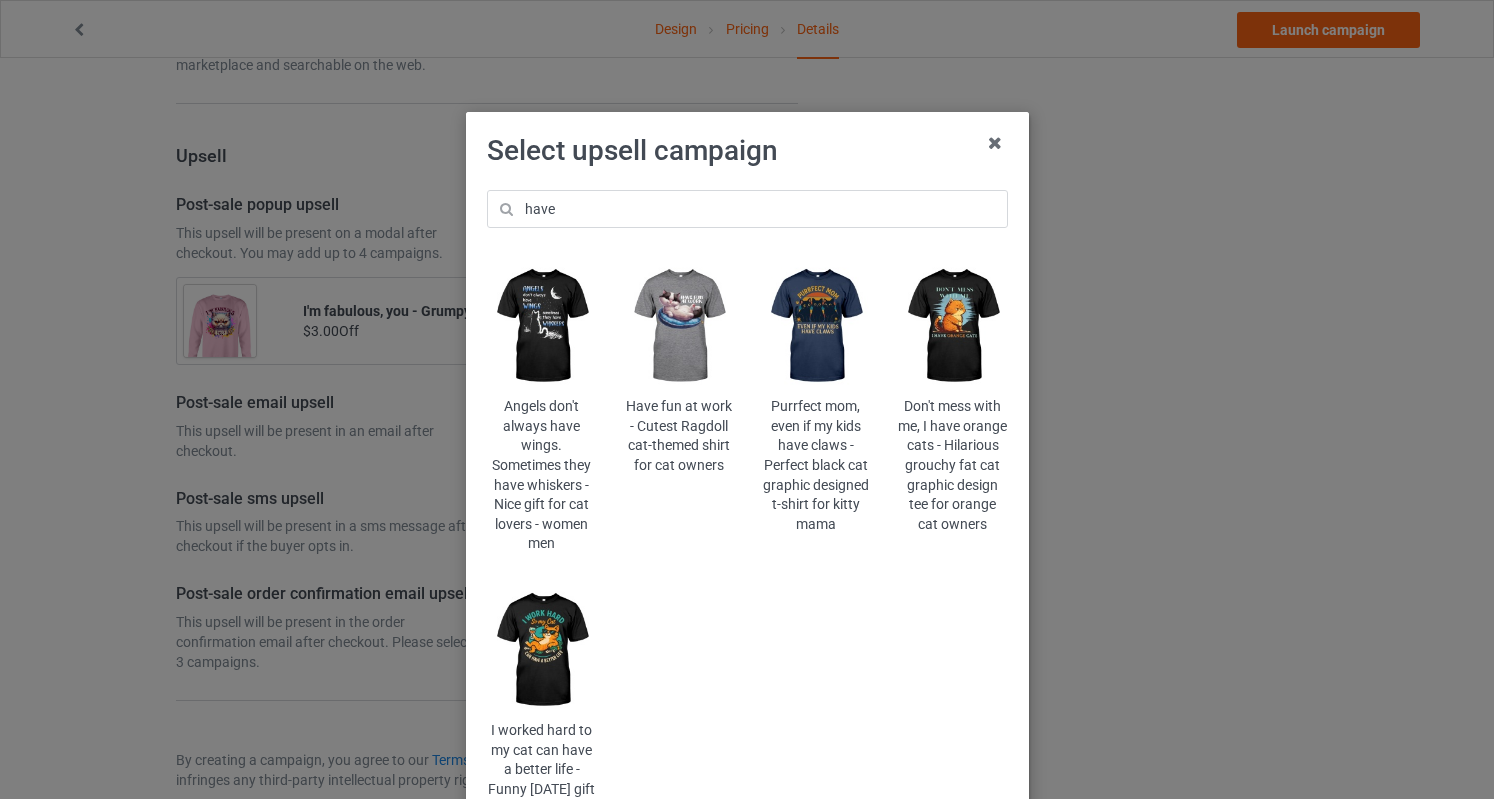 click at bounding box center [678, 326] 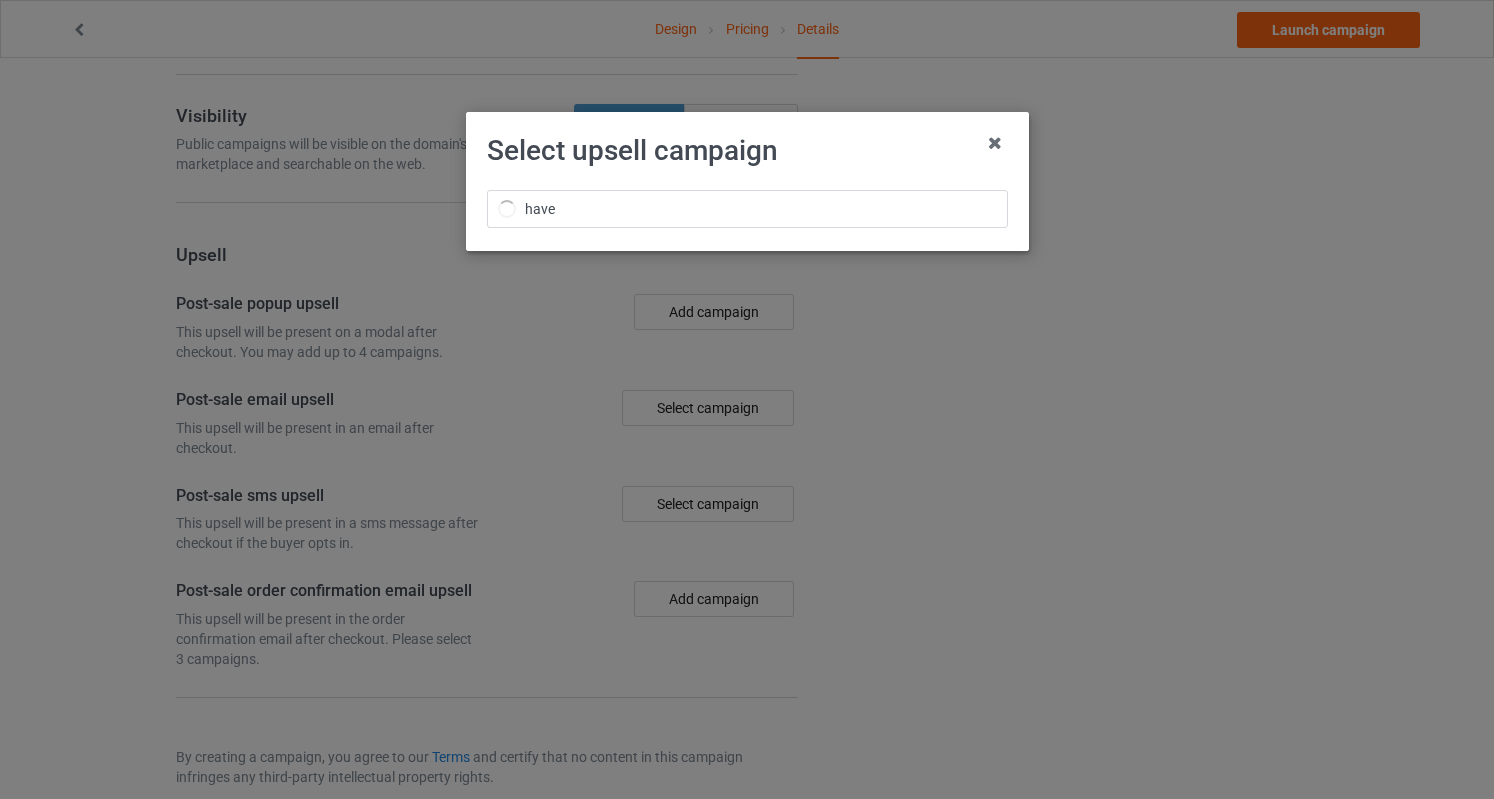 scroll, scrollTop: 2076, scrollLeft: 0, axis: vertical 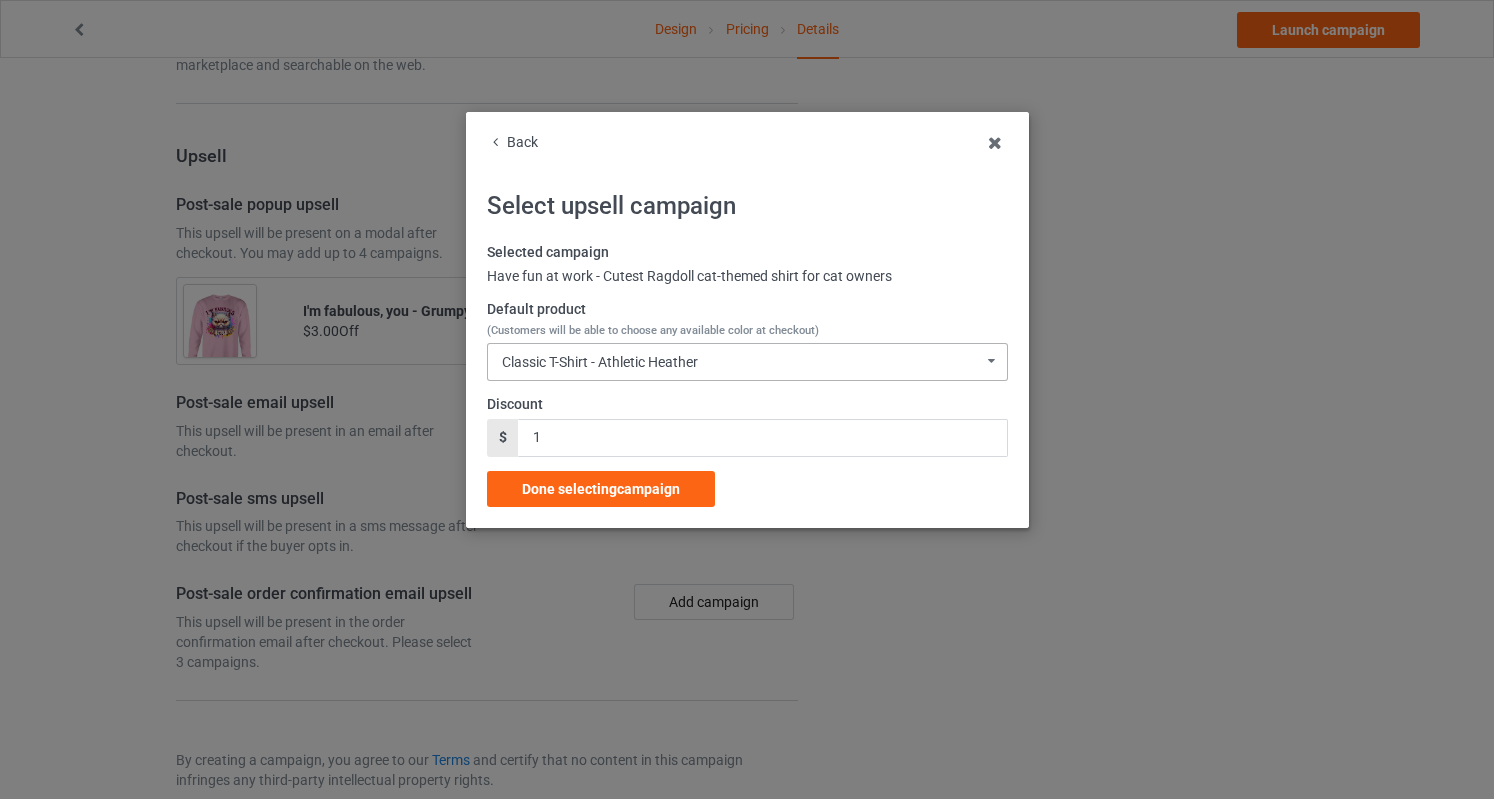 click on "Classic T-Shirt - Athletic Heather Classic T-Shirt - Athletic Heather Classic T-Shirt - Forest Green Classic T-Shirt - Chocolate Classic T-Shirt - Black Classic T-Shirt - Royal Classic T-Shirt - J Navy [DEMOGRAPHIC_DATA] T-Shirt - Black [DEMOGRAPHIC_DATA] T-Shirt - Sports Grey [DEMOGRAPHIC_DATA] T-Shirt - Royal Blue [DEMOGRAPHIC_DATA] T-Shirt - Forest Green [DEMOGRAPHIC_DATA] T-Shirt - Dark Chocolate Hooded Sweatshirt - Black Hooded Sweatshirt - Sports Grey Hooded Sweatshirt - Royal Blue Hooded Sweatshirt - Forest Green Hooded Sweatshirt - Dark Chocolate V-Neck T-Shirt - Black V-Neck T-Shirt - Royal Blue V-Neck T-Shirt - [PERSON_NAME] V-Neck T-Shirt - Brown Long Sleeve Tee - Black Long Sleeve Tee - Sports Grey Long Sleeve Tee - Royal Blue Long Sleeve Tee - Forest Green Long Sleeve Tee - Dark Chocolate Crewneck Sweatshirt - Black Crewneck Sweatshirt - Sports Grey Crewneck Sweatshirt - Forest Green Crewneck Sweatshirt - Royal Blue Crewneck Sweatshirt - Dark Chocolate Crewneck Sweatshirt - Maroon Crewneck Sweatshirt - Navy Mug - Black Mug - Royal Mug - Forest Green" at bounding box center (747, 362) 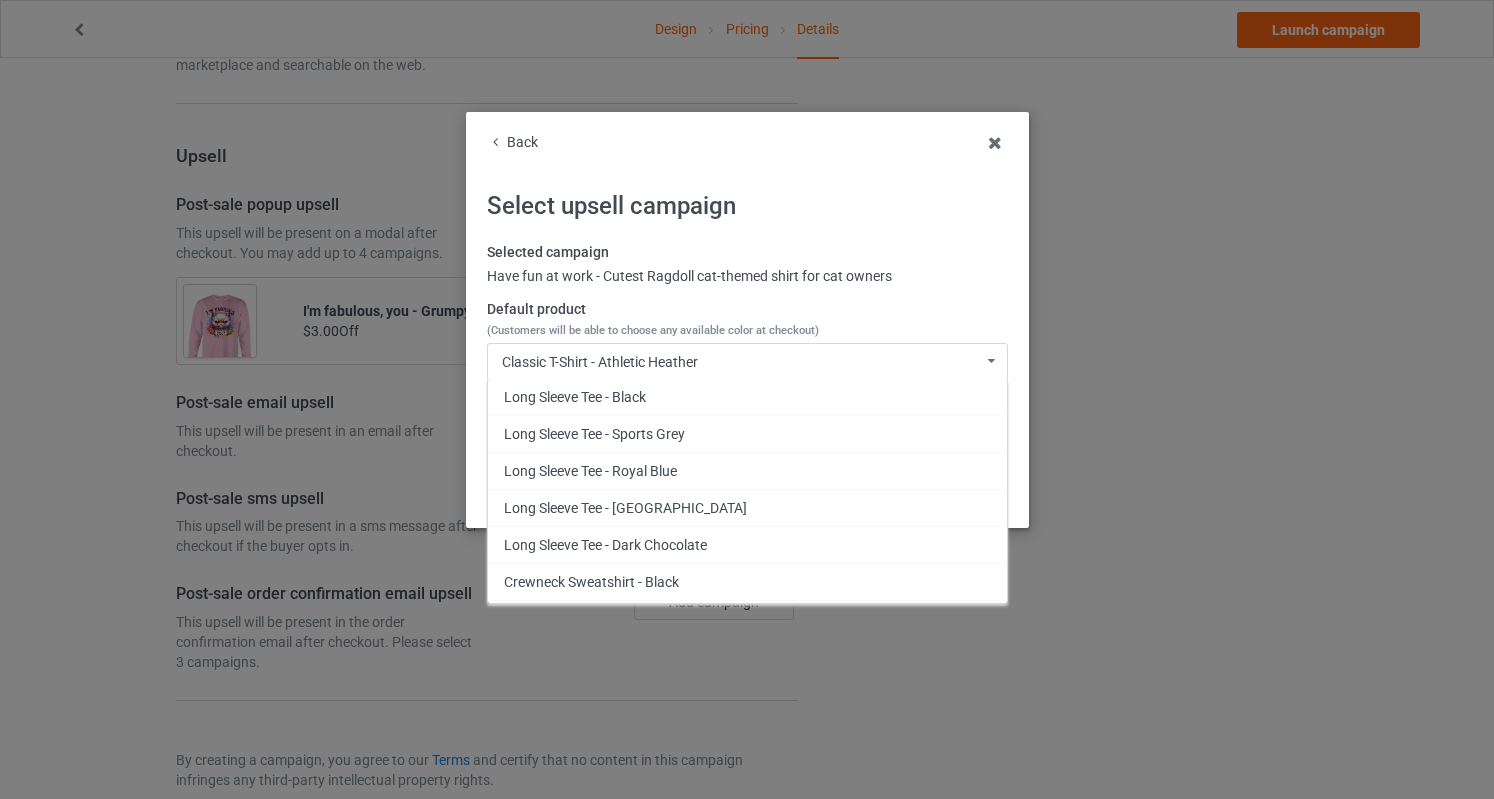 scroll, scrollTop: 723, scrollLeft: 0, axis: vertical 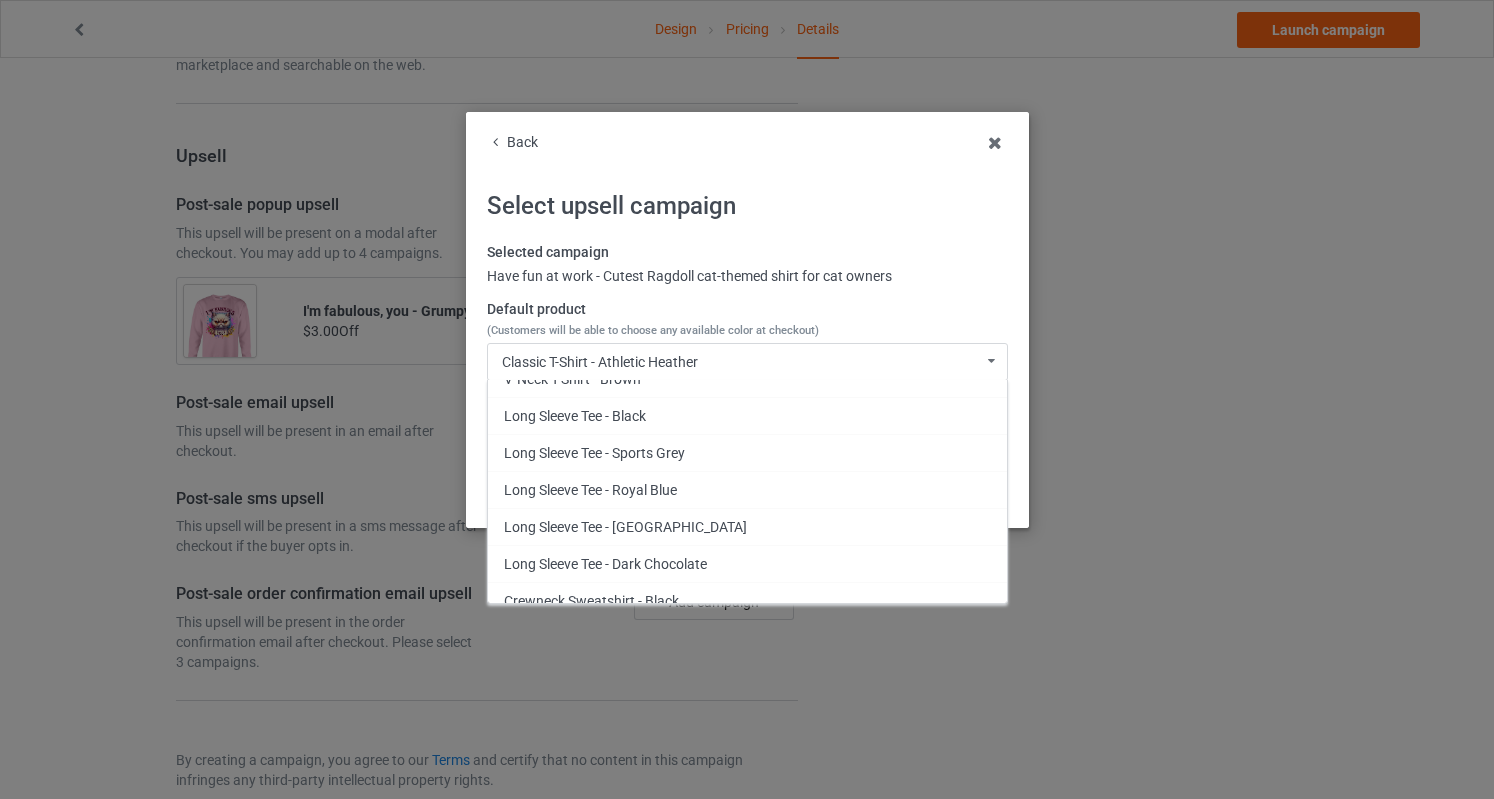 click on "Back" at bounding box center [747, 143] 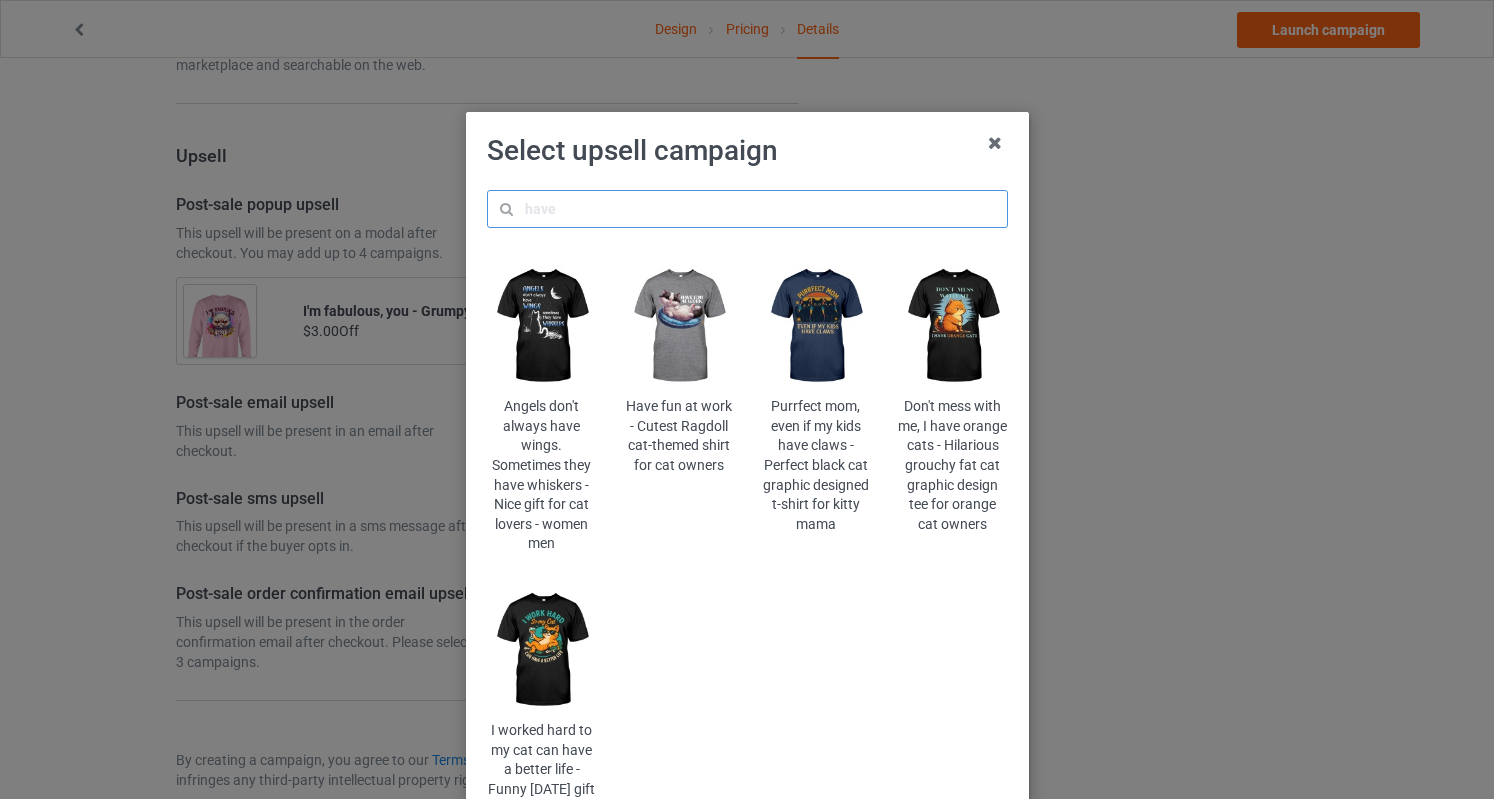 click at bounding box center (747, 209) 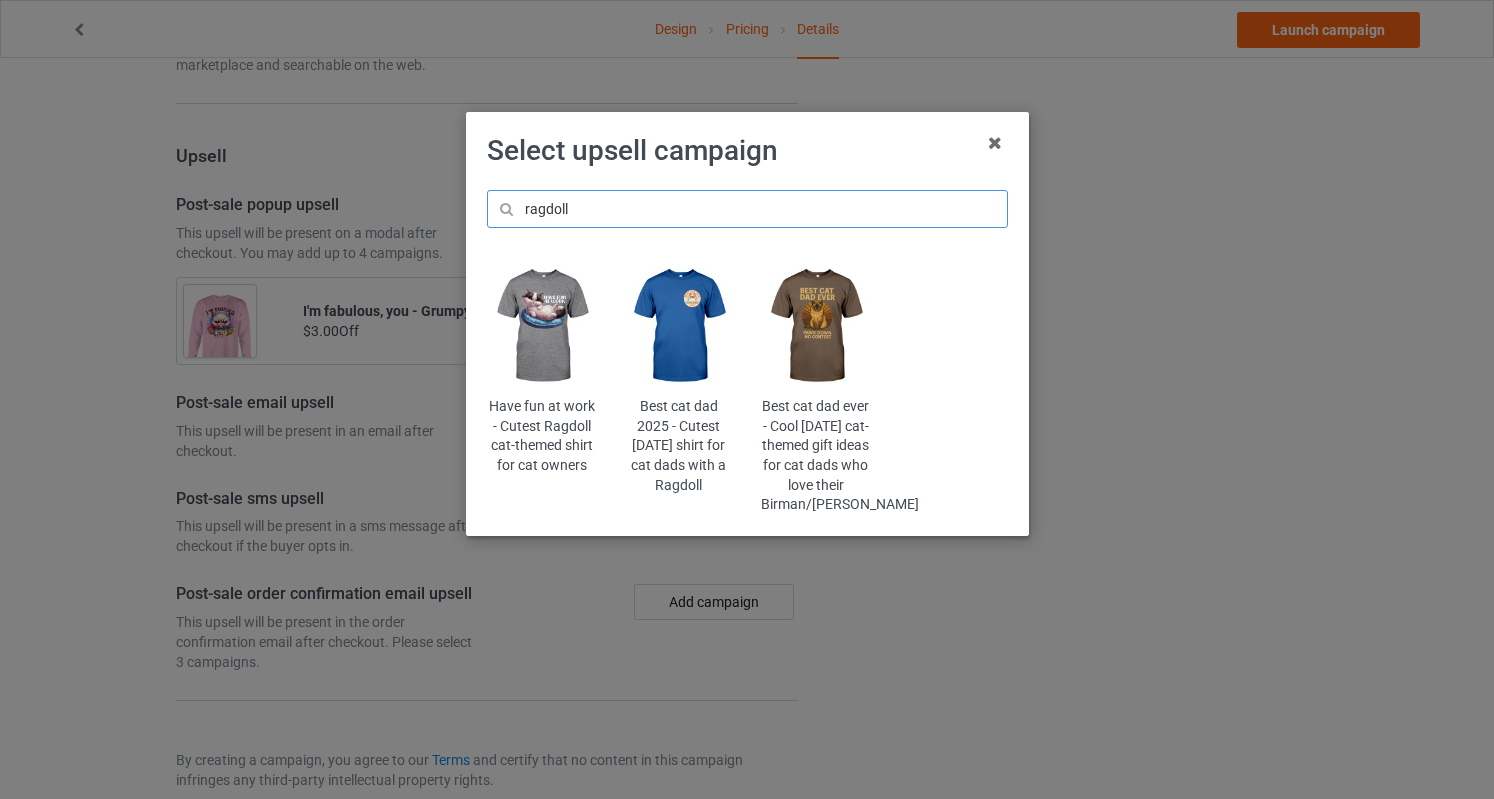 click on "ragdoll" at bounding box center (747, 209) 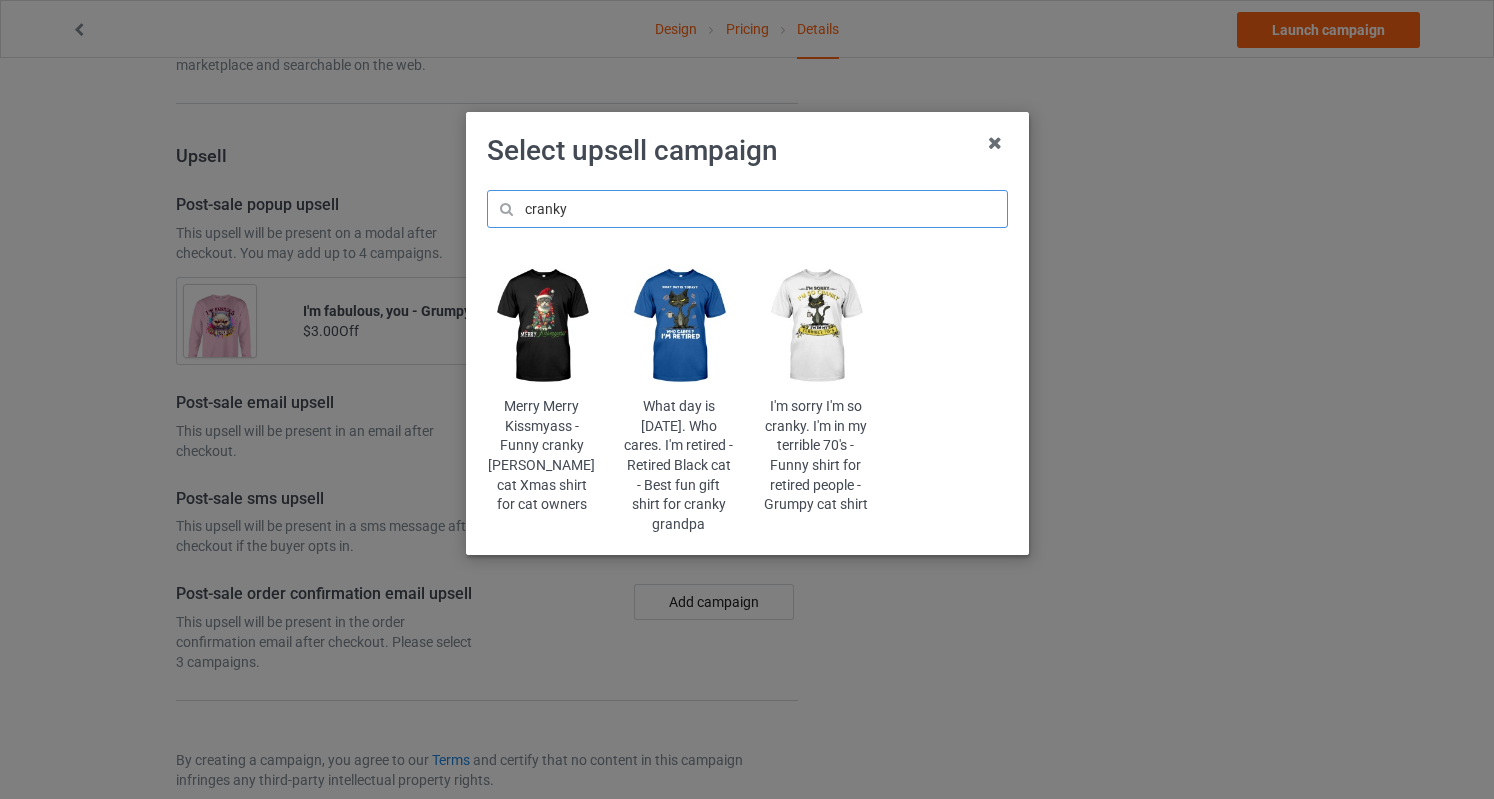 type on "cranky" 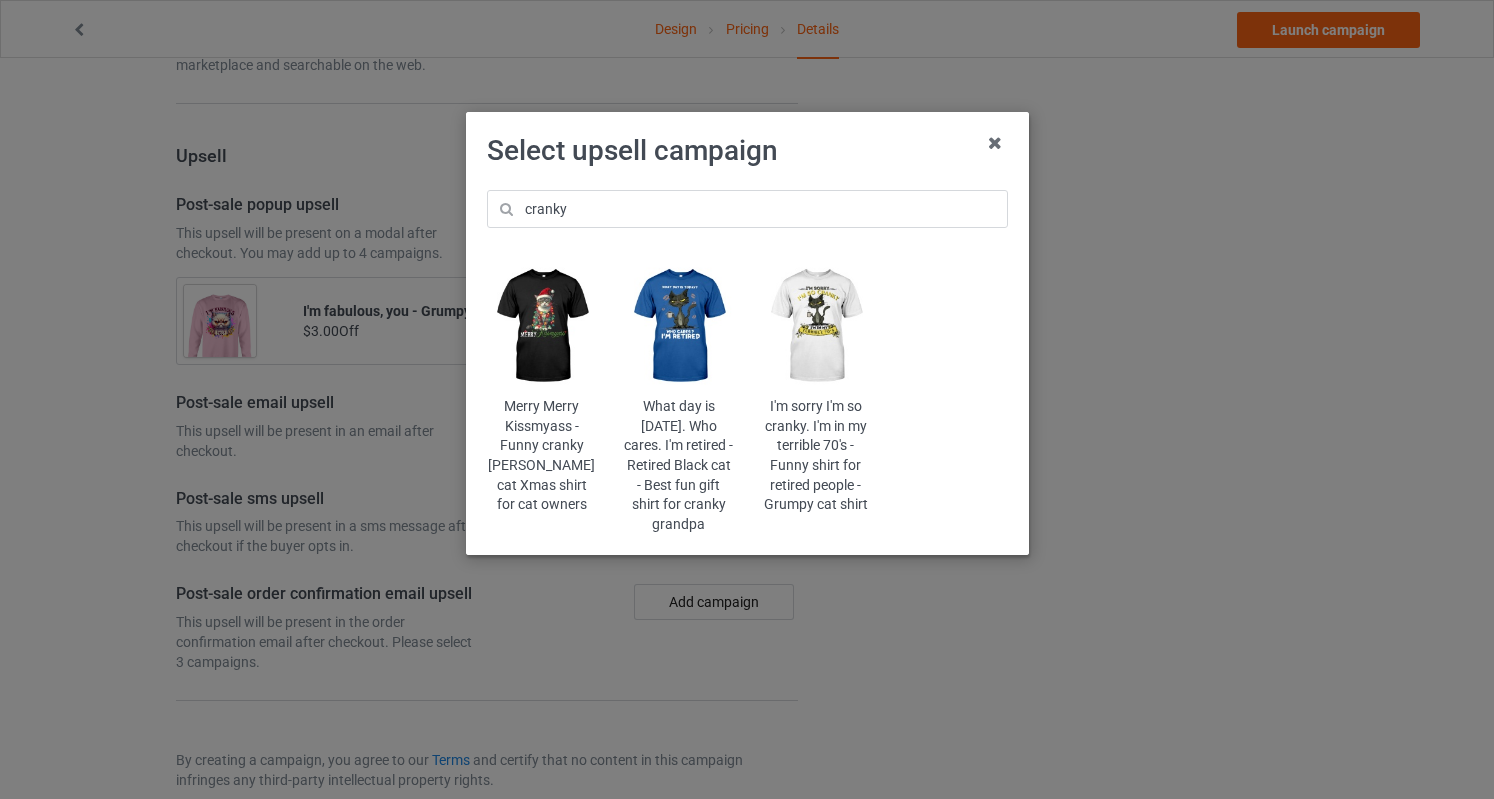 click at bounding box center [815, 326] 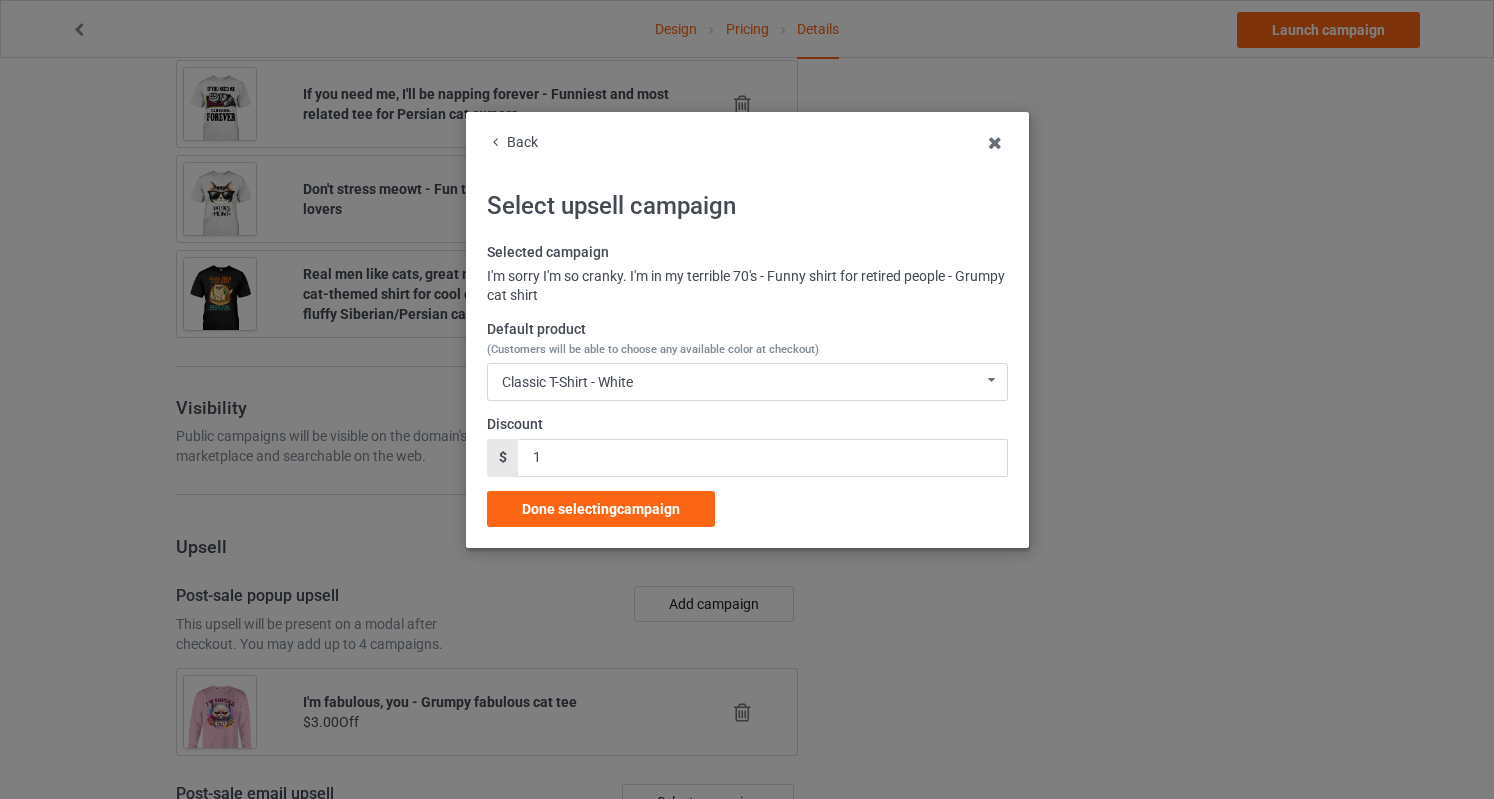 scroll, scrollTop: 2076, scrollLeft: 0, axis: vertical 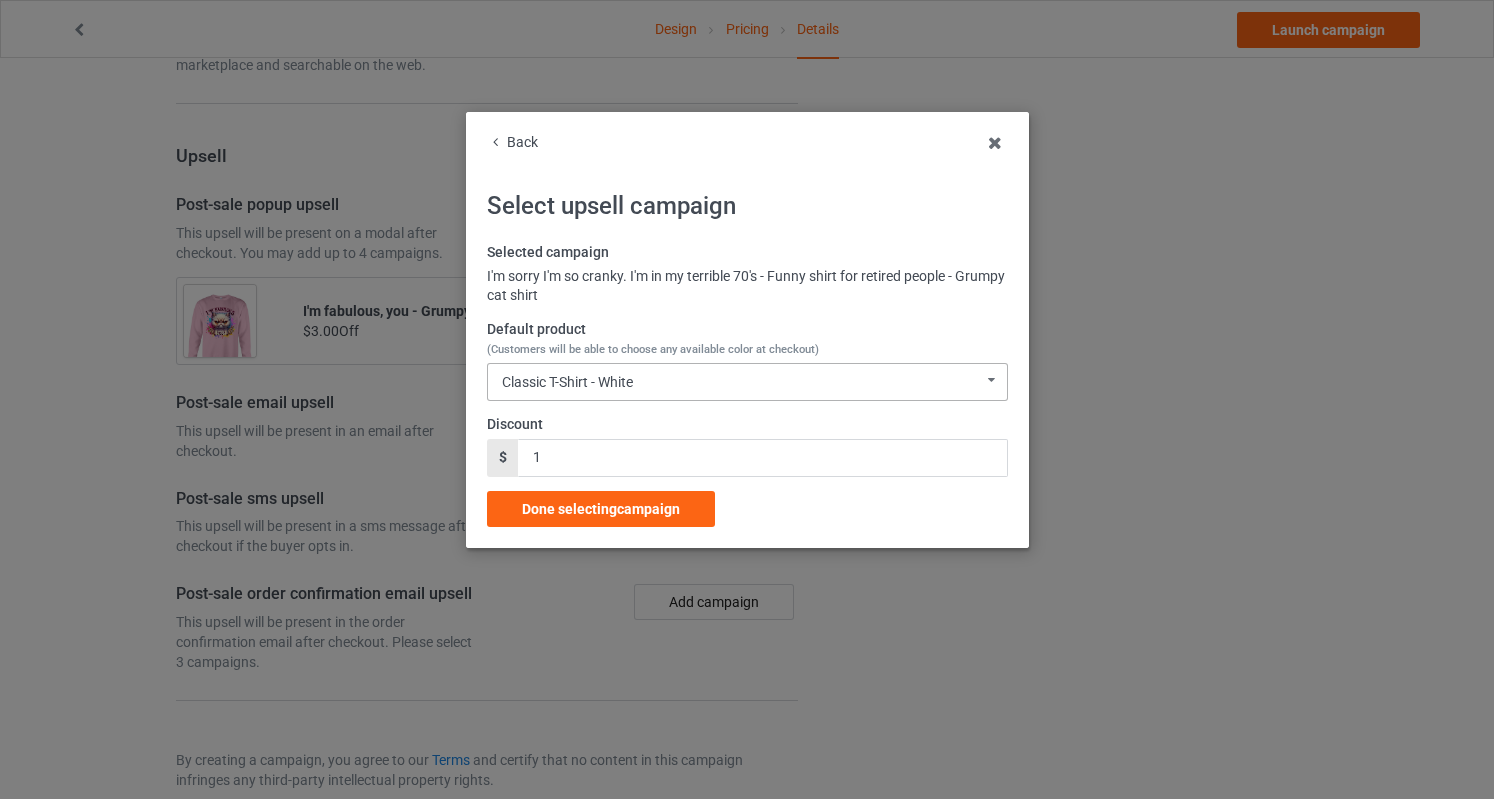 click on "Classic T-Shirt - White Classic T-Shirt - White Classic T-Shirt - Classic Pink Classic T-Shirt - Athletic Heather Classic T-Shirt - [PERSON_NAME] [DEMOGRAPHIC_DATA] T-Shirt - White [DEMOGRAPHIC_DATA] T-Shirt - Light Pink [DEMOGRAPHIC_DATA] T-Shirt - Sports Grey [DEMOGRAPHIC_DATA] T-Shirt - Irish Green Long Sleeve Tee - White Long Sleeve Tee - Light Pink Long Sleeve Tee - Sports Grey Long Sleeve Tee - Irish Green Crewneck Sweatshirt - White Crewneck Sweatshirt - Light Pink Crewneck Sweatshirt - Sports Grey Crewneck Sweatshirt - Irish Green Hooded Sweatshirt - White Hooded Sweatshirt - Light Pink Hooded Sweatshirt - Sports Grey Hooded Sweatshirt - Irish Green Mug - White Mug - Classic Pink Mug - Ash Mug - [PERSON_NAME] Color Changing Mug - Classic Pink Color Changing Mug - White Color Changing Mug - Ash Color Changing Mug - [PERSON_NAME] 9C5E30D251A0F6-AC9FAA39C01D-GS0-TC0-WHT 9C5E30D251A0F6-AC9FAA39C01D-GS0-TC0-PNK 9C5E30D251A0F6-AC9FAA39C01D-GS0-TC0-ATH 9C5E30D251A0F6-AC9FAA39C01D-GS0-TC0-KGR 9C5E30D251A0F6-AC9FAA39C01D-GS0-TC5-WHT 9C5E30D251A0F6-AC9FAA39C01D-GS0-TC5-LPK" at bounding box center (747, 382) 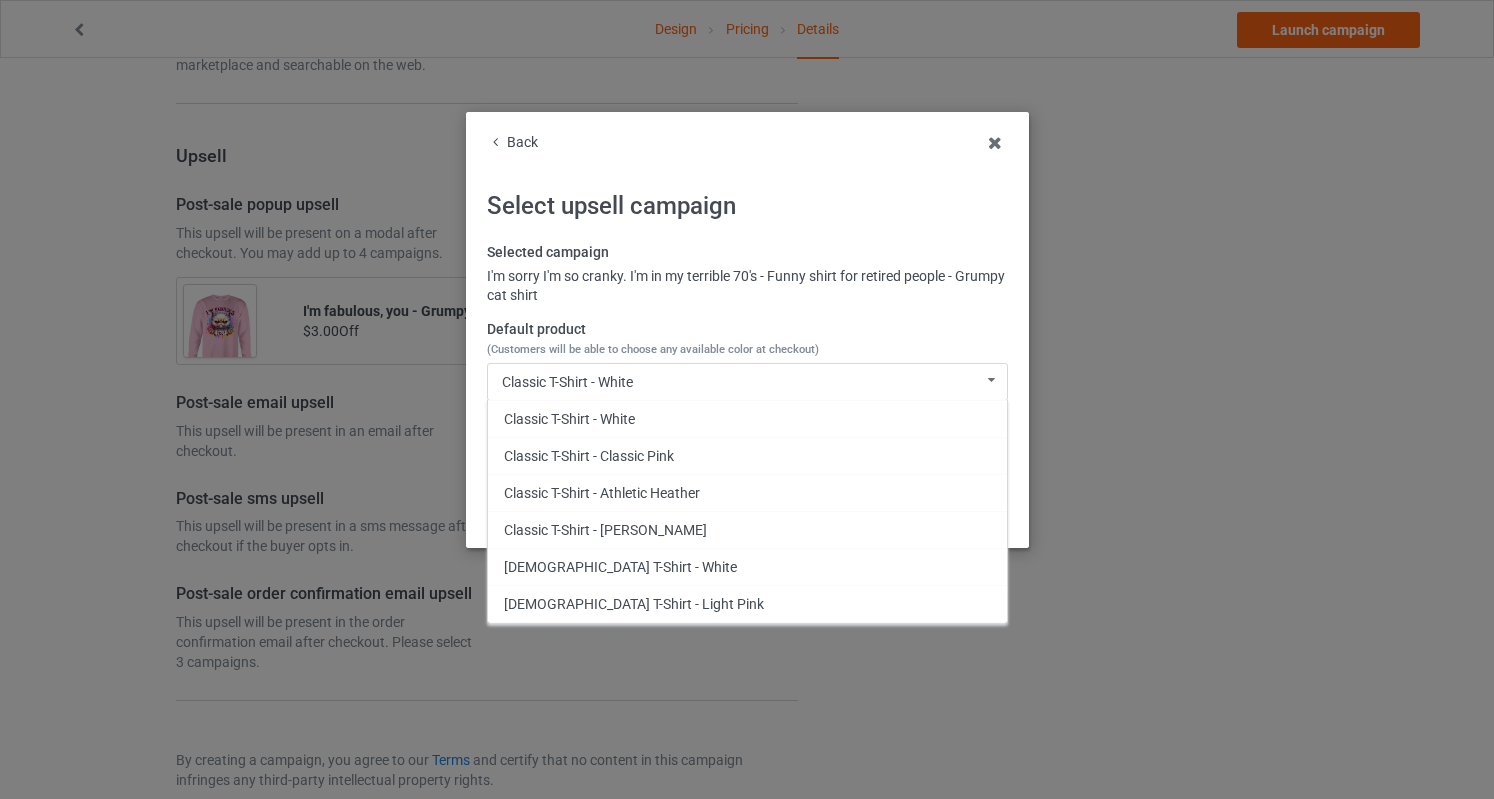 scroll, scrollTop: 346, scrollLeft: 0, axis: vertical 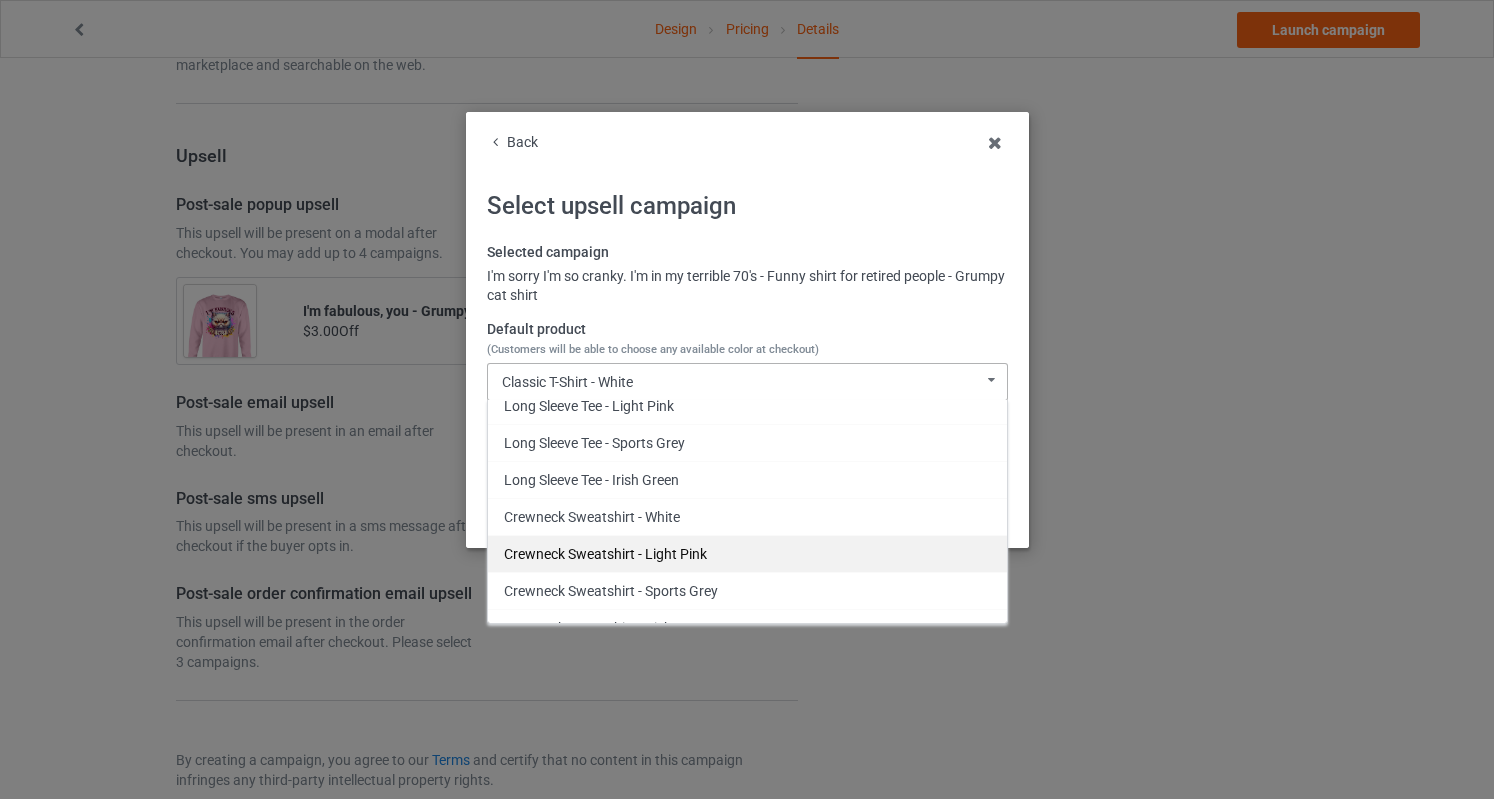click on "Crewneck Sweatshirt - Light Pink" at bounding box center (747, 553) 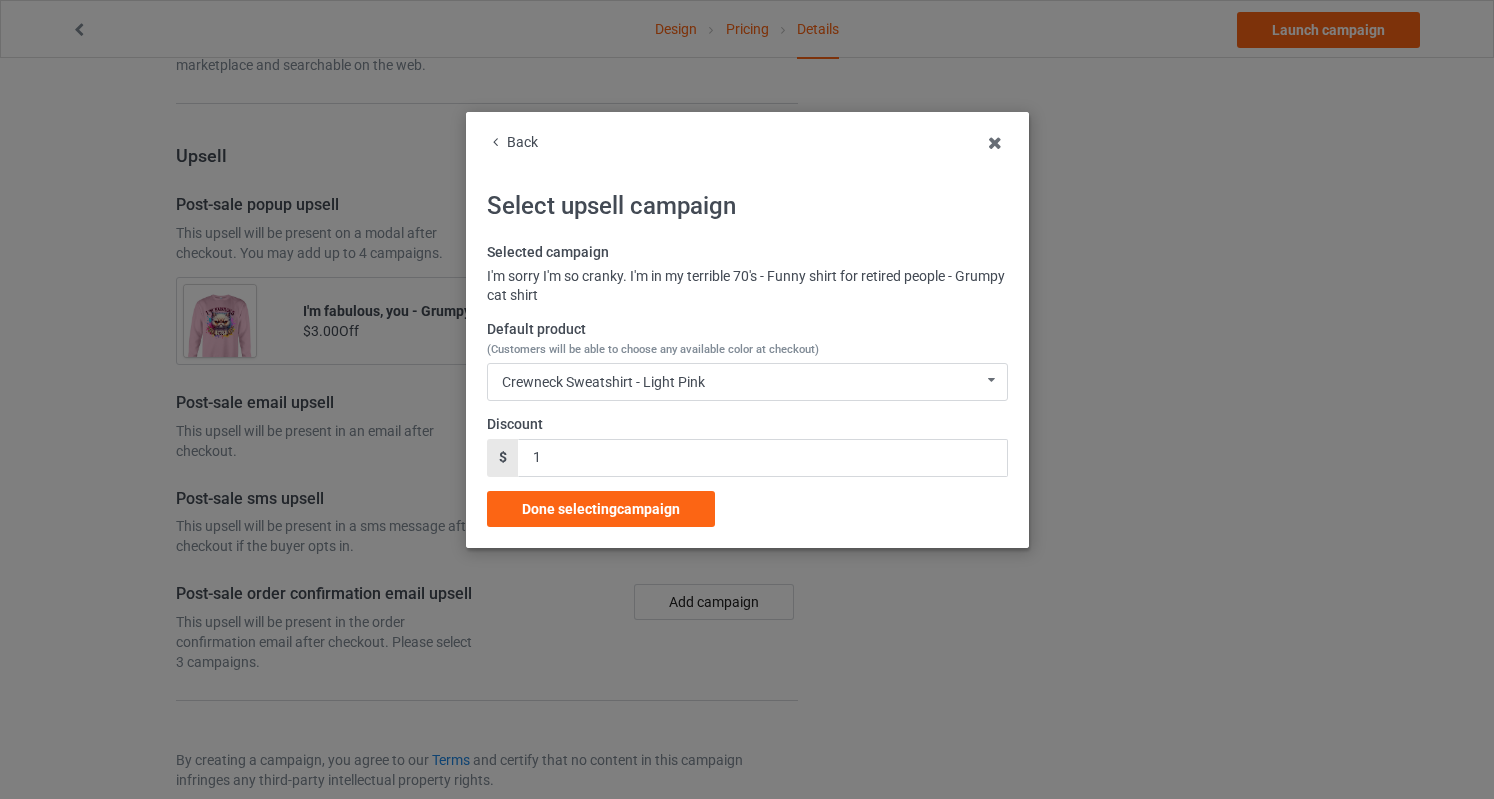 drag, startPoint x: 572, startPoint y: 436, endPoint x: 434, endPoint y: 463, distance: 140.6165 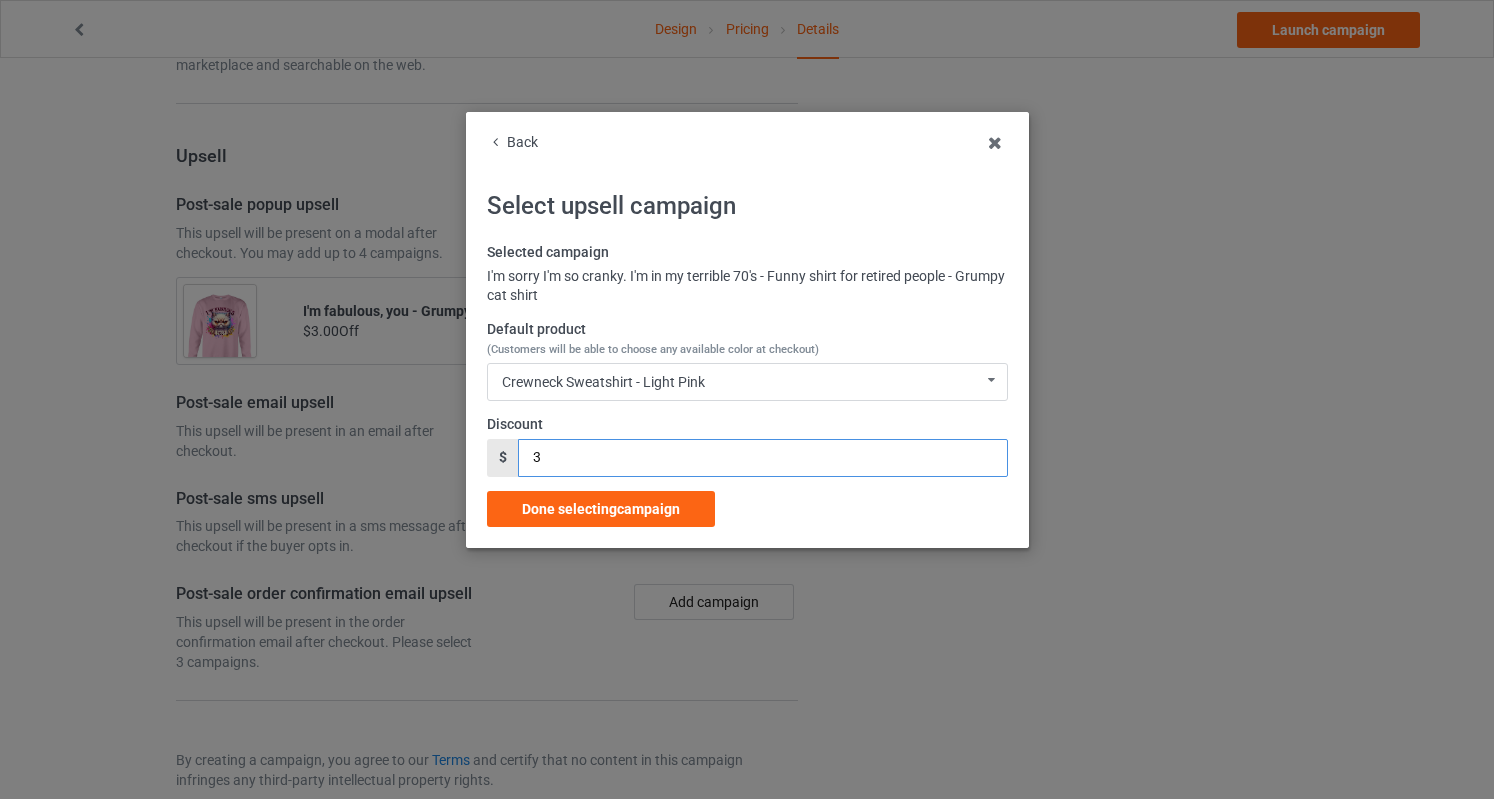 drag, startPoint x: 590, startPoint y: 459, endPoint x: 485, endPoint y: 459, distance: 105 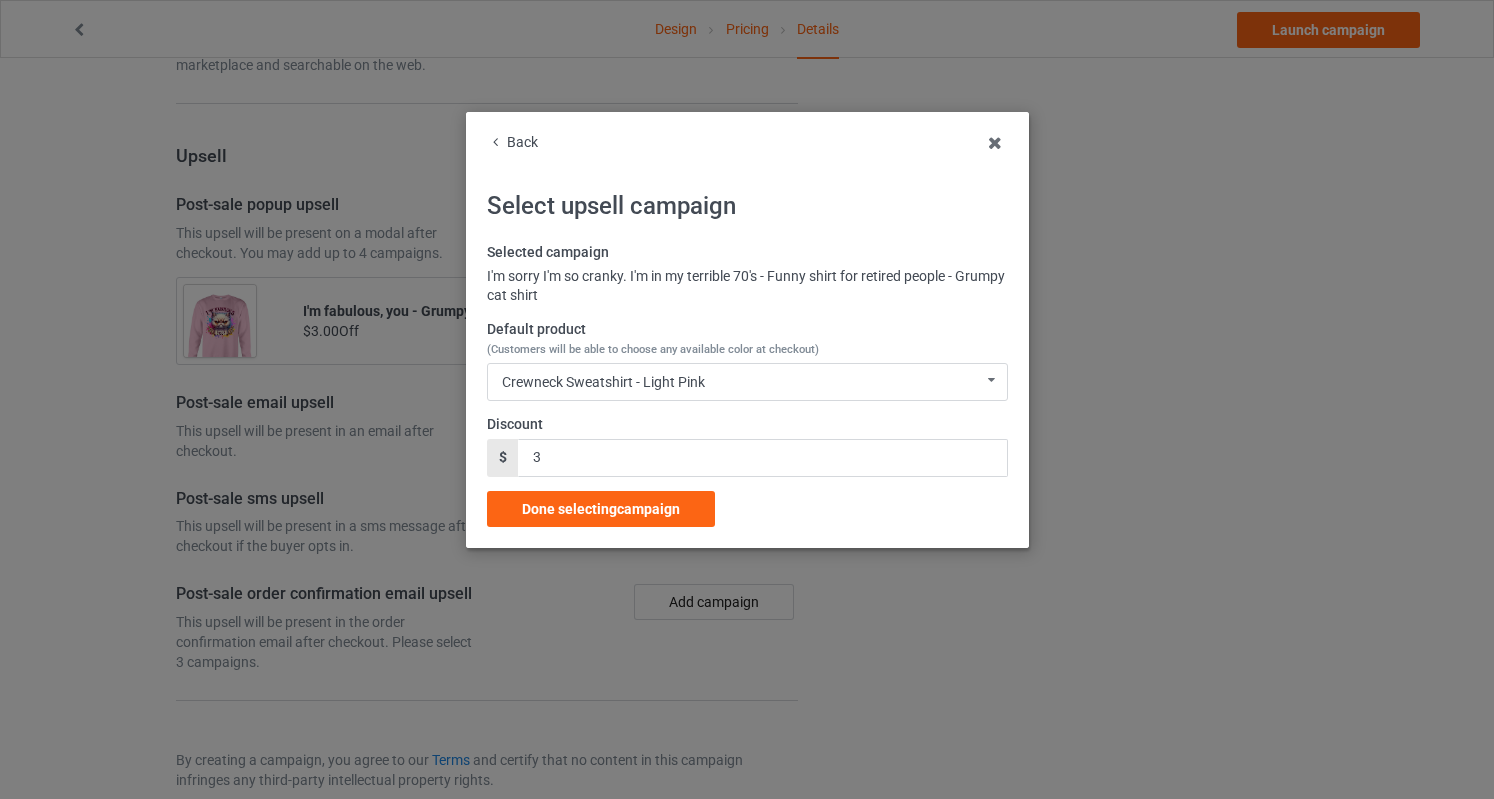click on "Selected campaign I'm sorry I'm so cranky. I'm in my terrible 70's - Funny shirt for retired people - Grumpy cat shirt Default product (Customers will be able to choose any available color at checkout) Crewneck Sweatshirt - Light Pink Classic T-Shirt - White Classic T-Shirt - Classic Pink Classic T-Shirt - Athletic Heather Classic T-Shirt - [PERSON_NAME] [DEMOGRAPHIC_DATA] T-Shirt - White [DEMOGRAPHIC_DATA] T-Shirt - Light Pink [DEMOGRAPHIC_DATA] T-Shirt - Sports Grey [DEMOGRAPHIC_DATA] T-Shirt - Irish Green Long Sleeve Tee - White Long Sleeve Tee - Light Pink Long Sleeve Tee - Sports Grey Long Sleeve Tee - Irish Green Crewneck Sweatshirt - White Crewneck Sweatshirt - Light Pink Crewneck Sweatshirt - Sports Grey Crewneck Sweatshirt - Irish Green Hooded Sweatshirt - White Hooded Sweatshirt - Light Pink Hooded Sweatshirt - Sports Grey Hooded Sweatshirt - Irish Green Mug - White Mug - Classic Pink Mug - Ash Mug - [PERSON_NAME] Color Changing Mug - Classic Pink Color Changing Mug - White Color Changing Mug - Ash Color Changing Mug - [PERSON_NAME] Discount $ 3 Done selecting  campaign" at bounding box center [747, 385] 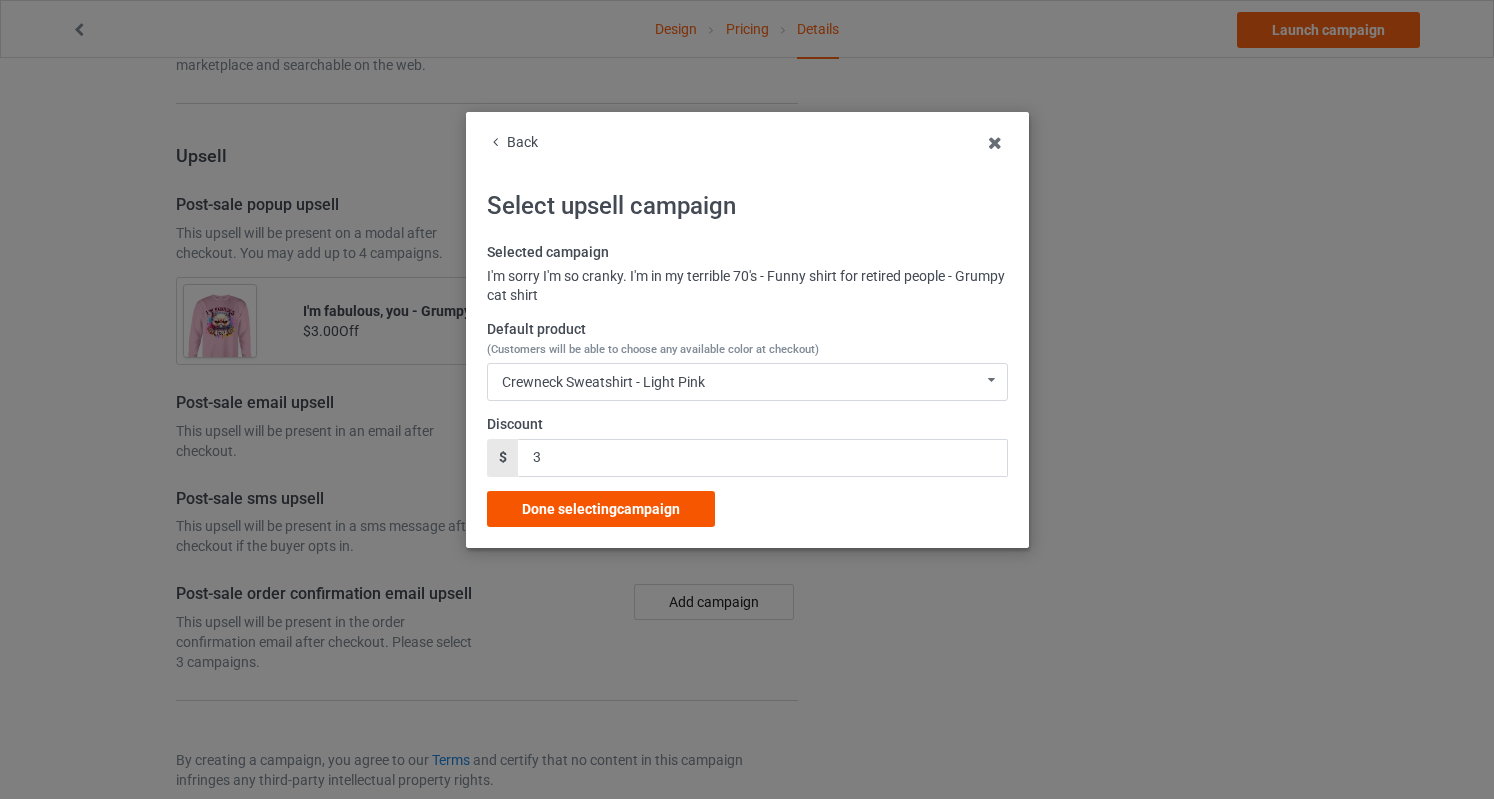 click on "Done selecting  campaign" at bounding box center (601, 509) 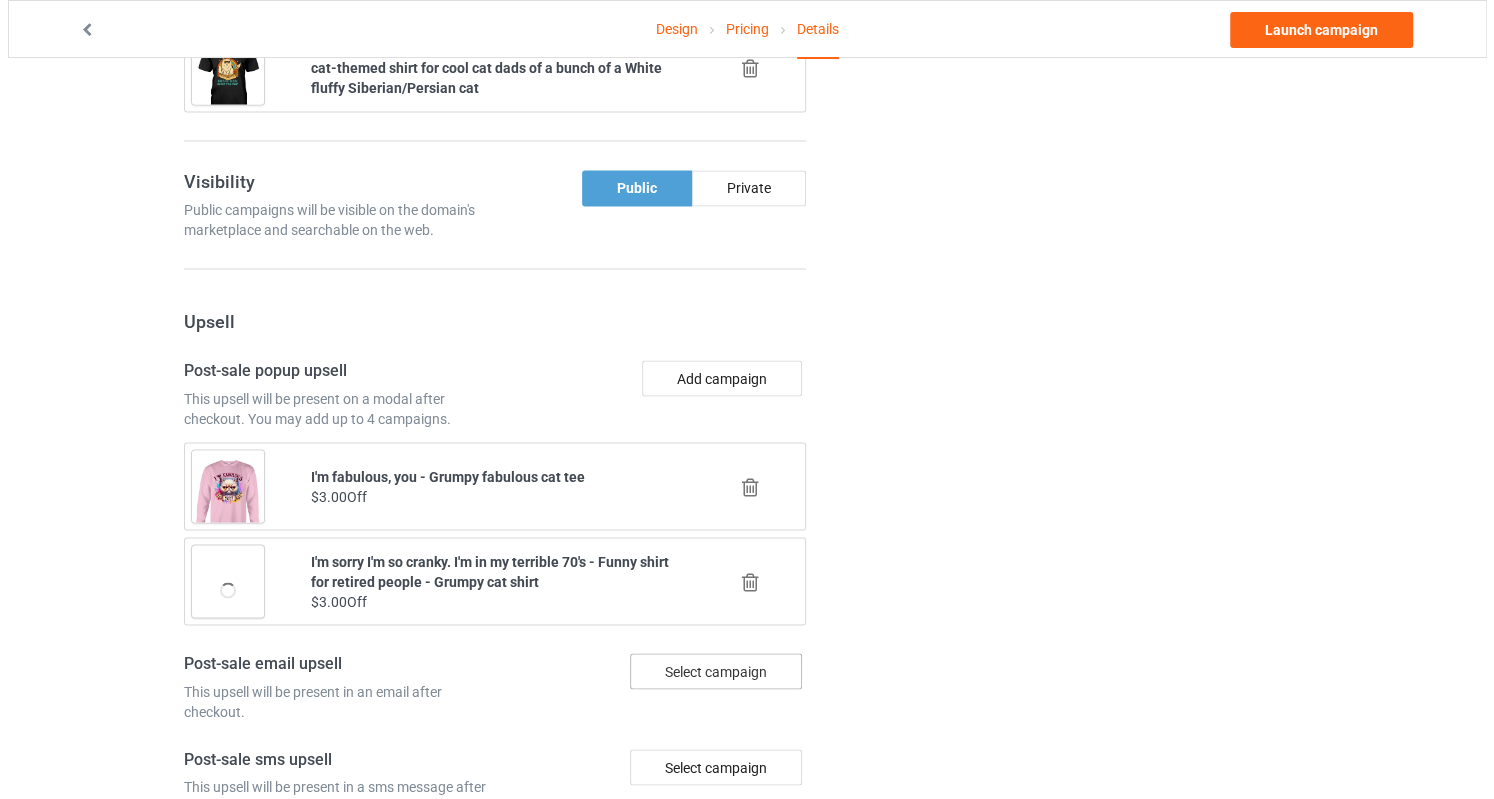 scroll, scrollTop: 2089, scrollLeft: 0, axis: vertical 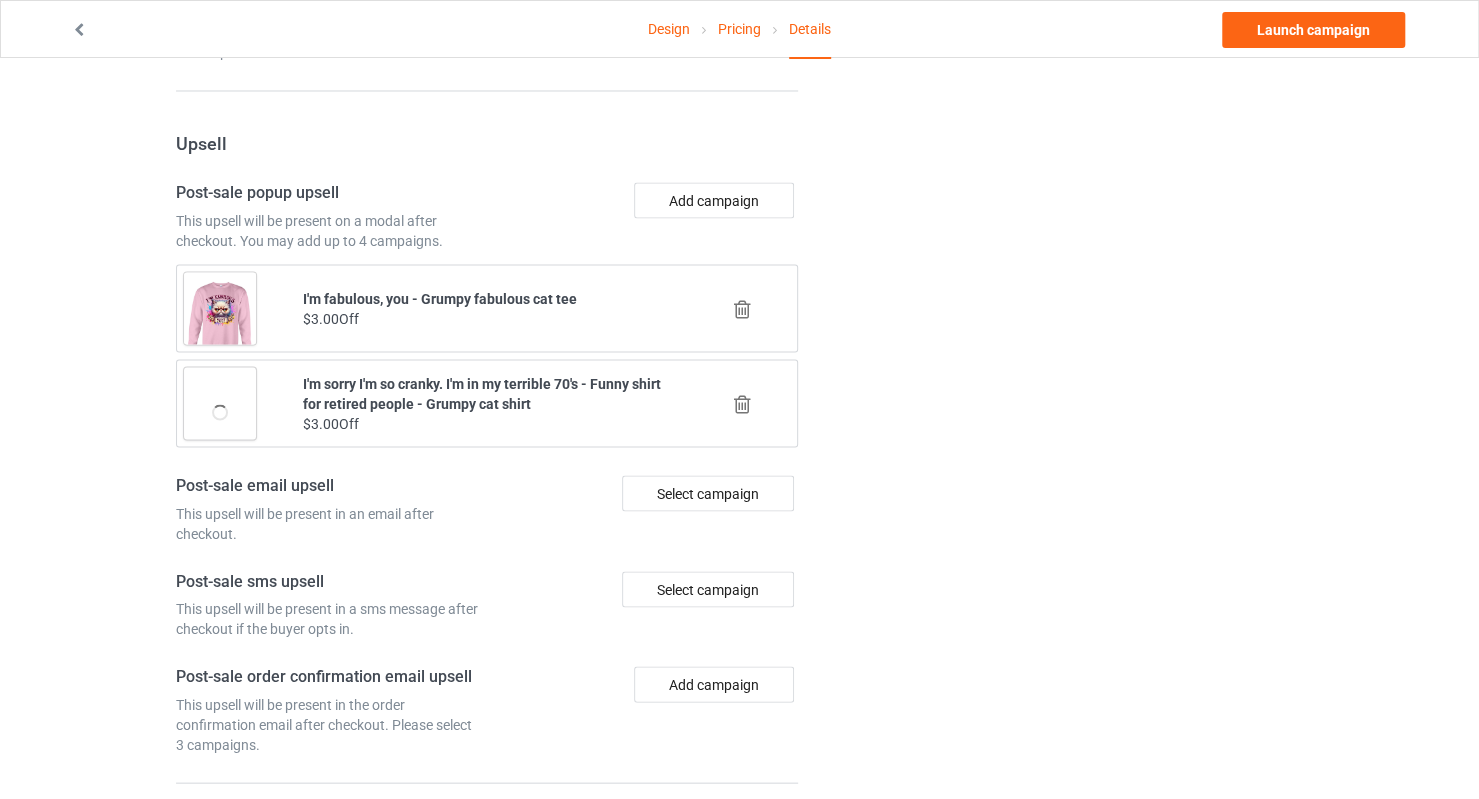 click on "Add campaign" at bounding box center (646, 216) 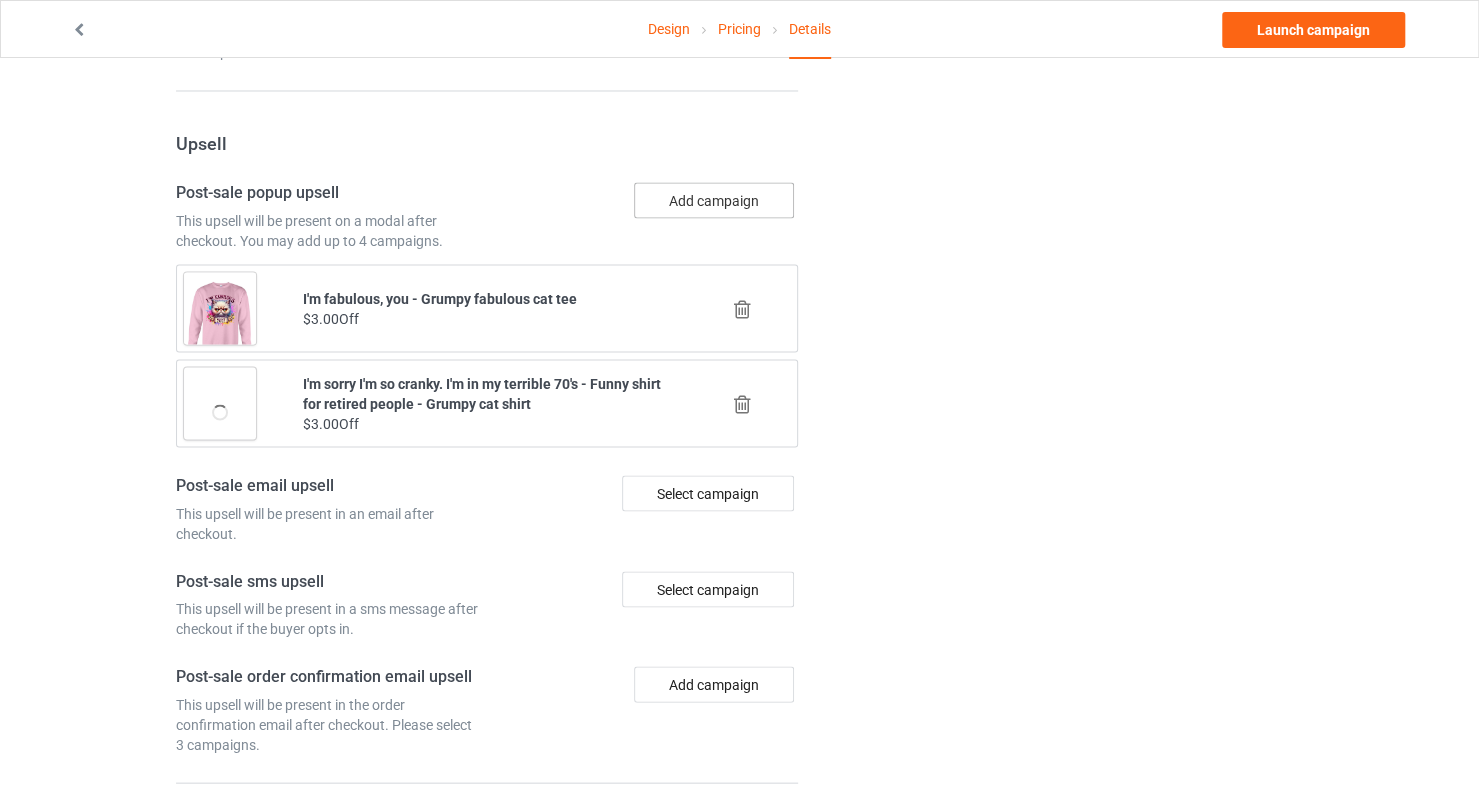 click on "Add campaign" at bounding box center (714, 200) 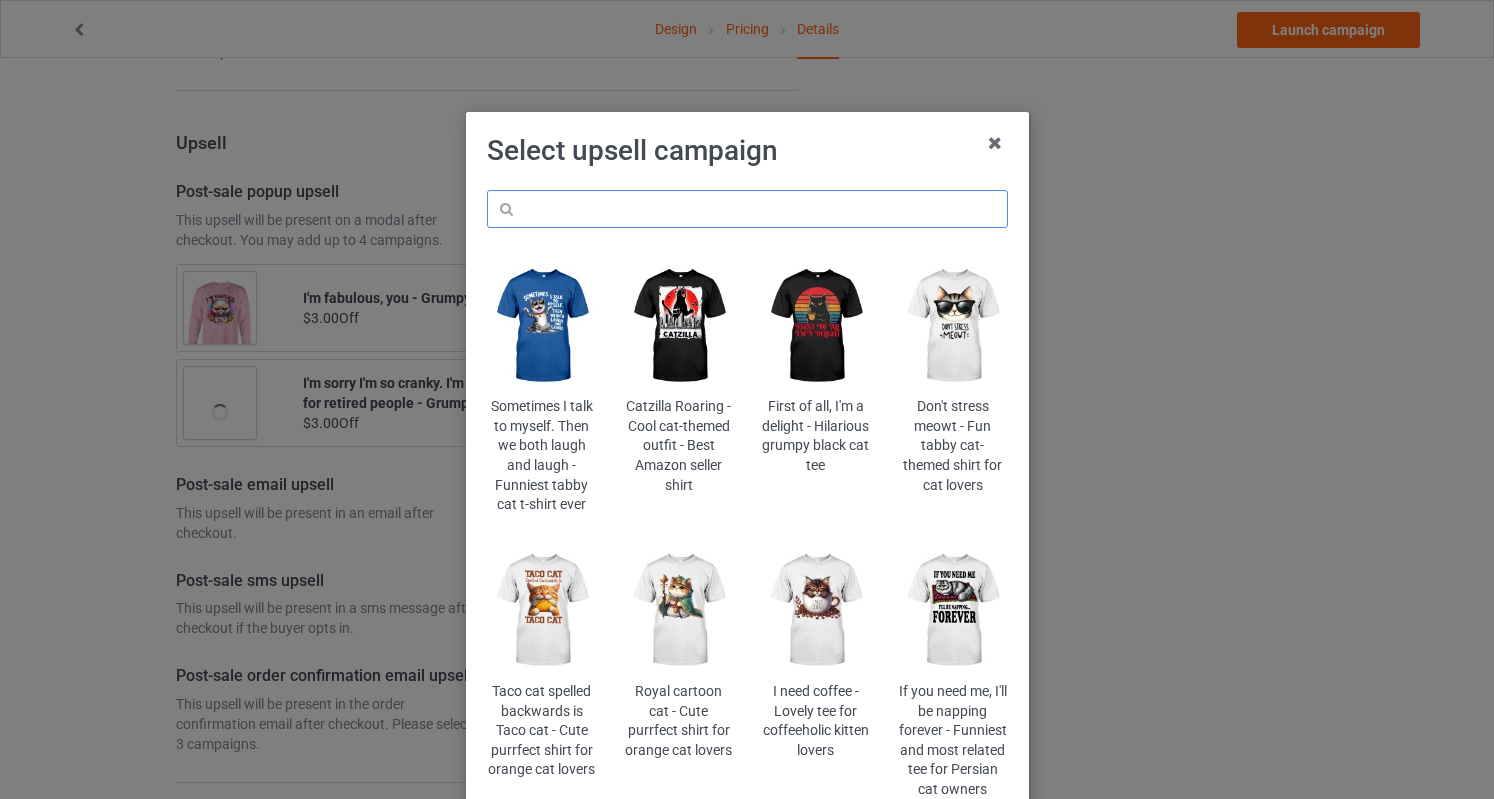 click at bounding box center [747, 209] 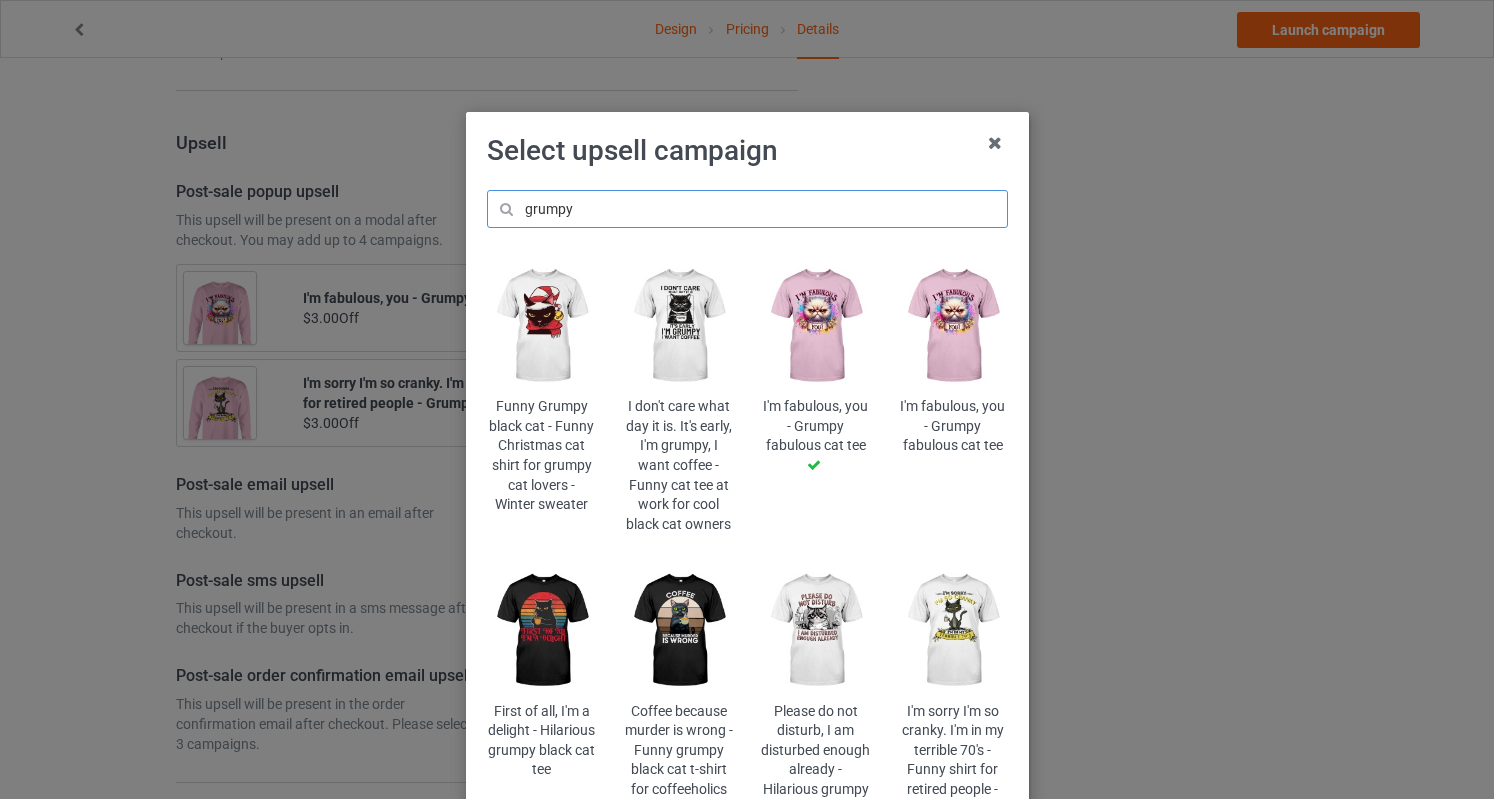 type on "grumpy" 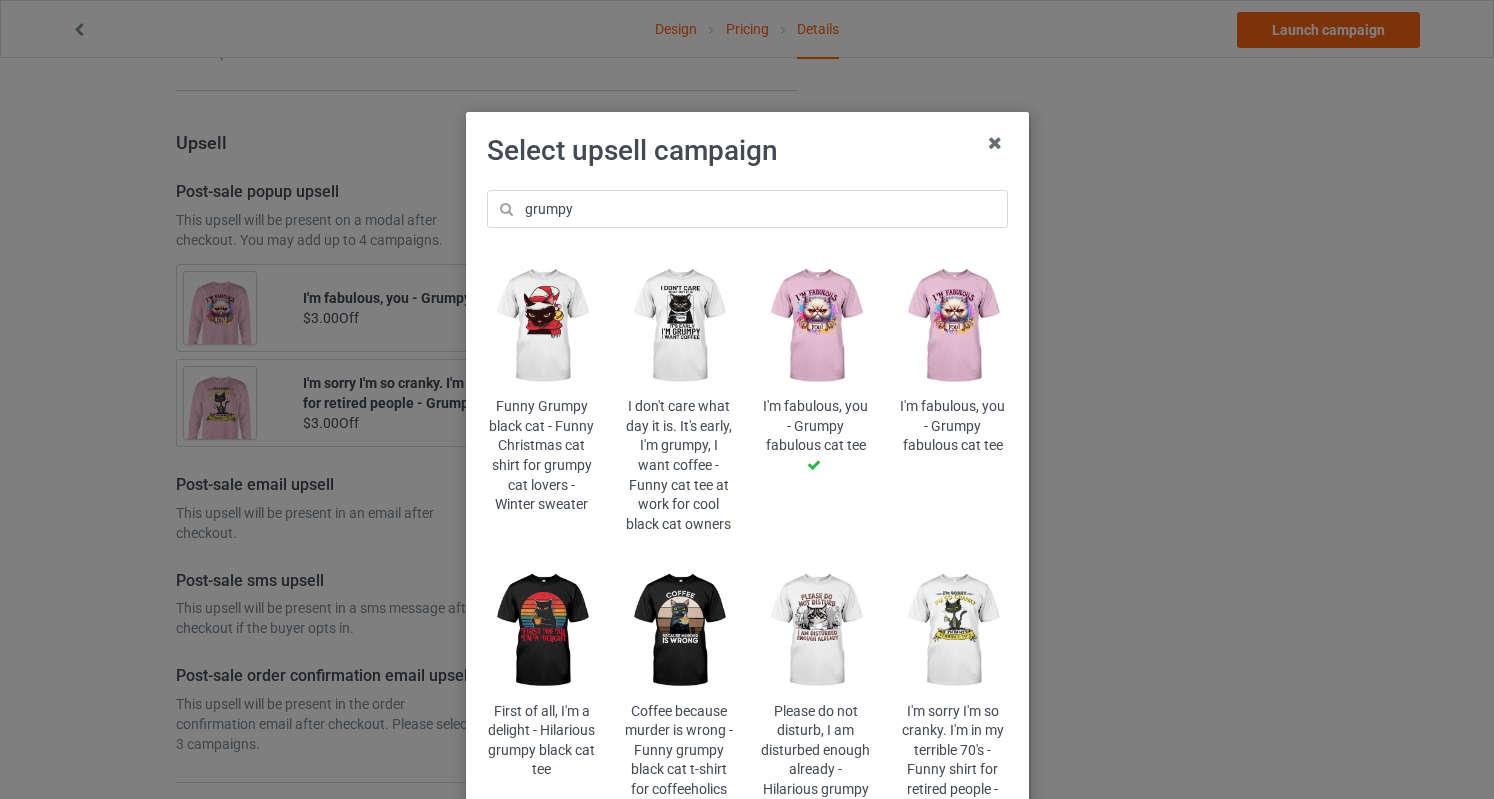 click at bounding box center (815, 630) 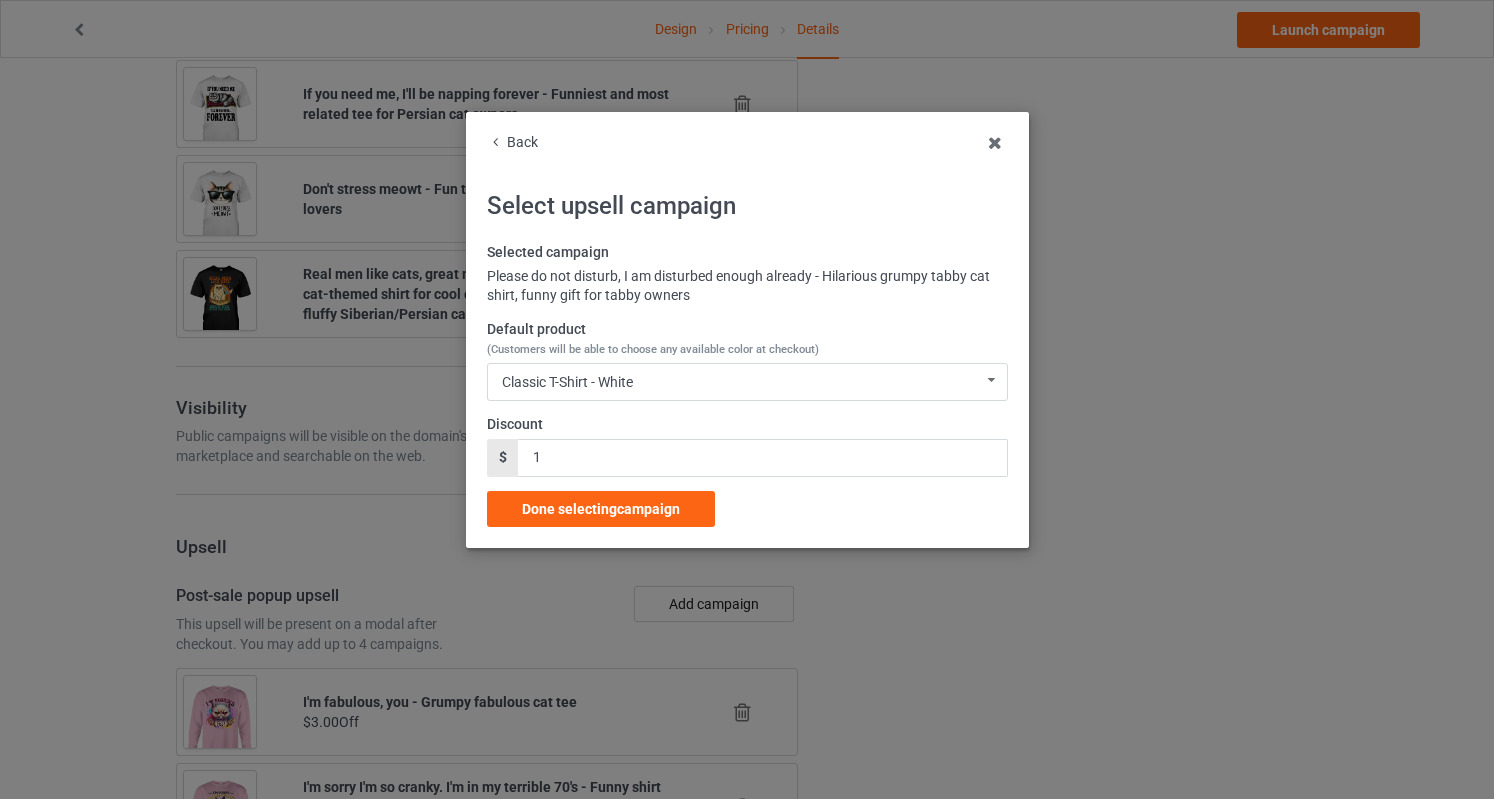 scroll, scrollTop: 2089, scrollLeft: 0, axis: vertical 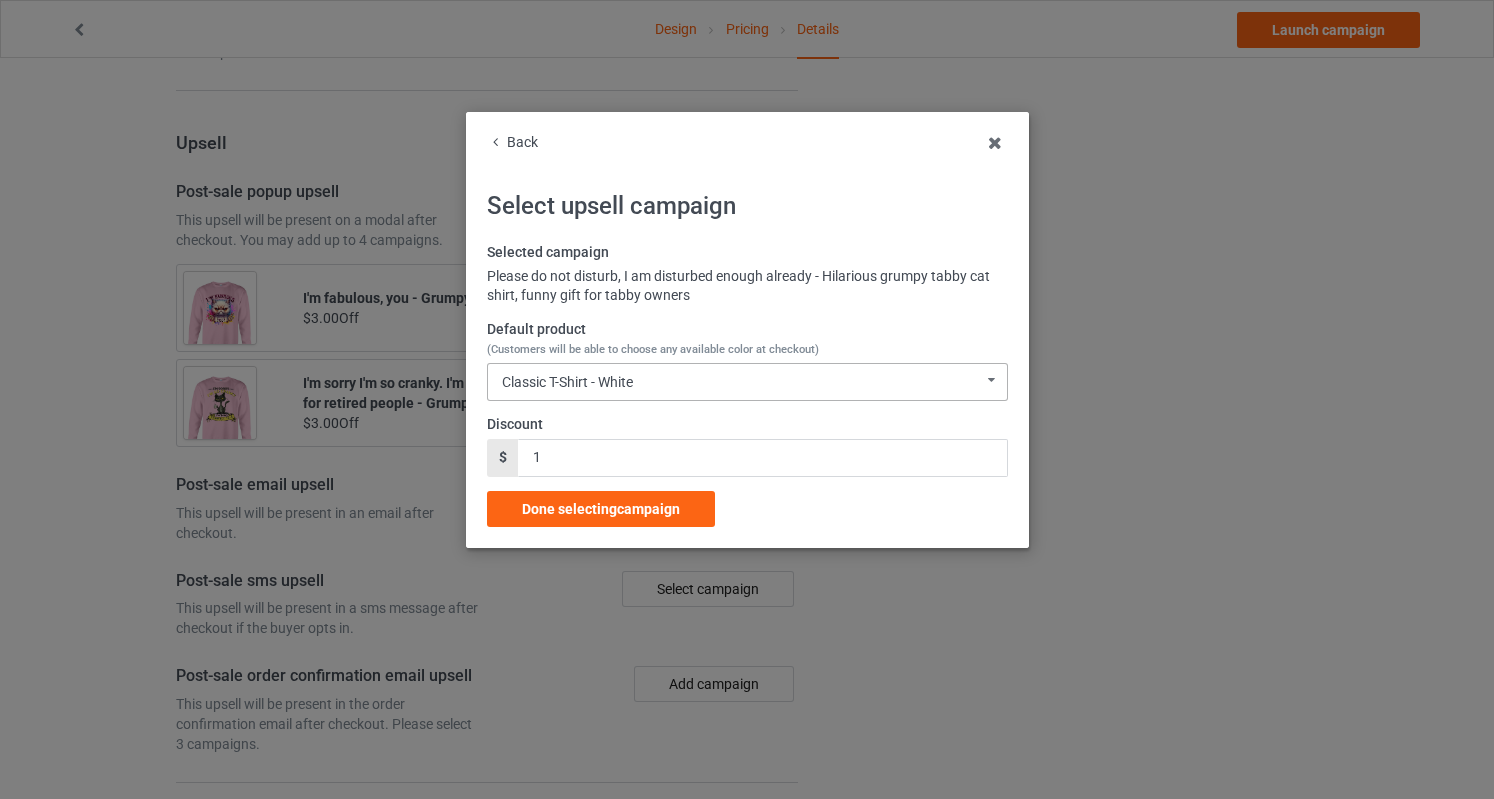 click on "Classic T-Shirt - White Classic T-Shirt - White Classic T-Shirt - Classic Pink Classic T-Shirt - Light Blue Classic T-Shirt - Athletic Heather Classic T-Shirt - [PERSON_NAME] Classic T-Shirt - Black Classic T-Shirt - J Navy [DEMOGRAPHIC_DATA] T-Shirt - White [DEMOGRAPHIC_DATA] T-Shirt - Light Pink [DEMOGRAPHIC_DATA] T-Shirt - Sports Grey [DEMOGRAPHIC_DATA] T-Shirt - Light Blue [DEMOGRAPHIC_DATA] T-Shirt - Irish Green [DEMOGRAPHIC_DATA] T-Shirt - Black [DEMOGRAPHIC_DATA] T-Shirt - Navy Long Sleeve Tee - White Long Sleeve Tee - Light Pink Long Sleeve Tee - Carolina Blue Long Sleeve Tee - Sports Grey Long Sleeve Tee - Irish Green Long Sleeve Tee - Navy Long Sleeve Tee - Black Crewneck Sweatshirt - White Crewneck Sweatshirt - Light Pink Crewneck Sweatshirt - Sports Grey Crewneck Sweatshirt - Light Blue Crewneck Sweatshirt - Dark Chocolate Crewneck Sweatshirt - Black Crewneck Sweatshirt - Navy Hooded Sweatshirt - White Hooded Sweatshirt - Light Pink Hooded Sweatshirt - Carolina Blue Hooded Sweatshirt - Sports Grey Hooded Sweatshirt - Irish Green Hooded Sweatshirt - Black Hooded Sweatshirt - Navy" at bounding box center [747, 382] 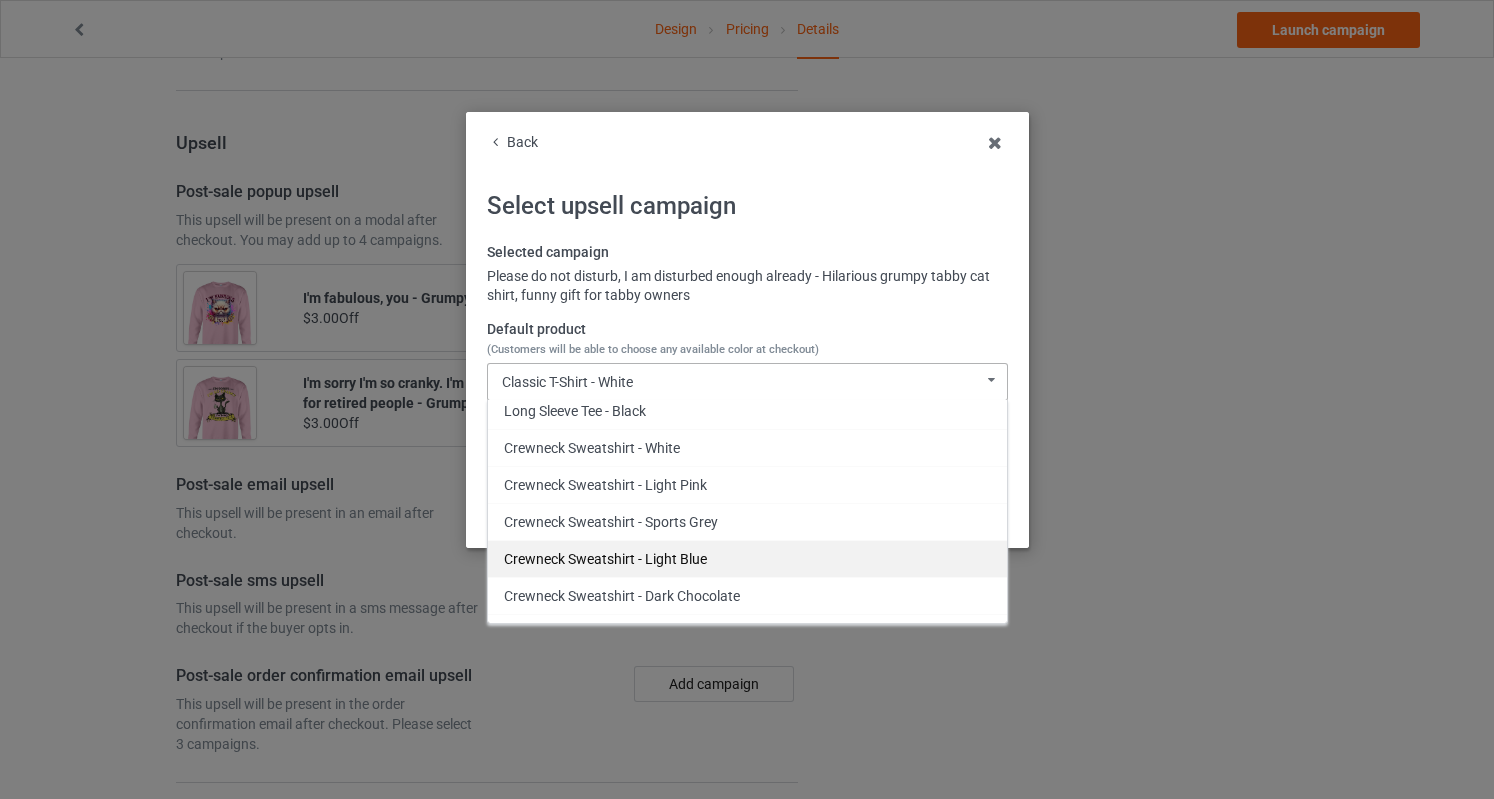 scroll, scrollTop: 776, scrollLeft: 0, axis: vertical 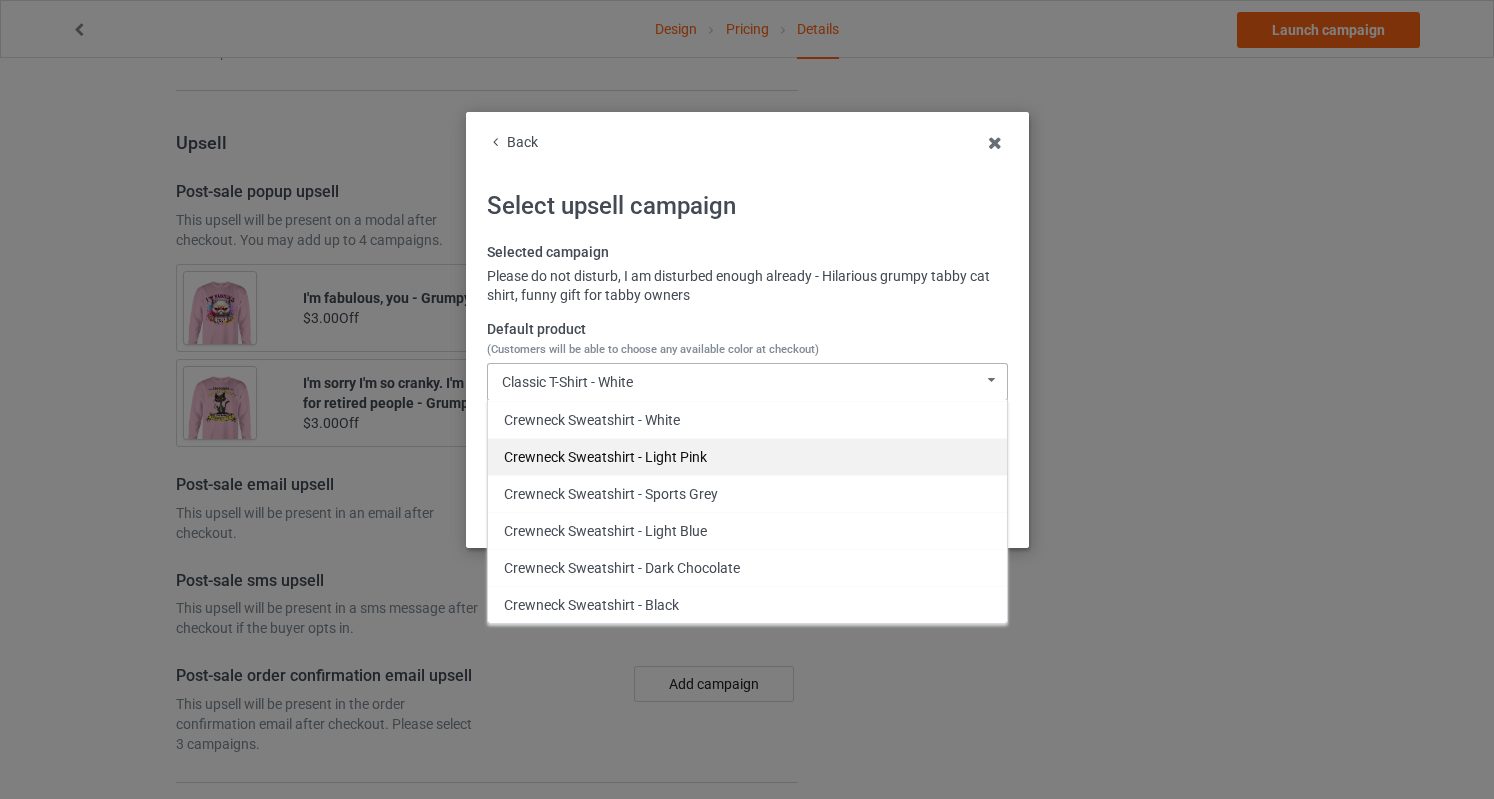 click on "Crewneck Sweatshirt - Light Pink" at bounding box center (747, 456) 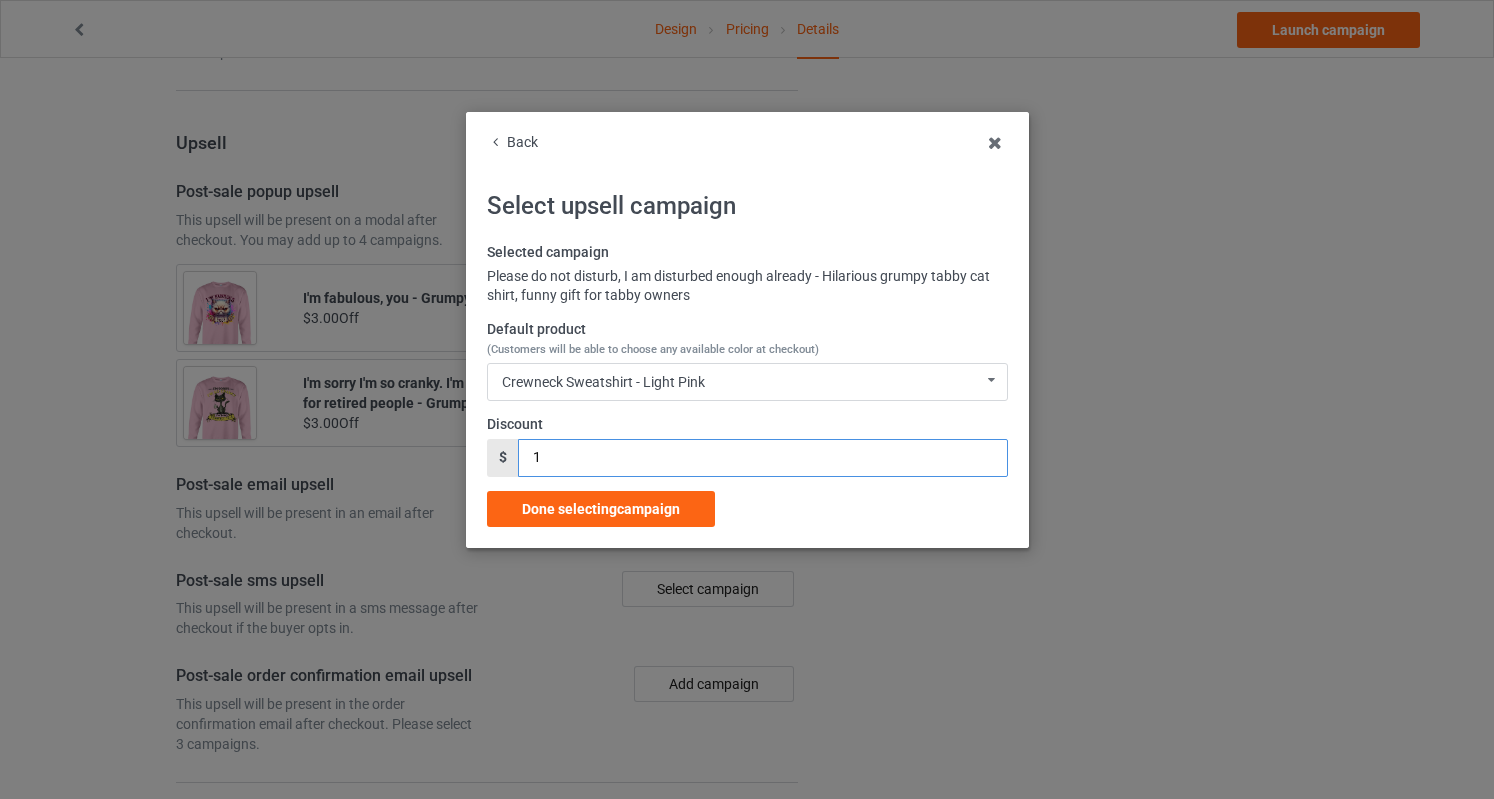 drag, startPoint x: 558, startPoint y: 458, endPoint x: 422, endPoint y: 454, distance: 136.0588 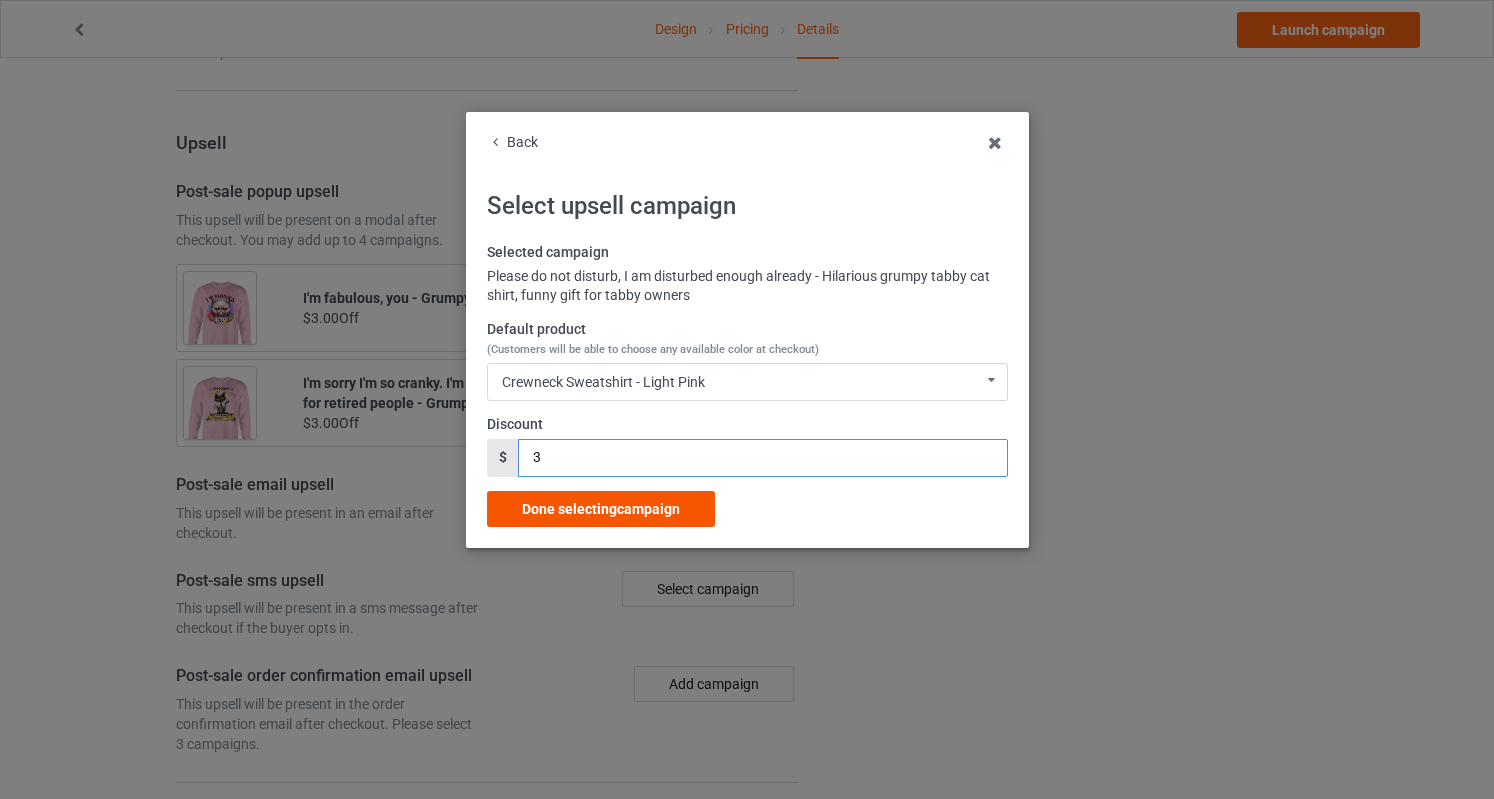 type on "3" 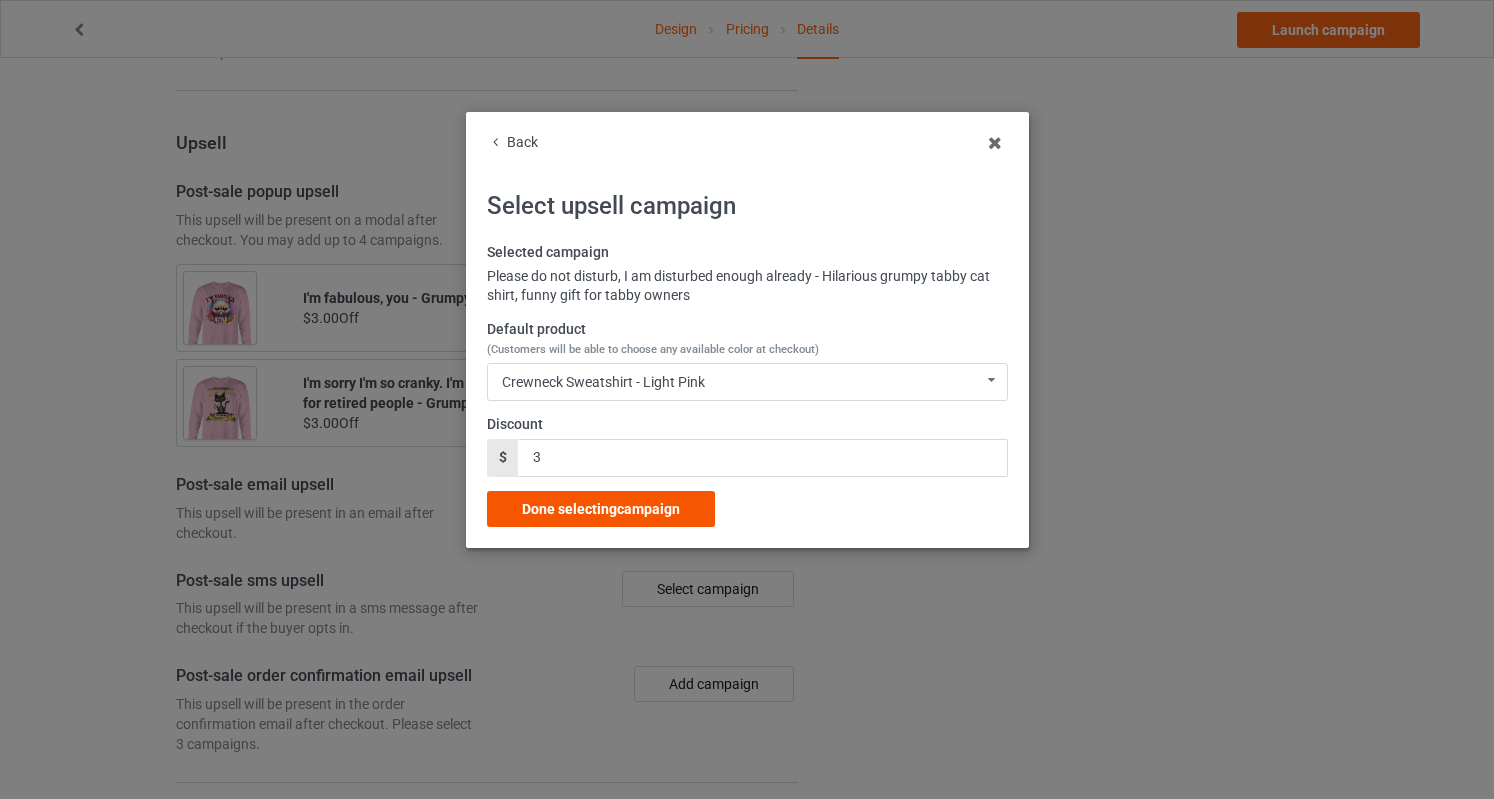 click on "Done selecting  campaign" at bounding box center (601, 509) 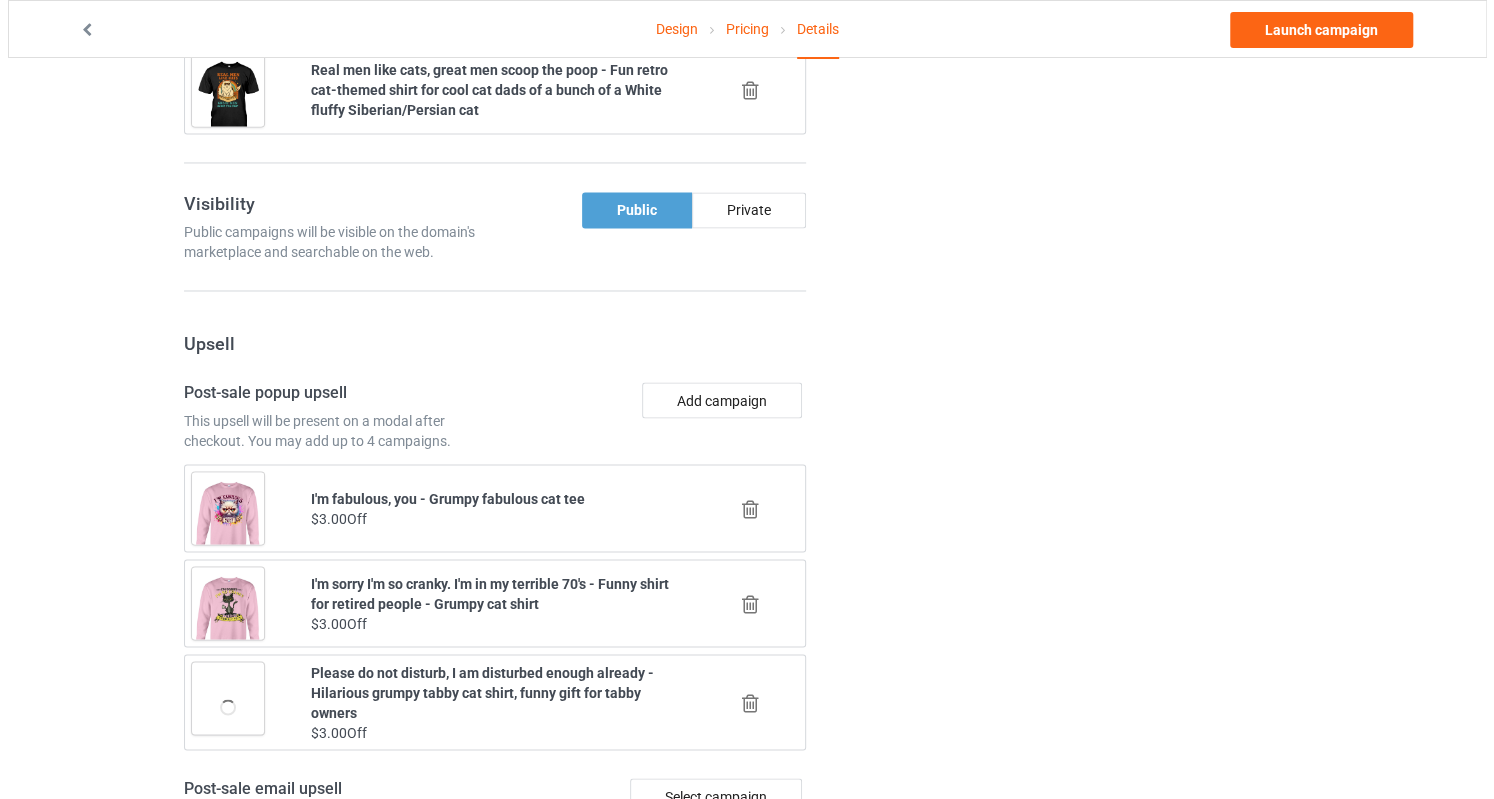 scroll, scrollTop: 2189, scrollLeft: 0, axis: vertical 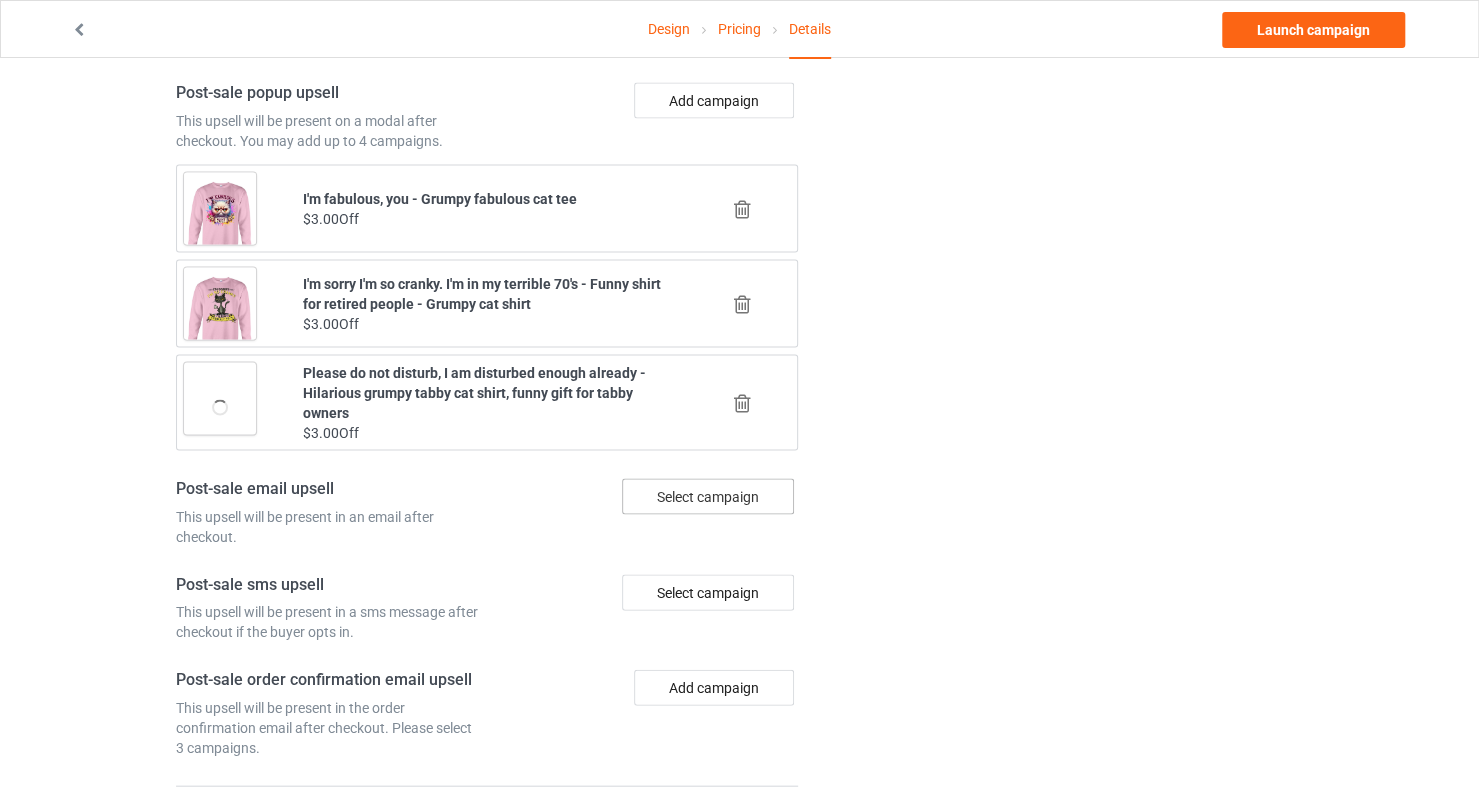 click on "Select campaign" at bounding box center (708, 496) 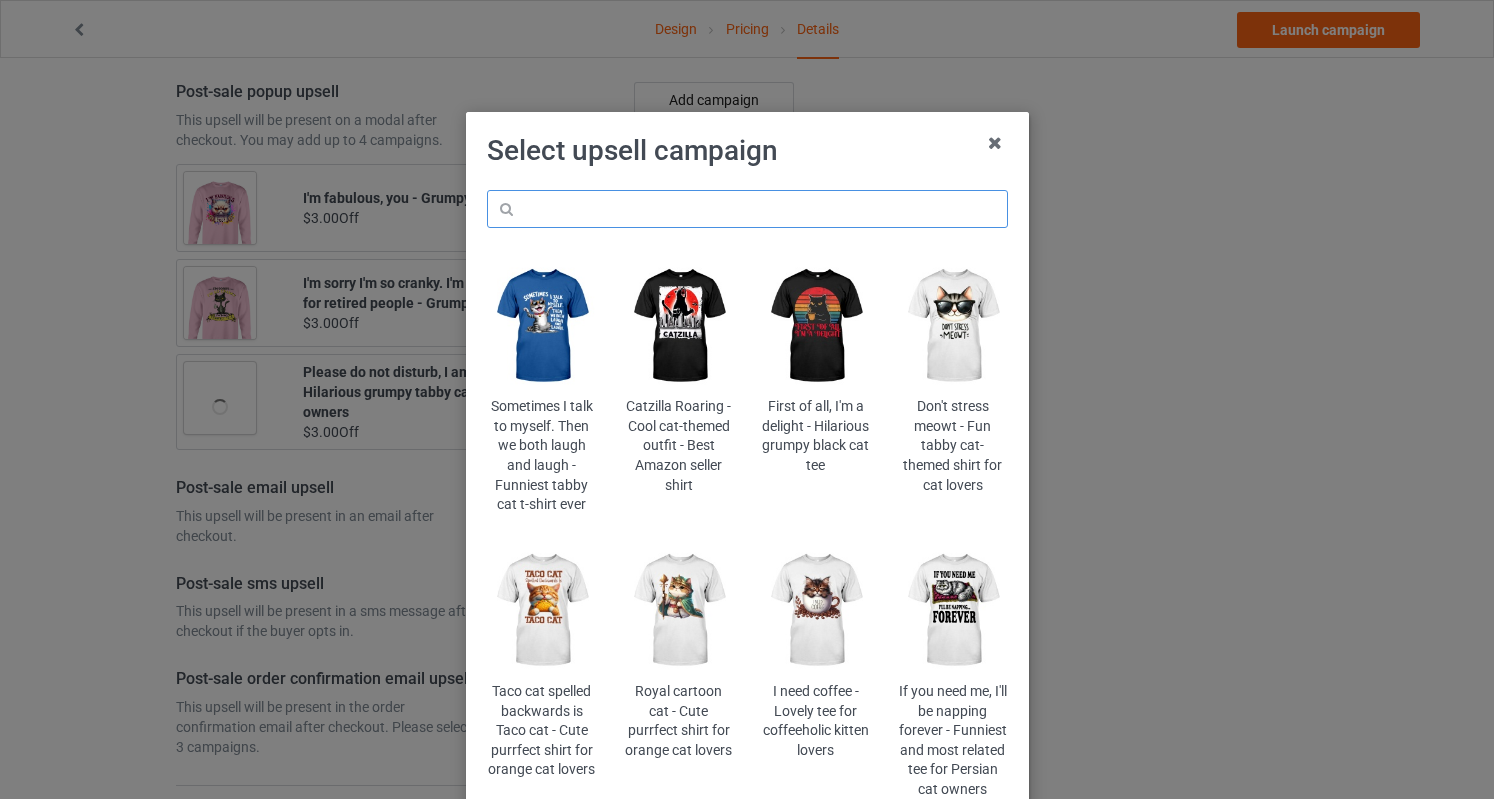 click at bounding box center (747, 209) 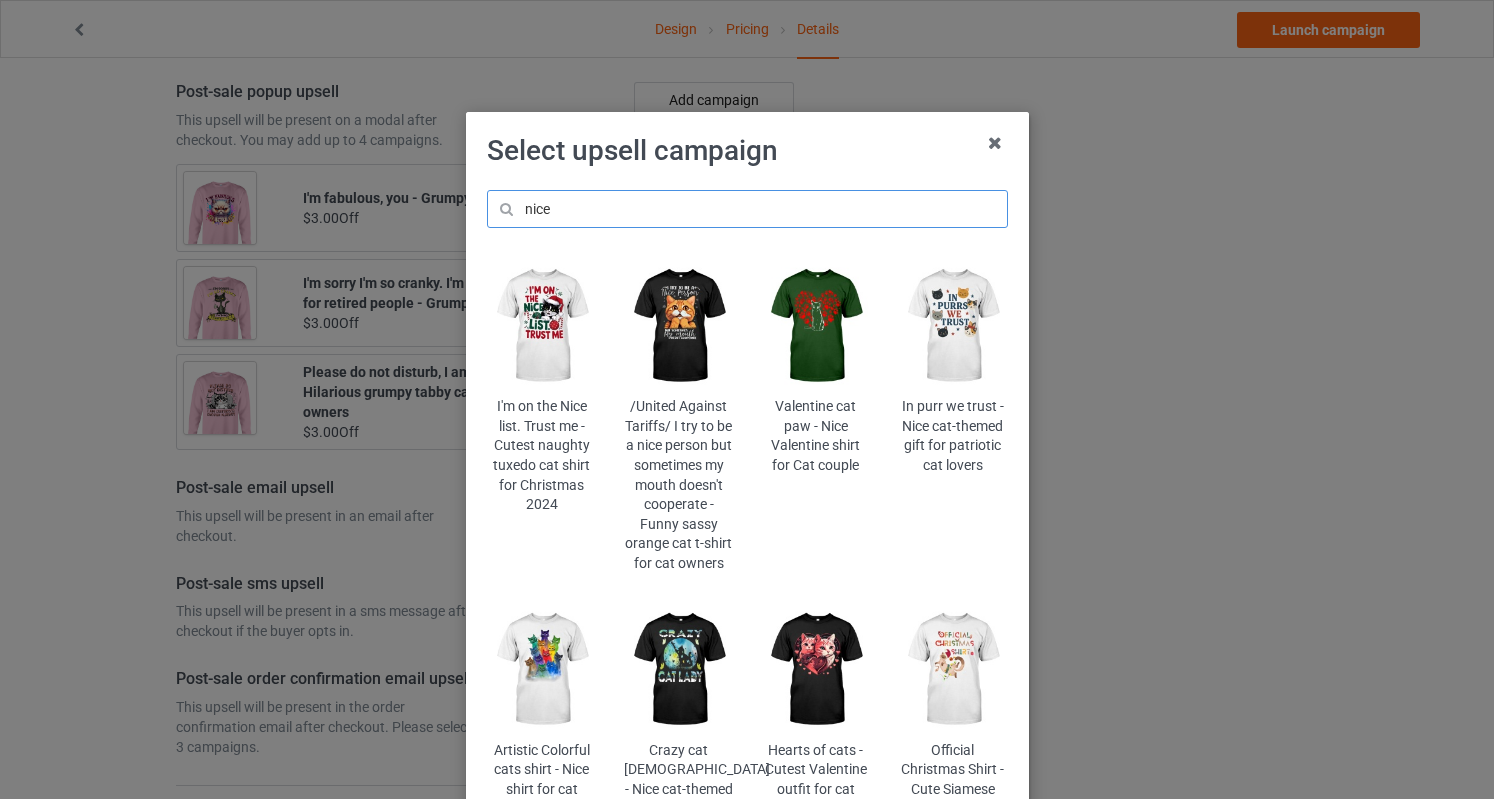 type on "nice" 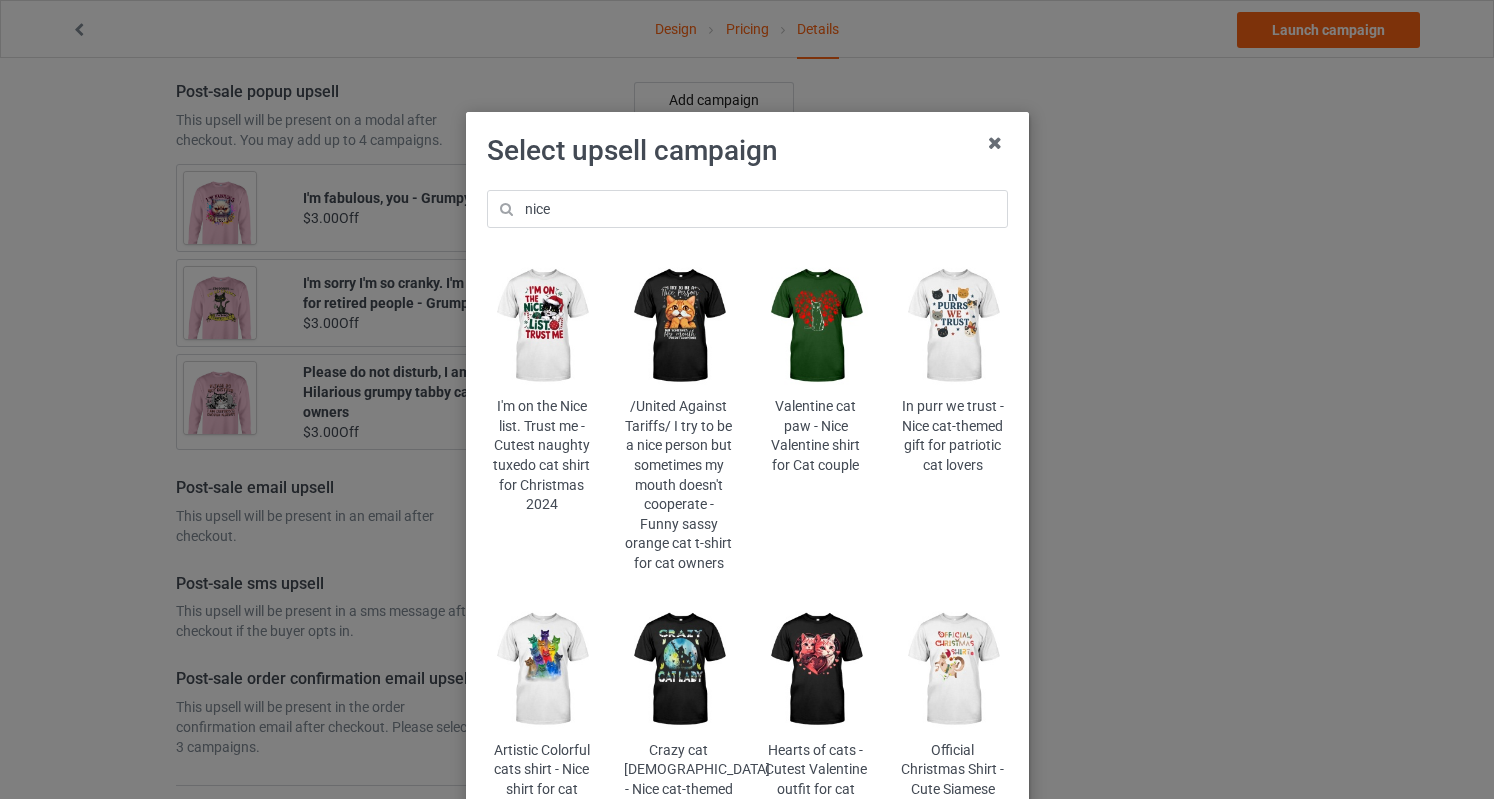 click at bounding box center [952, 326] 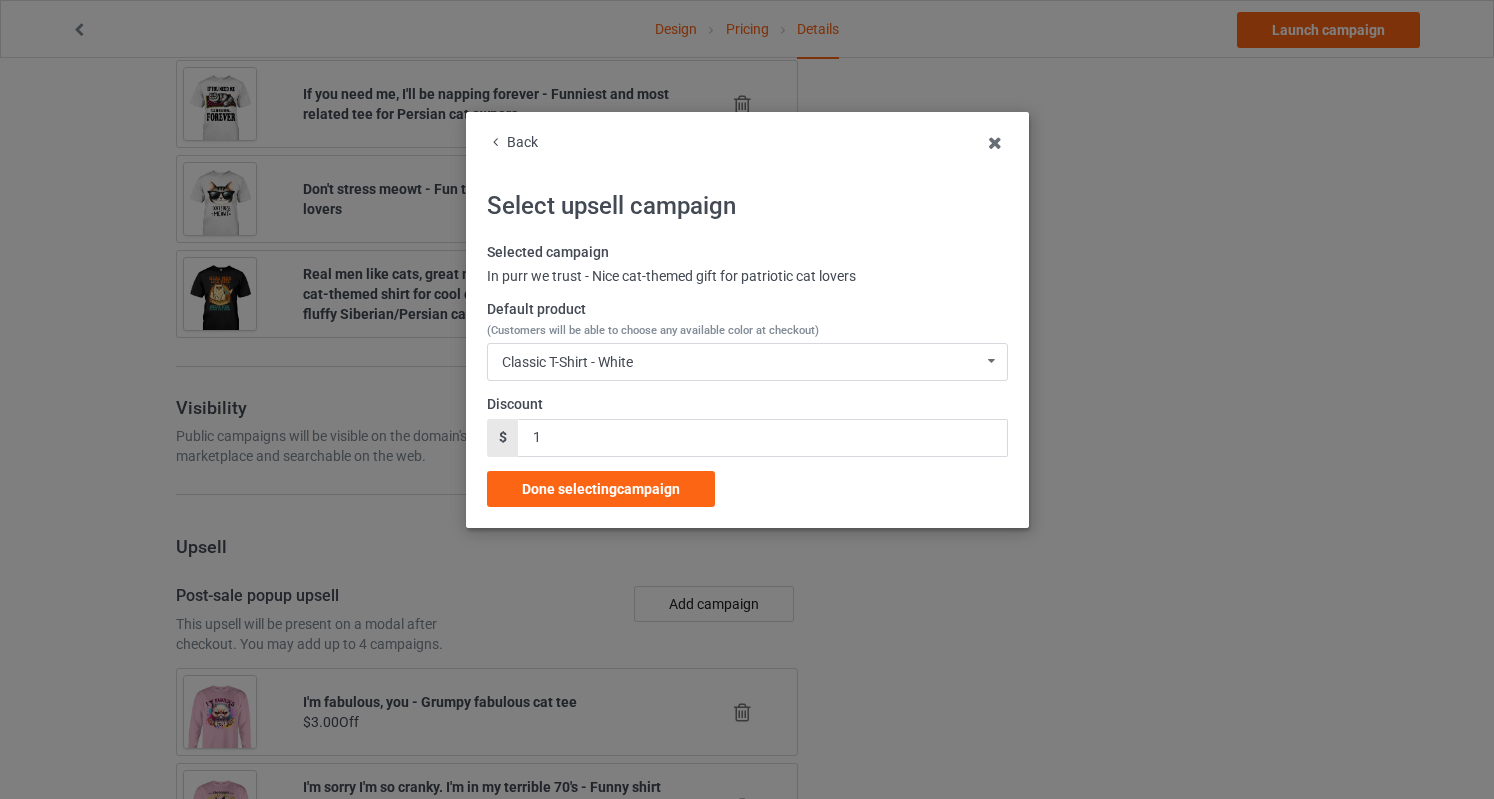 scroll, scrollTop: 2189, scrollLeft: 0, axis: vertical 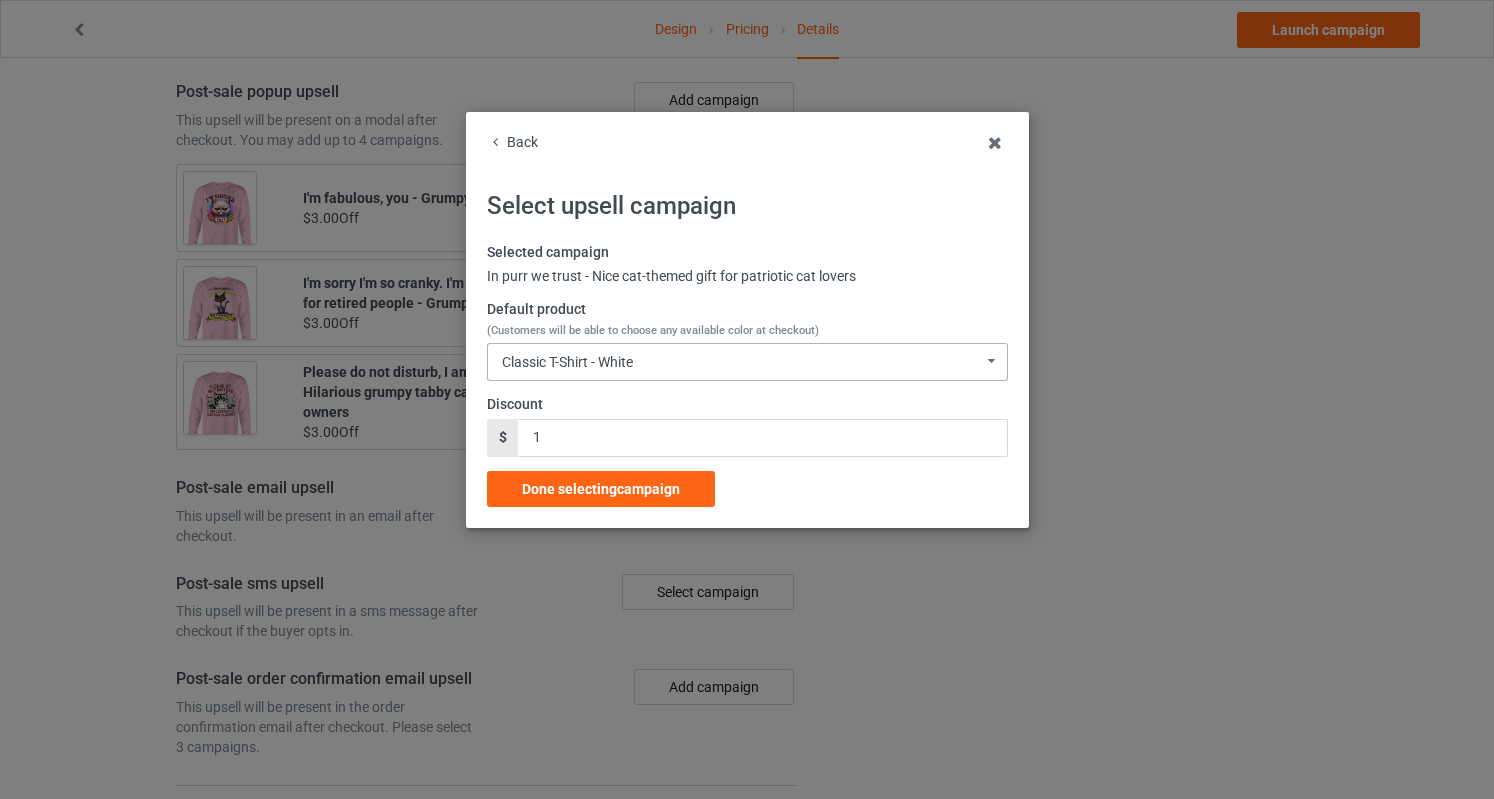 click on "Classic T-Shirt - White" at bounding box center [567, 362] 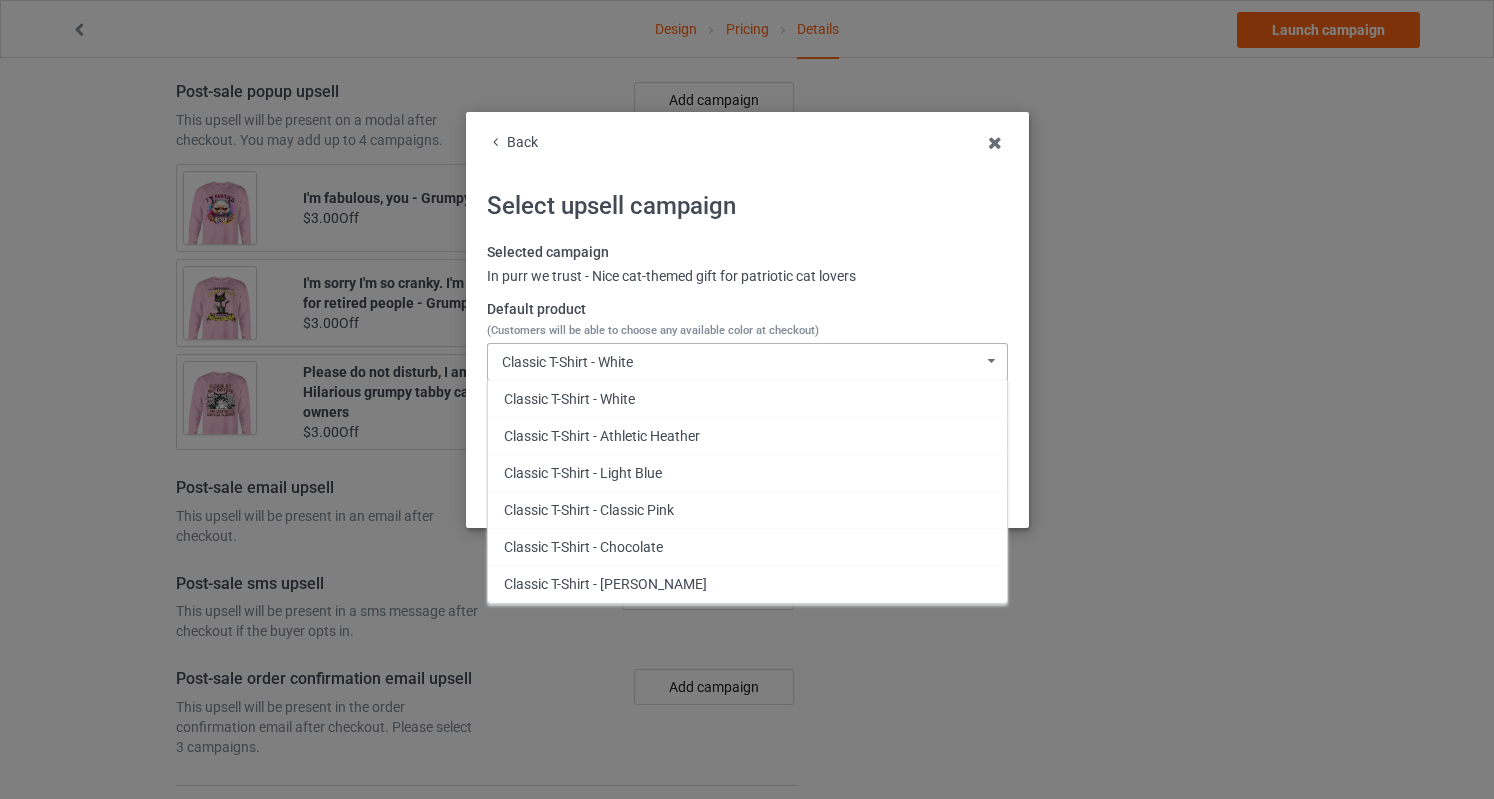 scroll, scrollTop: 346, scrollLeft: 0, axis: vertical 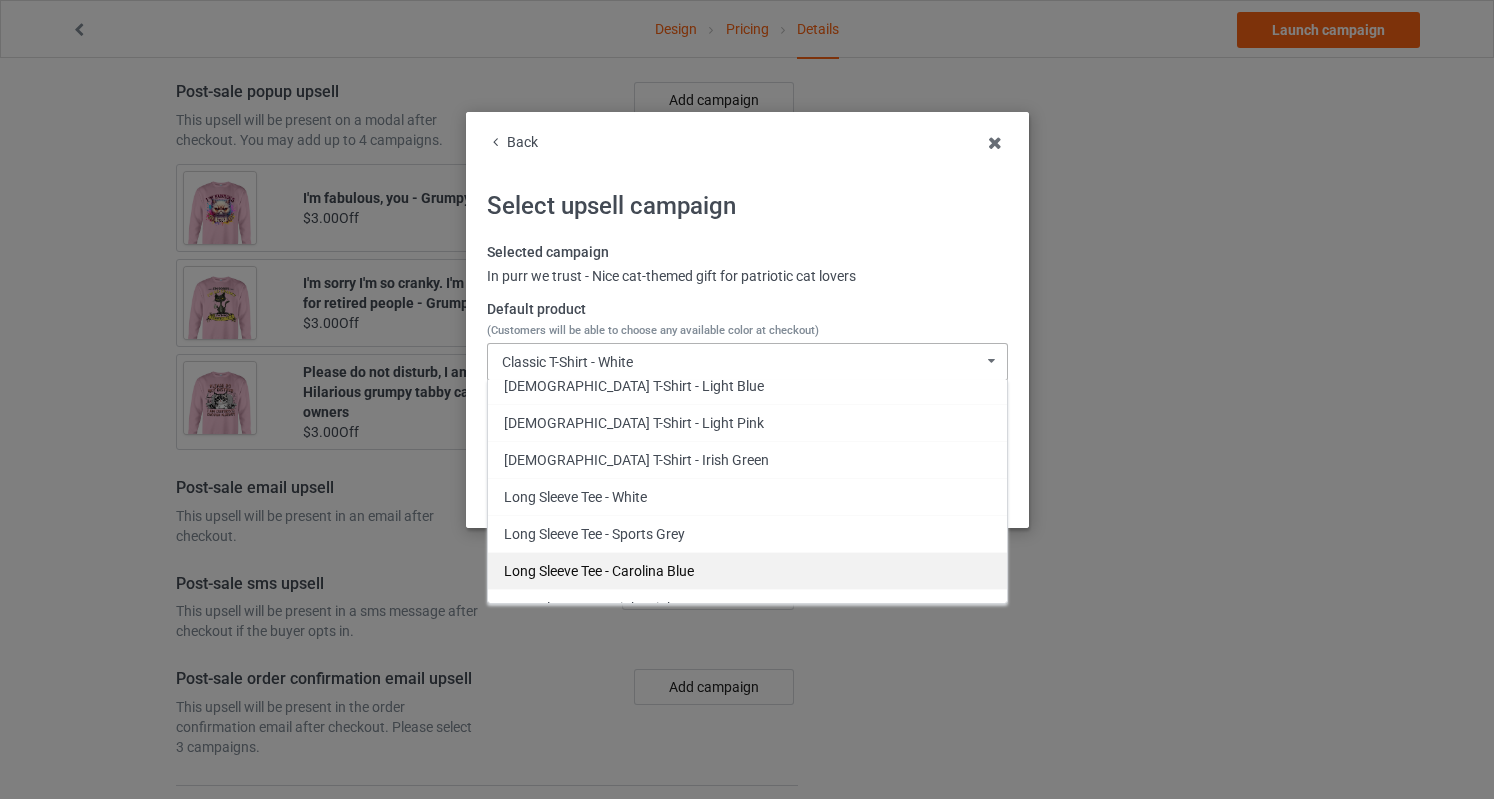 click on "Long Sleeve Tee - Carolina Blue" at bounding box center (747, 570) 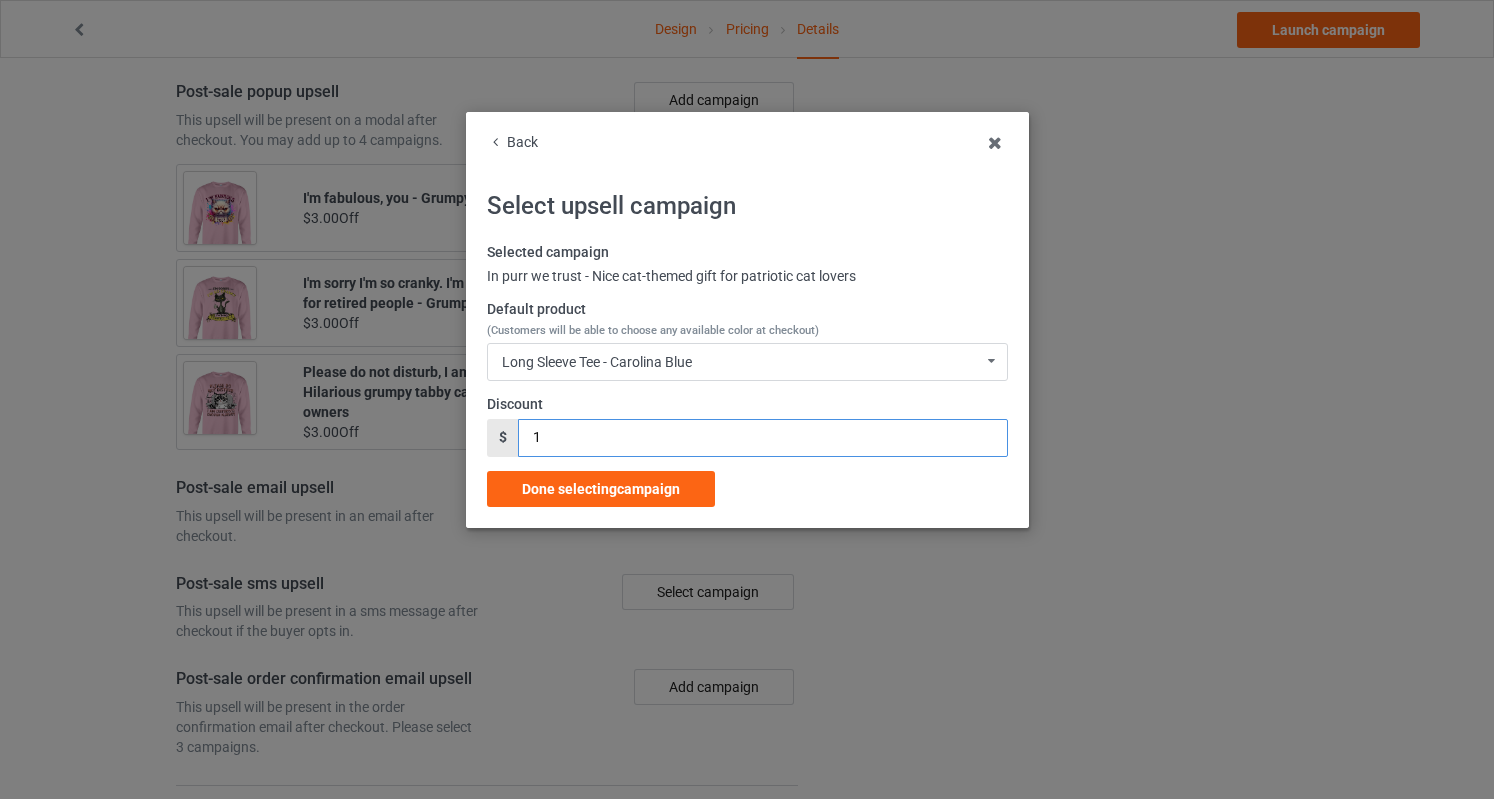drag, startPoint x: 538, startPoint y: 437, endPoint x: 511, endPoint y: 431, distance: 27.658634 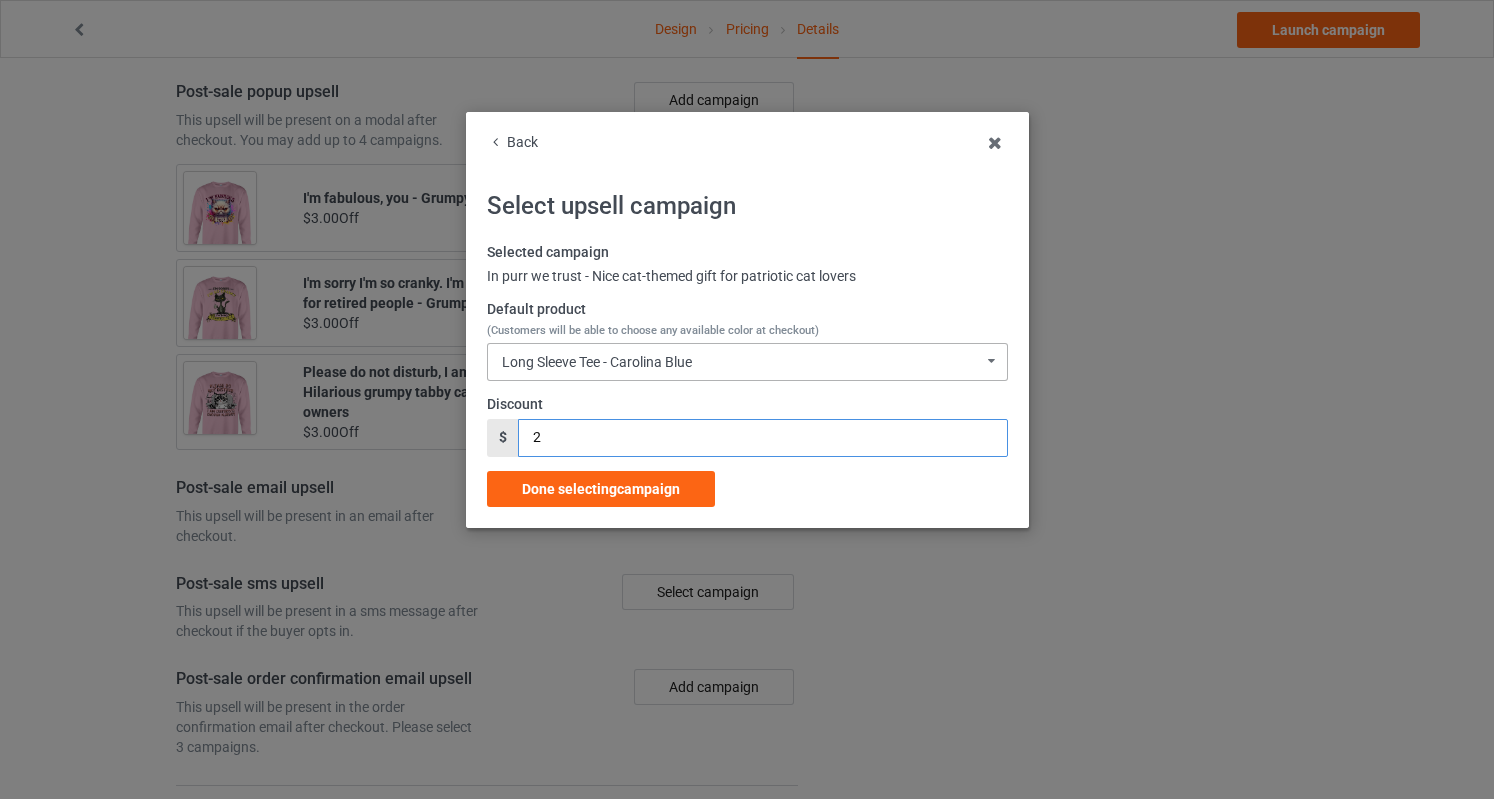 type on "2" 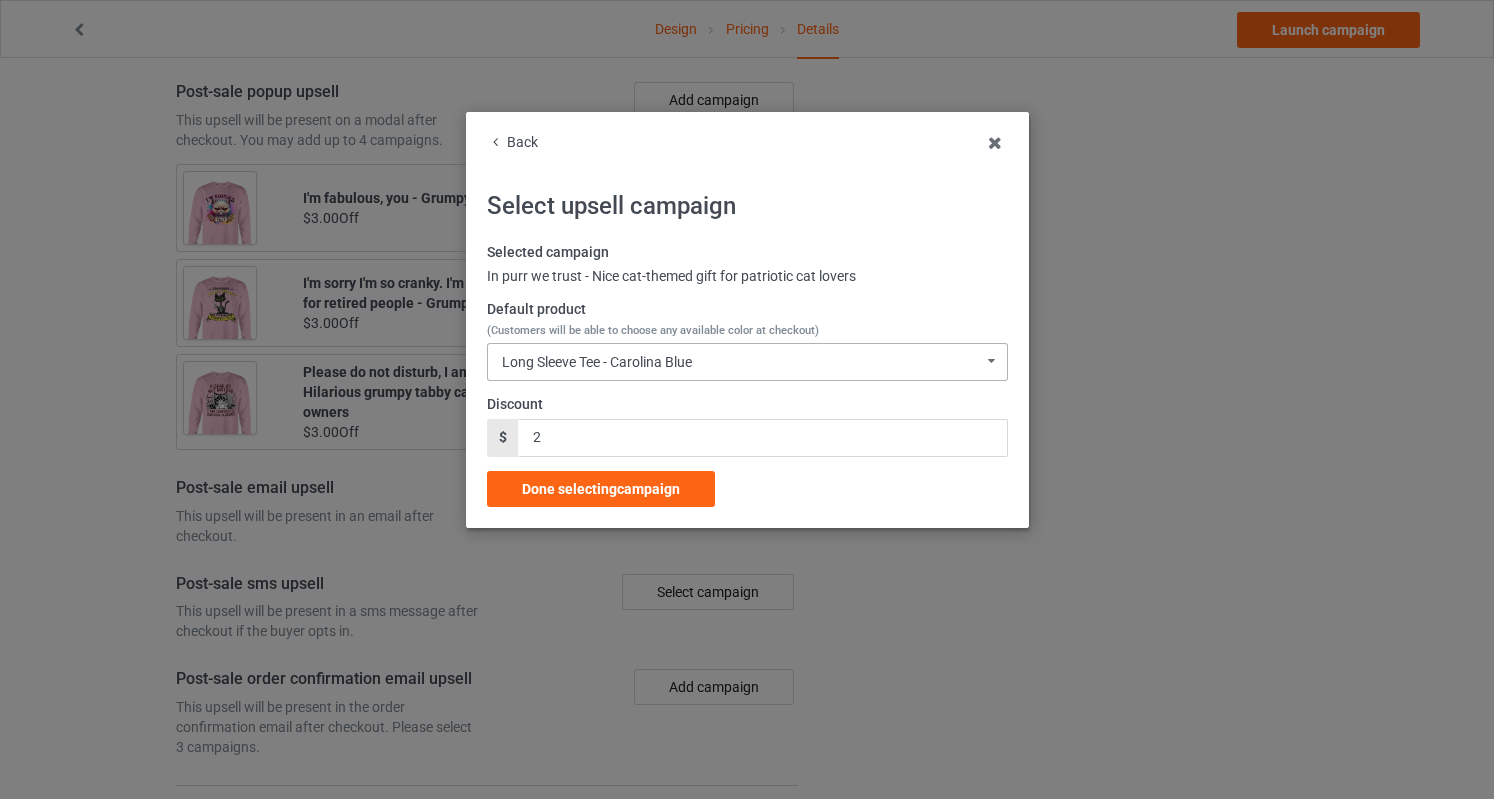 click on "Long Sleeve Tee - Carolina Blue Classic T-Shirt - White Classic T-Shirt - Athletic Heather Classic T-Shirt - Light Blue Classic T-Shirt - Classic Pink Classic T-Shirt - Chocolate Classic T-Shirt - [PERSON_NAME] [DEMOGRAPHIC_DATA] T-Shirt - White [DEMOGRAPHIC_DATA] T-Shirt - Sports Grey [DEMOGRAPHIC_DATA] T-Shirt - Black [DEMOGRAPHIC_DATA] T-Shirt - Light Blue [DEMOGRAPHIC_DATA] T-Shirt - Light Pink [DEMOGRAPHIC_DATA] T-Shirt - Irish Green Long Sleeve Tee - White Long Sleeve Tee - Sports Grey Long Sleeve Tee - Carolina Blue Long Sleeve Tee - Light Pink Long Sleeve Tee - Dark Chocolate Long Sleeve Tee - Irish Green Crewneck Sweatshirt - White Crewneck Sweatshirt - Sports Grey Crewneck Sweatshirt - Maroon Crewneck Sweatshirt - Light Blue Crewneck Sweatshirt - Light Pink Crewneck Sweatshirt - Irish Green Hooded Sweatshirt - White Hooded Sweatshirt - Sports Grey Hooded Sweatshirt - Carolina Blue Hooded Sweatshirt - Light Pink Hooded Sweatshirt - Dark Chocolate Hooded Sweatshirt - Irish Green Mug - White Mug - Chocolate Mug - Light Blue Mug - Classic Pink Mug - [PERSON_NAME] Color Changing Mug - White" at bounding box center [747, 362] 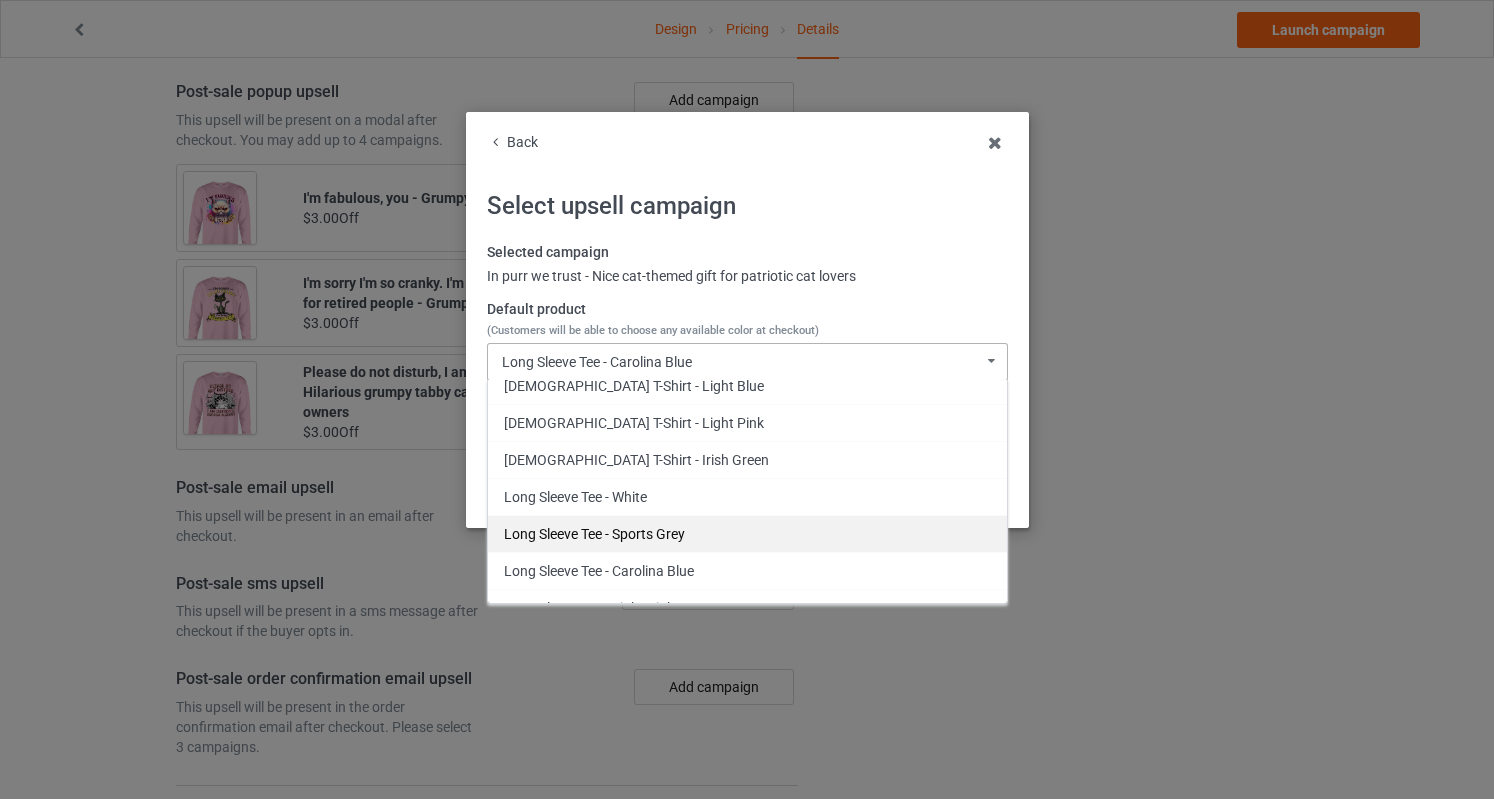 click on "Long Sleeve Tee - Sports Grey" at bounding box center [747, 533] 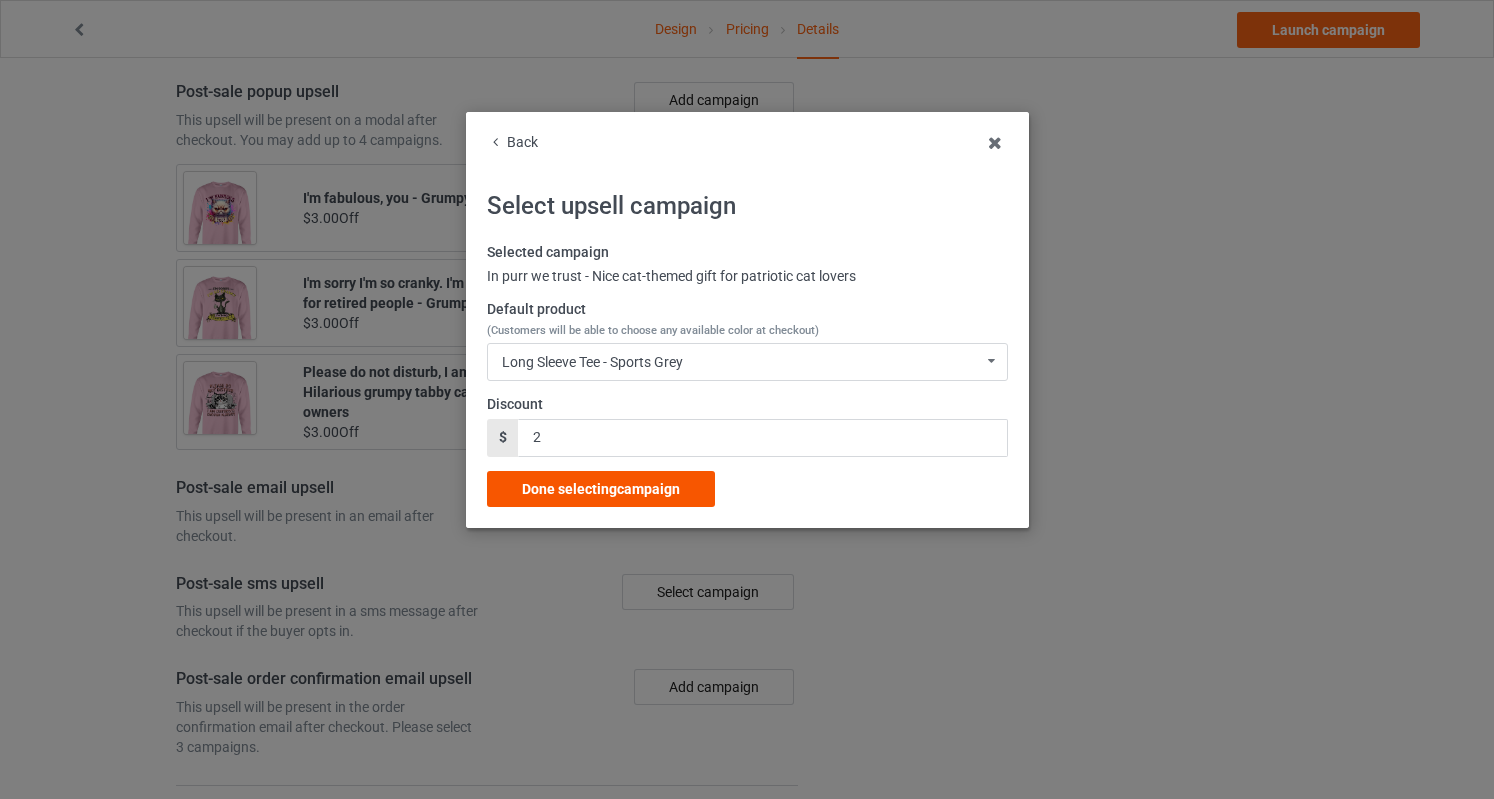 click on "Done selecting  campaign" at bounding box center [601, 489] 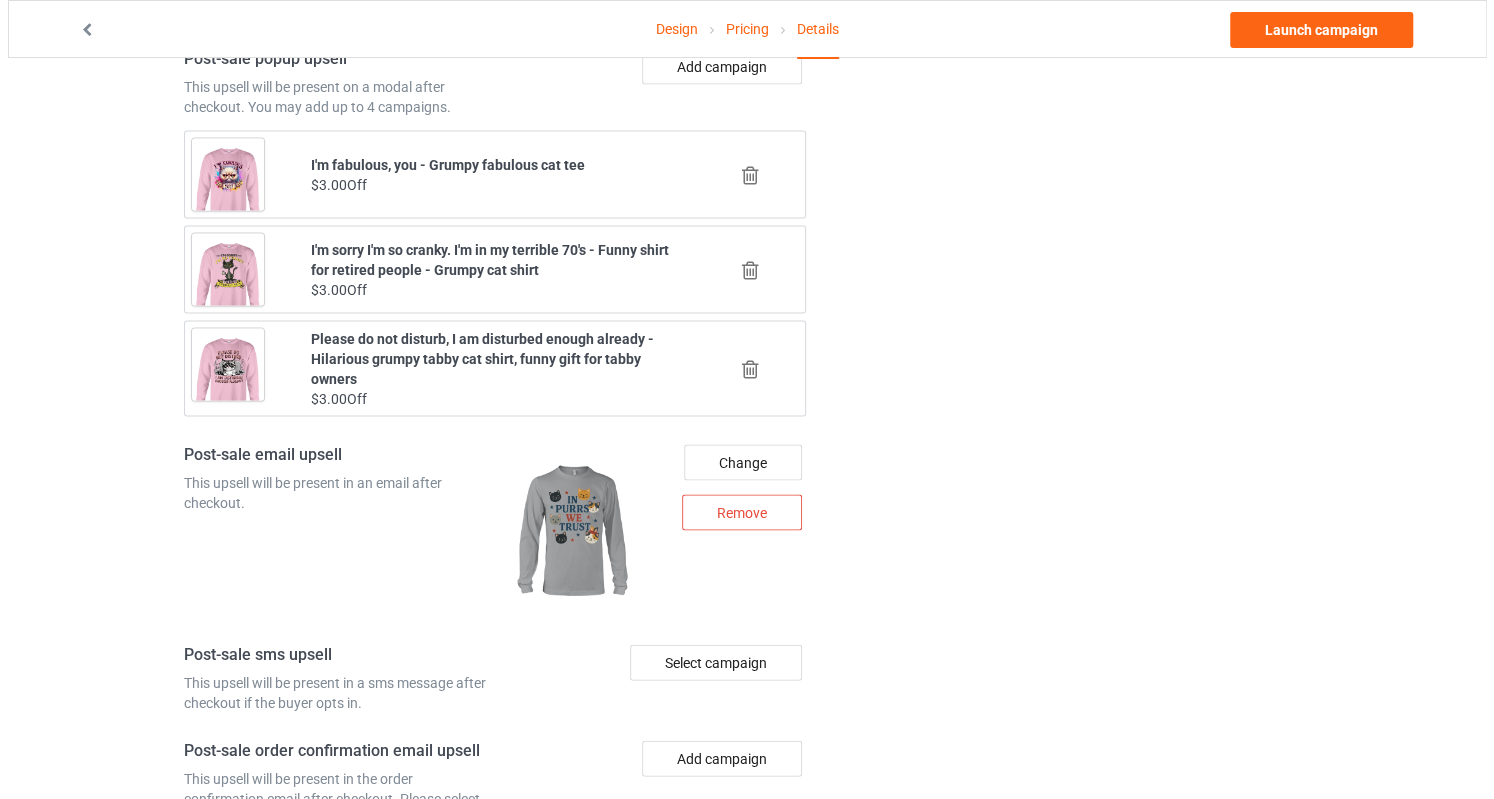 scroll, scrollTop: 2291, scrollLeft: 0, axis: vertical 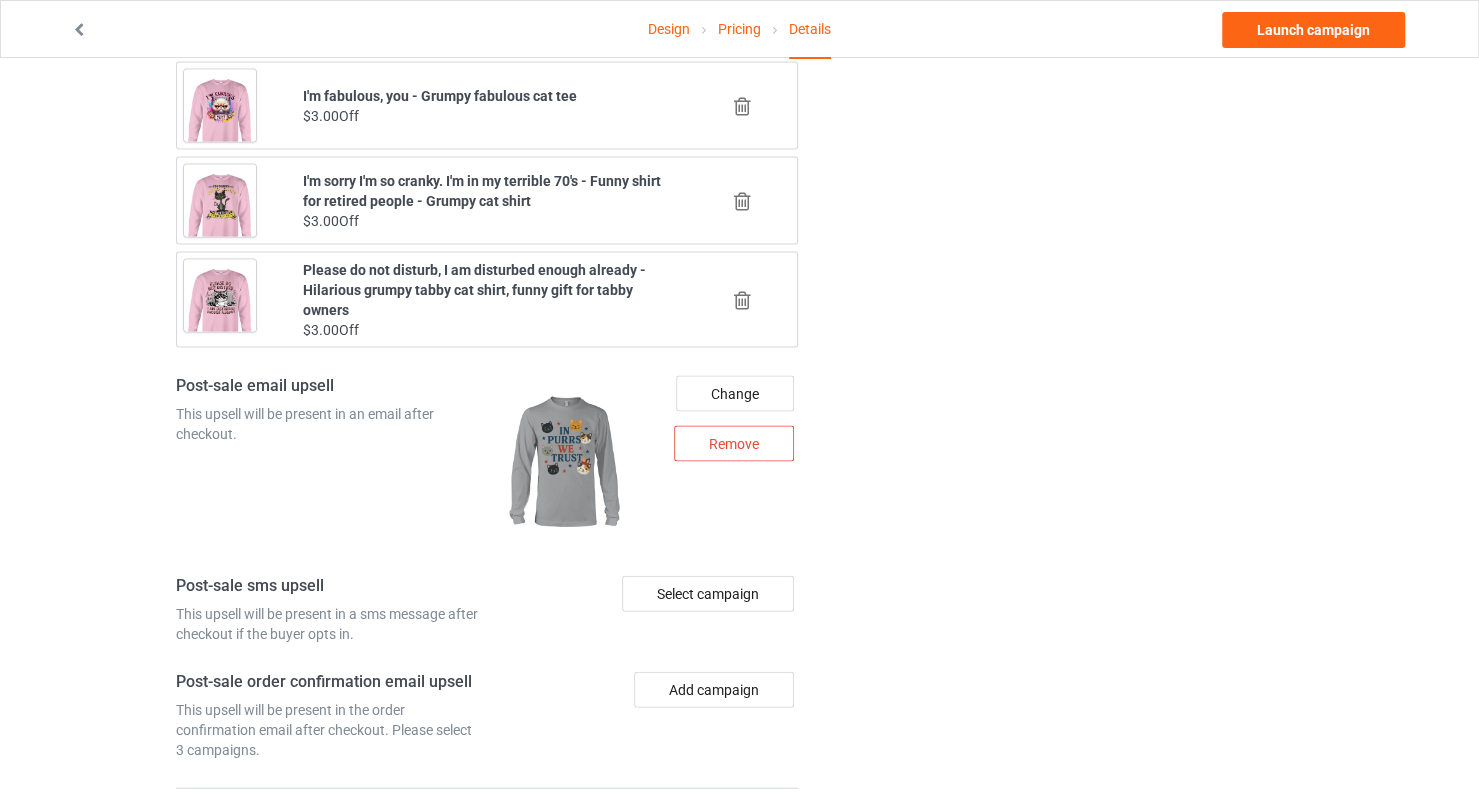 click on "Select campaign" at bounding box center (646, 610) 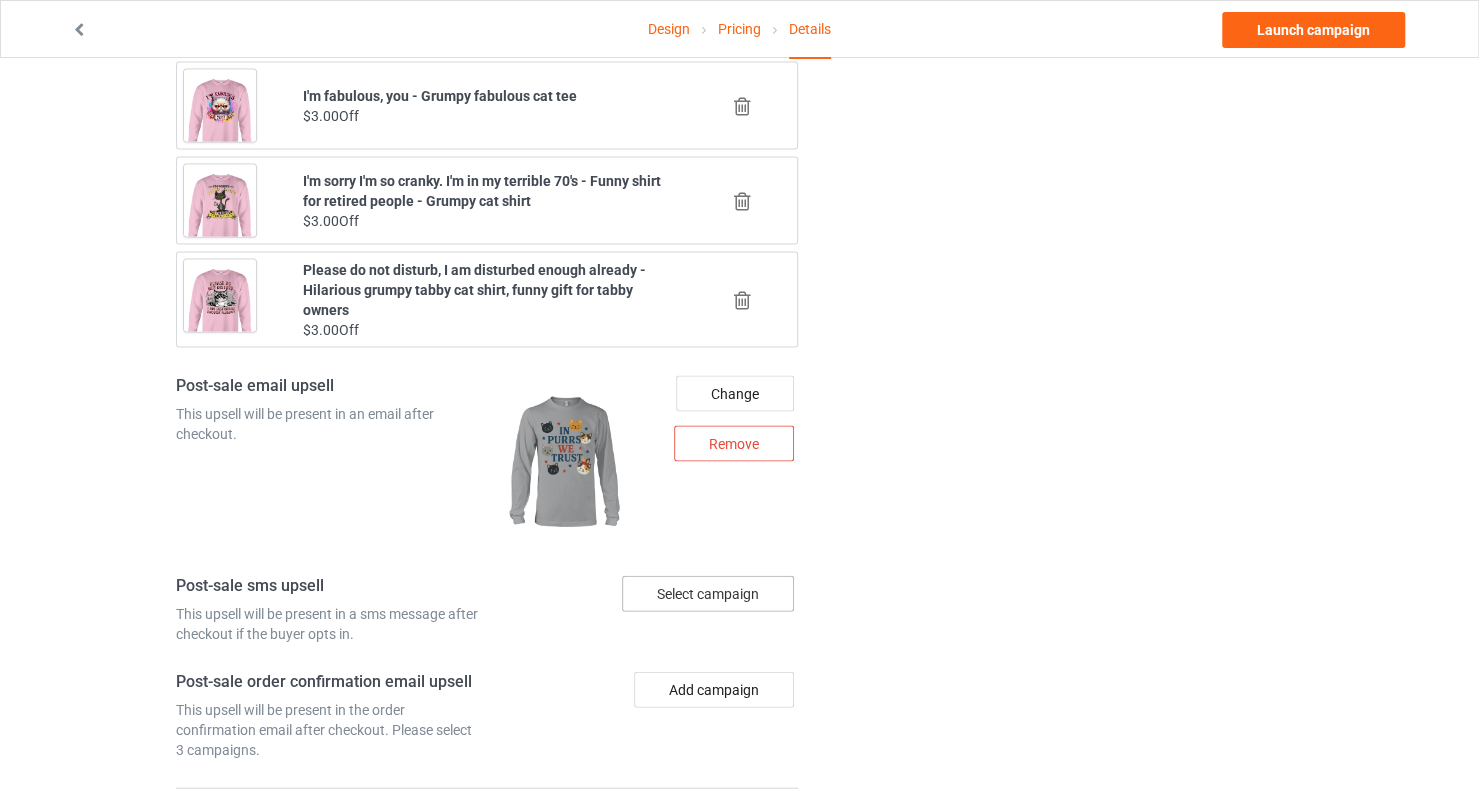 click on "Select campaign" at bounding box center [708, 594] 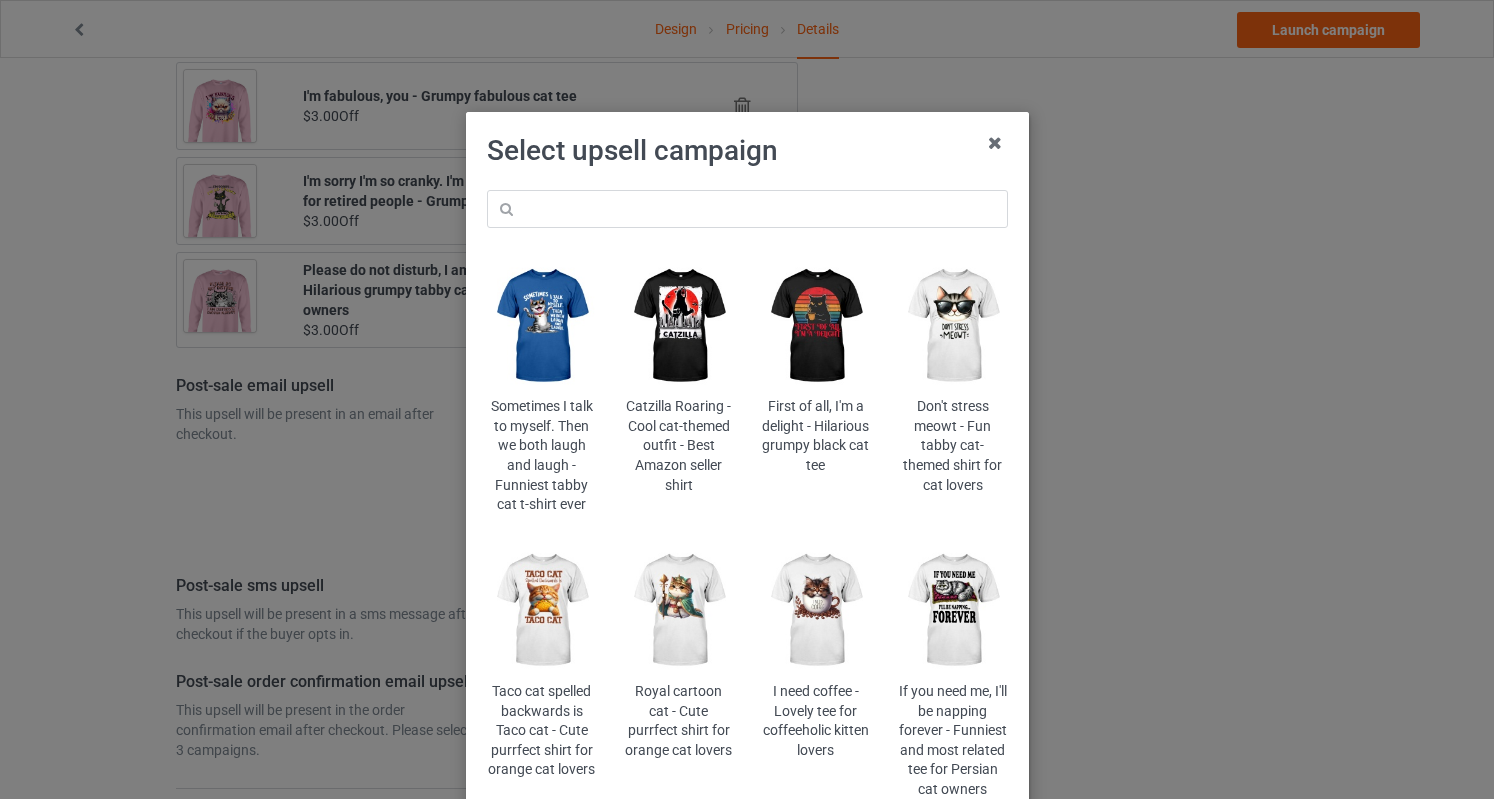 click on "Select upsell campaign Sometimes I talk to myself. Then we both laugh and laugh - Funniest tabby cat t-shirt ever Catzilla Roaring - Cool cat-themed outfit - Best Amazon seller shirt First of all, I'm a delight - Hilarious grumpy black cat tee Don't stress meowt - Fun tabby cat-themed shirt for cat lovers Taco cat spelled backwards is Taco cat - Cute purrfect shirt for orange cat lovers Royal cartoon cat - Cute purrfect shirt for orange cat lovers I need coffee - Lovely tee for coffeeholic kitten lovers If you need me, I'll be napping forever - Funniest and most related tee for Persian cat owners" at bounding box center [747, 473] 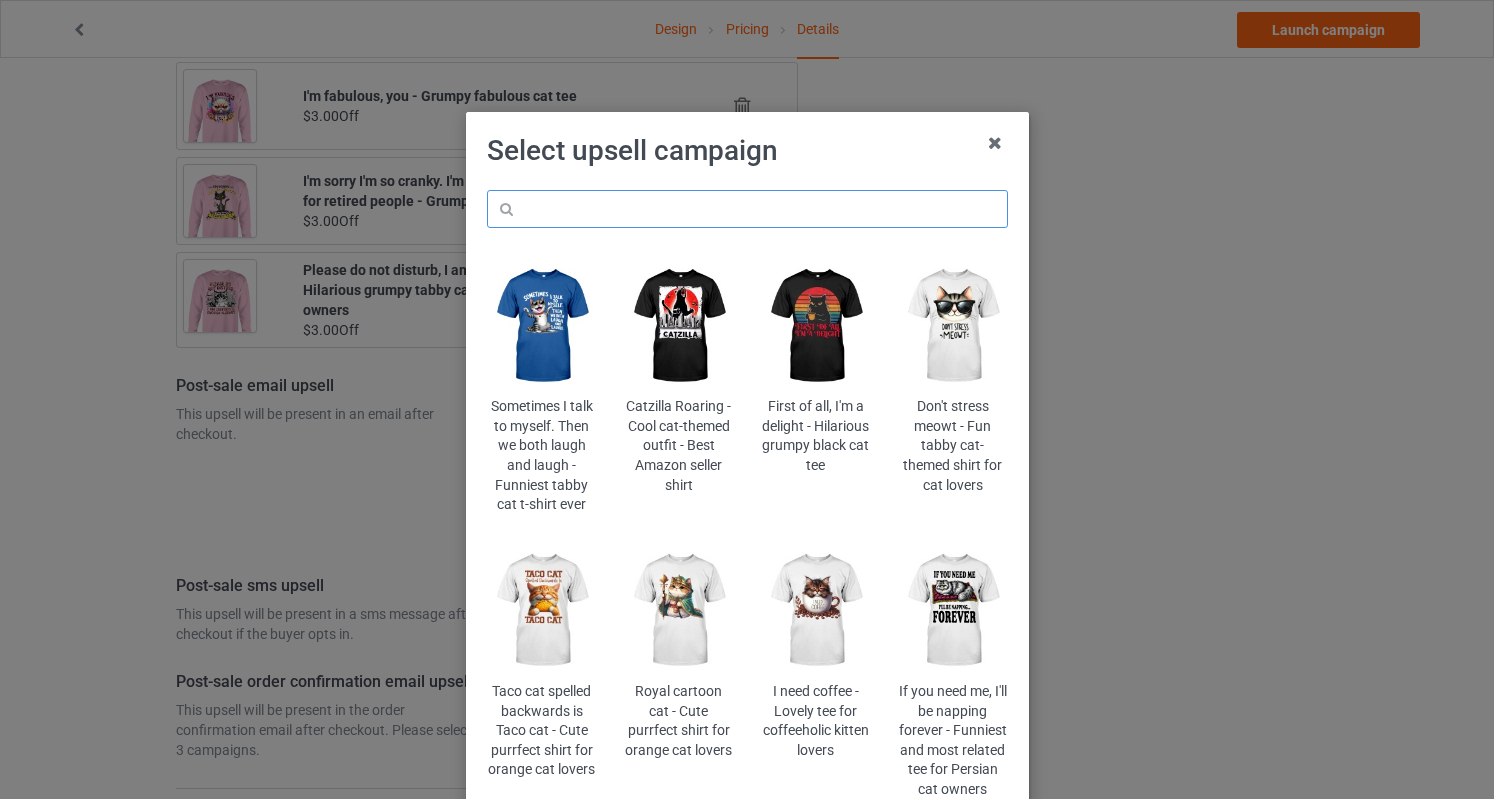 click at bounding box center (747, 209) 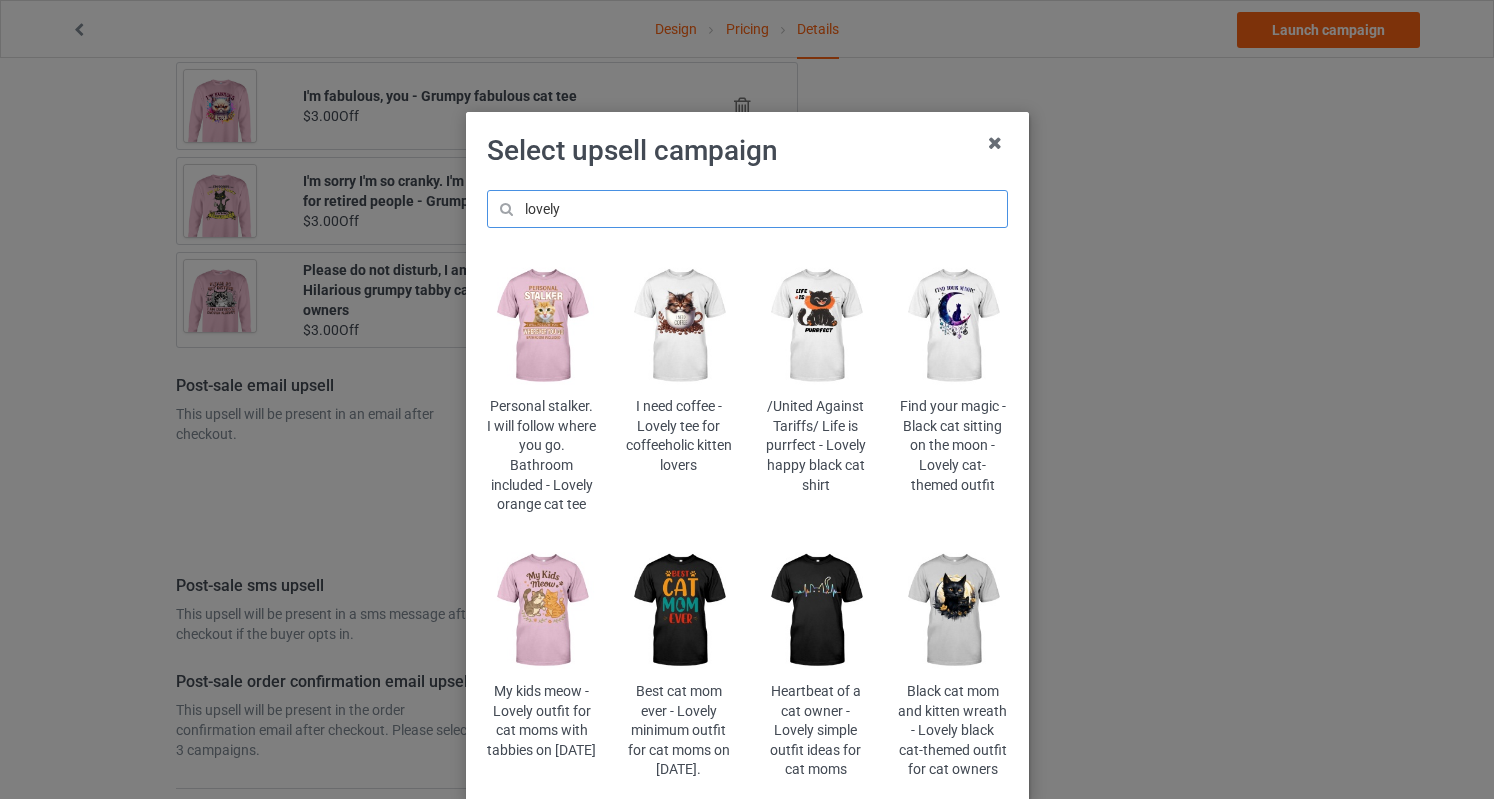 type on "lovely" 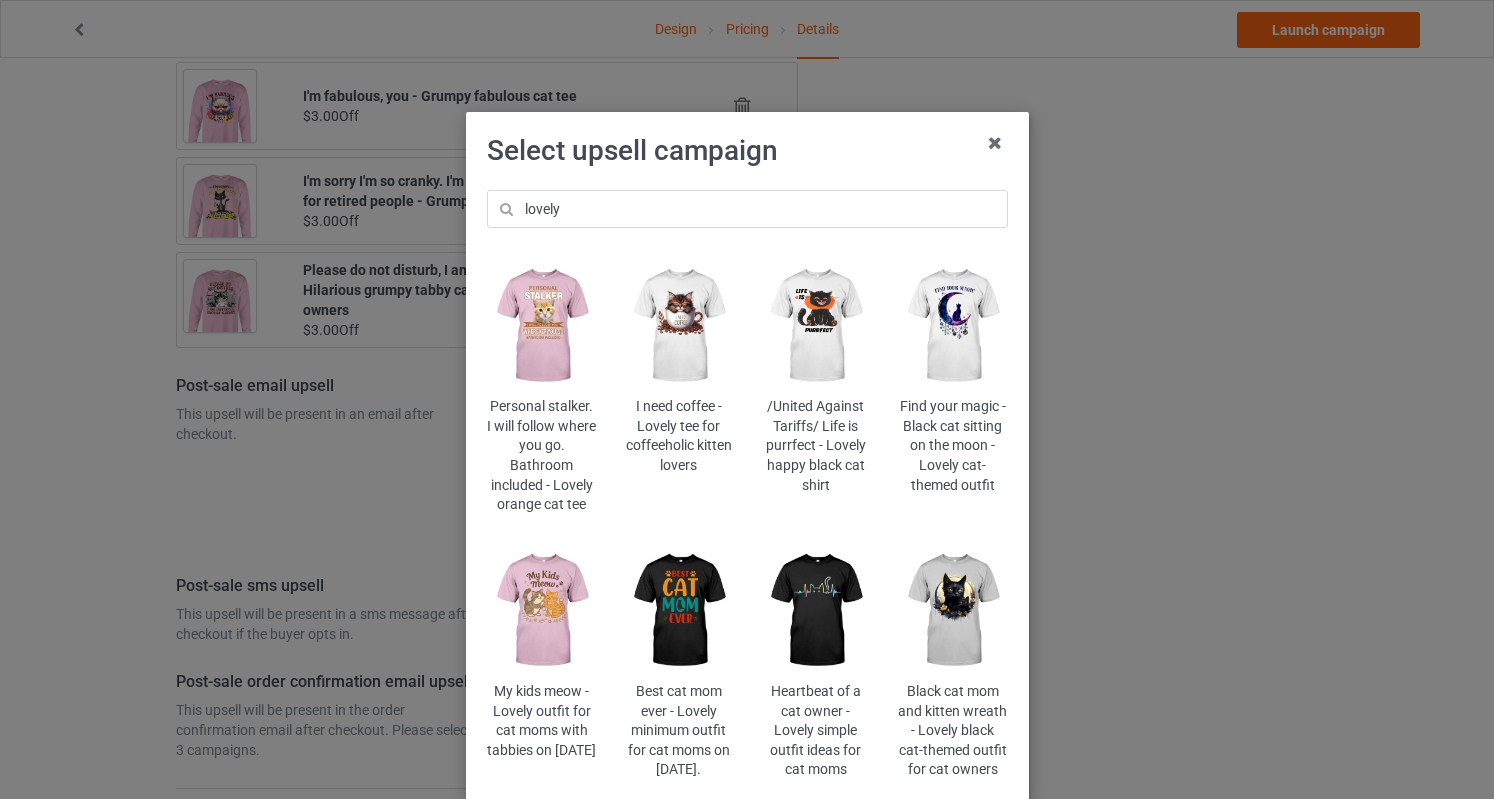 click at bounding box center (952, 611) 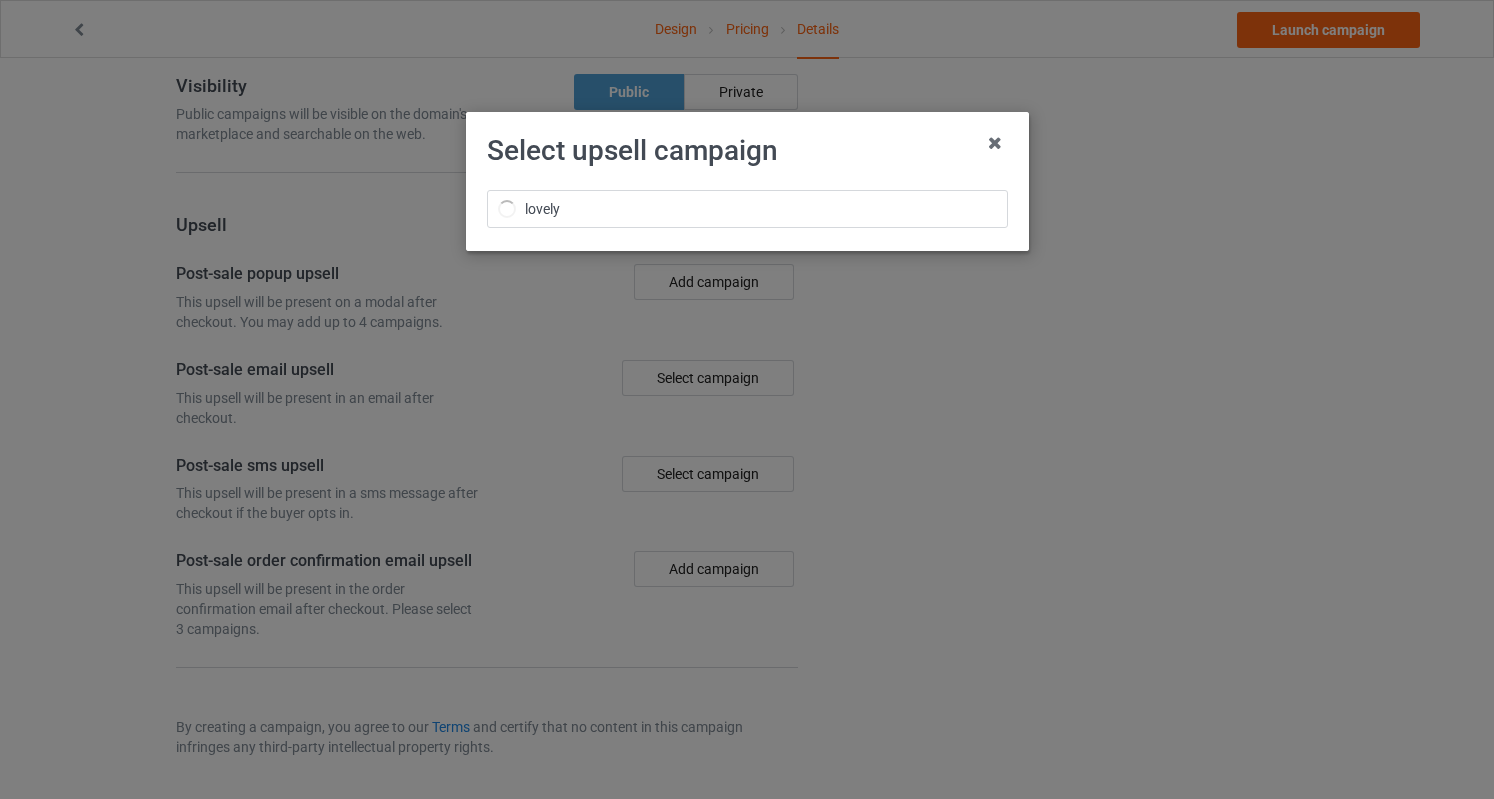 scroll, scrollTop: 1685, scrollLeft: 0, axis: vertical 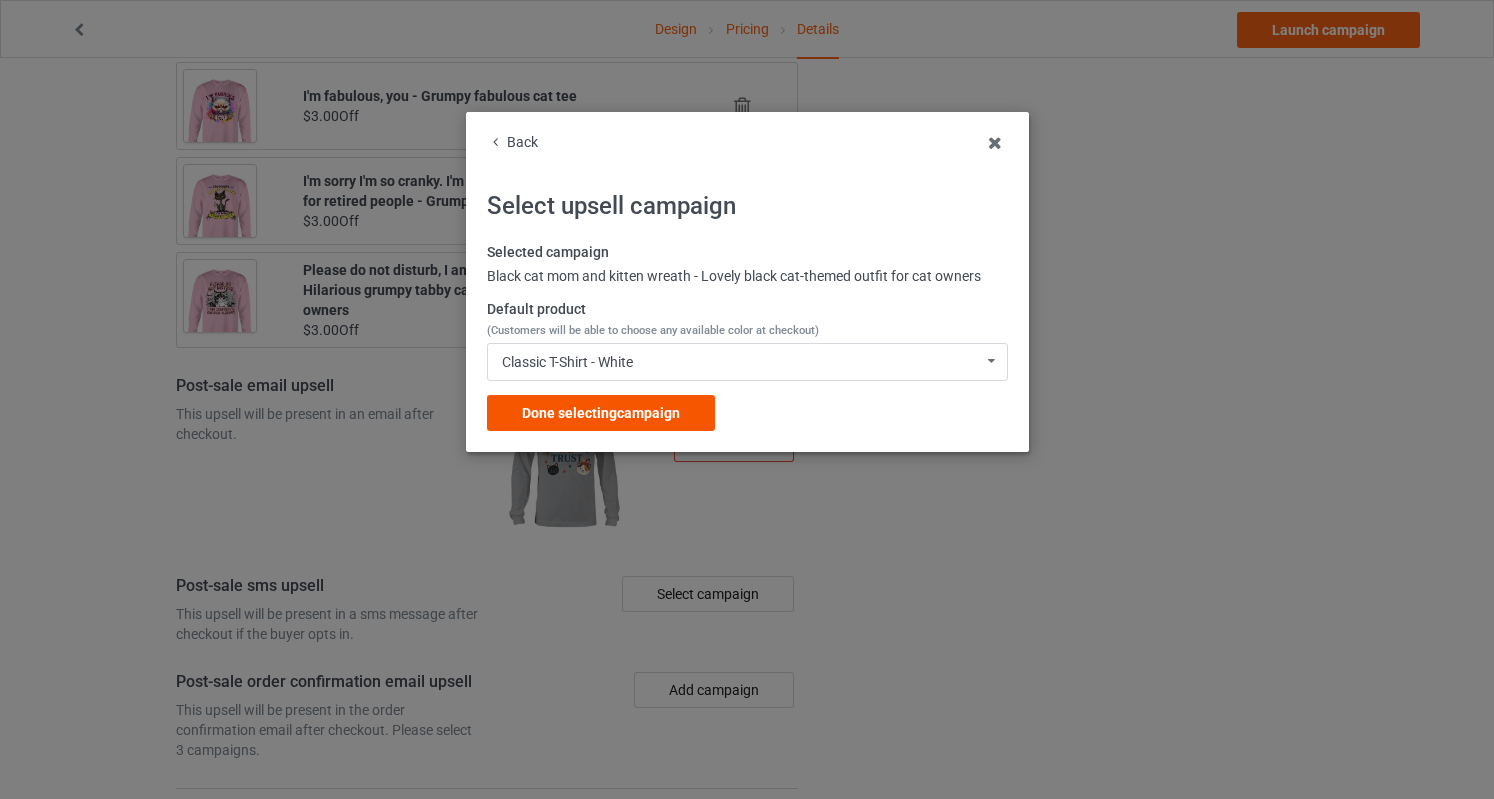 click on "Done selecting  campaign" at bounding box center (601, 413) 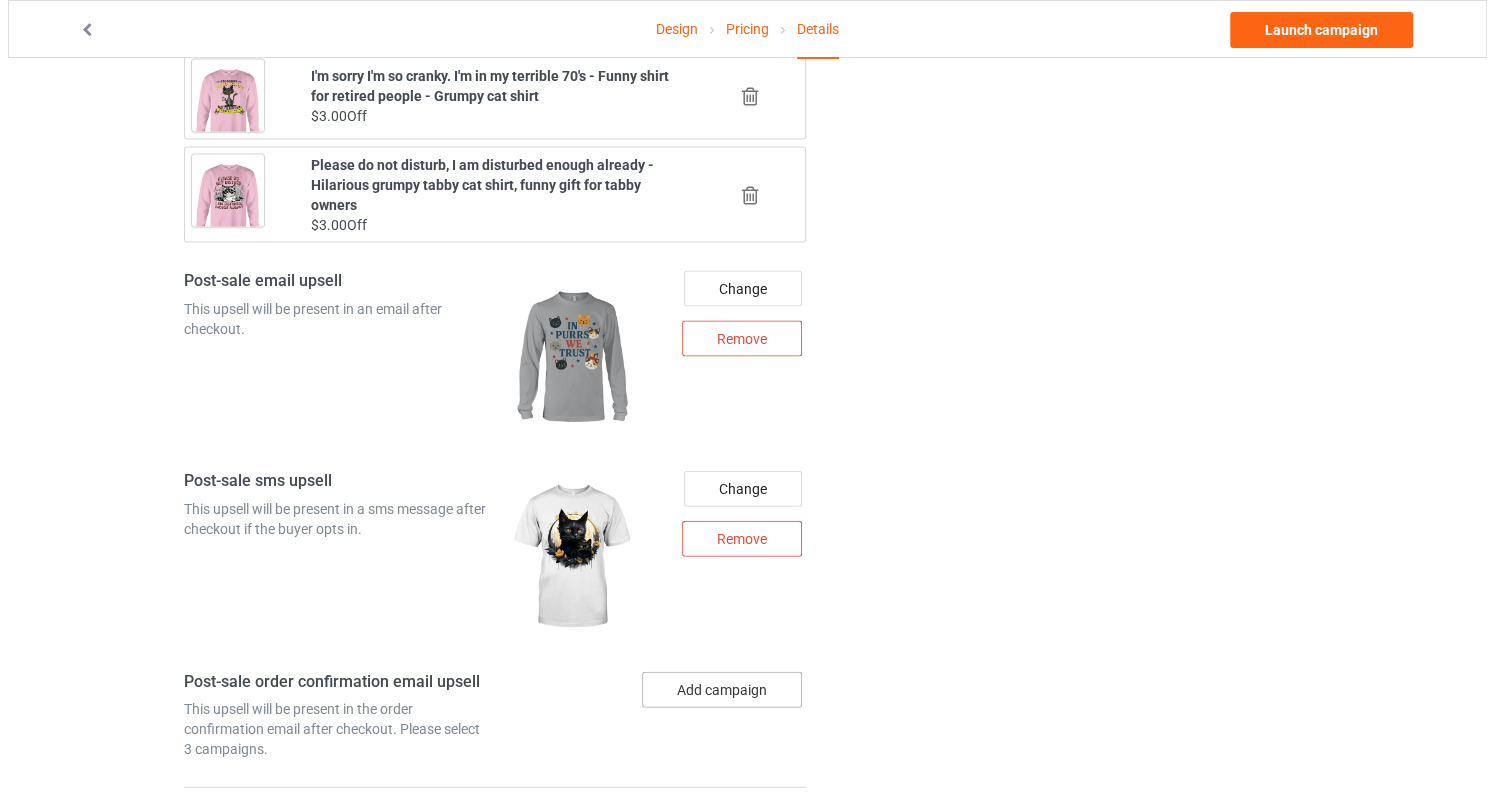 scroll, scrollTop: 2396, scrollLeft: 0, axis: vertical 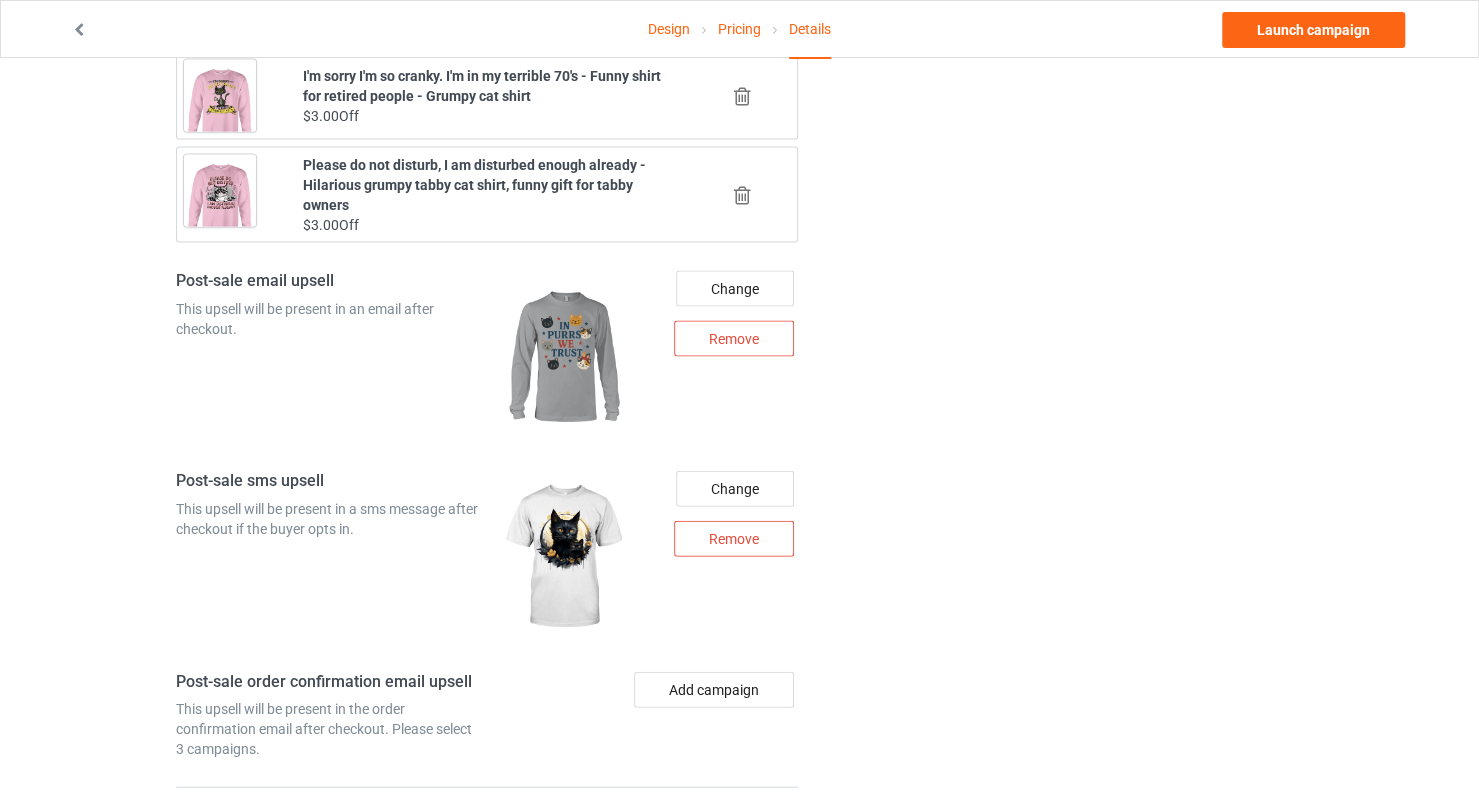click on "Add campaign" at bounding box center [646, 716] 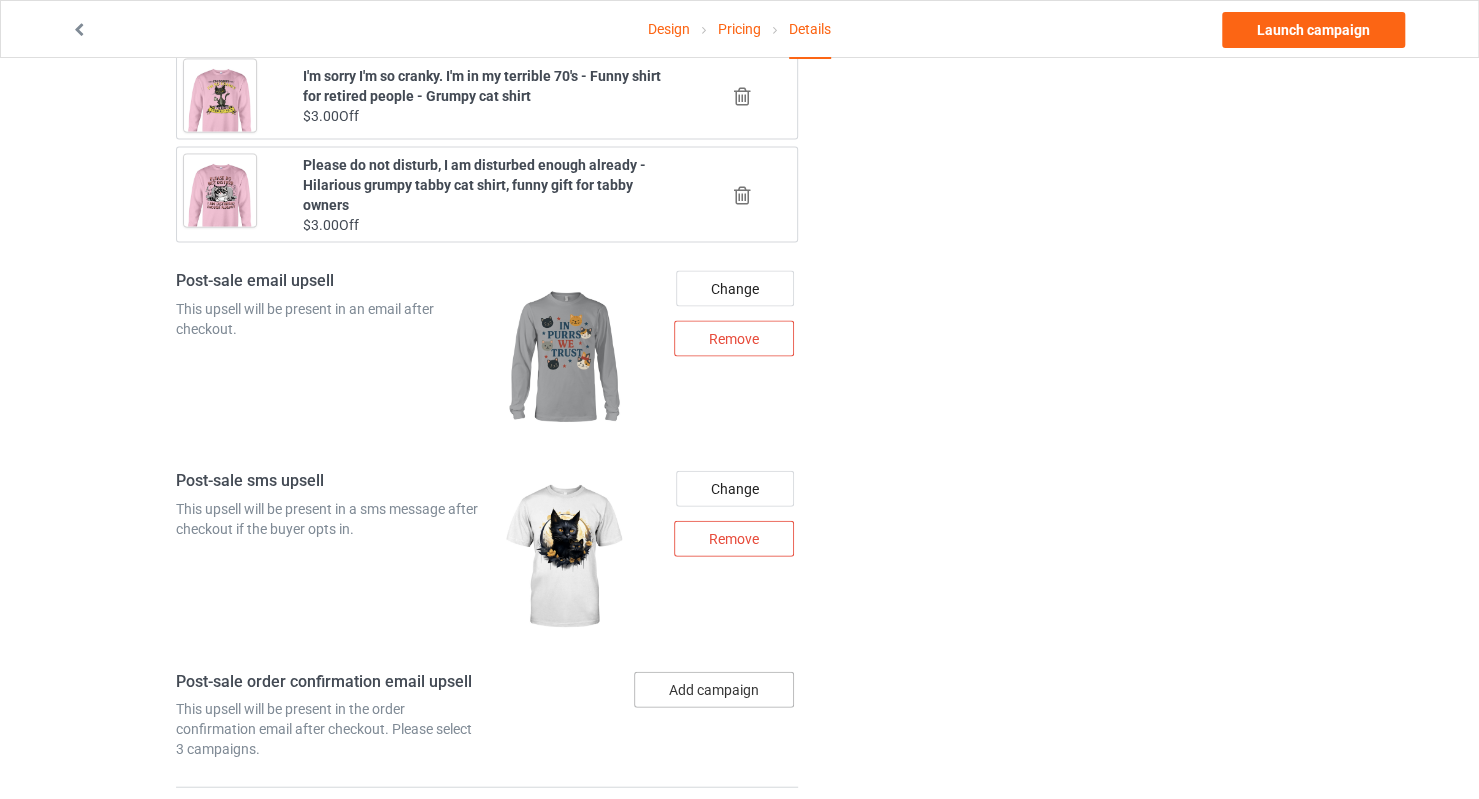 click on "Add campaign" at bounding box center [714, 690] 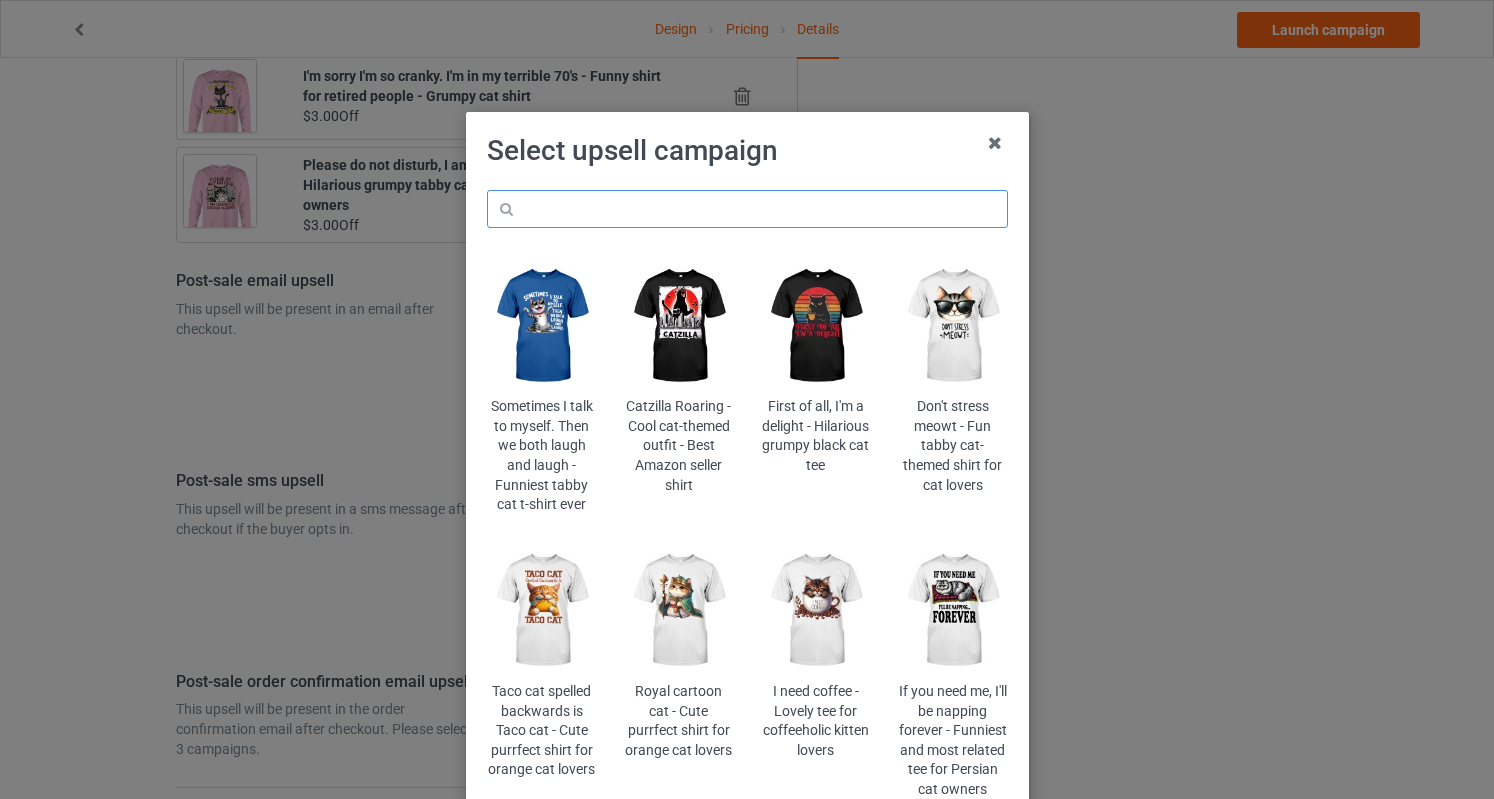 click at bounding box center [747, 209] 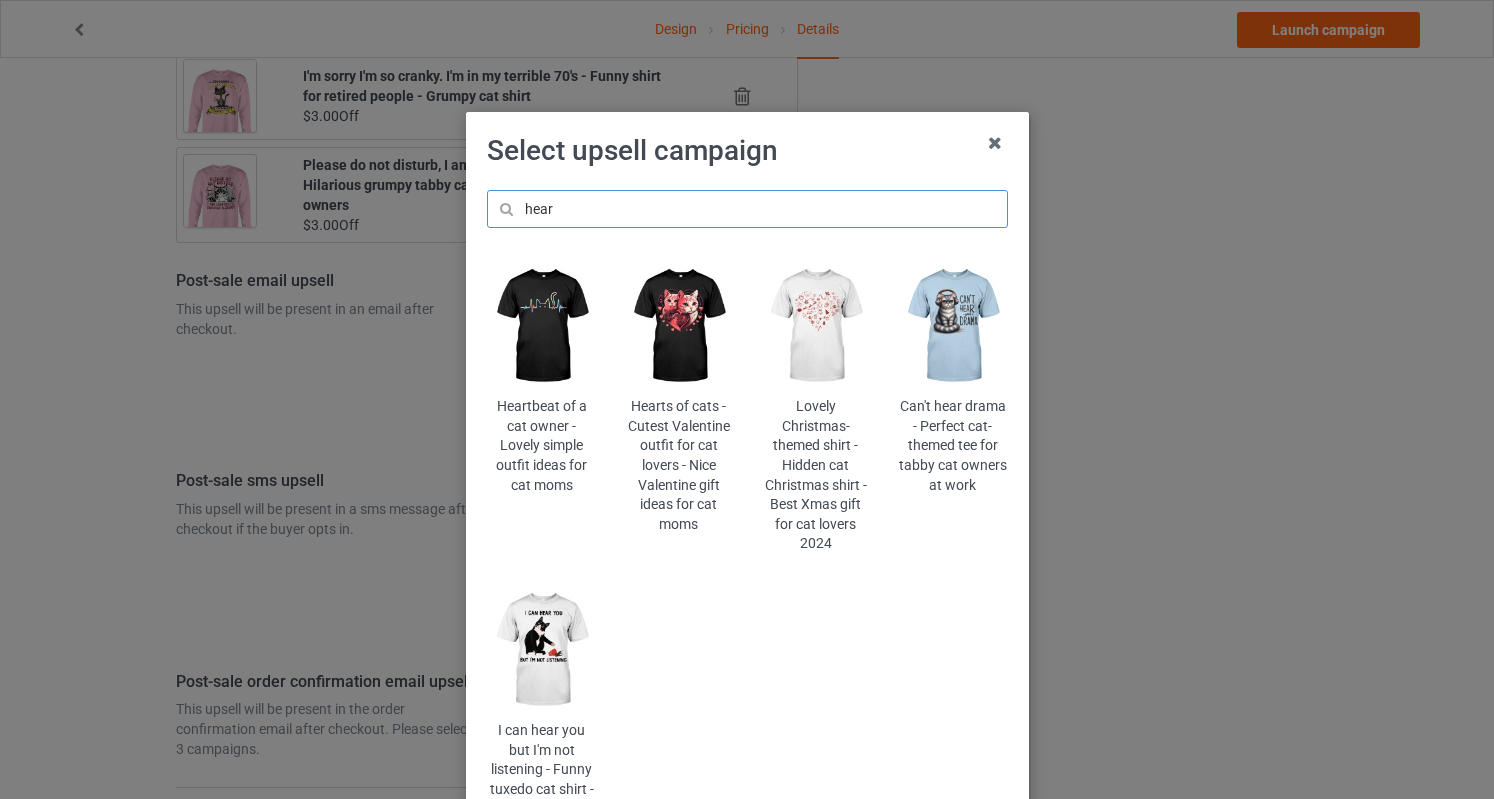 type on "hear" 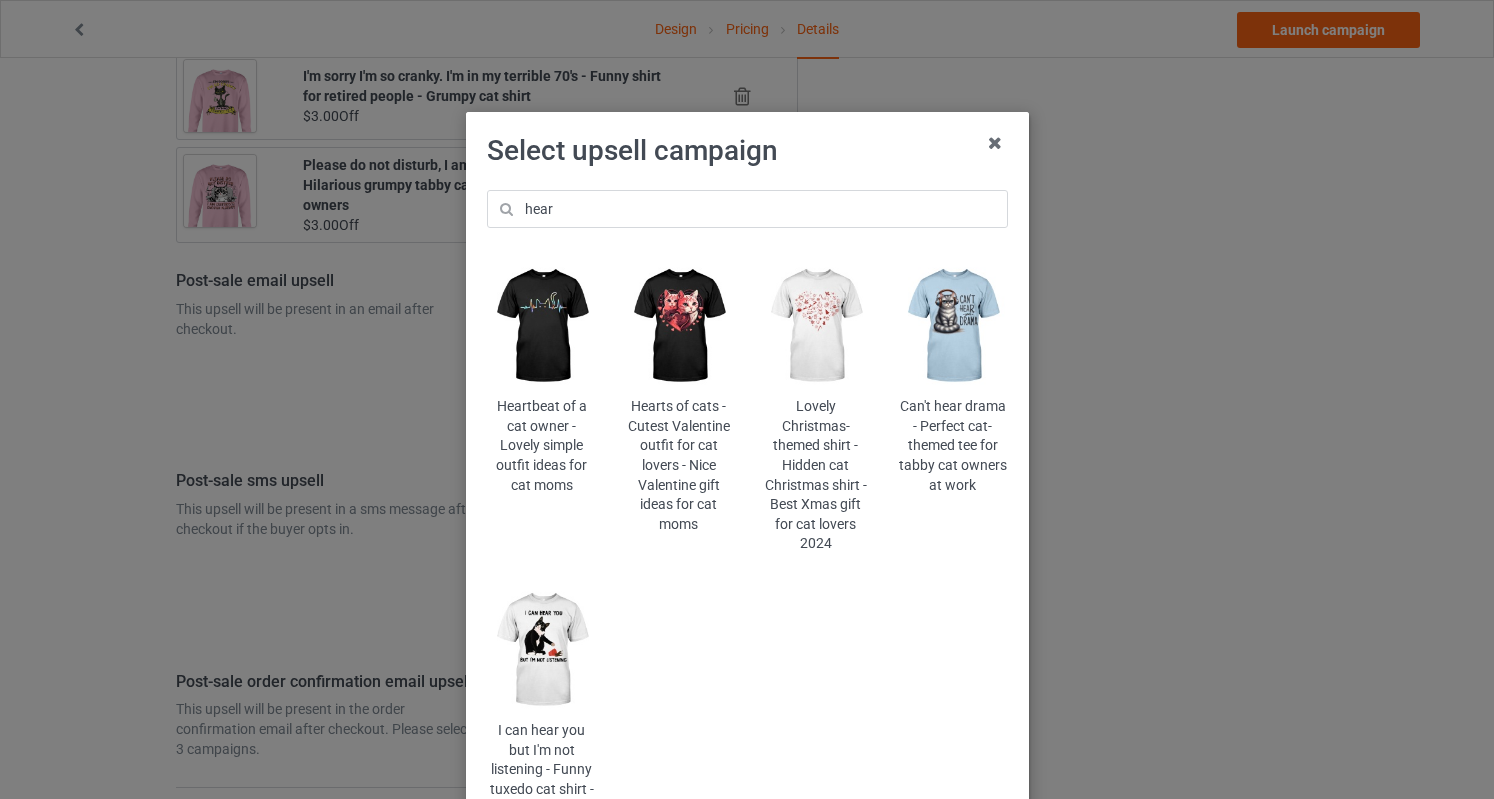 click at bounding box center (952, 326) 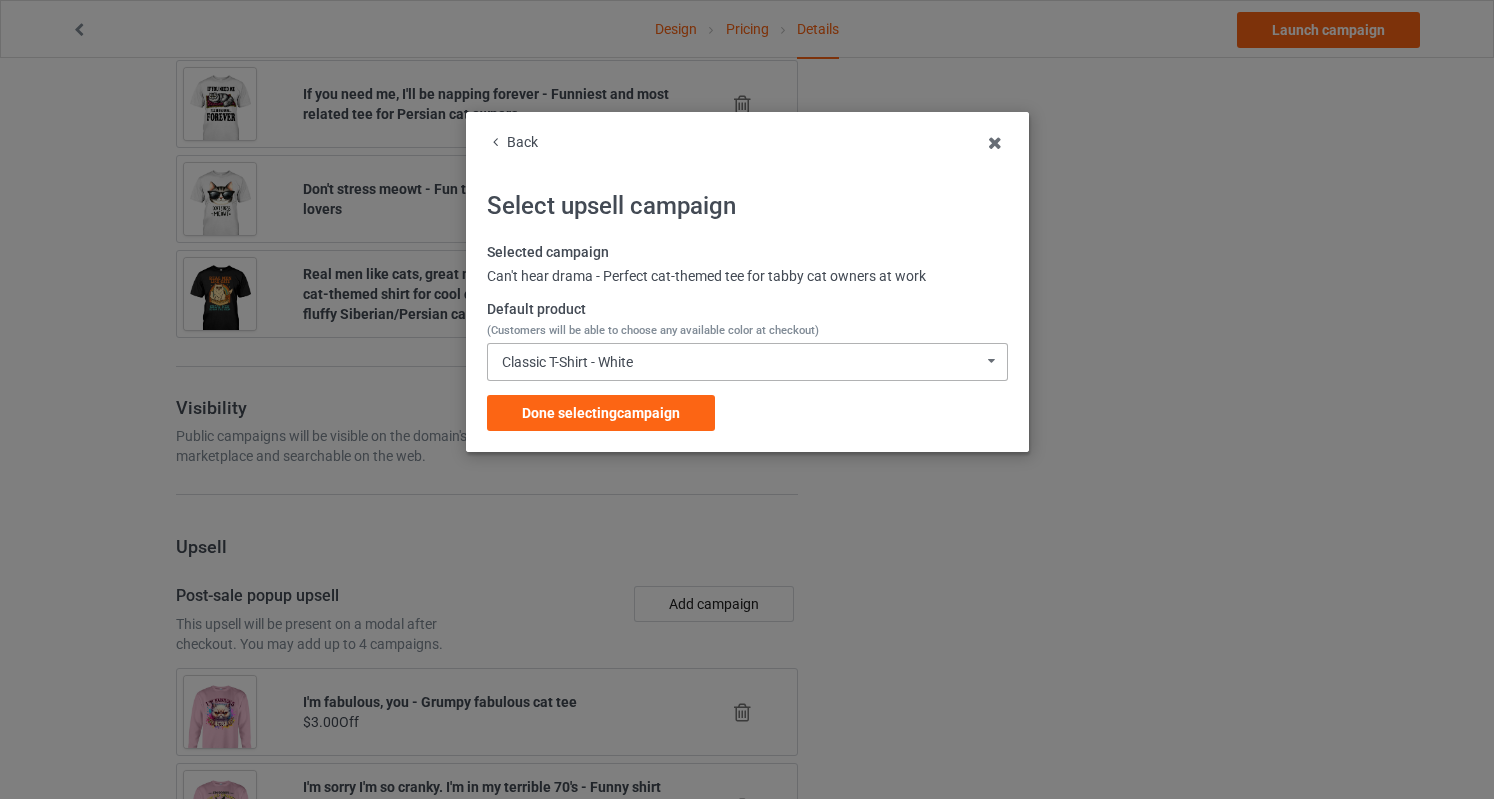 scroll, scrollTop: 2396, scrollLeft: 0, axis: vertical 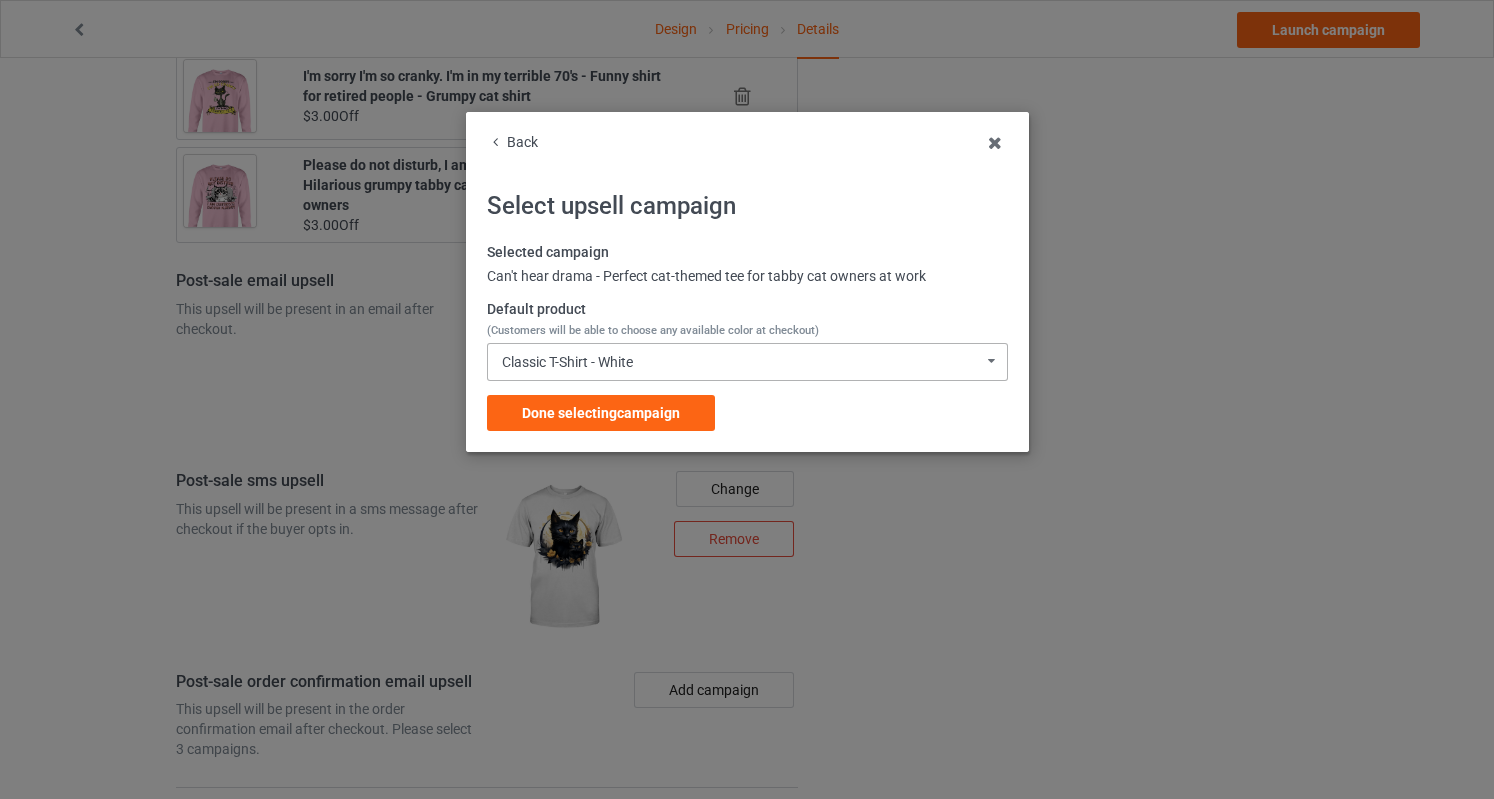 click on "Classic T-Shirt - White" at bounding box center [567, 362] 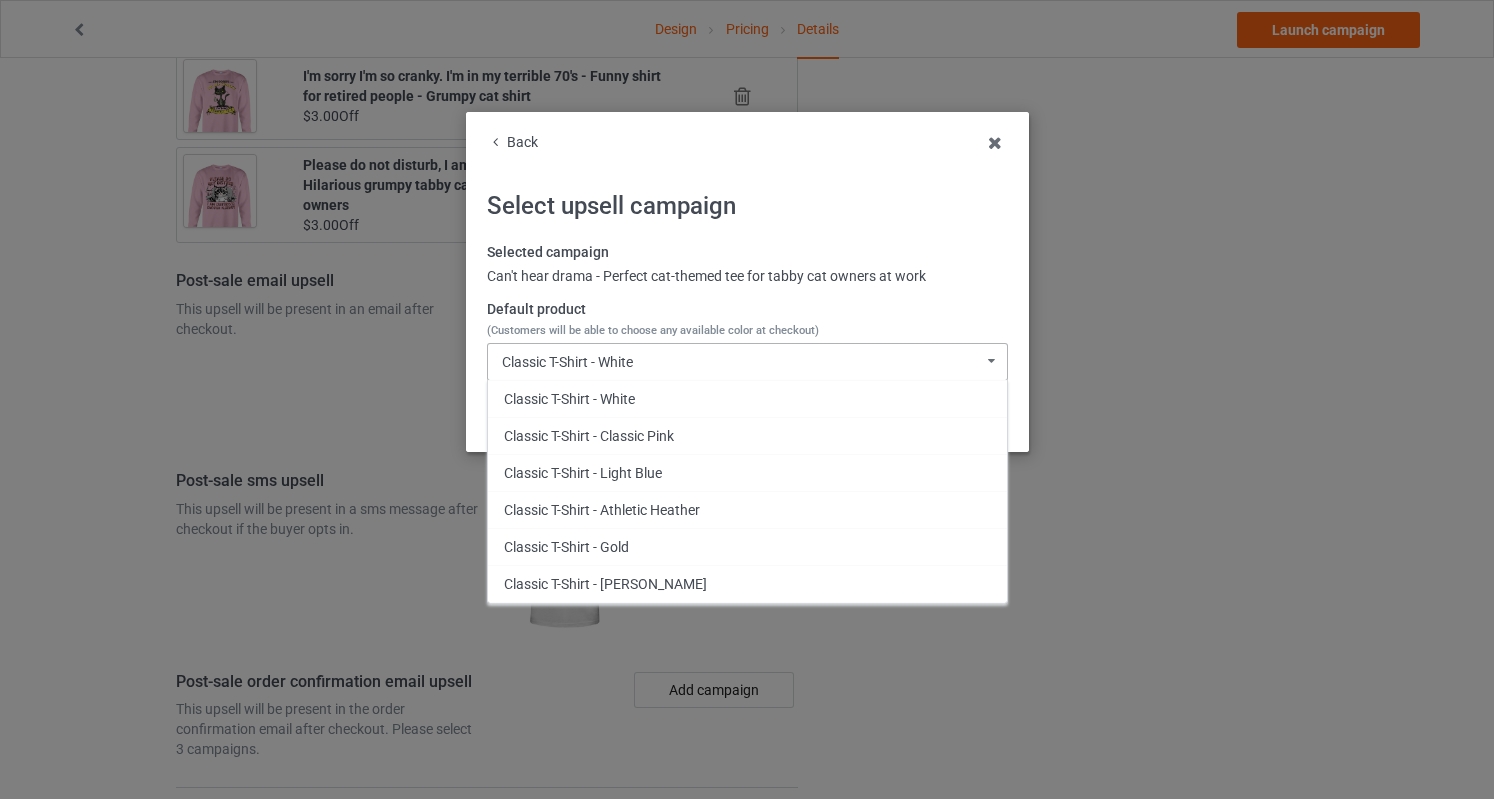 scroll, scrollTop: 1006, scrollLeft: 0, axis: vertical 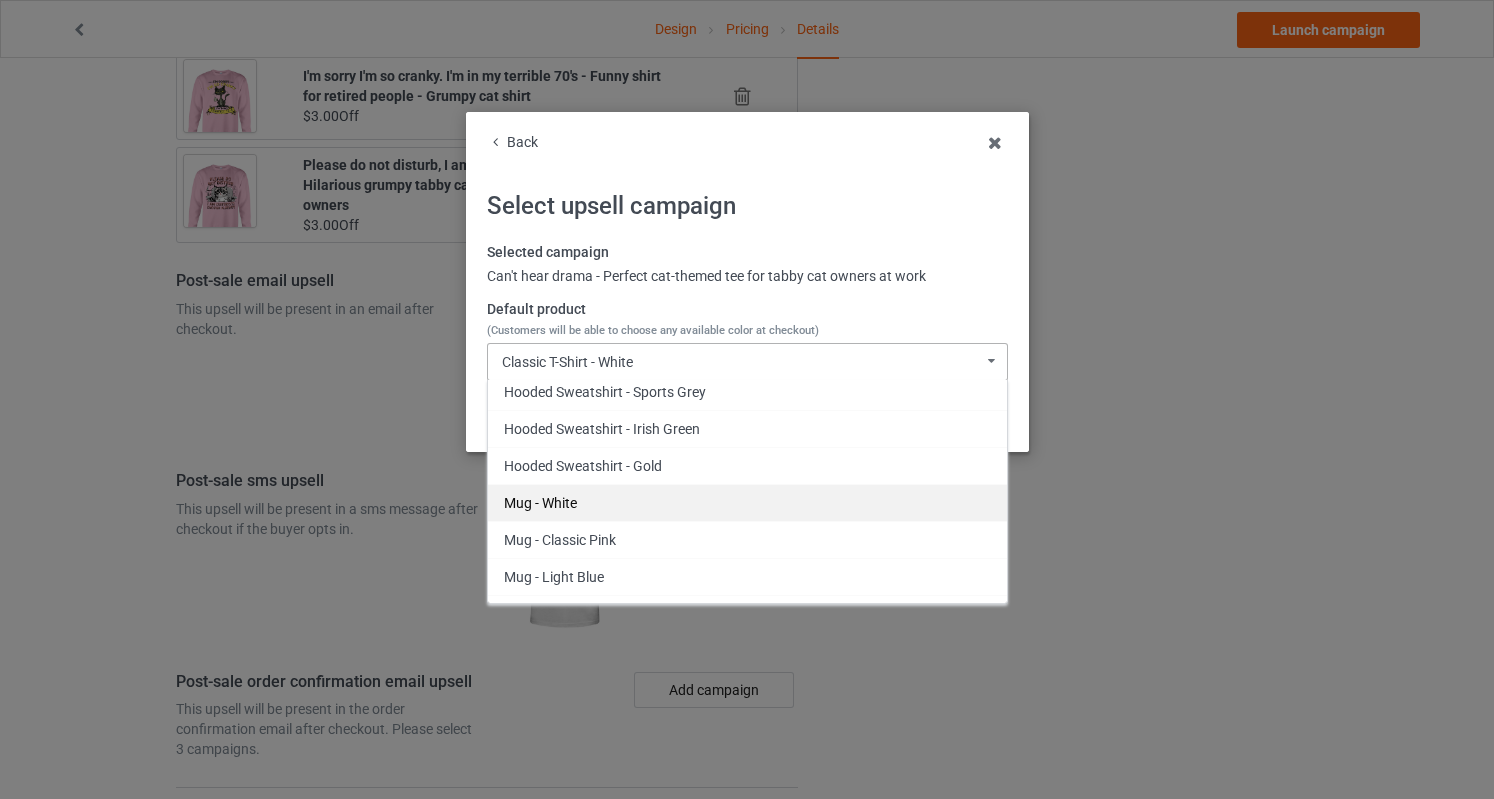 click on "Mug - White" at bounding box center [747, 502] 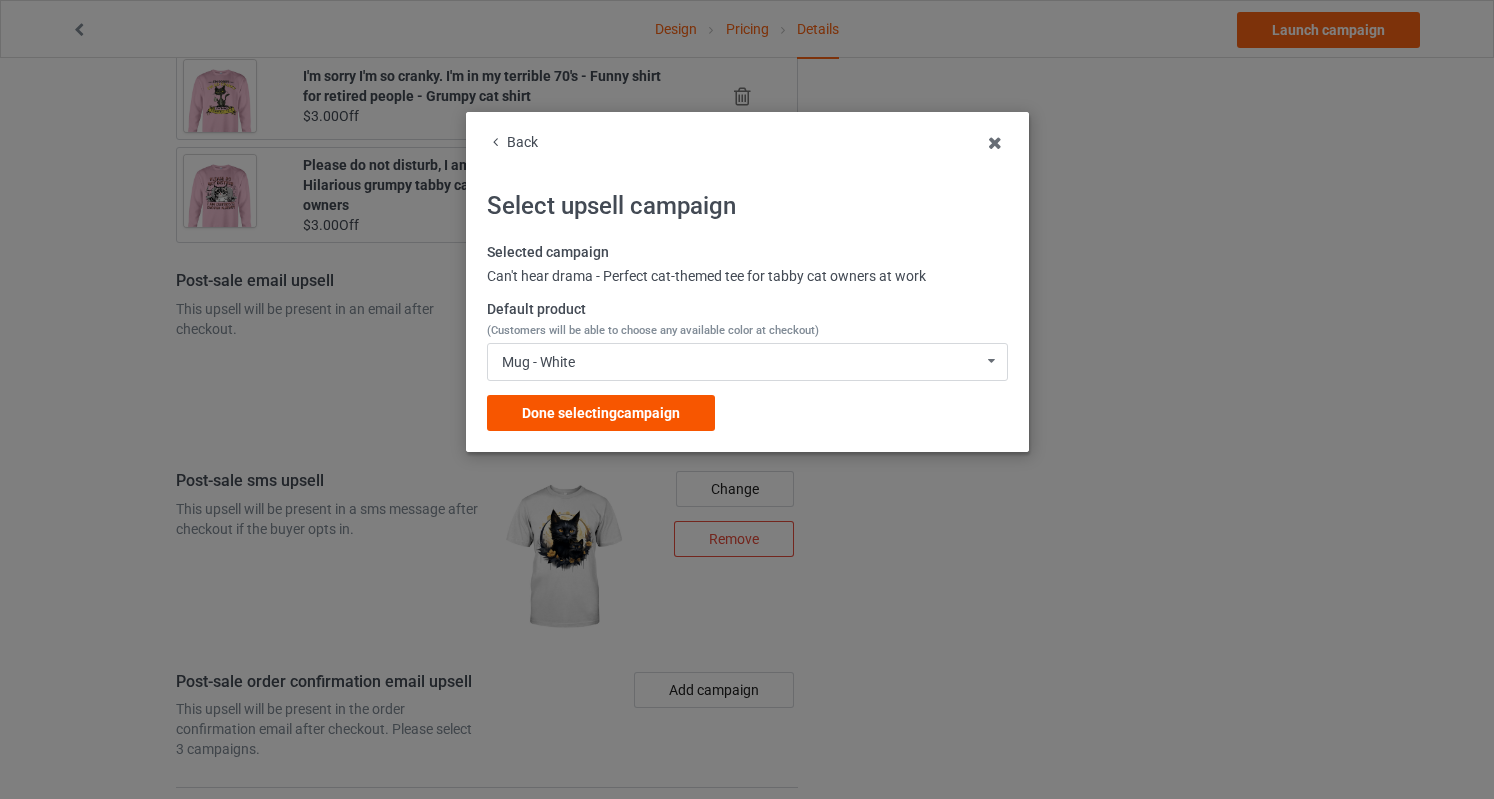 click on "Done selecting  campaign" at bounding box center [601, 413] 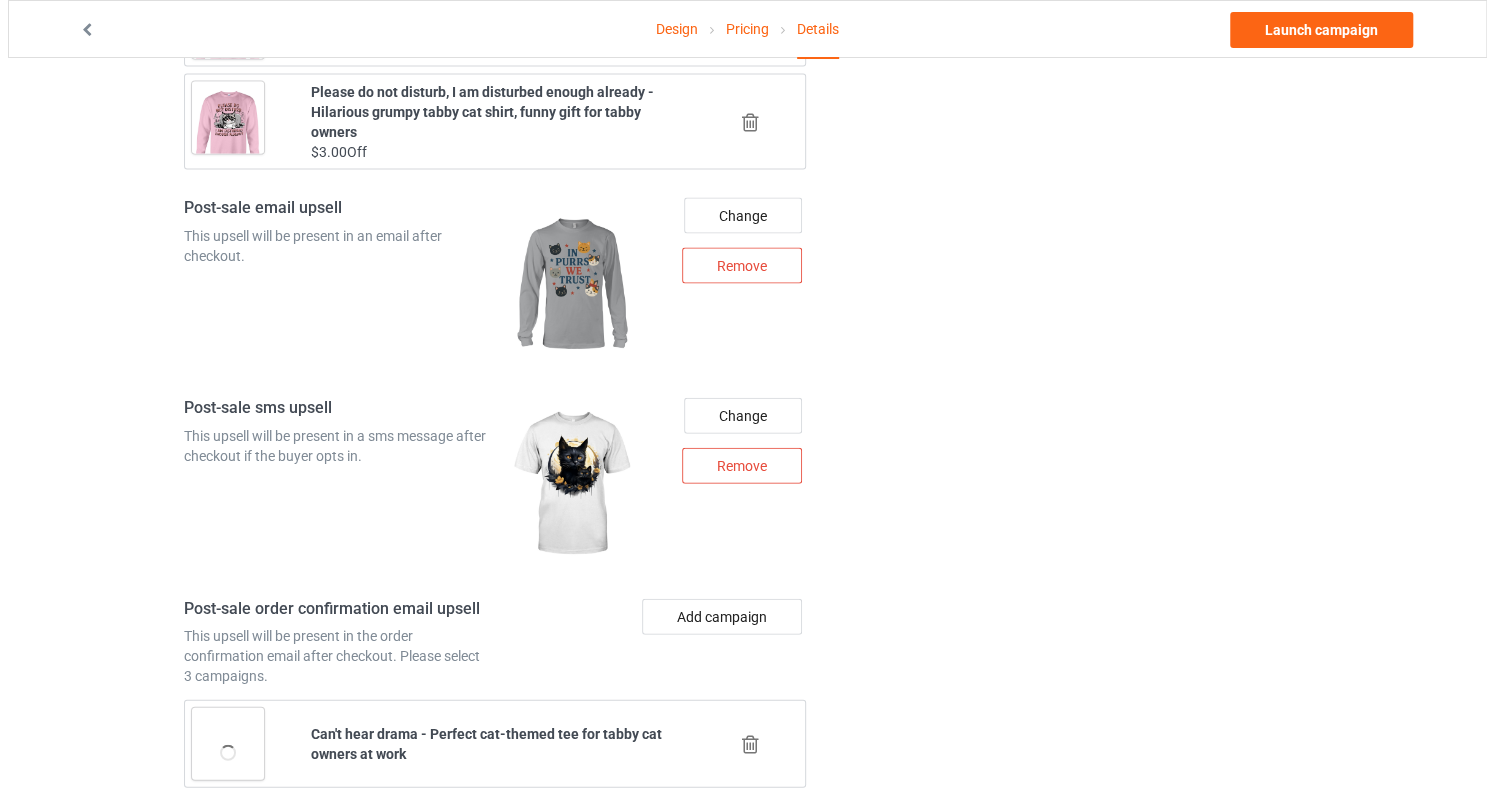 scroll, scrollTop: 2584, scrollLeft: 0, axis: vertical 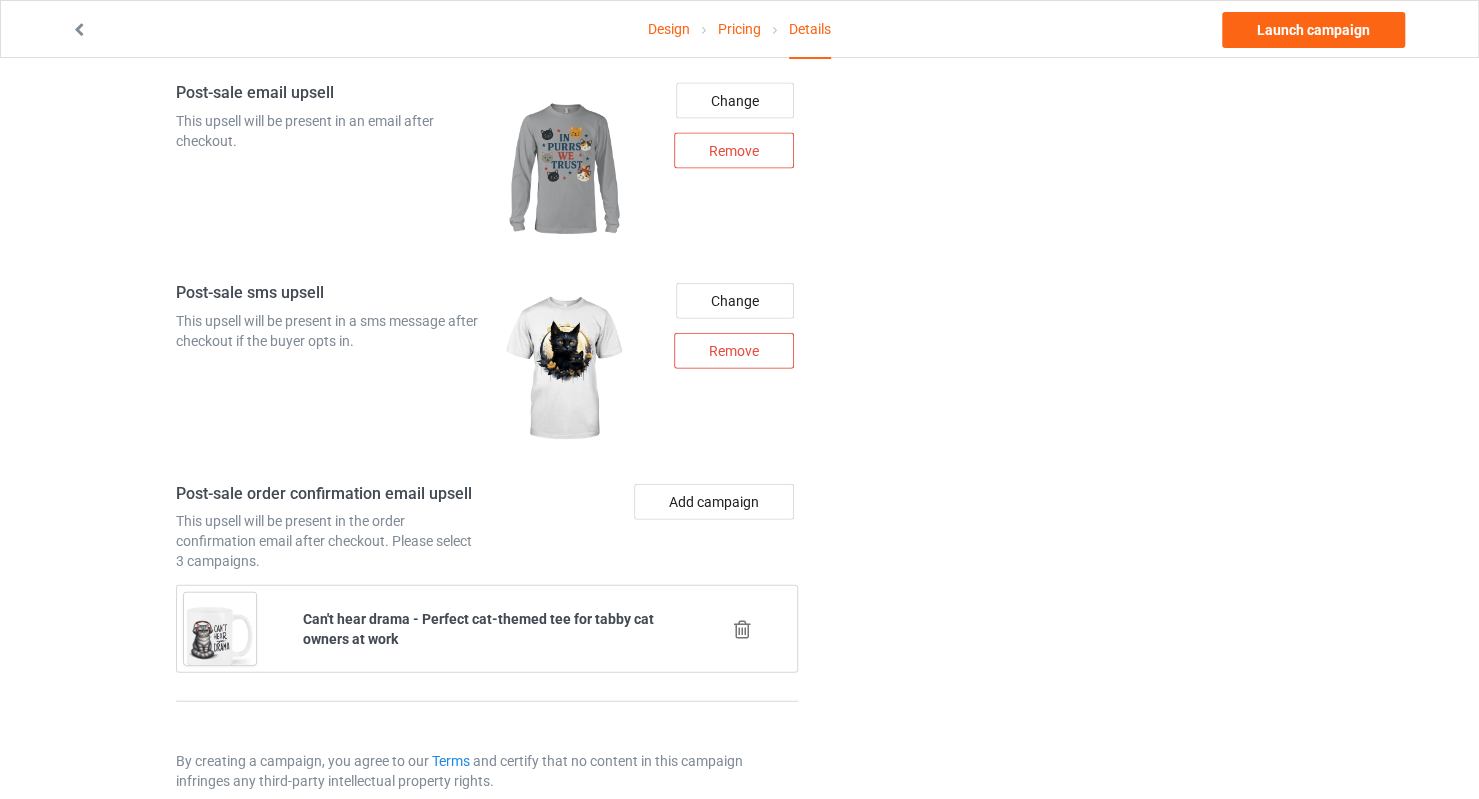 click on "Add campaign" at bounding box center (646, 528) 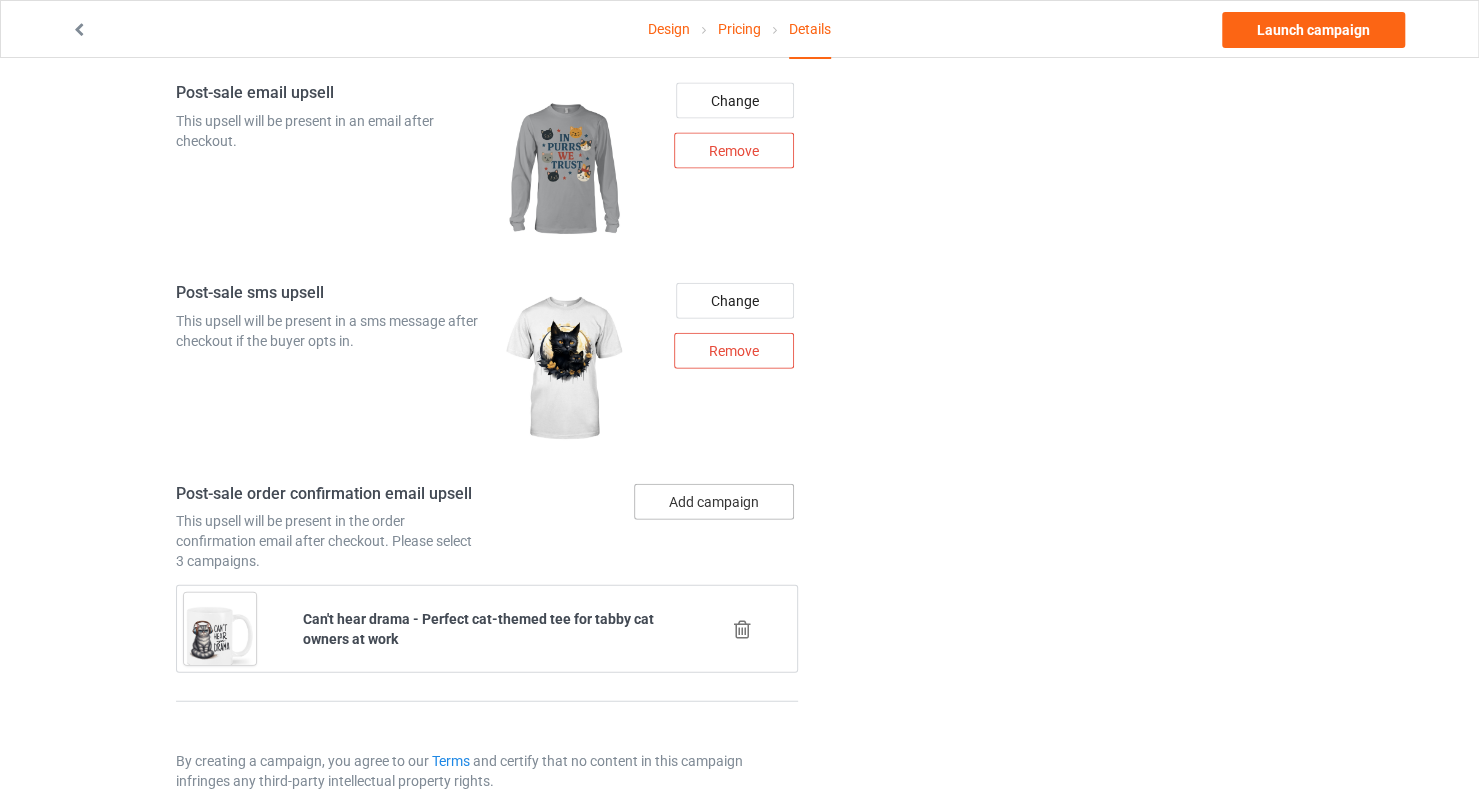 click on "Add campaign" at bounding box center [714, 502] 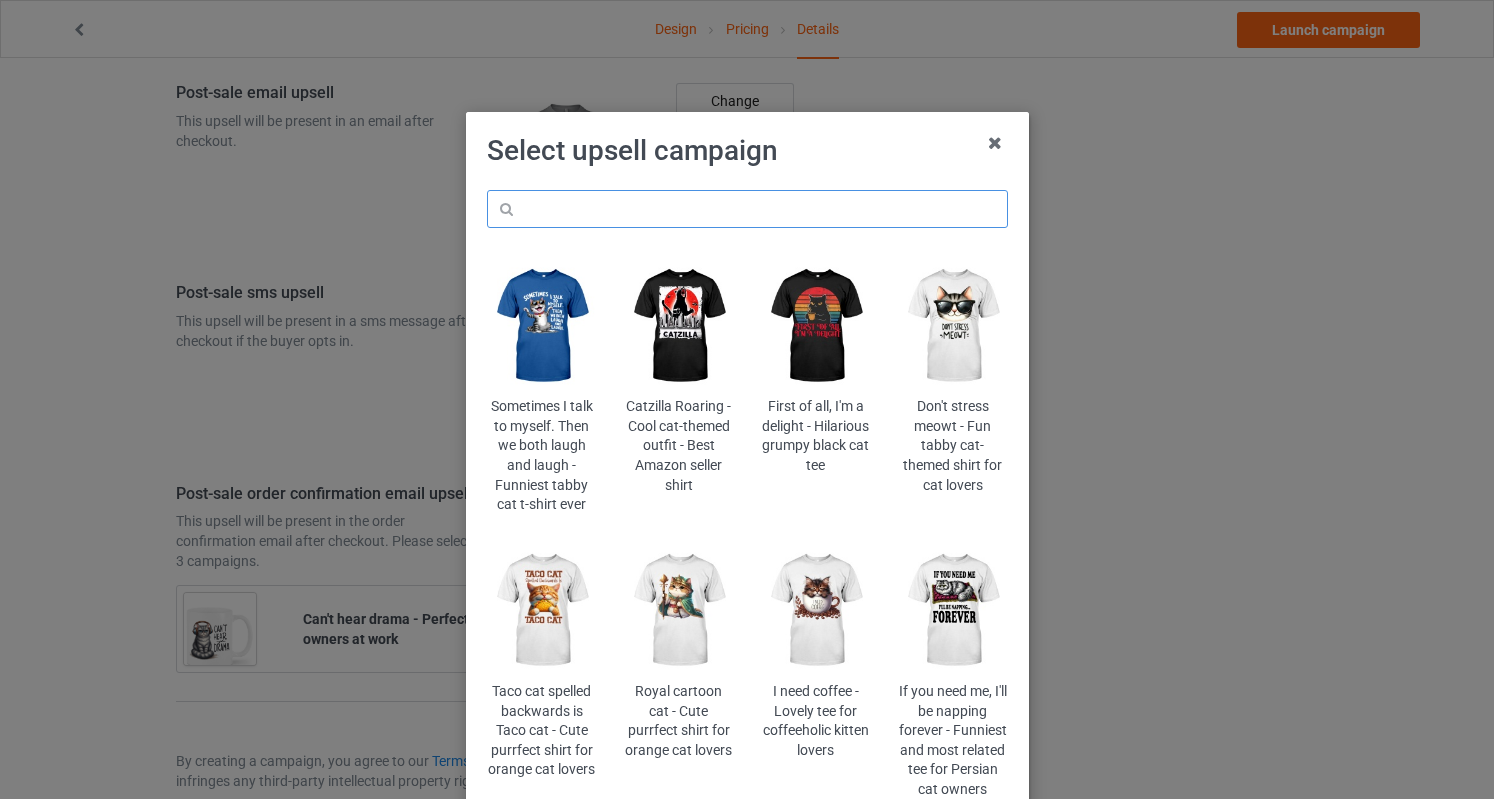click at bounding box center [747, 209] 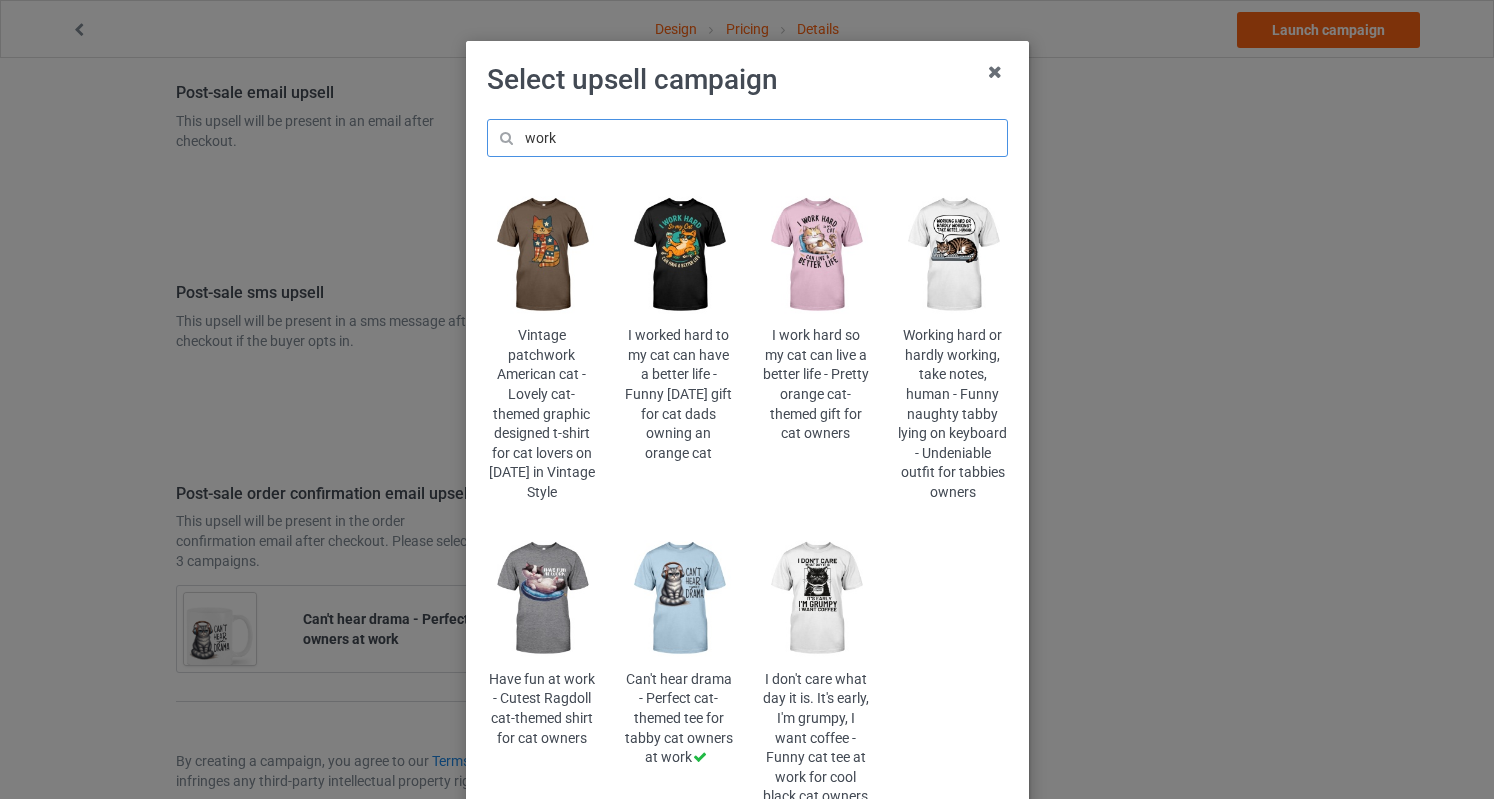 scroll, scrollTop: 100, scrollLeft: 0, axis: vertical 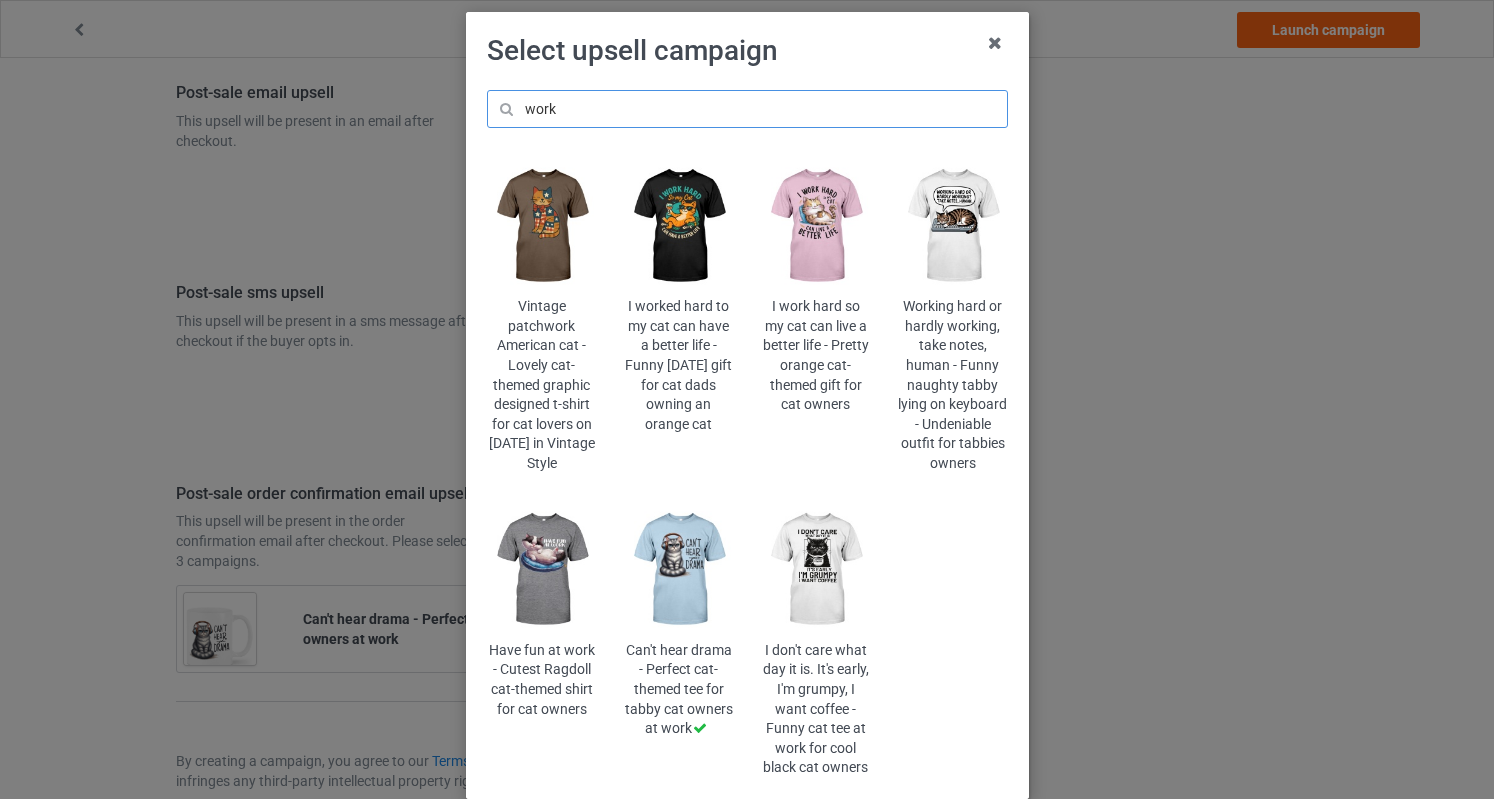 type on "work" 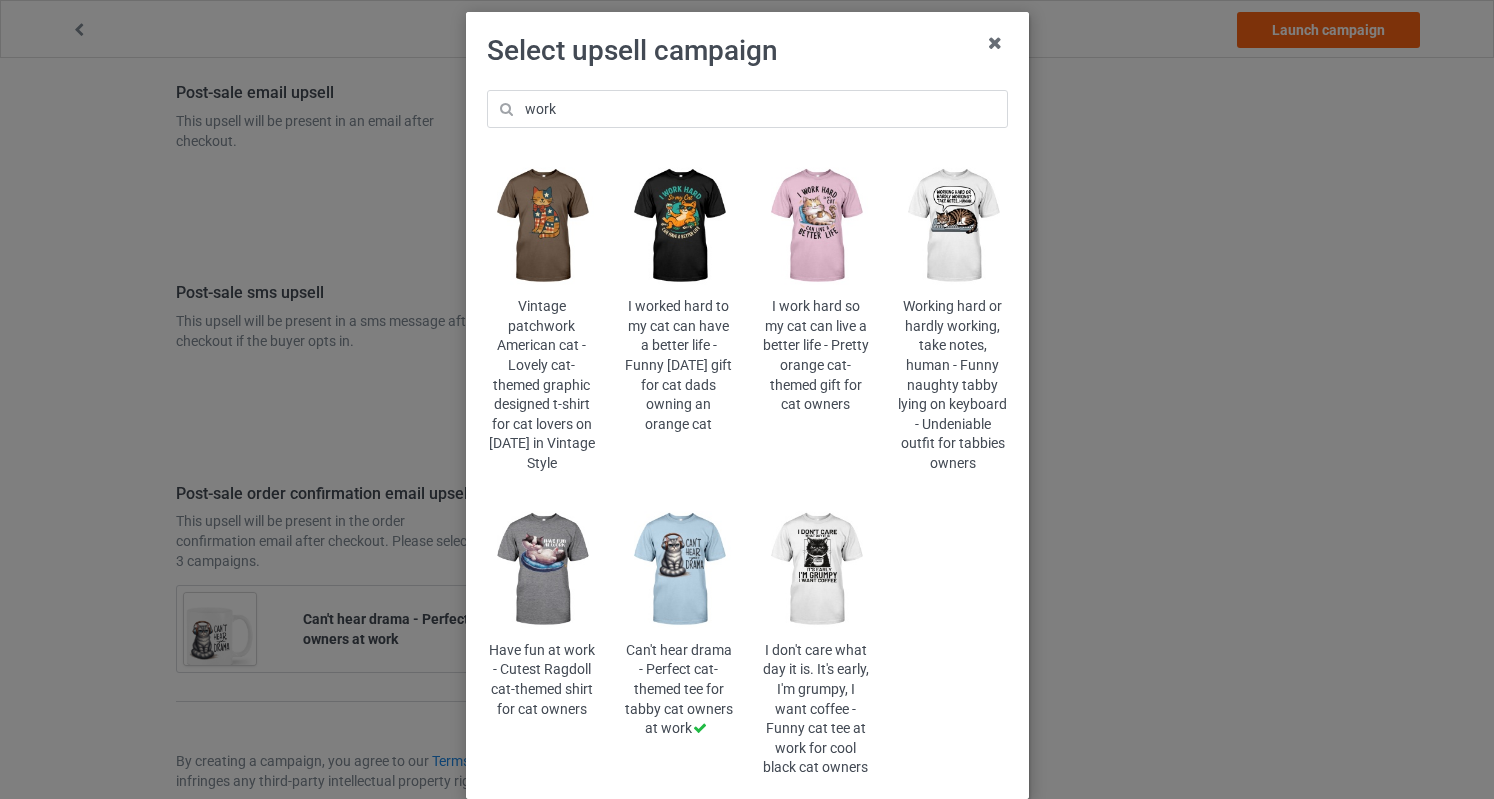 click at bounding box center [541, 570] 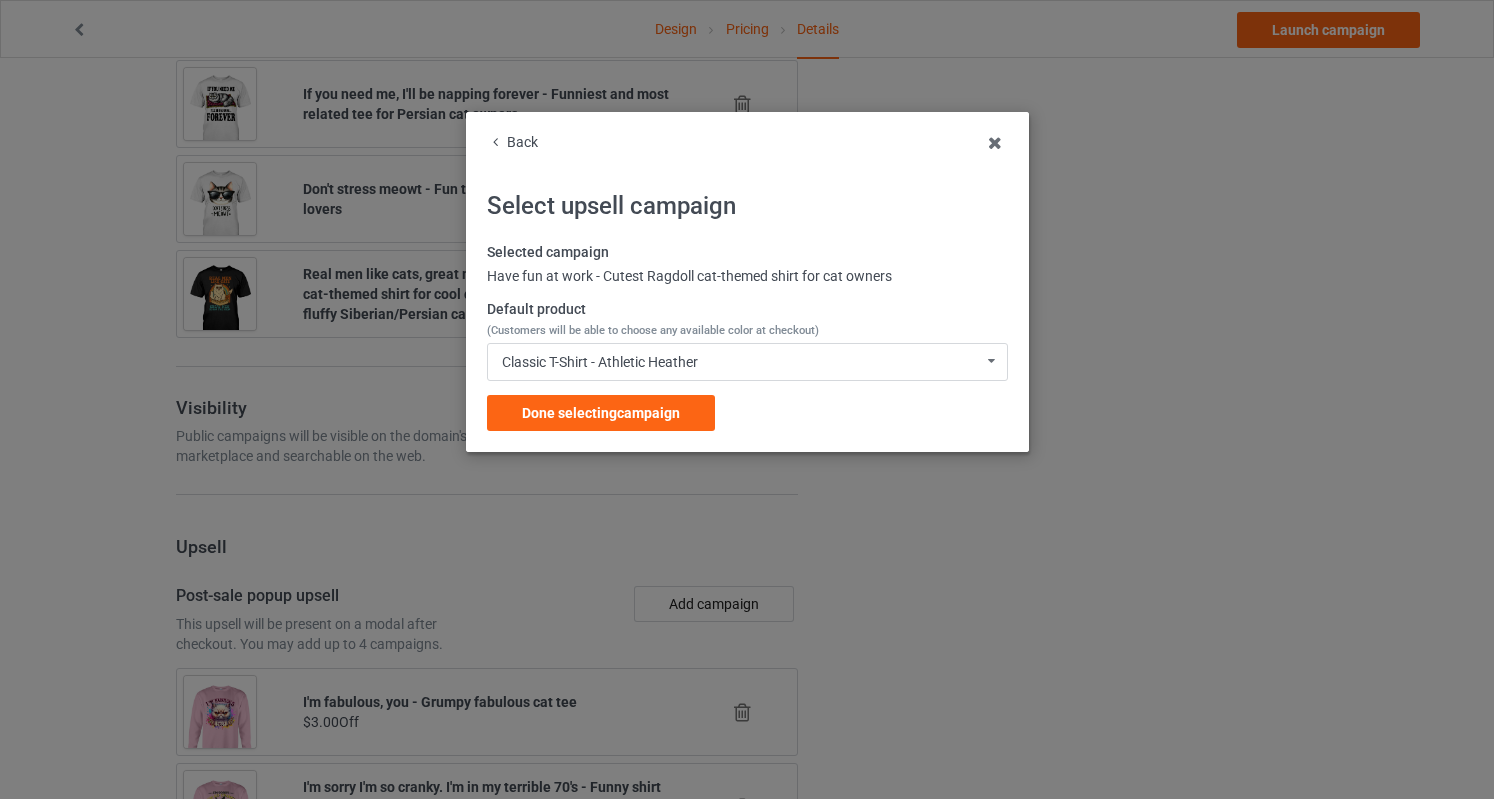 scroll, scrollTop: 2584, scrollLeft: 0, axis: vertical 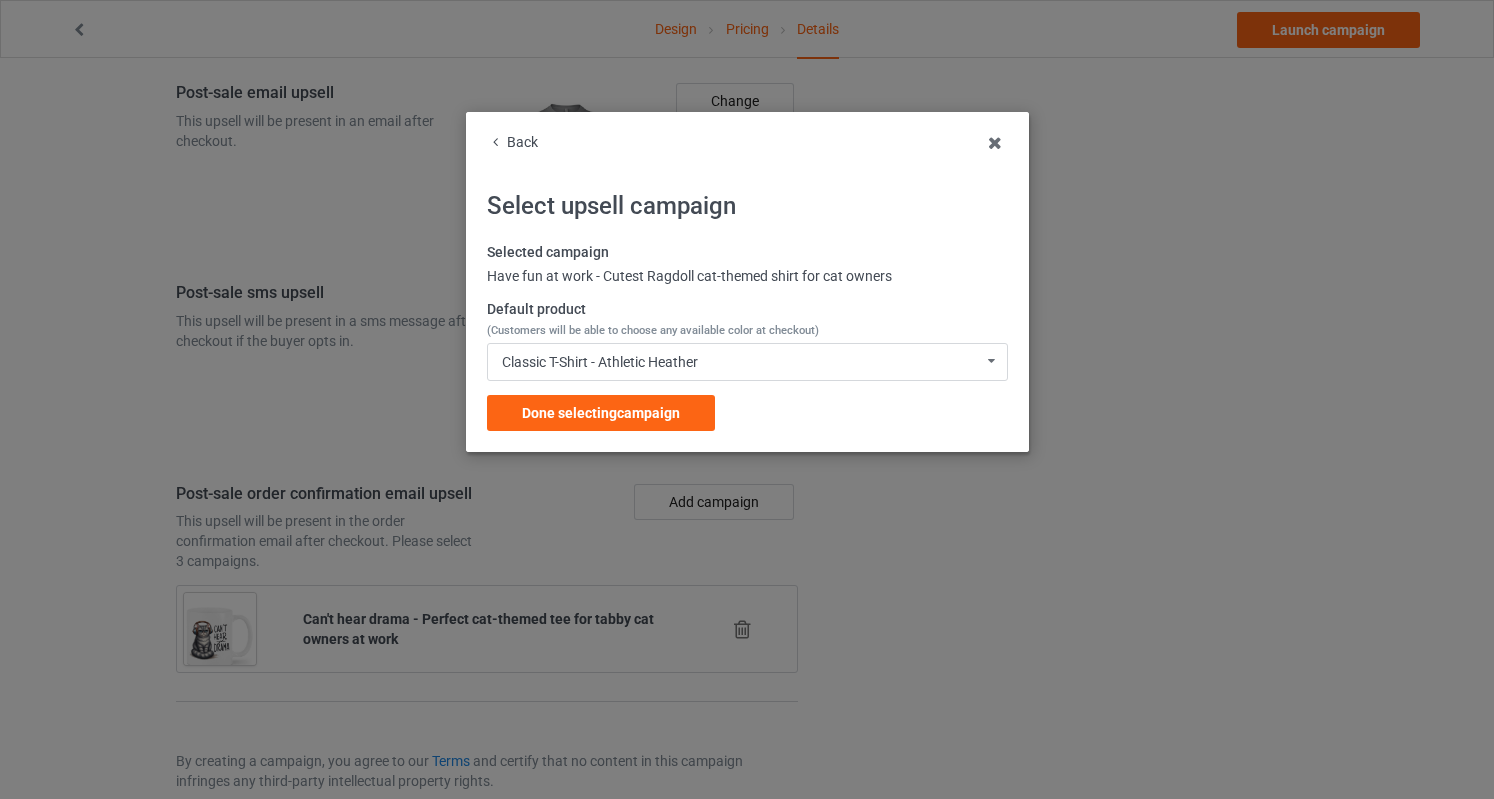 click on "(Customers will be able to choose any available color at checkout)" at bounding box center (653, 330) 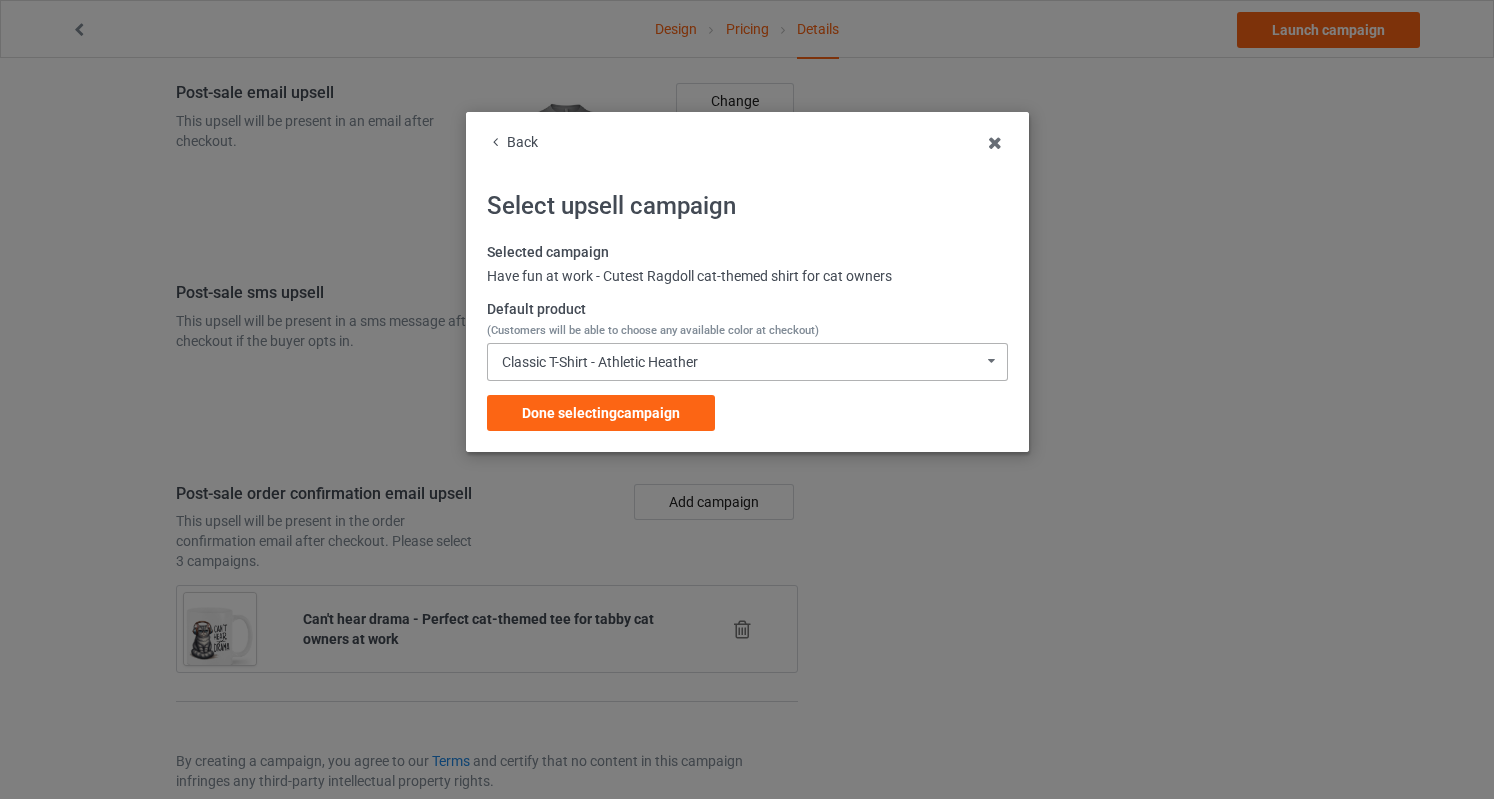 click on "Classic T-Shirt - Athletic Heather" at bounding box center (600, 362) 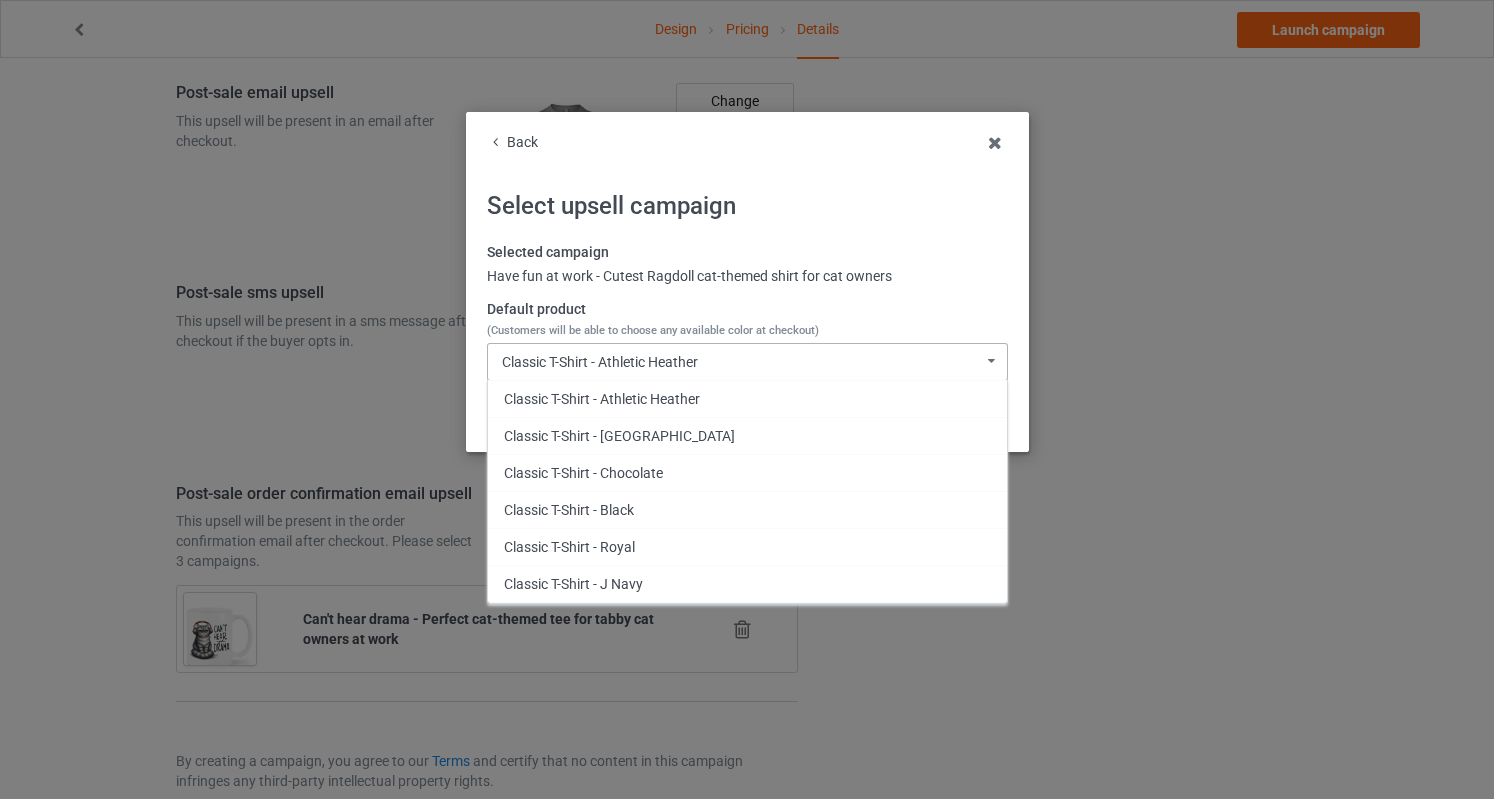 scroll, scrollTop: 1080, scrollLeft: 0, axis: vertical 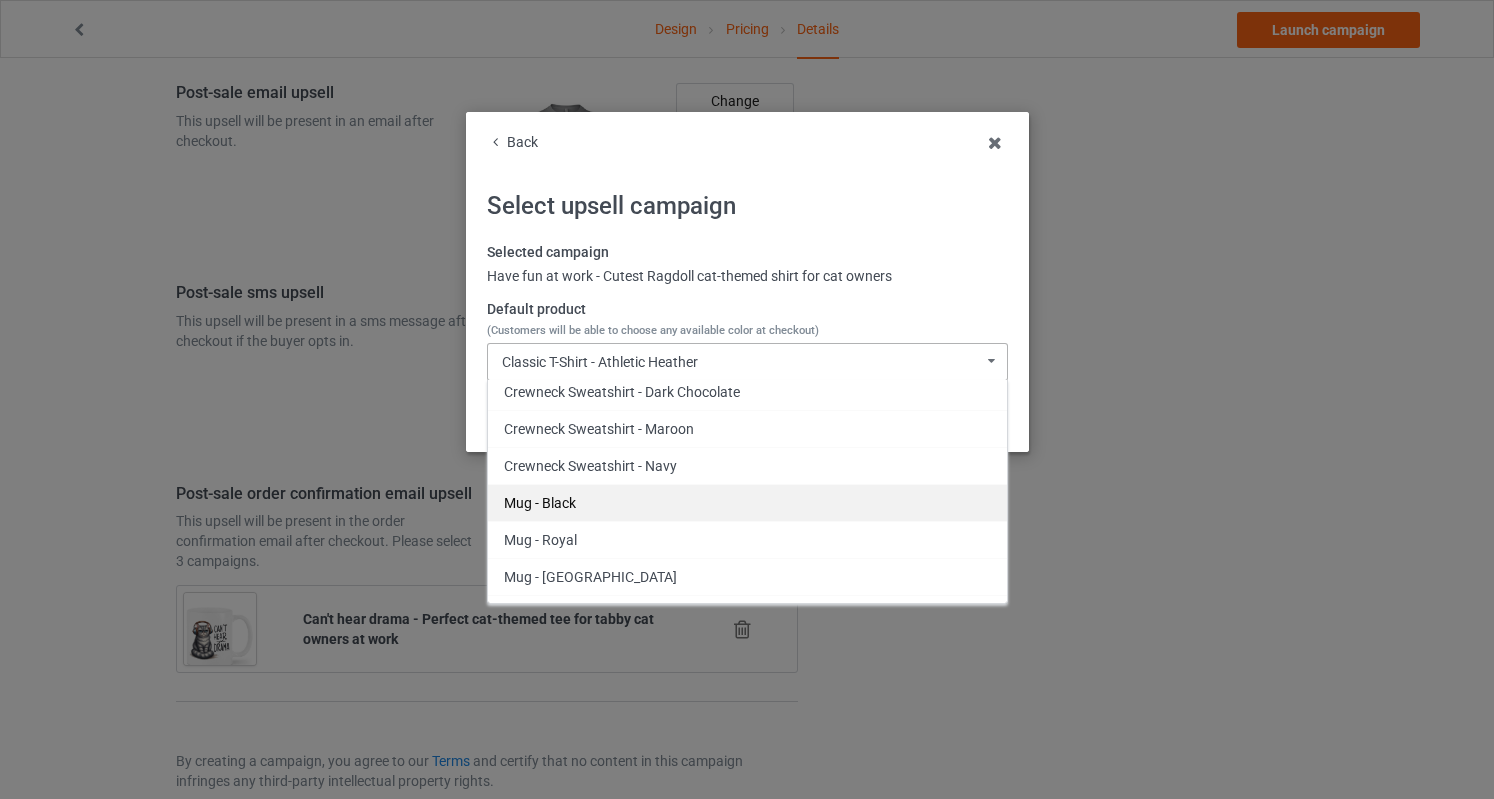 click on "Mug - Black" at bounding box center [747, 502] 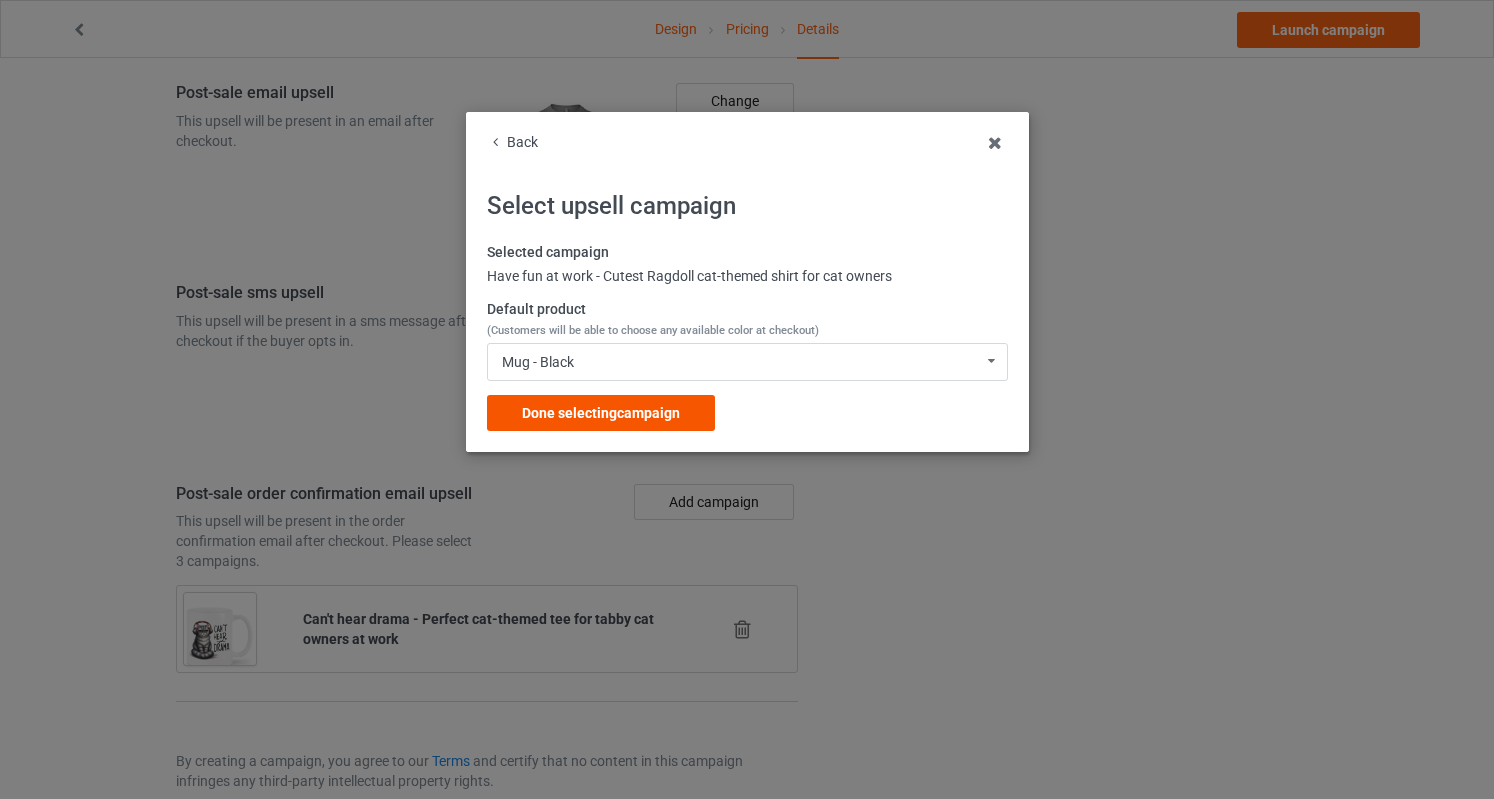 drag, startPoint x: 594, startPoint y: 432, endPoint x: 598, endPoint y: 412, distance: 20.396078 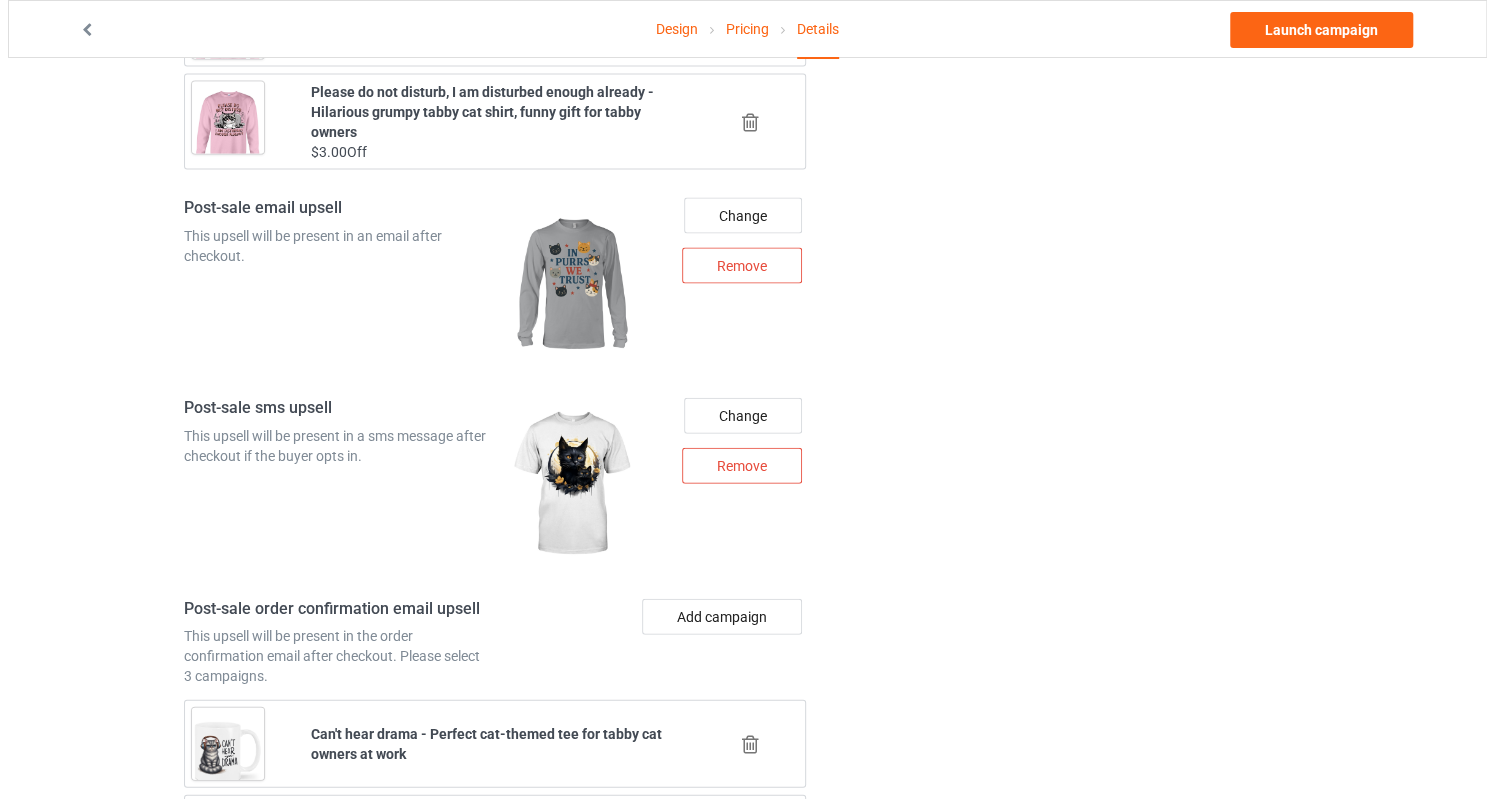 scroll, scrollTop: 2678, scrollLeft: 0, axis: vertical 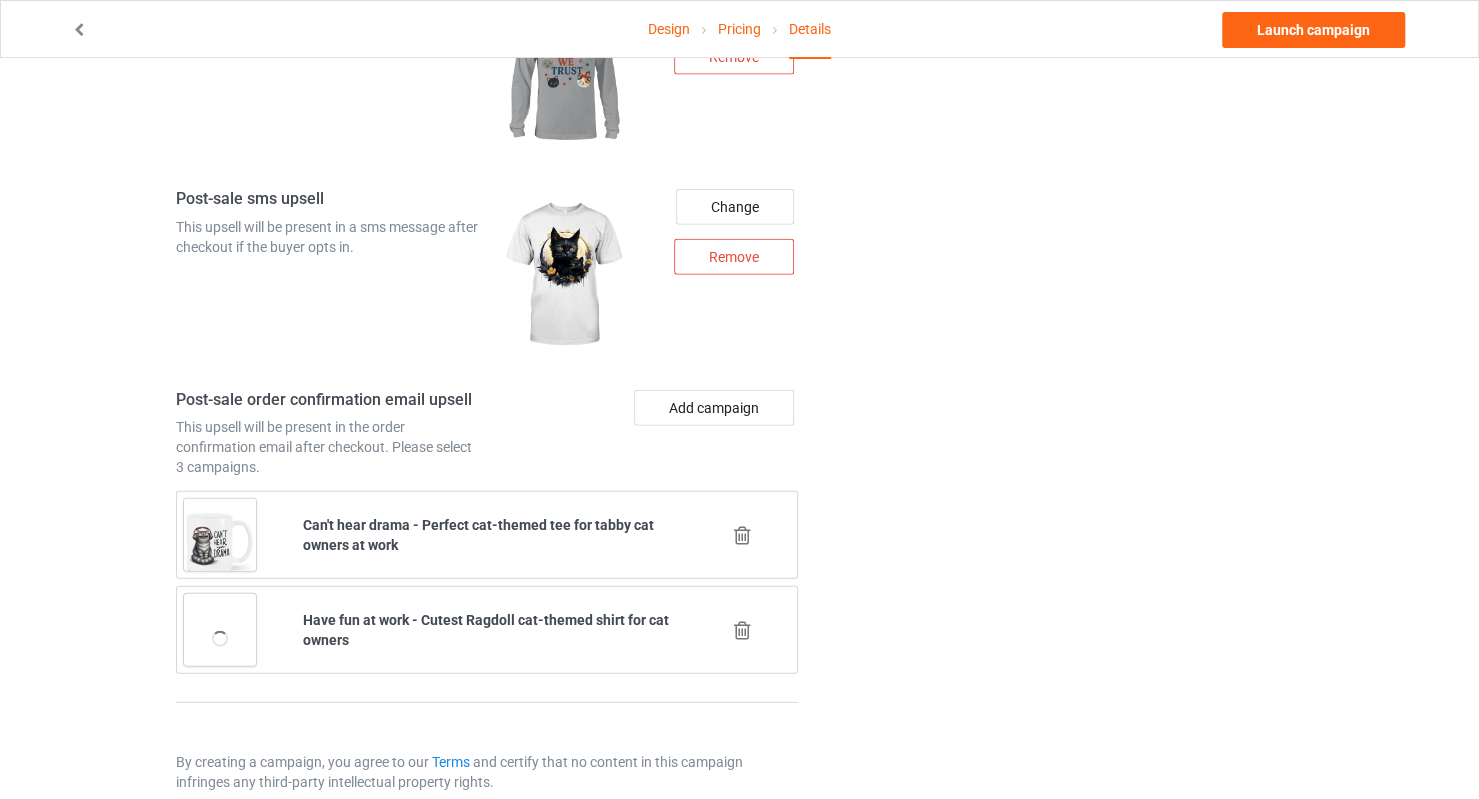 click on "Add campaign" at bounding box center (646, 434) 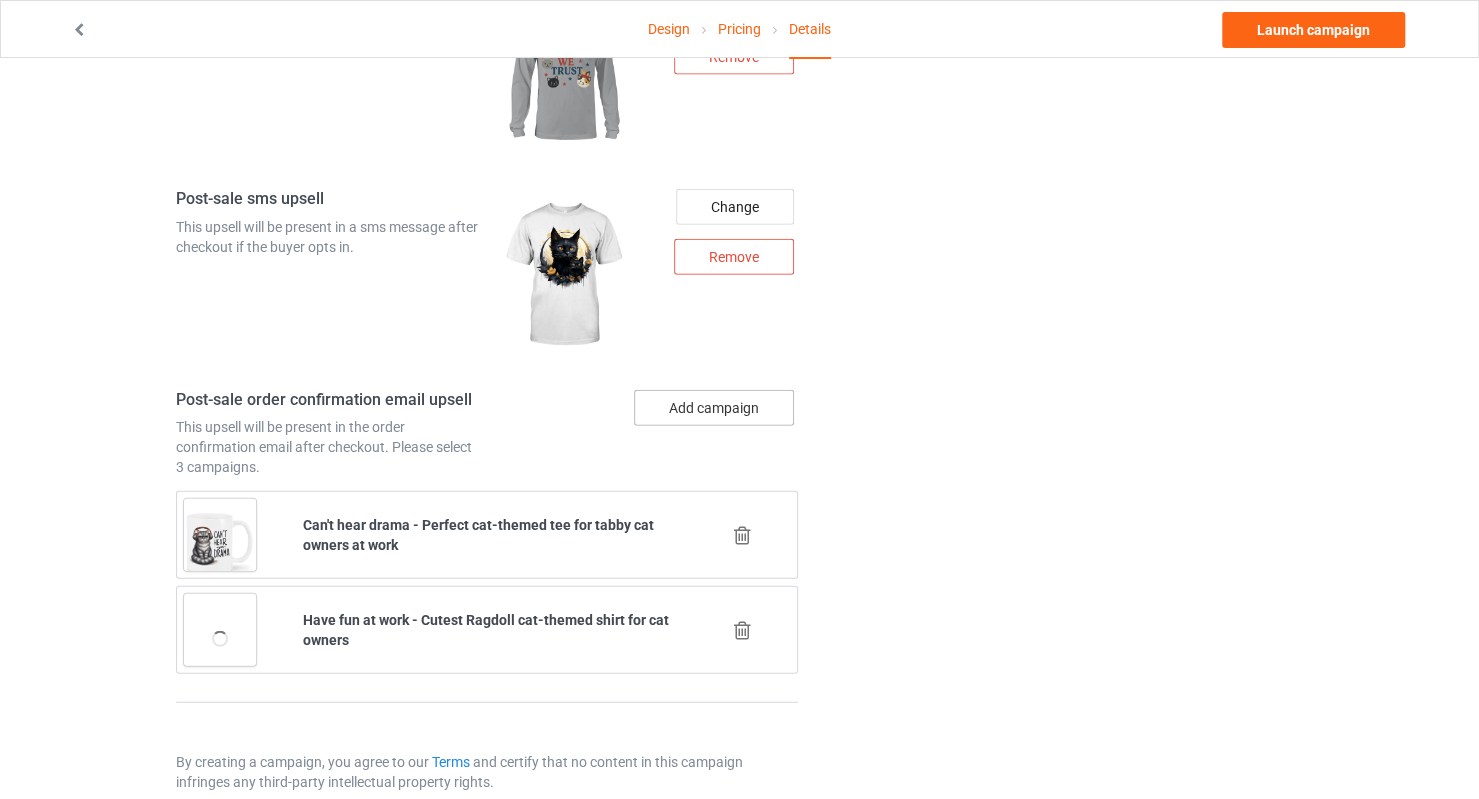 click on "Add campaign" at bounding box center (714, 408) 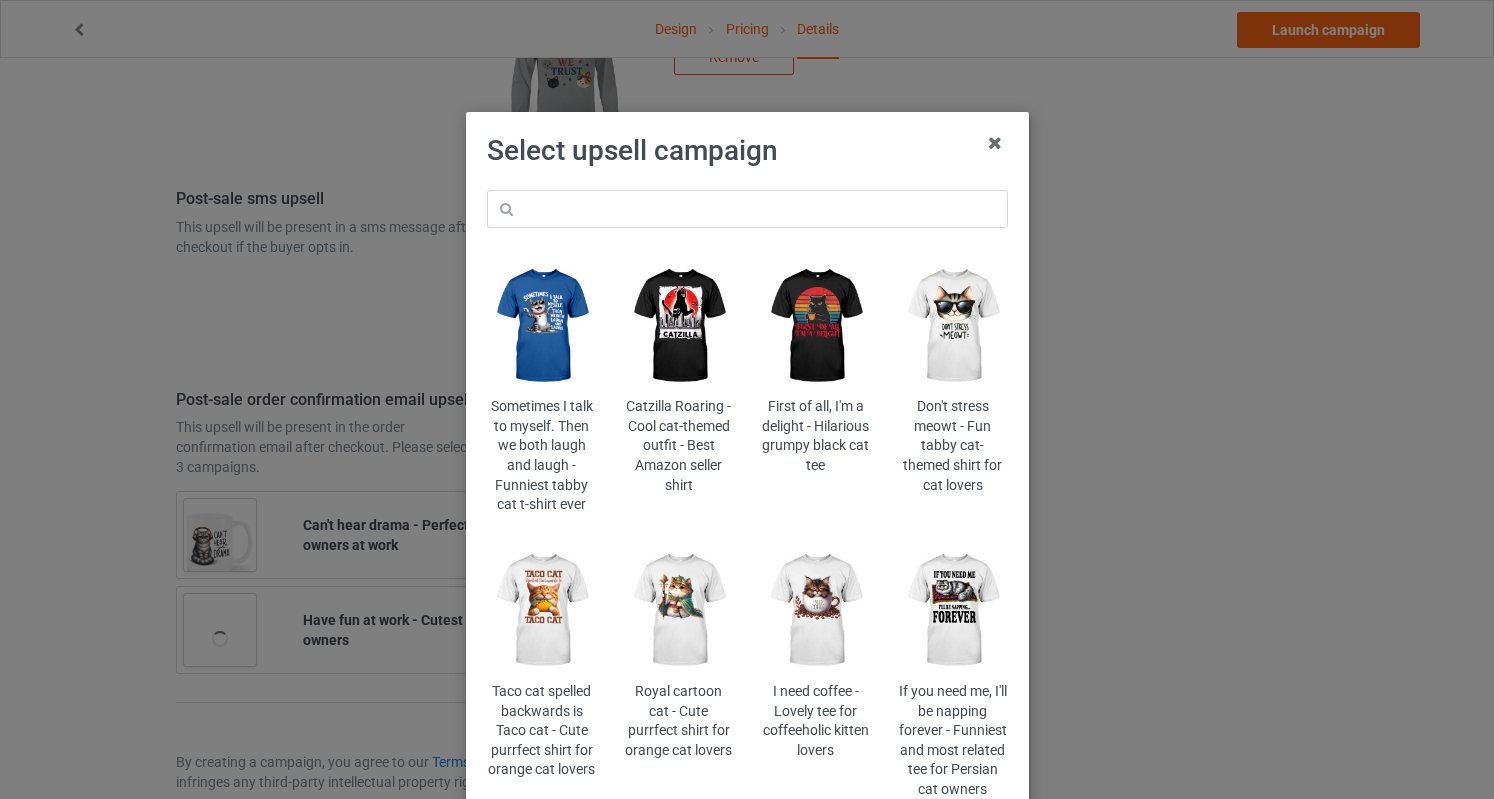drag, startPoint x: 710, startPoint y: 176, endPoint x: 709, endPoint y: 189, distance: 13.038404 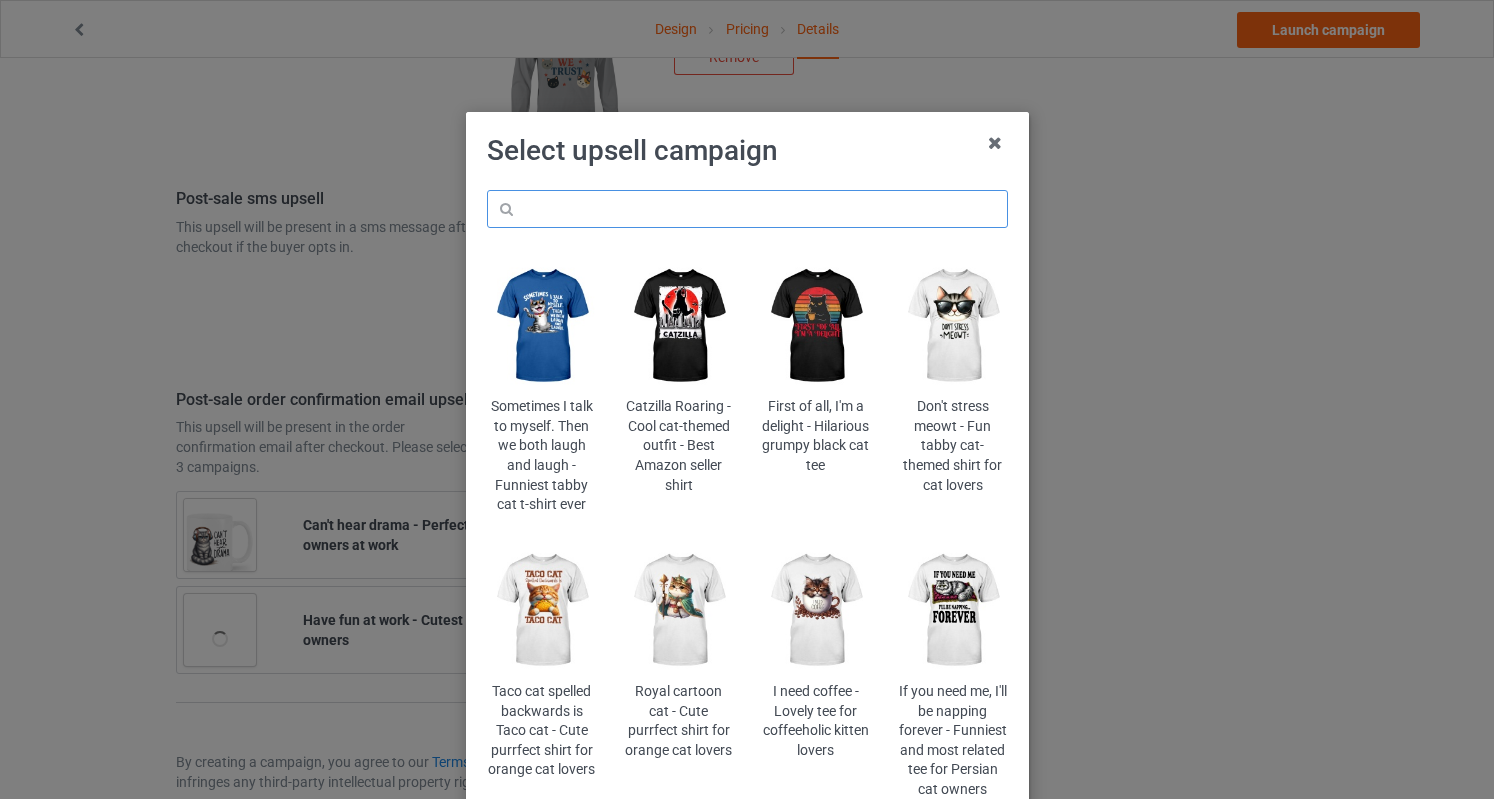 click at bounding box center [747, 209] 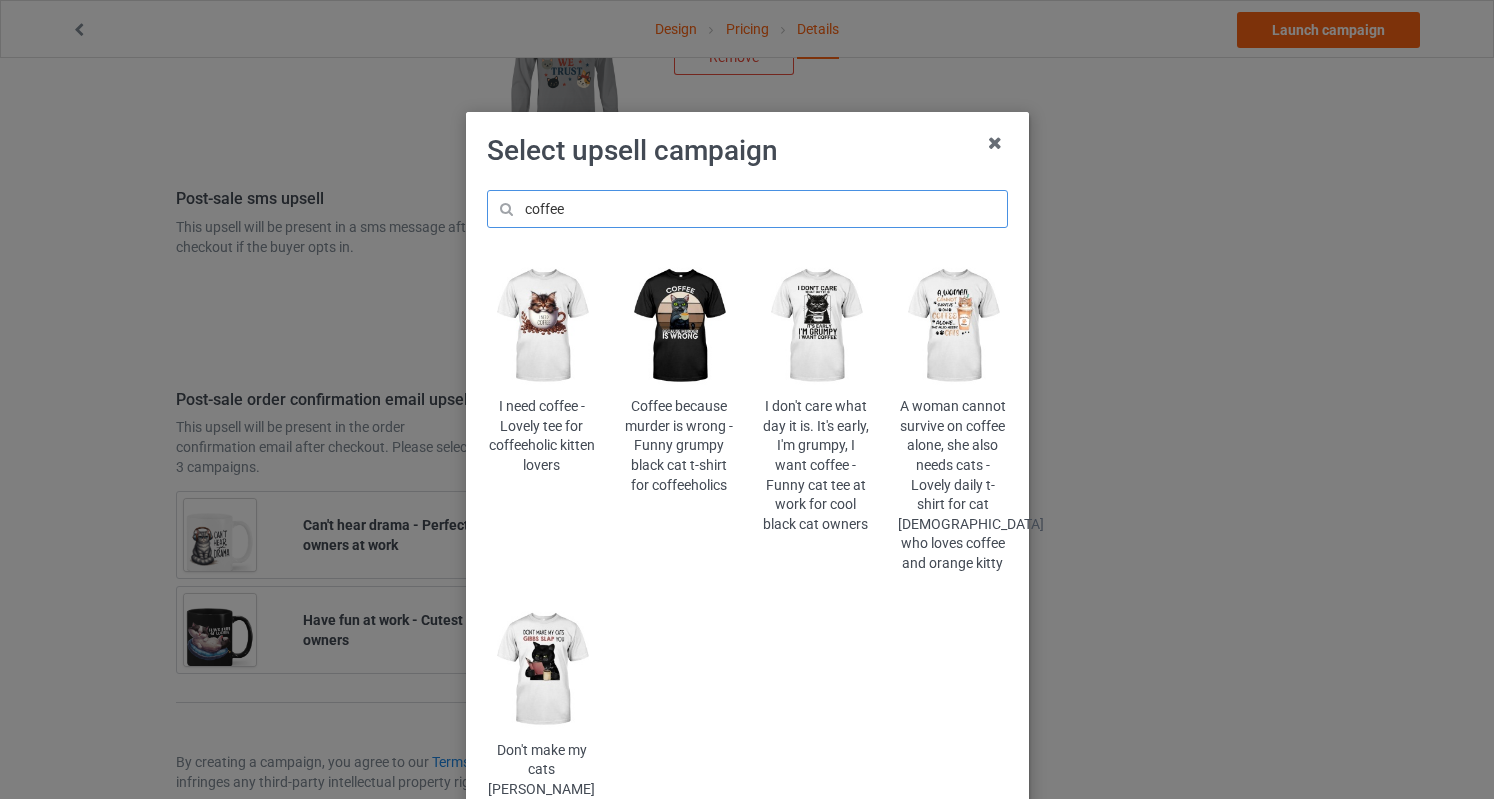 type on "coffee" 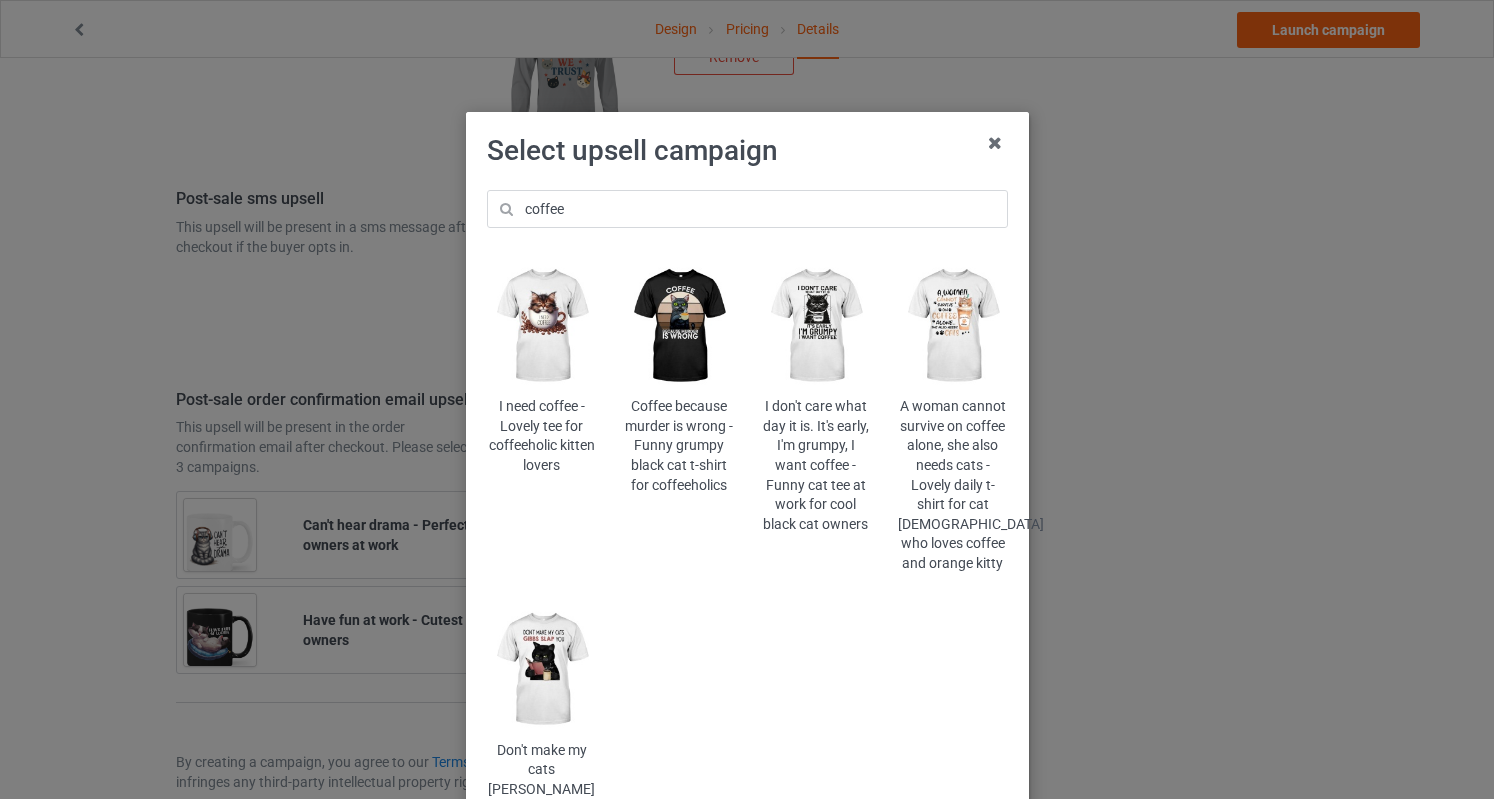 click at bounding box center (952, 326) 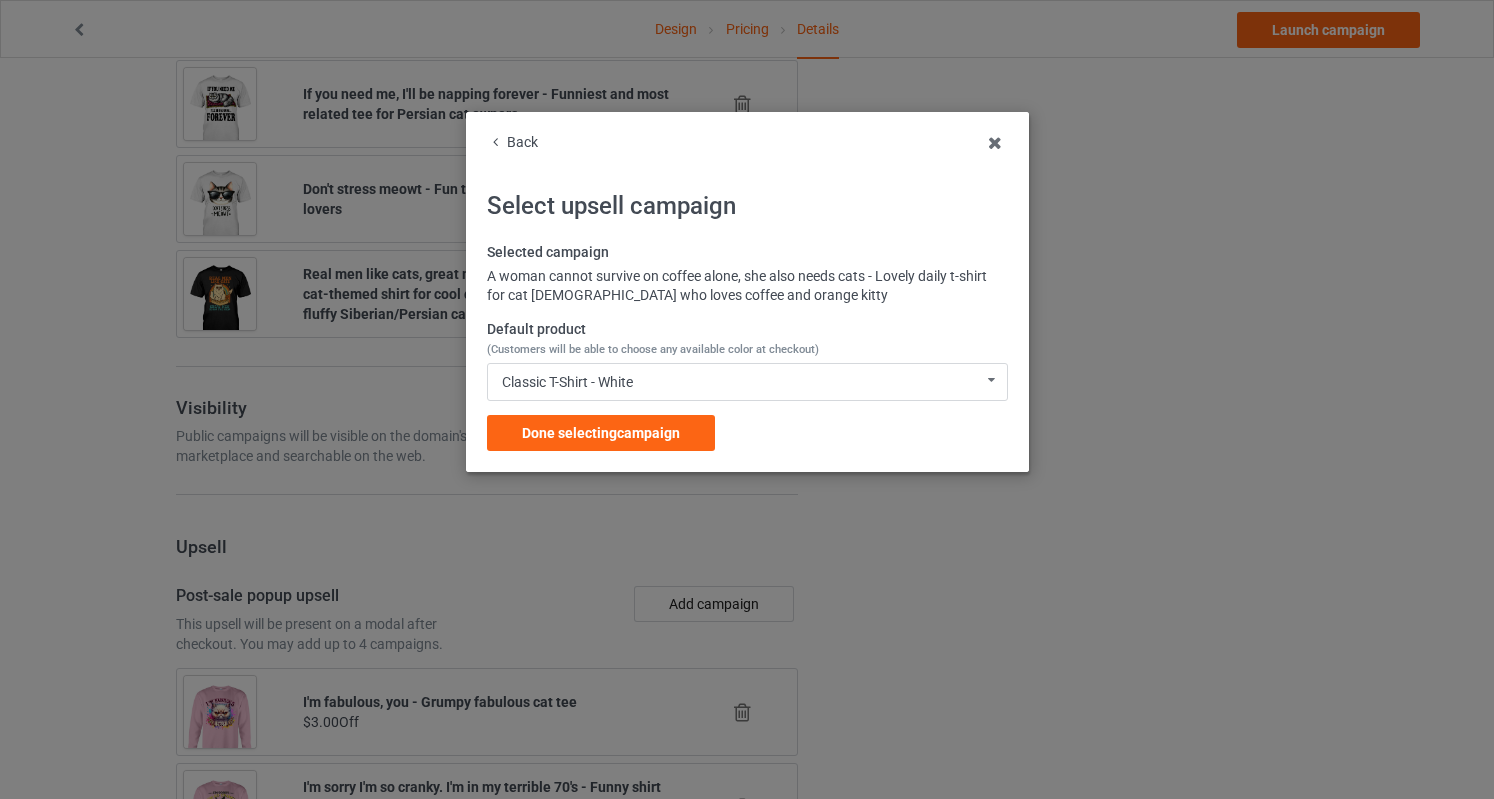 scroll, scrollTop: 2678, scrollLeft: 0, axis: vertical 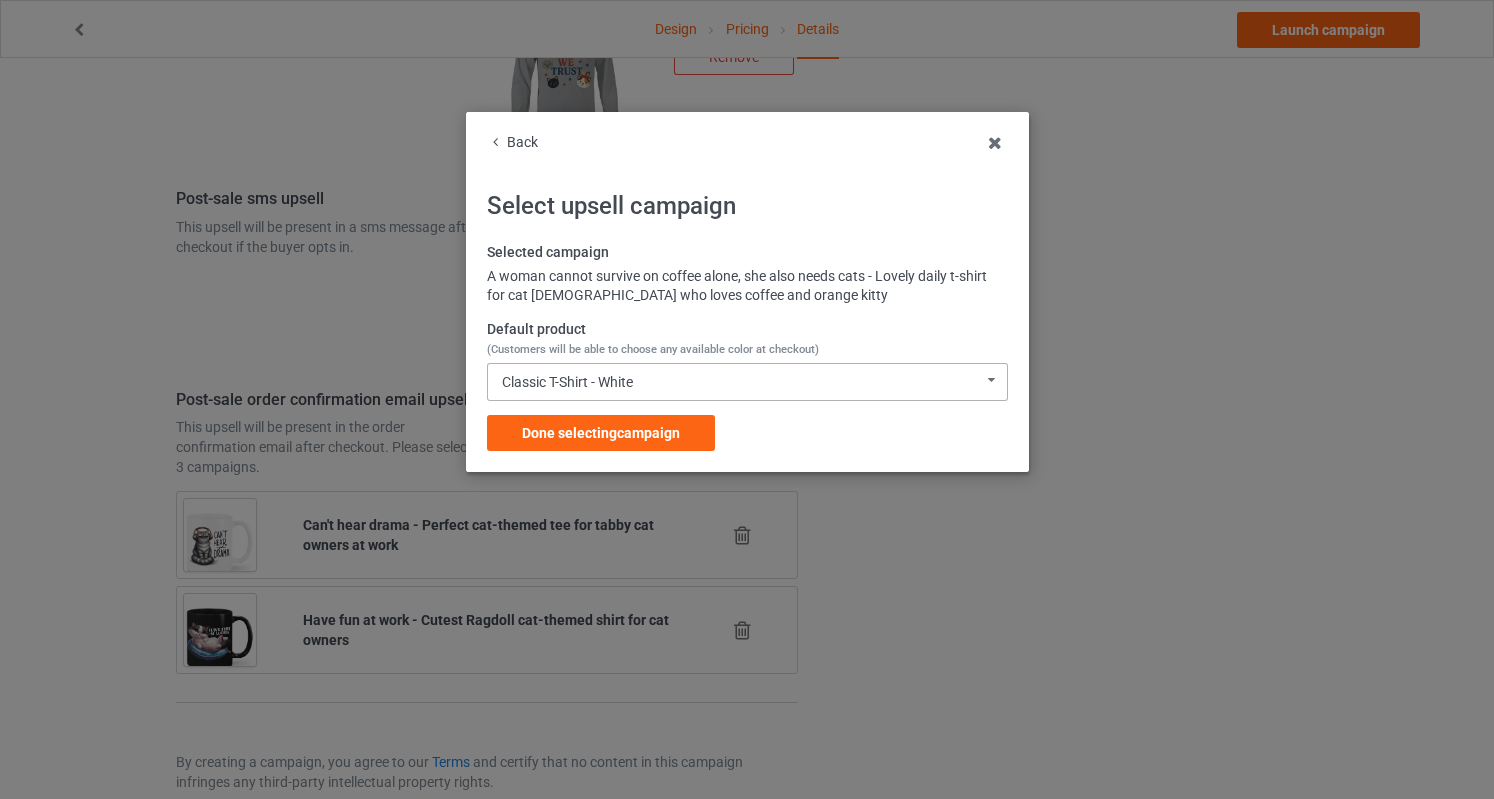 click on "Classic T-Shirt - White" at bounding box center (567, 382) 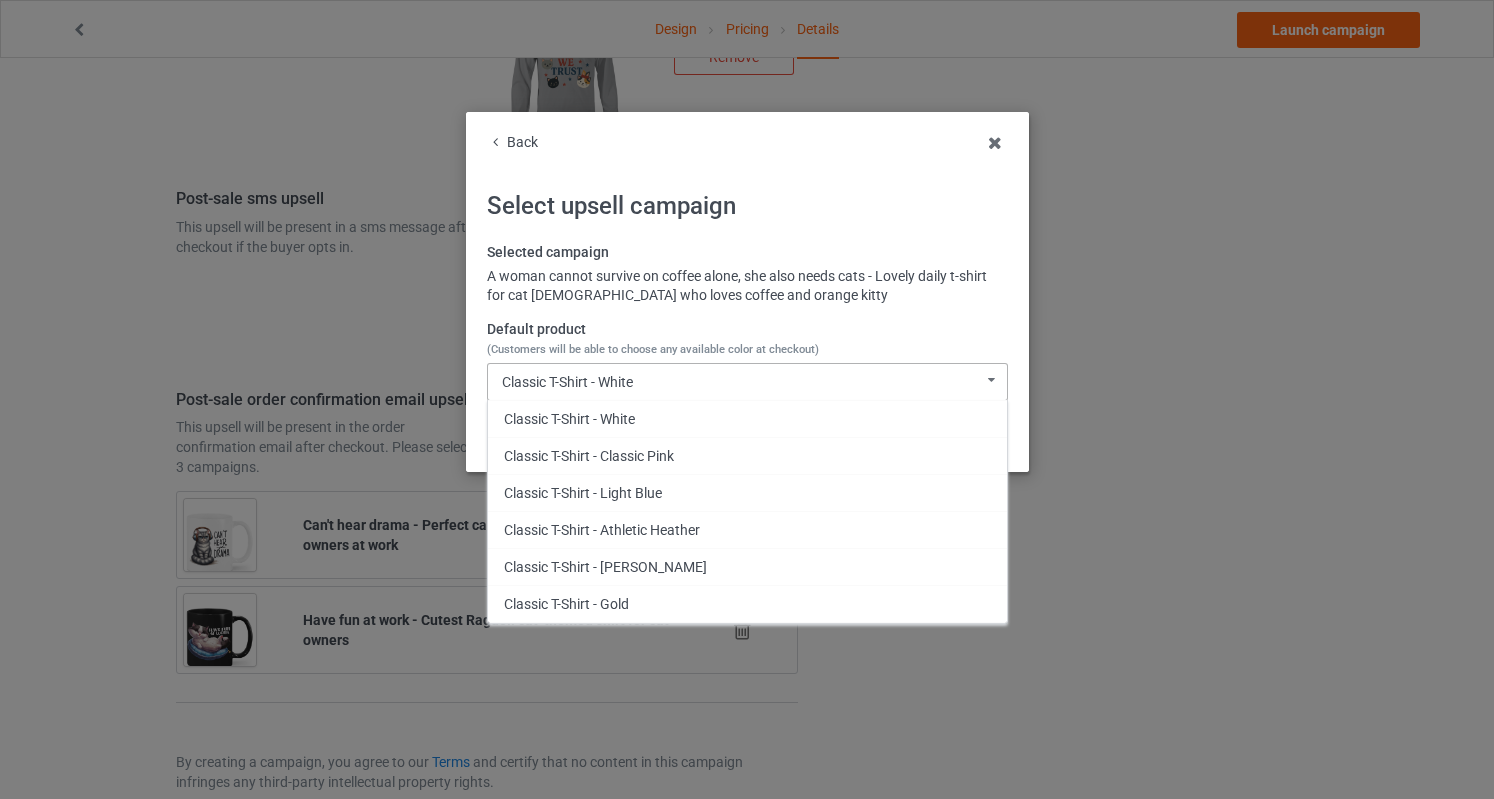 scroll, scrollTop: 1006, scrollLeft: 0, axis: vertical 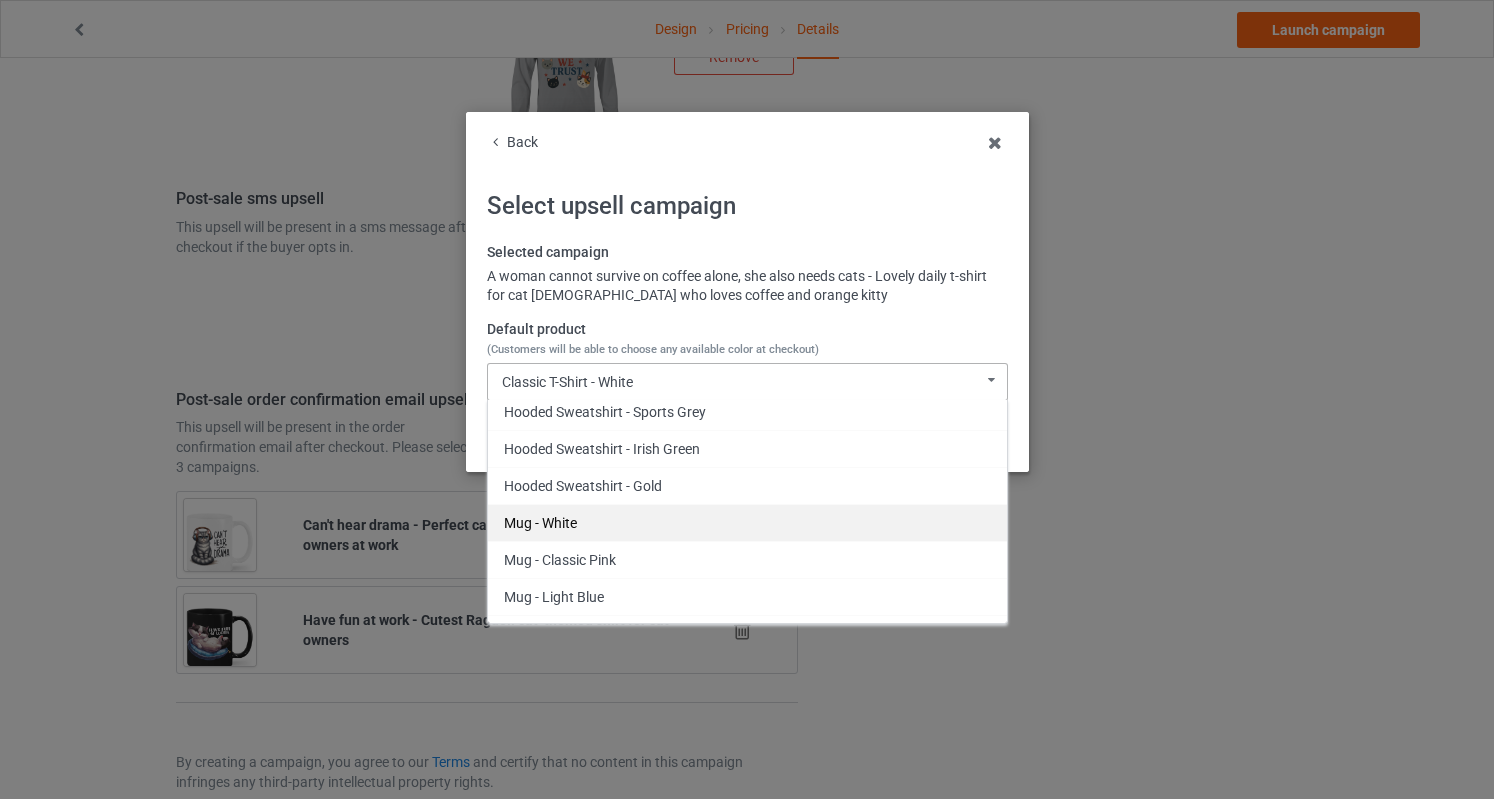 click on "Mug - White" at bounding box center (747, 522) 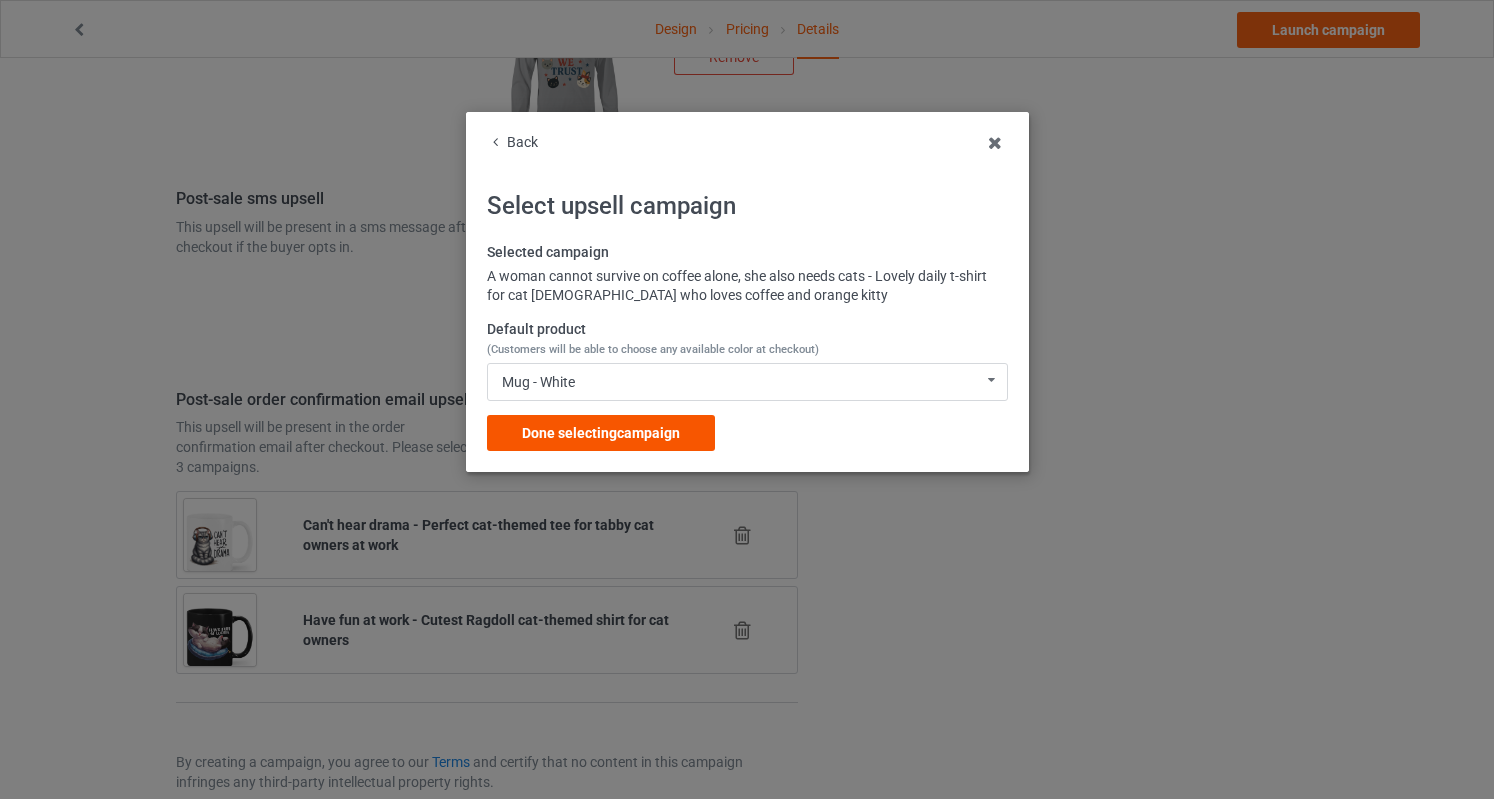 click on "Done selecting  campaign" at bounding box center (601, 433) 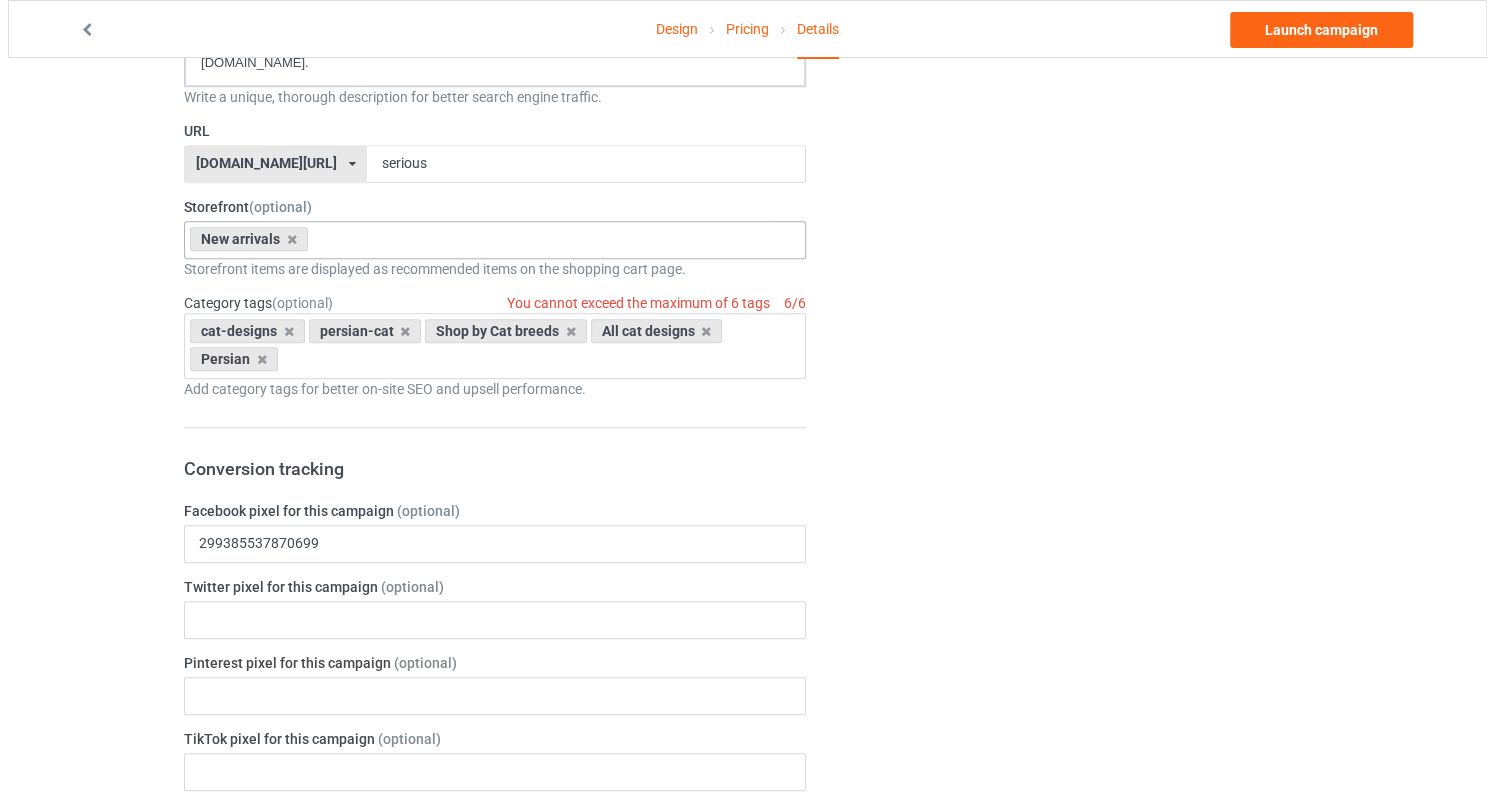 scroll, scrollTop: 0, scrollLeft: 0, axis: both 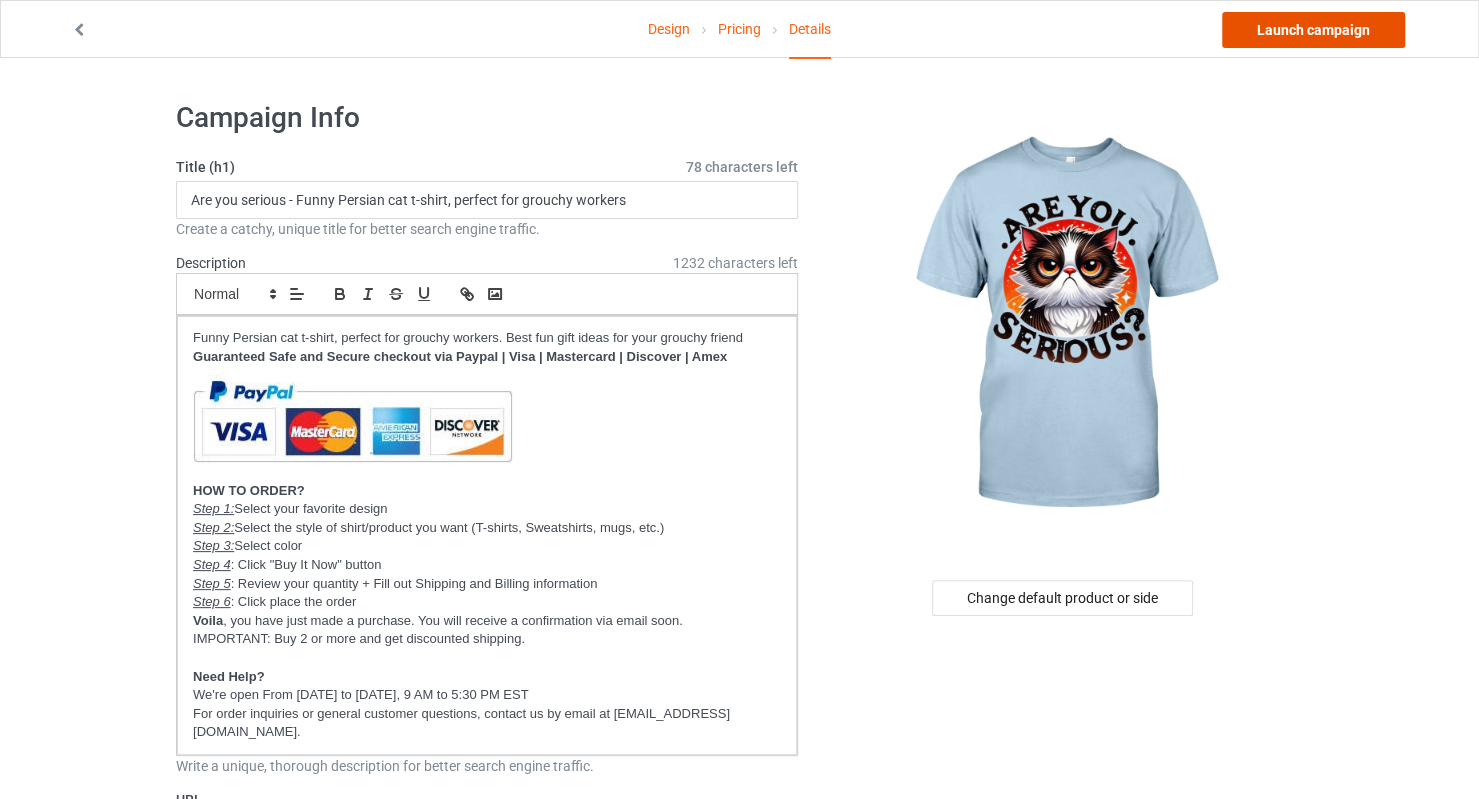 click on "Launch campaign" at bounding box center (1313, 30) 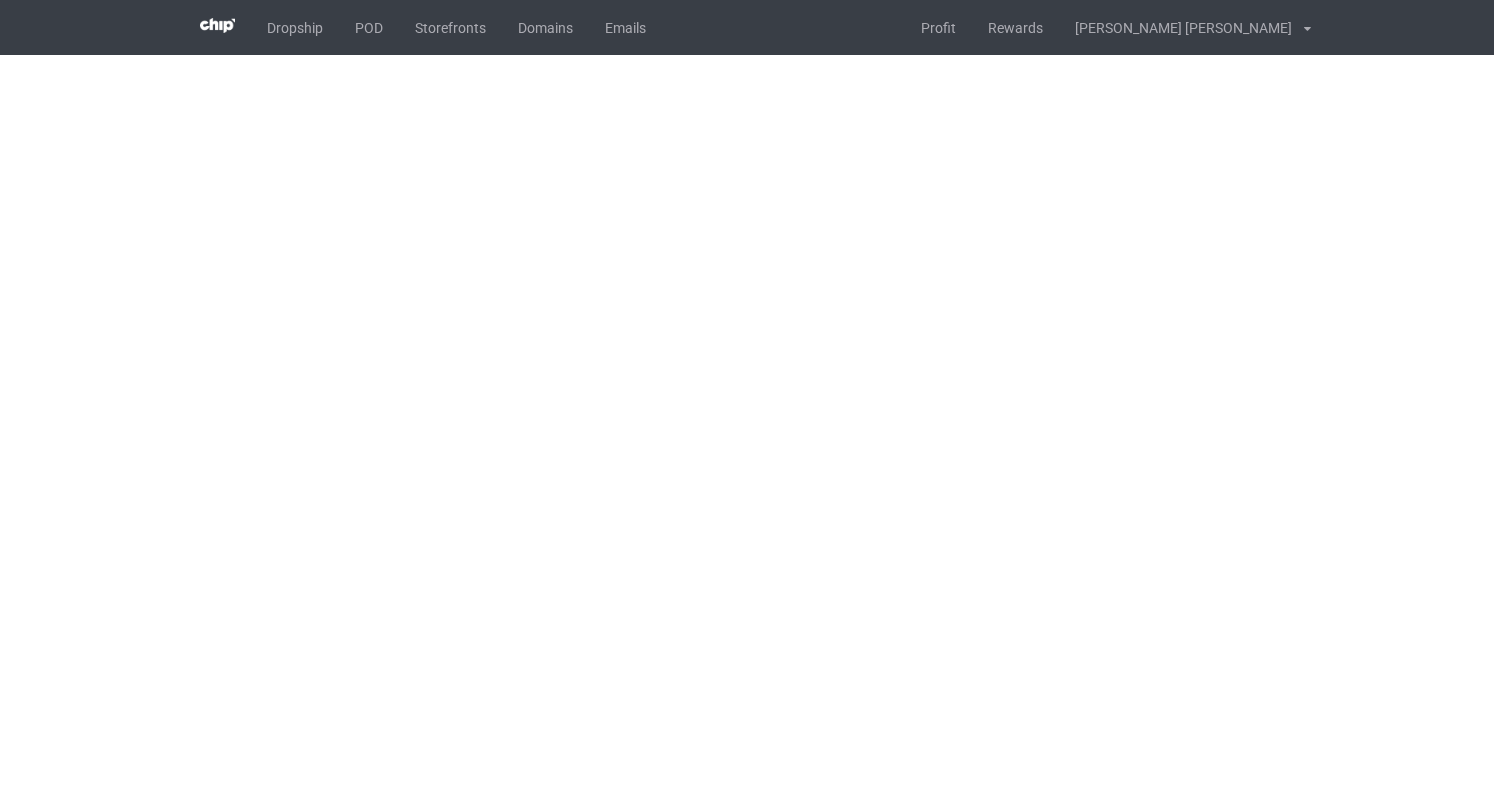 scroll, scrollTop: 0, scrollLeft: 0, axis: both 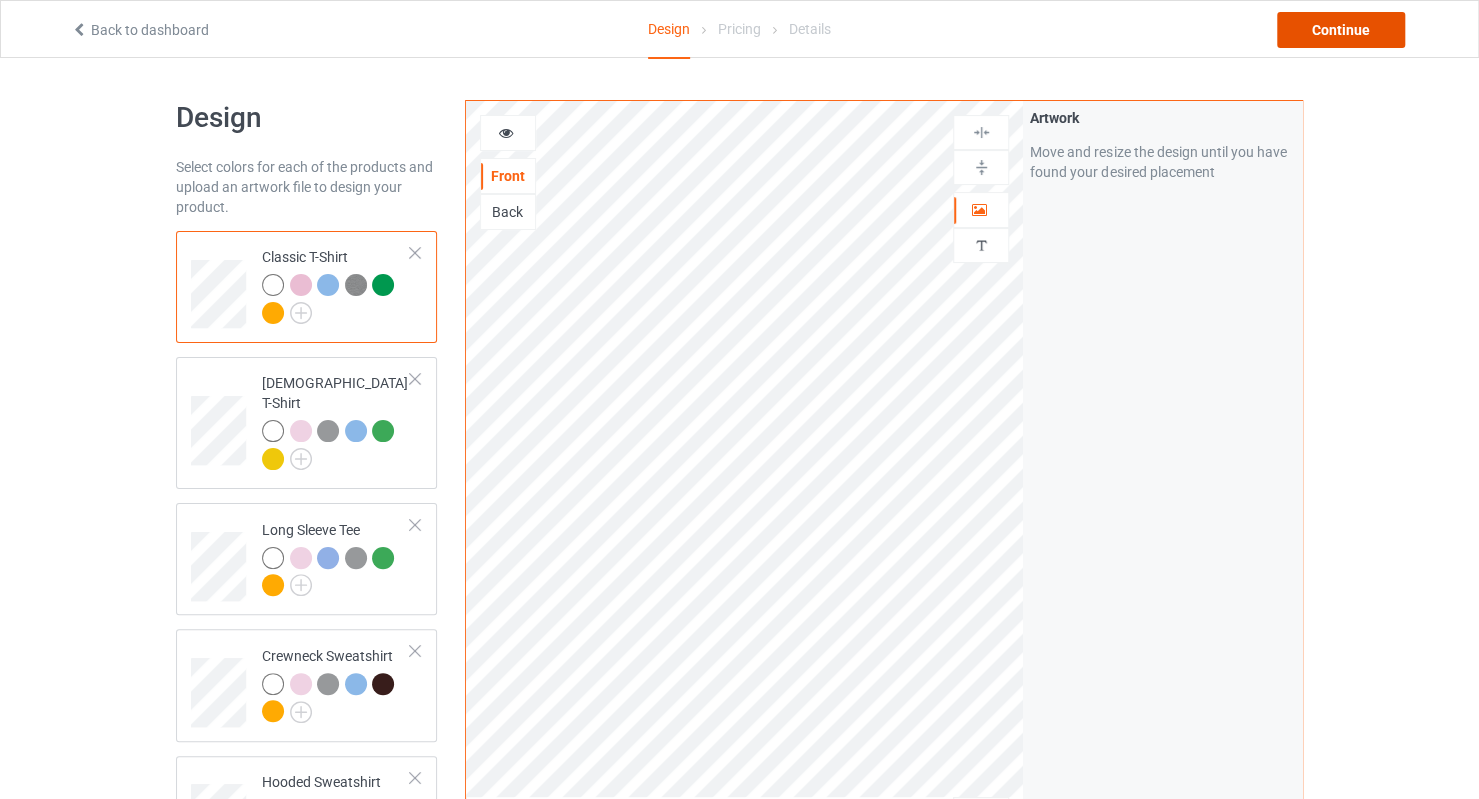 click on "Continue" at bounding box center [1341, 30] 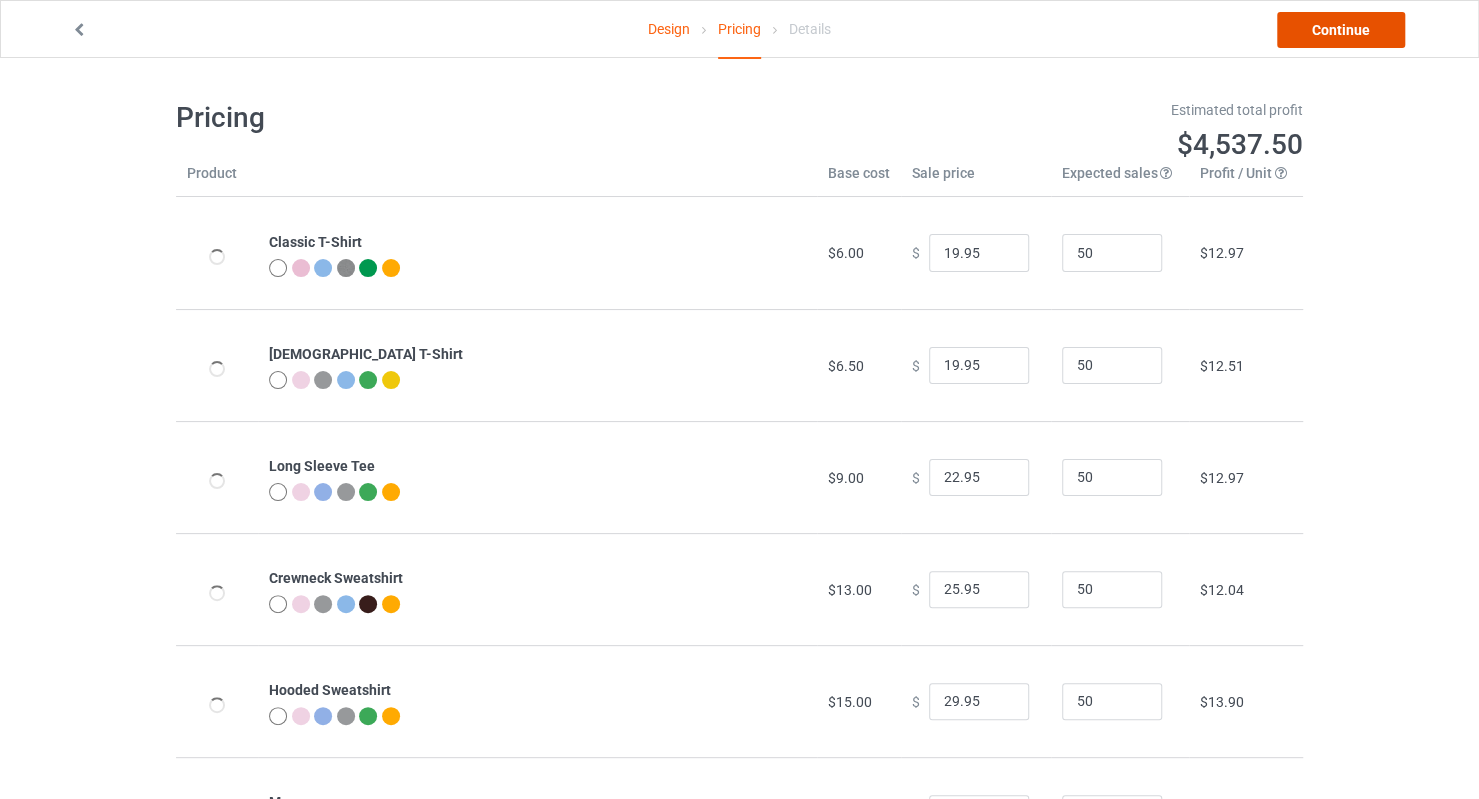 click on "Continue" at bounding box center [1341, 30] 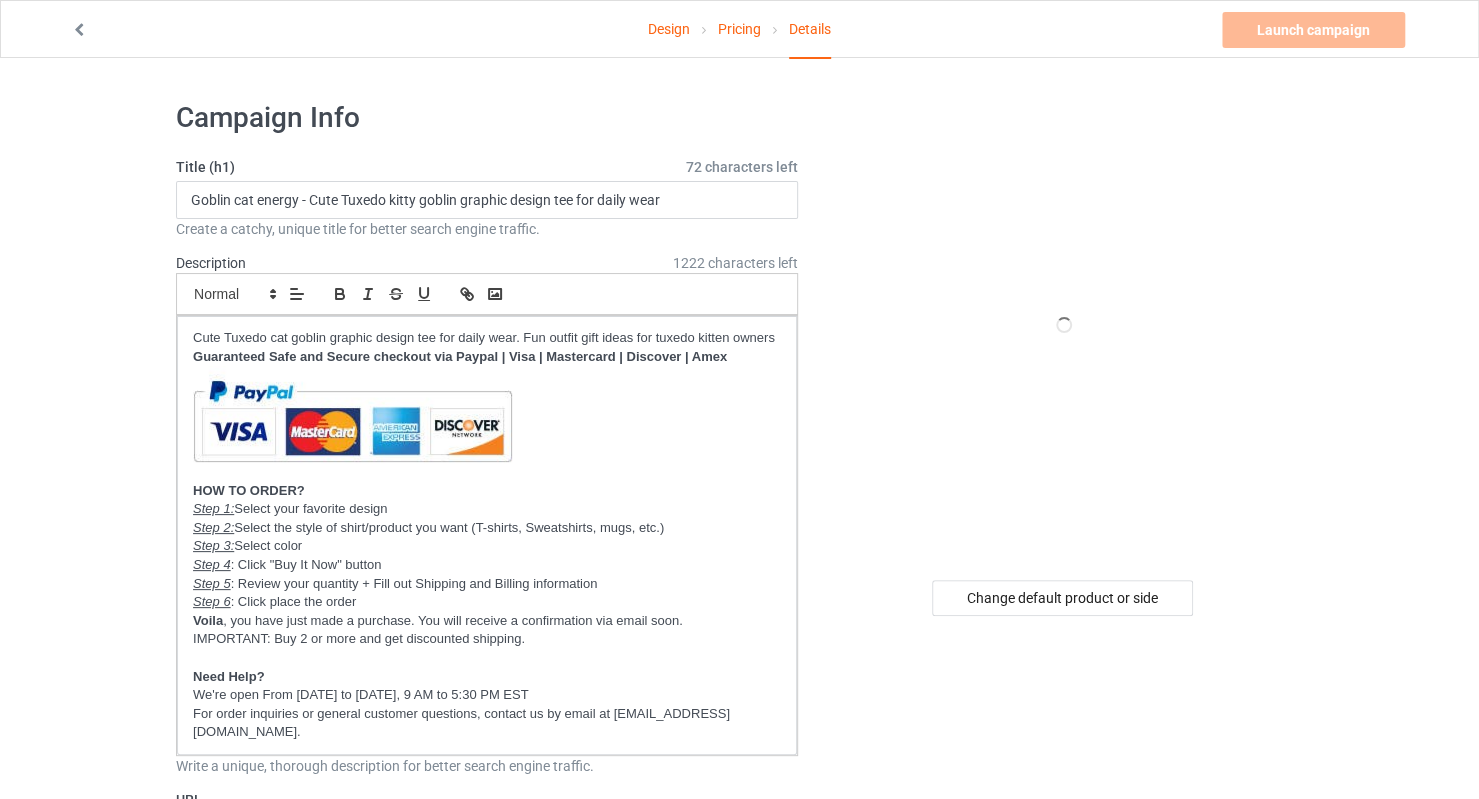scroll, scrollTop: 400, scrollLeft: 0, axis: vertical 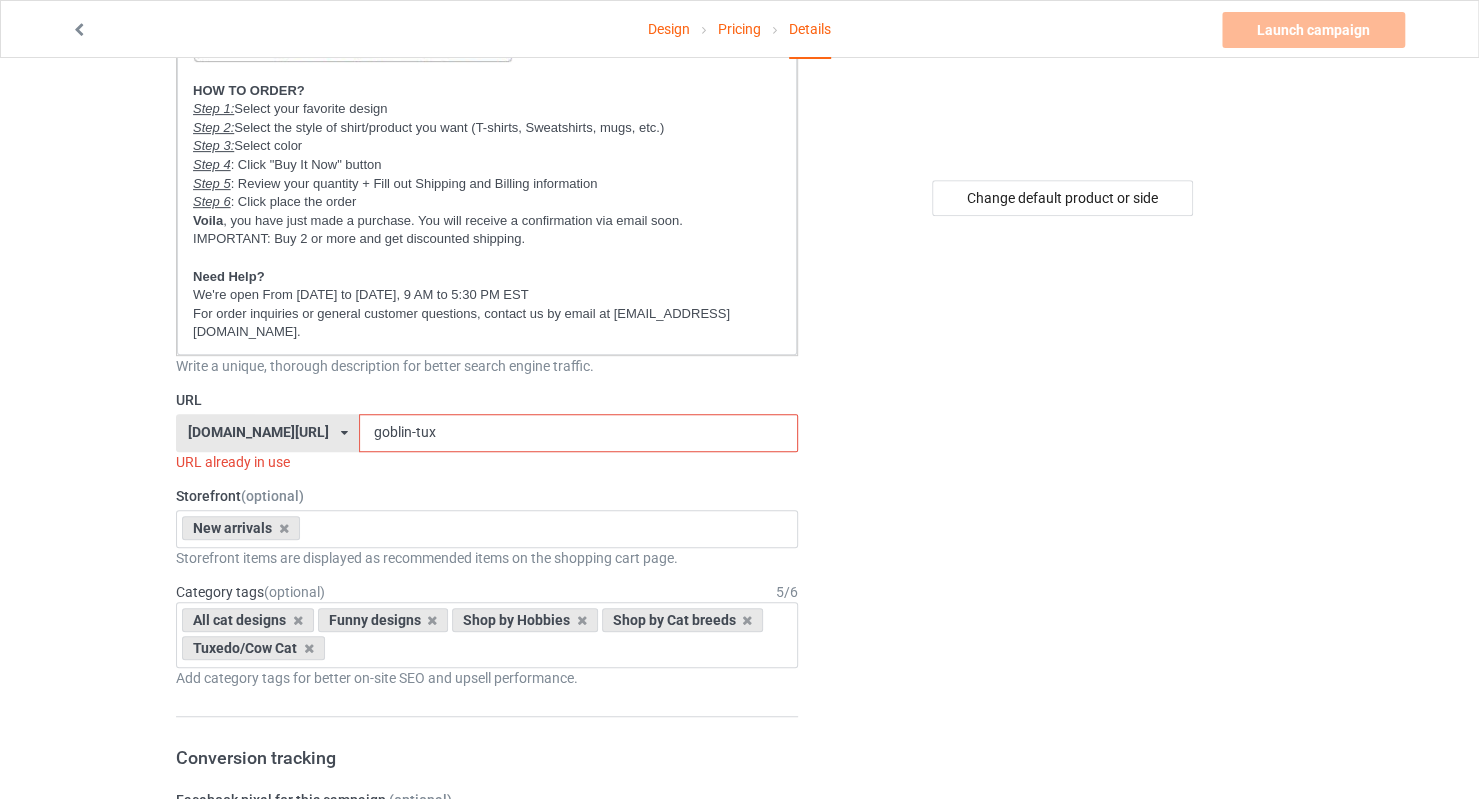 click on "[DOMAIN_NAME][URL] [DOMAIN_NAME][URL] [DOMAIN_NAME][URL] [DOMAIN_NAME][URL] [DOMAIN_NAME][URL] 5eeae638d8ba525af9c534b2 6729c8e6dc3bf600350d45eb 5eeae190d8ba525af9c53426 587d0d41cee36fd012c64a69" at bounding box center (267, 433) 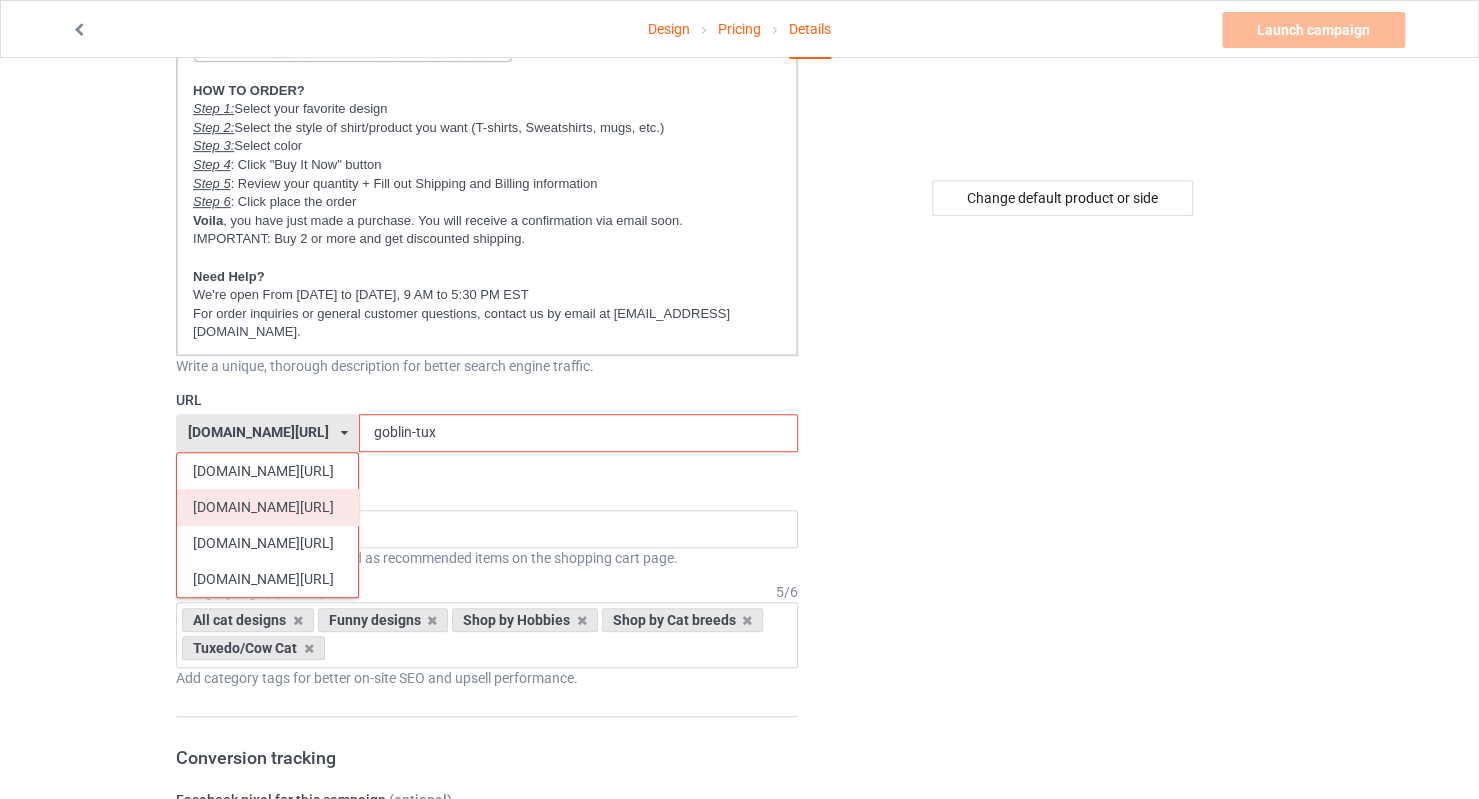 click on "[DOMAIN_NAME][URL]" at bounding box center (267, 507) 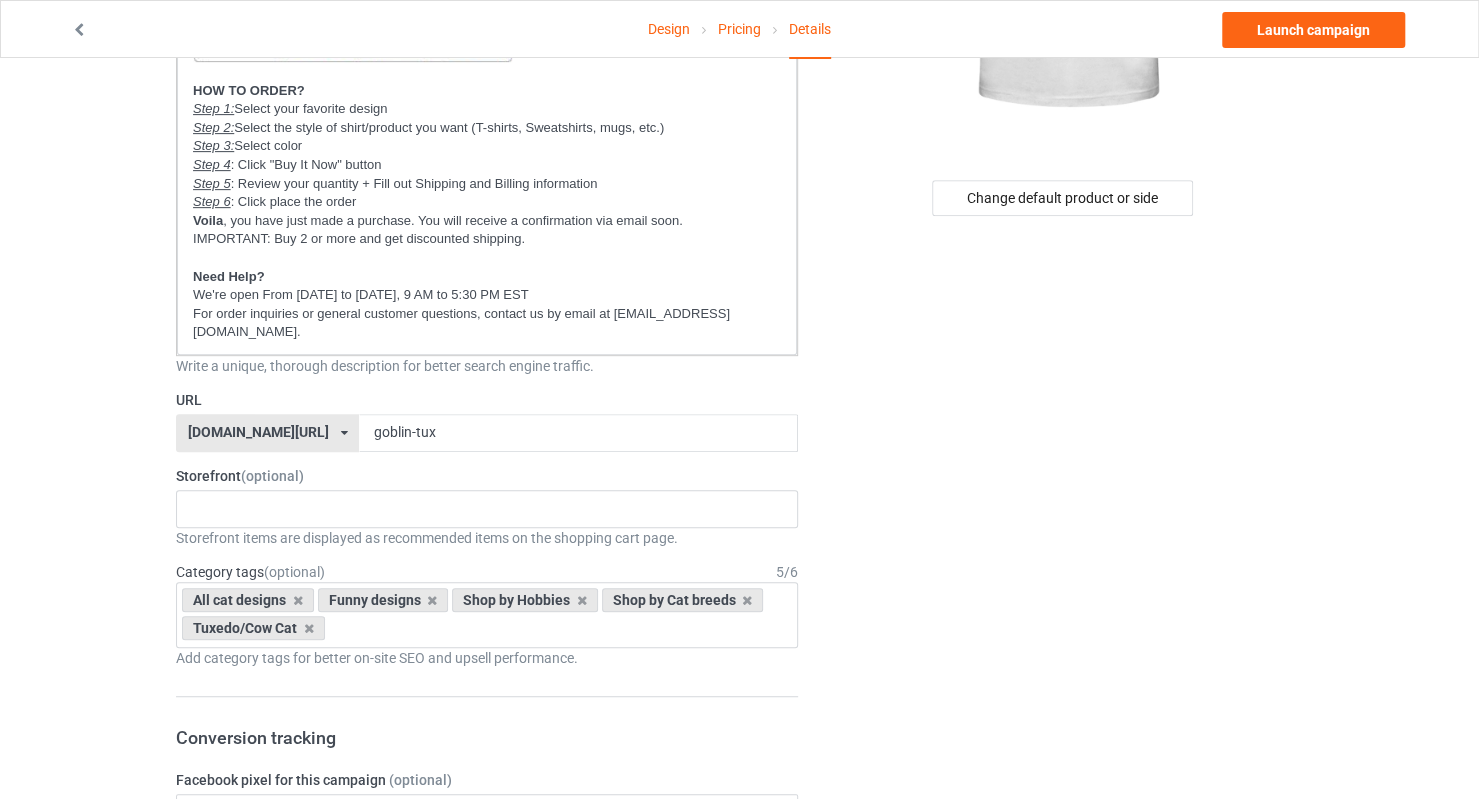 click on "catsissy.com/ aestheticscup.com/ catsissy.com/ laztee.com/ teechip.com/ 5eeae638d8ba525af9c534b2 6729c8e6dc3bf600350d45eb 5eeae190d8ba525af9c53426 587d0d41cee36fd012c64a69" at bounding box center (267, 433) 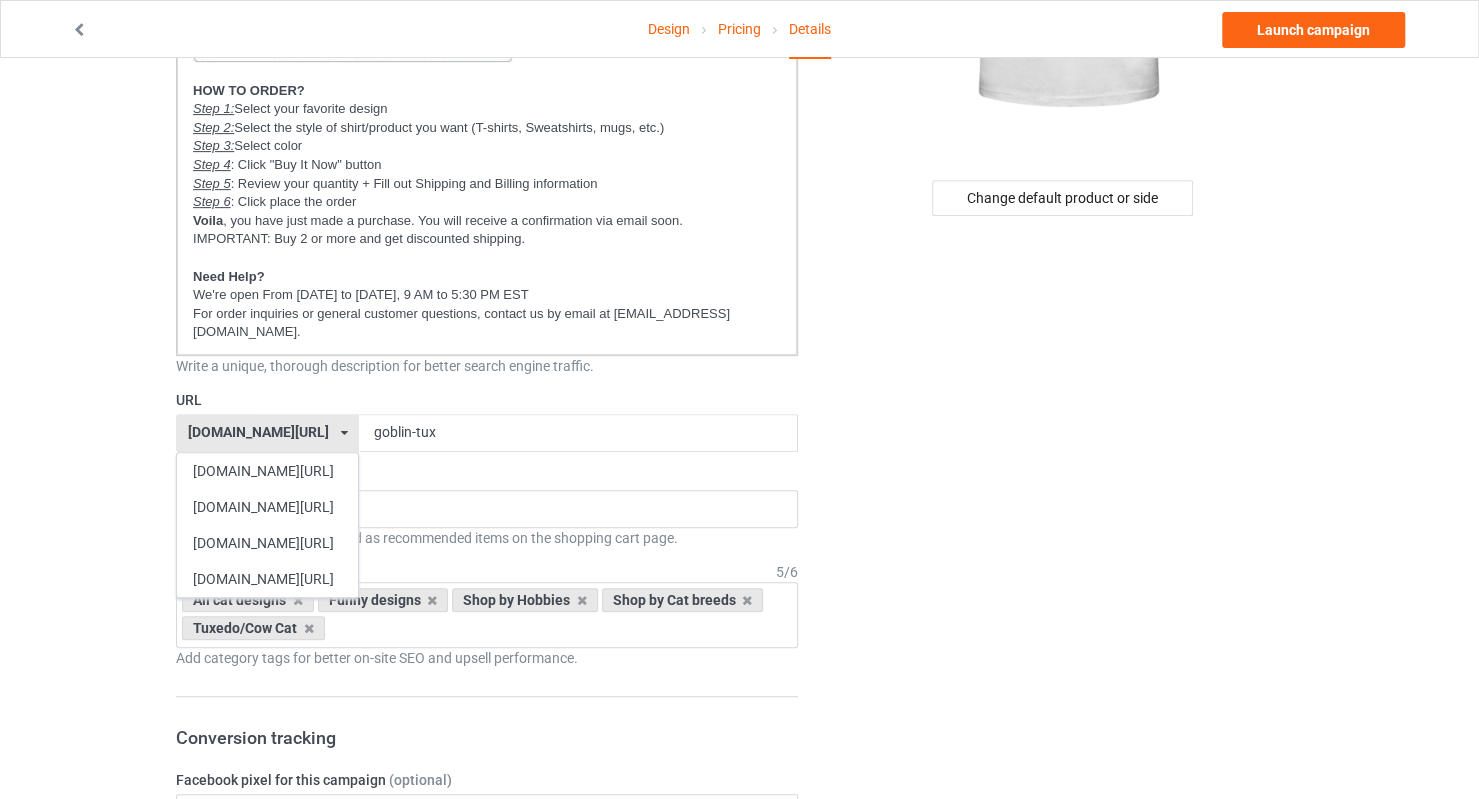 click on "catsissy.com/ aestheticscup.com/ catsissy.com/ laztee.com/ teechip.com/ 5eeae638d8ba525af9c534b2 6729c8e6dc3bf600350d45eb 5eeae190d8ba525af9c53426 587d0d41cee36fd012c64a69" at bounding box center [267, 433] 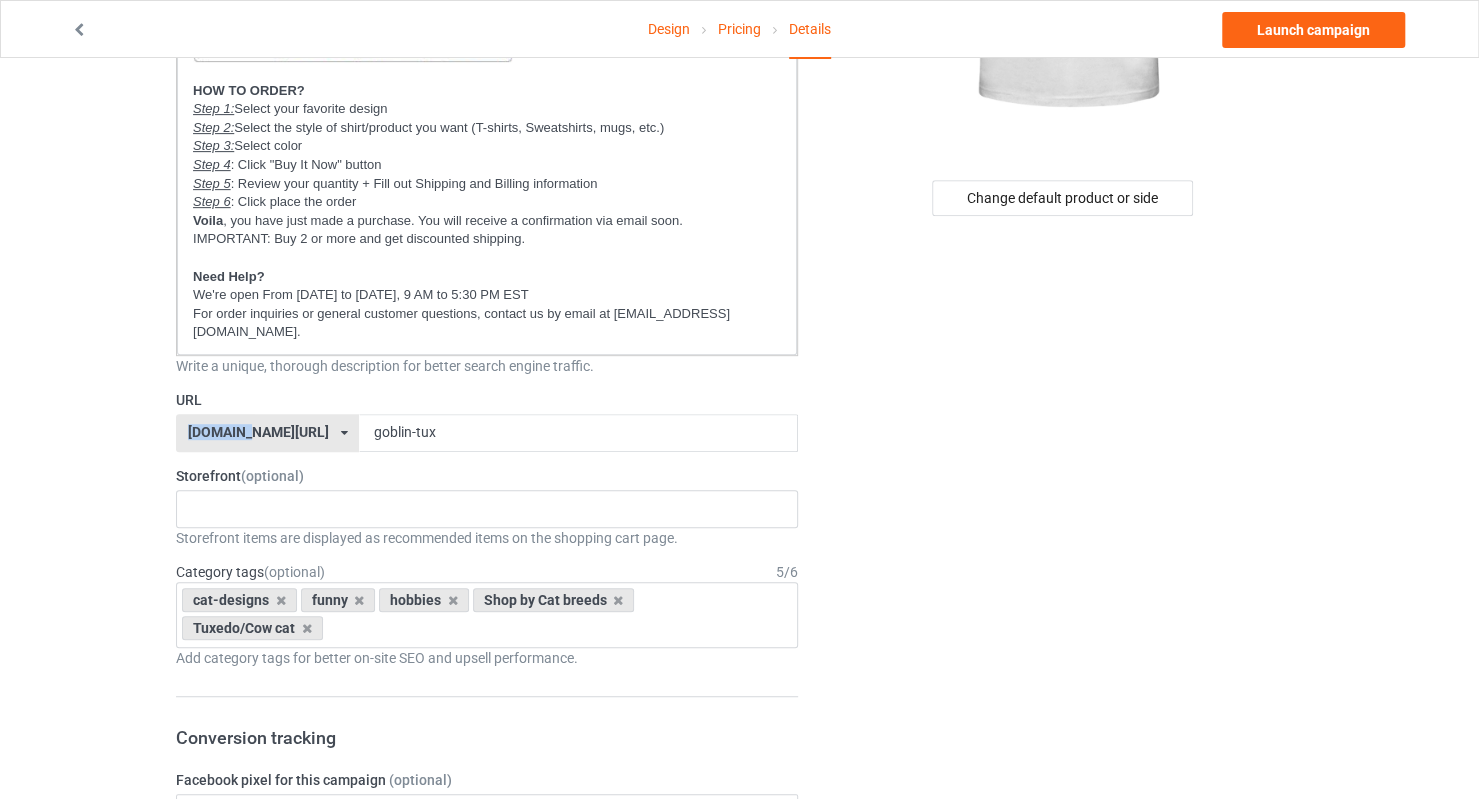 copy on "catsissy" 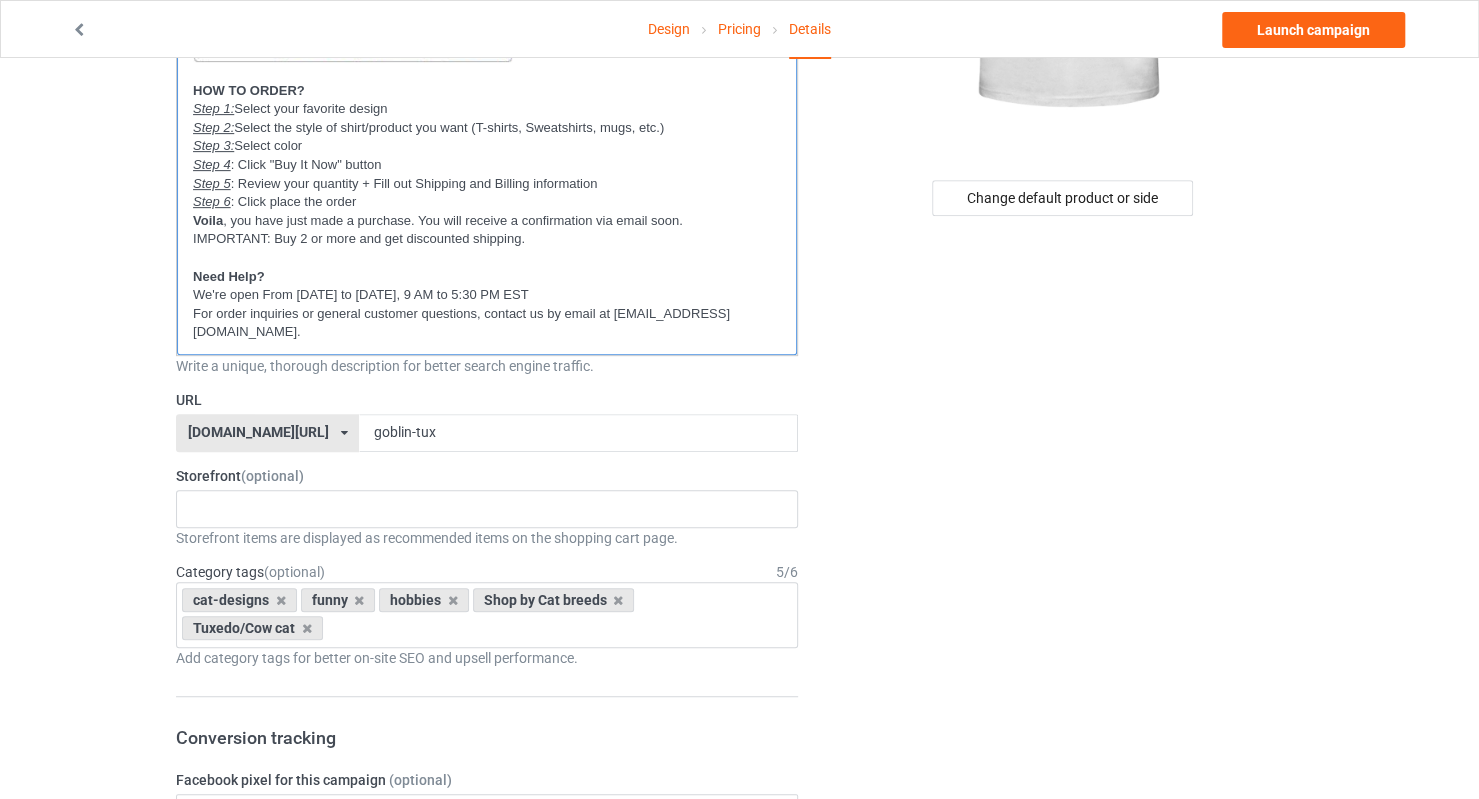 click on "For order inquiries or general customer questions, contact us by email at [EMAIL_ADDRESS][DOMAIN_NAME]." at bounding box center (487, 323) 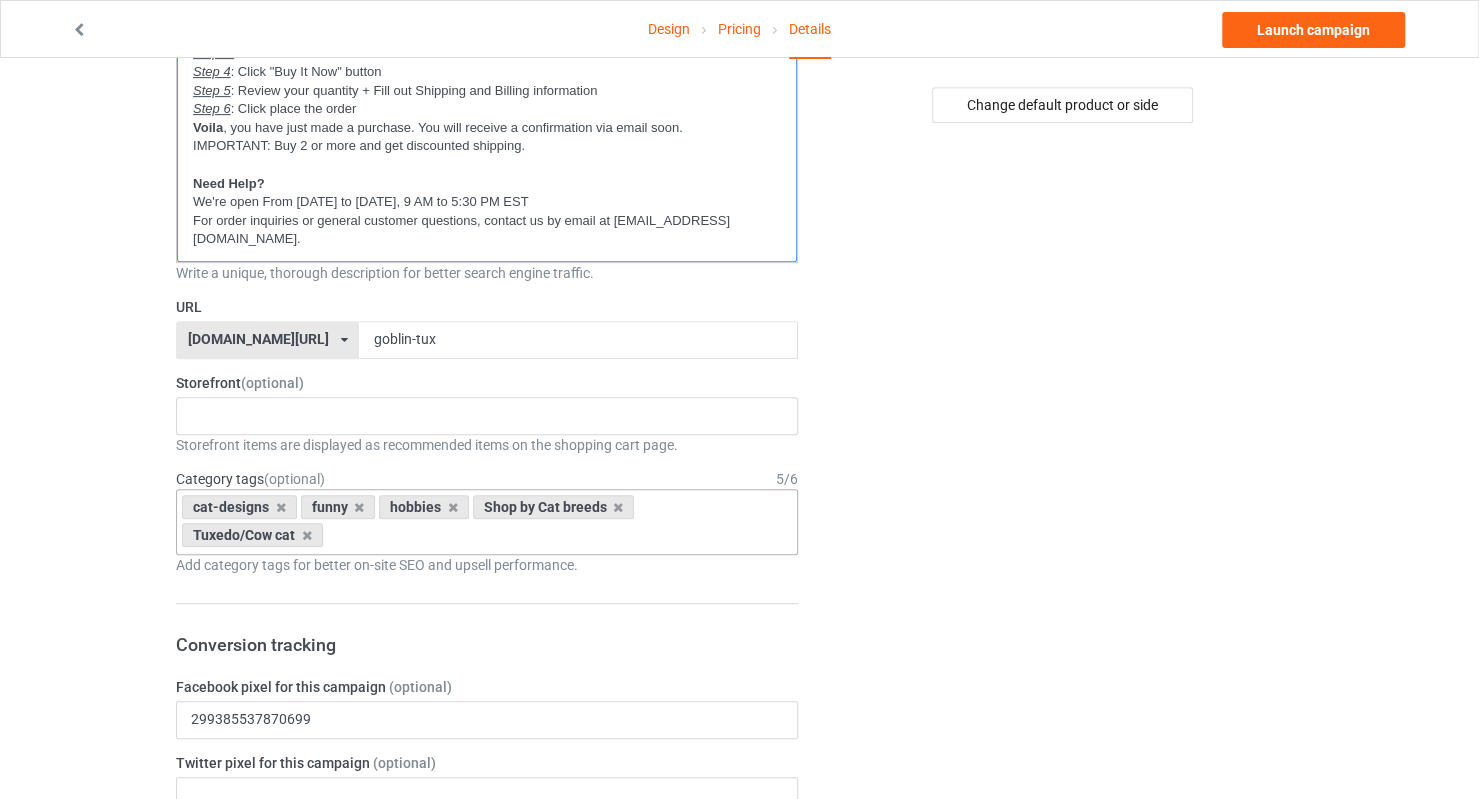scroll, scrollTop: 500, scrollLeft: 0, axis: vertical 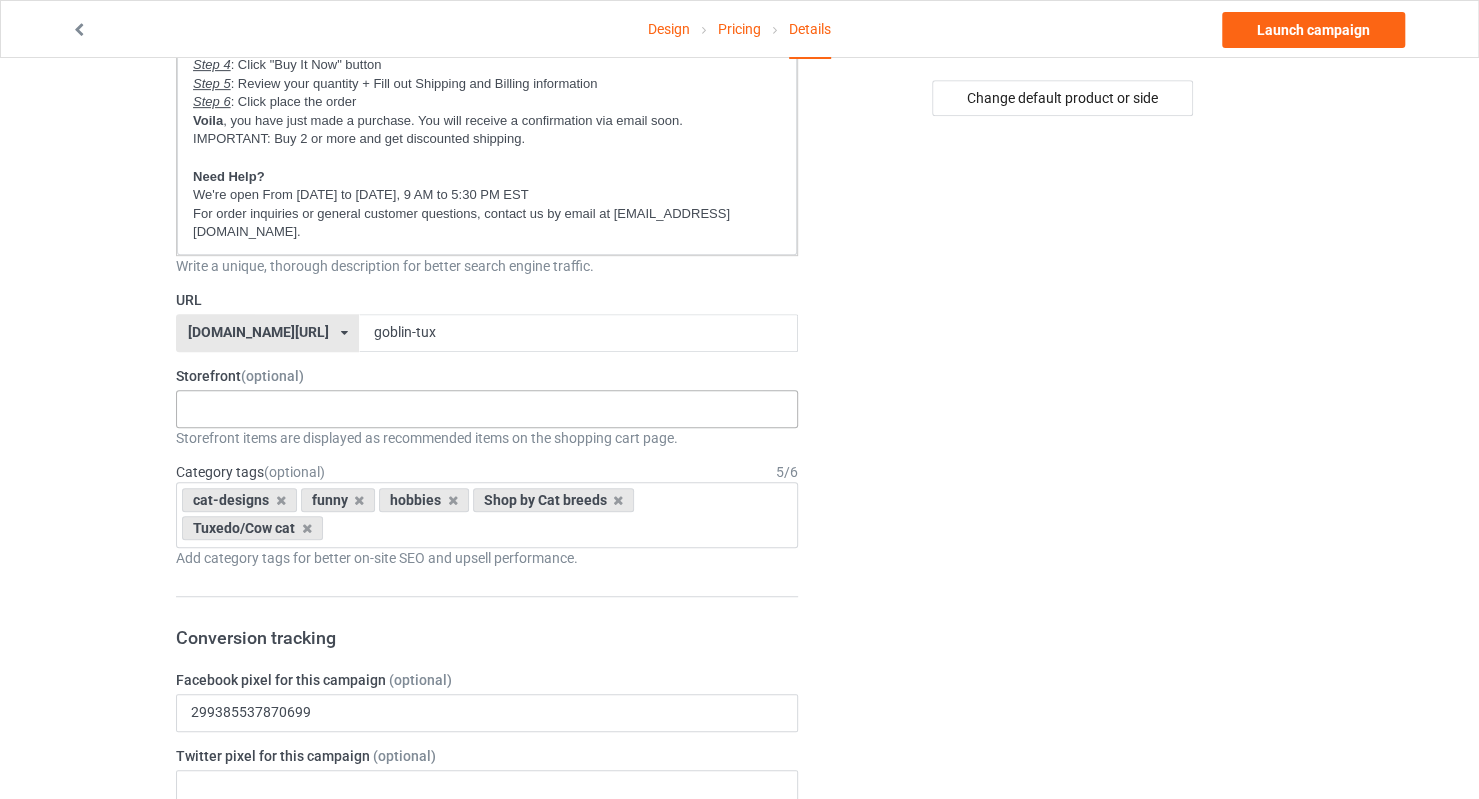 click on "New arrivals Cat Mom collection Purrfect cat collection Meowy Christmas 6821f5b778a9c0002f2637e6 680f59b3b9d9110032a983f5 6793f3355830ad002e467f31 672f9e489ba422002ee642de" at bounding box center [487, 409] 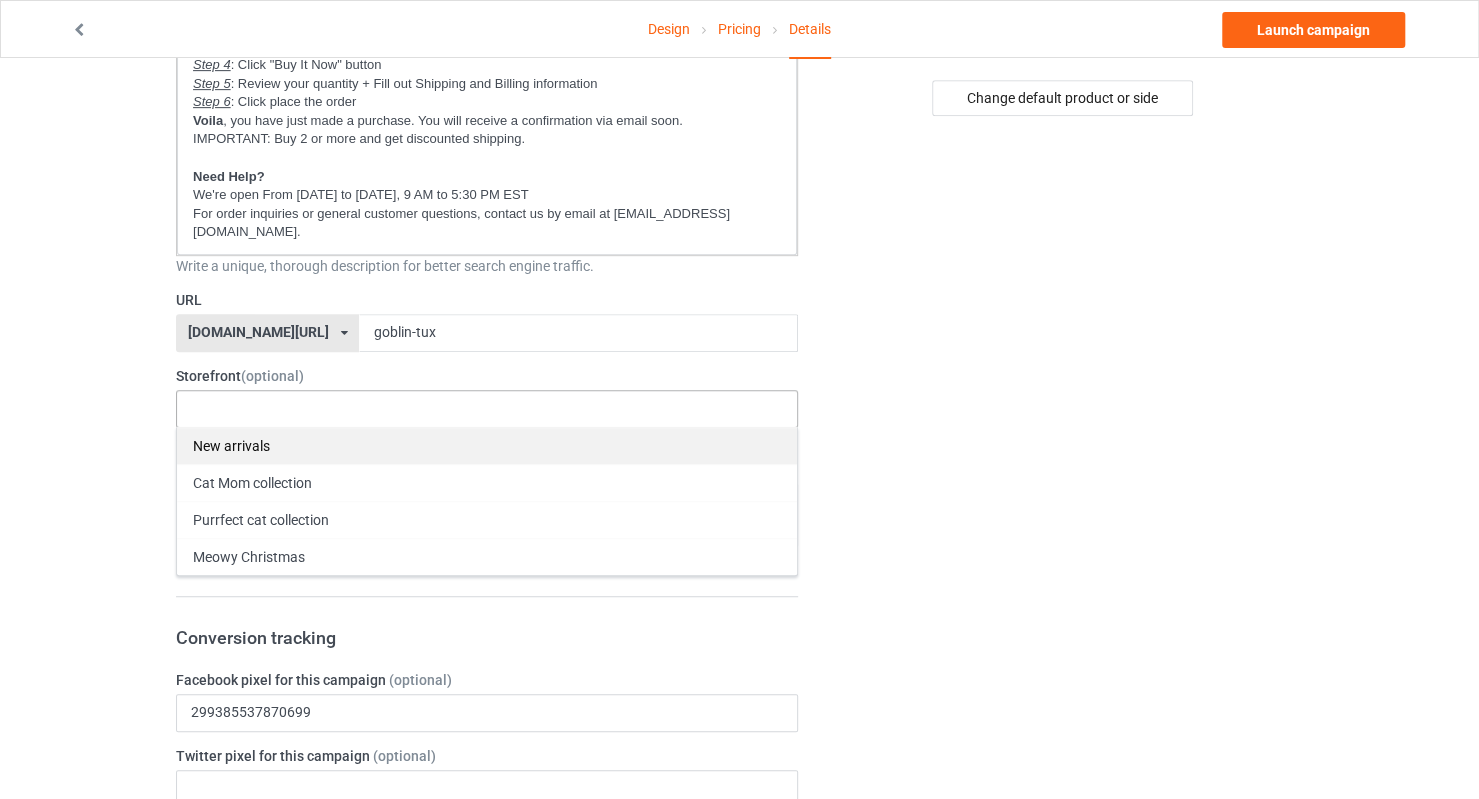 click on "New arrivals" at bounding box center (487, 445) 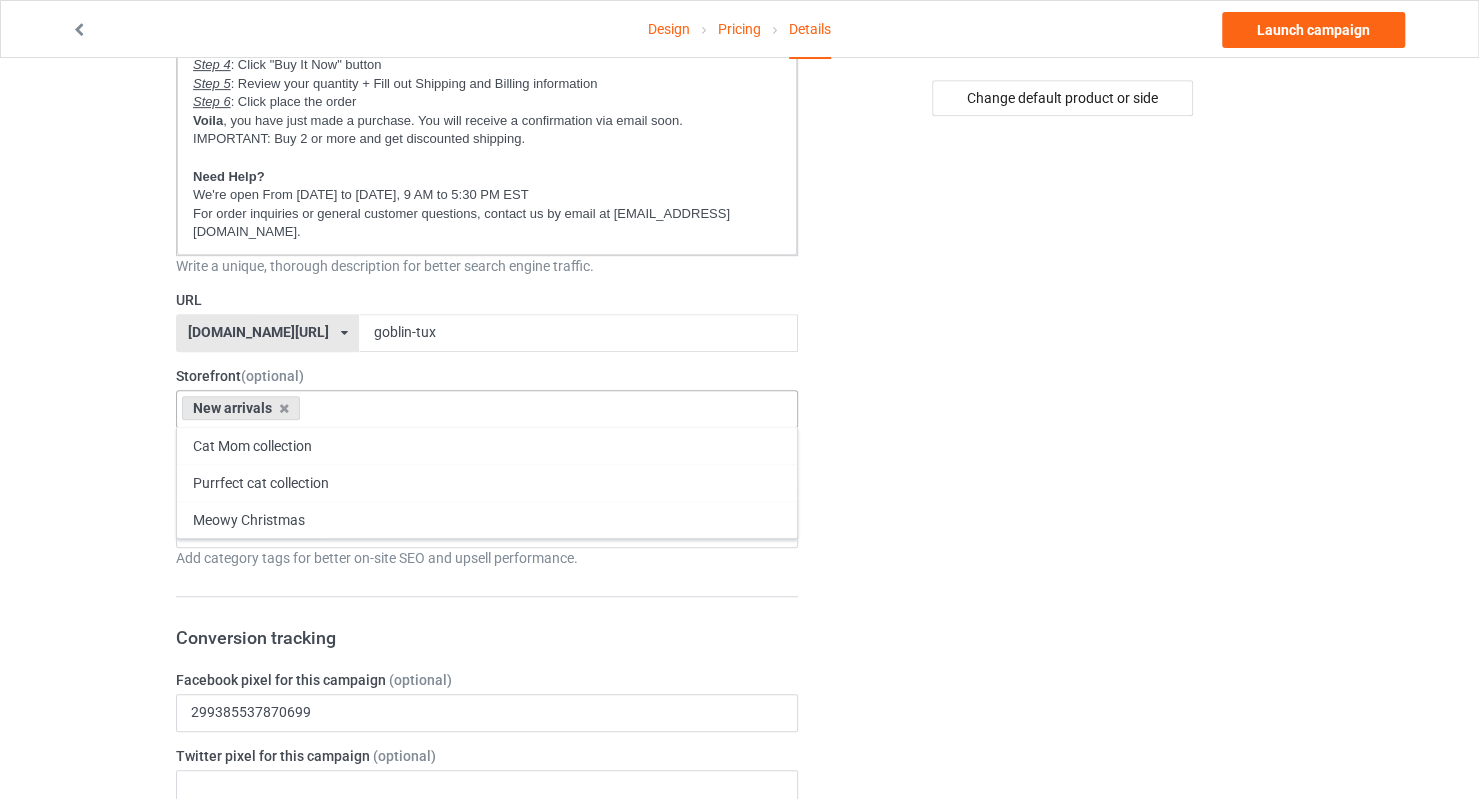 click on "Change default product or side" at bounding box center [1064, 786] 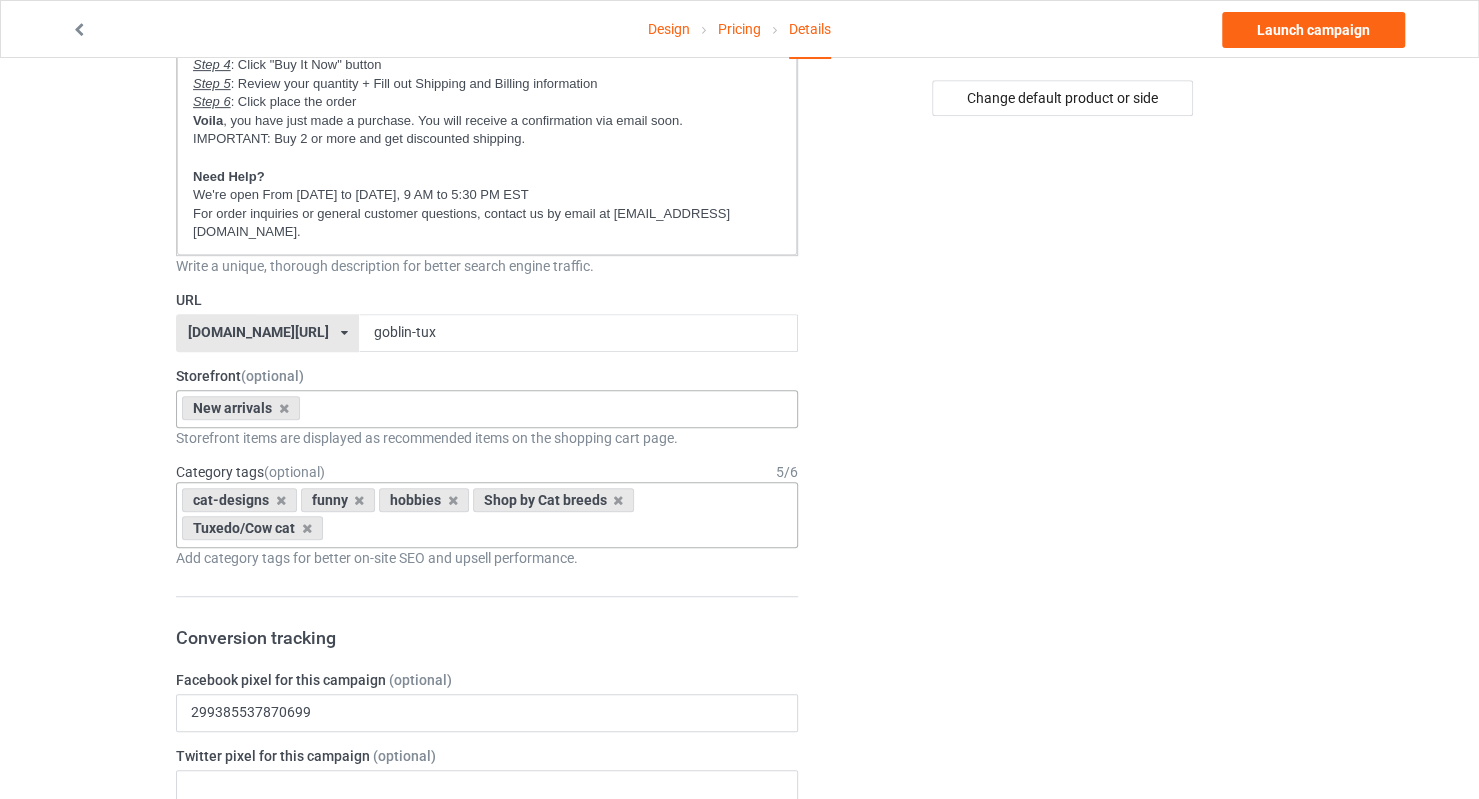 click on "cat-designs funny hobbies Shop by Cat breeds Tuxedo/Cow cat Age > 1-19 > 1 Age > 1-12 Months > 1 Month Age > 1-12 Months Age > 1-19 Age > 1-19 > 10 Age > 1-12 Months > 10 Month Age > 80-100 > 100 Sports > Running > 10K Run Age > 1-19 > 11 Age > 1-12 Months > 11 Month Age > 1-19 > 12 Age > 1-12 Months > 12 Month Age > 1-19 > 13 Age > 1-19 > 14 Age > 1-19 > 15 Sports > Running > 15K Run Age > 1-19 > 16 Age > 1-19 > 17 Age > 1-19 > 18 Age > 1-19 > 19 Age > Decades > 1920s Age > Decades > 1930s Age > Decades > 1940s Age > Decades > 1950s Age > Decades > 1960s Age > Decades > 1970s Age > Decades > 1980s Age > Decades > 1990s Age > 1-19 > 2 Age > 1-12 Months > 2 Month Age > 20-39 > 20 Age > 20-39 Age > Decades > 2000s Age > Decades > 2010s Age > 20-39 > 21 Age > 20-39 > 22 Age > 20-39 > 23 Age > 20-39 > 24 Age > 20-39 > 25 Age > 20-39 > 26 Age > 20-39 > 27 Age > 20-39 > 28 Age > 20-39 > 29 Age > 1-19 > 3 Age > 1-12 Months > 3 Month Sports > Basketball > 3-Pointer Age > 20-39 > 30 Age > 20-39 > 31 Age > 20-39 > 32 1" at bounding box center [487, 515] 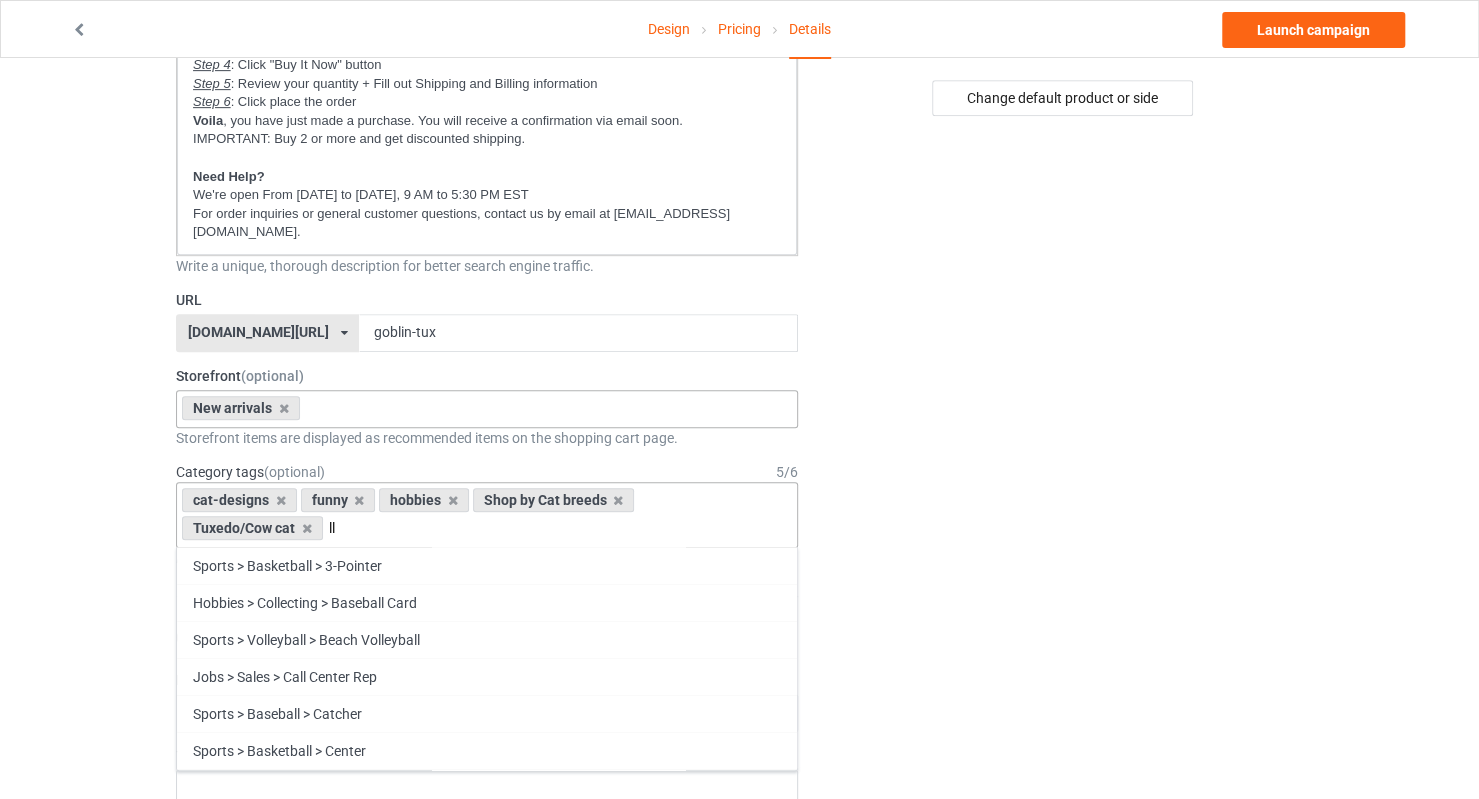 type on "l" 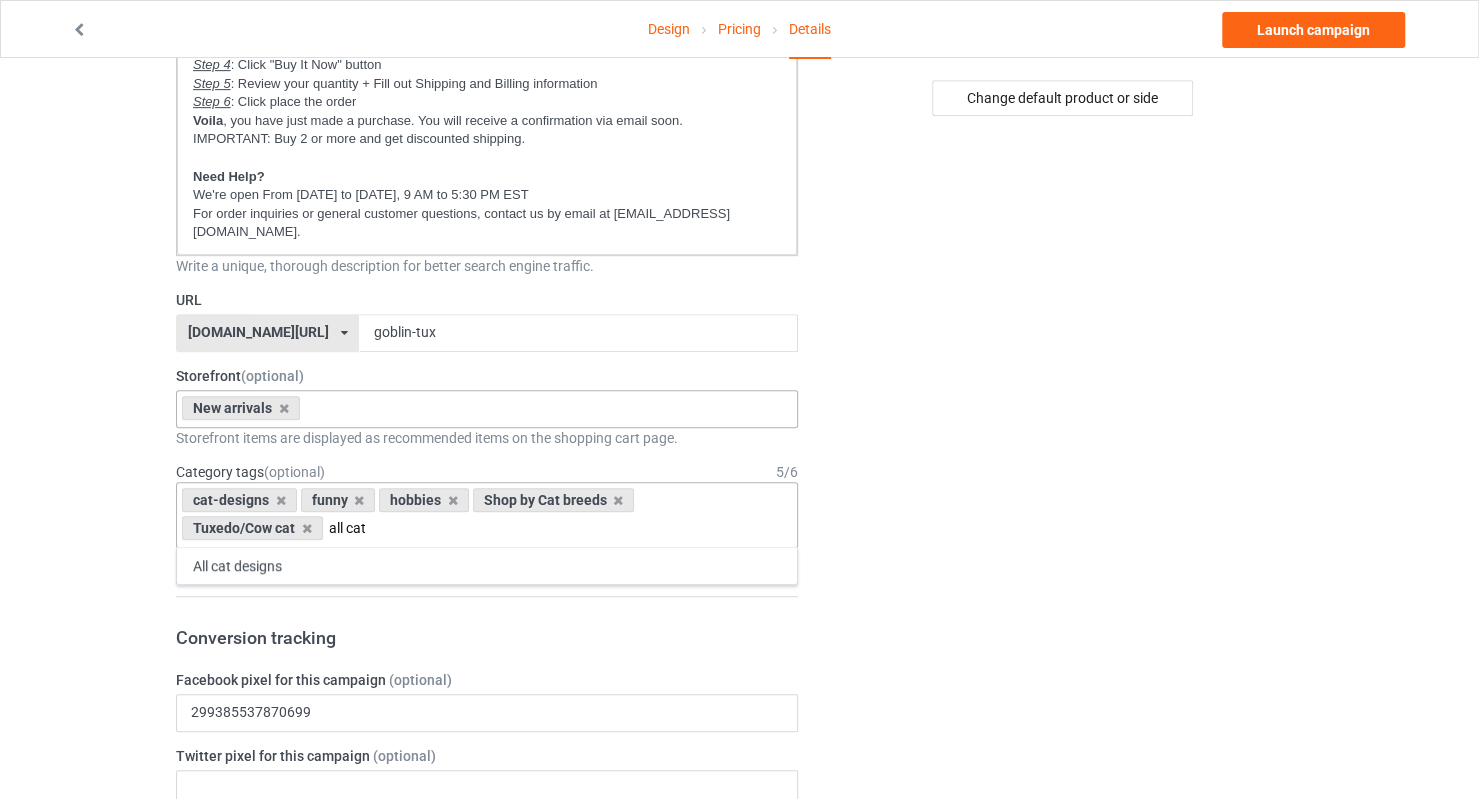 type on "all cat" 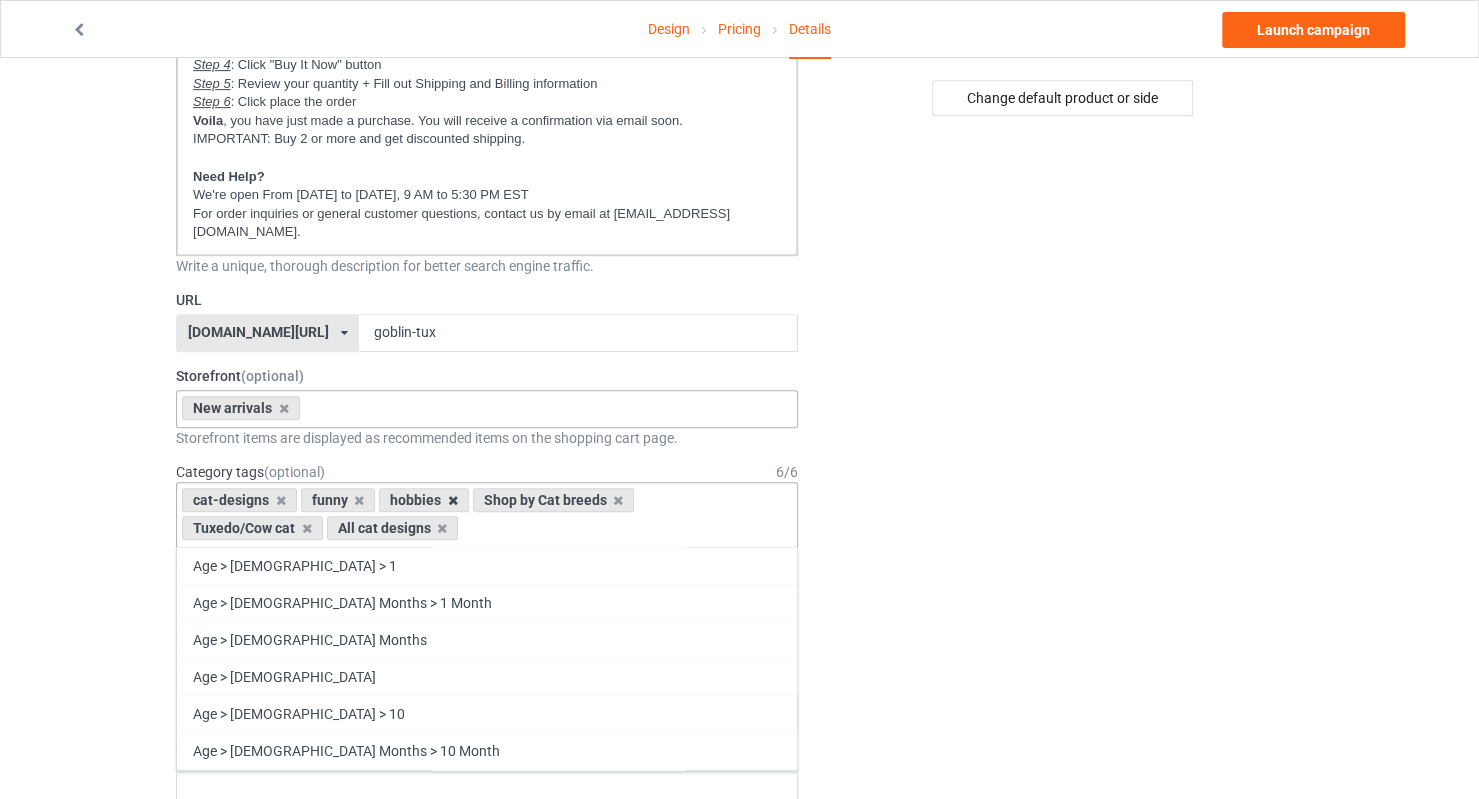 click at bounding box center [453, 500] 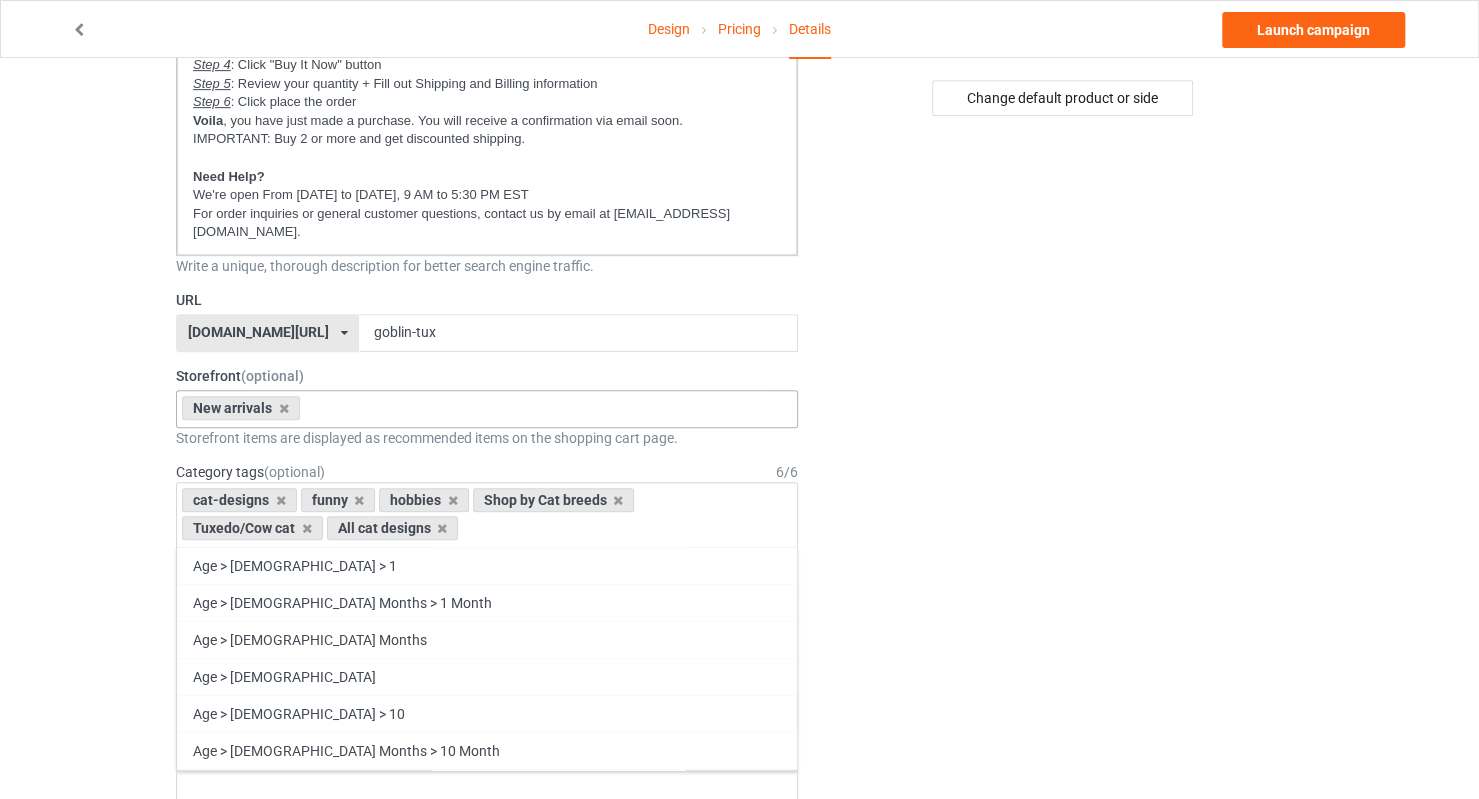 click on "Change default product or side" at bounding box center [1064, 786] 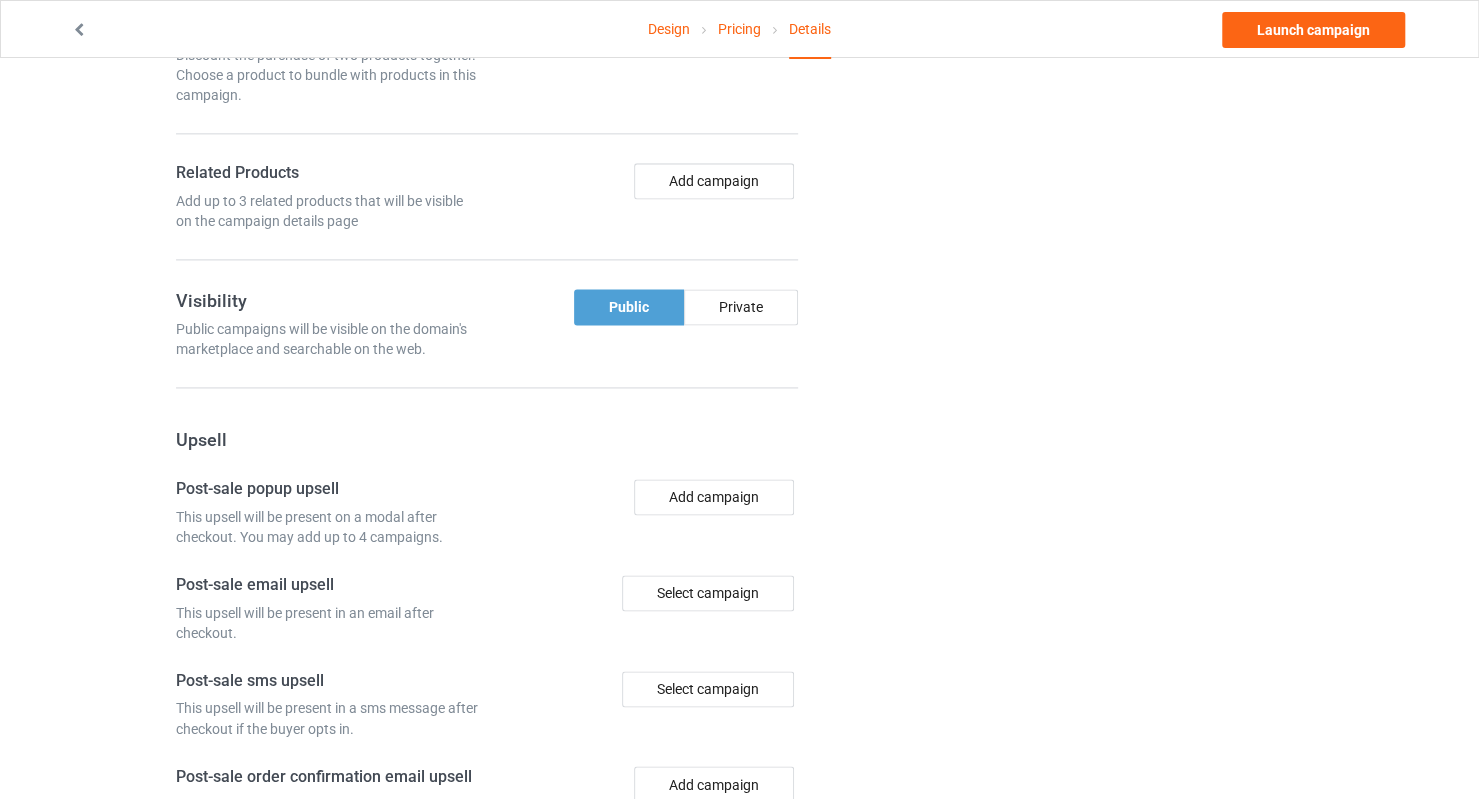 scroll, scrollTop: 600, scrollLeft: 0, axis: vertical 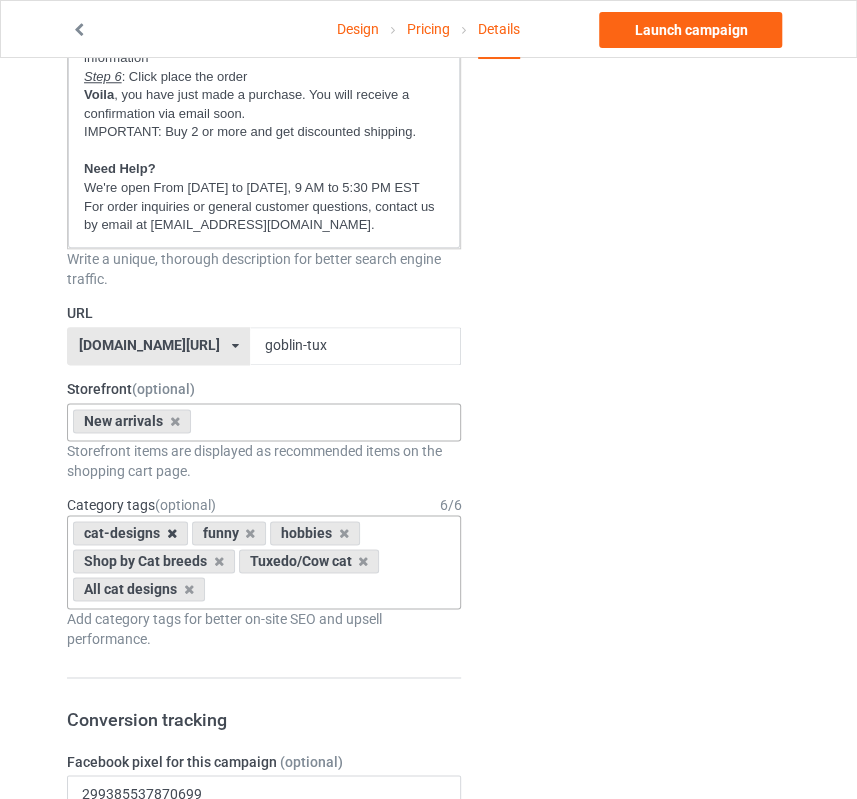 click at bounding box center (172, 533) 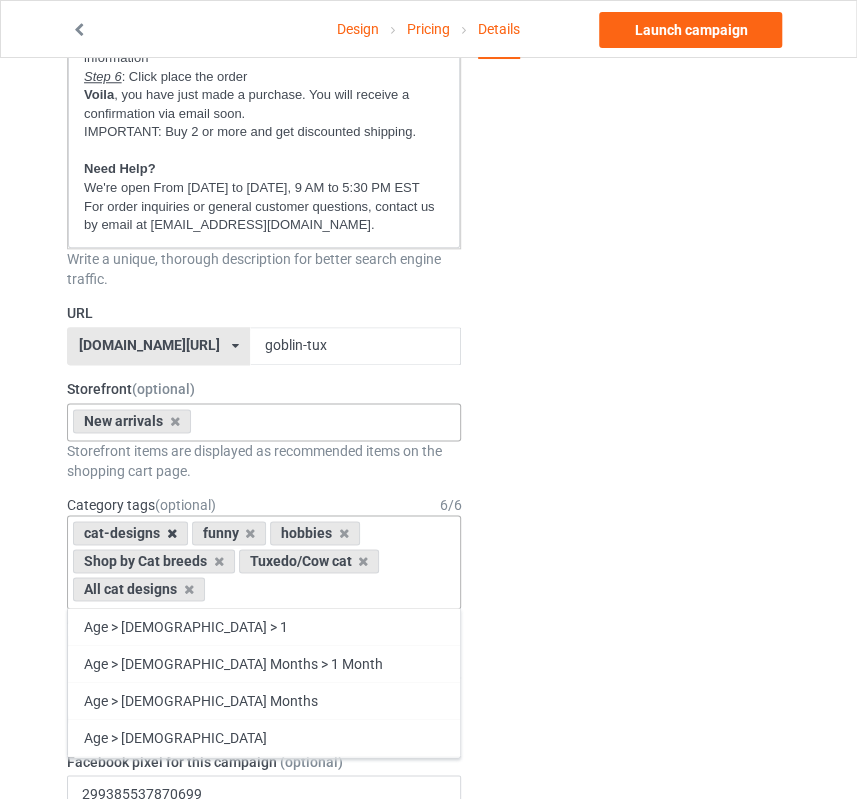 click at bounding box center [172, 533] 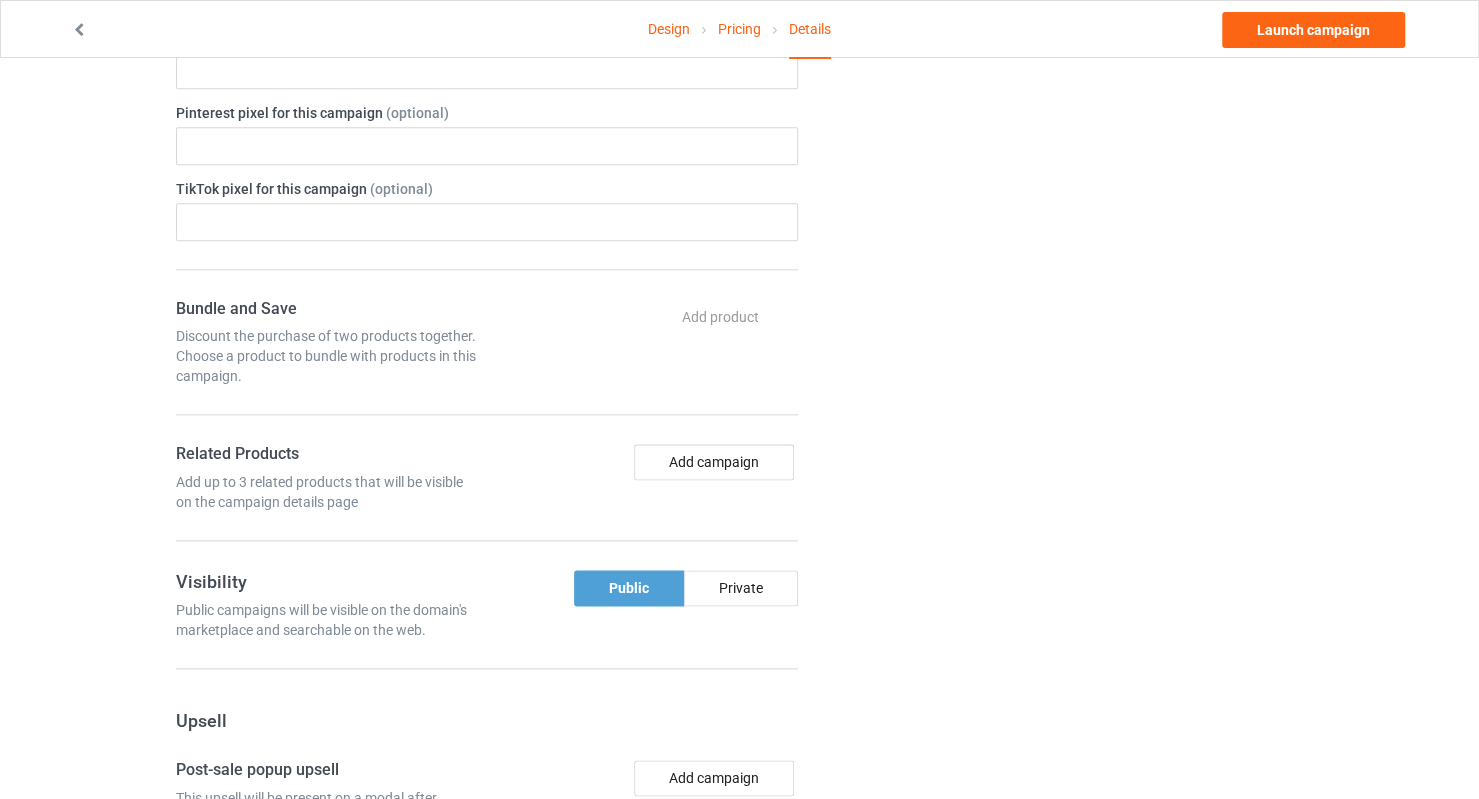 scroll, scrollTop: 1200, scrollLeft: 0, axis: vertical 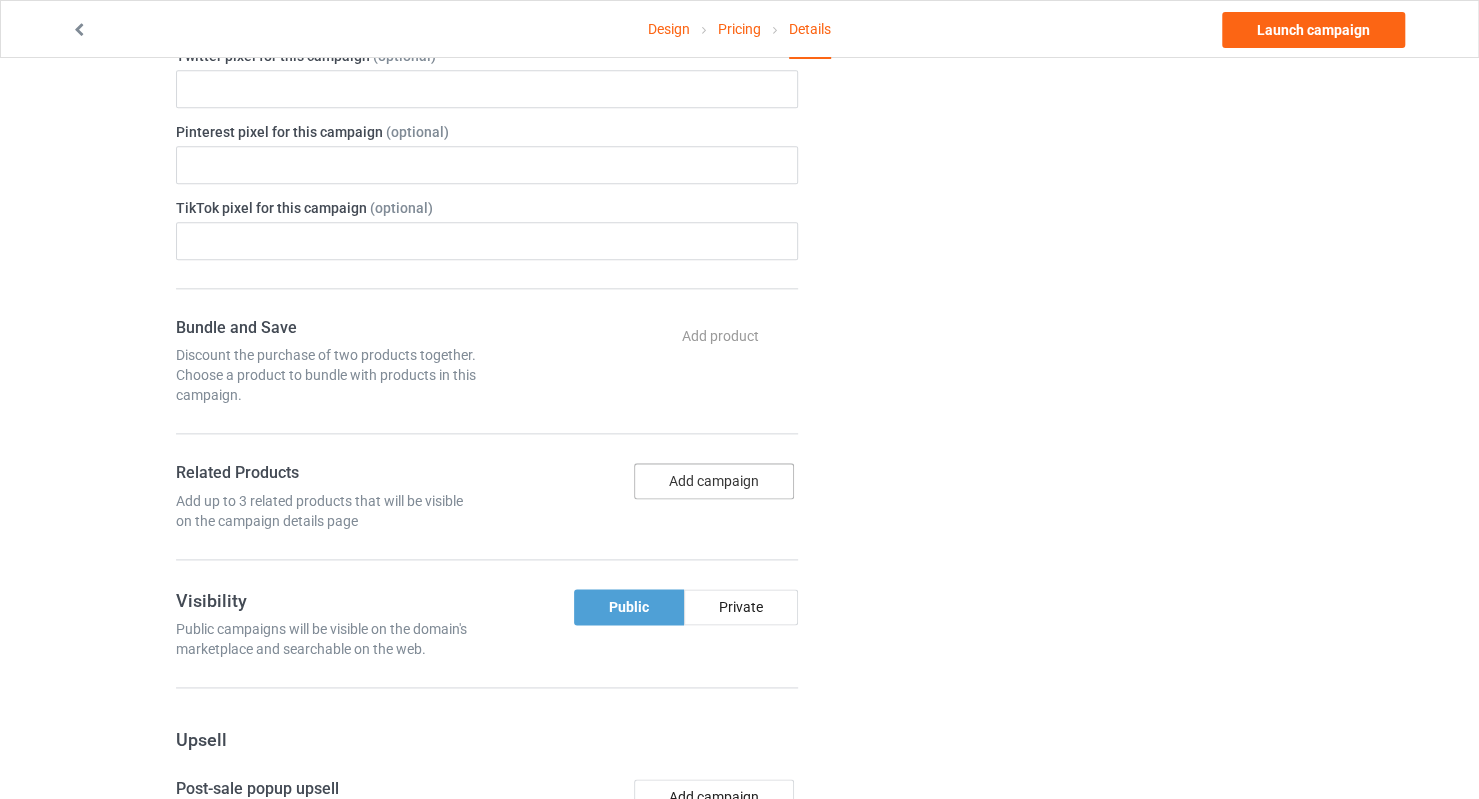 click on "Add campaign" at bounding box center [714, 481] 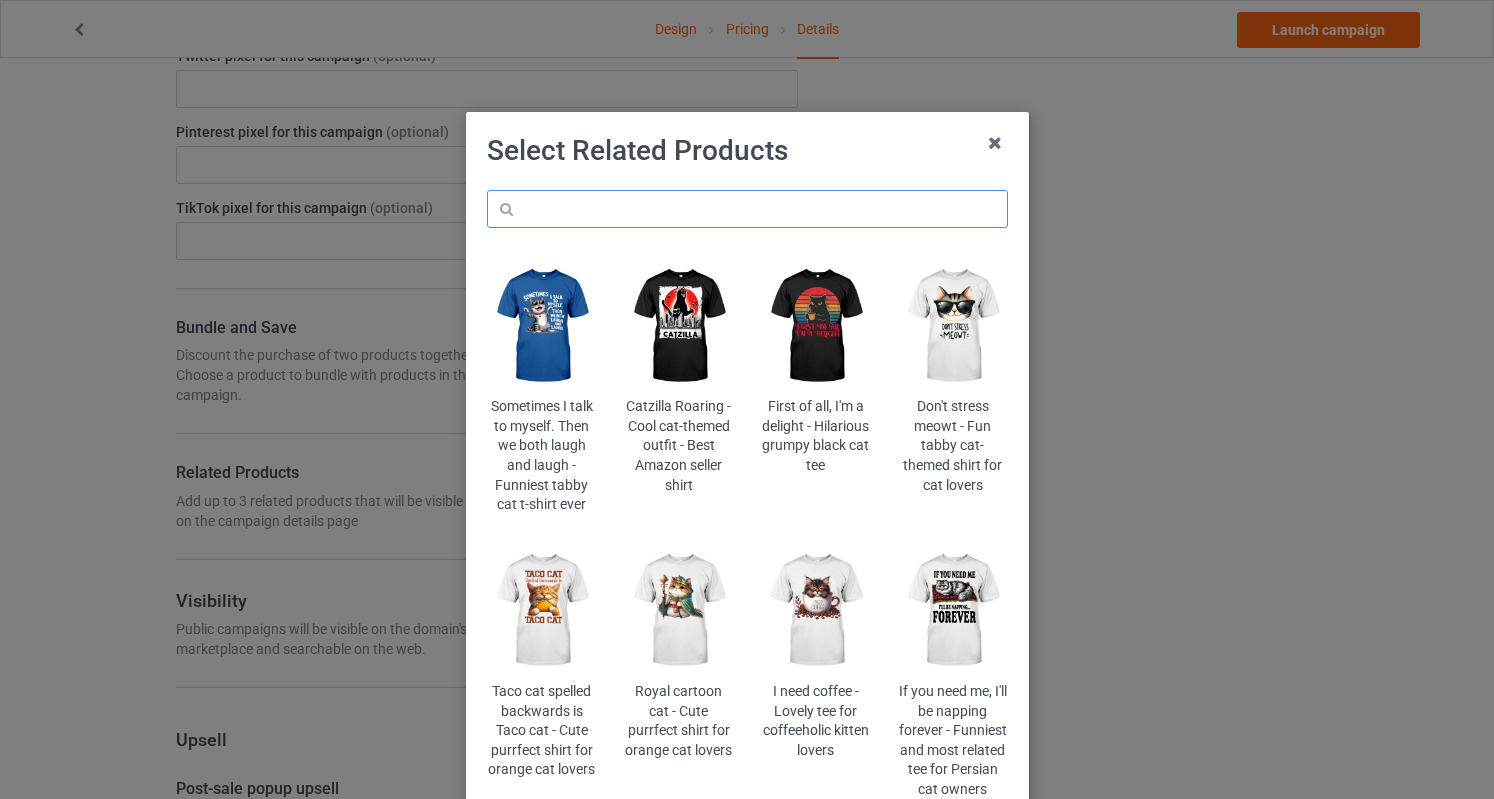 click at bounding box center [747, 209] 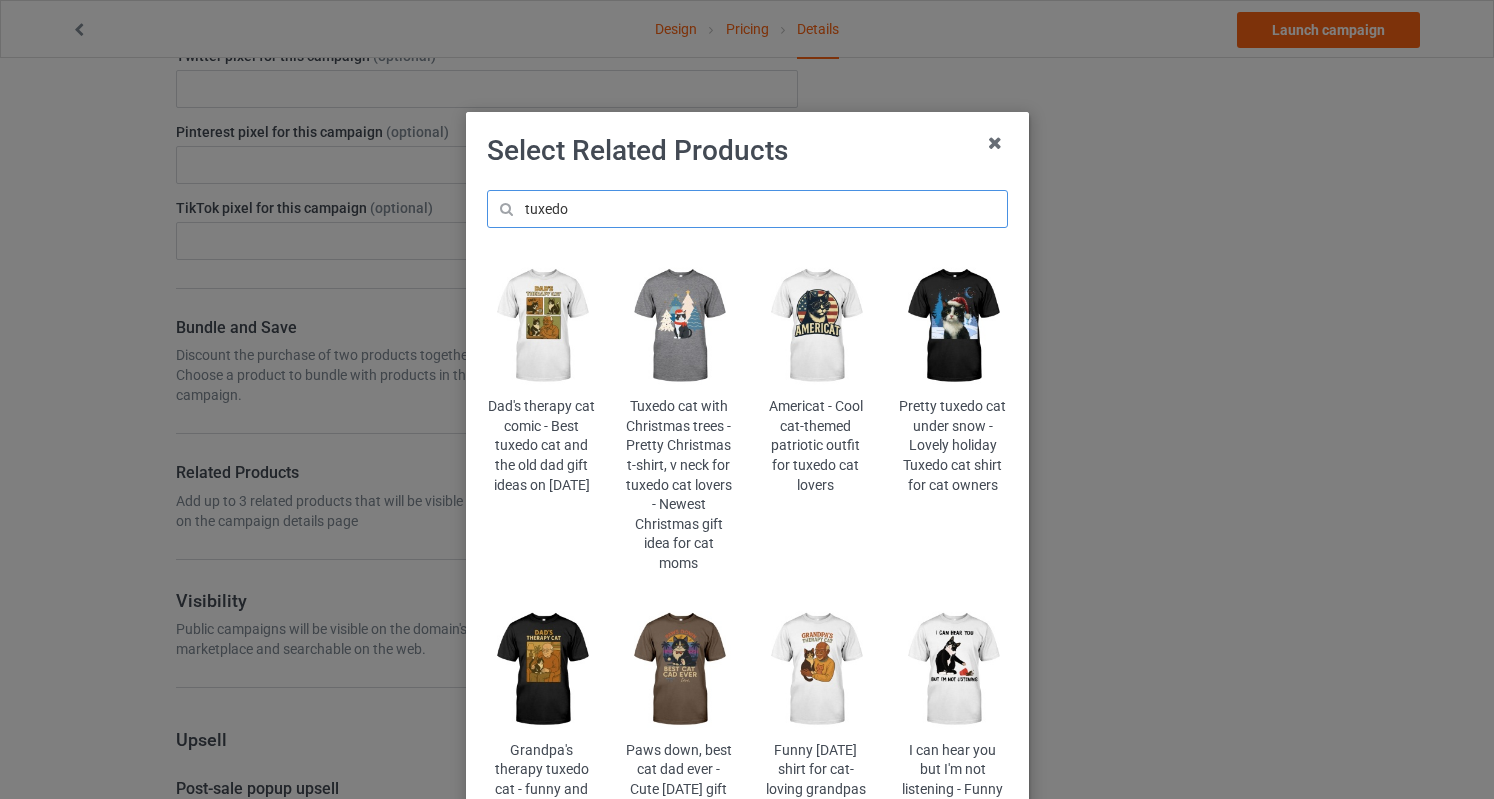 type on "tuxedo" 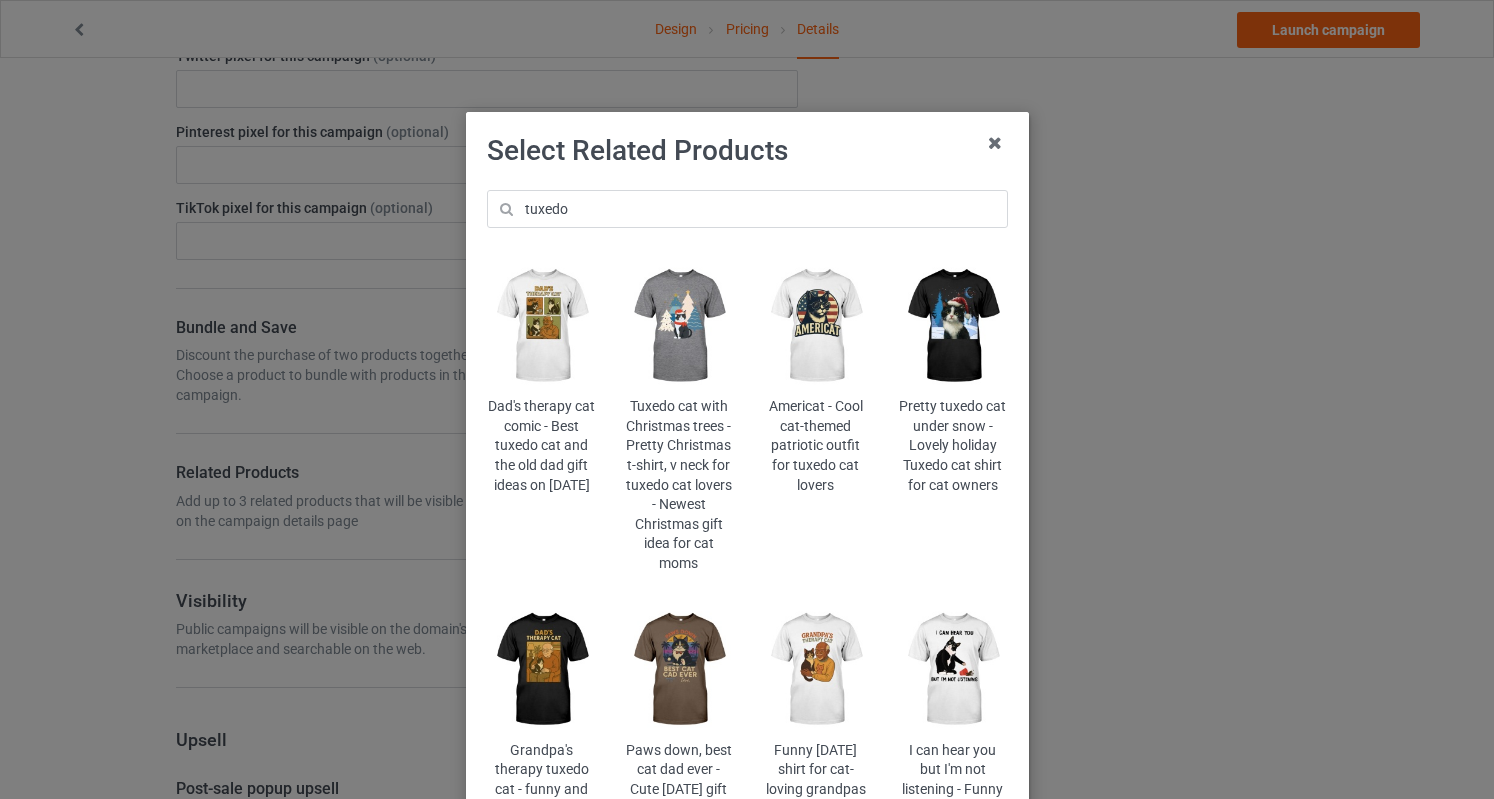 click at bounding box center (952, 670) 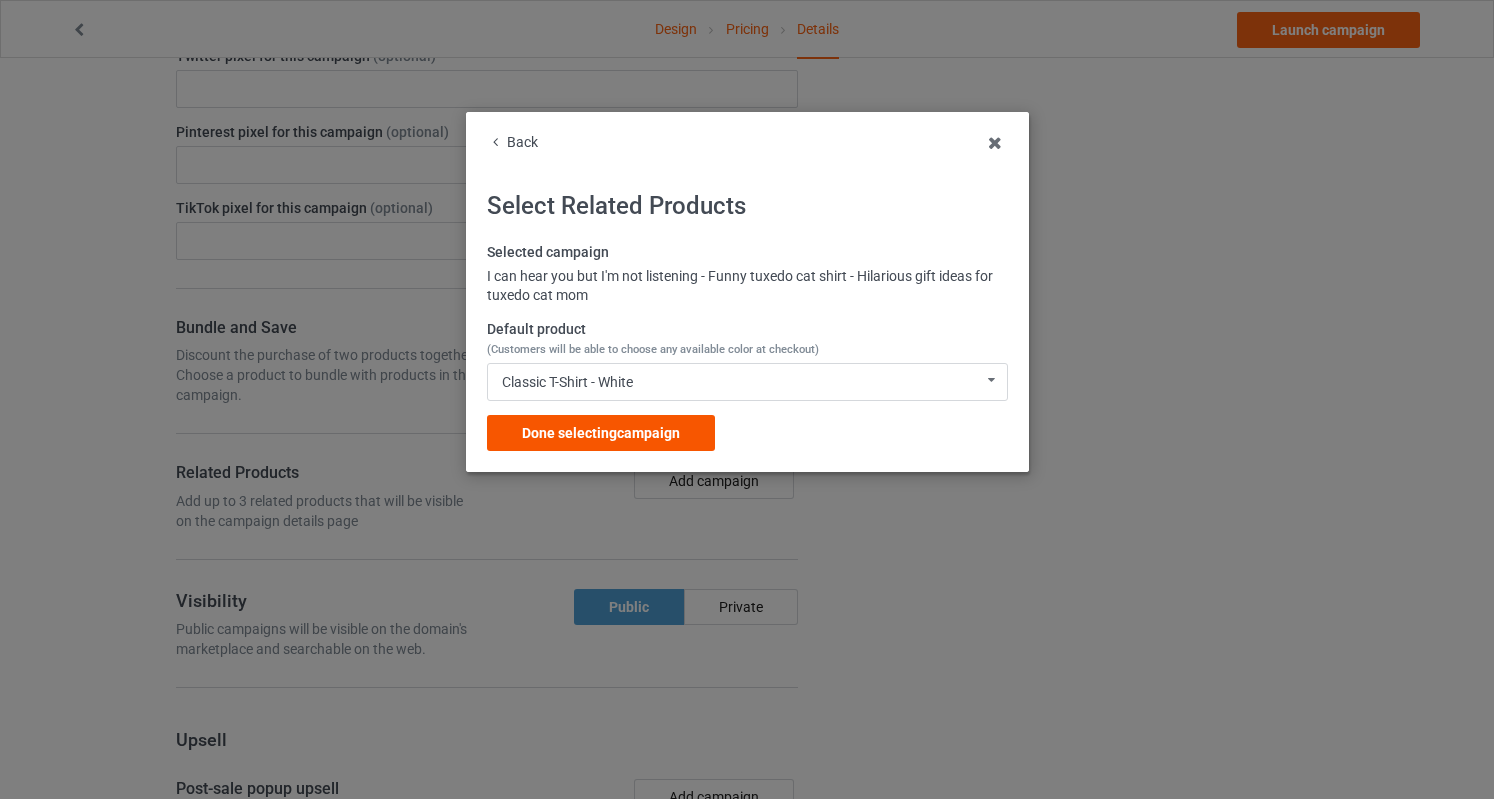 click on "Done selecting  campaign" at bounding box center (601, 433) 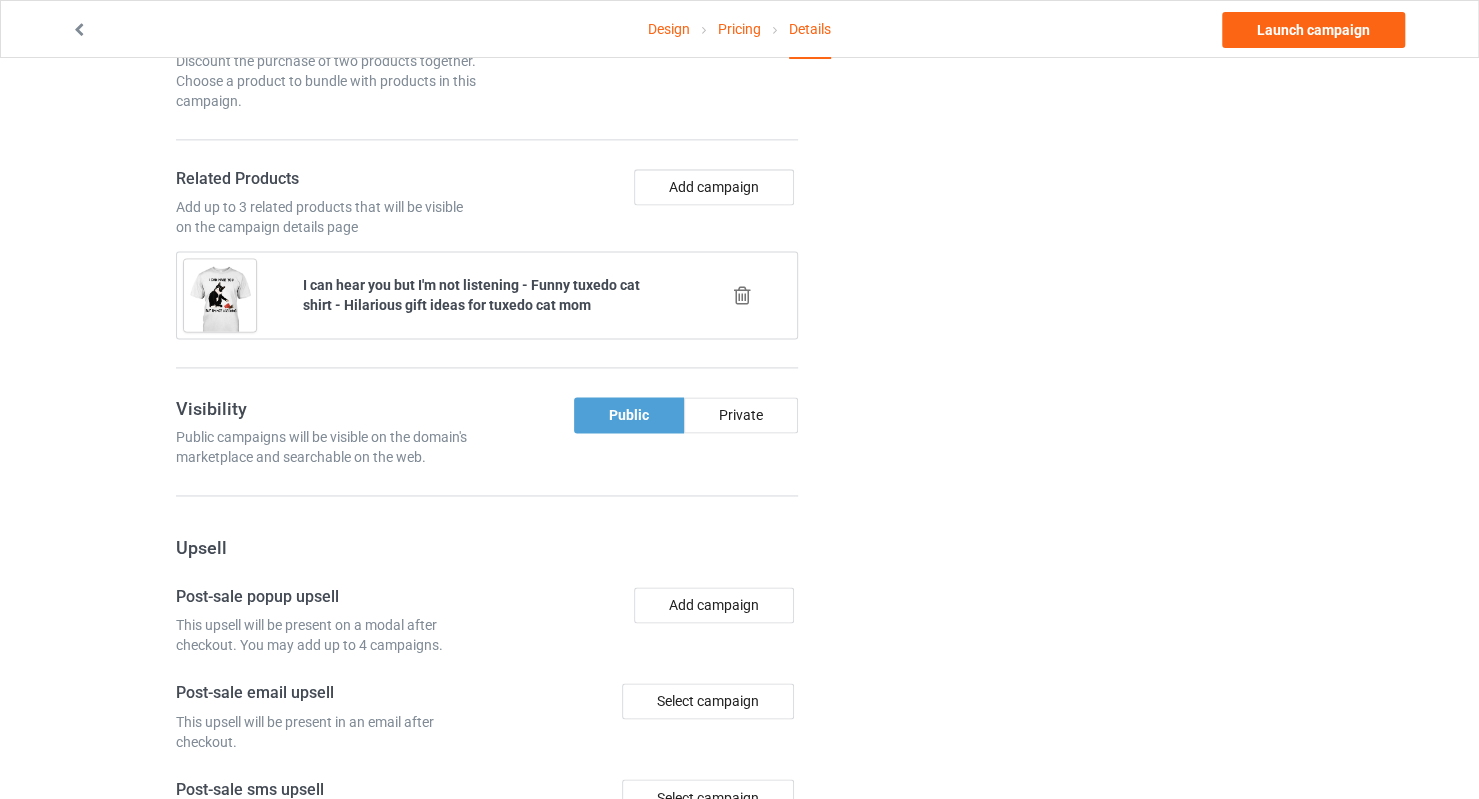 scroll, scrollTop: 1521, scrollLeft: 0, axis: vertical 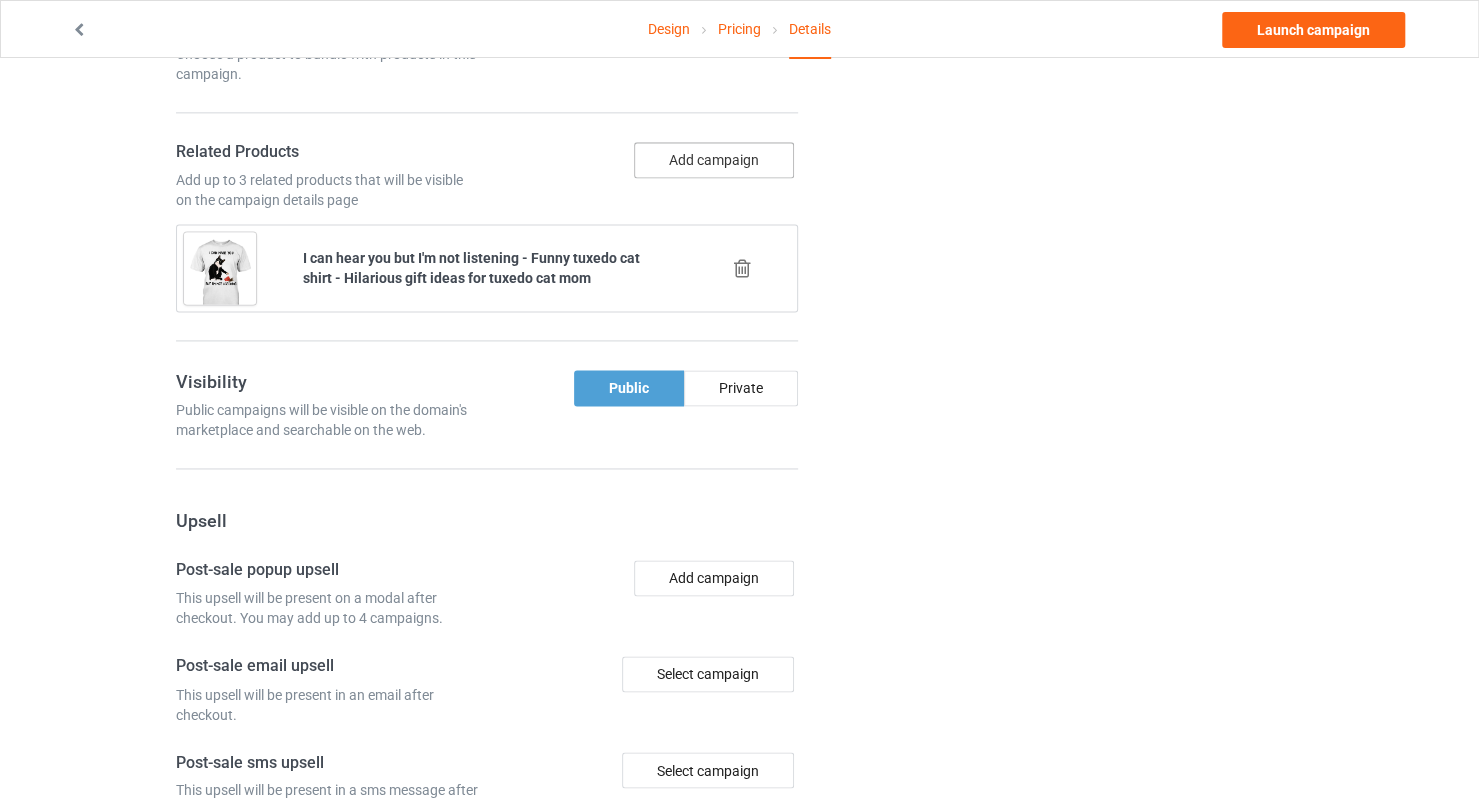 click on "Add campaign" at bounding box center (714, 160) 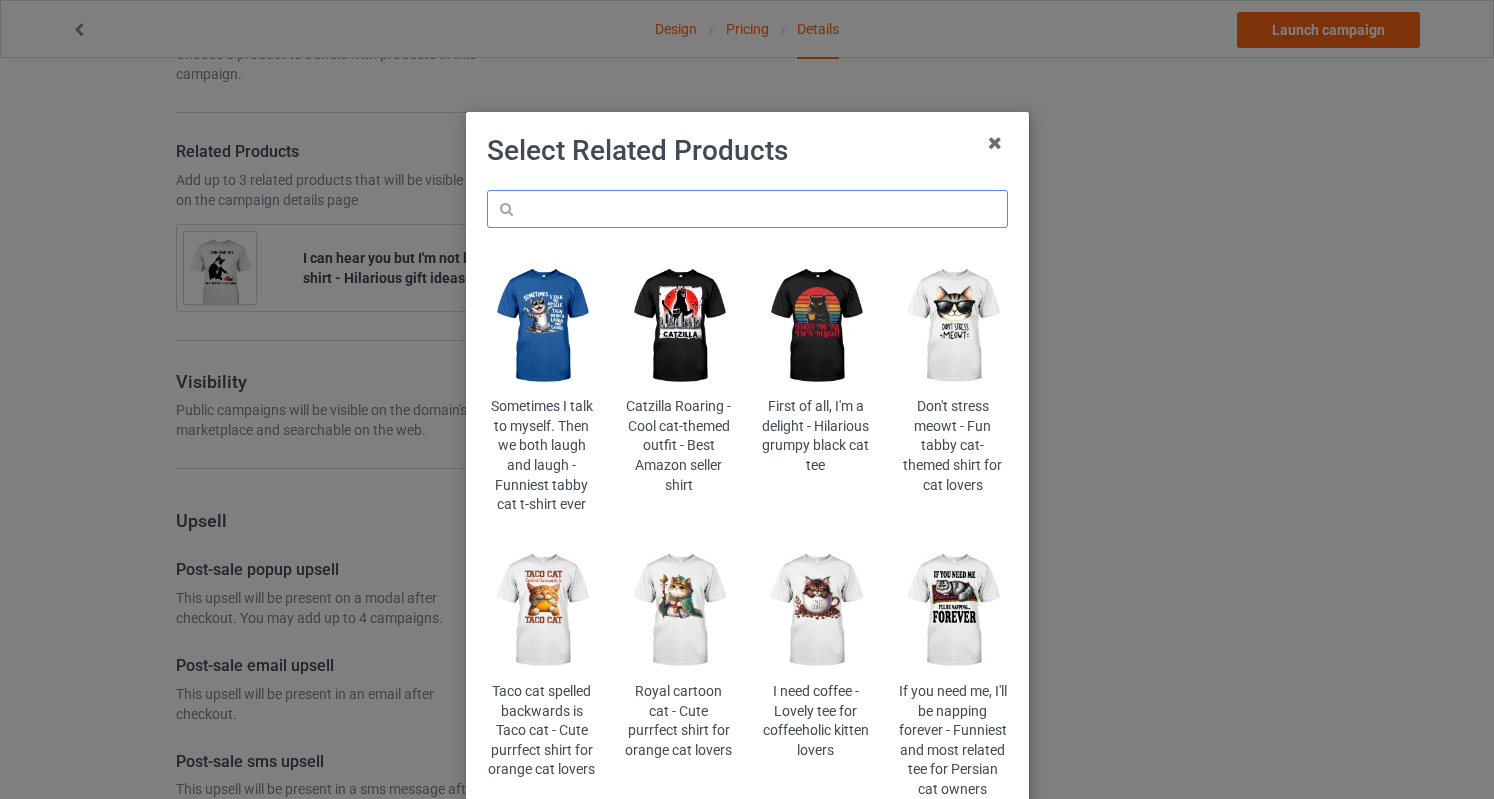 click at bounding box center [747, 209] 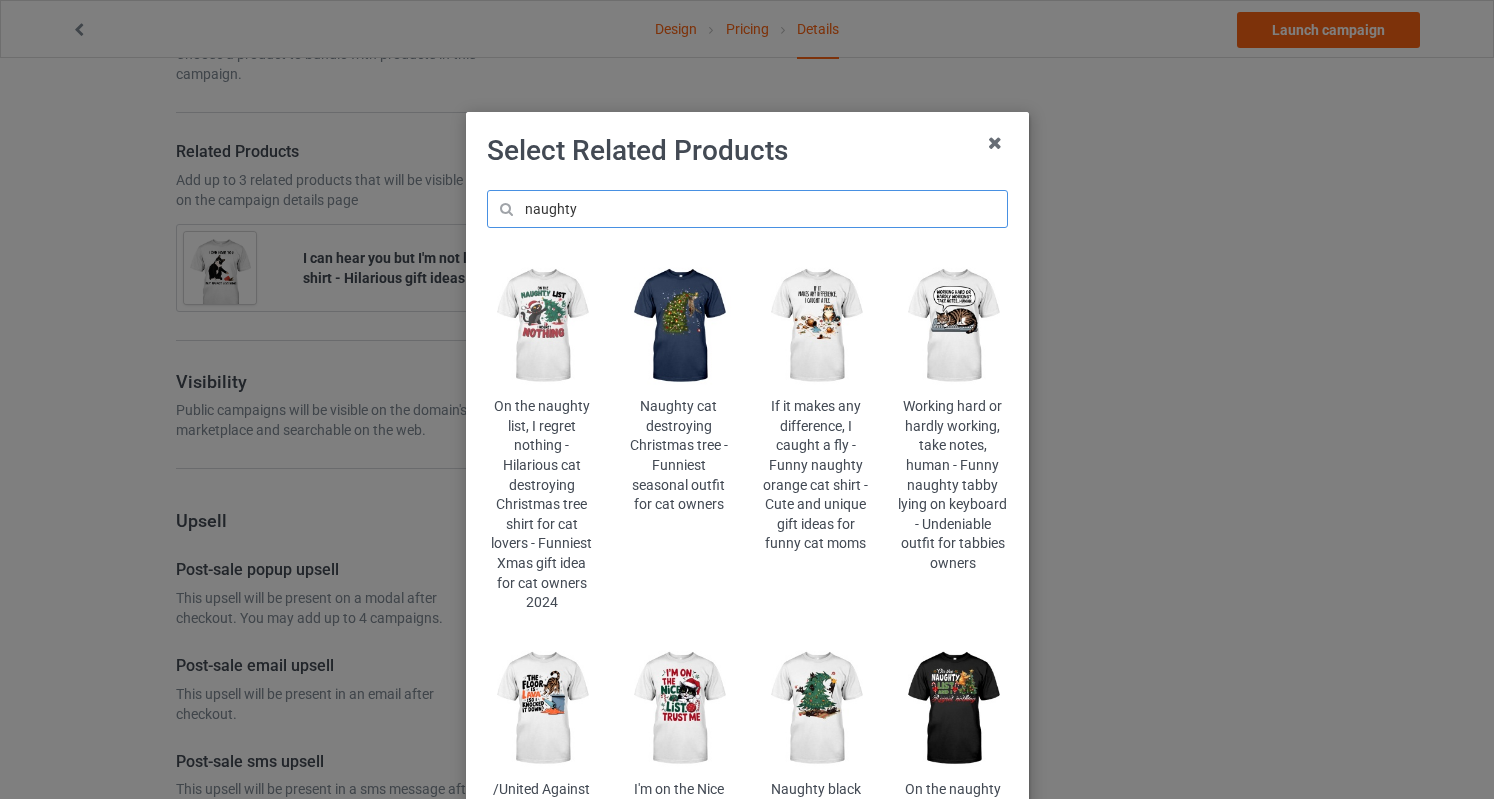 type on "naughty" 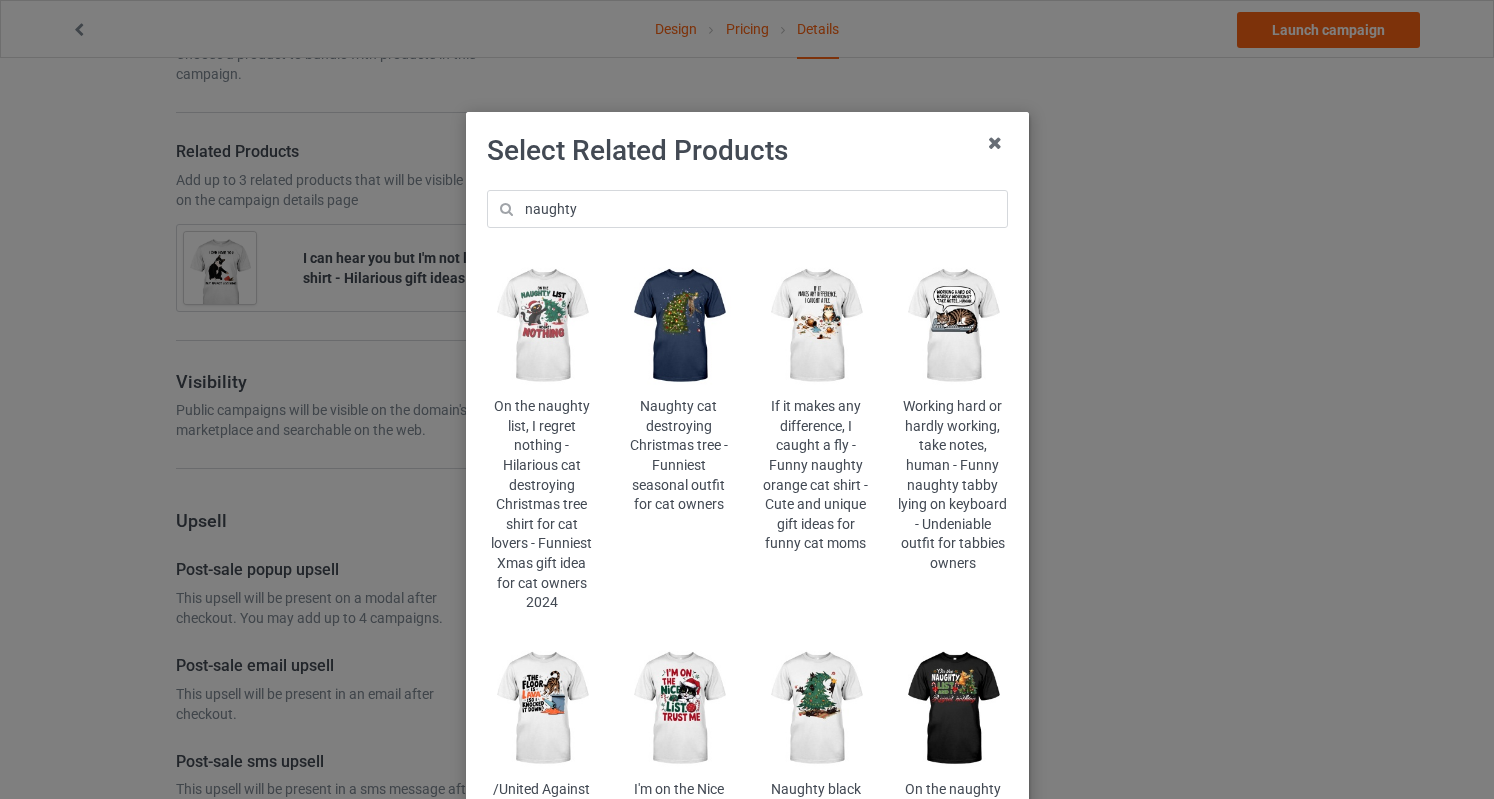 click at bounding box center [541, 709] 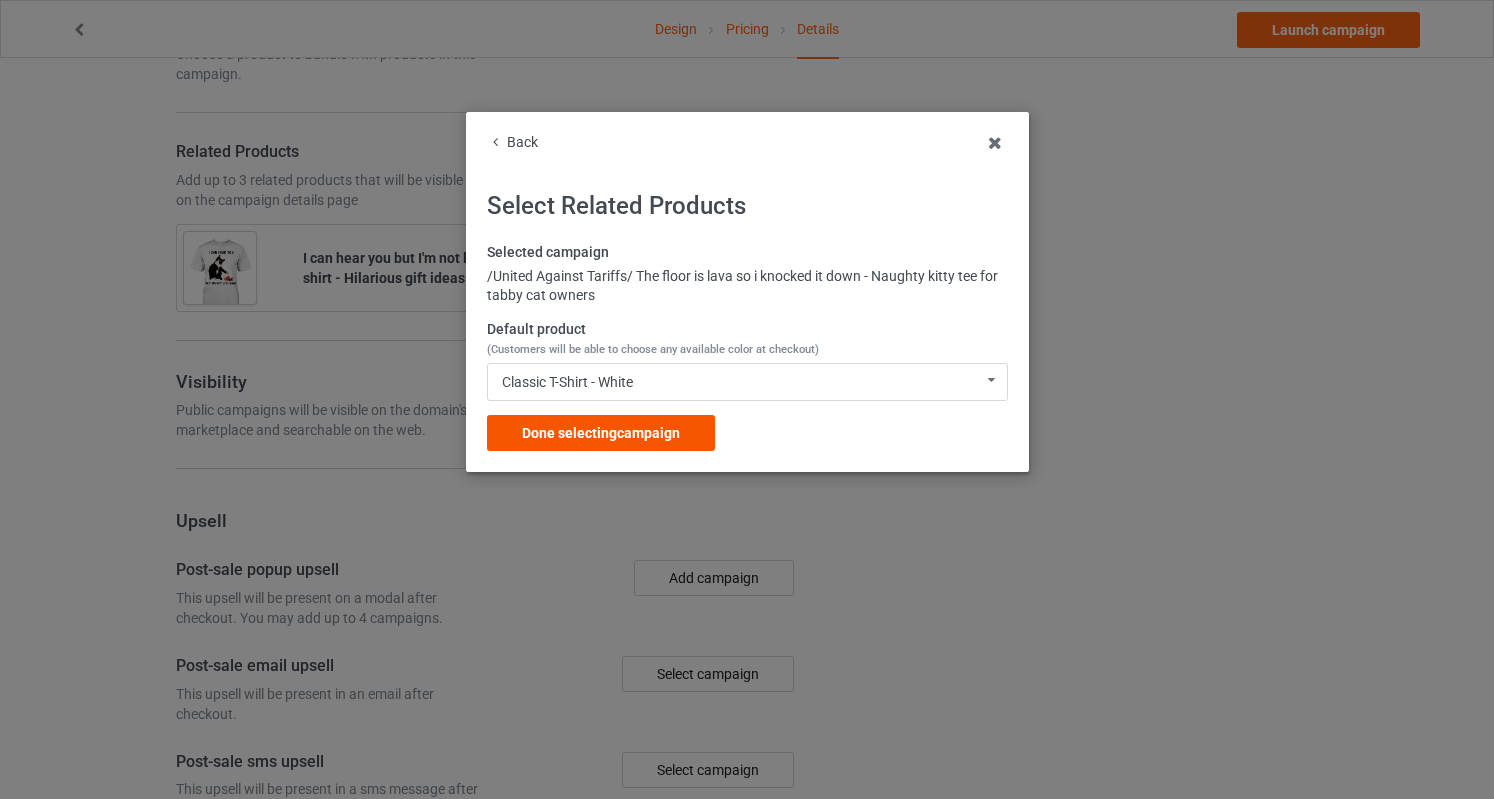 click on "Done selecting  campaign" at bounding box center [601, 433] 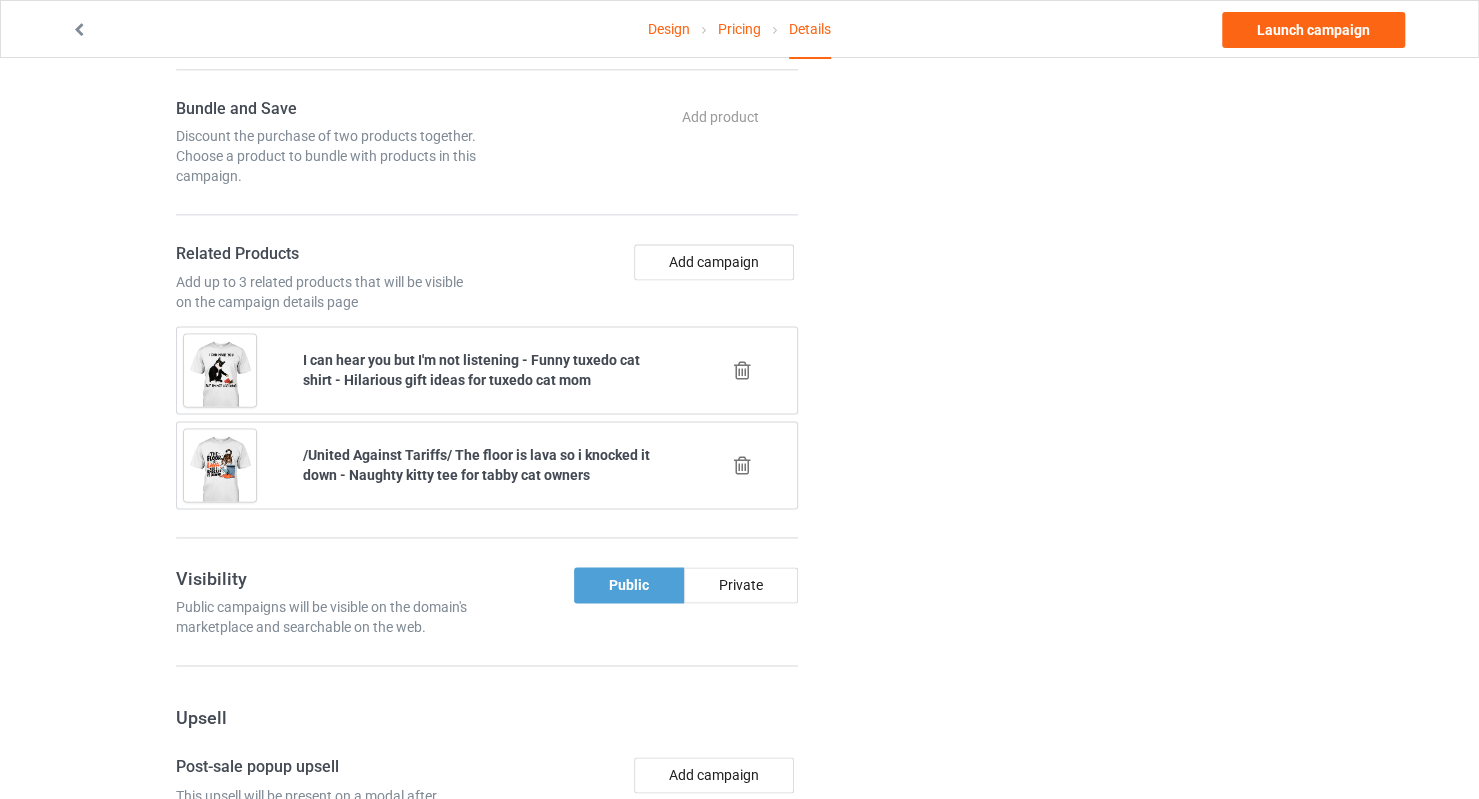 scroll, scrollTop: 1424, scrollLeft: 0, axis: vertical 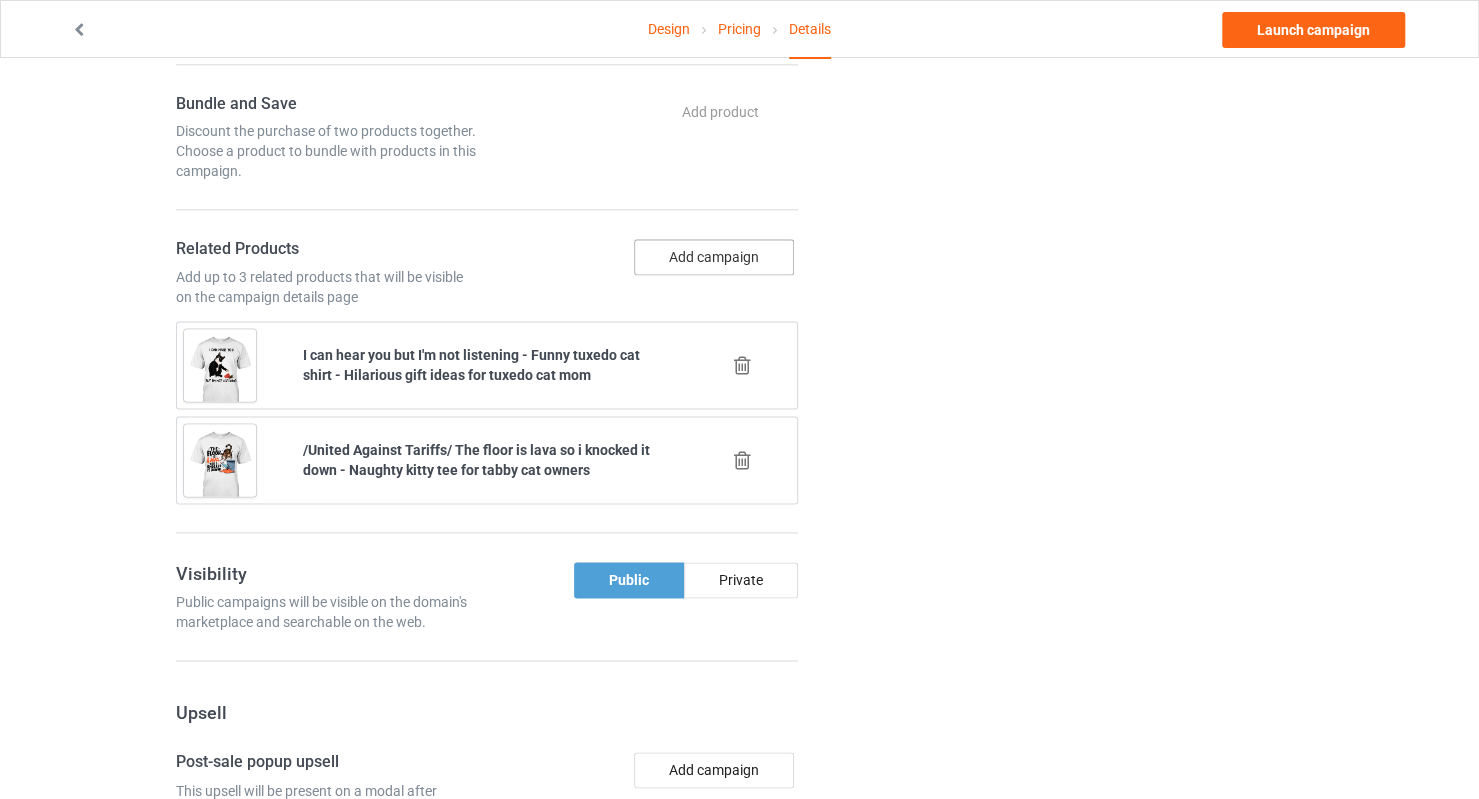 click on "Add campaign" at bounding box center (714, 257) 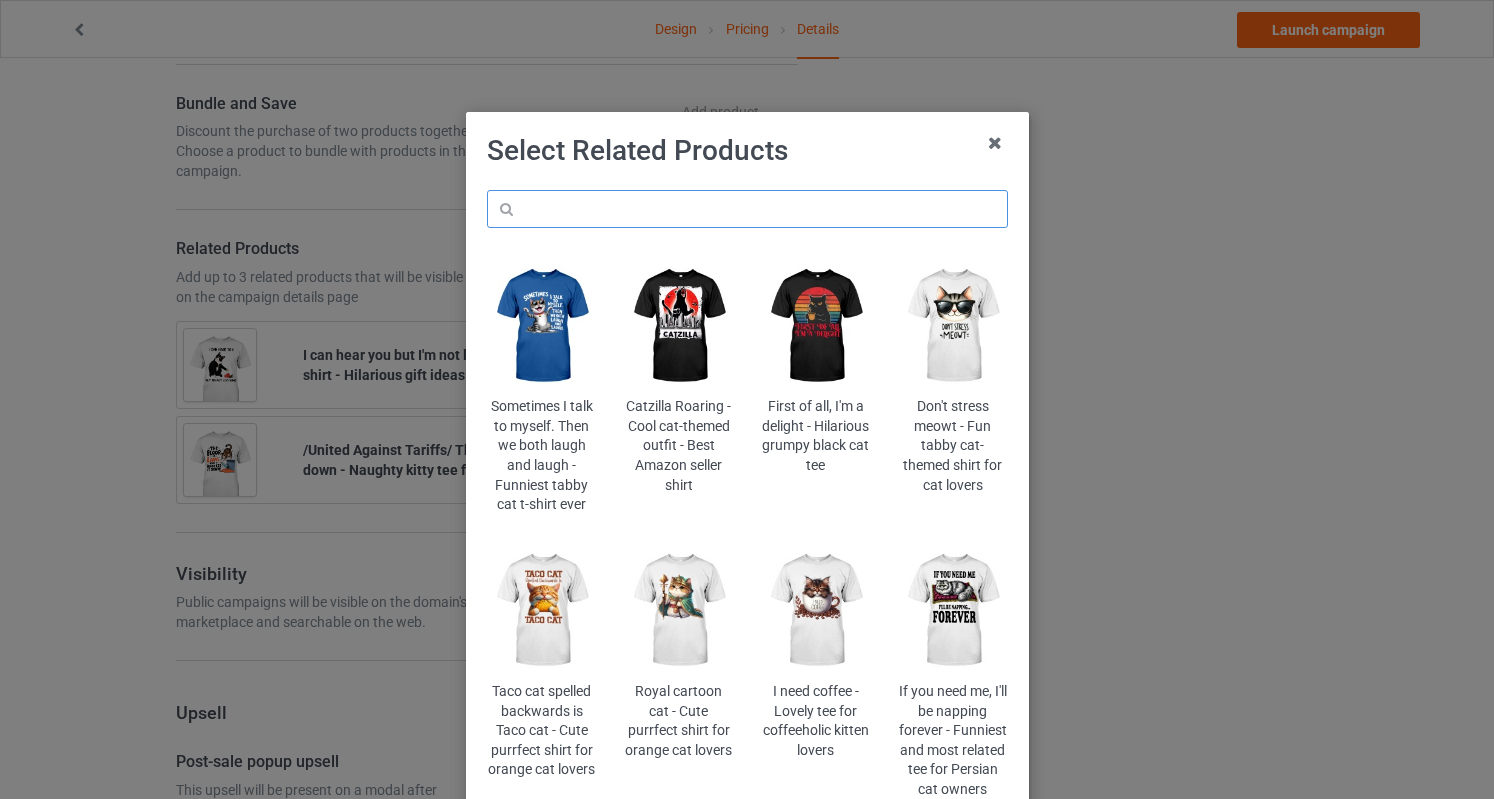 click at bounding box center (747, 209) 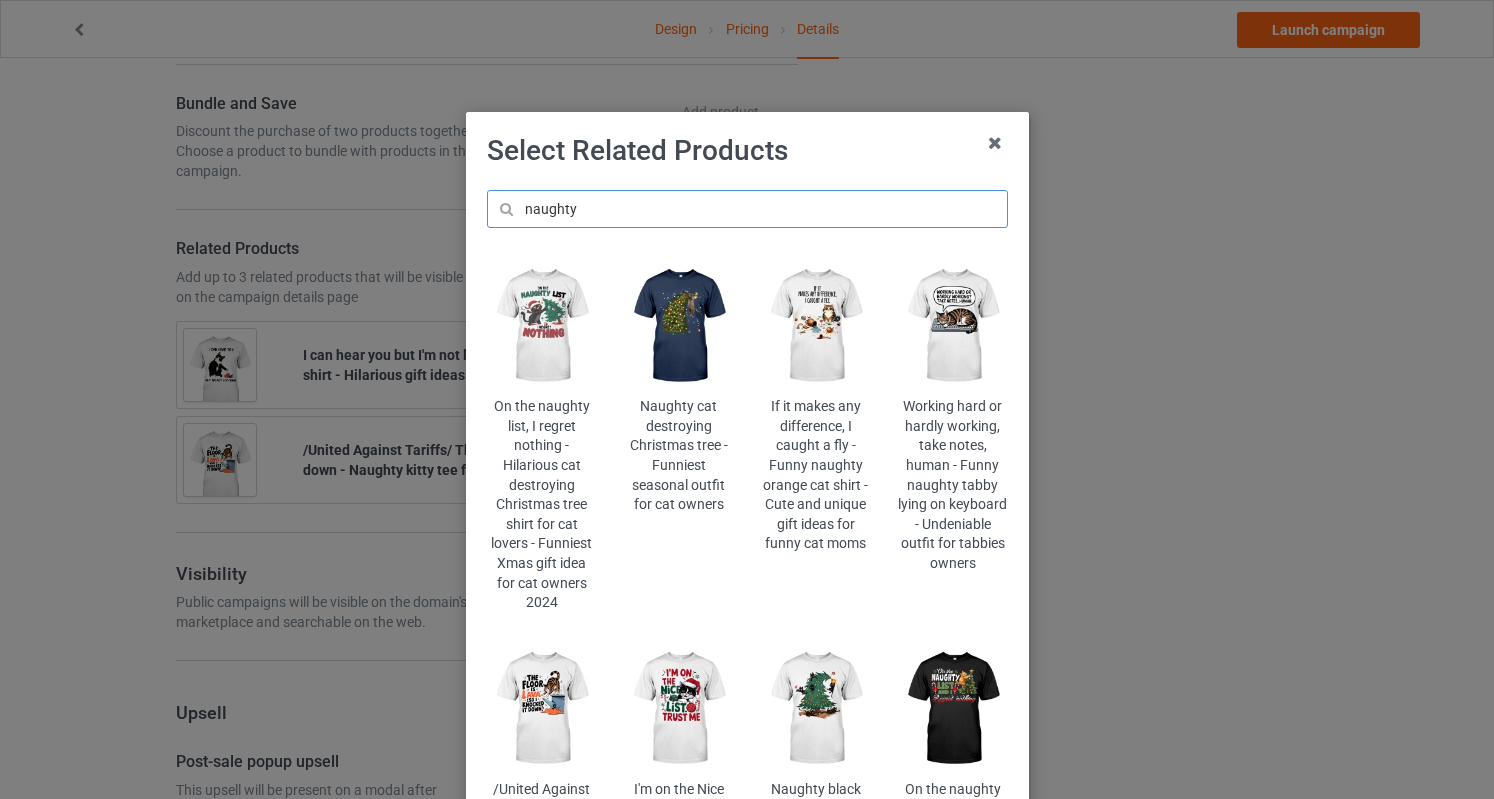 type on "naughty" 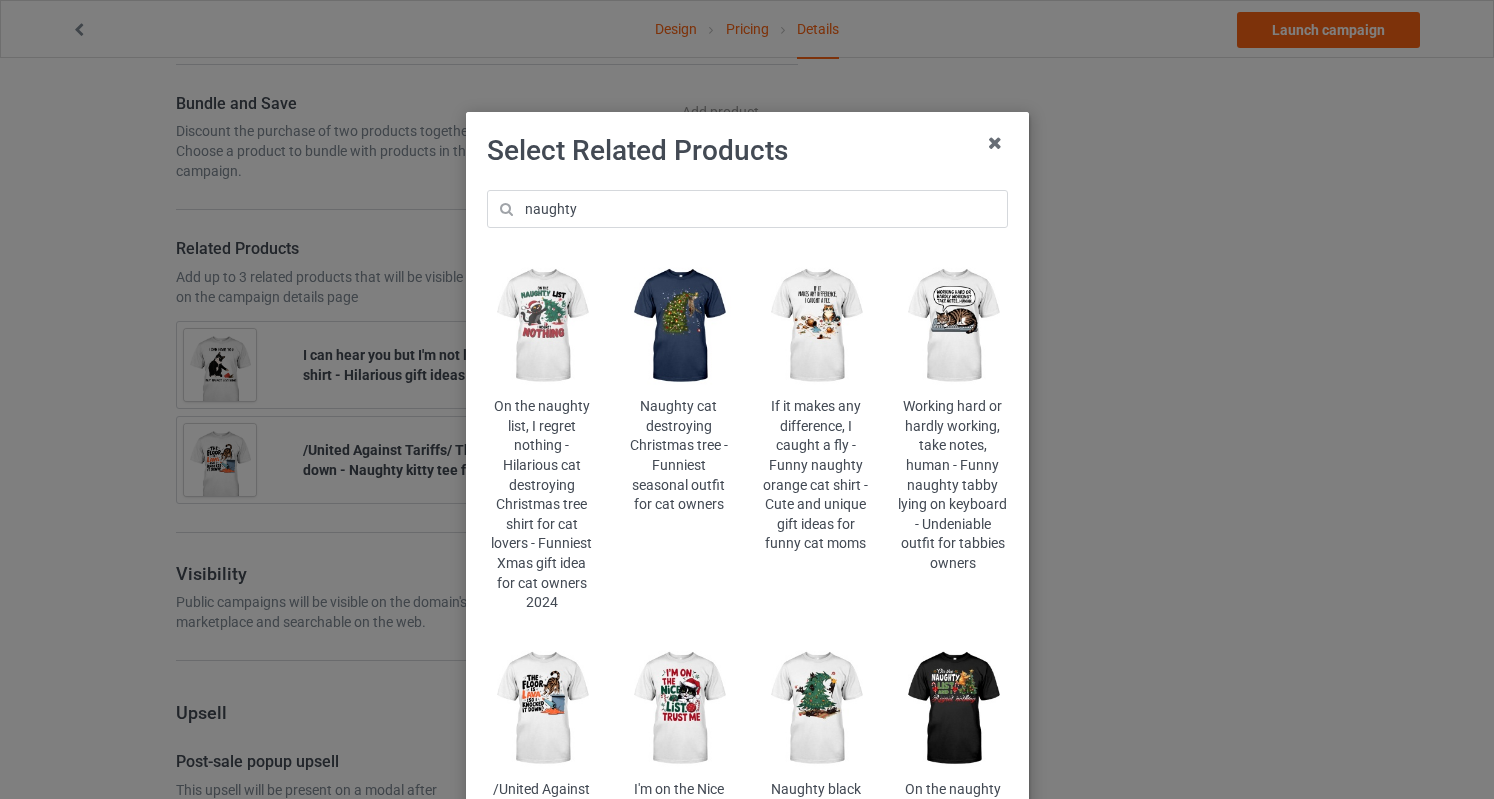click at bounding box center (815, 326) 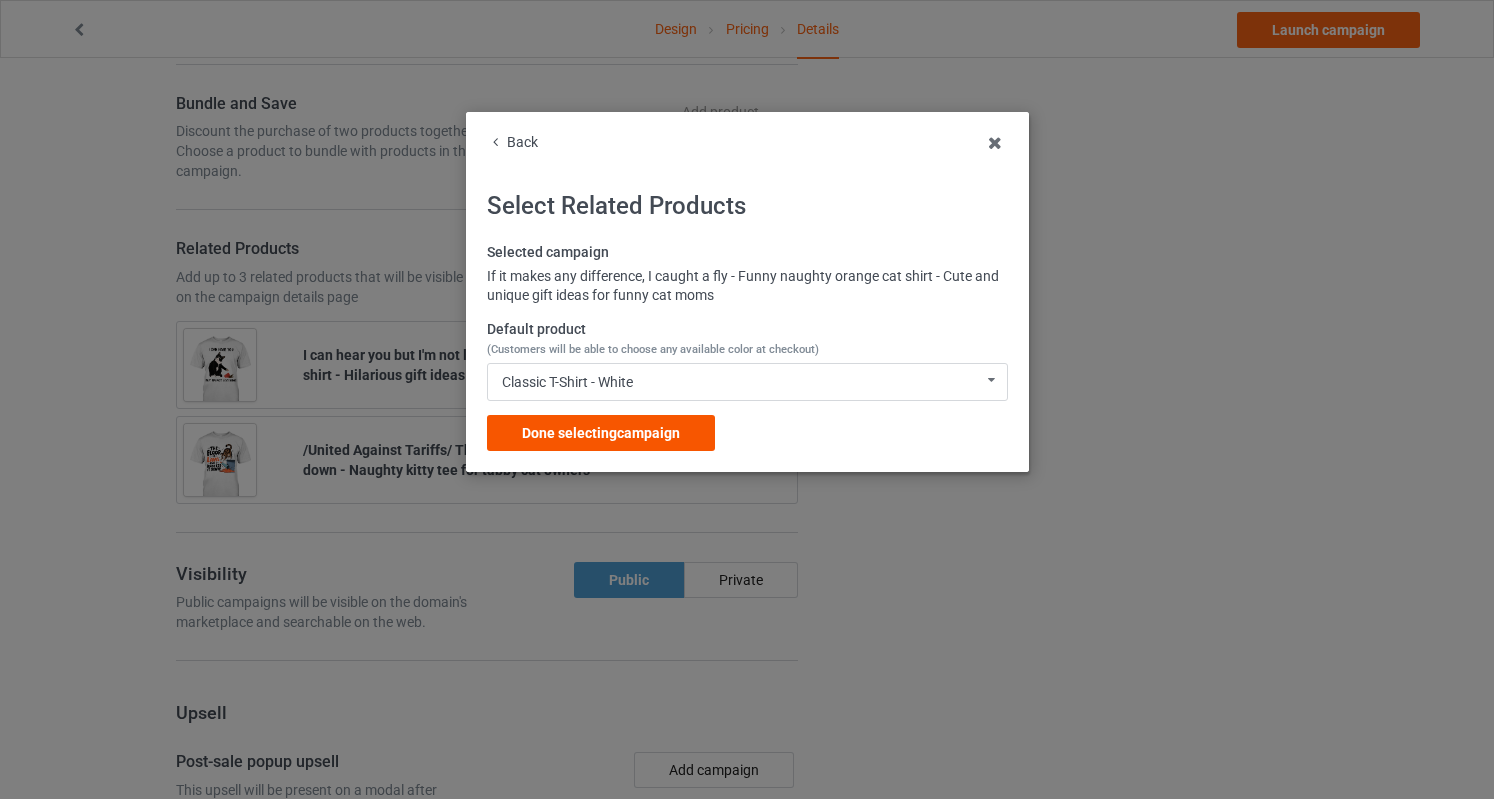 click on "Done selecting  campaign" at bounding box center (601, 433) 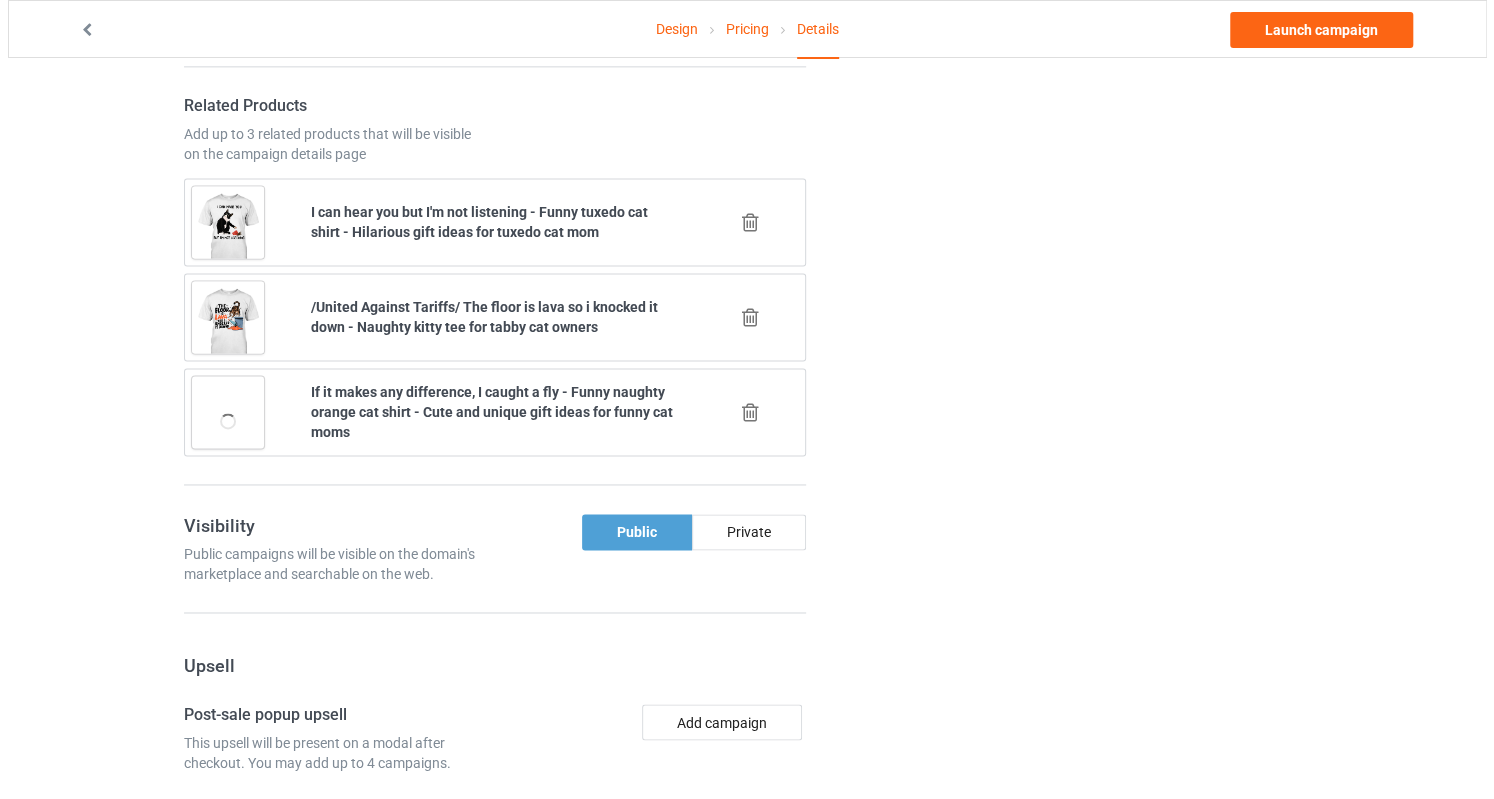 scroll, scrollTop: 1824, scrollLeft: 0, axis: vertical 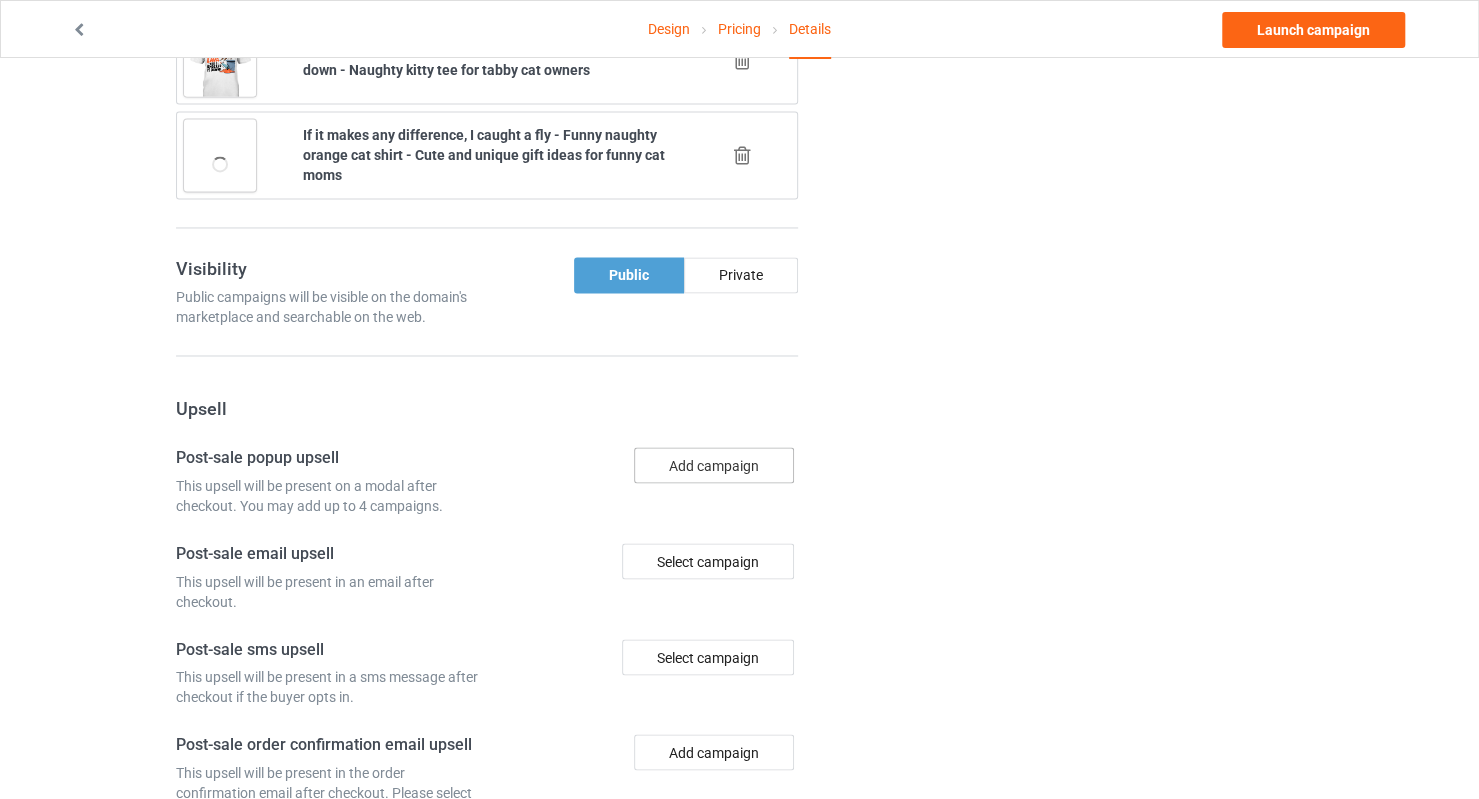 click on "Add campaign" at bounding box center [714, 465] 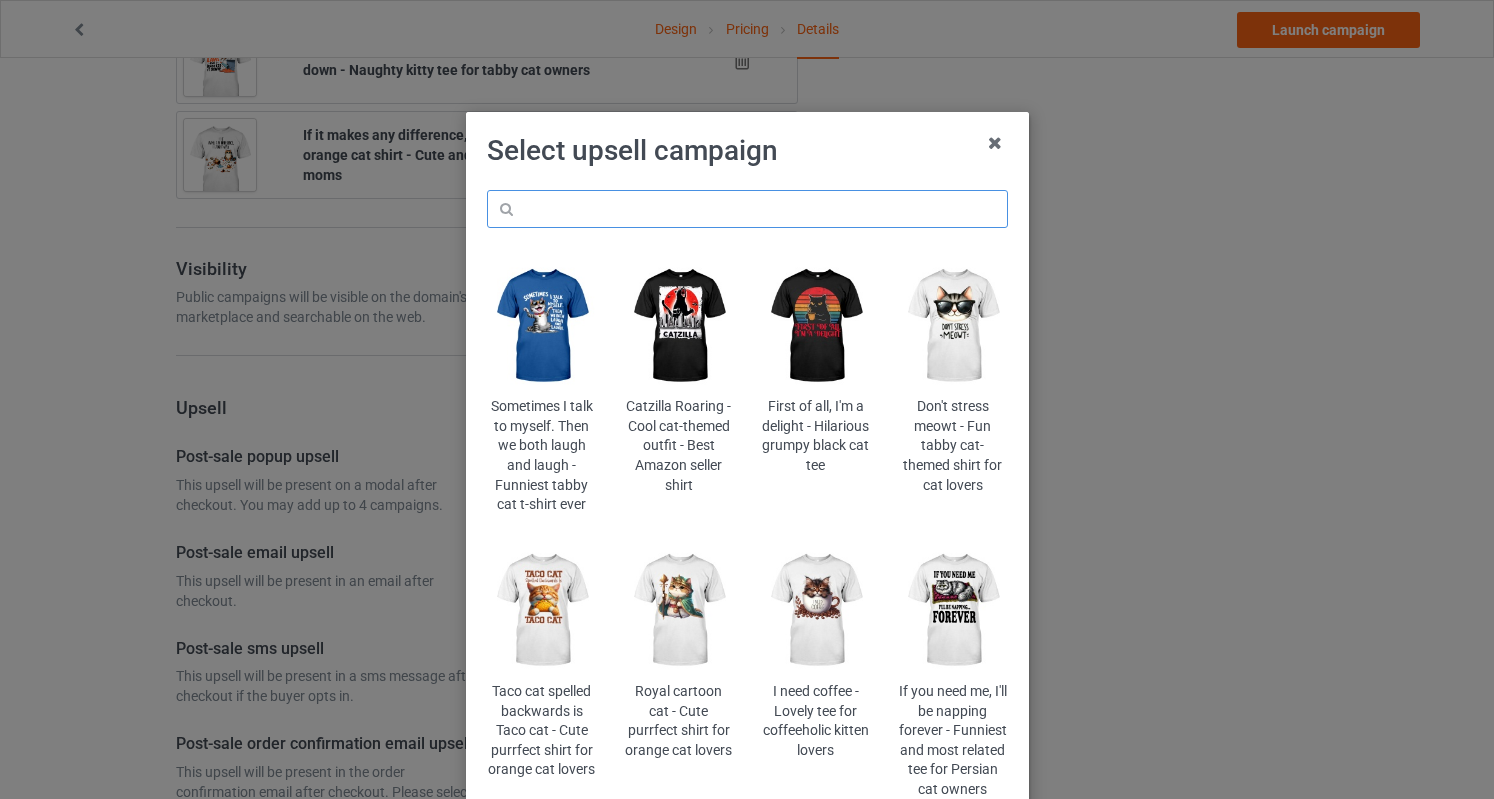 click at bounding box center (747, 209) 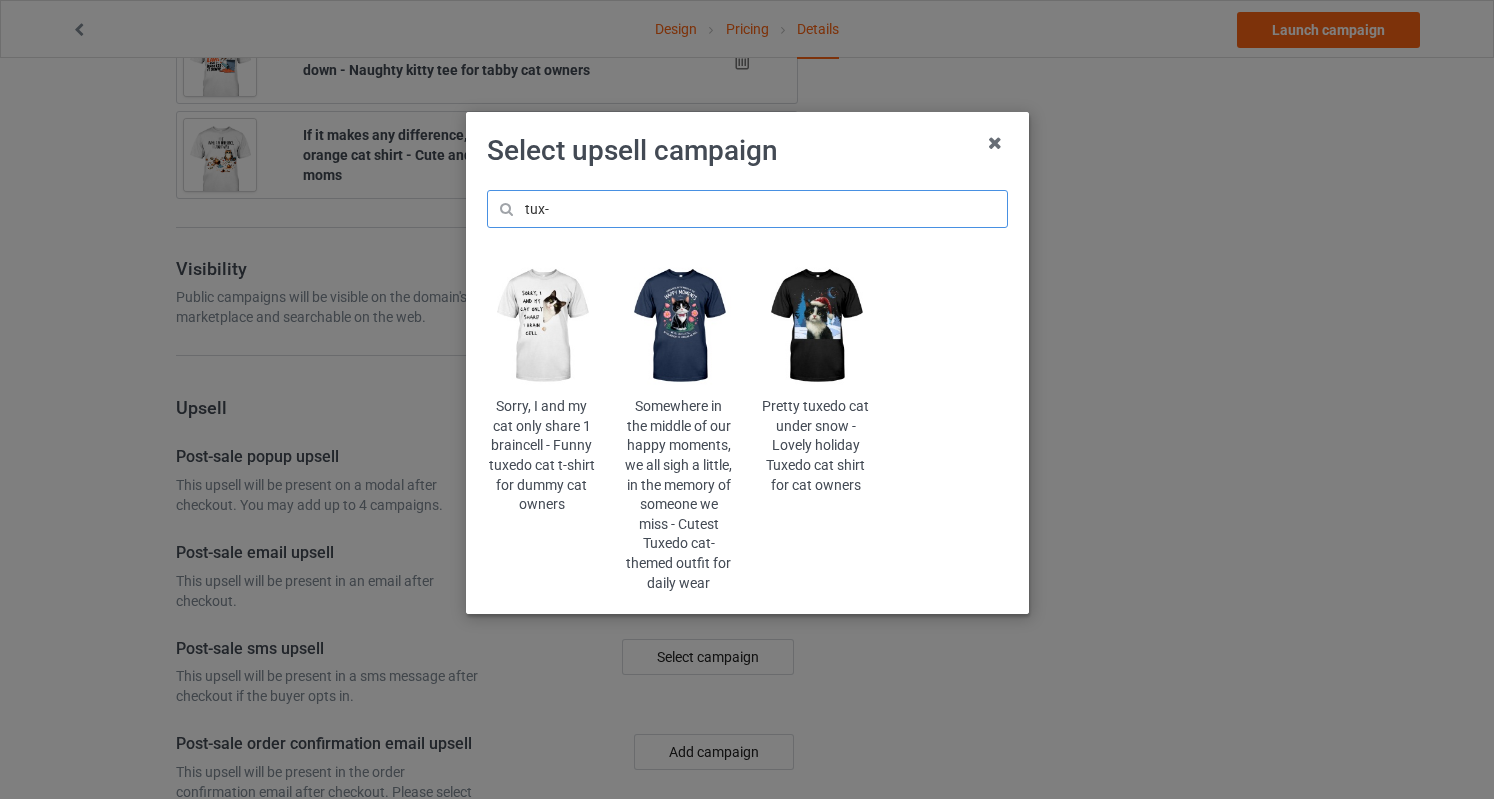 type on "tux-" 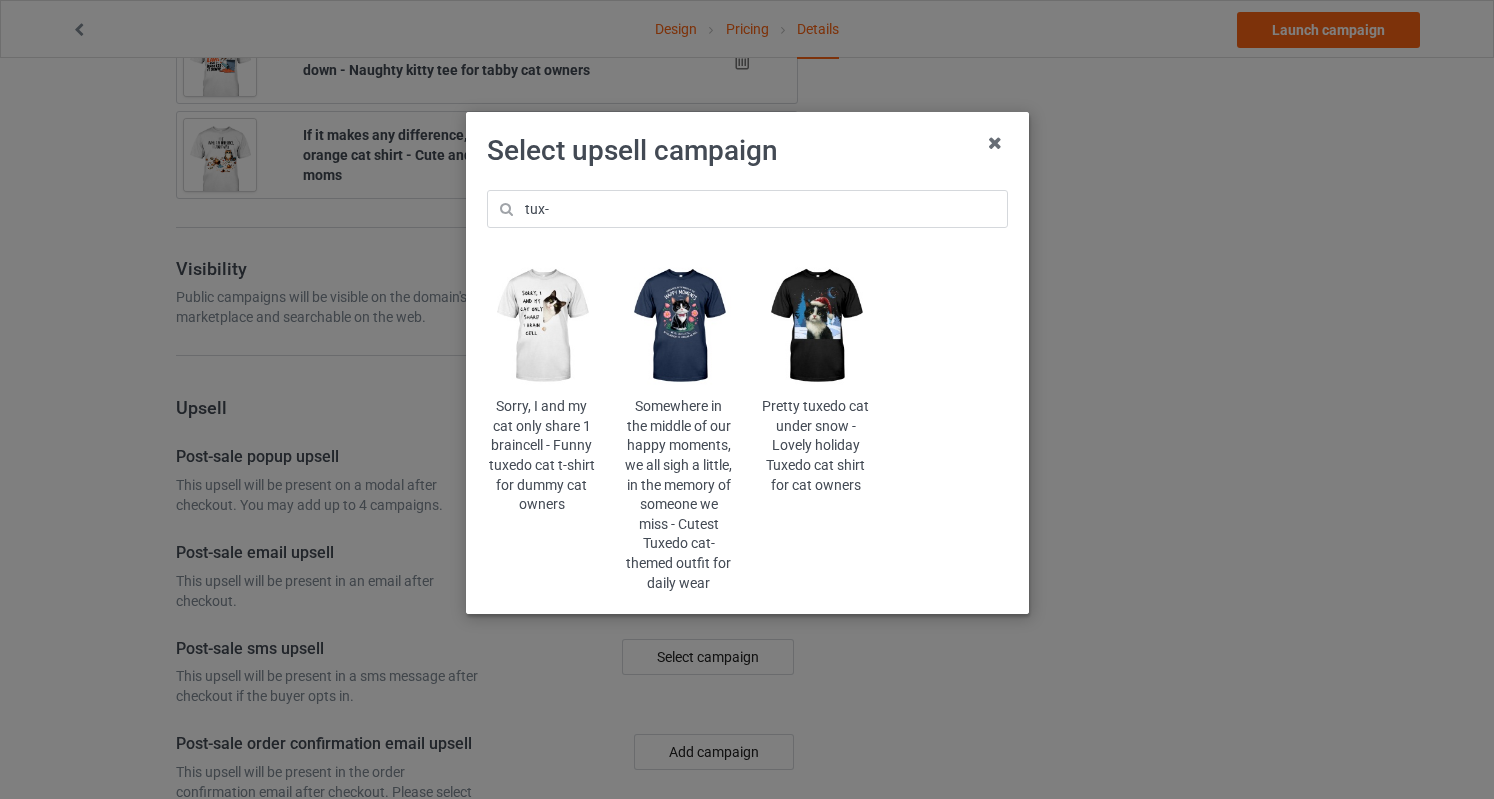 click at bounding box center [678, 326] 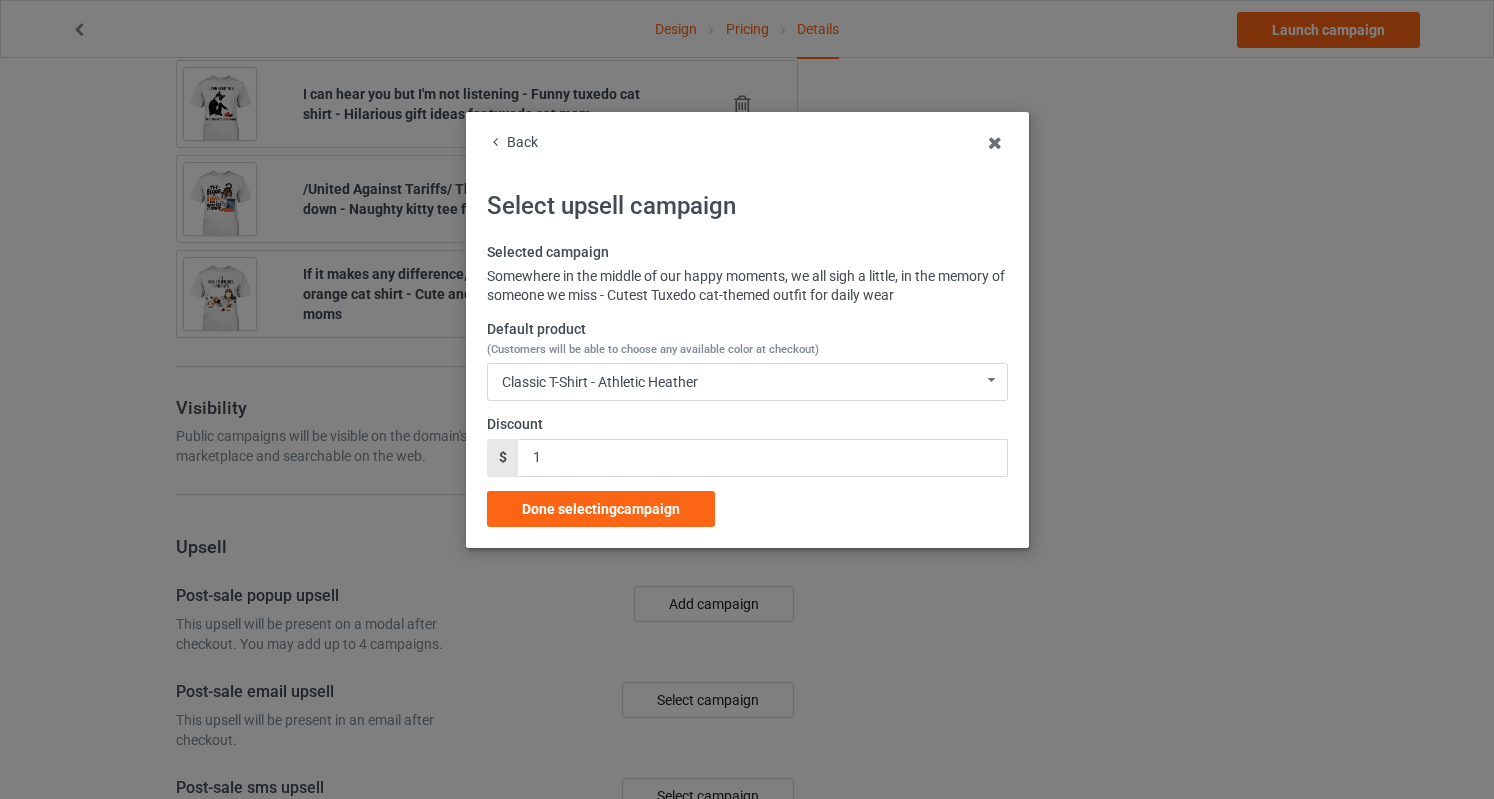 scroll, scrollTop: 1824, scrollLeft: 0, axis: vertical 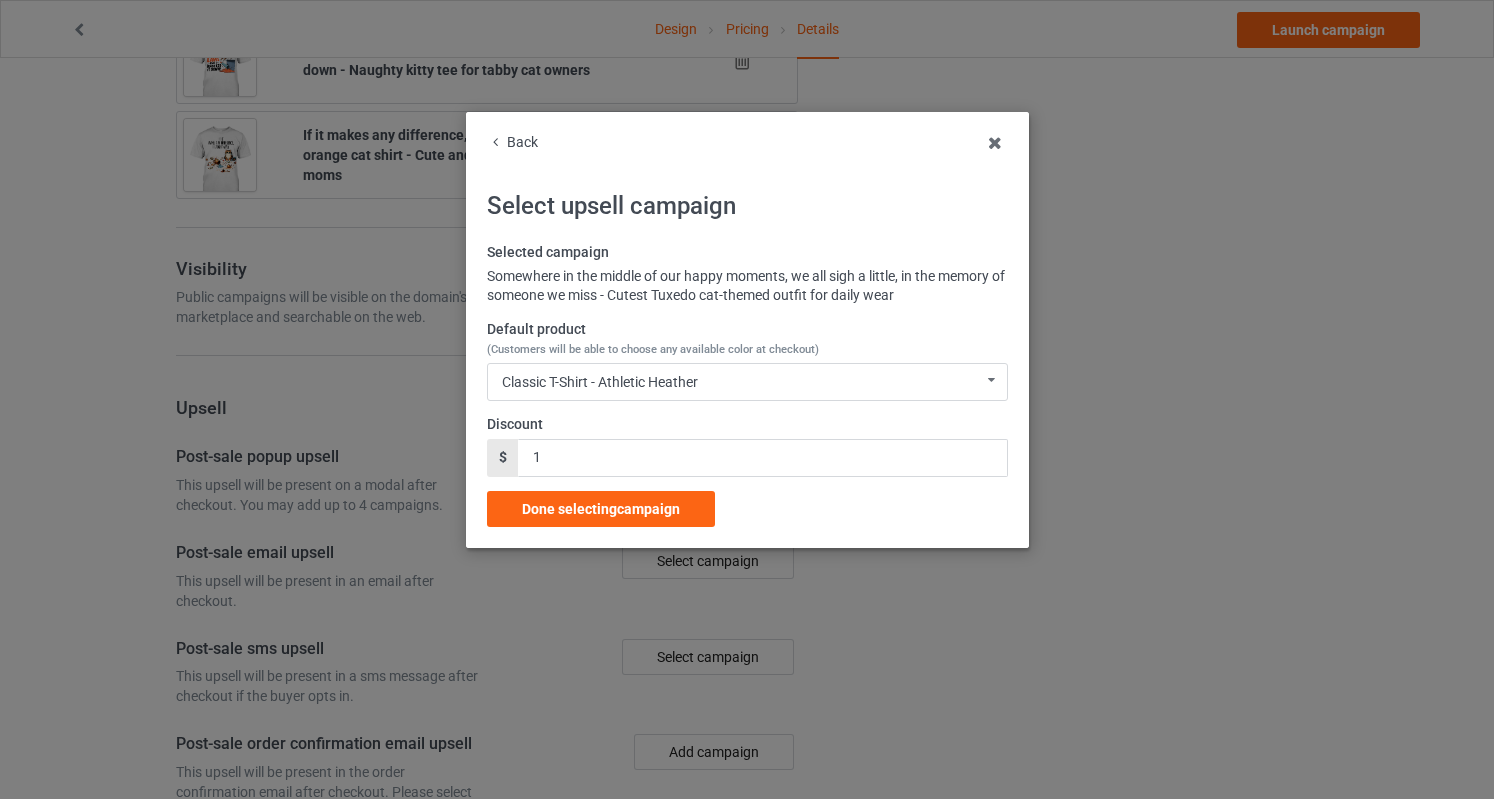click on "Selected campaign Somewhere in the middle of our happy moments, we all sigh a little, in the memory of someone we miss - Cutest Tuxedo cat-themed outfit for daily wear Default product (Customers will be able to choose any available color at checkout) Classic T-Shirt - Athletic Heather Classic T-Shirt - Athletic Heather Classic T-Shirt - Forest Green Classic T-Shirt - Chocolate Classic T-Shirt - Black Classic T-Shirt - Royal Classic T-Shirt - J Navy Ladies T-Shirt - Black Ladies T-Shirt - Sports Grey Ladies T-Shirt - Royal Blue Ladies T-Shirt - Forest Green Ladies T-Shirt - Dark Chocolate Hooded Sweatshirt - Black Hooded Sweatshirt - Sports Grey Hooded Sweatshirt - Royal Blue Hooded Sweatshirt - Forest Green Hooded Sweatshirt - Dark Chocolate V-Neck T-Shirt - Black V-Neck T-Shirt - Royal Blue V-Neck T-Shirt - Kelly V-Neck T-Shirt - Brown Long Sleeve Tee - Black Long Sleeve Tee - Sports Grey Long Sleeve Tee - Royal Blue Long Sleeve Tee - Forest Green Long Sleeve Tee - Dark Chocolate Crewneck Sweatshirt - Black" at bounding box center [747, 385] 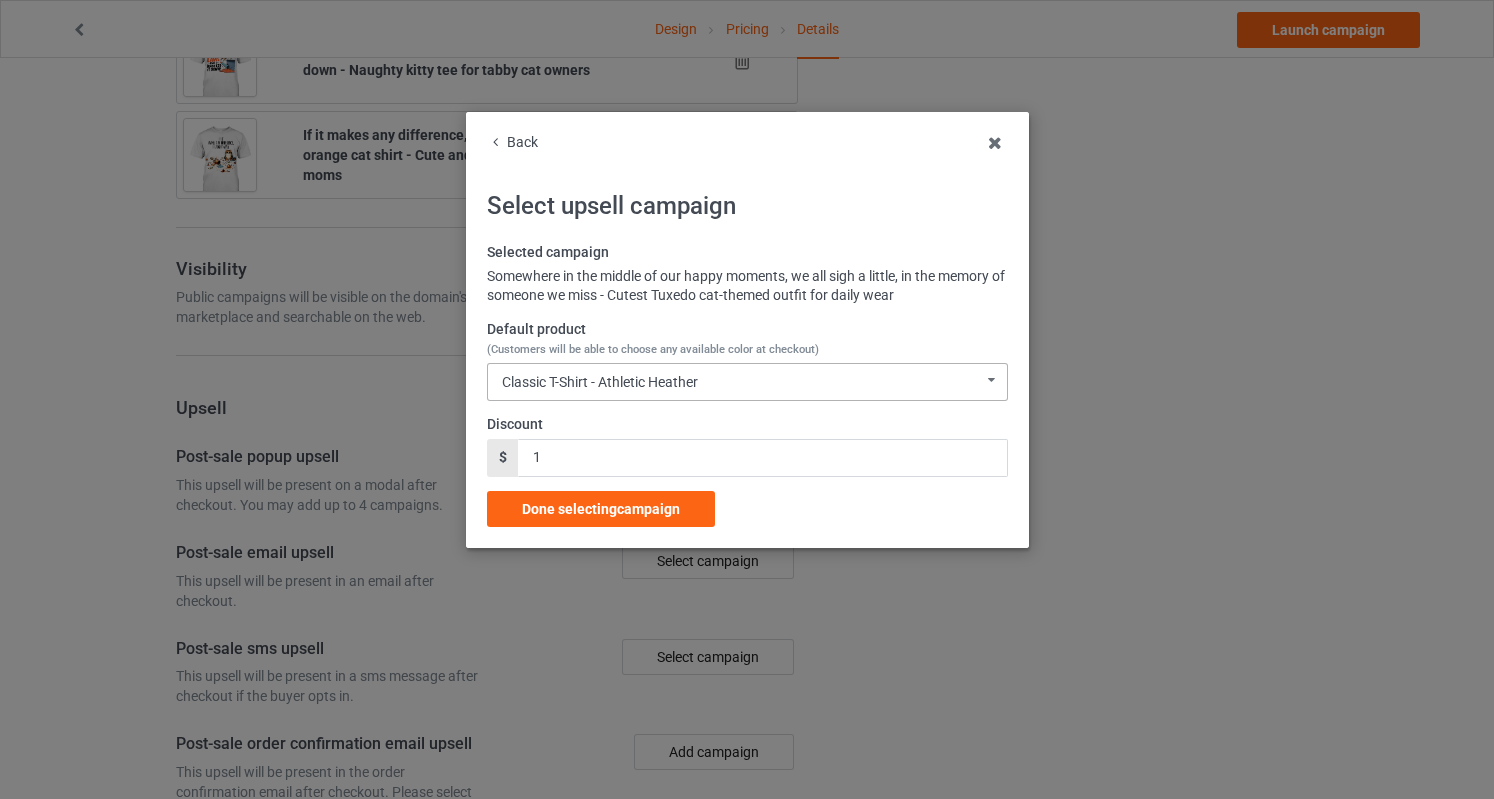 click on "Classic T-Shirt - Athletic Heather" at bounding box center [600, 382] 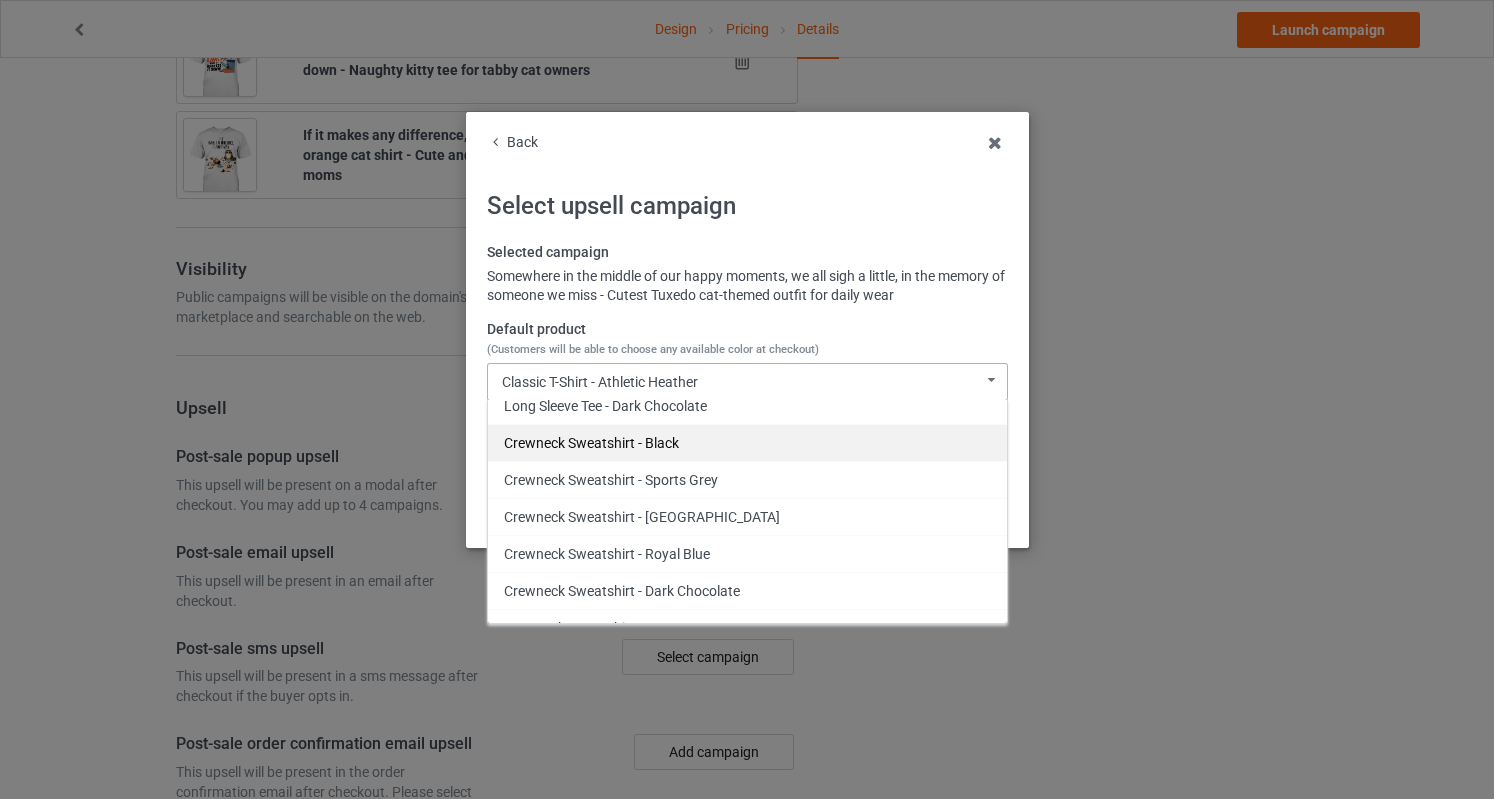 scroll, scrollTop: 923, scrollLeft: 0, axis: vertical 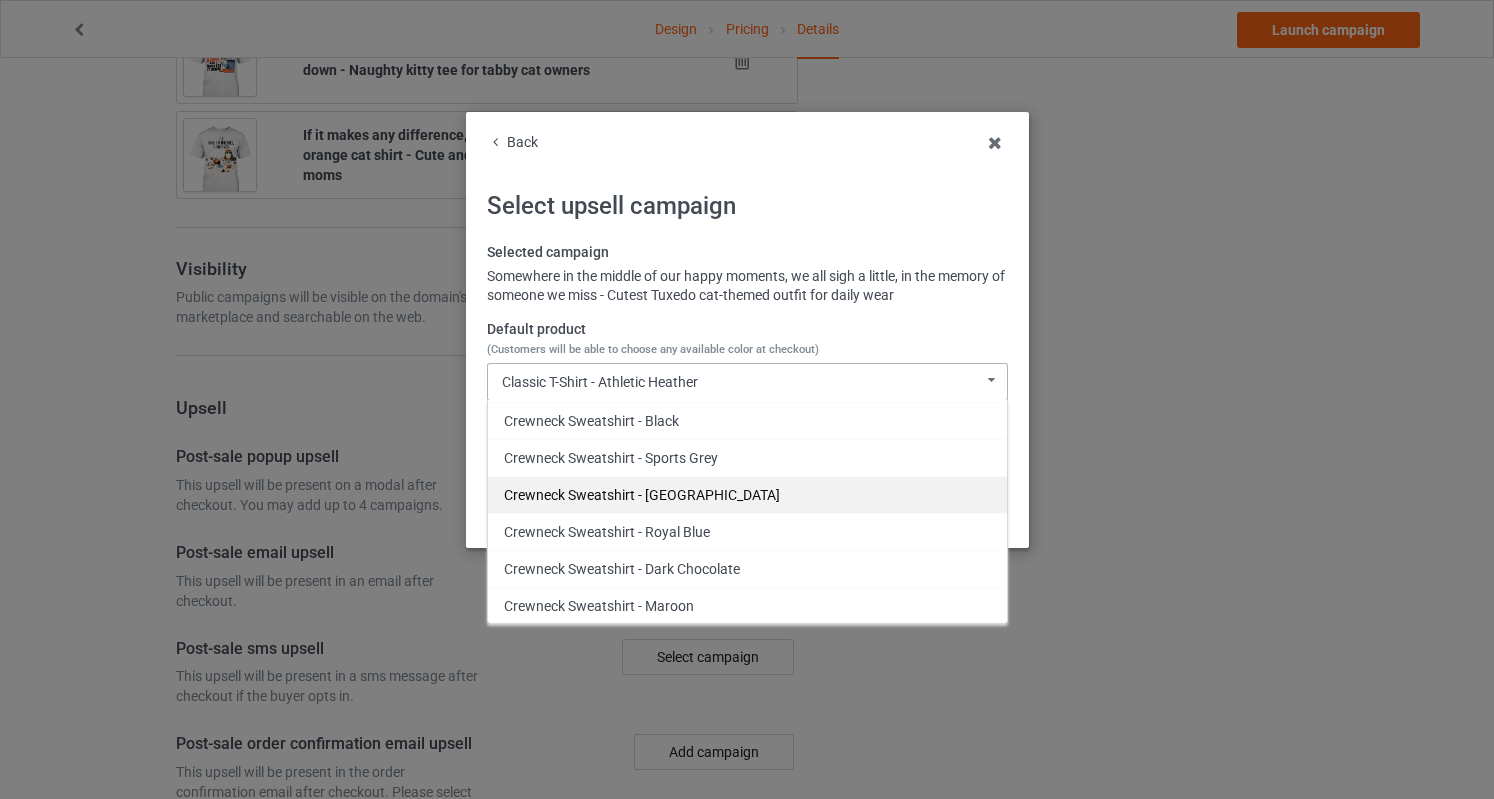 click on "Crewneck Sweatshirt - [GEOGRAPHIC_DATA]" at bounding box center [747, 494] 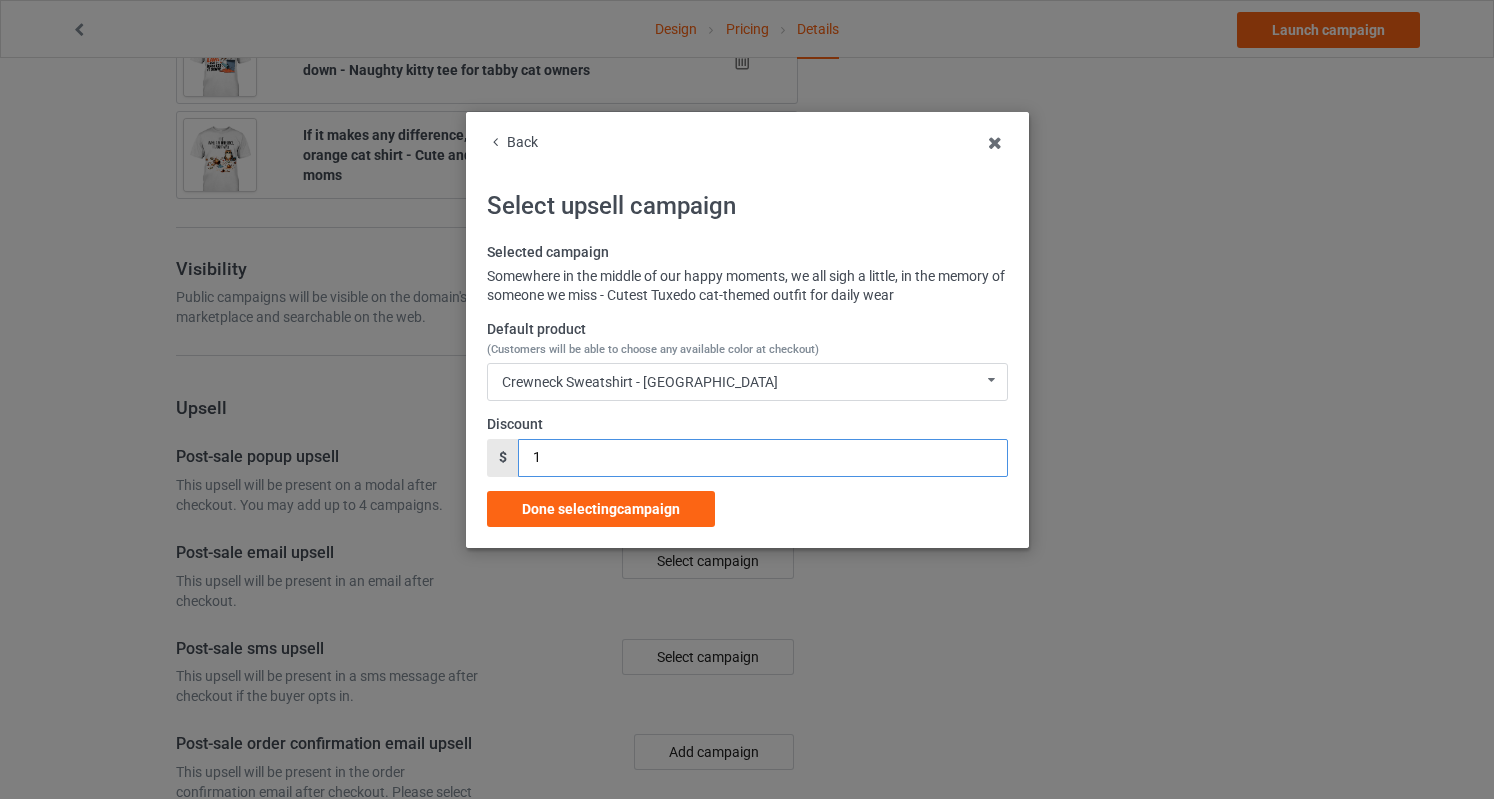 drag, startPoint x: 570, startPoint y: 458, endPoint x: 469, endPoint y: 464, distance: 101.17806 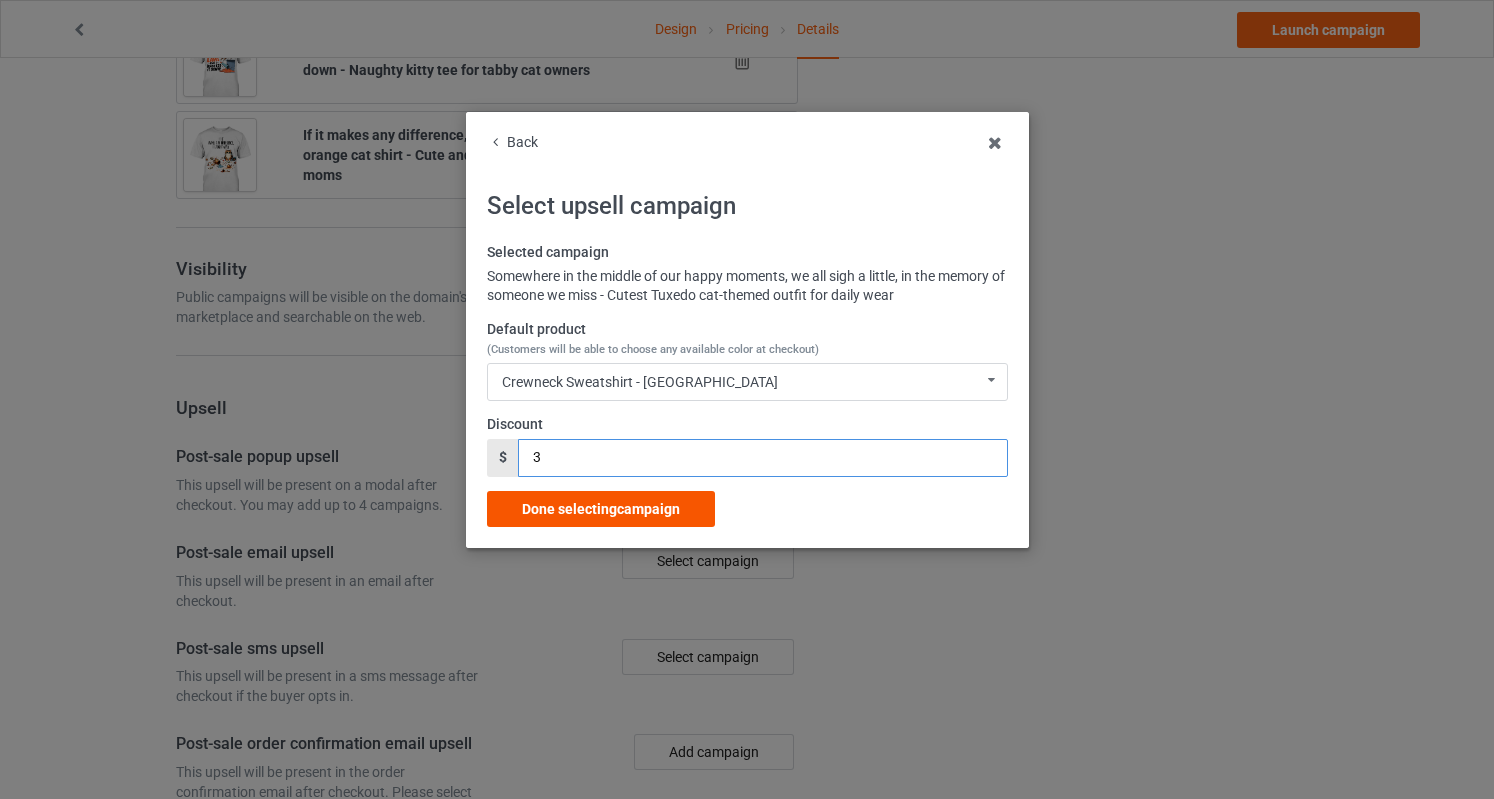 type on "3" 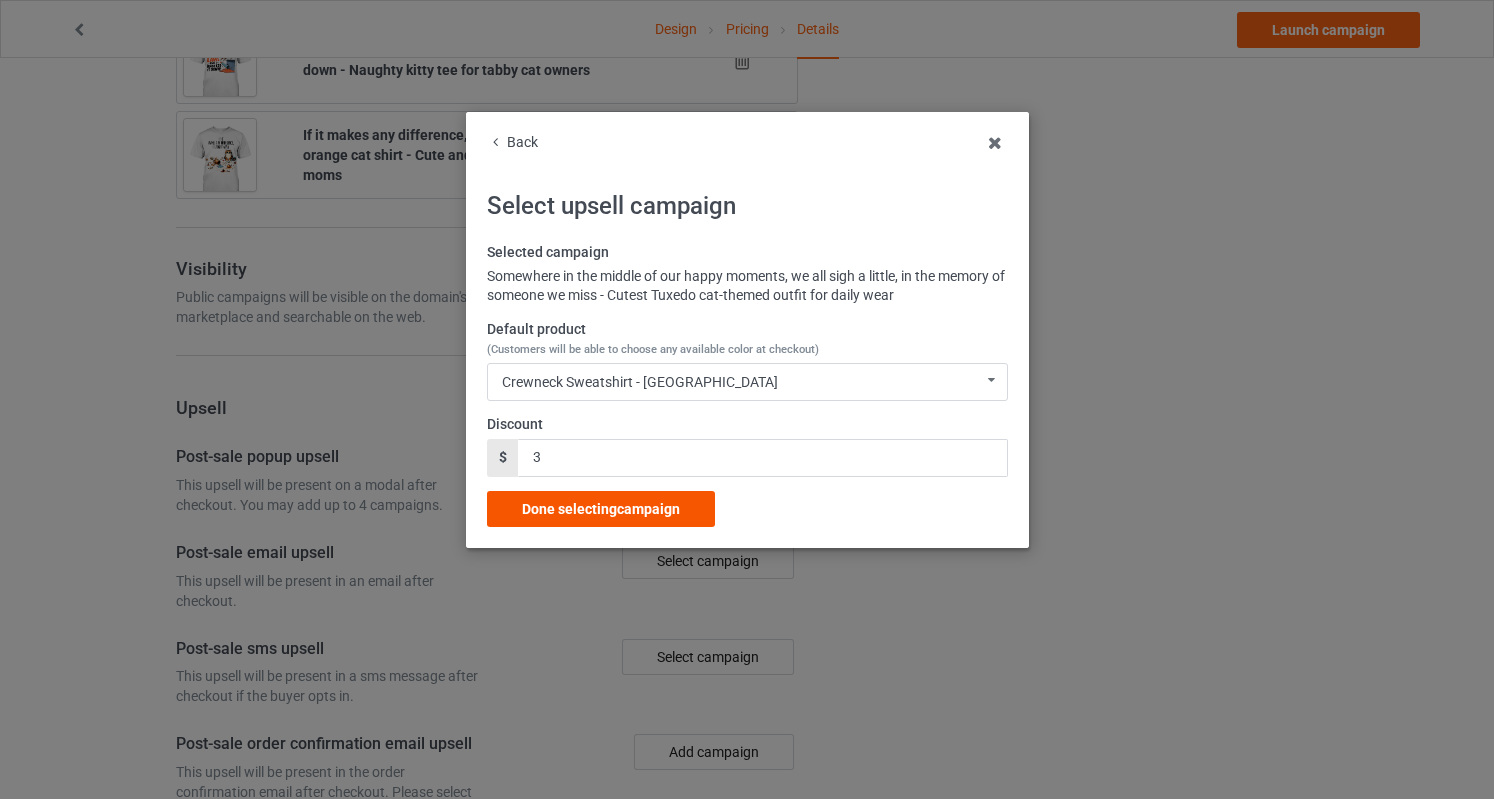click on "Done selecting  campaign" at bounding box center (601, 509) 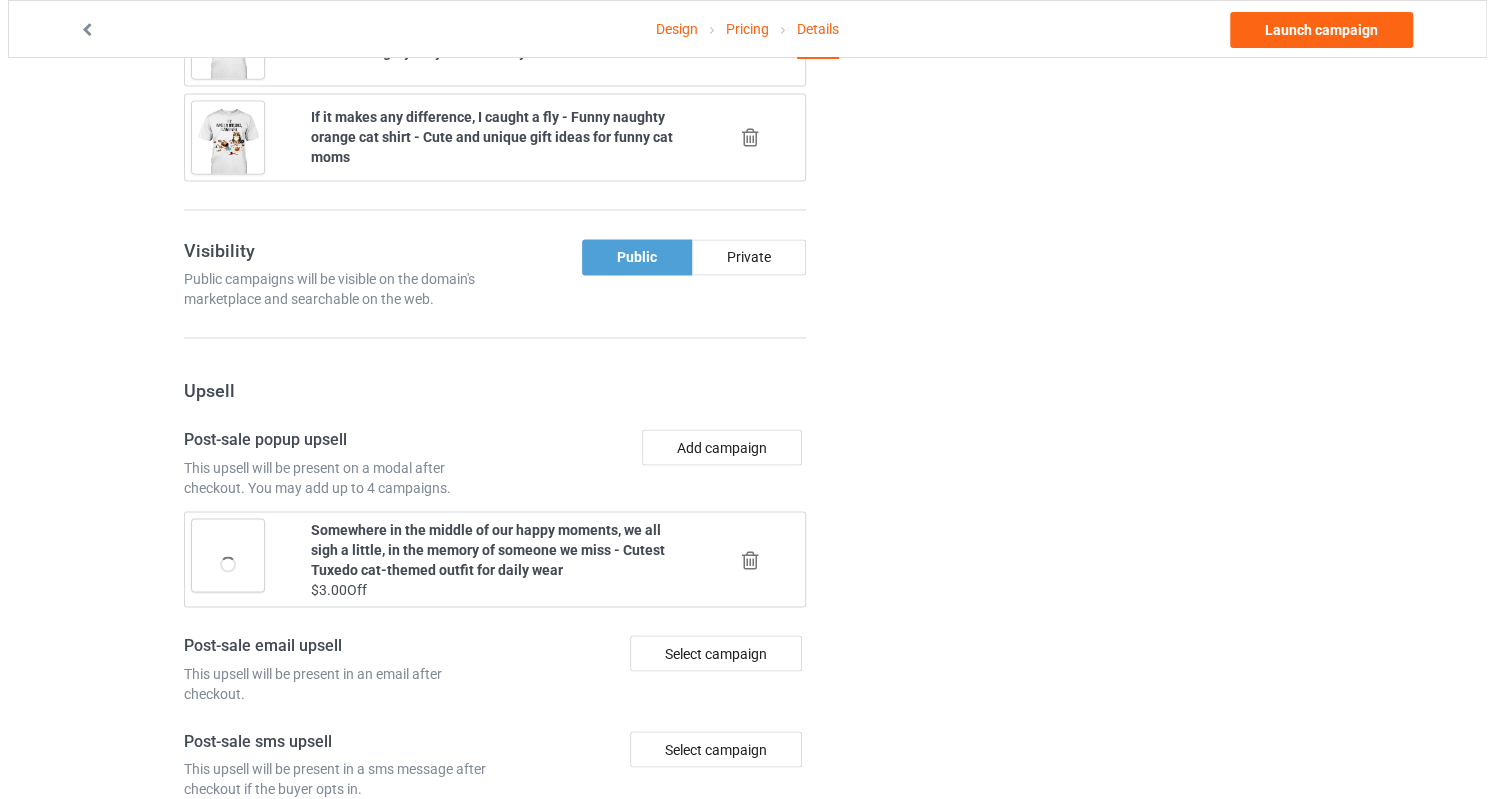 scroll, scrollTop: 1989, scrollLeft: 0, axis: vertical 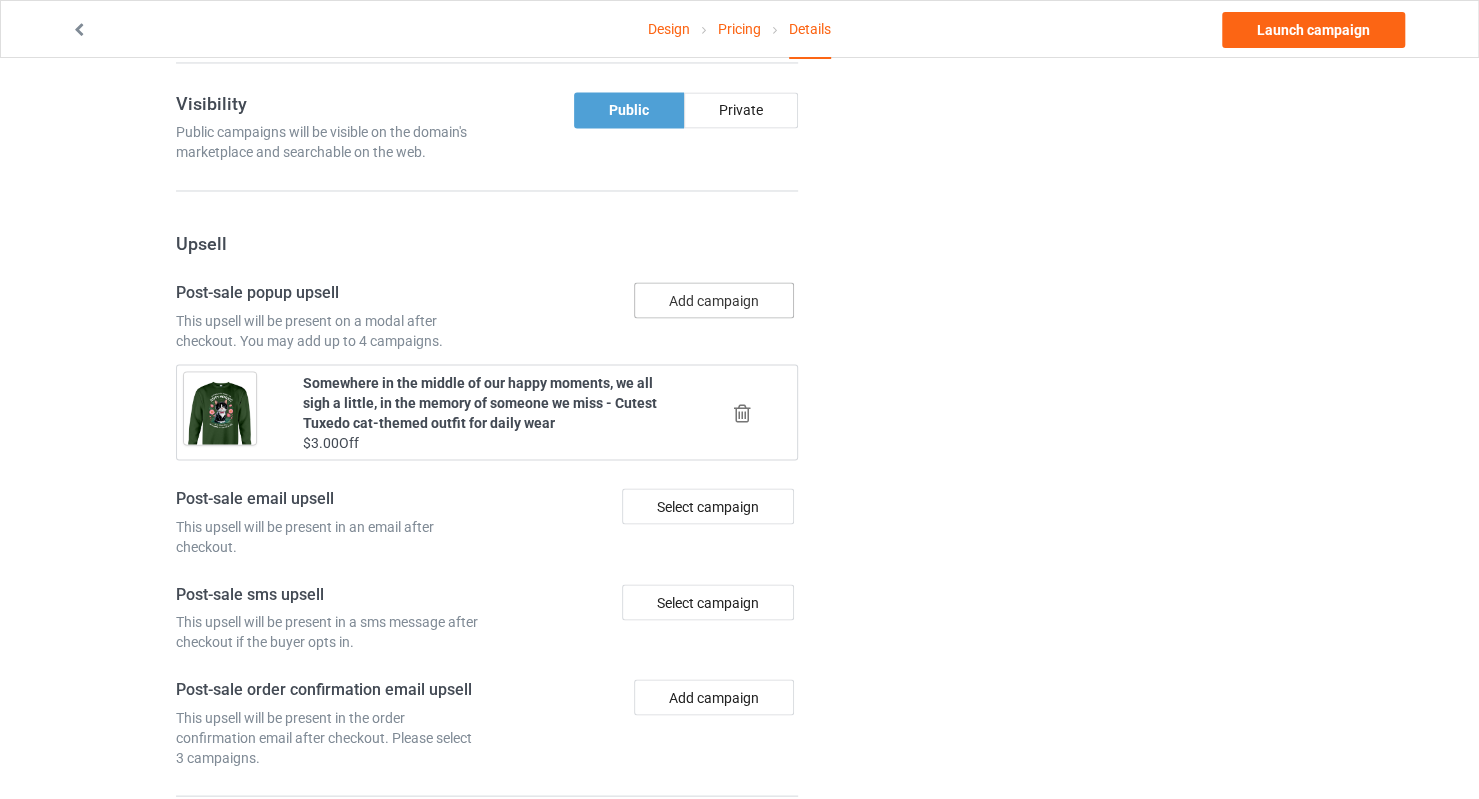 click on "Add campaign" at bounding box center (714, 300) 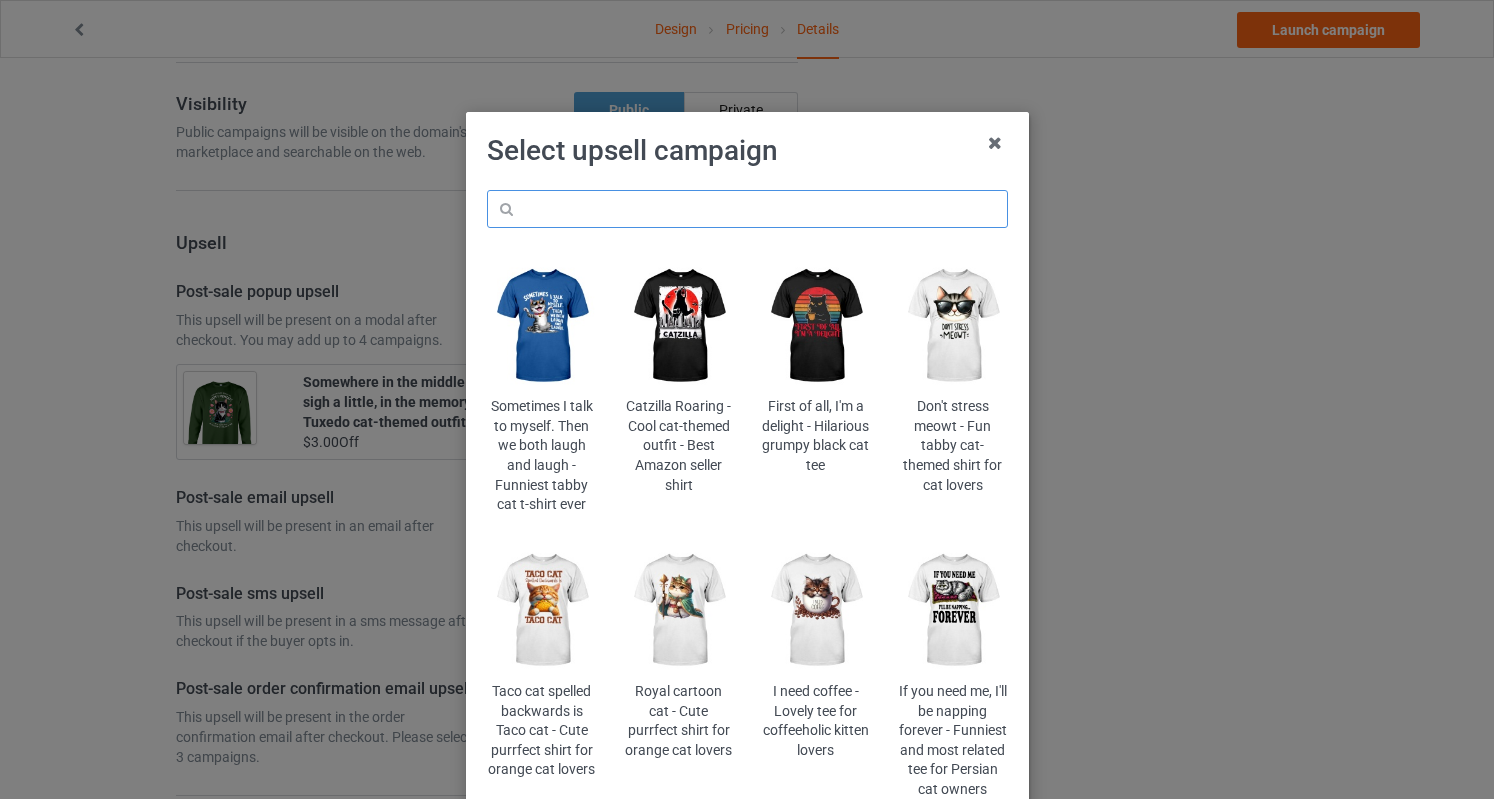 click at bounding box center (747, 209) 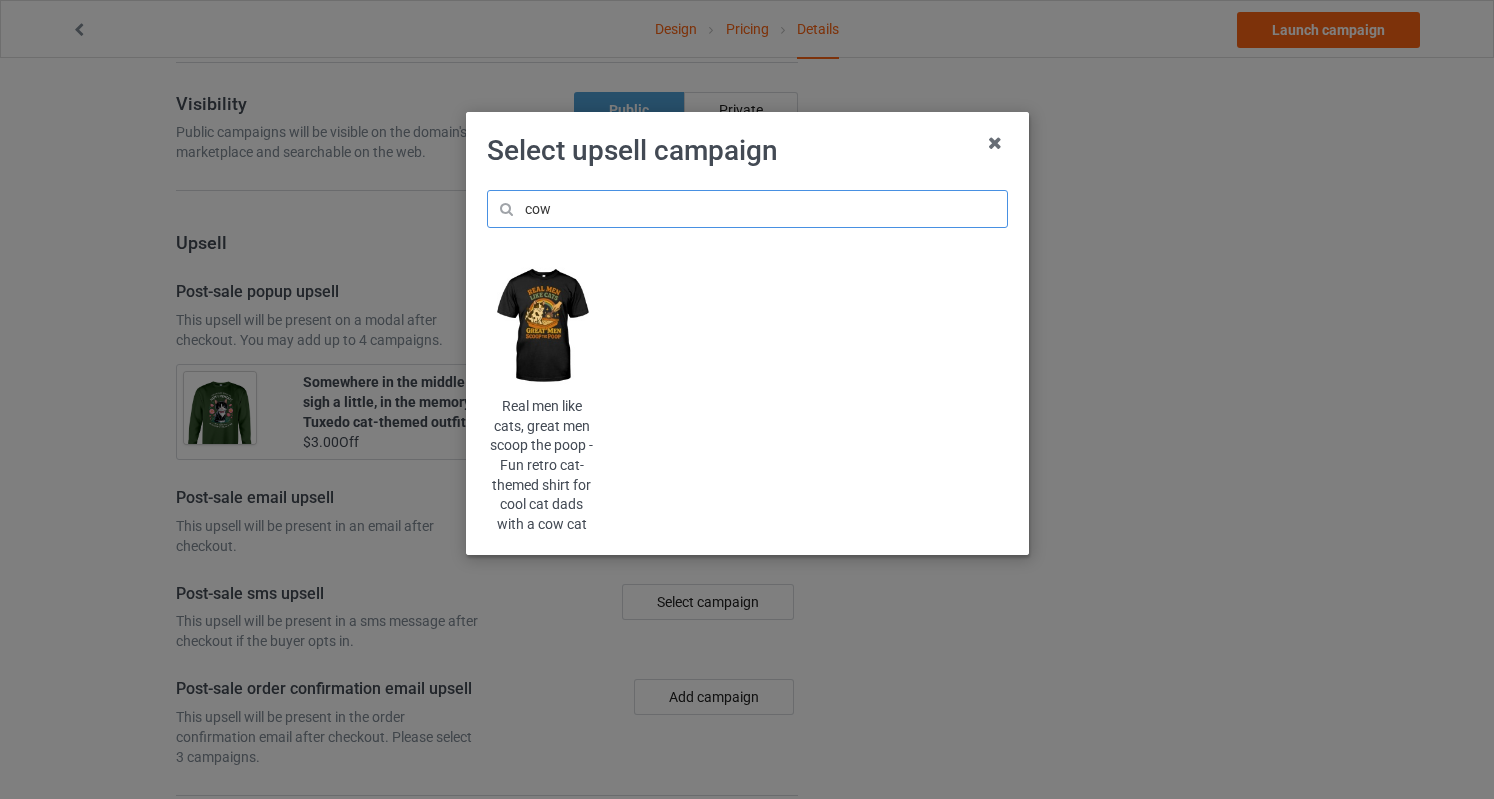 type on "cow" 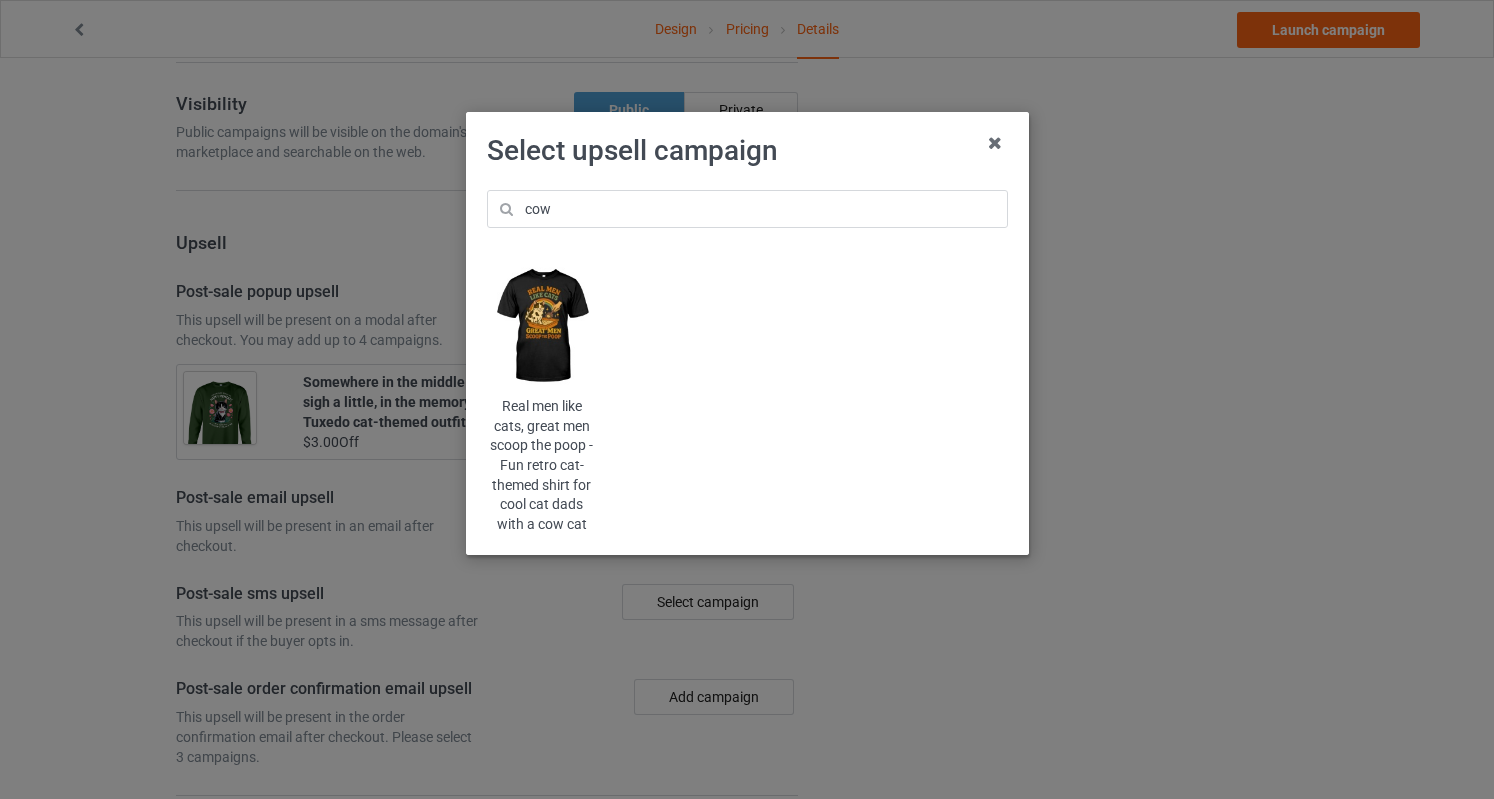 click at bounding box center [541, 326] 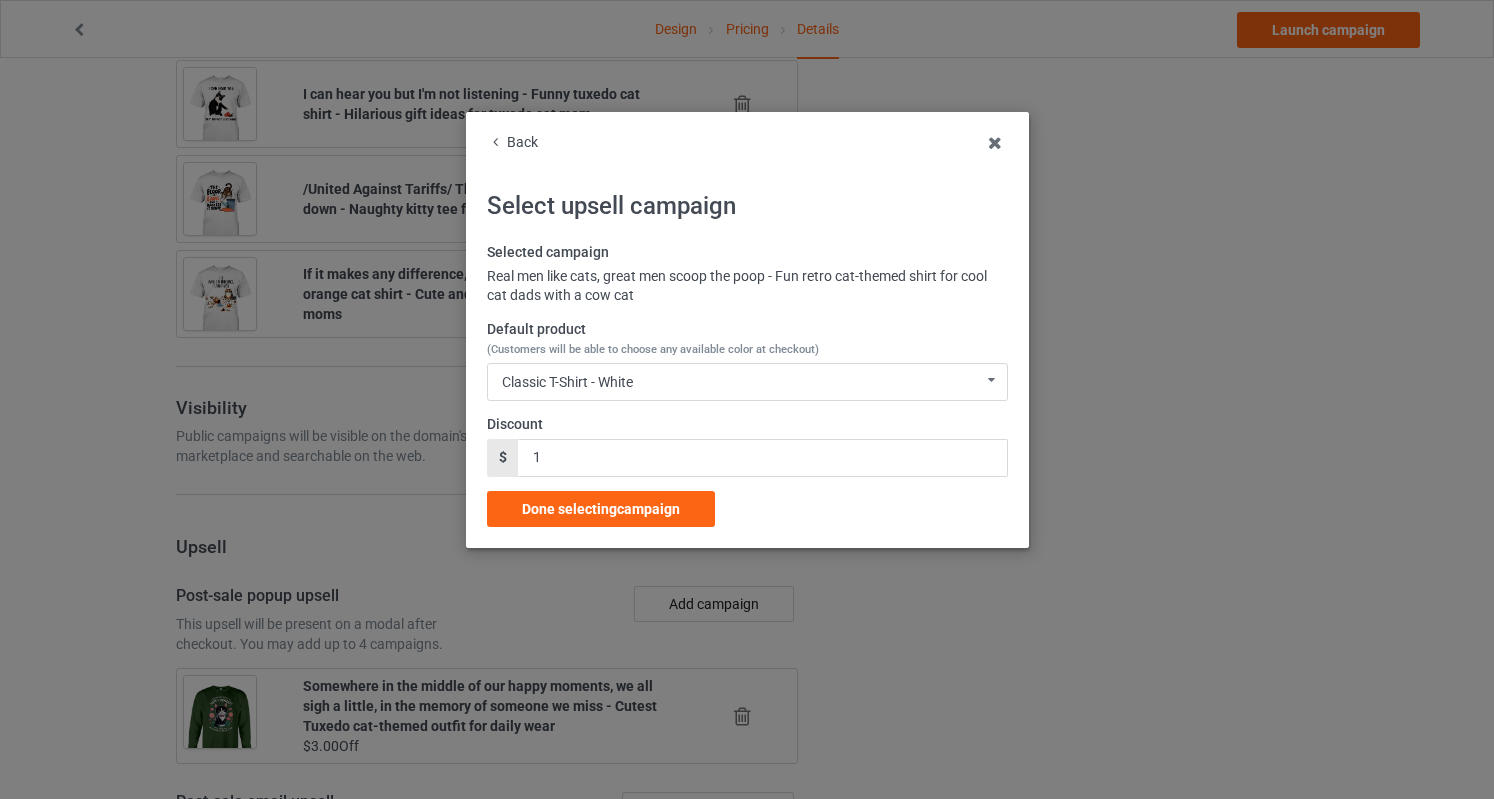 scroll, scrollTop: 1989, scrollLeft: 0, axis: vertical 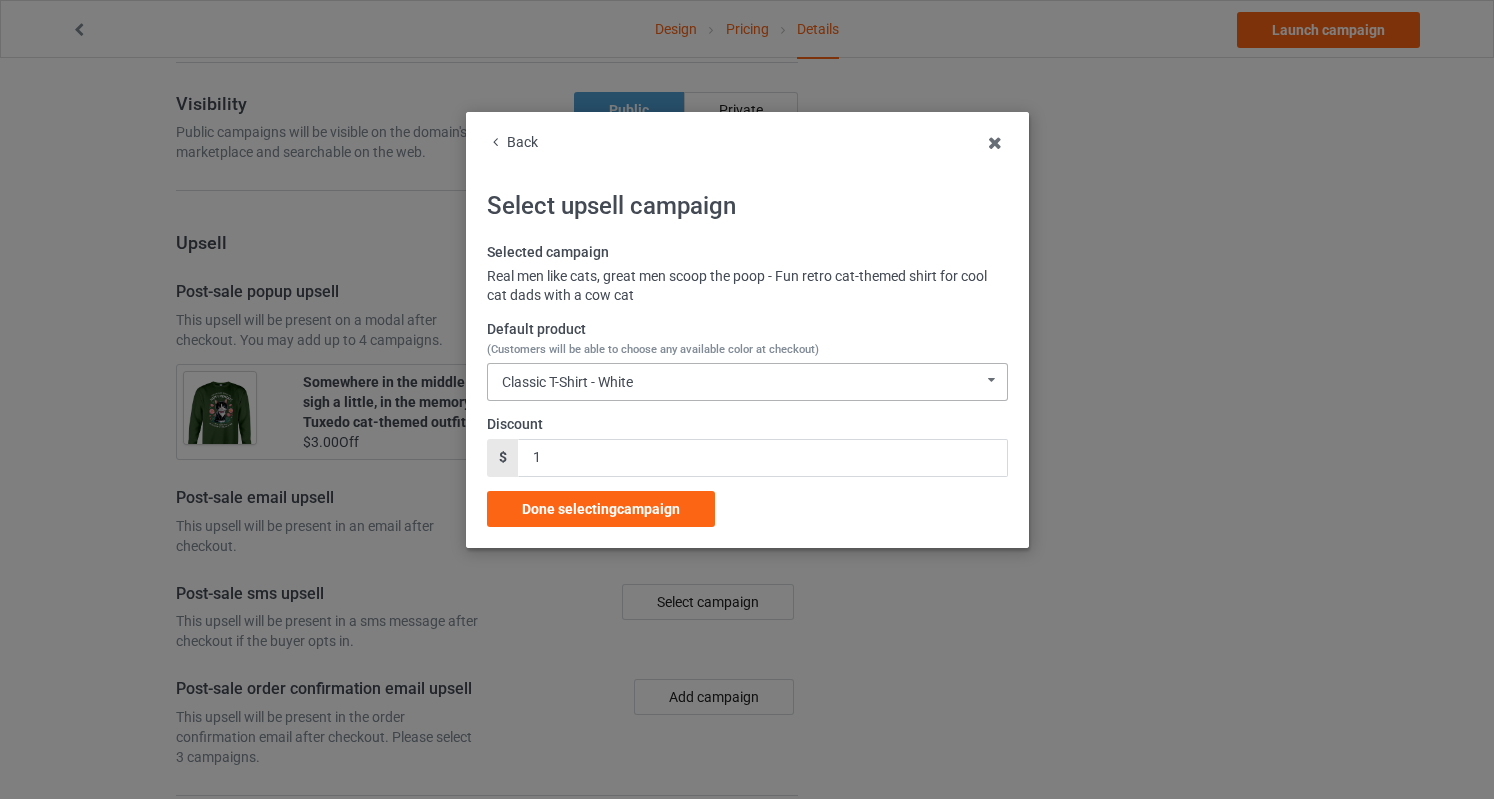 click on "Classic T-Shirt - White" at bounding box center (567, 382) 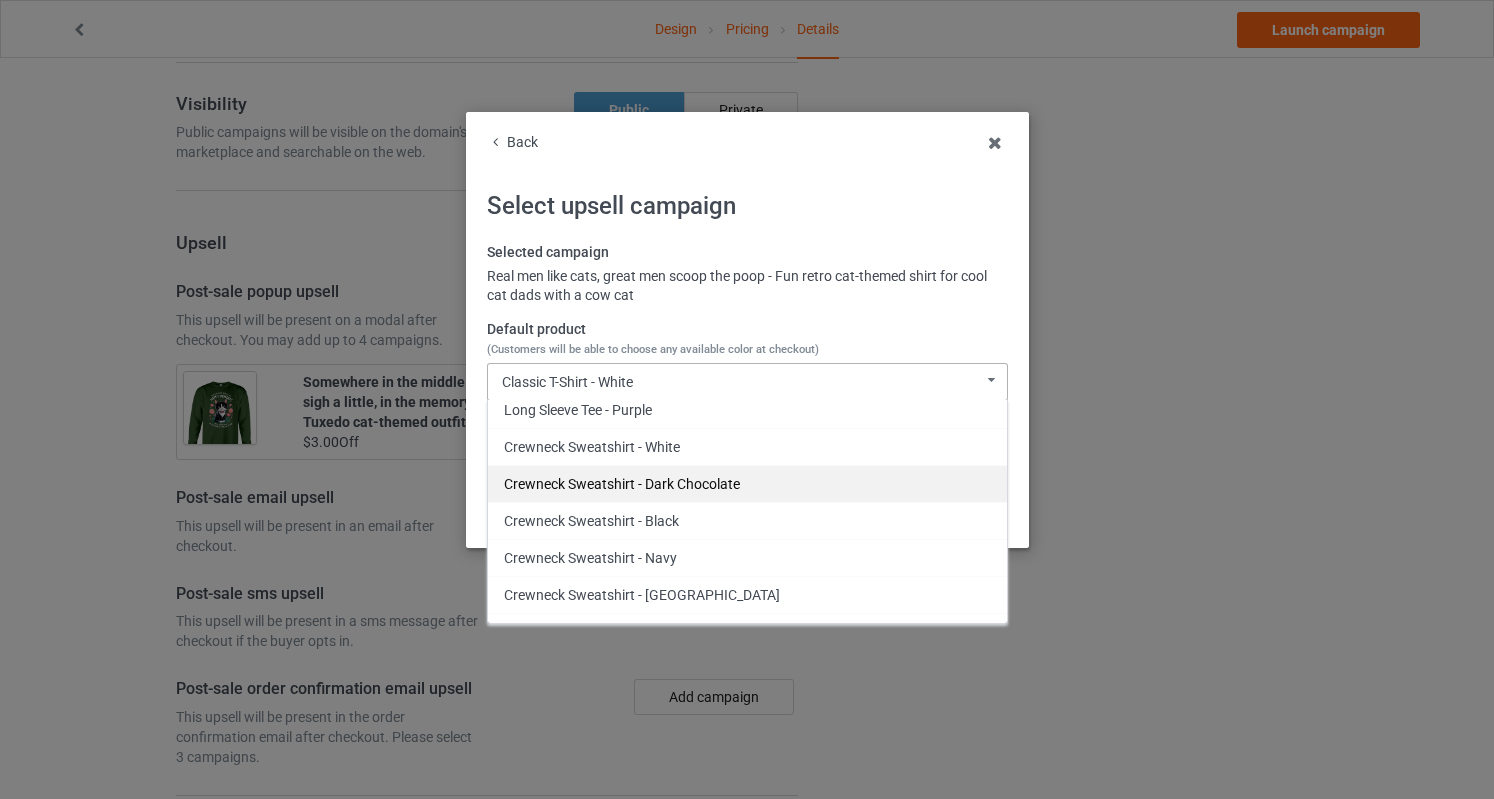 scroll, scrollTop: 593, scrollLeft: 0, axis: vertical 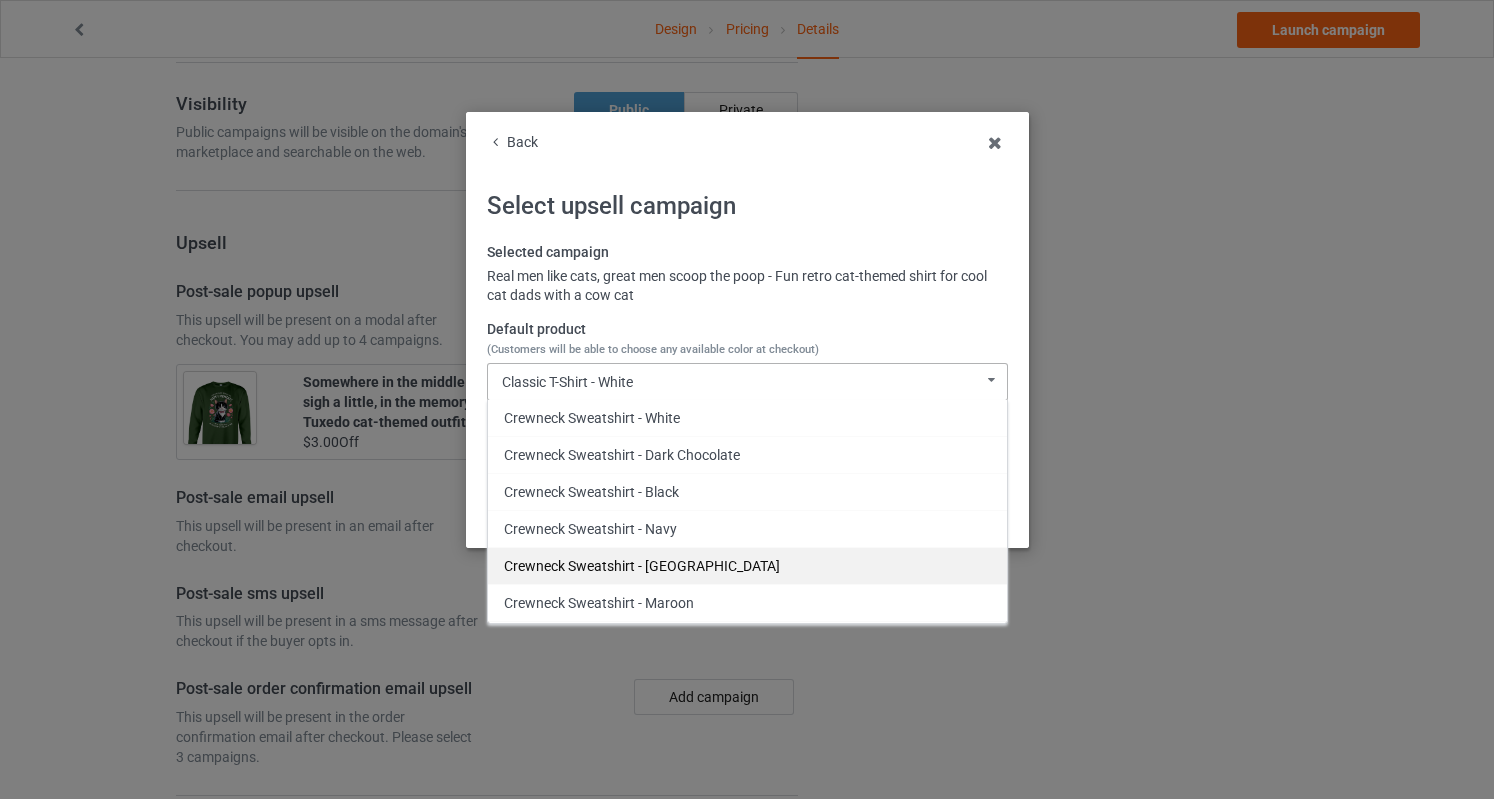 click on "Crewneck Sweatshirt - [GEOGRAPHIC_DATA]" at bounding box center (747, 565) 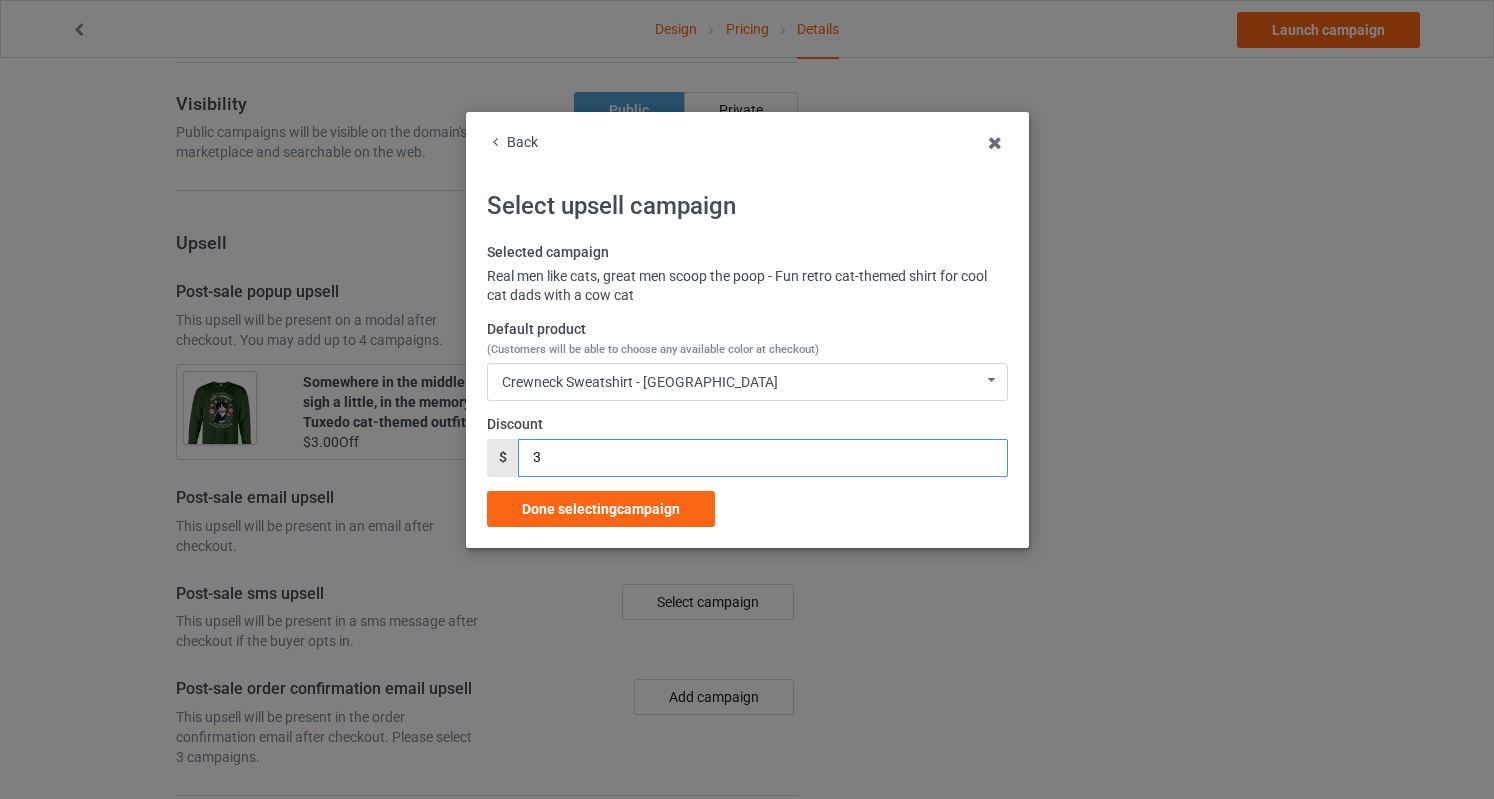 drag, startPoint x: 535, startPoint y: 453, endPoint x: 452, endPoint y: 457, distance: 83.09633 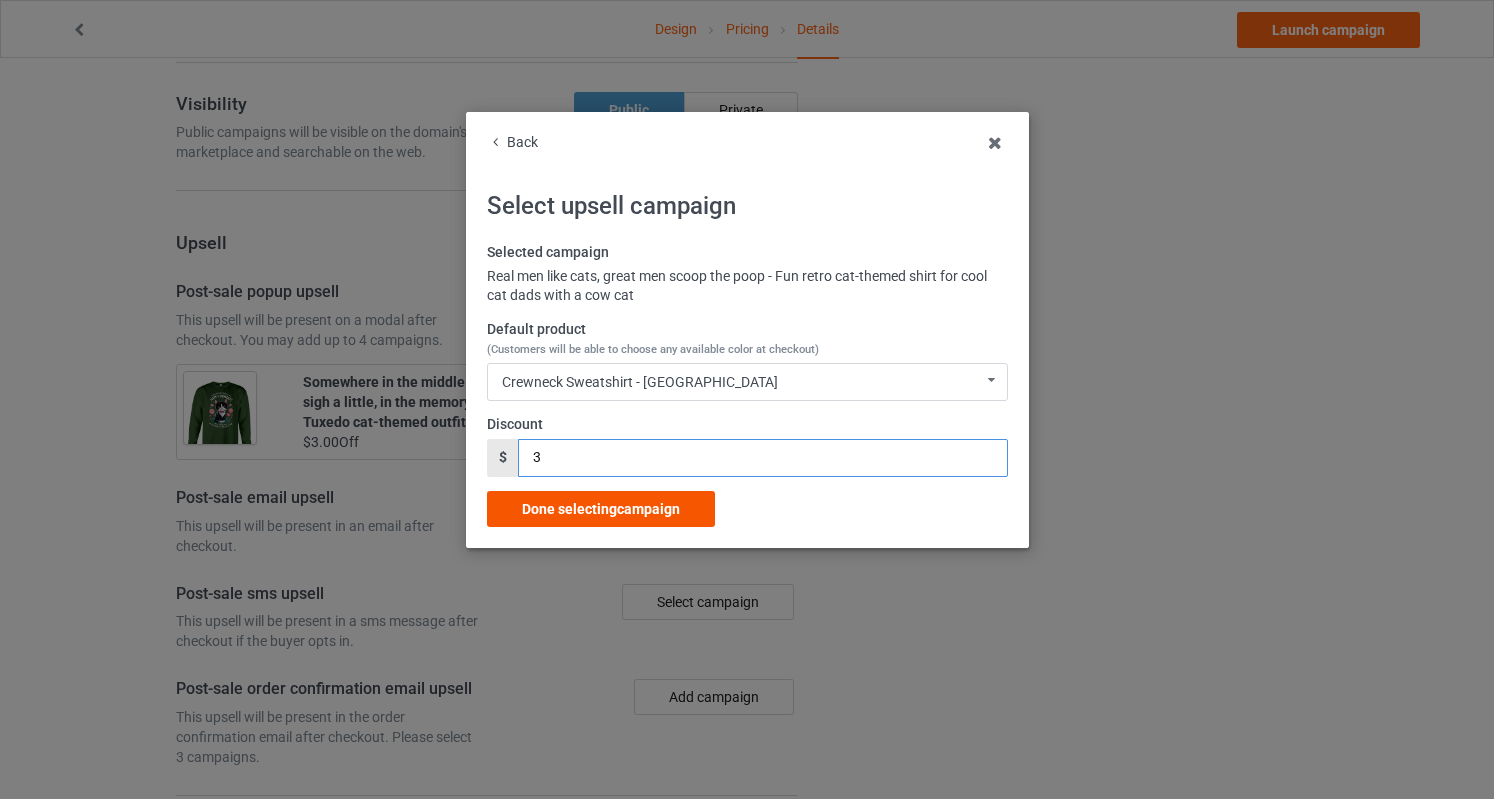 type on "3" 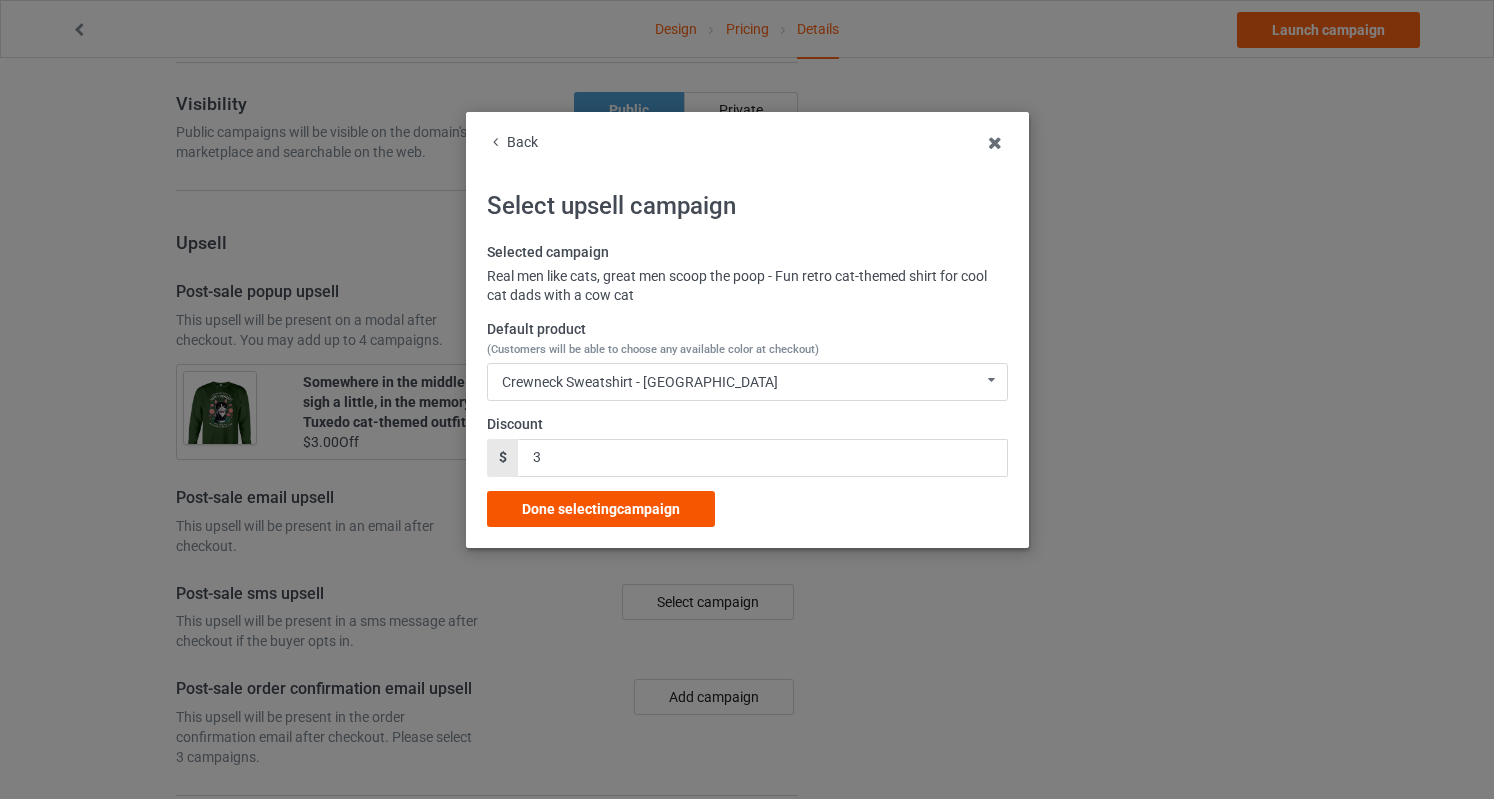 click on "Done selecting  campaign" at bounding box center [601, 509] 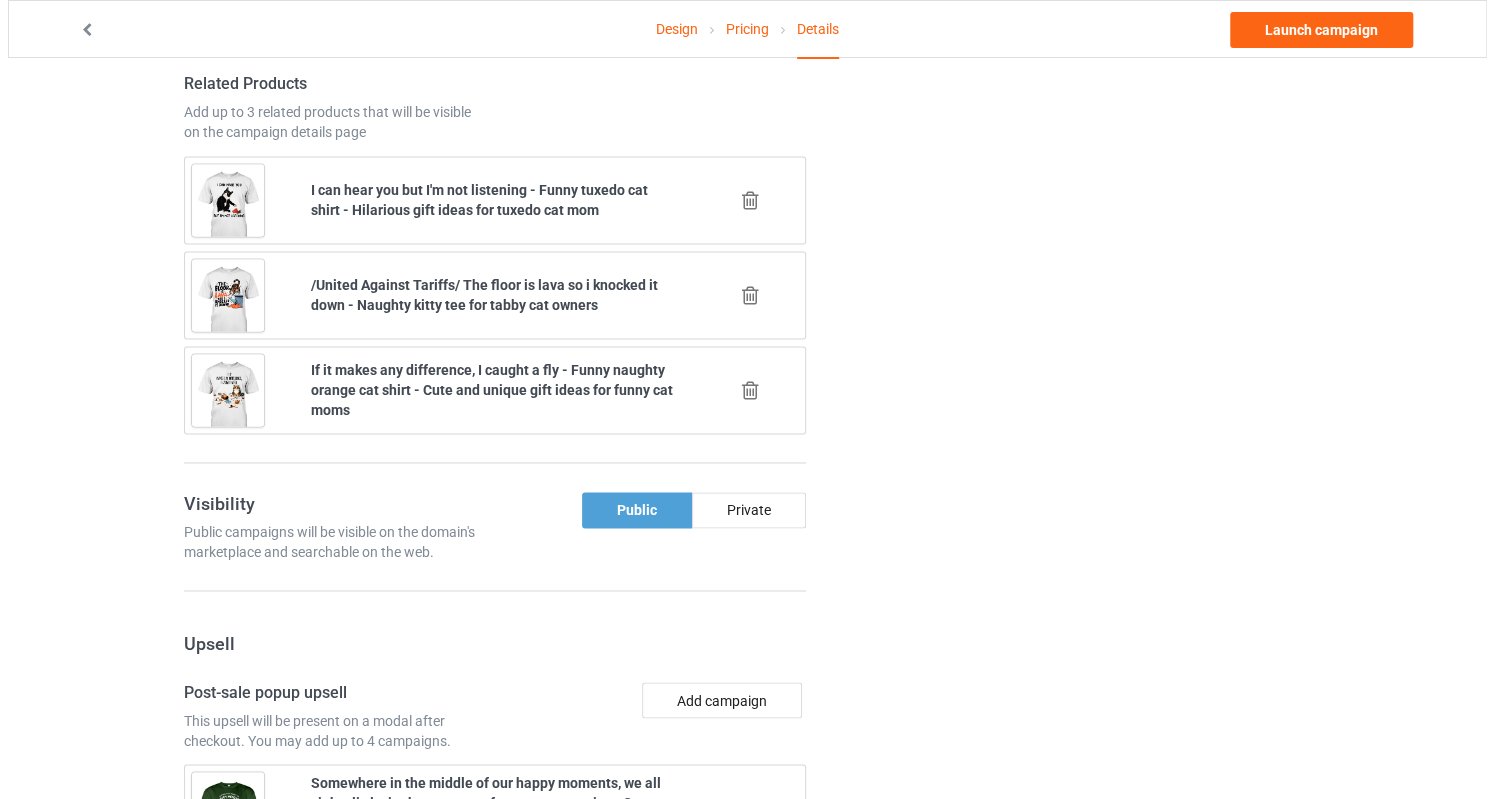 scroll, scrollTop: 1889, scrollLeft: 0, axis: vertical 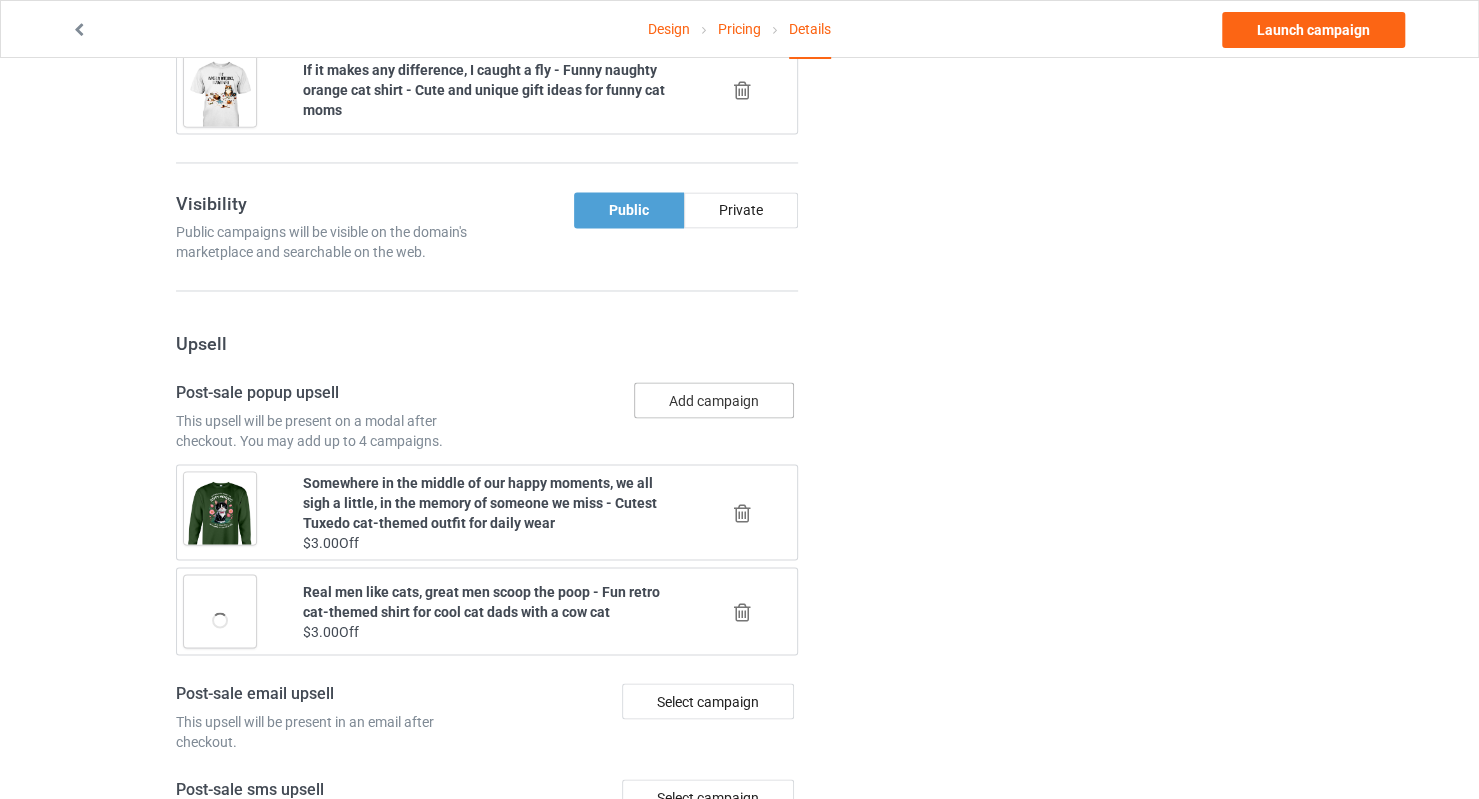 click on "Add campaign" at bounding box center [714, 400] 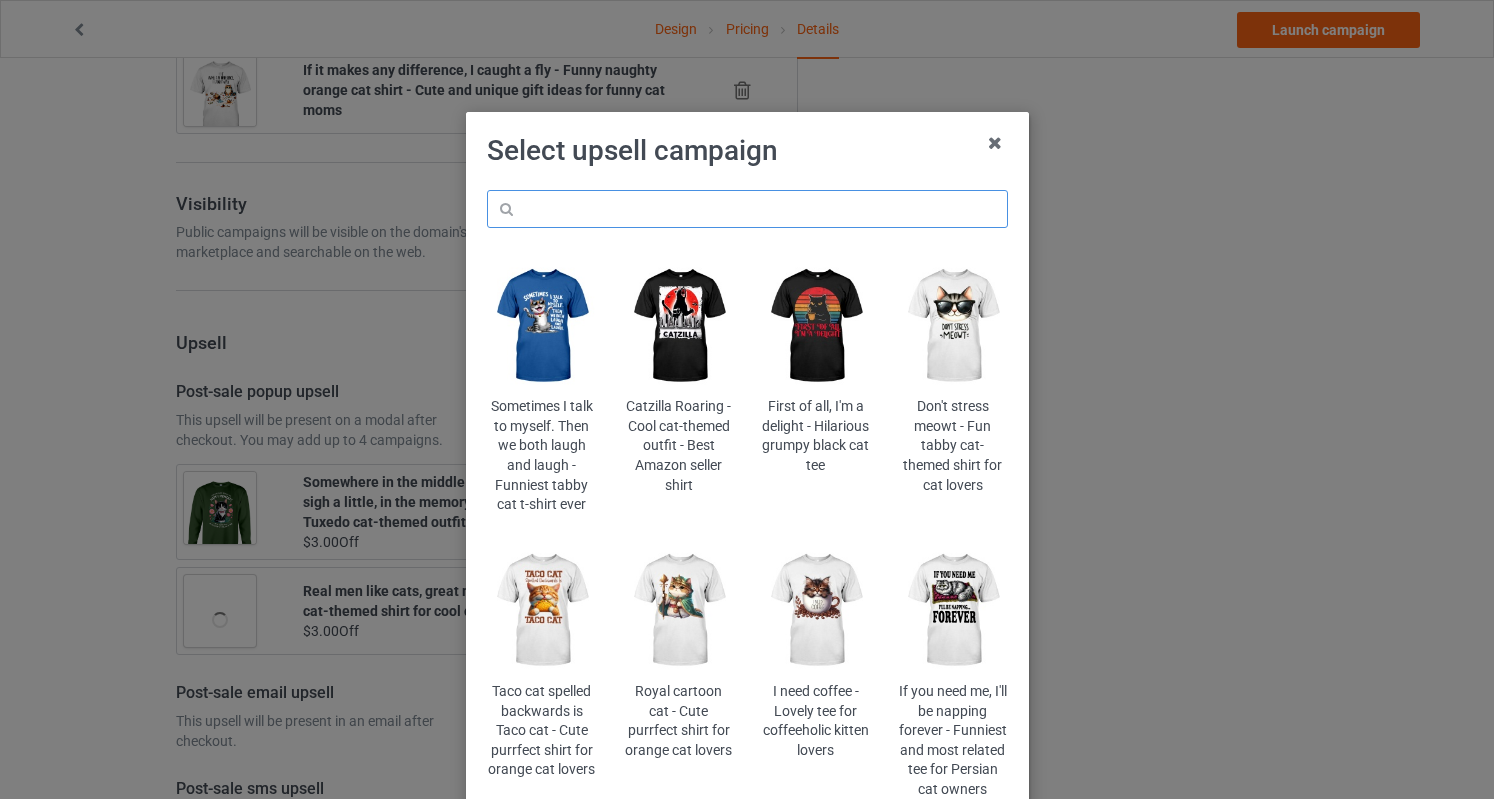 click at bounding box center (747, 209) 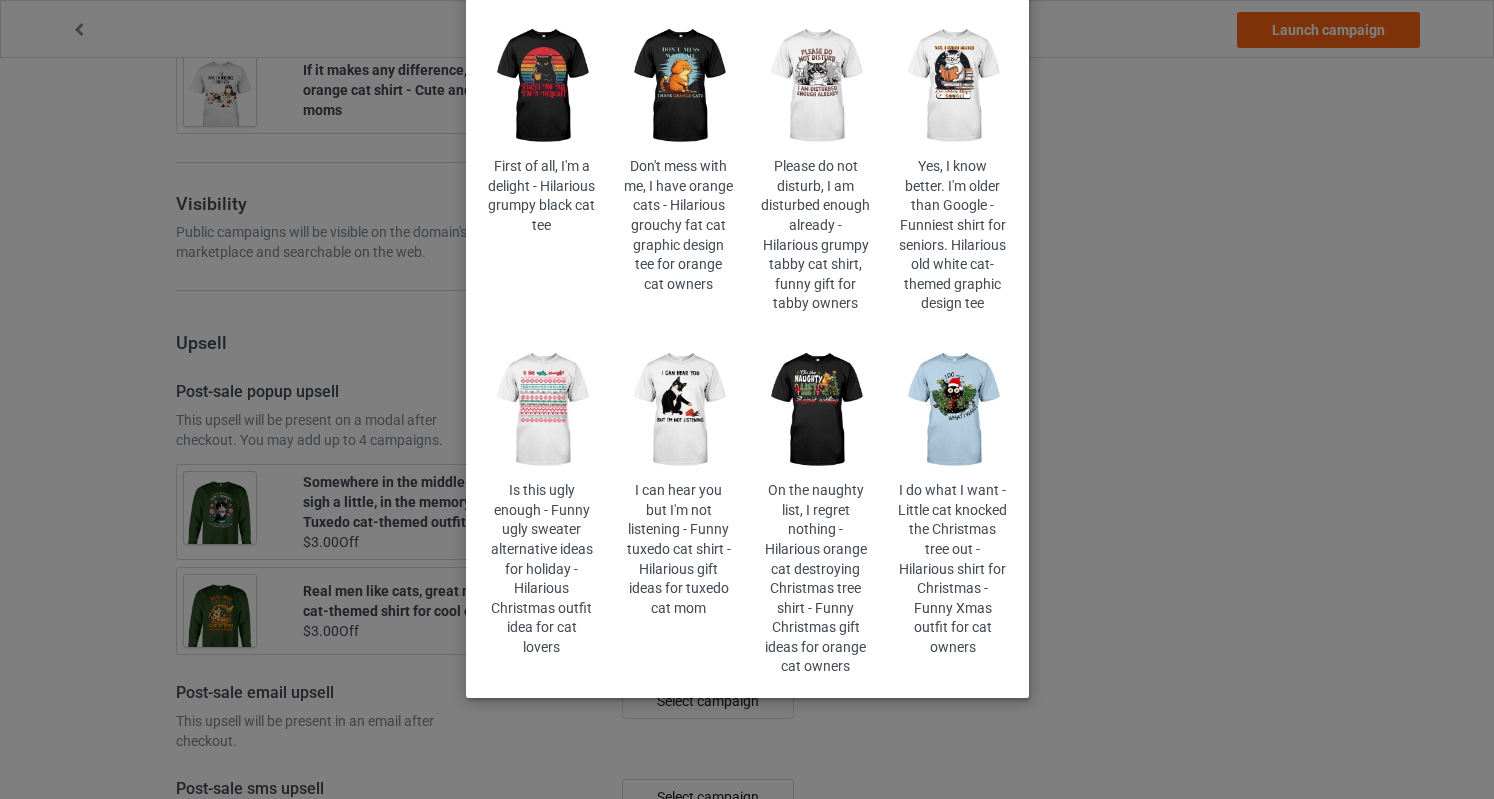 scroll, scrollTop: 249, scrollLeft: 0, axis: vertical 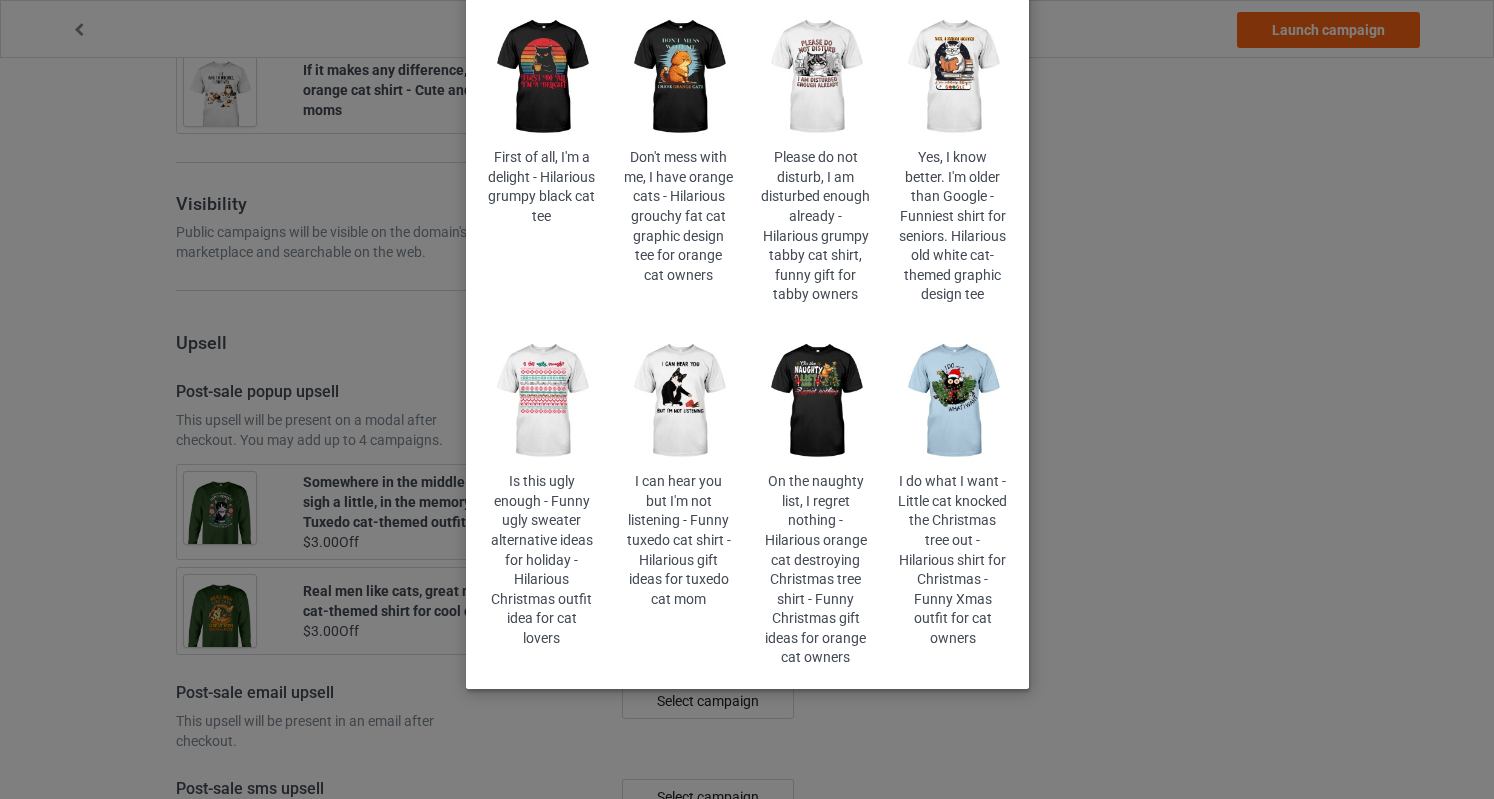 type on "hilarious" 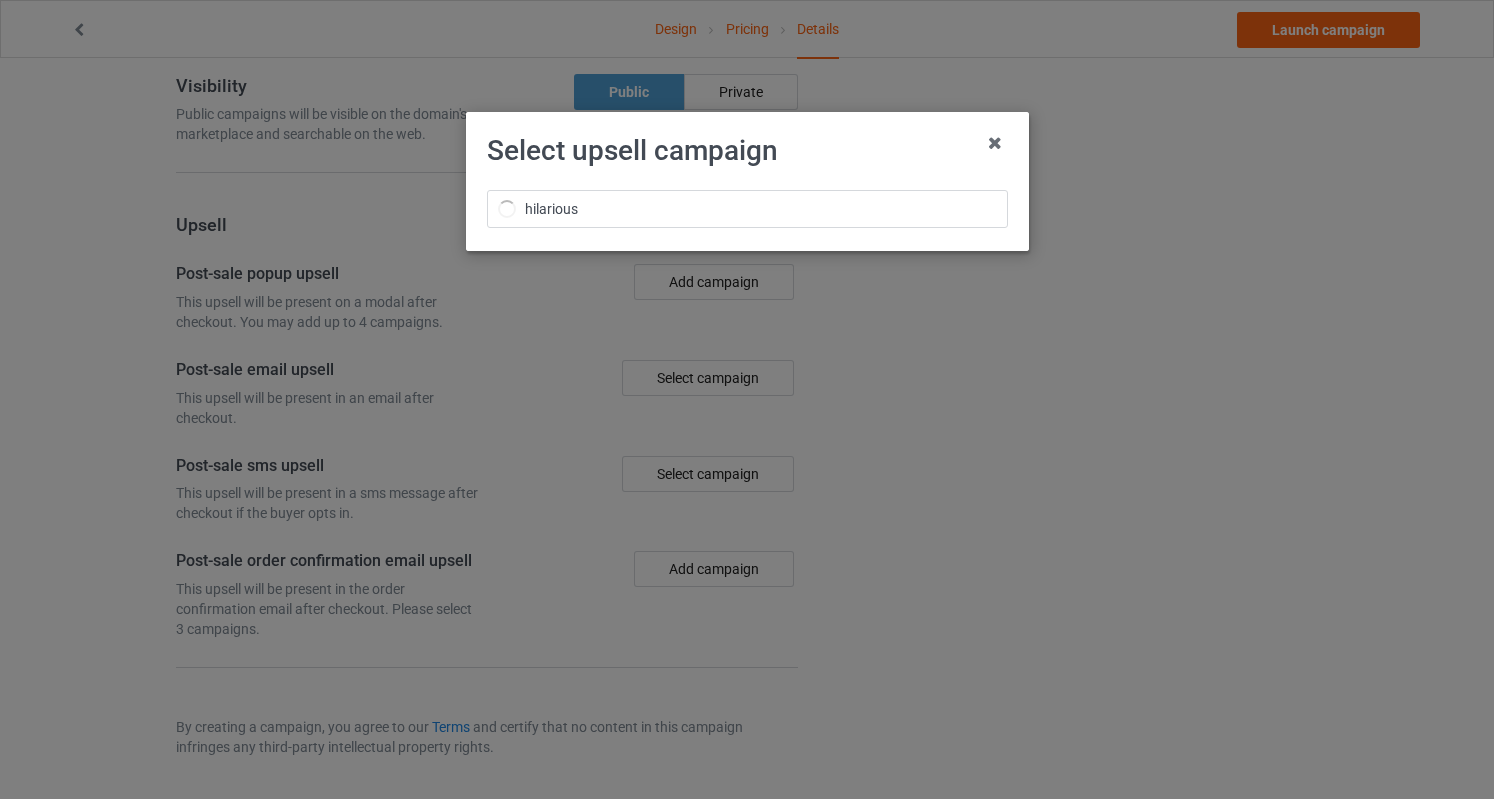 scroll, scrollTop: 1685, scrollLeft: 0, axis: vertical 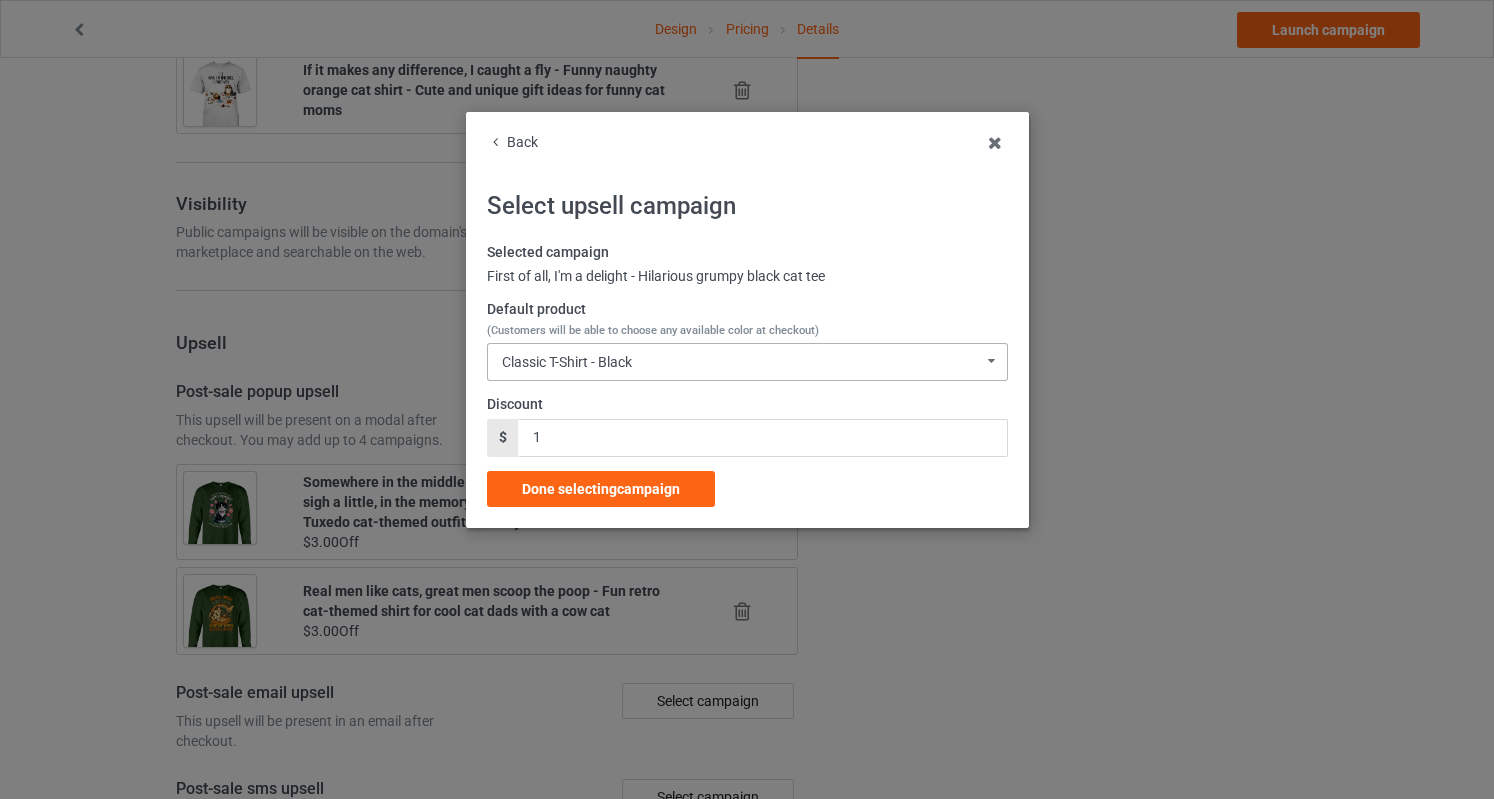 click on "Classic T-Shirt - Black Classic T-Shirt - Black Classic T-Shirt - Athletic Heather Classic T-Shirt - Forest Green Classic T-Shirt - Royal Ladies T-Shirt - Black Ladies T-Shirt - Forest Green Ladies T-Shirt - Sports Grey Ladies T-Shirt - Royal Blue Long Sleeve Tee - Black Long Sleeve Tee - Forest Green Long Sleeve Tee - Sports Grey Long Sleeve Tee - Royal Blue Crewneck Sweatshirt - Black Crewneck Sweatshirt - Forest Green Crewneck Sweatshirt - Sports Grey Crewneck Sweatshirt - Royal Blue Hooded Sweatshirt - Black Hooded Sweatshirt - Forest Green Hooded Sweatshirt - Sports Grey Hooded Sweatshirt - Royal Blue Mug - Black Mug - Forest Green Mug - Royal Color Changing Mug - Black Color Changing Mug - Forest Green Color Changing Mug - Royal 9C5E30D251A0F6-706EEB7C8448-GS0-TC0-BLK 9C5E30D251A0F6-706EEB7C8448-GS0-TC0-ATH 9C5E30D251A0F6-706EEB7C8448-GS0-TC0-FGR 9C5E30D251A0F6-706EEB7C8448-GS0-TC0-ROY 9C5E30D251A0F6-706EEB7C8448-GS0-TC5-BLK 9C5E30D251A0F6-706EEB7C8448-GS0-TC5-FGR 9C5E30D251A0F6-706EEB7C8448-GS0-TC5-ATH" at bounding box center (747, 362) 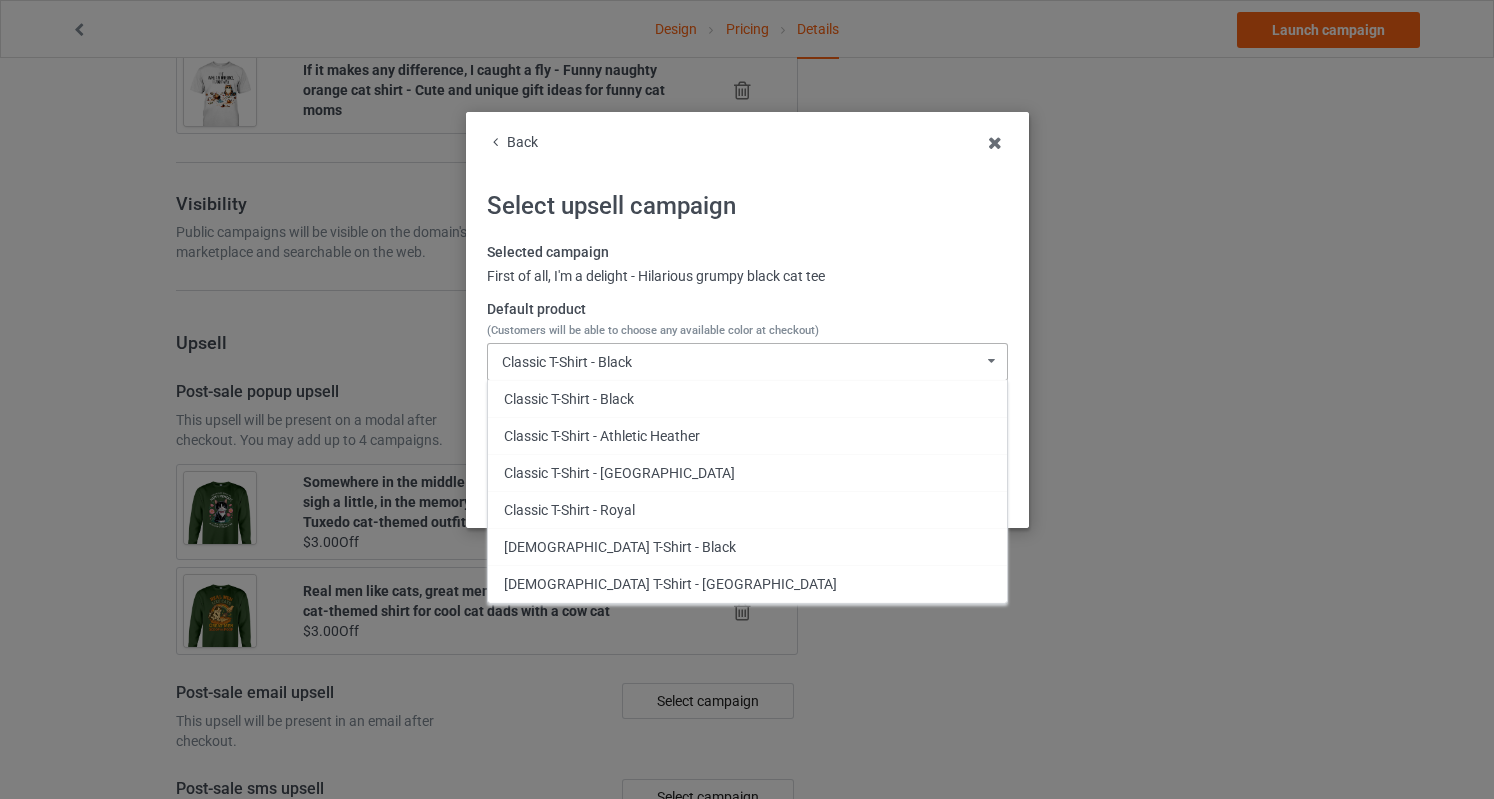 scroll, scrollTop: 346, scrollLeft: 0, axis: vertical 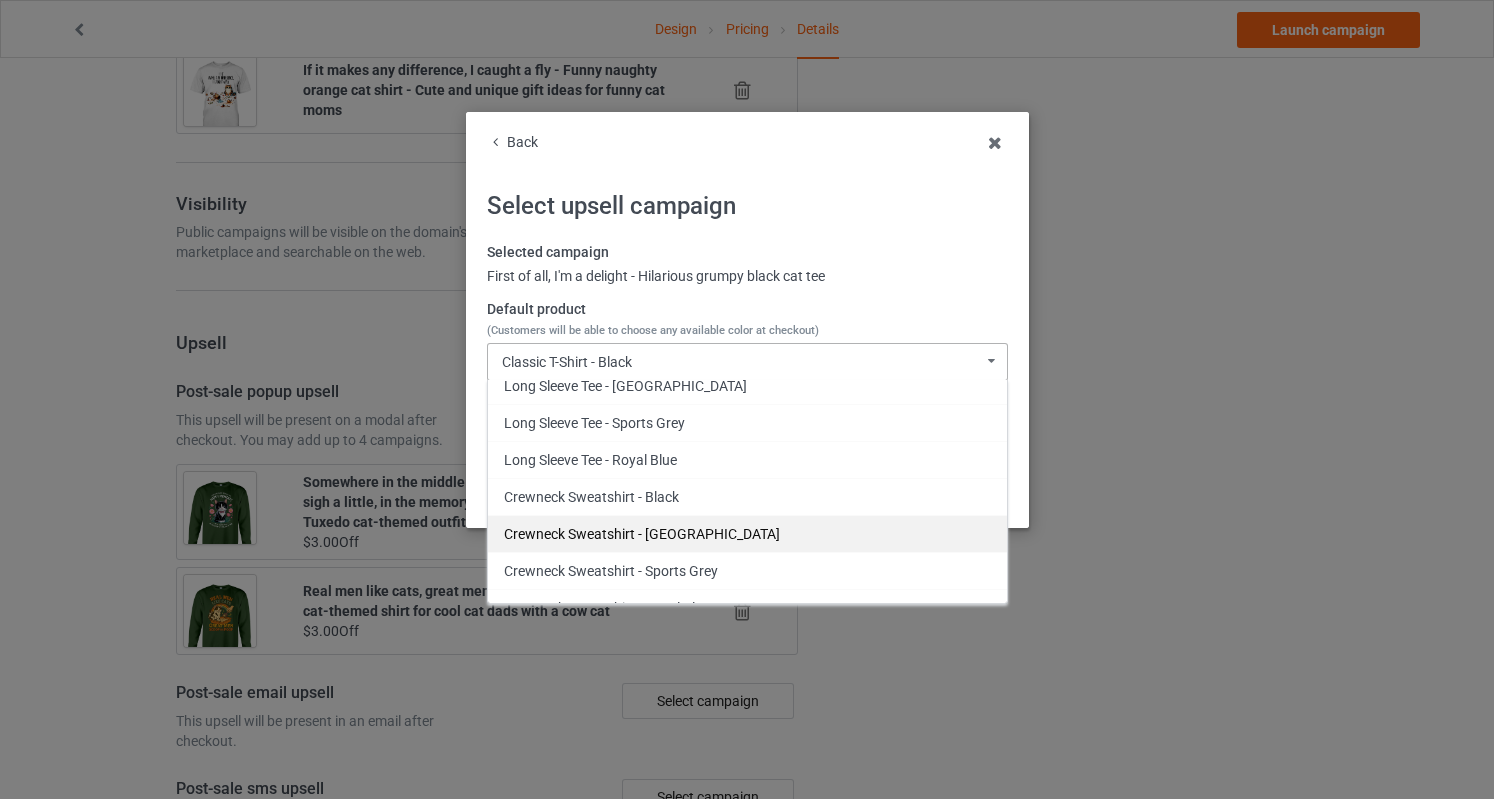 click on "Crewneck Sweatshirt - [GEOGRAPHIC_DATA]" at bounding box center (747, 533) 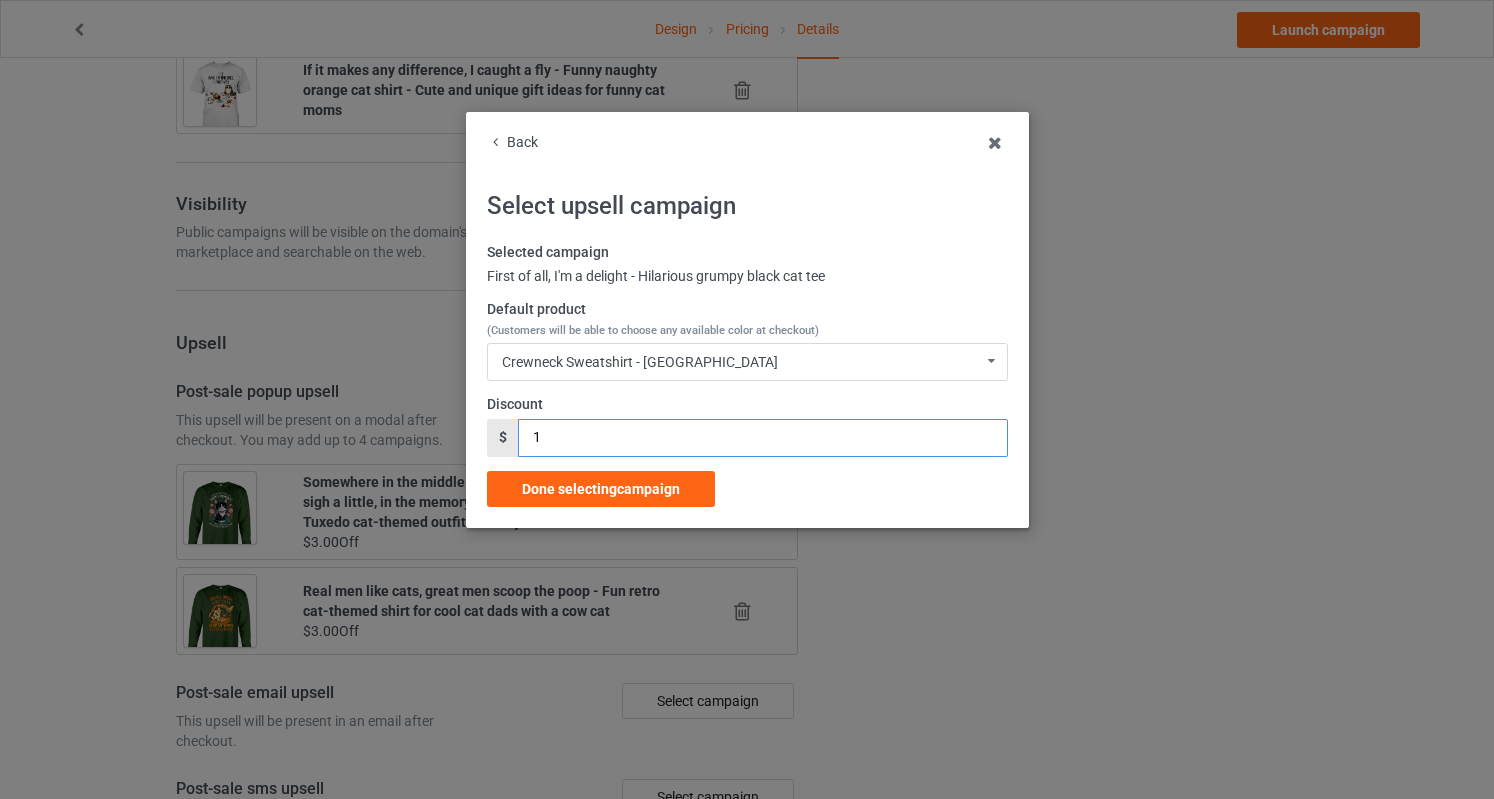 drag, startPoint x: 551, startPoint y: 433, endPoint x: 458, endPoint y: 432, distance: 93.00538 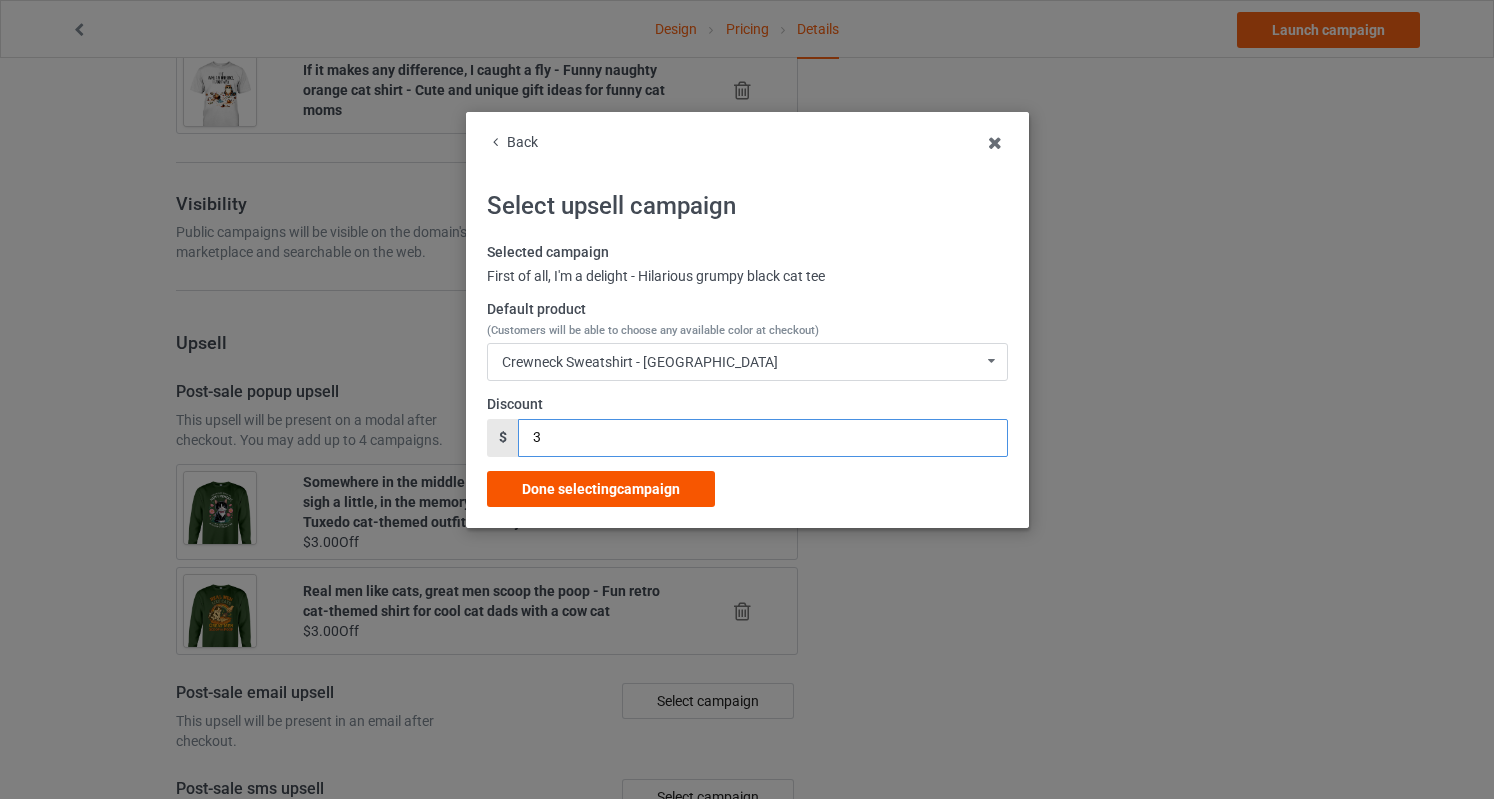 type on "3" 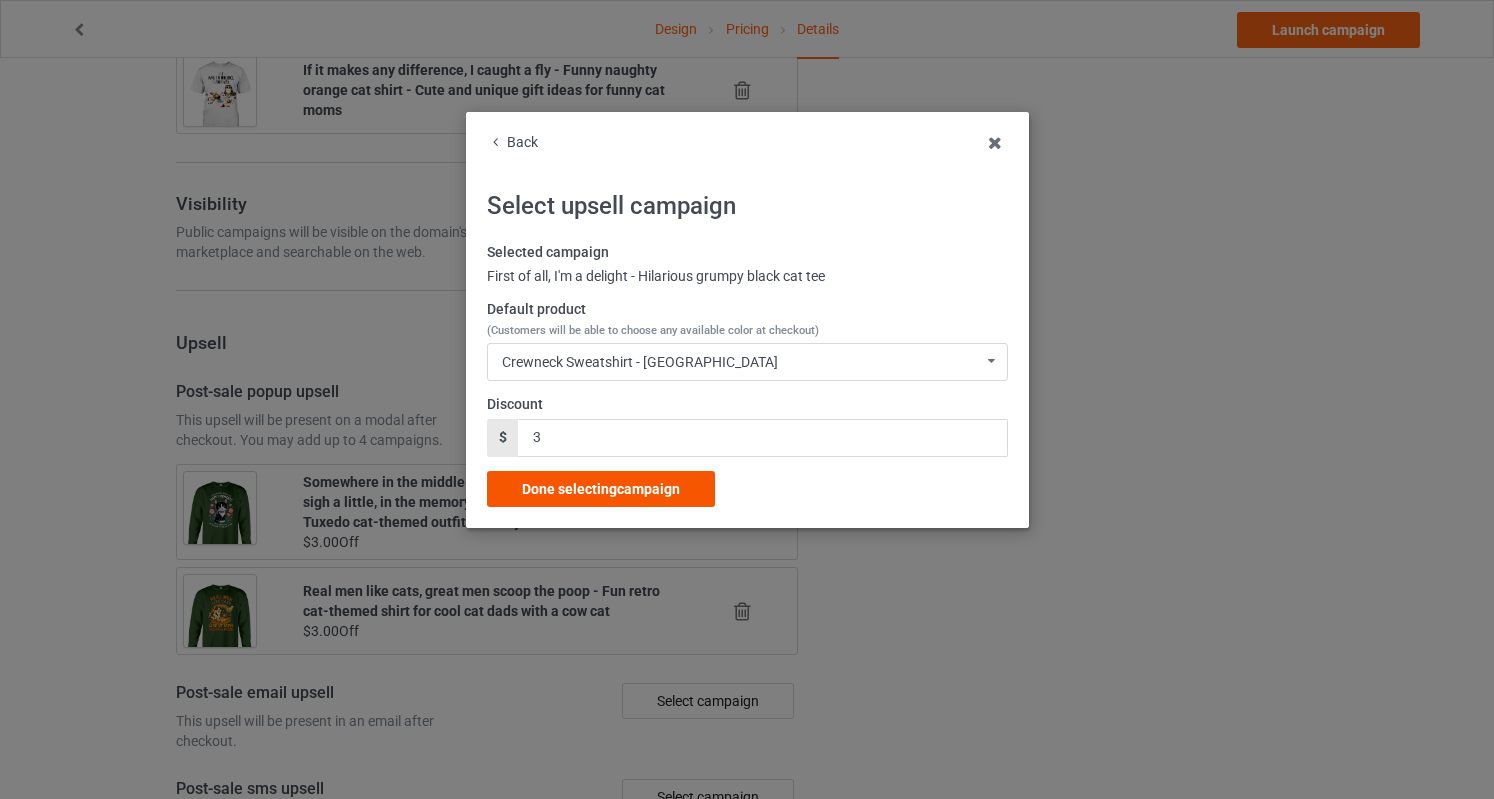 click on "Done selecting  campaign" at bounding box center [601, 489] 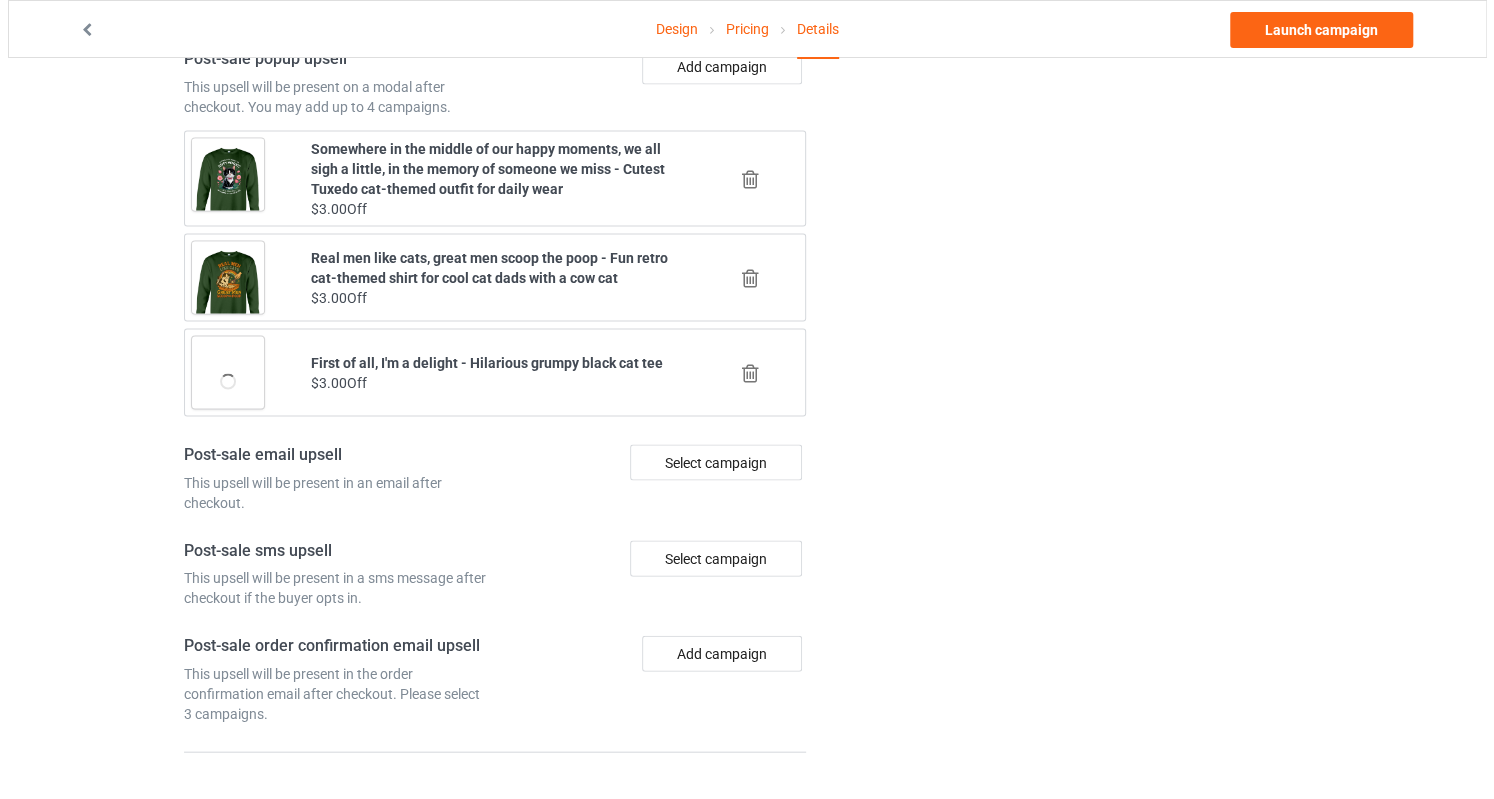 scroll, scrollTop: 2273, scrollLeft: 0, axis: vertical 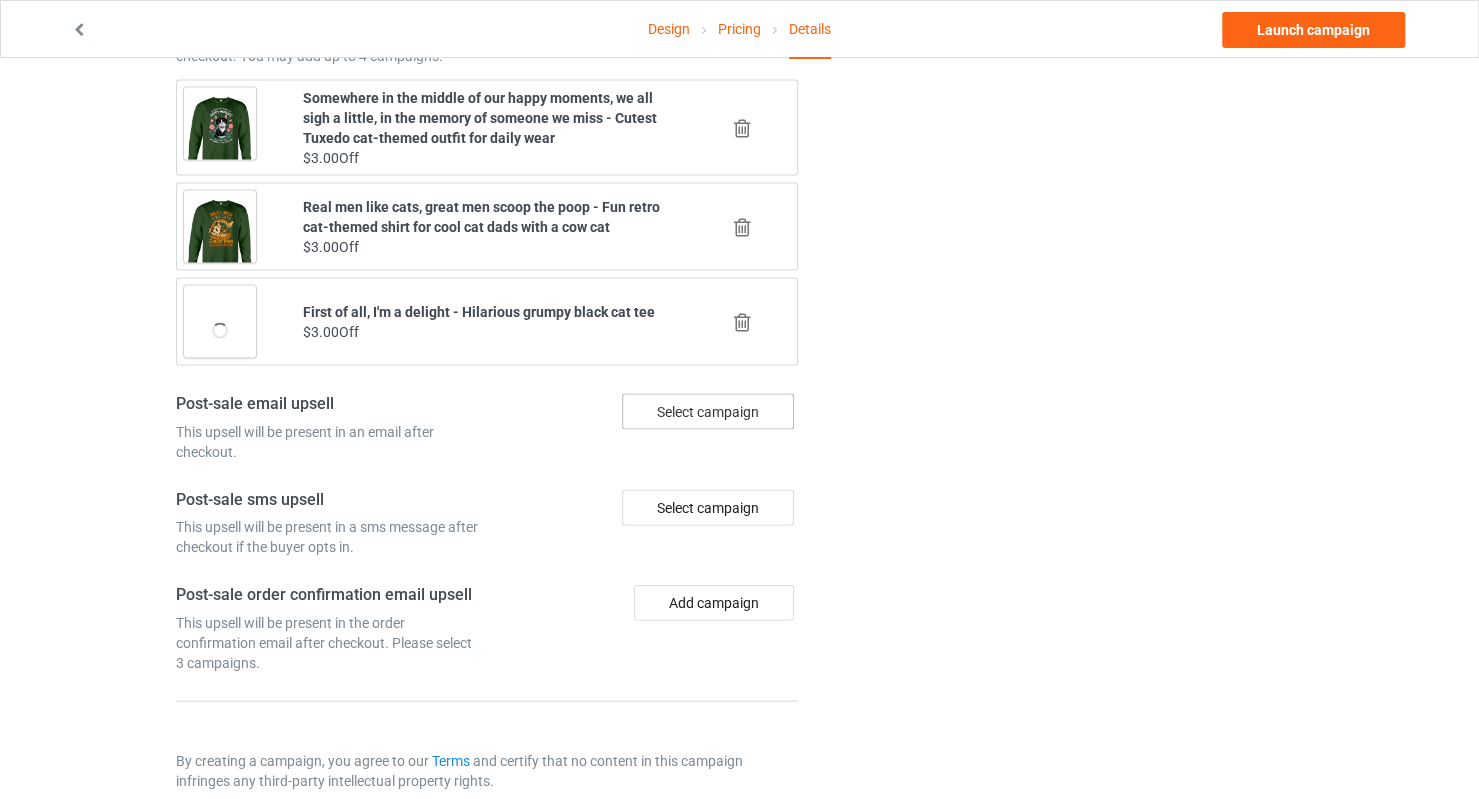 click on "Select campaign" at bounding box center (708, 412) 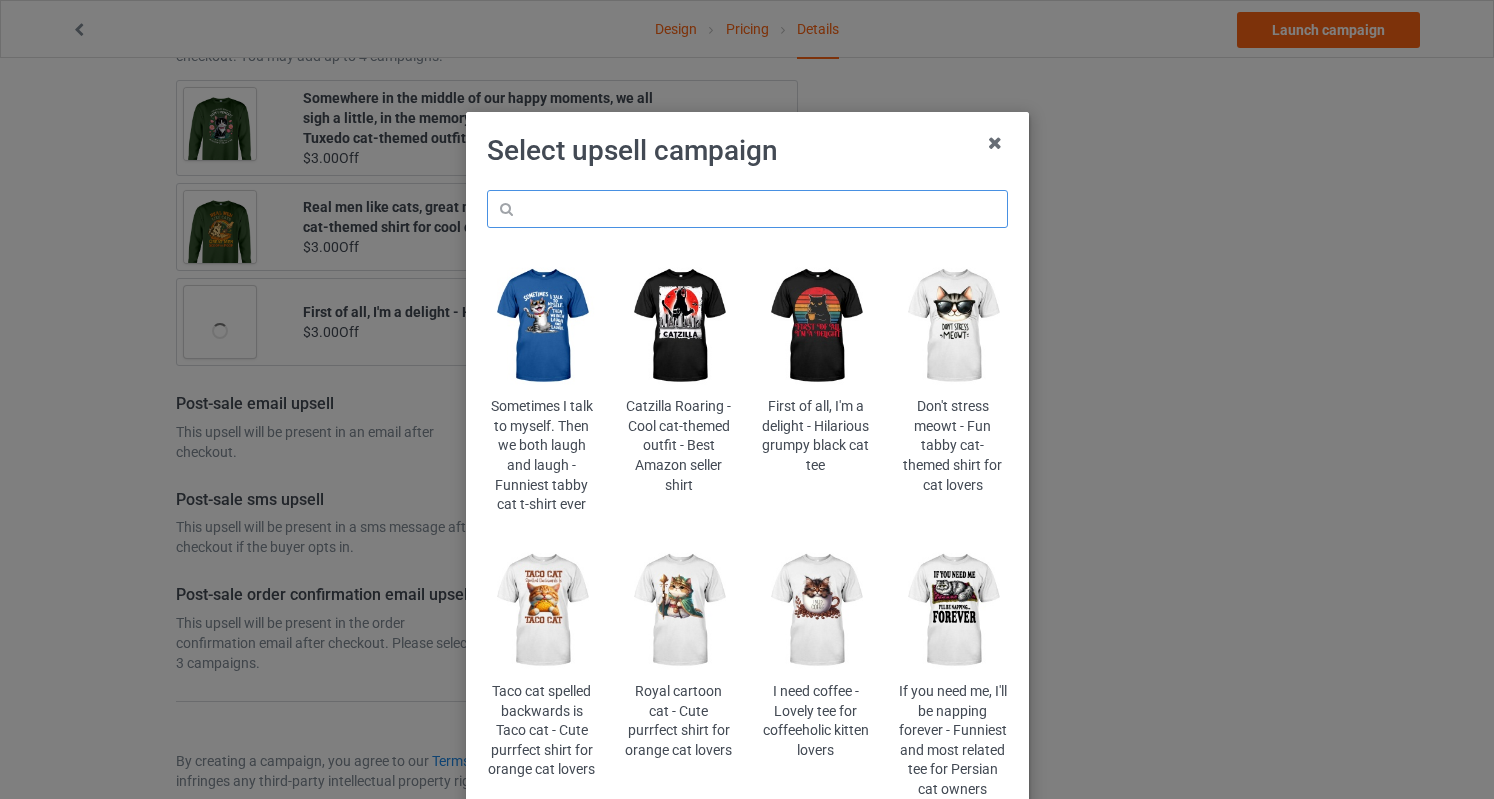 click at bounding box center [747, 209] 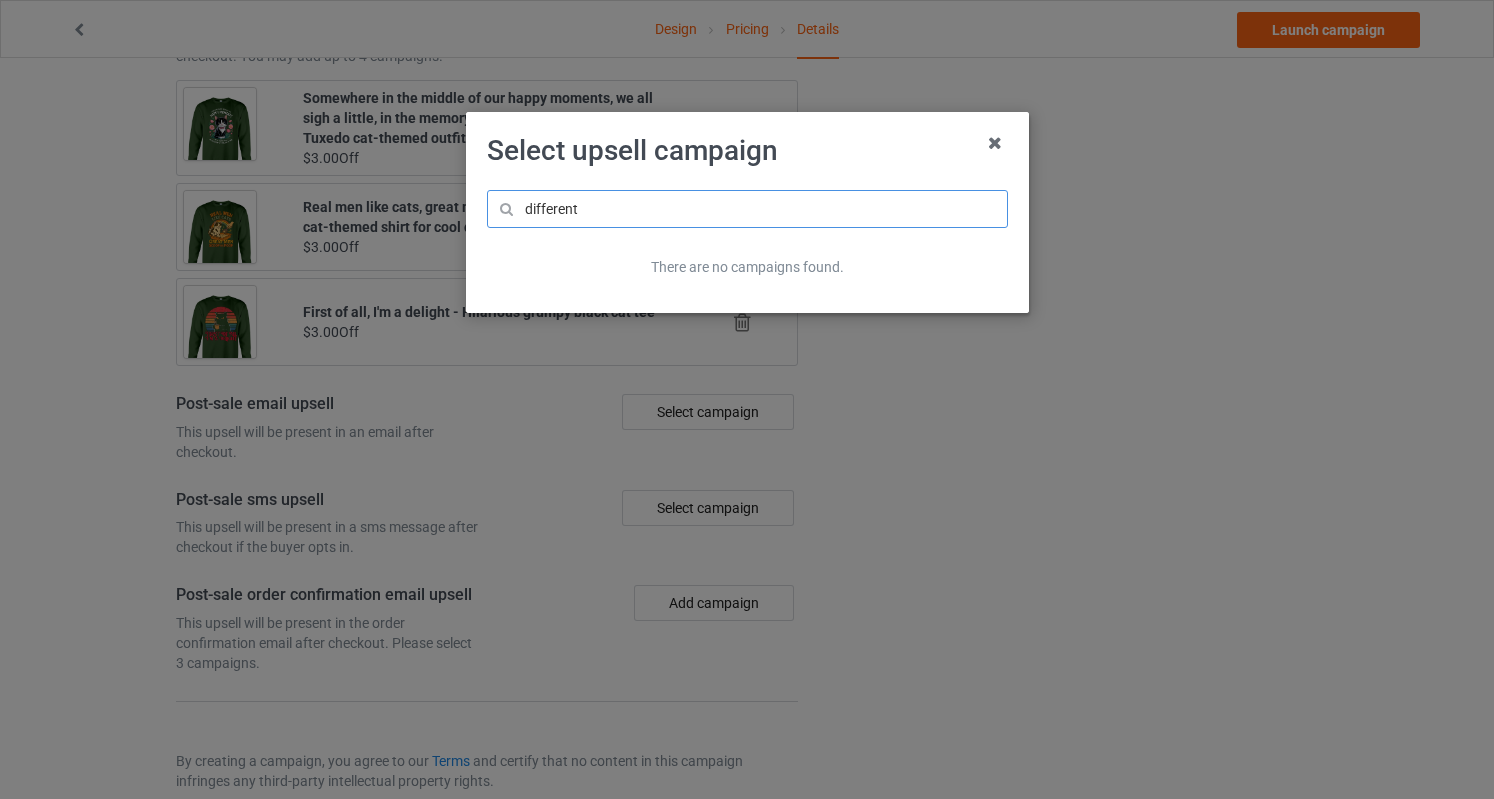 drag, startPoint x: 613, startPoint y: 211, endPoint x: 420, endPoint y: 188, distance: 194.36563 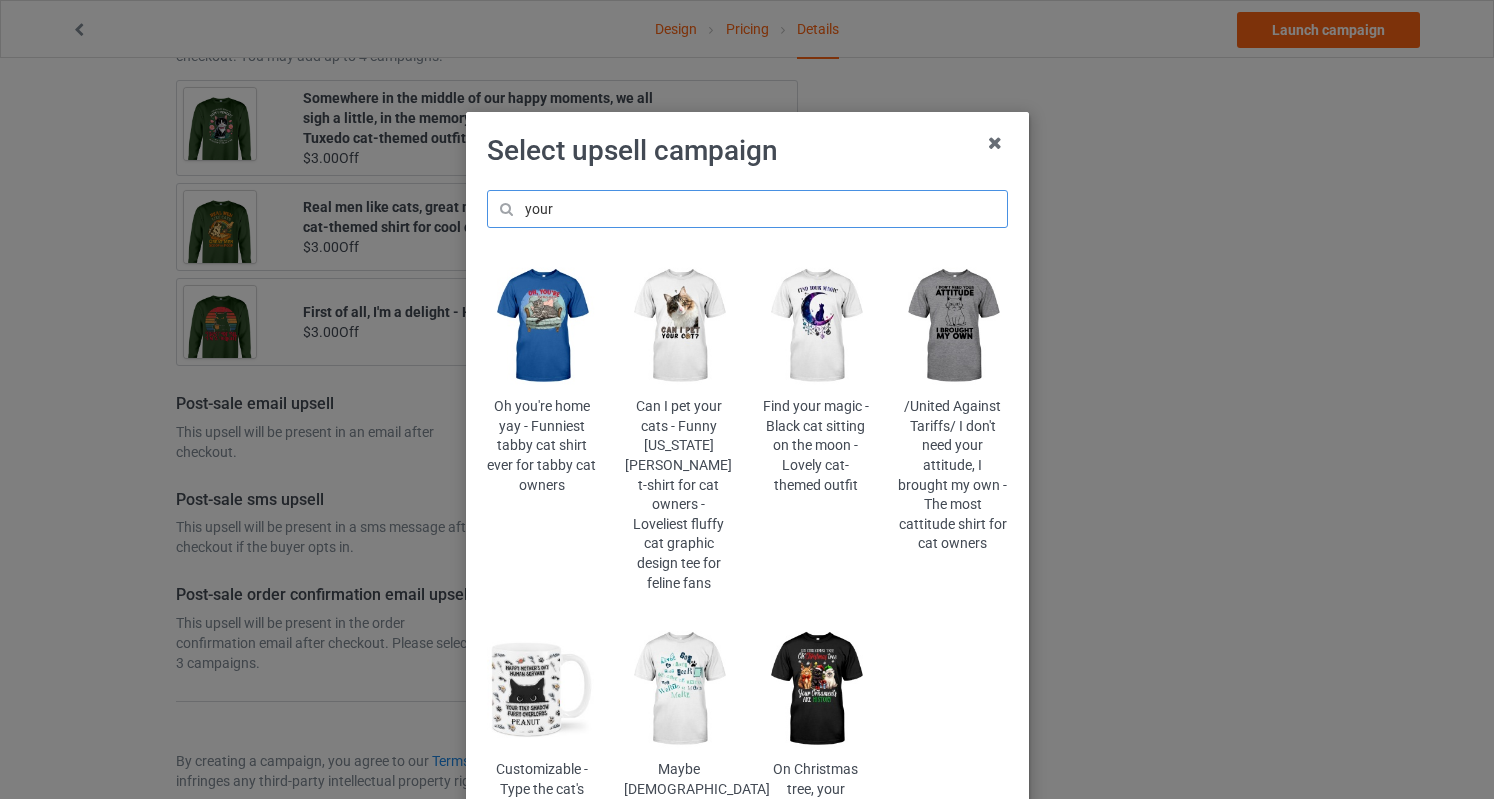 type on "your" 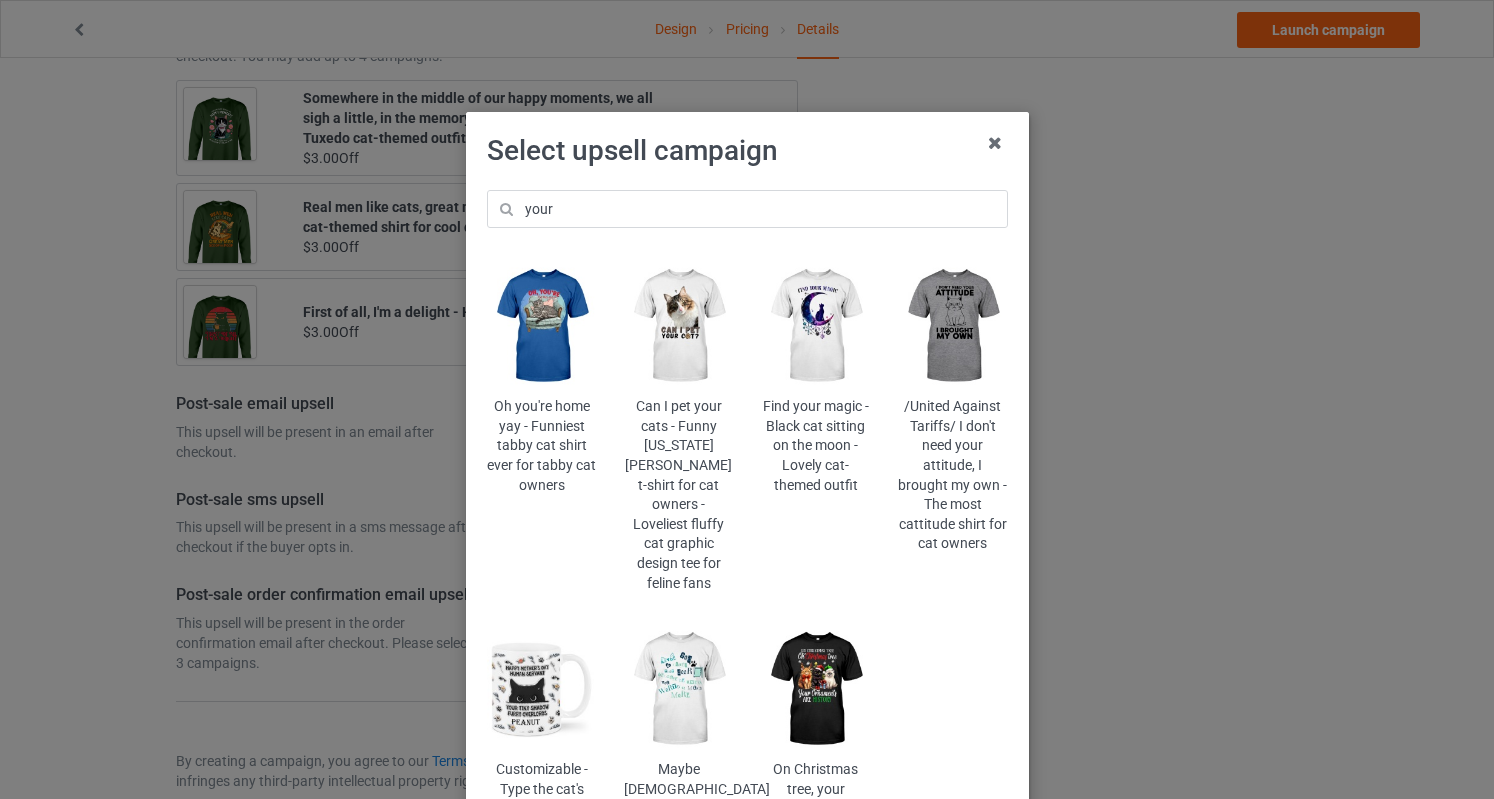 click at bounding box center [678, 326] 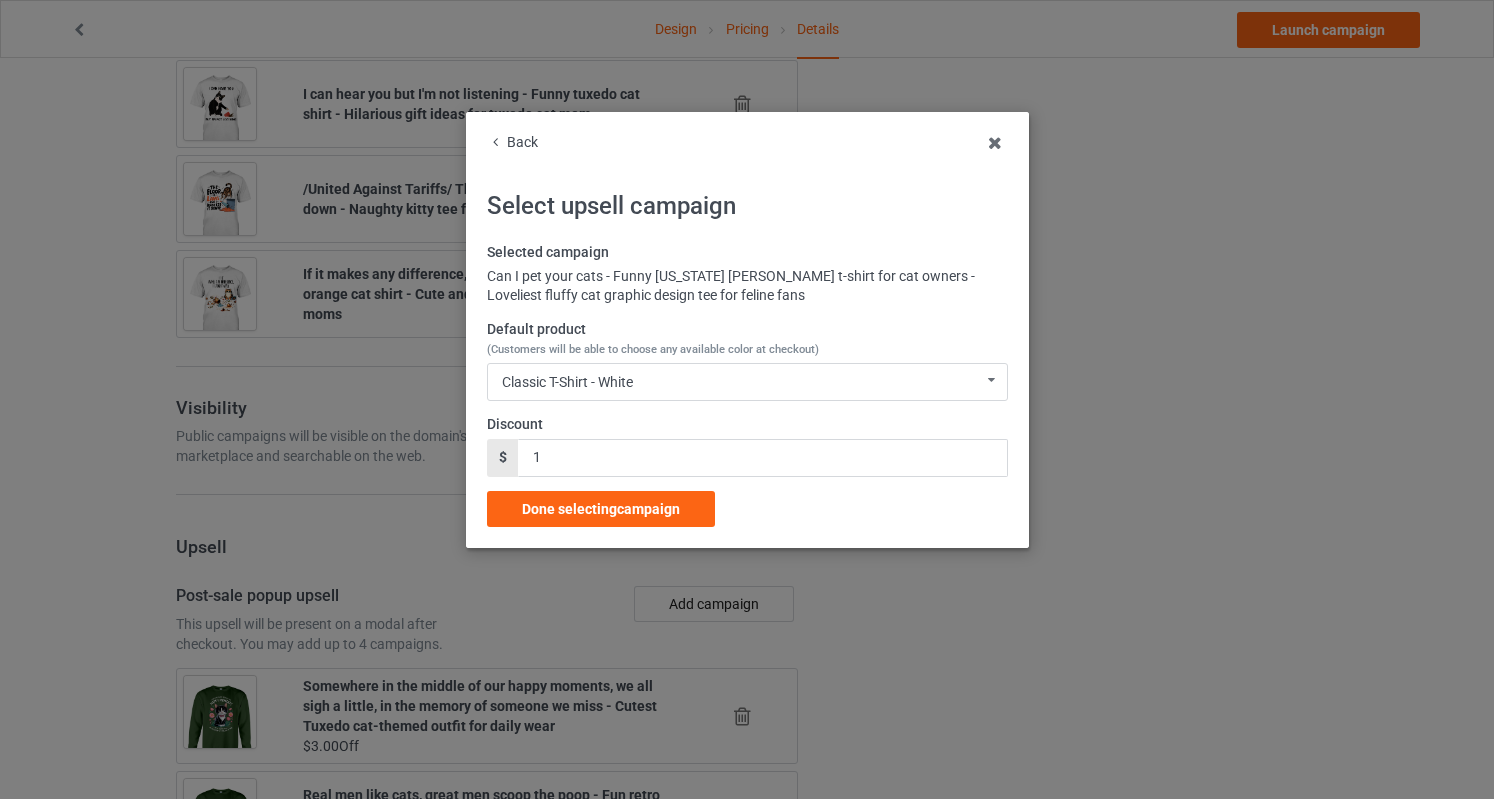 scroll, scrollTop: 2273, scrollLeft: 0, axis: vertical 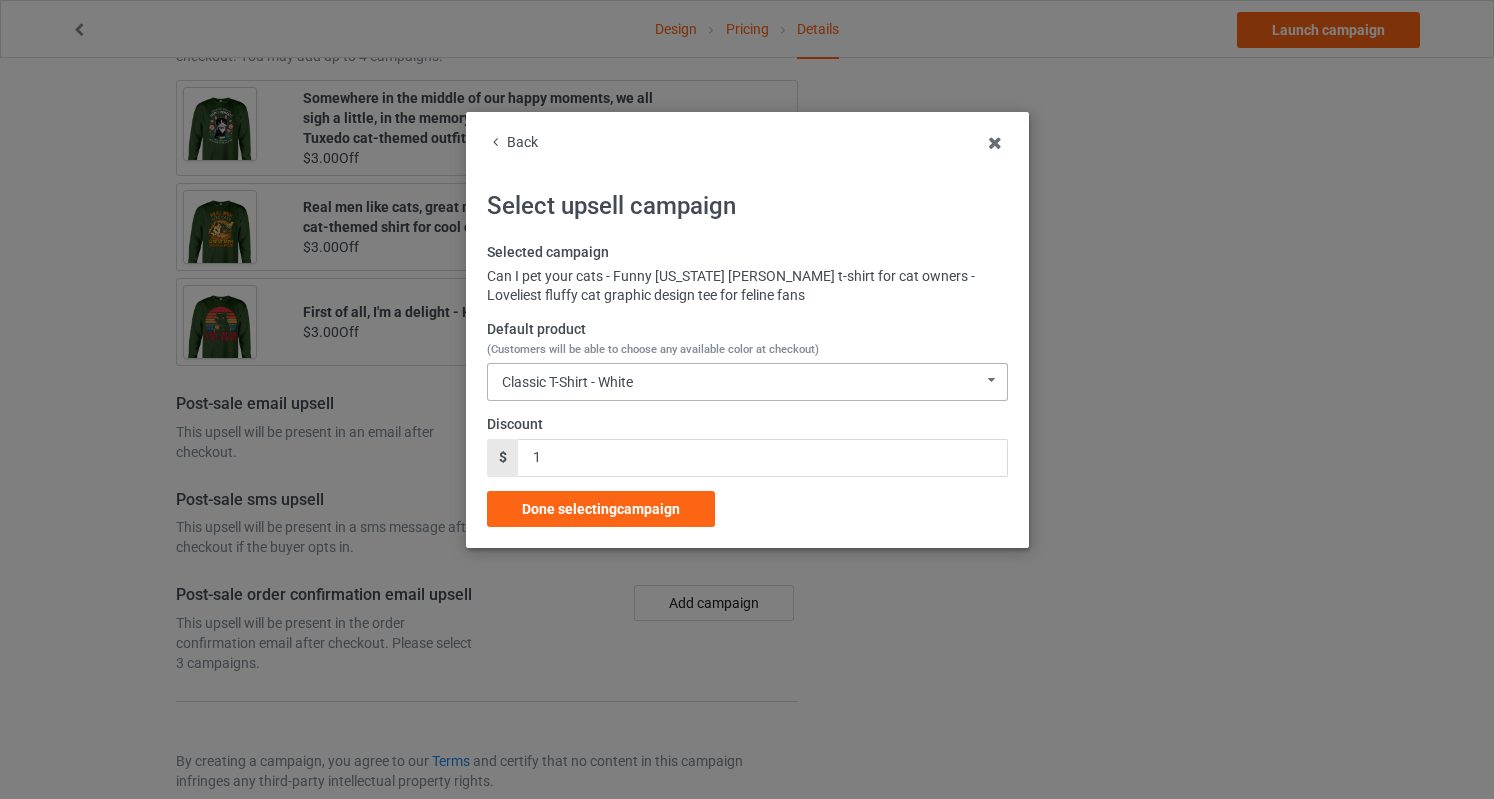 click on "Classic T-Shirt - White Classic T-Shirt - White Classic T-Shirt - Kelly Classic T-Shirt - Light Blue Classic T-Shirt - Classic Pink Ladies T-Shirt - White Ladies T-Shirt - Irish Green Ladies T-Shirt - Light Blue Ladies T-Shirt - Light Pink Long Sleeve Tee - White Long Sleeve Tee - Irish Green Long Sleeve Tee - Carolina Blue Long Sleeve Tee - Light Pink Crewneck Sweatshirt - White Crewneck Sweatshirt - Irish Green Crewneck Sweatshirt - Light Blue Crewneck Sweatshirt - Light Pink Hooded Sweatshirt - White Hooded Sweatshirt - Irish Green Hooded Sweatshirt - Carolina Blue Hooded Sweatshirt - Light Pink Mug - White Mug - Kelly Mug - Light Blue Mug - Classic Pink Color Changing Mug - White Color Changing Mug - Kelly Color Changing Mug - Light Blue Color Changing Mug - Classic Pink V-Neck T-Shirt - White V-Neck T-Shirt - Royal Blue V-Neck T-Shirt - Kelly 9C5E30D251A0F6-D3D4BB7CD518-GS1-TC0-WHT 9C5E30D251A0F6-D3D4BB7CD518-GS1-TC0-KGR 9C5E30D251A0F6-D3D4BB7CD518-GS1-TC0-LTB 9C5E30D251A0F6-D3D4BB7CD518-GS1-TC0-PNK" at bounding box center [747, 382] 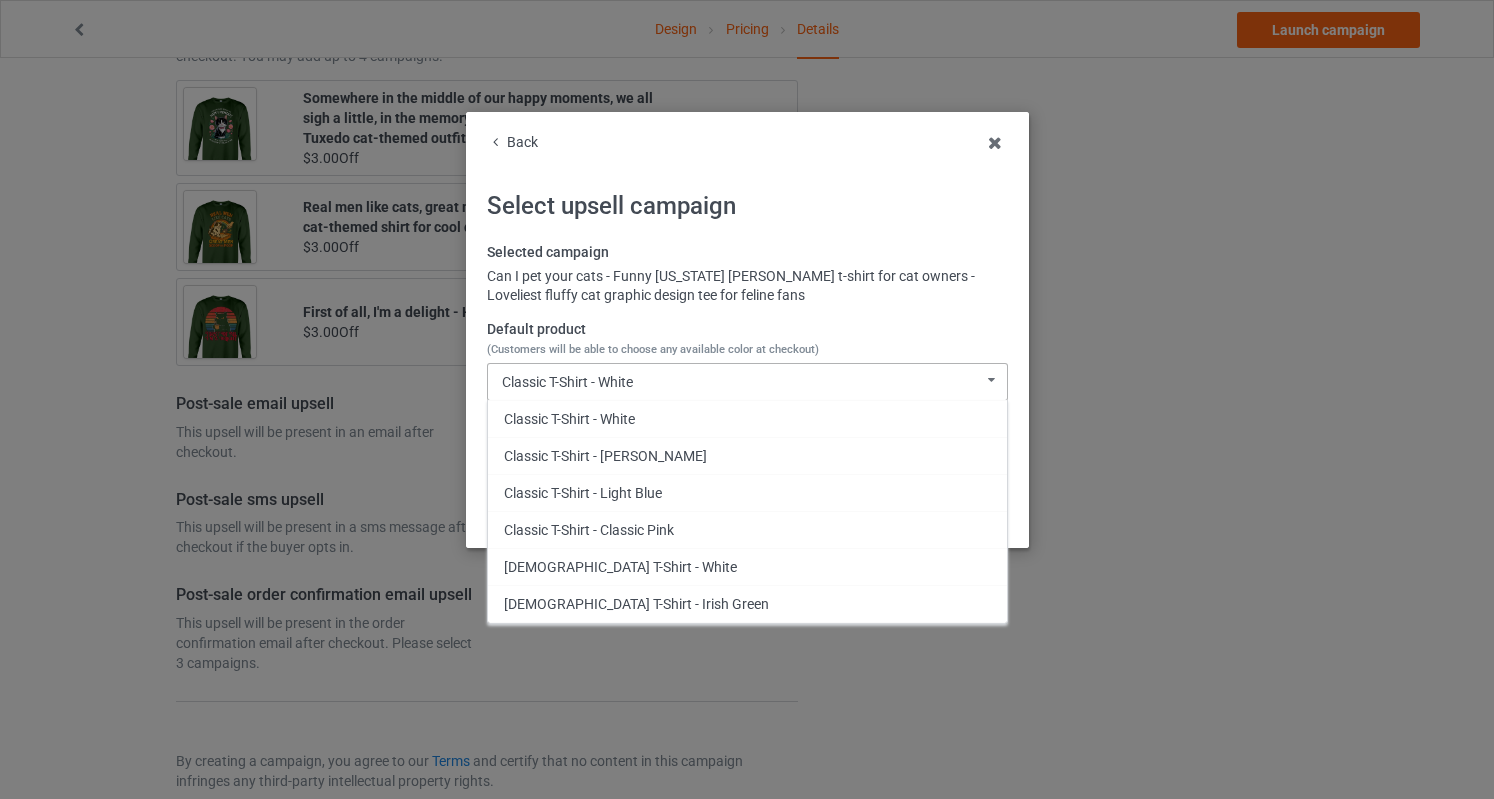 scroll, scrollTop: 200, scrollLeft: 0, axis: vertical 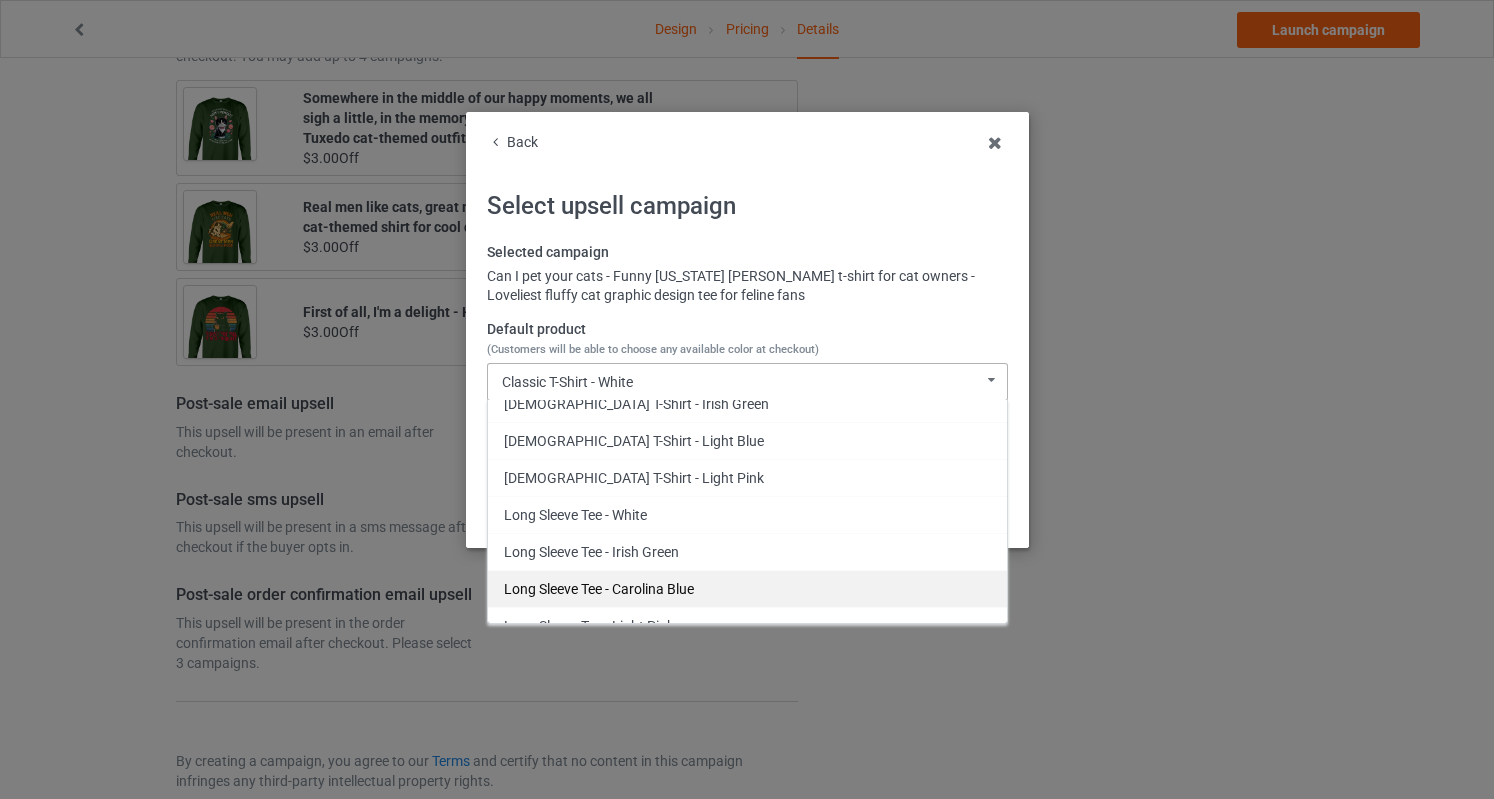 click on "Long Sleeve Tee - Carolina Blue" at bounding box center [747, 588] 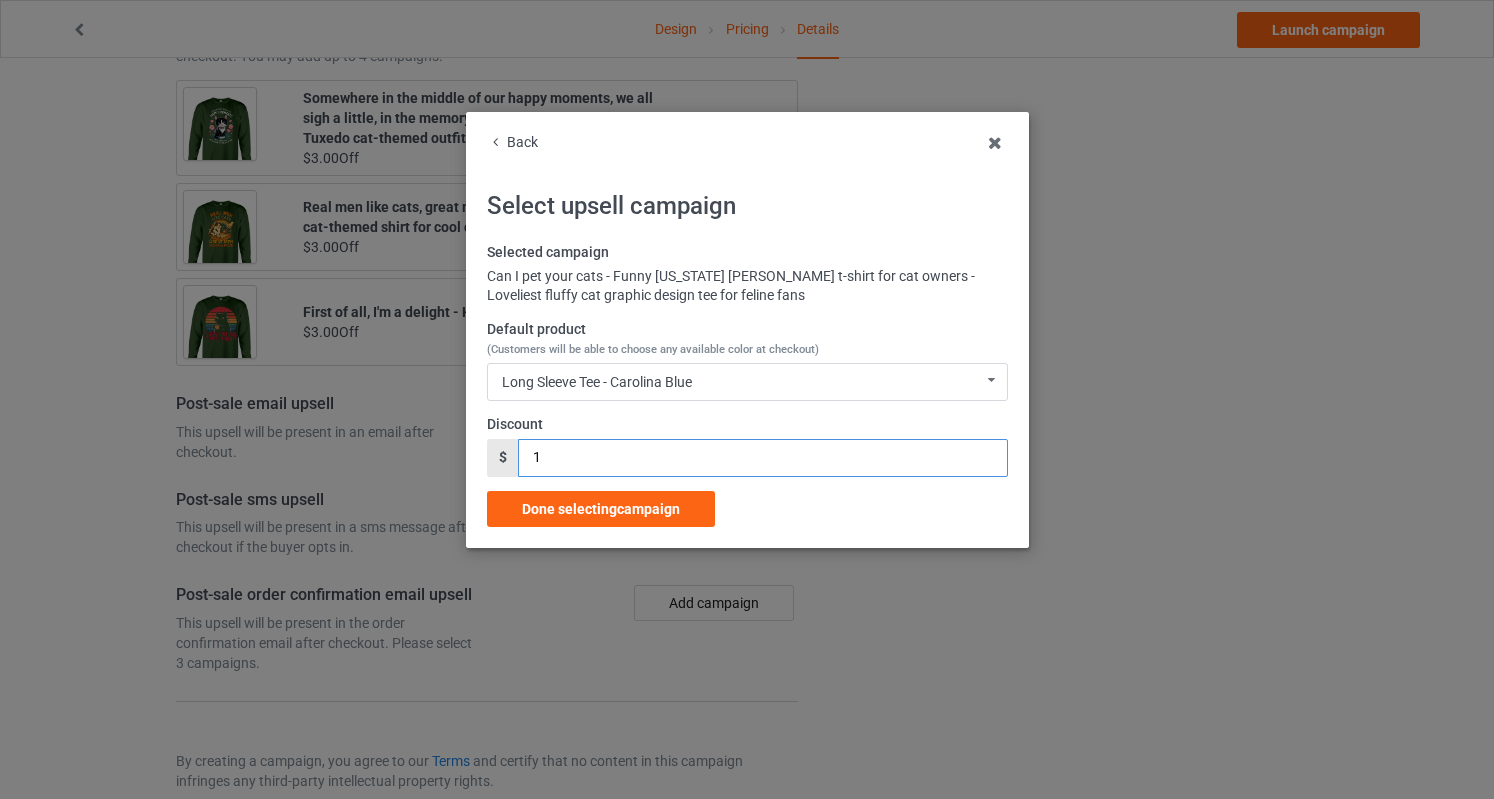 drag, startPoint x: 497, startPoint y: 457, endPoint x: 446, endPoint y: 454, distance: 51.088158 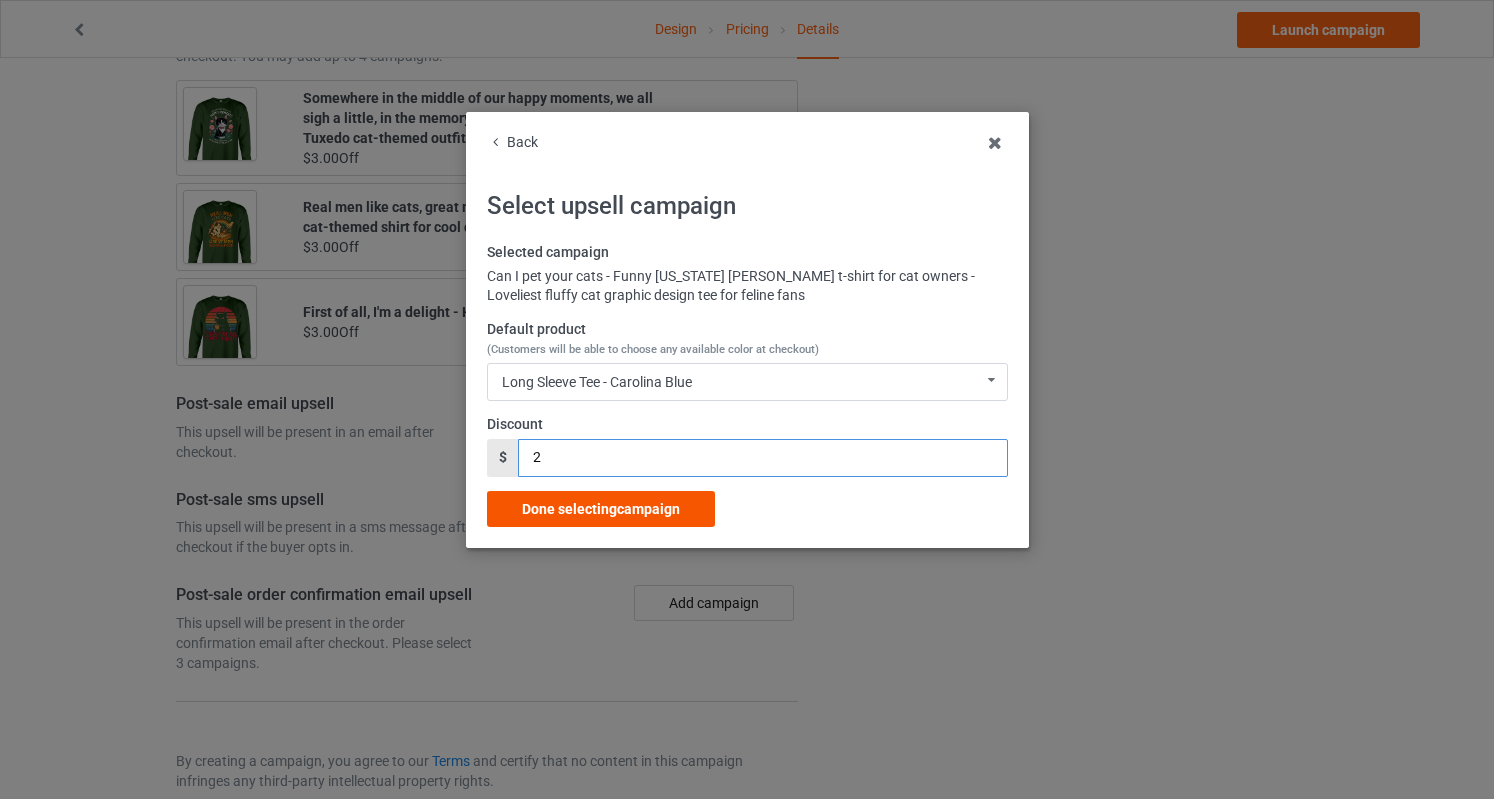 type on "2" 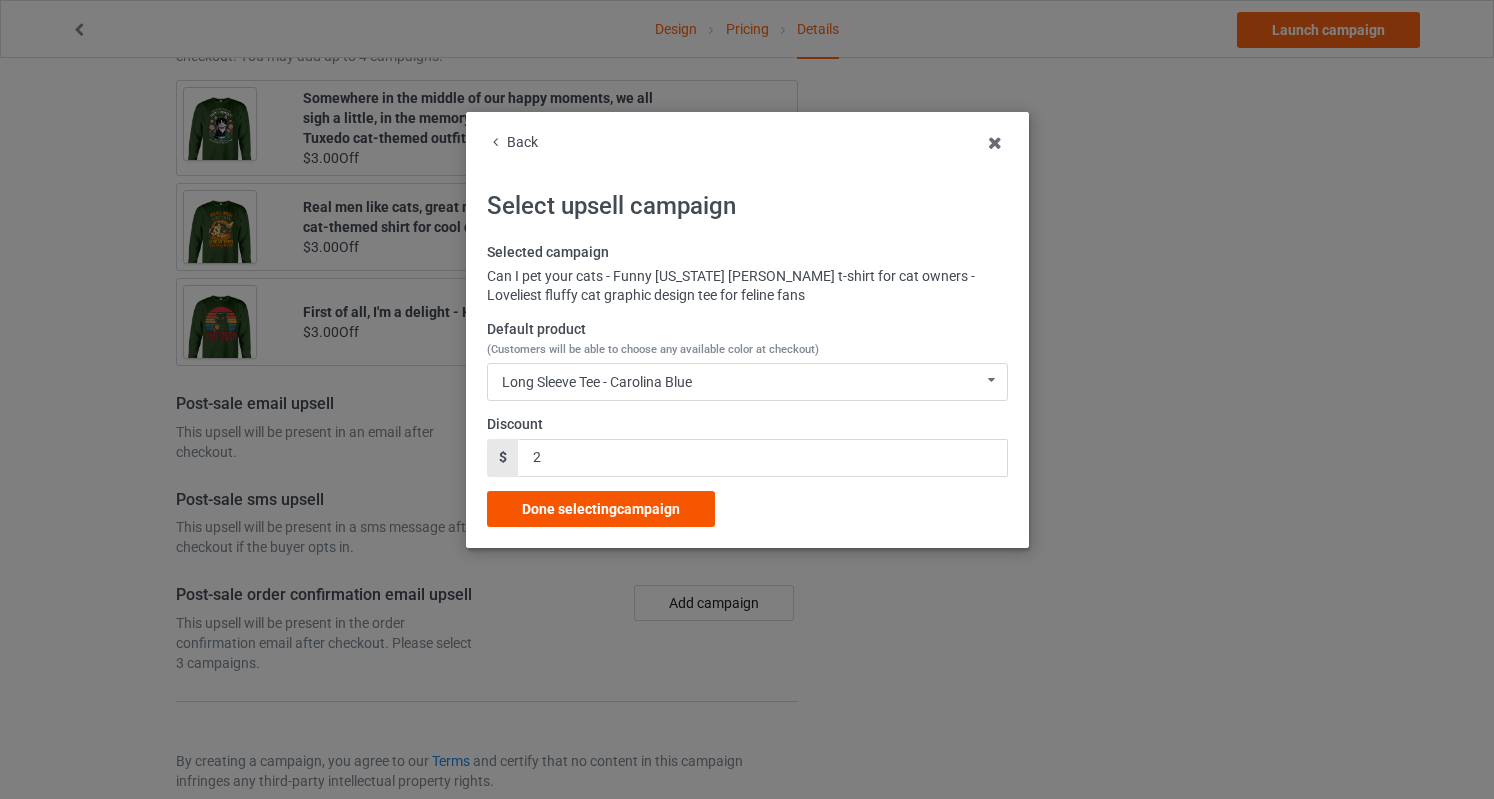 click on "Done selecting  campaign" at bounding box center [601, 509] 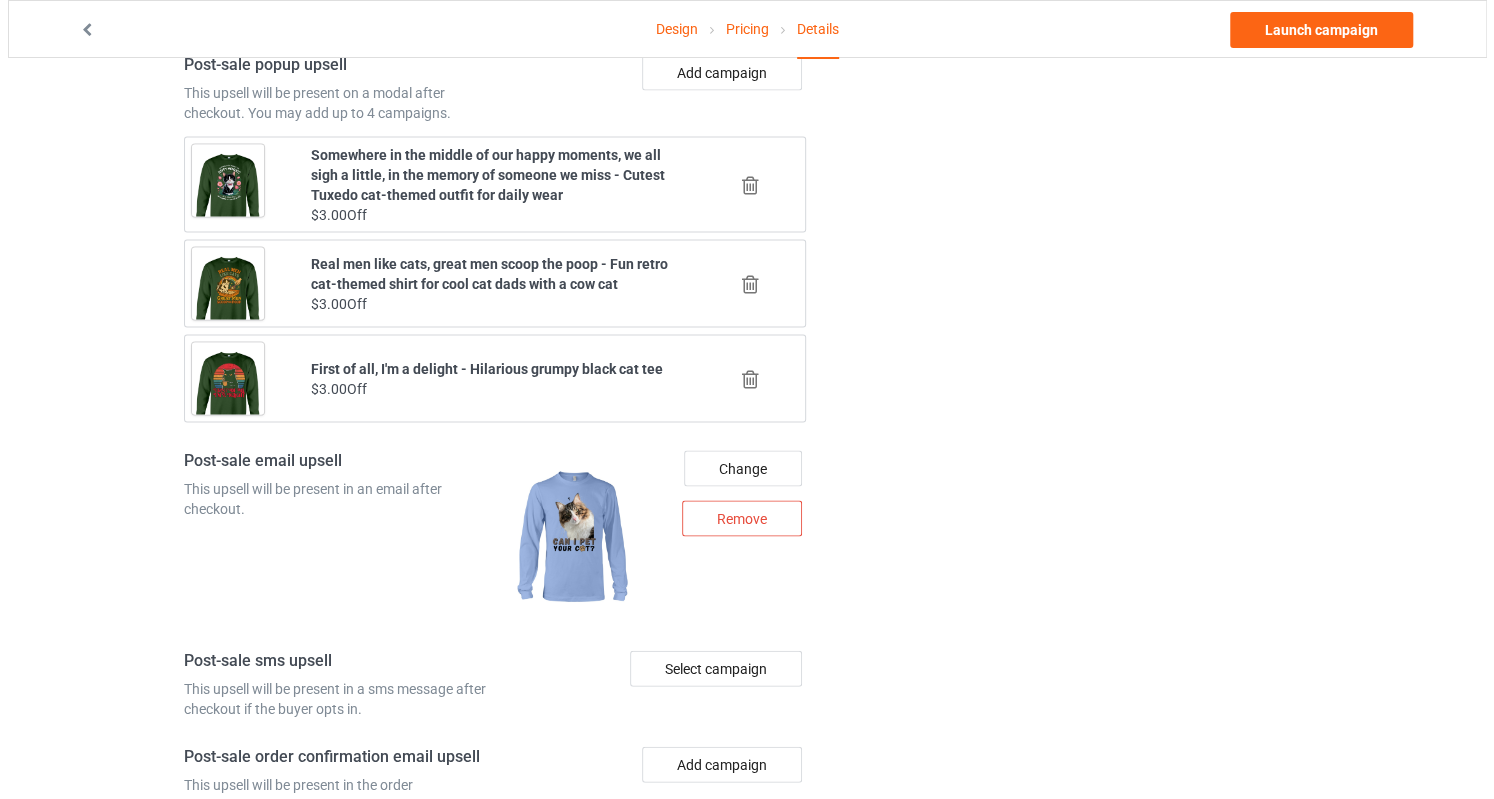 scroll, scrollTop: 2291, scrollLeft: 0, axis: vertical 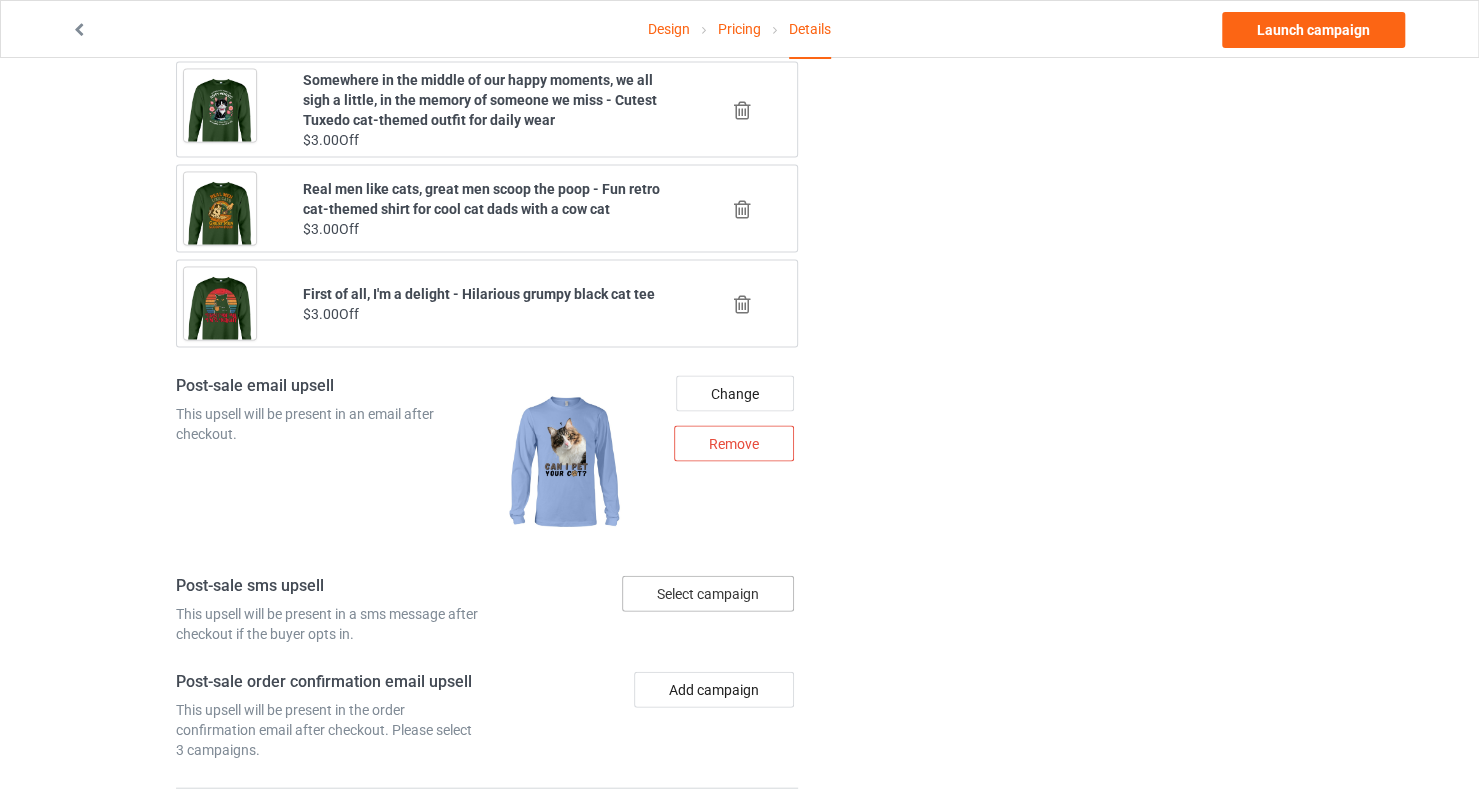 click on "Select campaign" at bounding box center (708, 594) 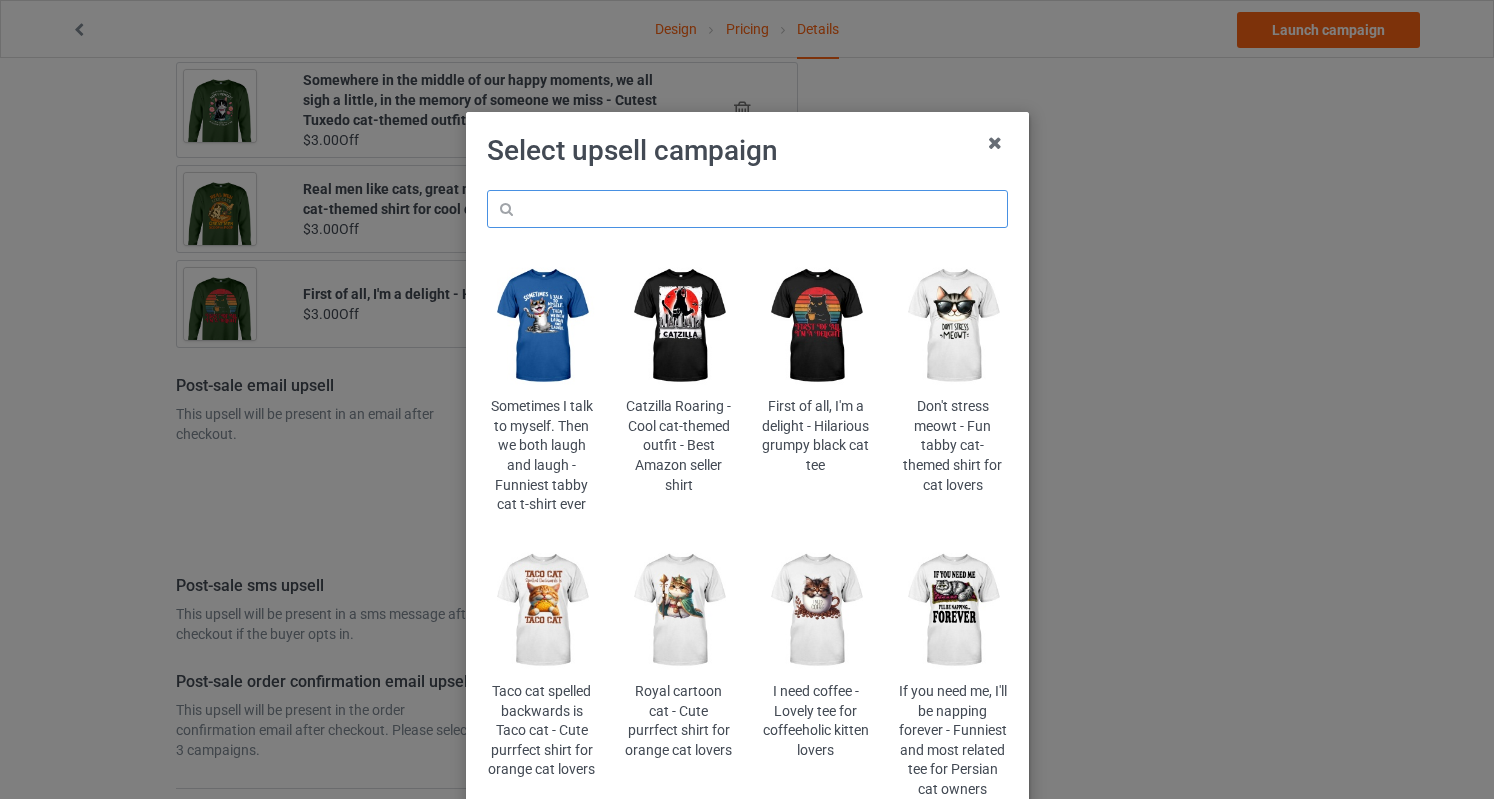 click at bounding box center (747, 209) 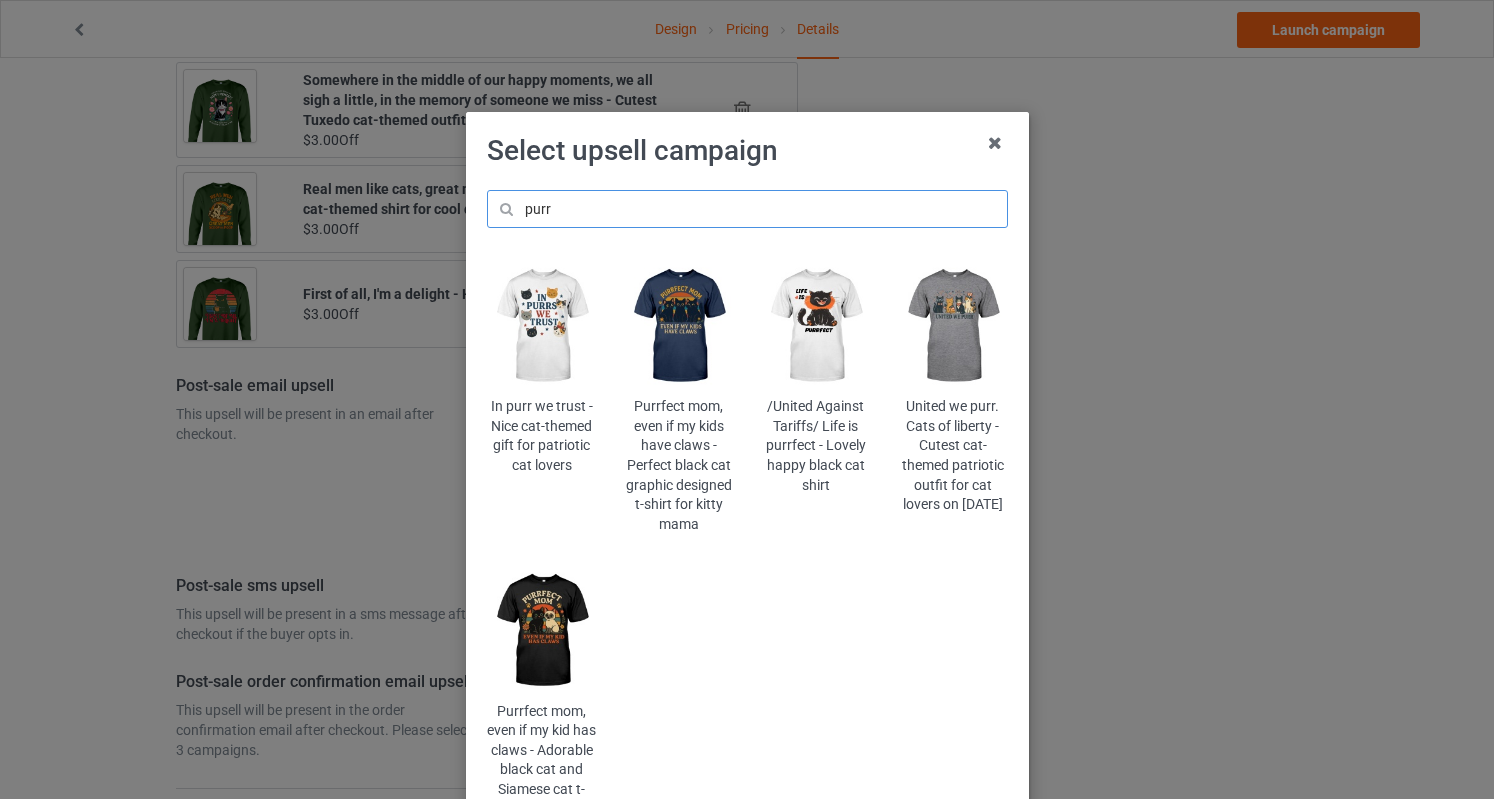 type on "purr" 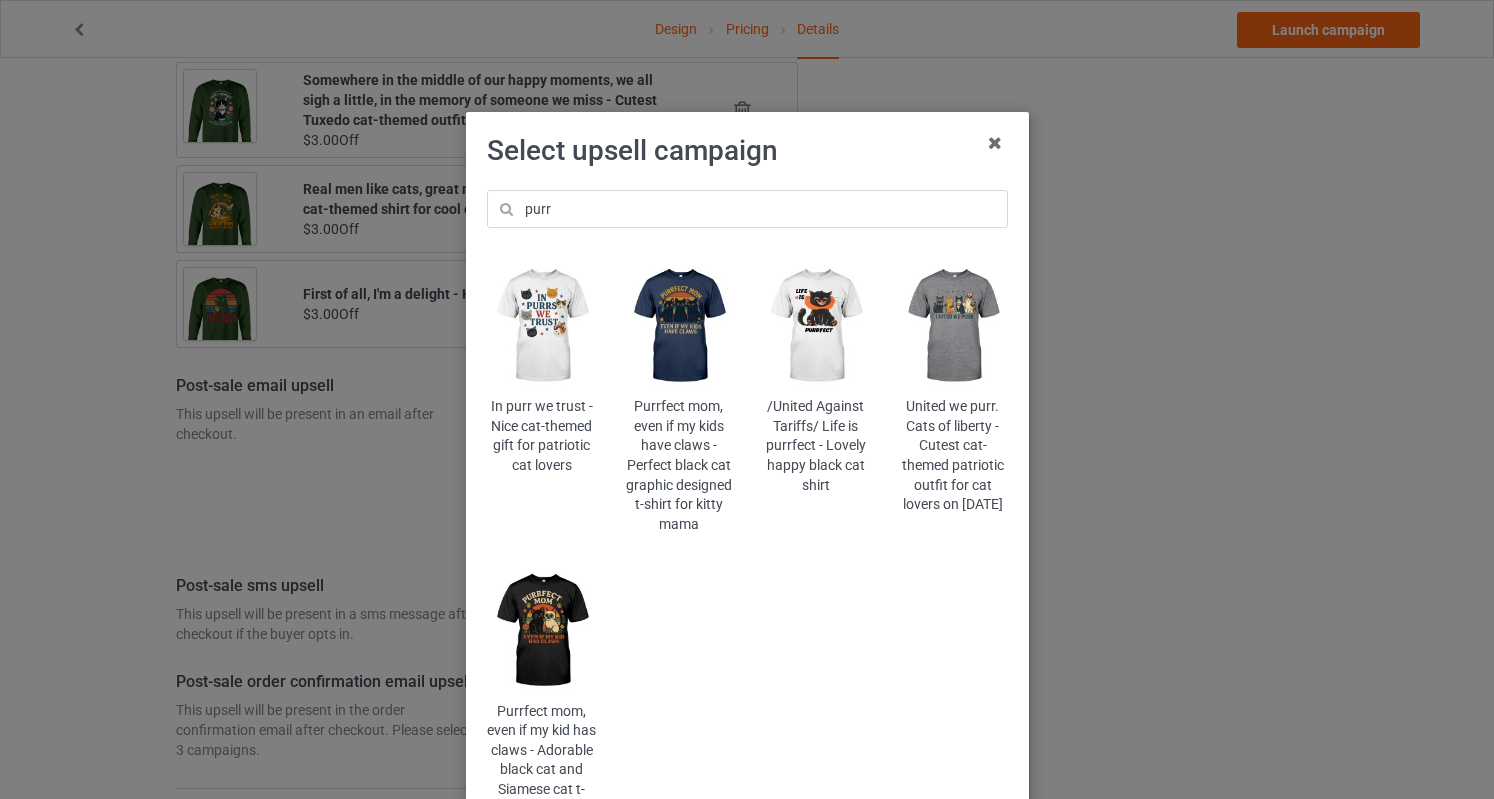 click at bounding box center [541, 630] 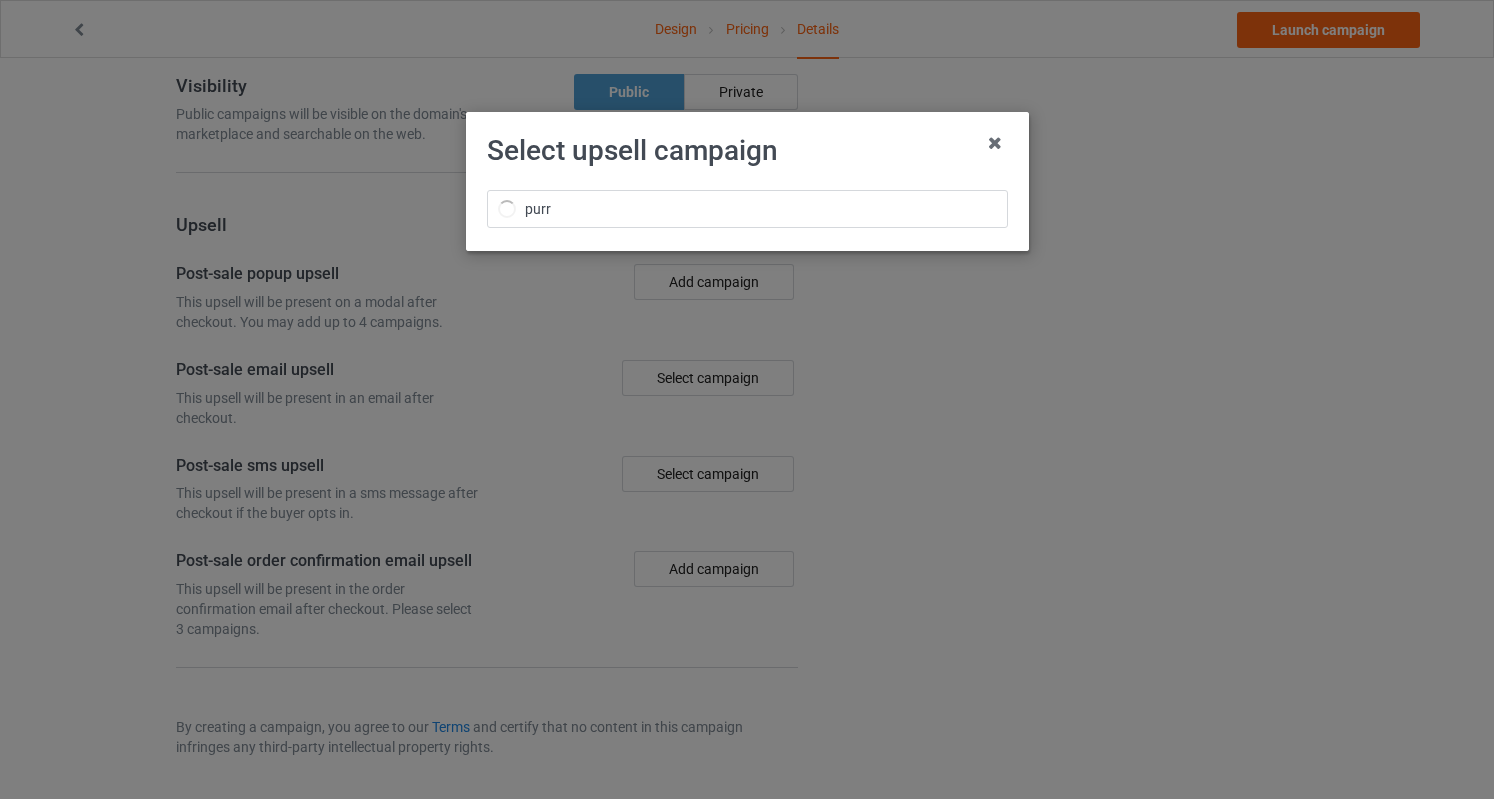 scroll, scrollTop: 1685, scrollLeft: 0, axis: vertical 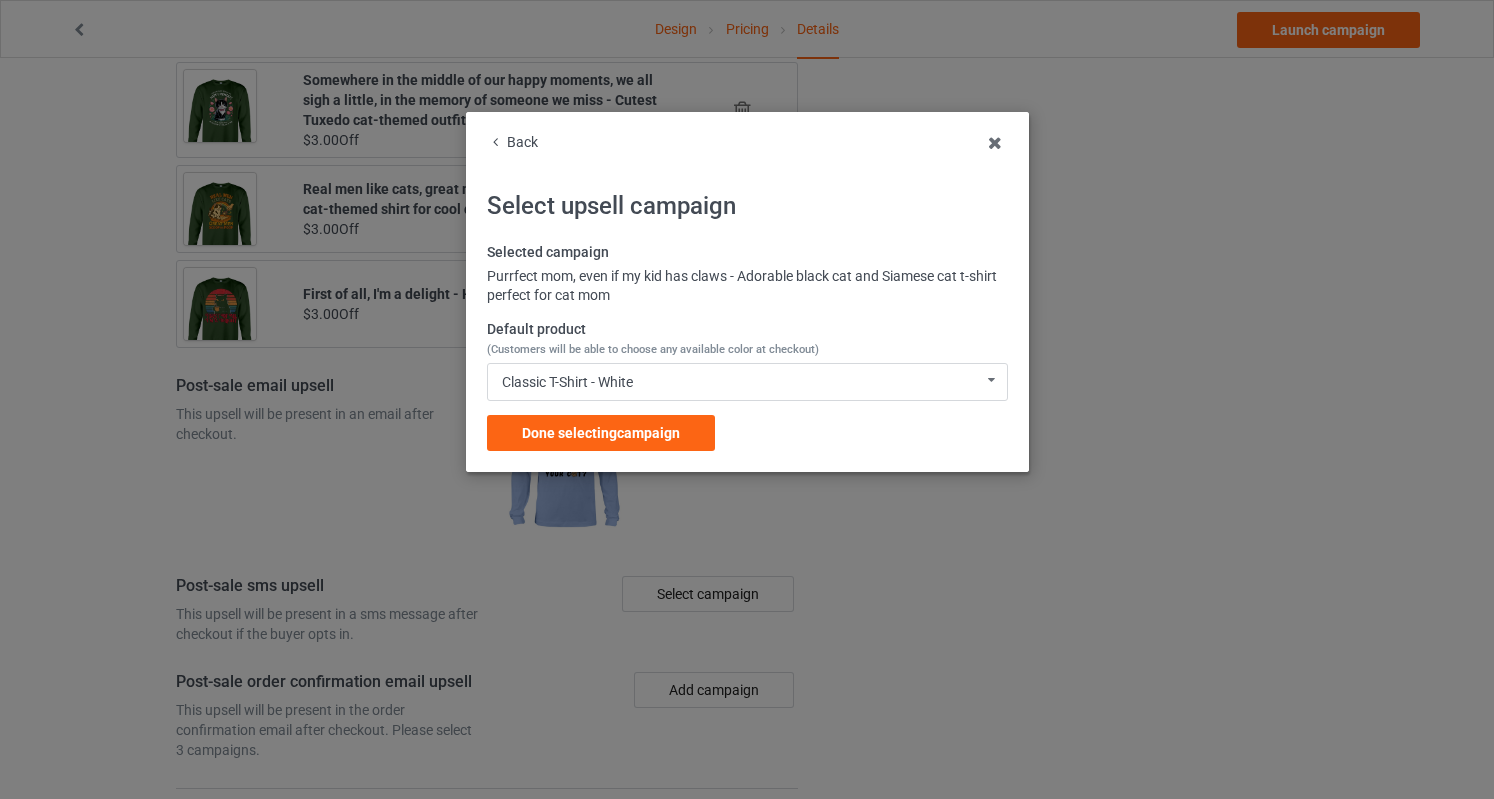 click on "Done selecting  campaign" at bounding box center [601, 433] 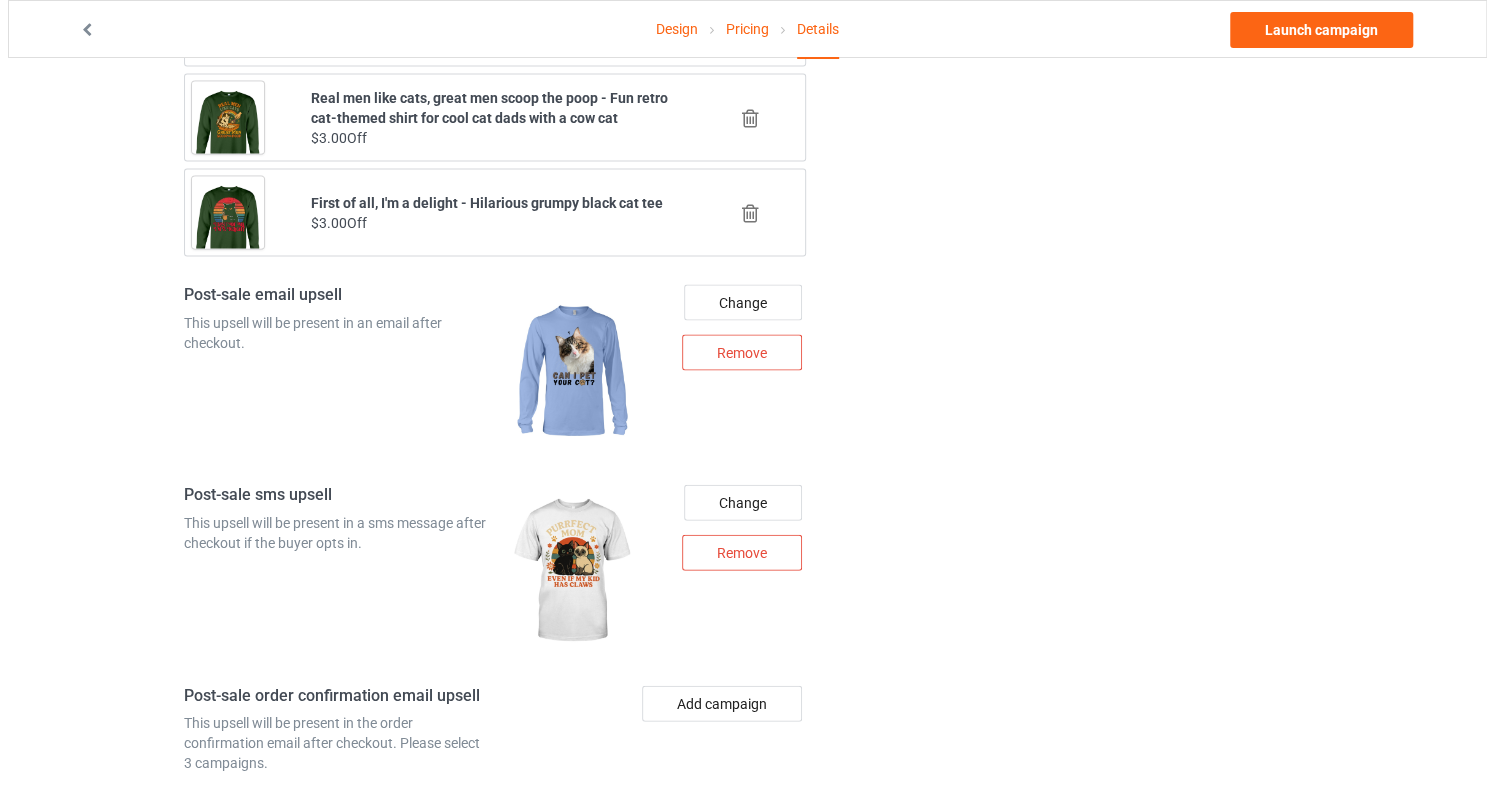 scroll, scrollTop: 2396, scrollLeft: 0, axis: vertical 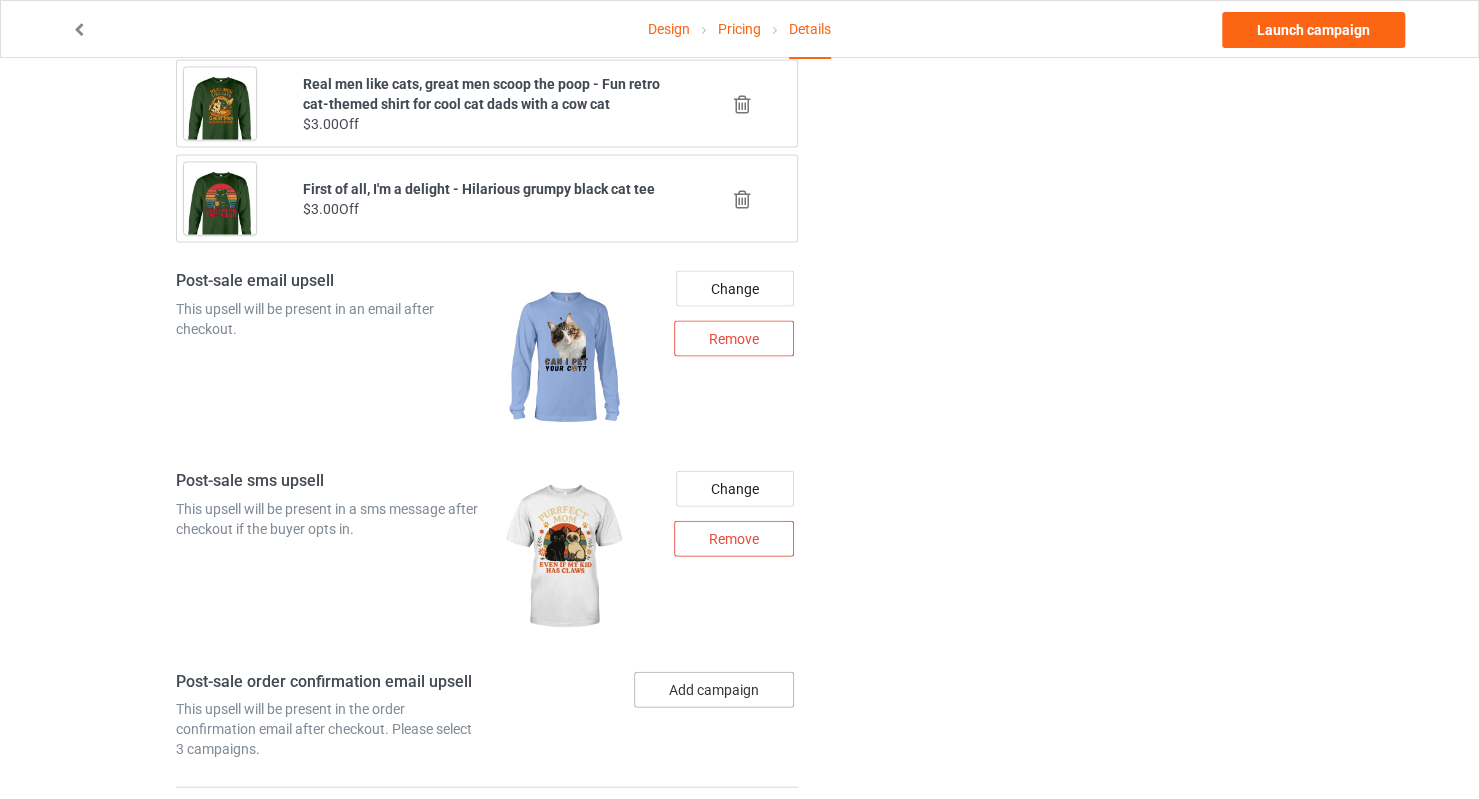 click on "Add campaign" at bounding box center [714, 690] 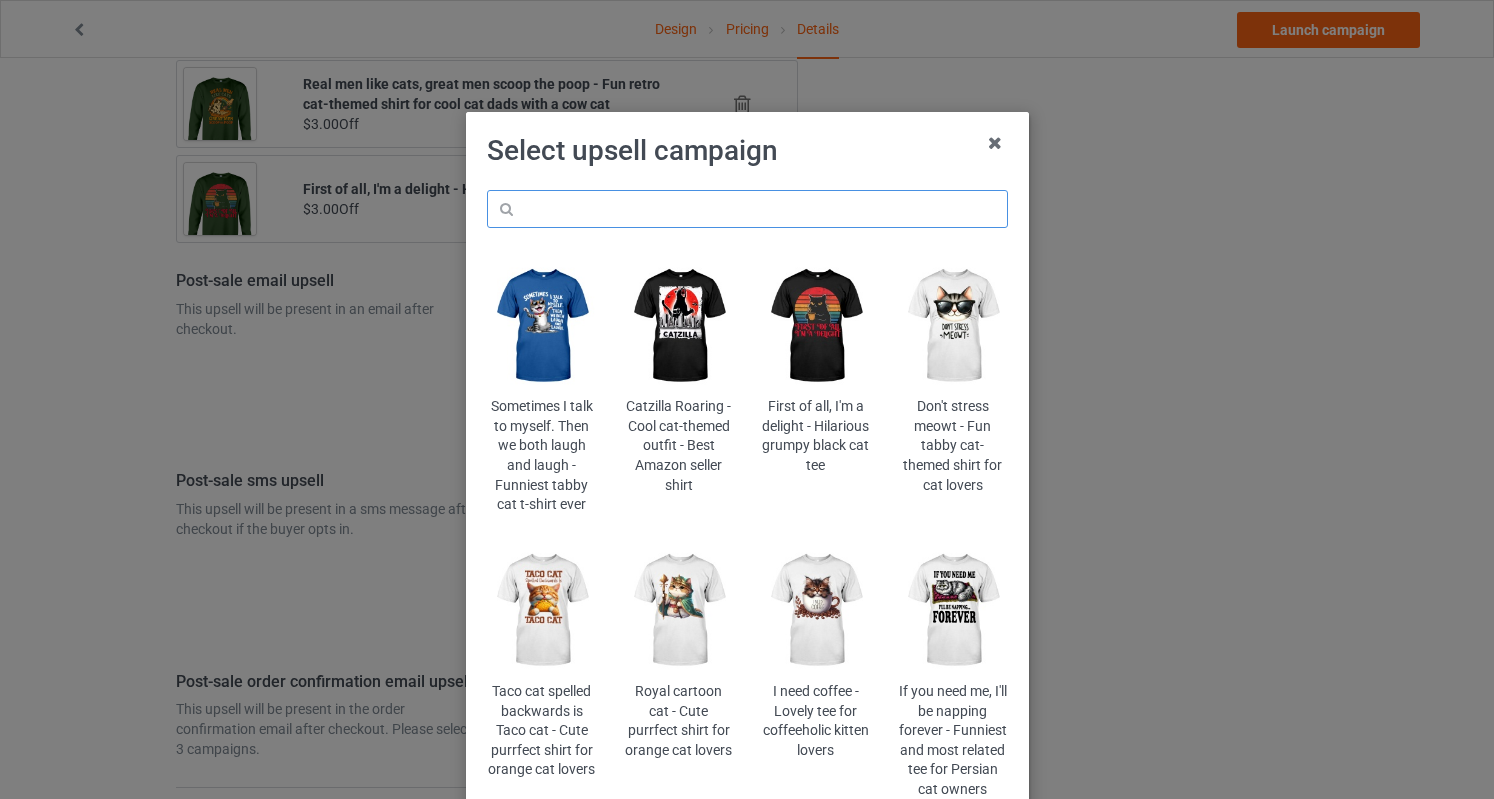 click at bounding box center (747, 209) 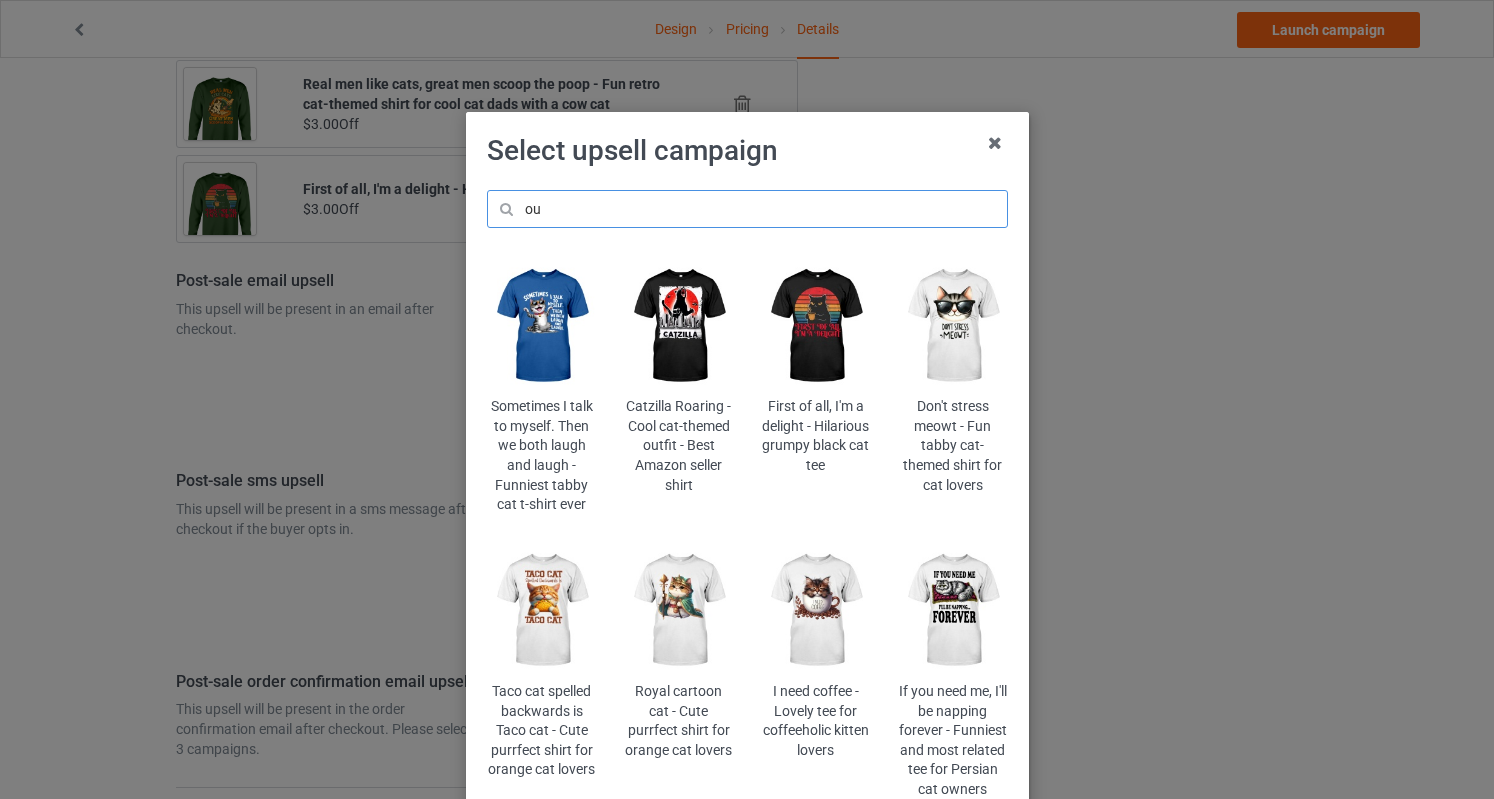 type on "o" 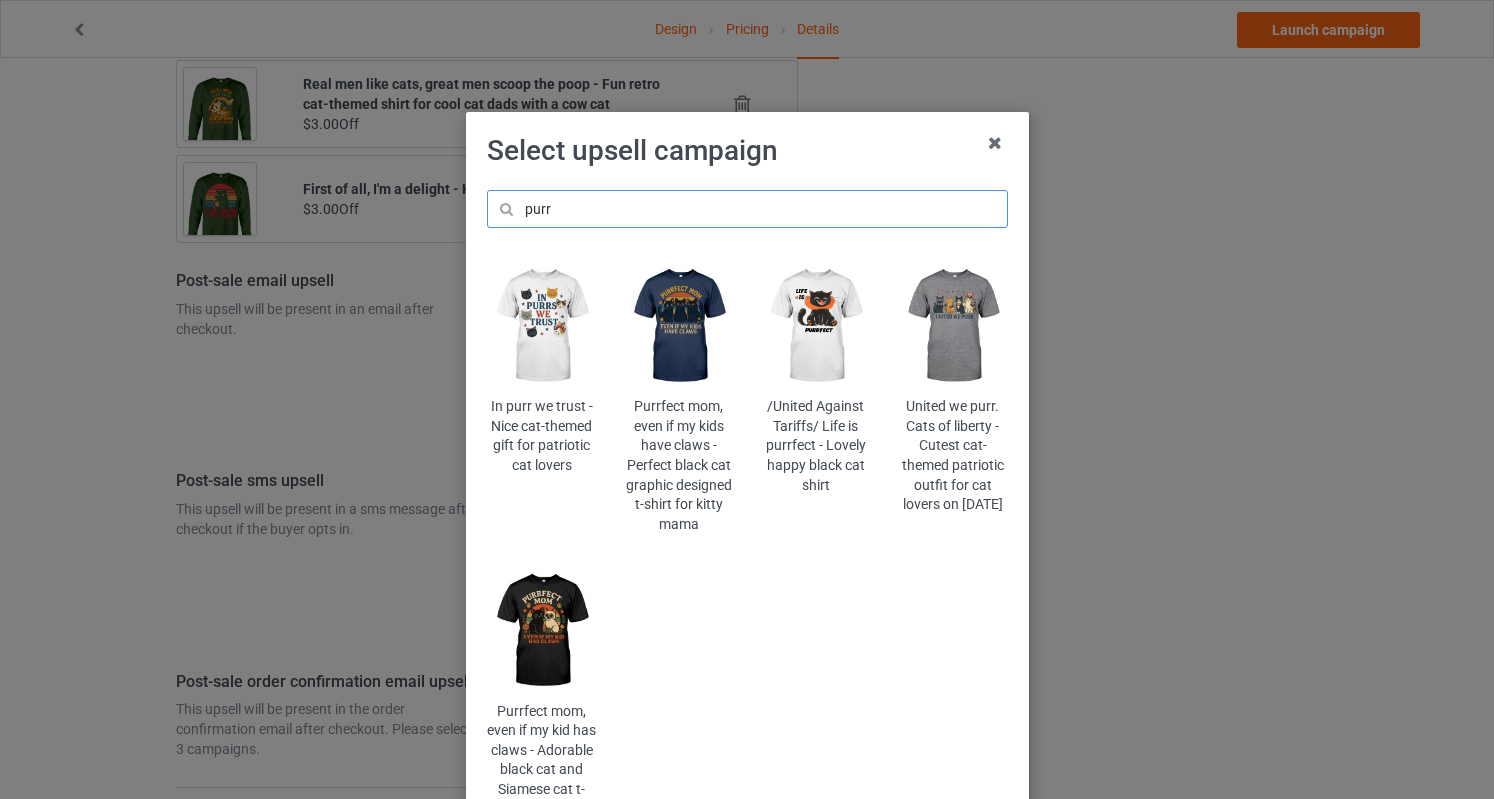 type on "purr" 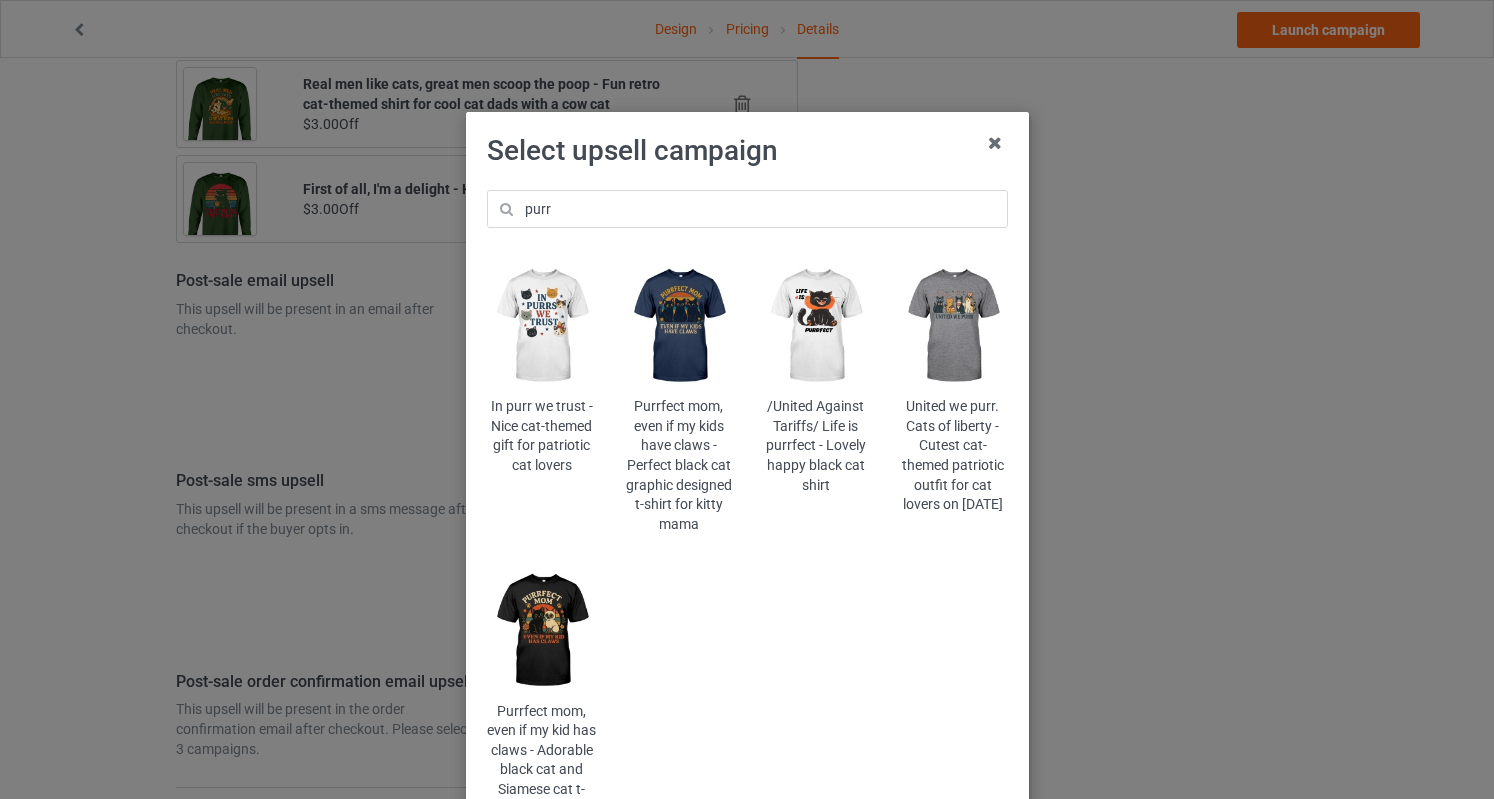 click at bounding box center [678, 326] 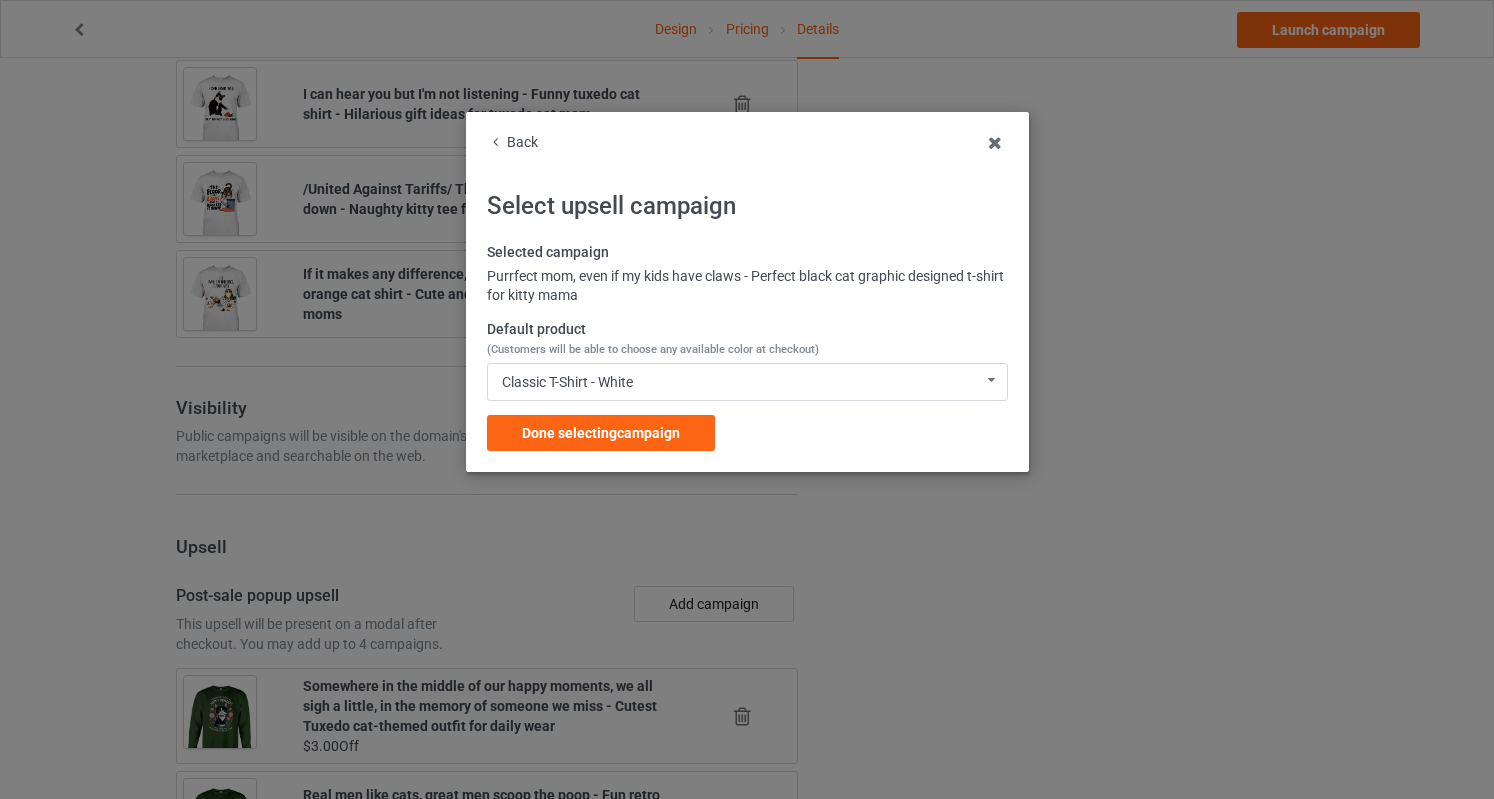 scroll, scrollTop: 2396, scrollLeft: 0, axis: vertical 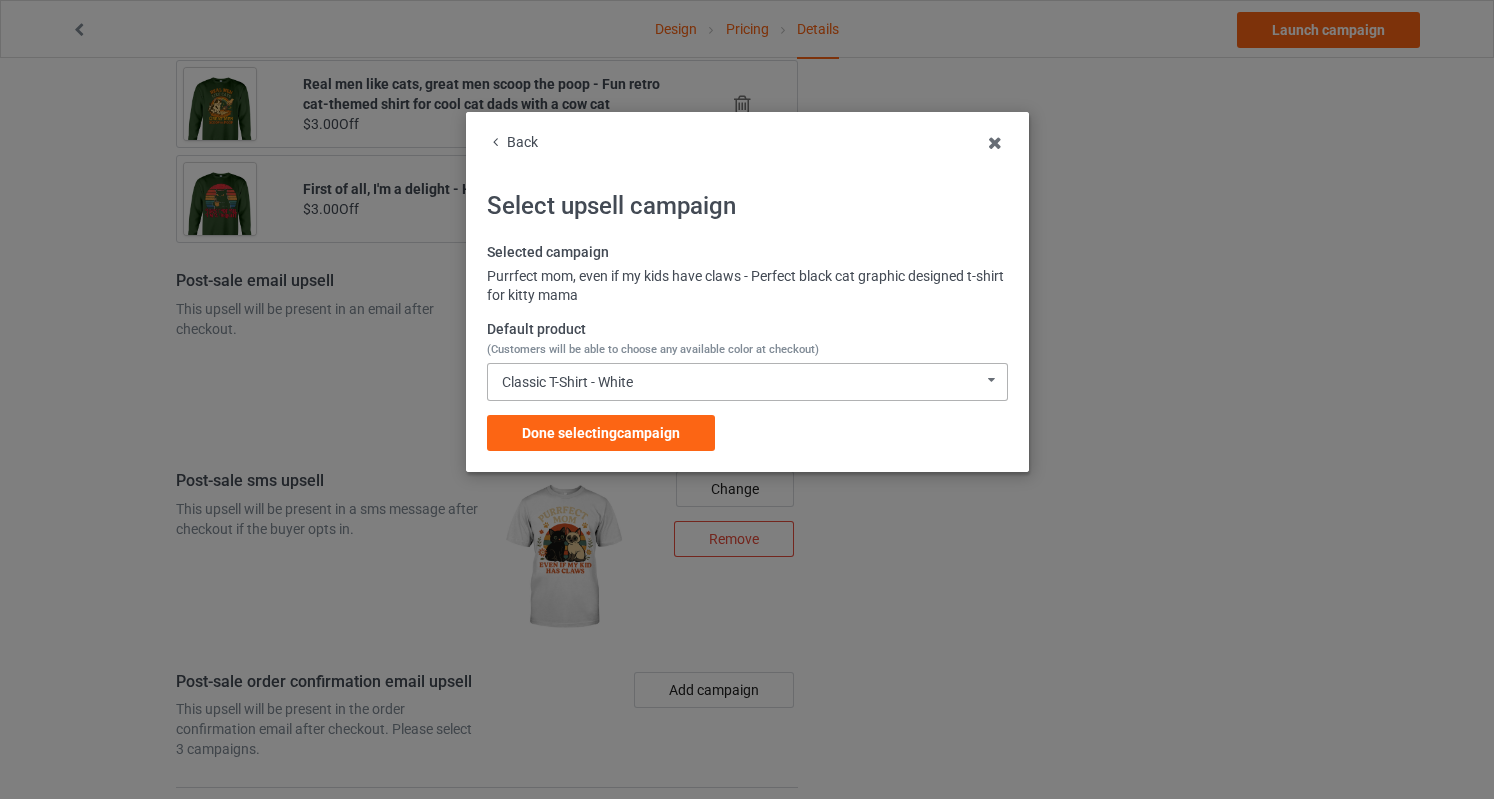 click on "Classic T-Shirt - White Classic T-Shirt - White Classic T-Shirt - Black Classic T-Shirt - Chocolate Classic T-Shirt - J Navy Ladies T-Shirt - White Ladies T-Shirt - Black Ladies T-Shirt - Navy Ladies T-Shirt - Dark Chocolate Long Sleeve Tee - White Long Sleeve Tee - Black Long Sleeve Tee - Navy Long Sleeve Tee - Dark Chocolate Crewneck Sweatshirt - White Crewneck Sweatshirt - Dark Chocolate Crewneck Sweatshirt - Black Crewneck Sweatshirt - Navy Hooded Sweatshirt - White Hooded Sweatshirt - Black Hooded Sweatshirt - Navy Hooded Sweatshirt - Dark Chocolate Mug - White Mug - Black Mug - Chocolate Mug - J Navy Color Changing Mug - White Color Changing Mug - Black Color Changing Mug - Chocolate Color Changing Mug - J Navy V-Neck T-Shirt - White V-Neck T-Shirt - Black V-Neck T-Shirt - Brown V-Neck T-Shirt - Navy Classic T-Shirt - Athletic Heather Classic T-Shirt - Forest Green Ladies T-Shirt - Sports Grey Ladies T-Shirt - Royal Blue Long Sleeve Tee - Royal Blue Long Sleeve Tee - Sports Grey Mug - Royal Mug - Purple" at bounding box center (747, 382) 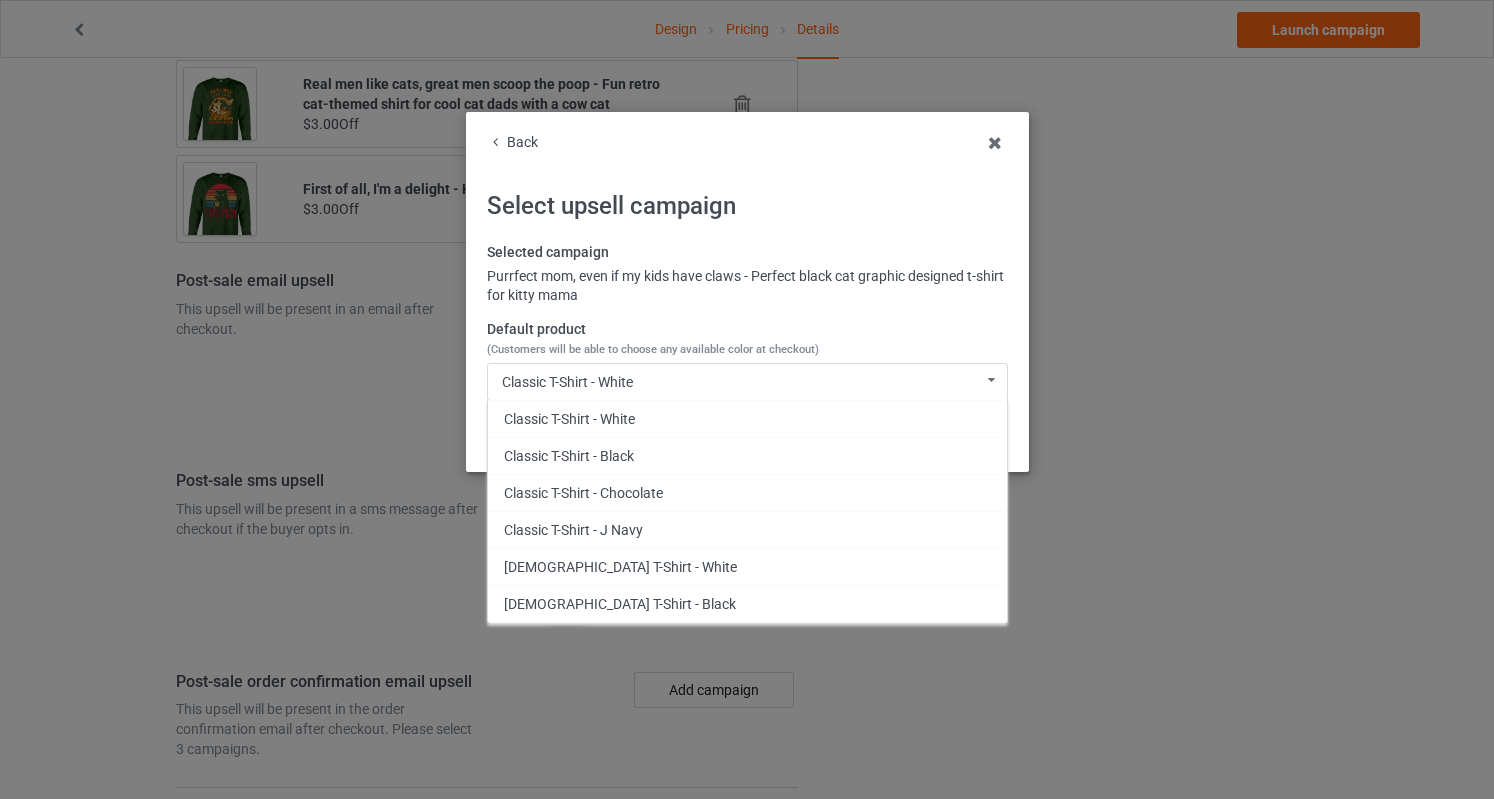 scroll, scrollTop: 640, scrollLeft: 0, axis: vertical 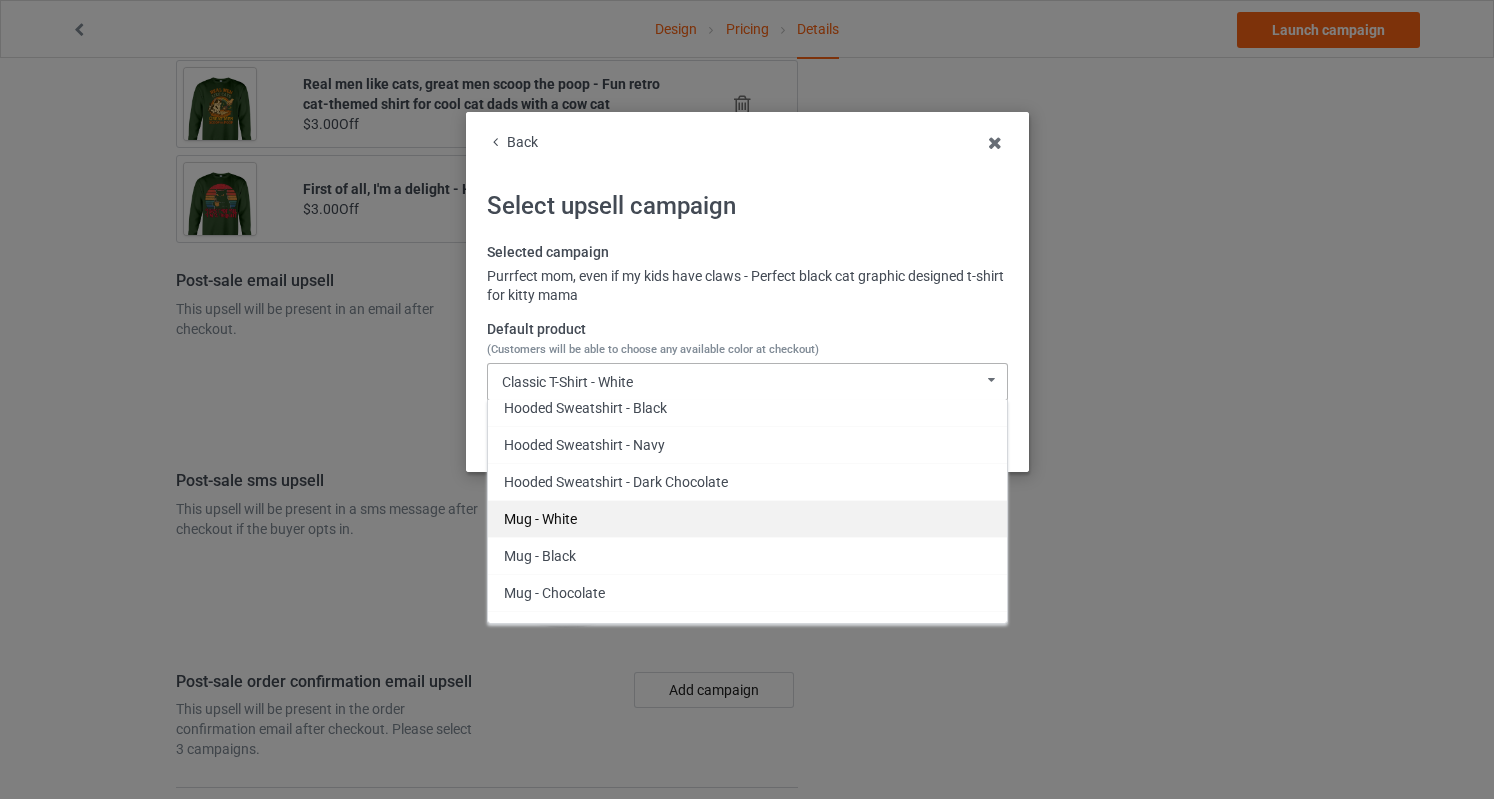 click on "Mug - White" at bounding box center (747, 518) 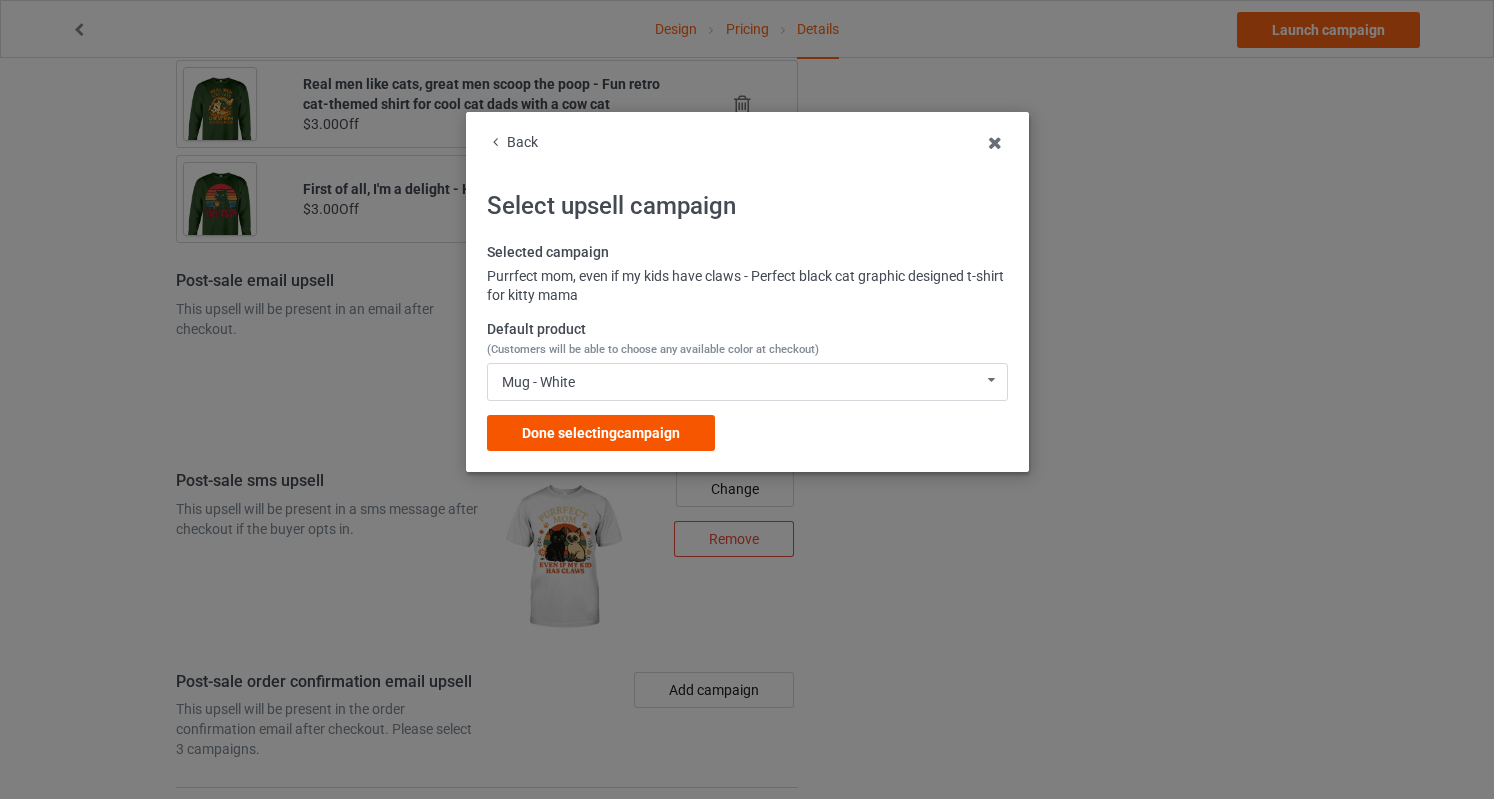 click on "Done selecting  campaign" at bounding box center [601, 433] 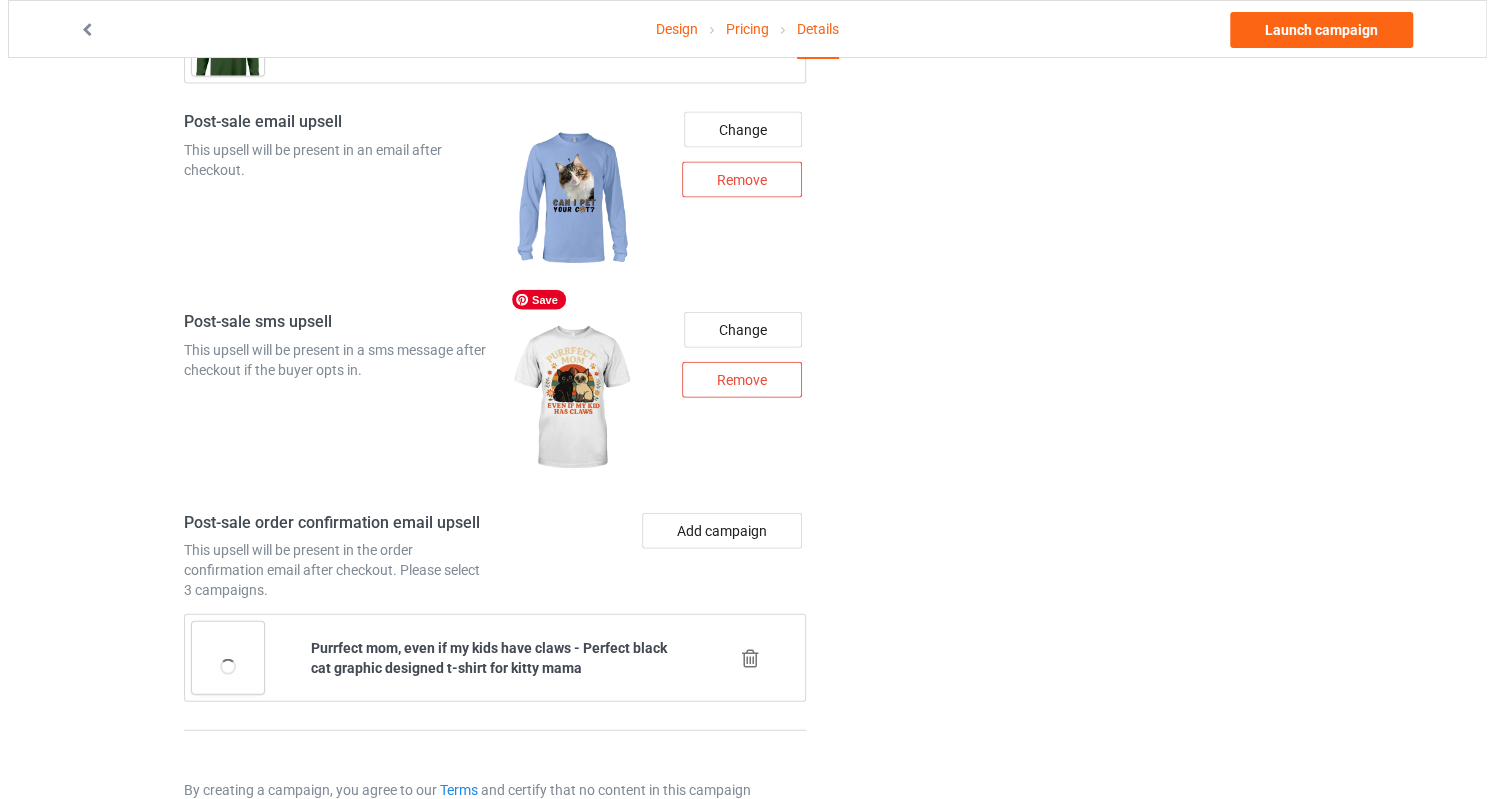 scroll, scrollTop: 2584, scrollLeft: 0, axis: vertical 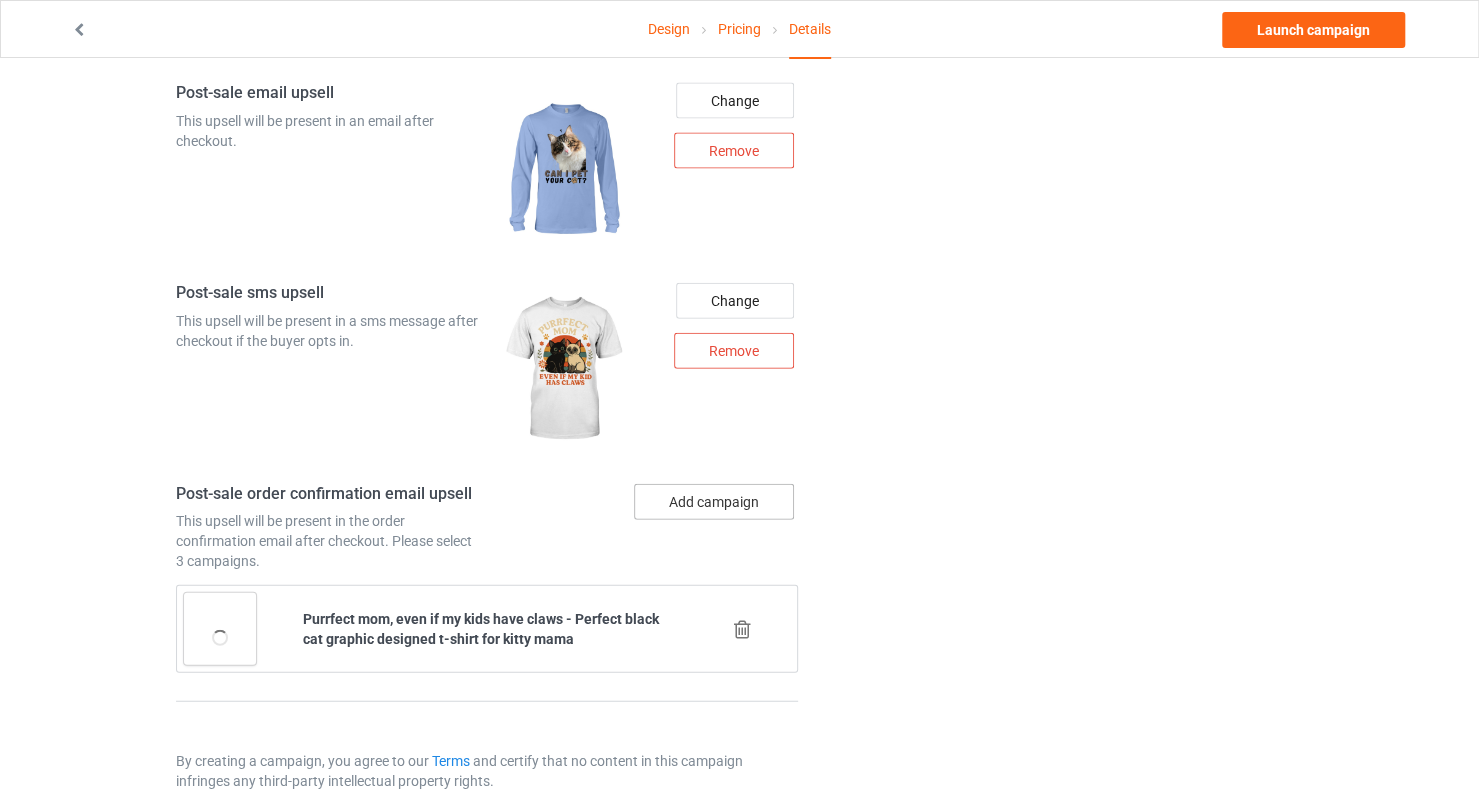 click on "Add campaign" at bounding box center (714, 502) 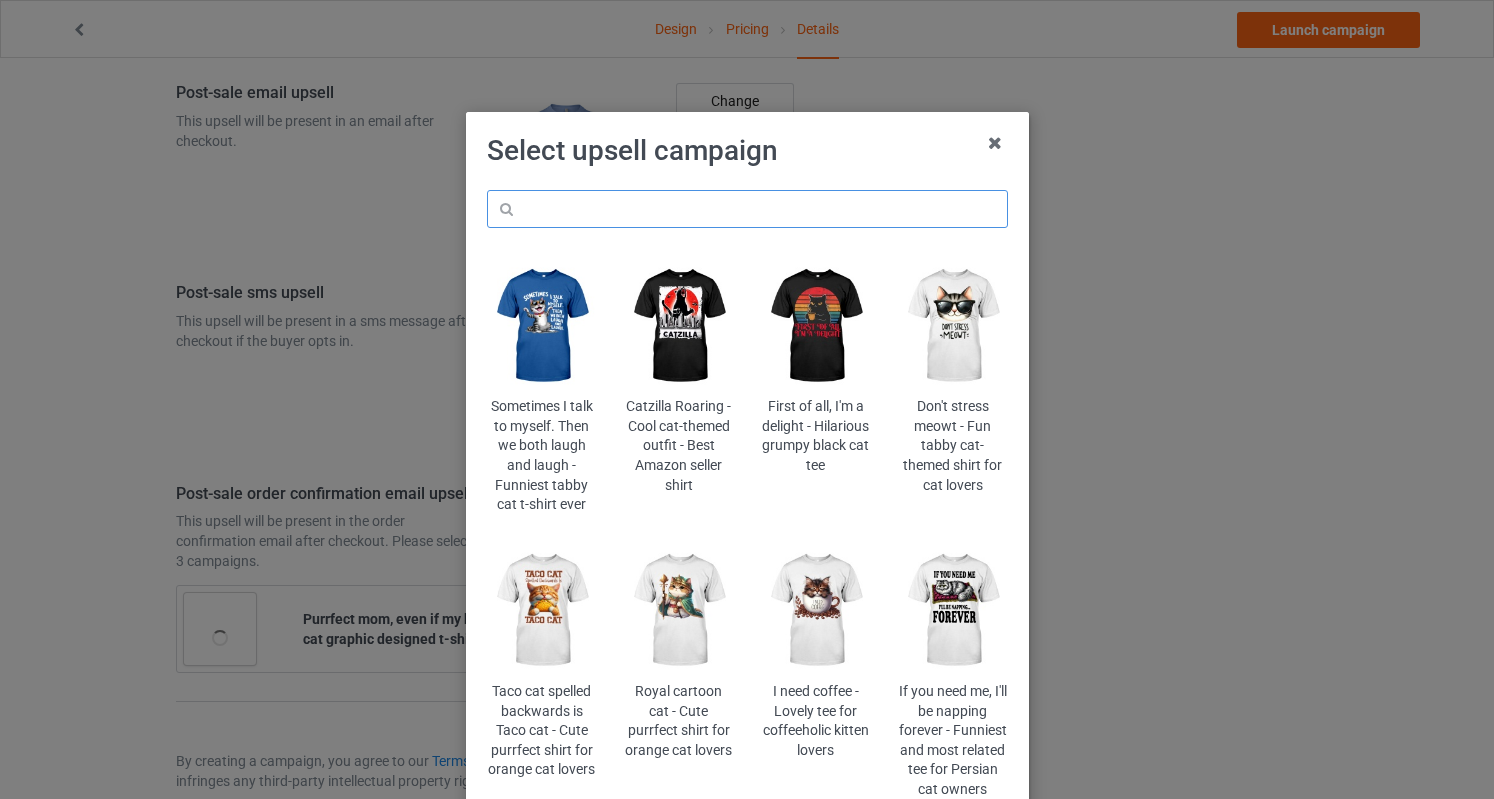 click at bounding box center [747, 209] 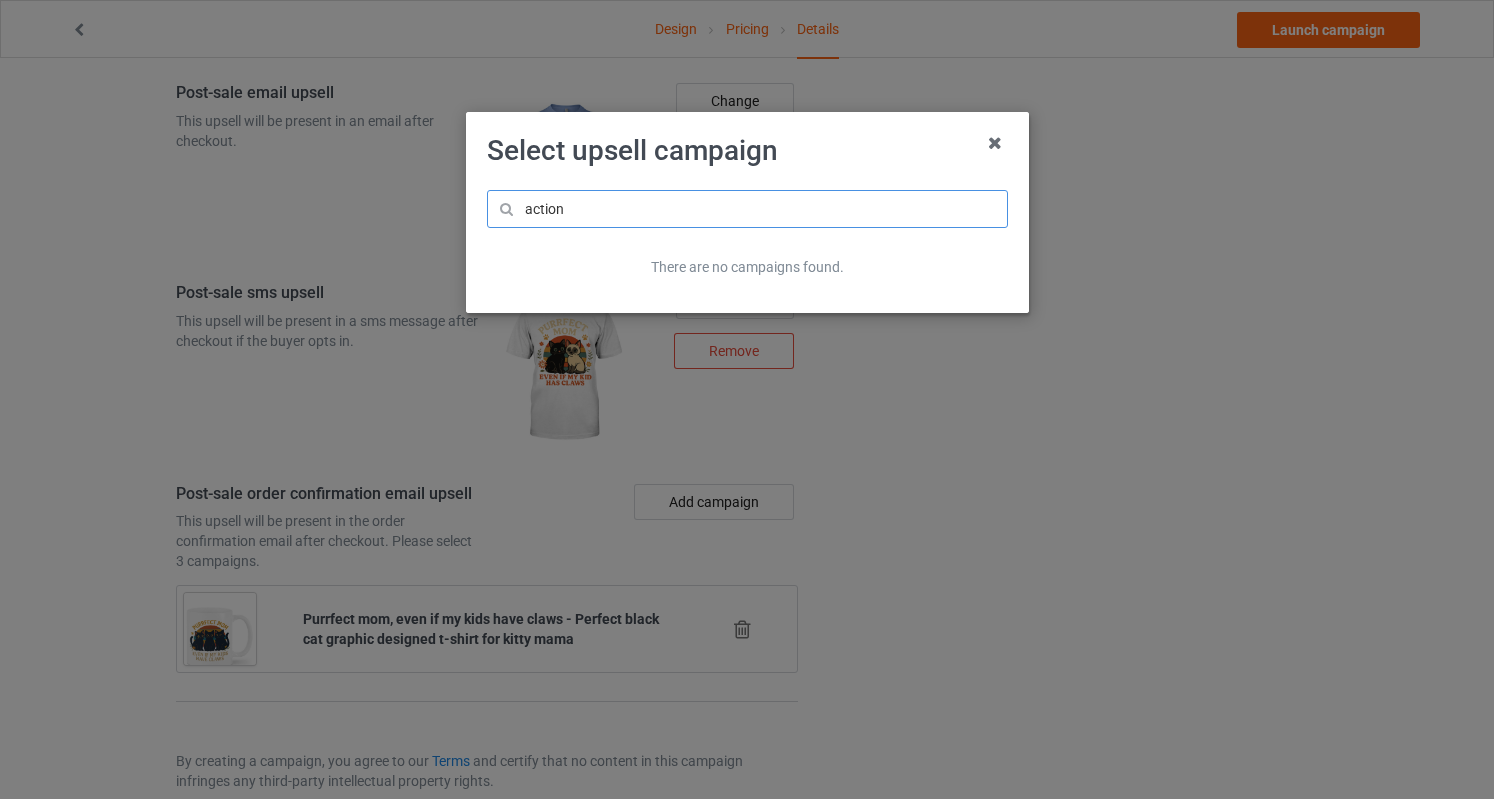 type on "d" 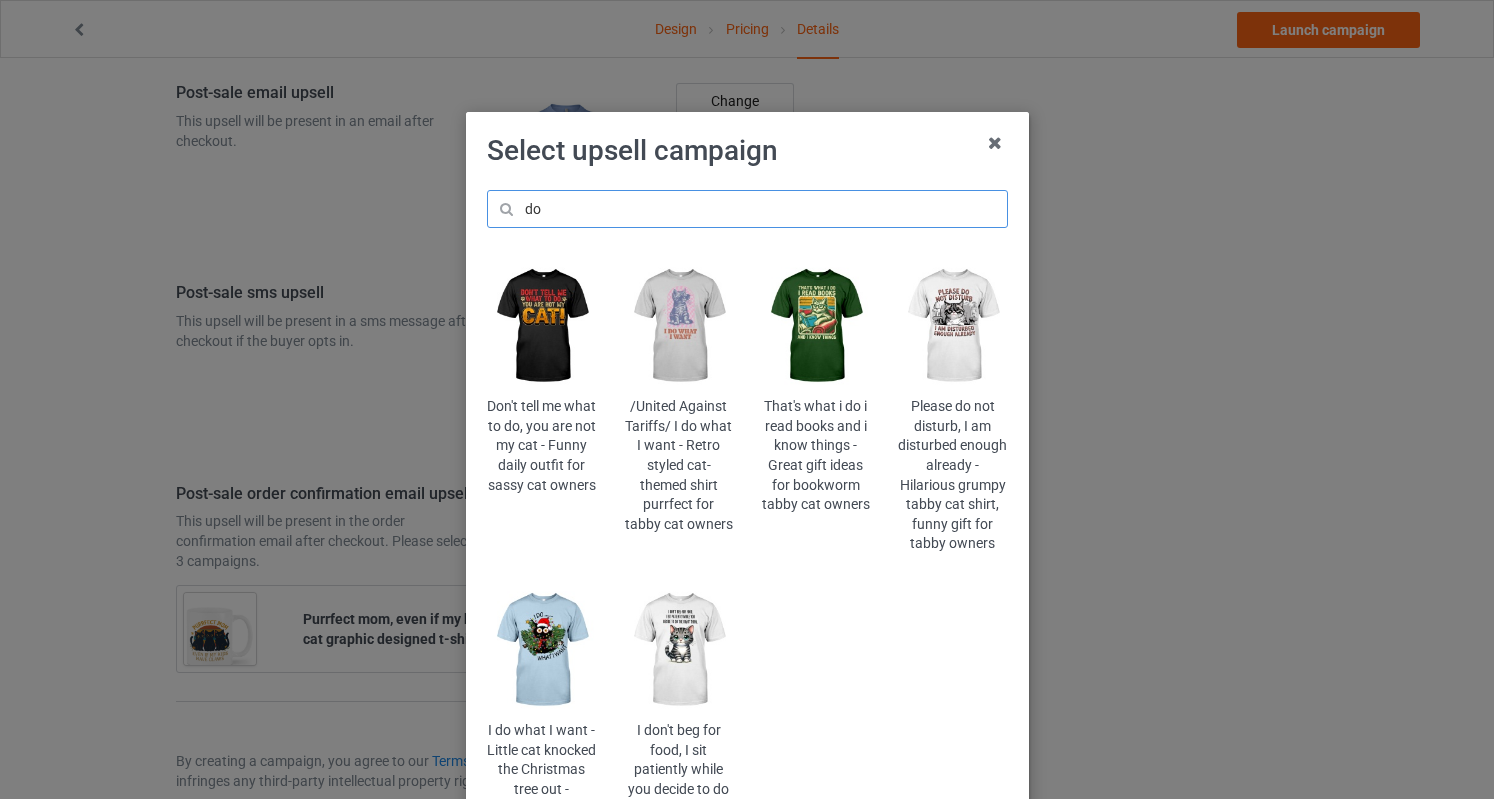 type on "do" 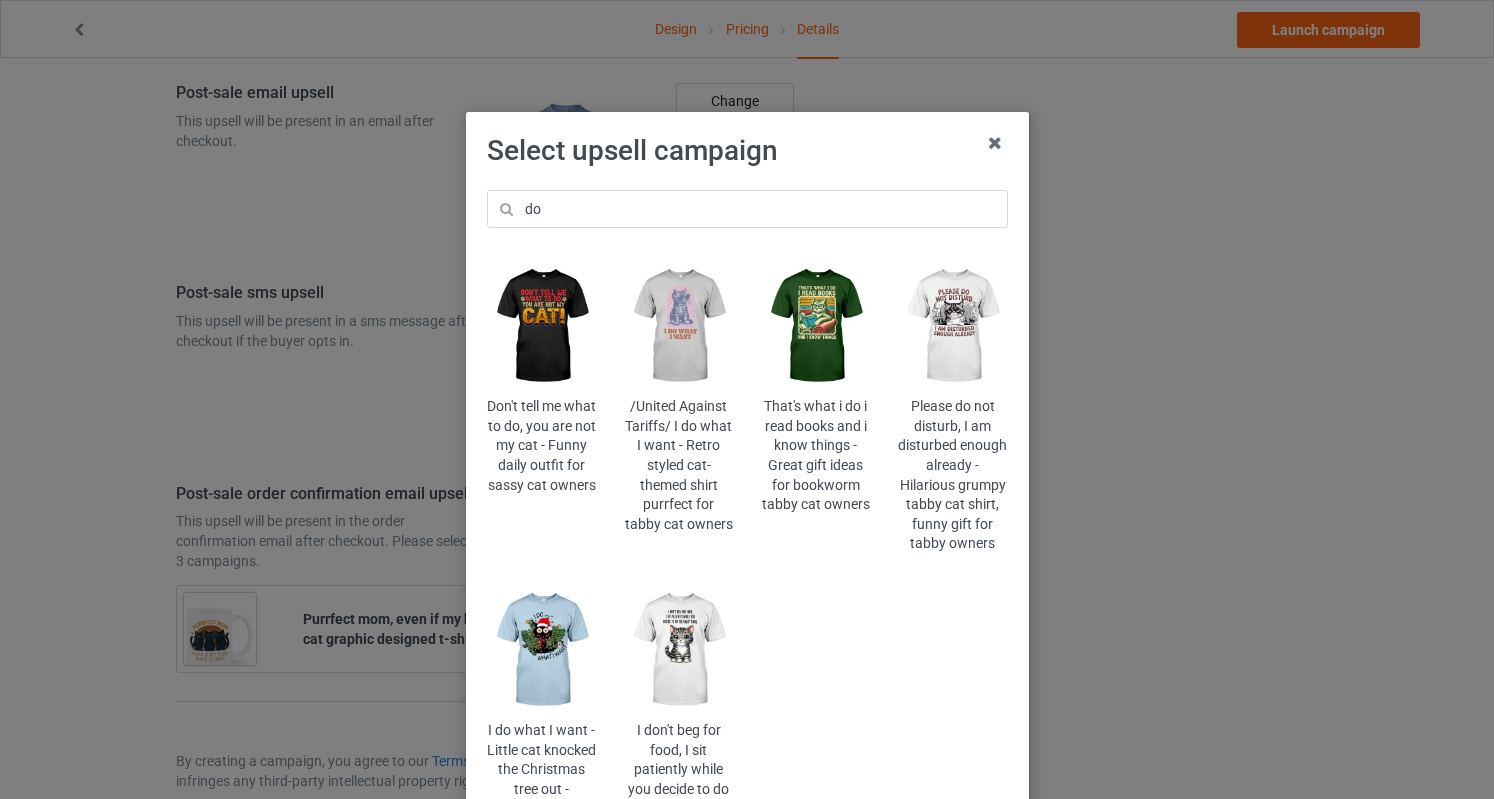 click at bounding box center [678, 326] 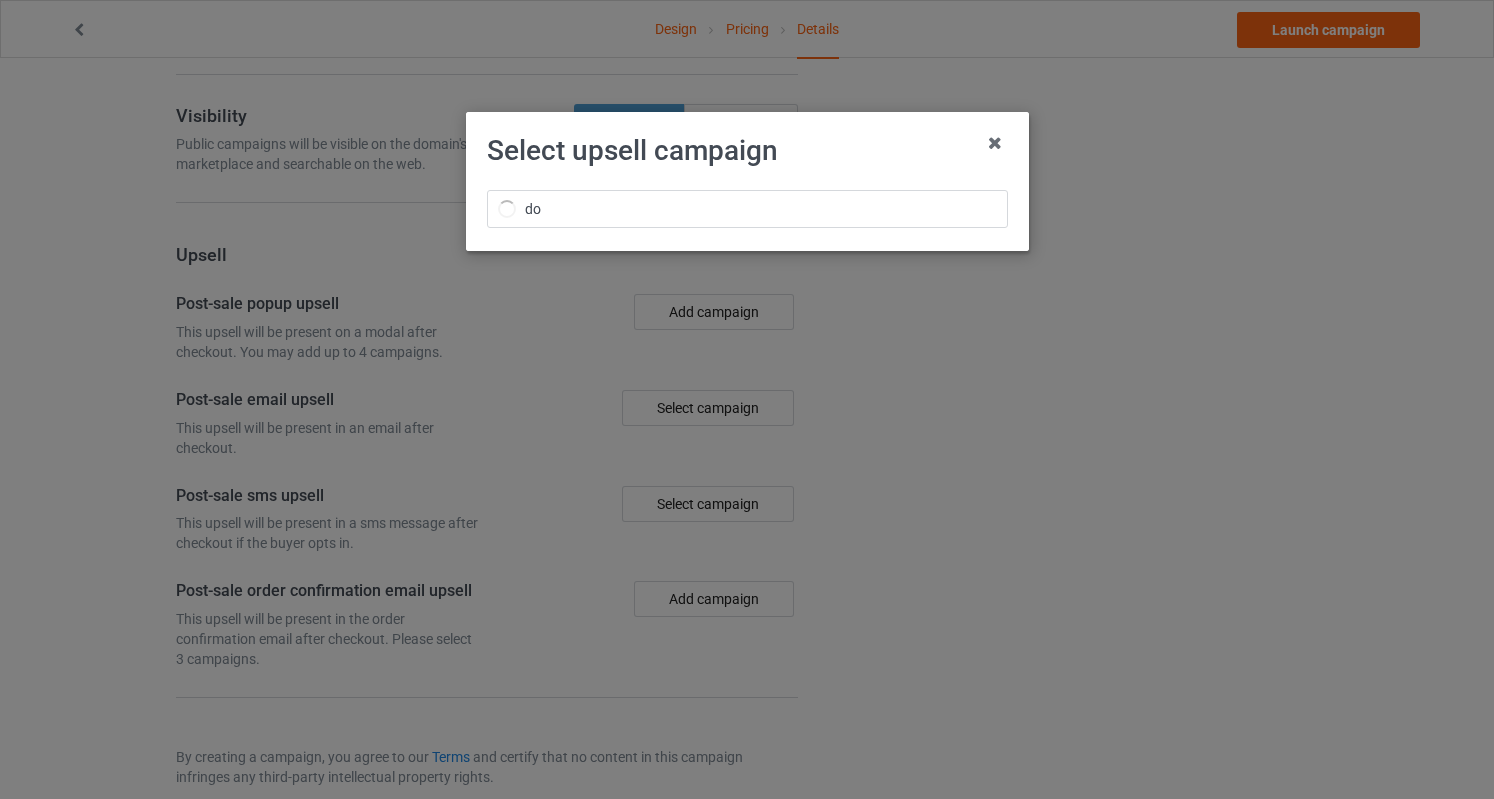 scroll, scrollTop: 2584, scrollLeft: 0, axis: vertical 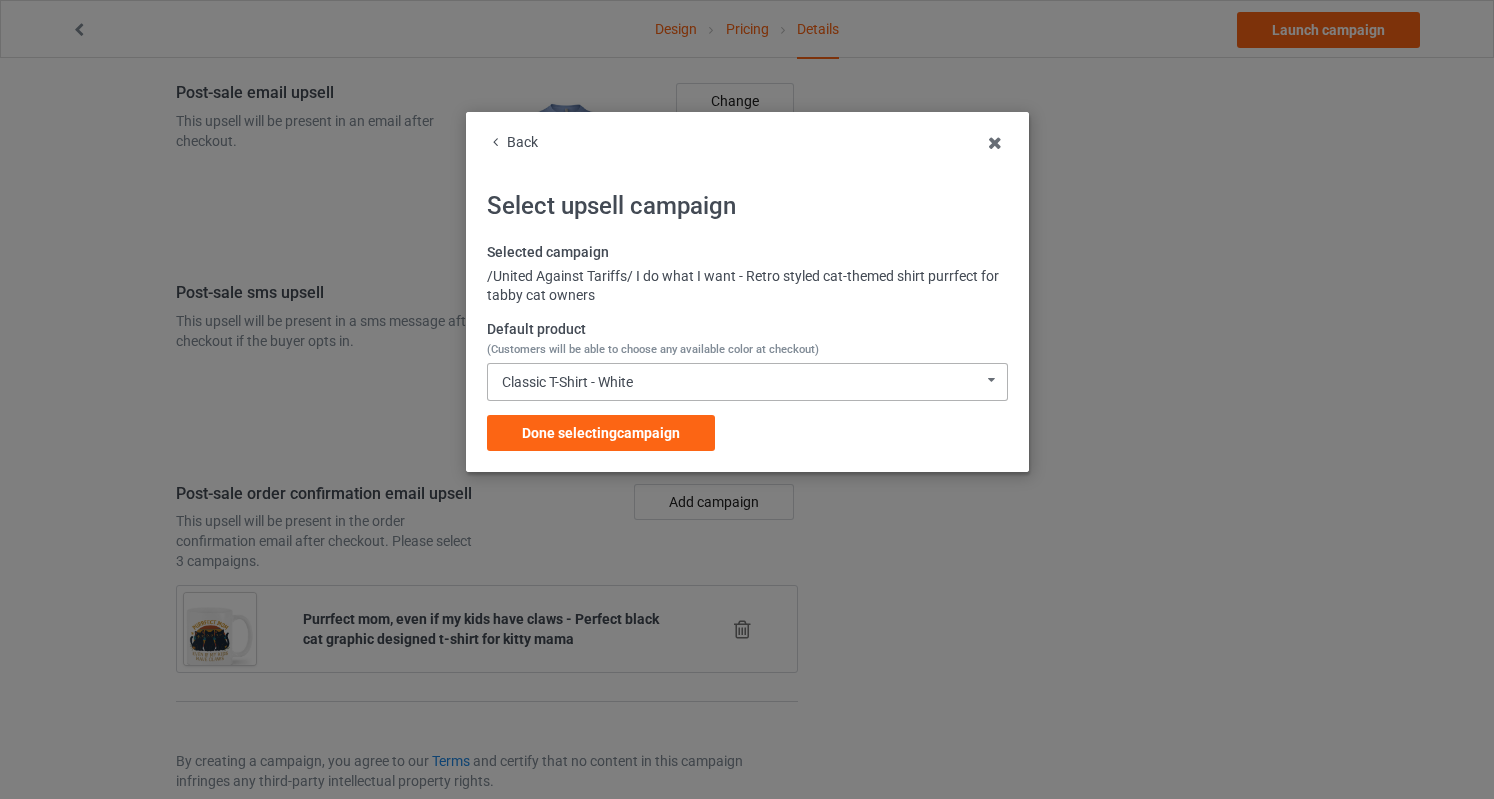 click on "Classic T-Shirt - White Classic T-Shirt - White Classic T-Shirt - Light Blue Classic T-Shirt - Black Classic T-Shirt - Ash Classic T-Shirt - Gold Ladies T-Shirt - White Ladies T-Shirt - Light Blue Ladies T-Shirt - Black Ladies T-Shirt - Daisy Long Sleeve Tee - White Long Sleeve Tee - Carolina Blue Long Sleeve Tee - Ash Long Sleeve Tee - Gold Long Sleeve Tee - Black Crewneck Sweatshirt - White Crewneck Sweatshirt - Light Blue Crewneck Sweatshirt - Black Crewneck Sweatshirt - Gold Hooded Sweatshirt - White Hooded Sweatshirt - Carolina Blue Hooded Sweatshirt - Black Hooded Sweatshirt - Ash Hooded Sweatshirt - Gold Mug - White Mug - Light Blue Mug - Black Mug - Gold Mug - Ash Color Changing Mug - White Color Changing Mug - Light Blue Color Changing Mug - Ash Color Changing Mug - Black Color Changing Mug - Gold V-Neck T-Shirt - White V-Neck T-Shirt - Ash V-Neck T-Shirt - Neon Yellow 9C5E30D251A0F6-6A41BE68C55D-GS0-TC0-WHT 9C5E30D251A0F6-6A41BE68C55D-GS0-TC0-LTB 9C5E30D251A0F6-6A41BE68C55D-GS0-TC0-BLK" at bounding box center (747, 382) 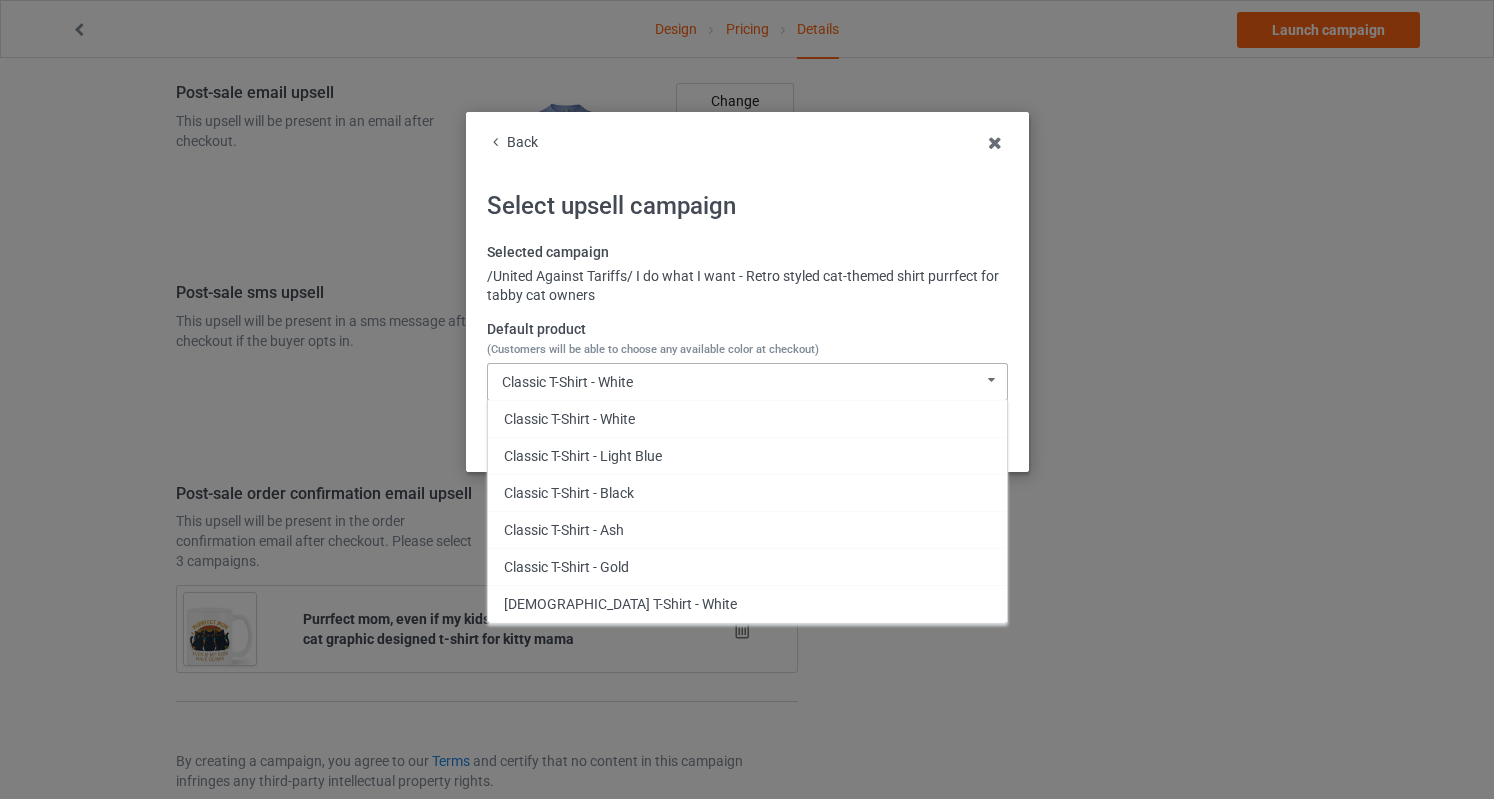 scroll, scrollTop: 750, scrollLeft: 0, axis: vertical 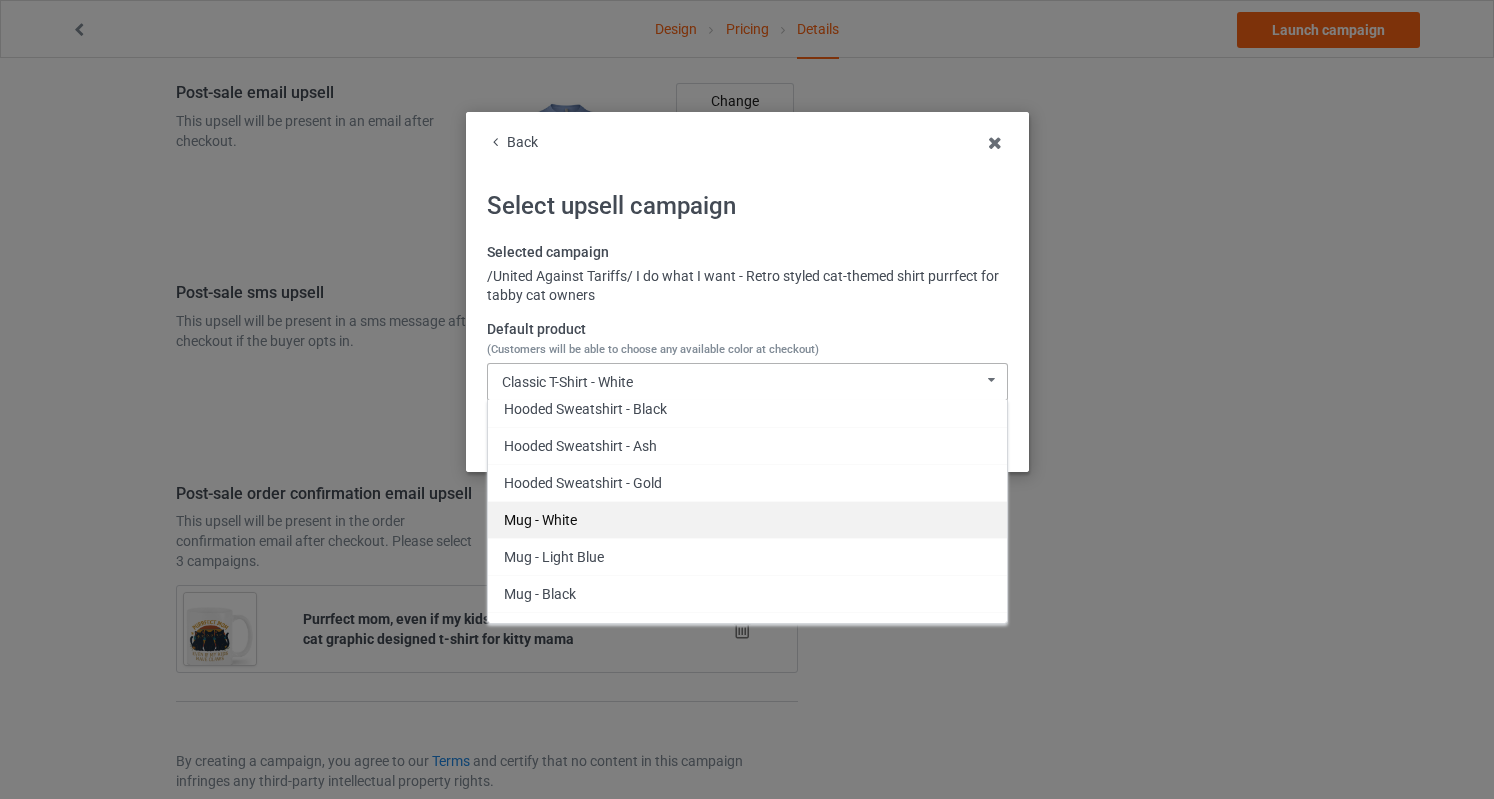 click on "Mug - White" at bounding box center (747, 519) 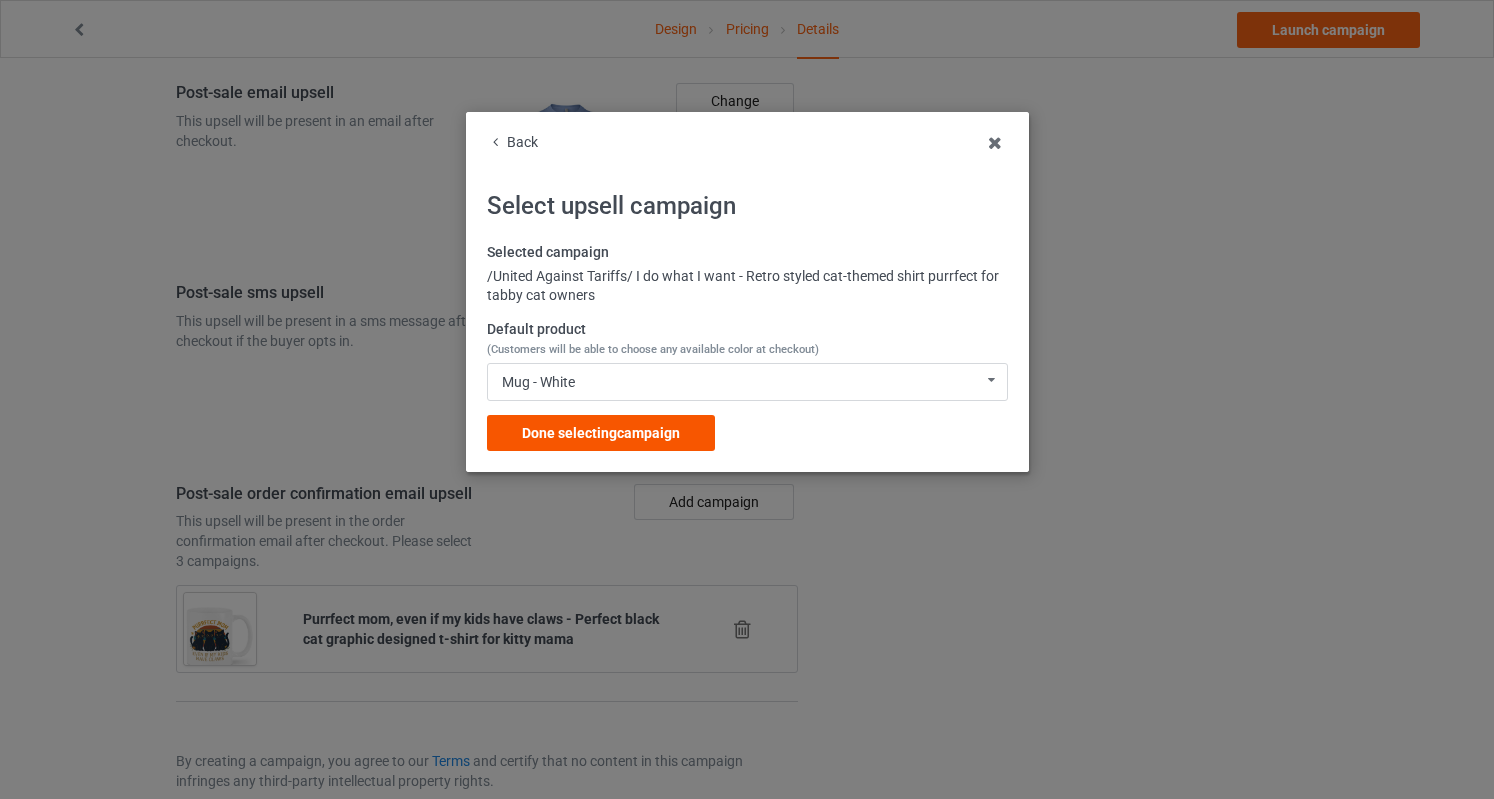 click on "Done selecting  campaign" at bounding box center [601, 433] 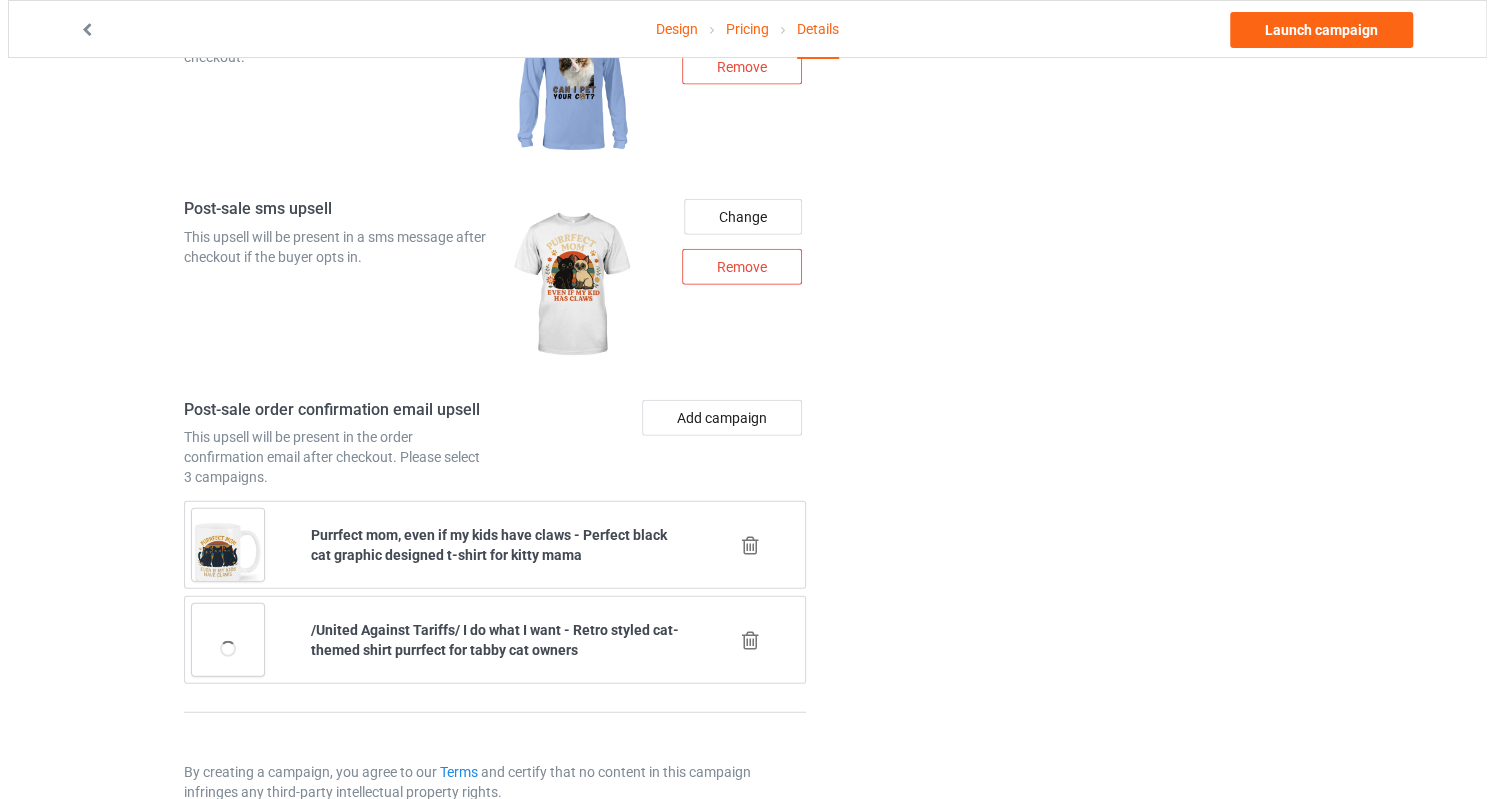 scroll, scrollTop: 2669, scrollLeft: 0, axis: vertical 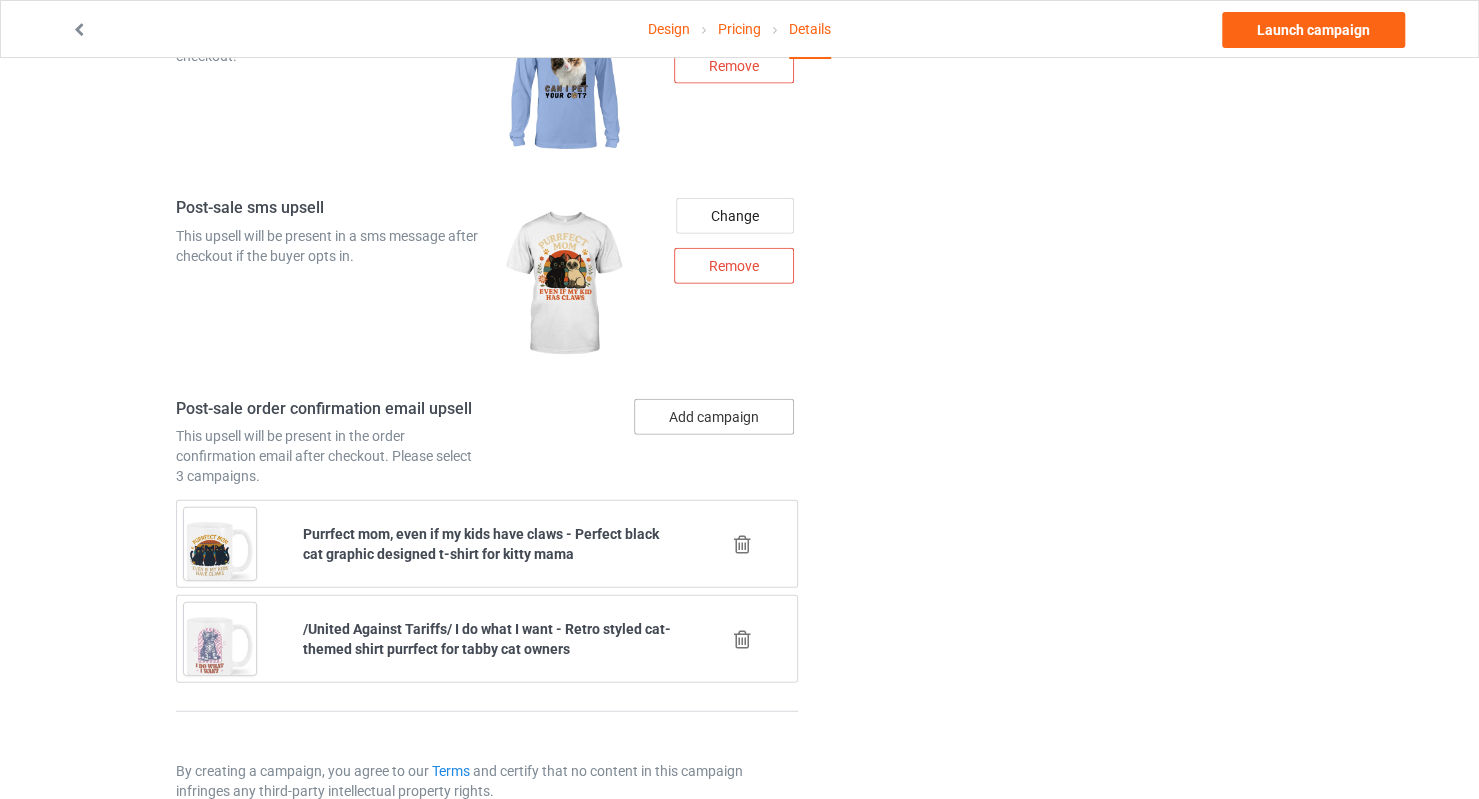 click on "Add campaign" at bounding box center (714, 417) 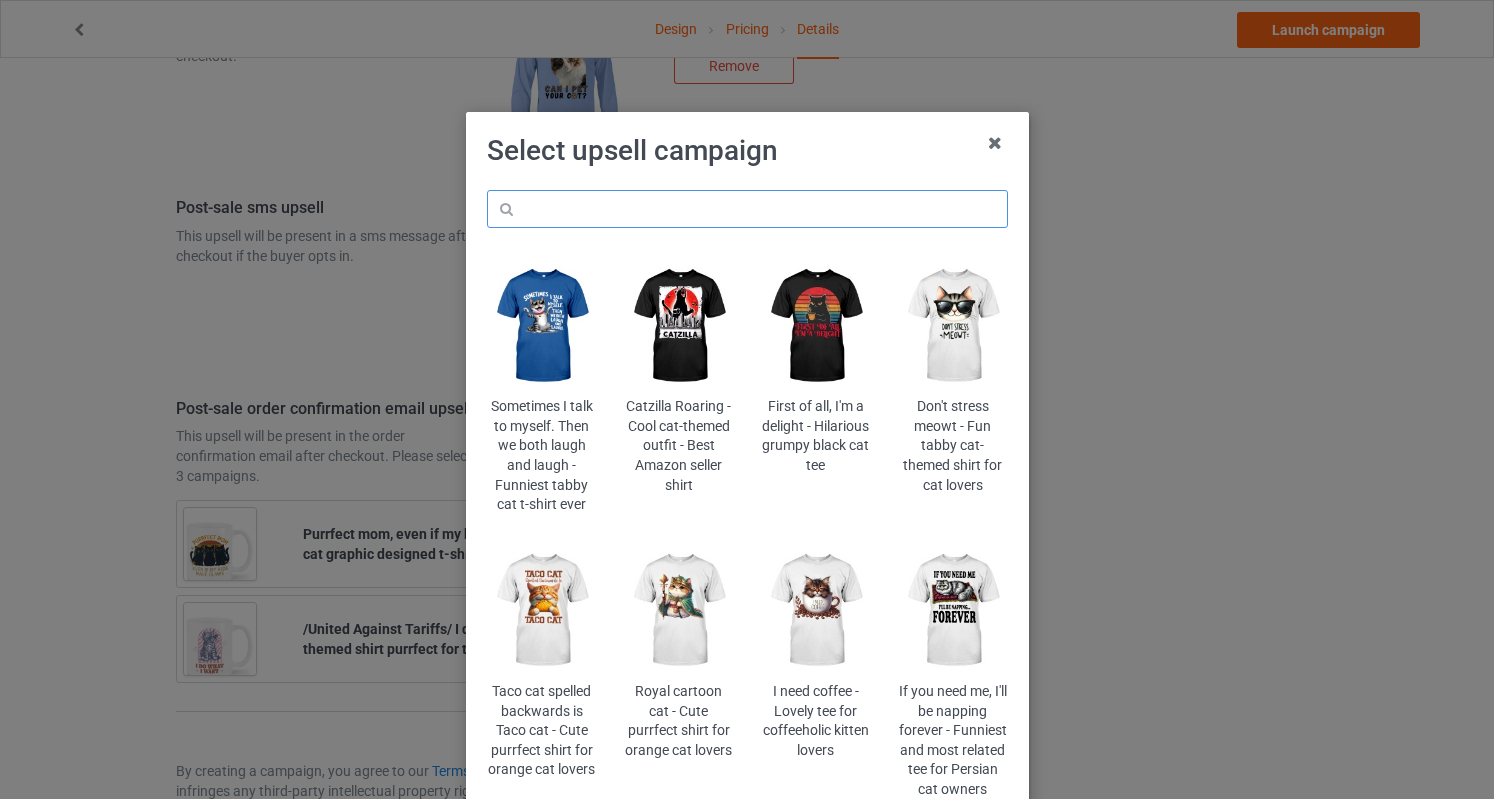 click at bounding box center [747, 209] 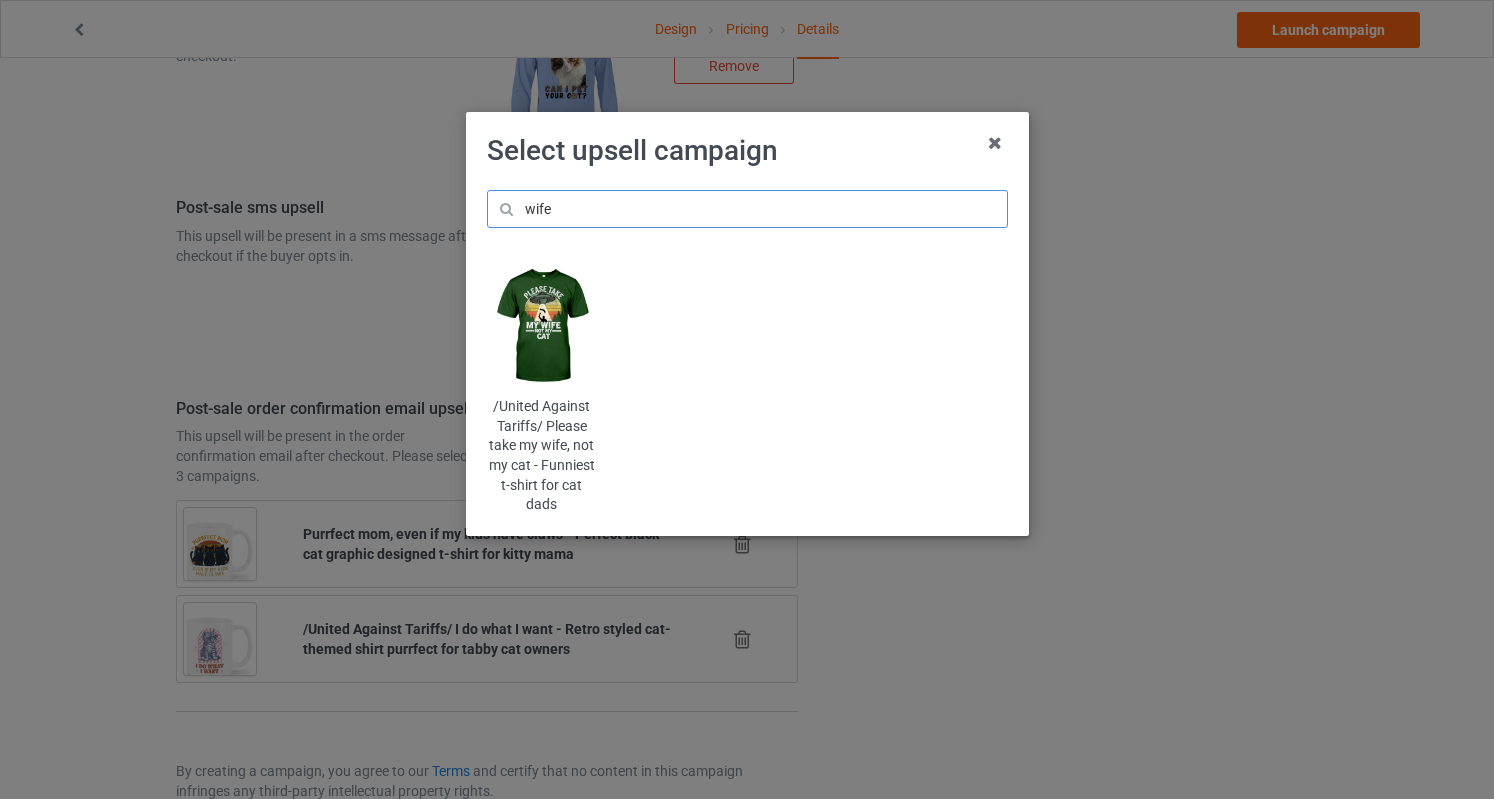 type on "wife" 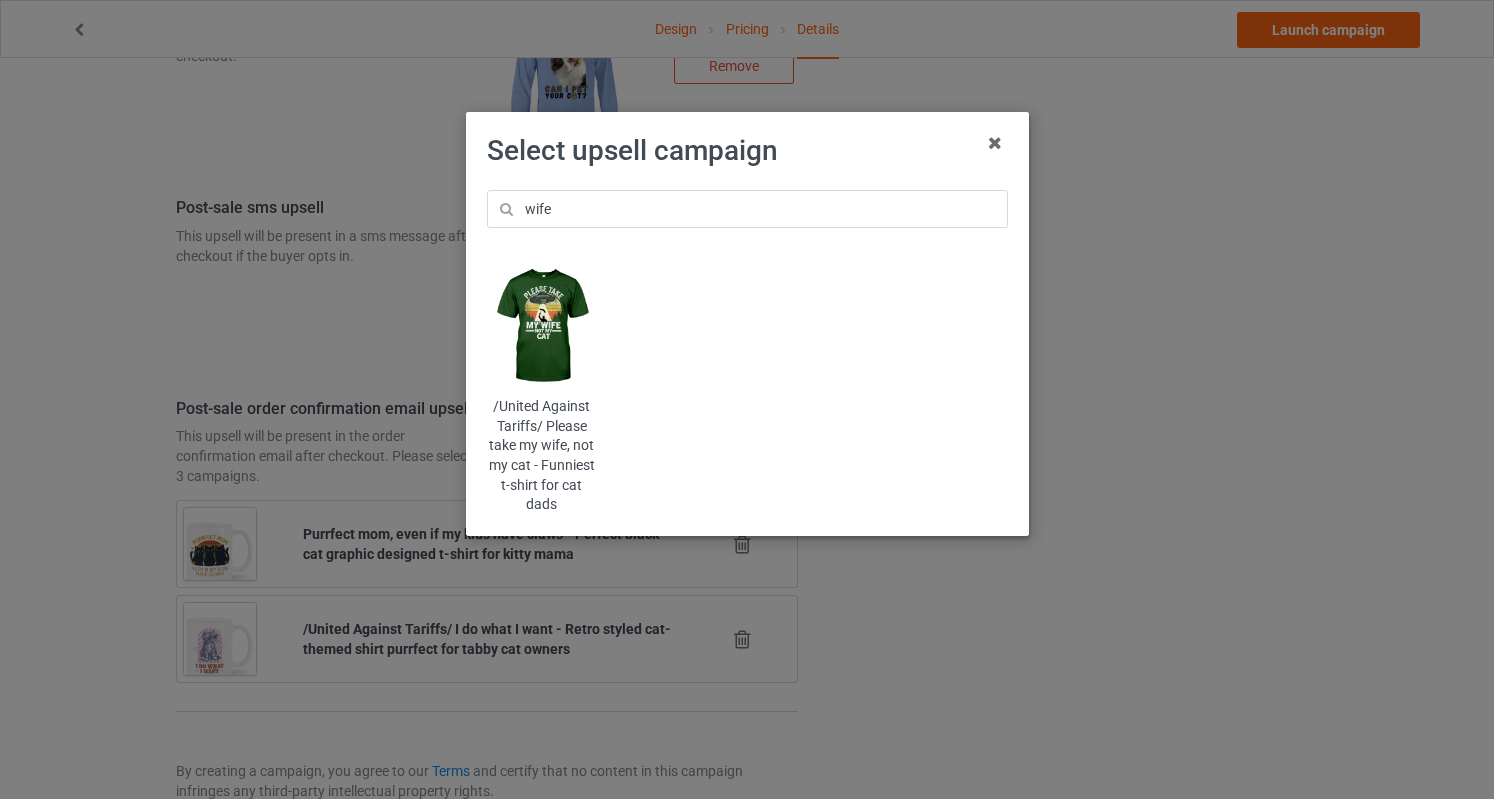 click at bounding box center [541, 326] 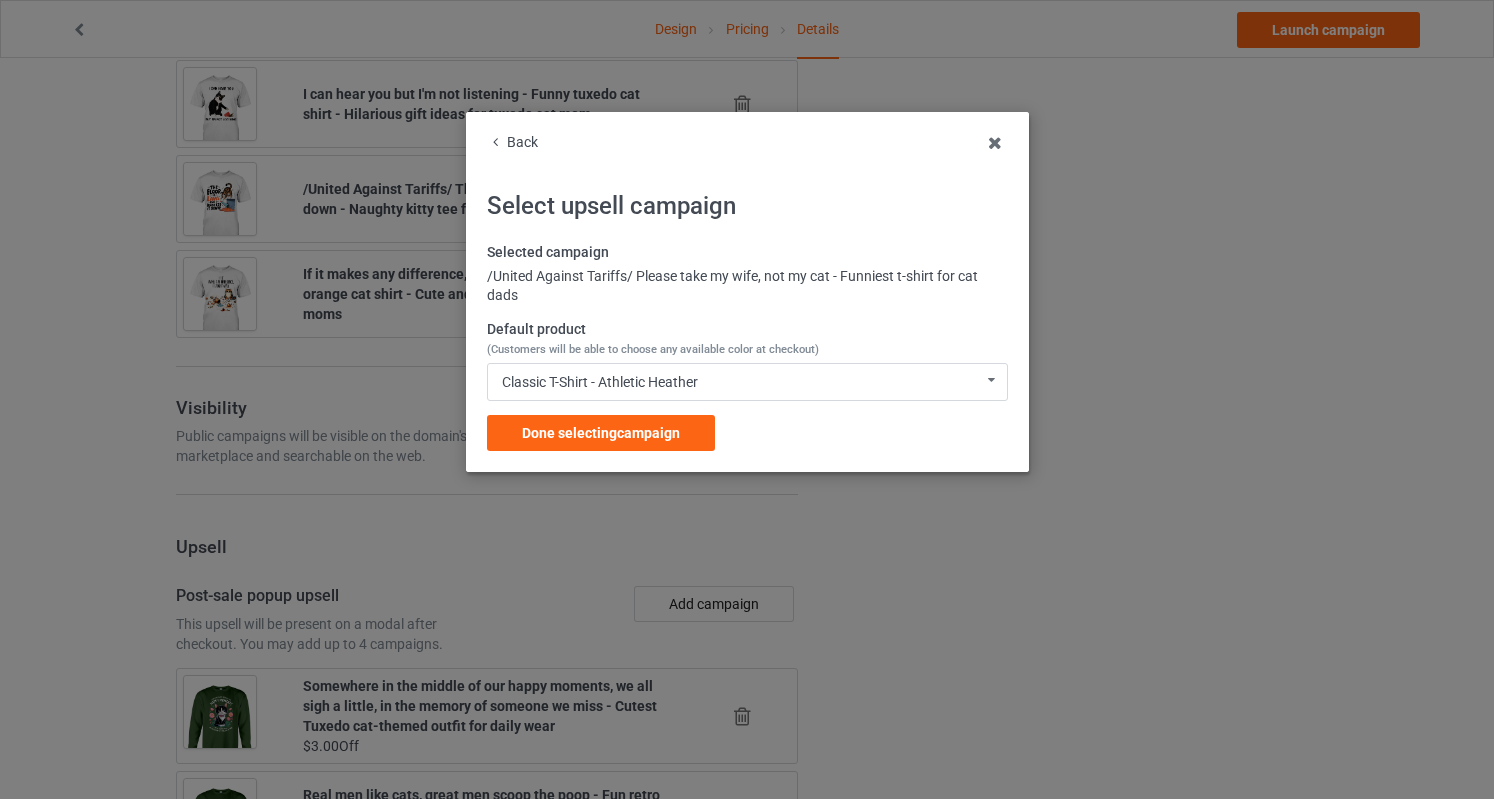 scroll, scrollTop: 2669, scrollLeft: 0, axis: vertical 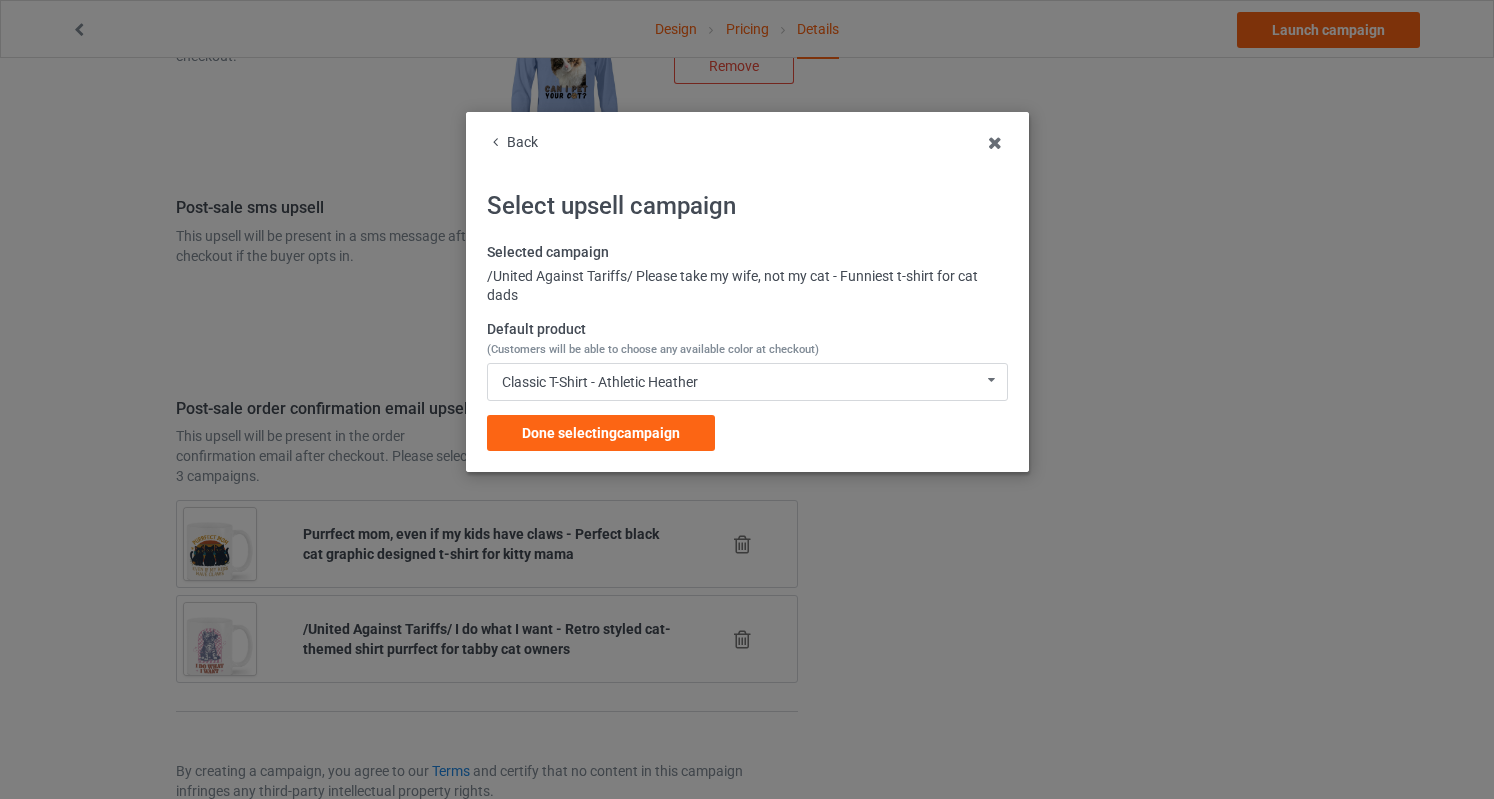 click on "Back Select upsell campaign Selected campaign /United Against Tariffs/ Please take my wife, not my cat - Funniest t-shirt for cat dads Default product (Customers will be able to choose any available color at checkout) Classic T-Shirt - Athletic Heather Classic T-Shirt - Athletic Heather Classic T-Shirt - Forest Green Classic T-Shirt - Chocolate Classic T-Shirt - Black Classic T-Shirt - Royal Ladies T-Shirt - Black Ladies T-Shirt - Sports Grey Ladies T-Shirt - Royal Blue Ladies T-Shirt - Forest Green Ladies T-Shirt - Dark Chocolate Hooded Sweatshirt - Black Hooded Sweatshirt - Sports Grey Hooded Sweatshirt - Royal Blue Hooded Sweatshirt - Forest Green Hooded Sweatshirt - Dark Chocolate V-Neck T-Shirt - Black V-Neck T-Shirt - Royal Blue V-Neck T-Shirt - Kelly V-Neck T-Shirt - Brown Long Sleeve Tee - Black Long Sleeve Tee - Sports Grey Long Sleeve Tee - Royal Blue Long Sleeve Tee - Forest Green Long Sleeve Tee - Dark Chocolate Crewneck Sweatshirt - Black Crewneck Sweatshirt - Sports Grey Mug - Black Mug - Royal" at bounding box center [747, 292] 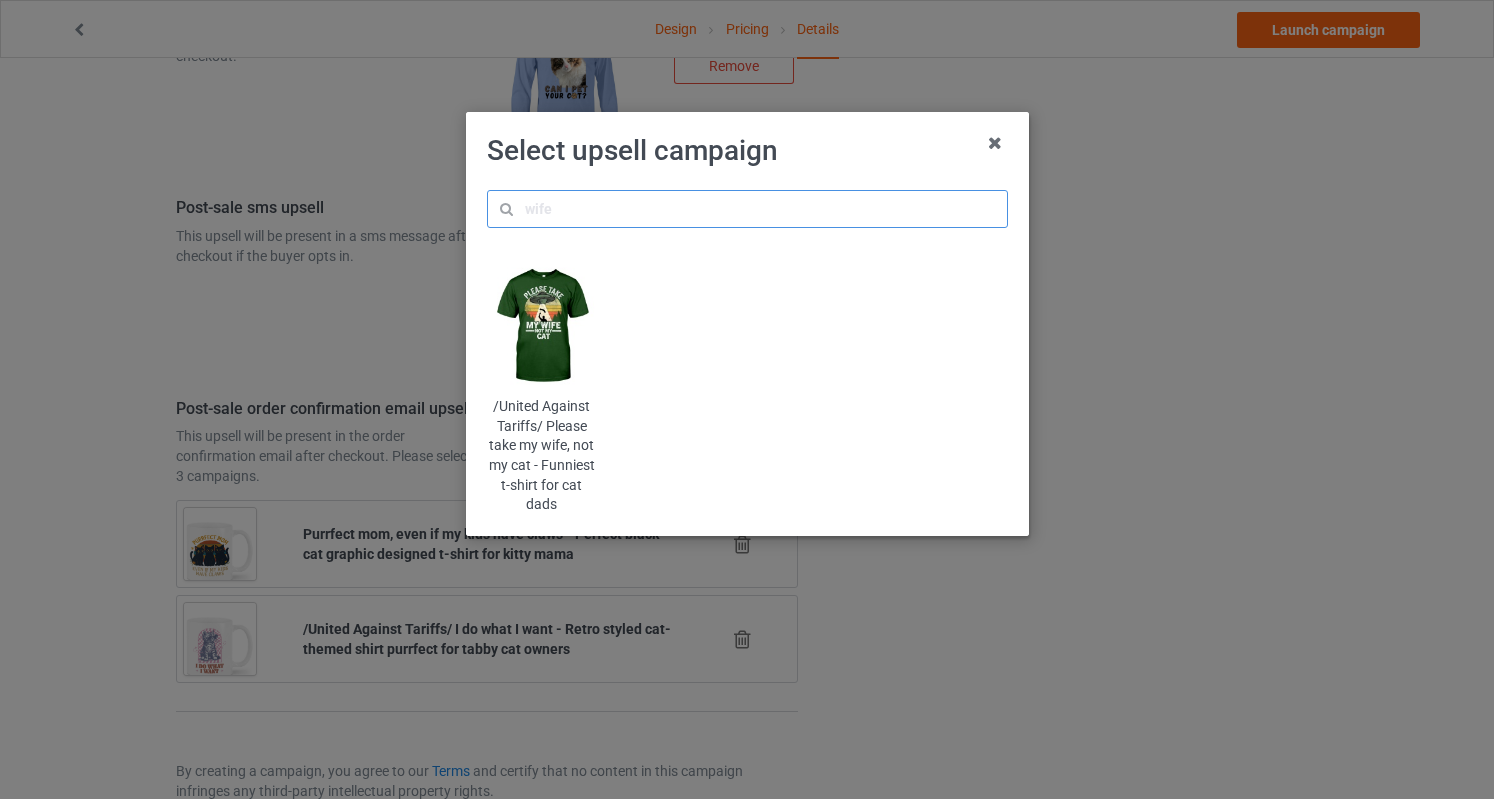 click at bounding box center [747, 209] 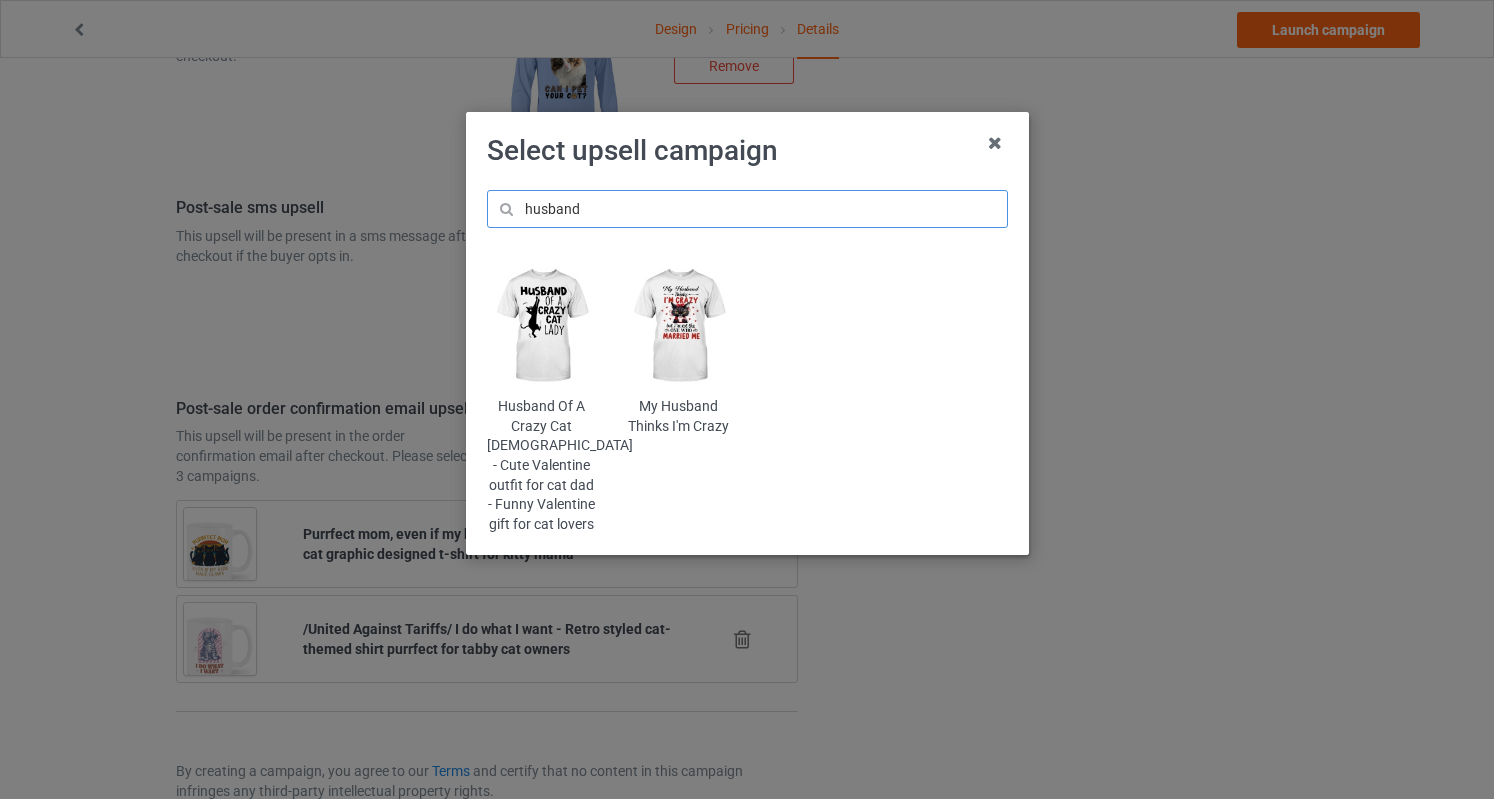 type on "husband" 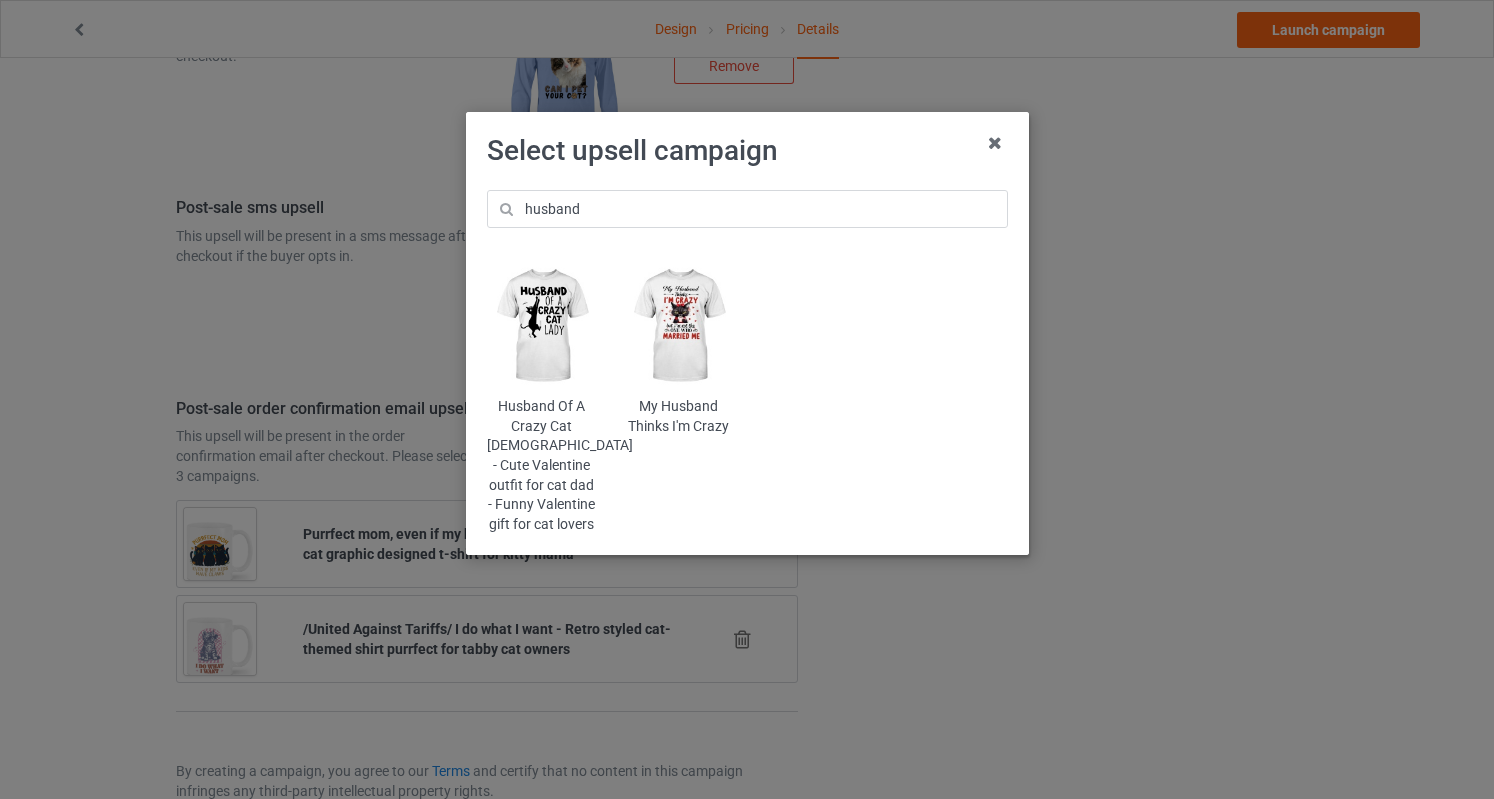 click at bounding box center (541, 326) 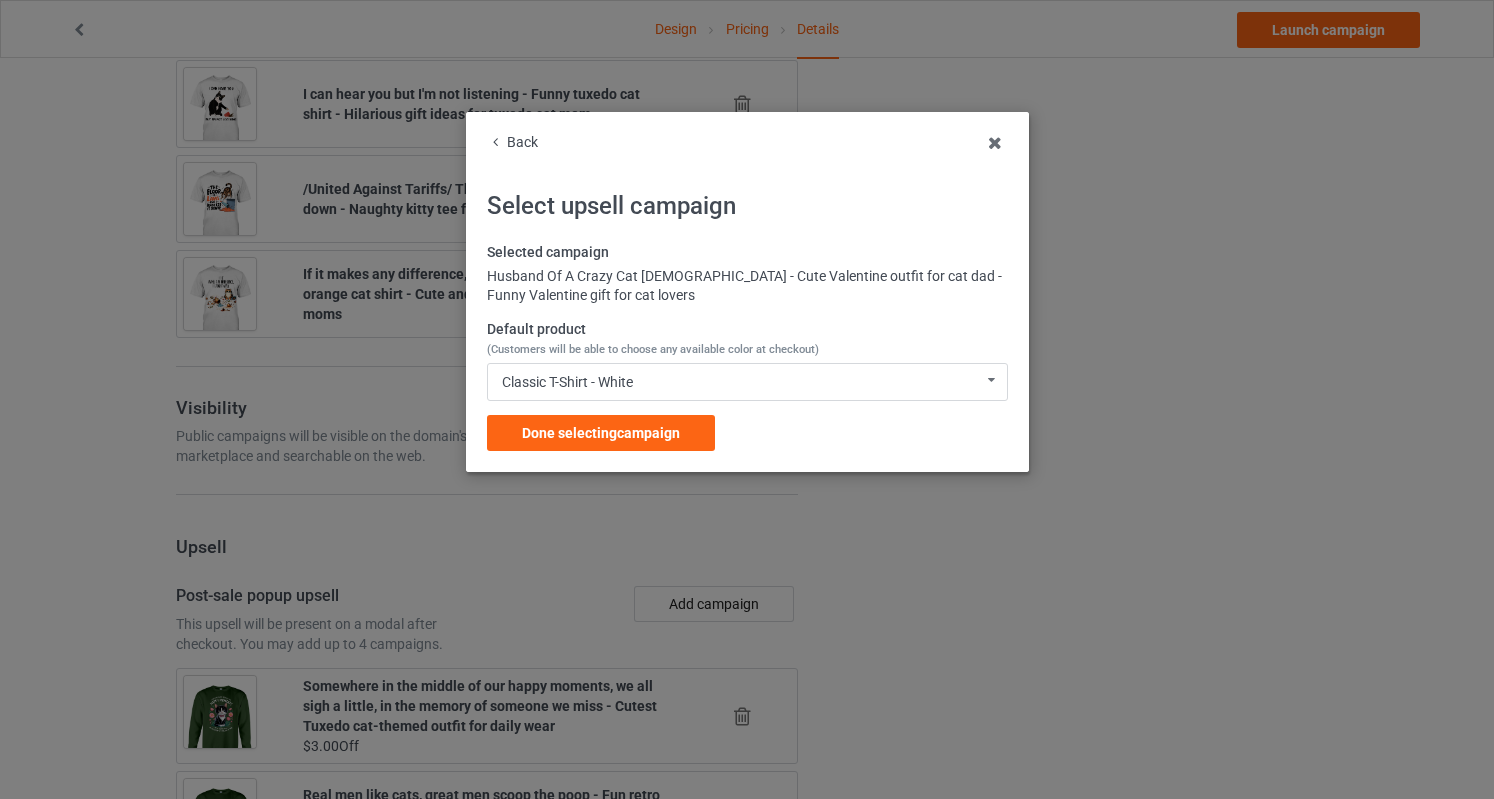 scroll, scrollTop: 2669, scrollLeft: 0, axis: vertical 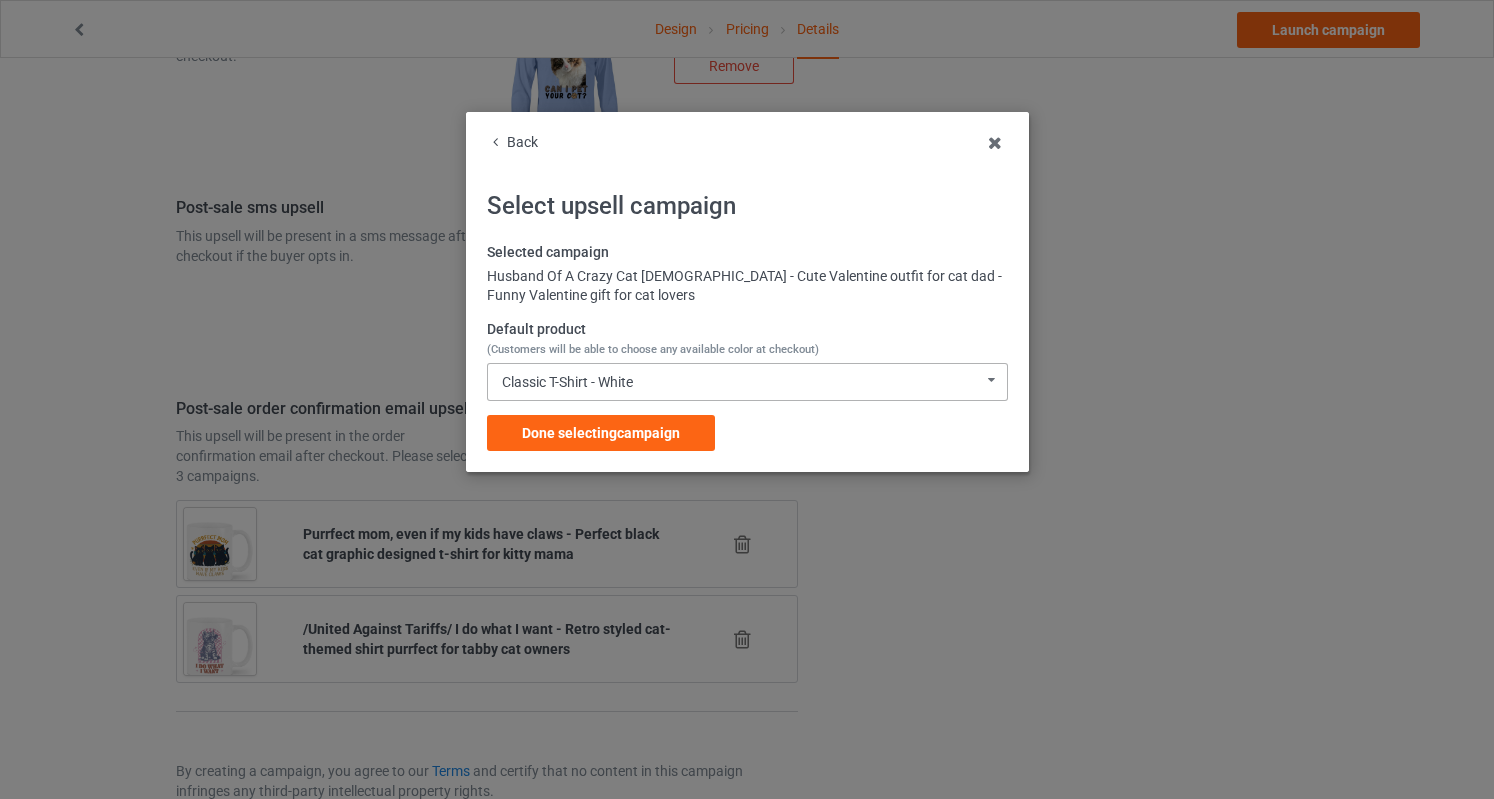 click on "Classic T-Shirt - White Classic T-Shirt - White Classic T-Shirt - Classic Pink Classic T-Shirt - Athletic Heather Classic T-Shirt - Kelly Ladies T-Shirt - White Ladies T-Shirt - Light Pink Ladies T-Shirt - Sports Grey Ladies T-Shirt - Irish Green Long Sleeve Tee - White Long Sleeve Tee - Light Pink Long Sleeve Tee - Sports Grey Long Sleeve Tee - Irish Green Crewneck Sweatshirt - White Crewneck Sweatshirt - Light Pink Crewneck Sweatshirt - Sports Grey Crewneck Sweatshirt - Irish Green Hooded Sweatshirt - White Hooded Sweatshirt - Light Pink Hooded Sweatshirt - Sports Grey Hooded Sweatshirt - Irish Green Mug - White Mug - Classic Pink Mug - Ash Mug - Kelly Color Changing Mug - Classic Pink Color Changing Mug - White Color Changing Mug - Ash Color Changing Mug - Kelly 9C5E30D251A0F6-840EFF68C14D-GS0-TC0-WHT 9C5E30D251A0F6-840EFF68C14D-GS0-TC0-PNK 9C5E30D251A0F6-840EFF68C14D-GS0-TC0-ATH 9C5E30D251A0F6-840EFF68C14D-GS0-TC0-KGR 9C5E30D251A0F6-840EFF68C14D-GS0-TC5-WHT 9C5E30D251A0F6-840EFF68C14D-GS0-TC5-LPK" at bounding box center [747, 382] 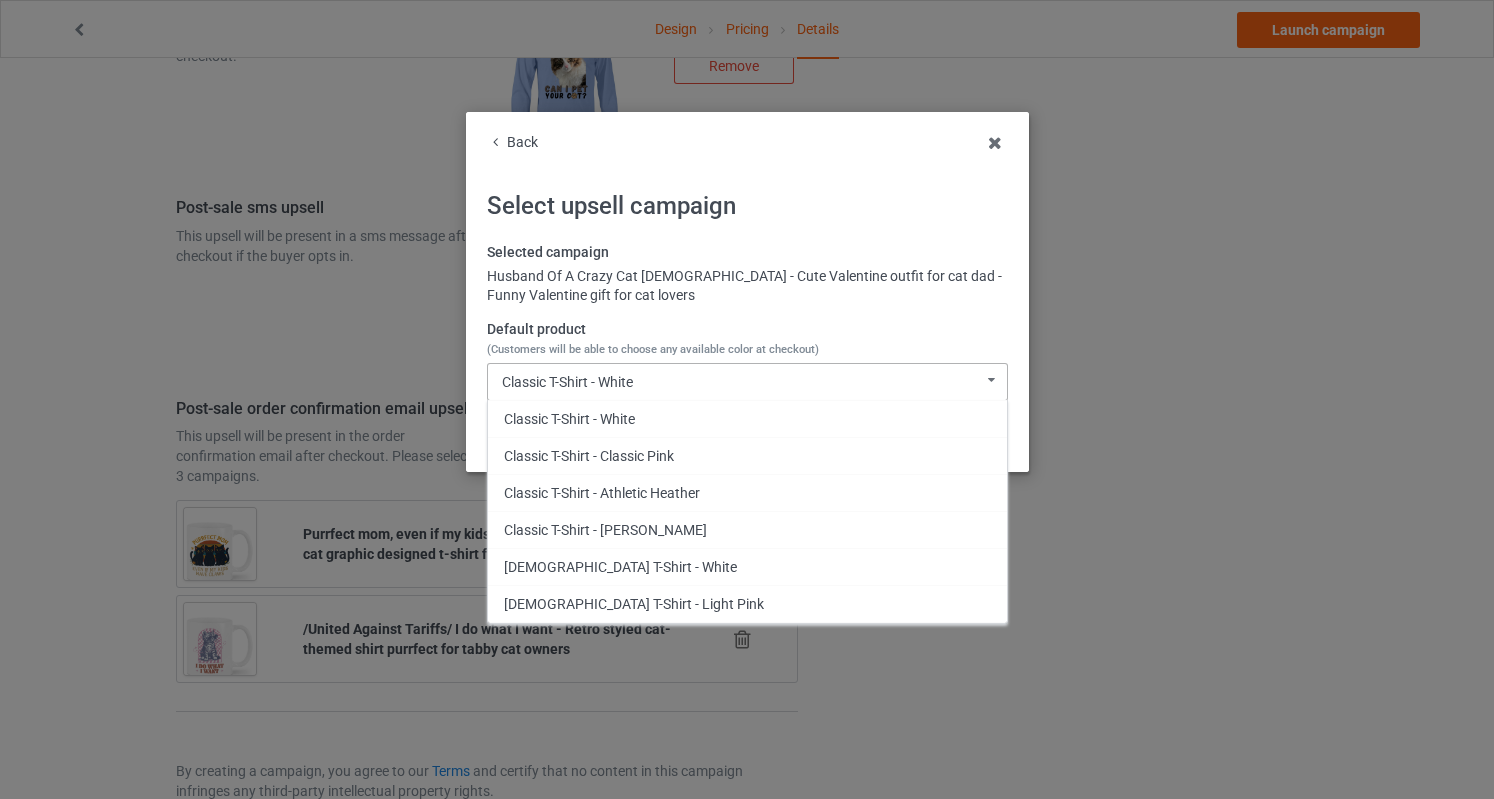 scroll, scrollTop: 640, scrollLeft: 0, axis: vertical 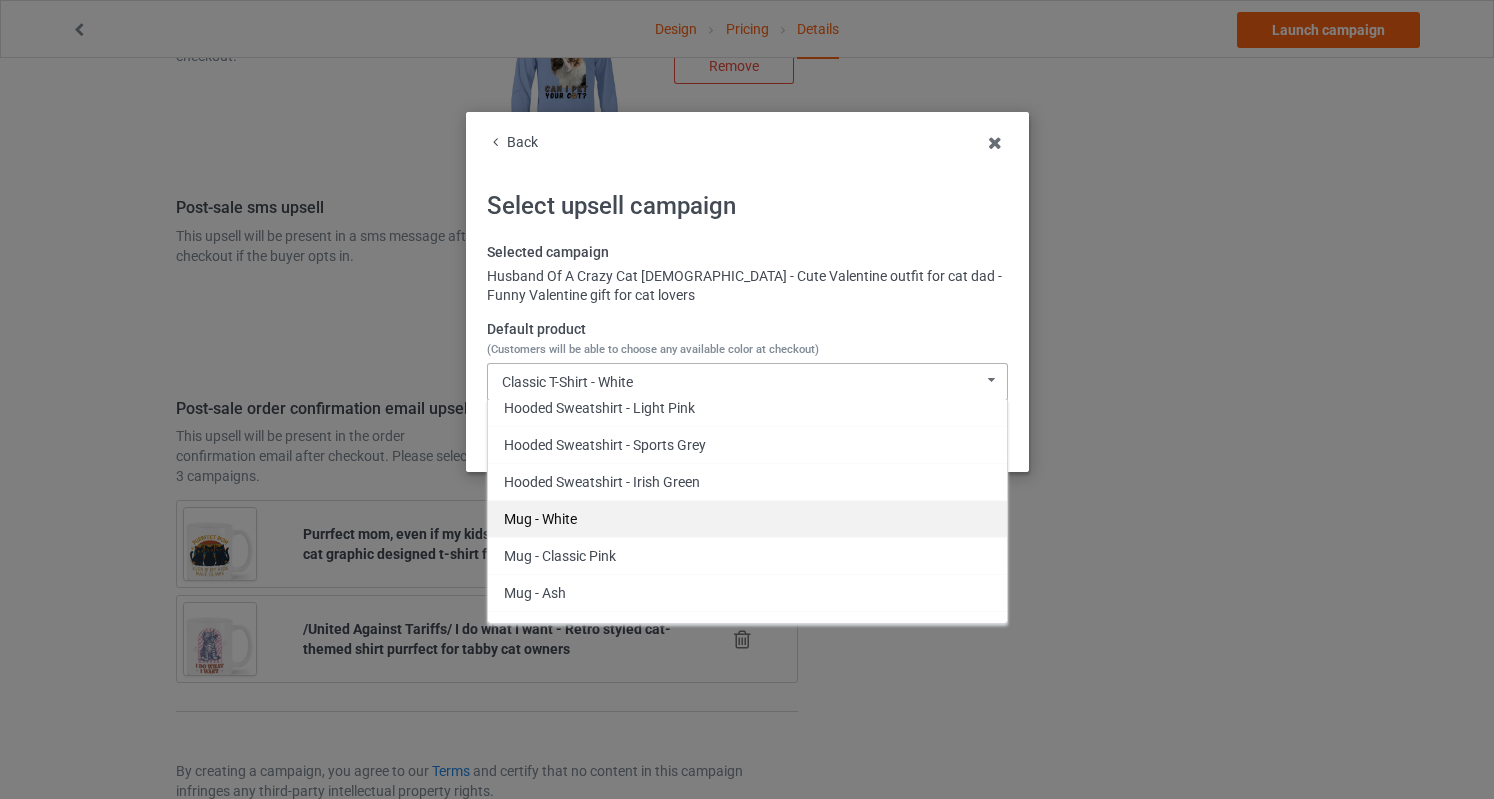 click on "Mug - White" at bounding box center (747, 518) 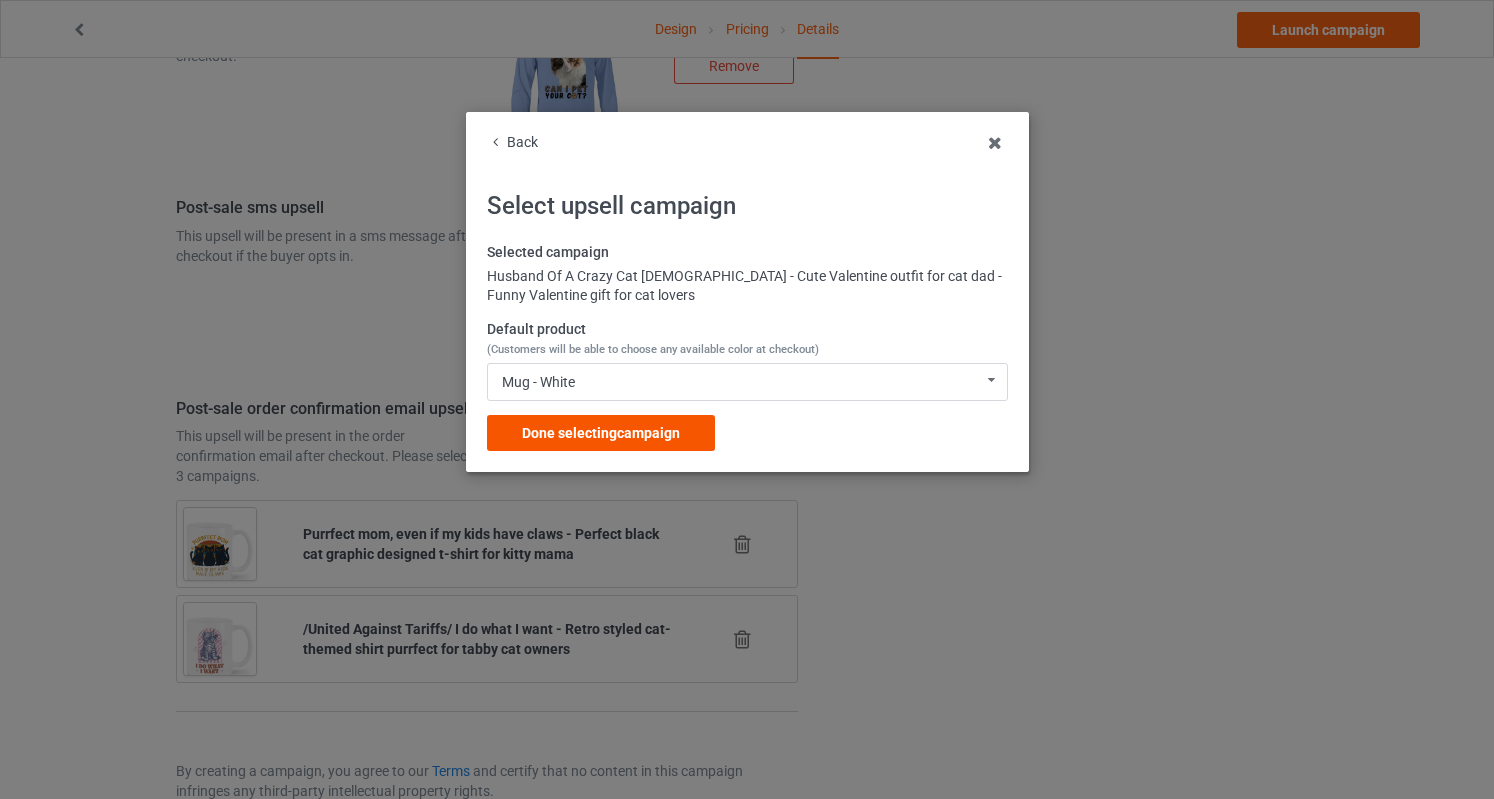 click on "Done selecting  campaign" at bounding box center [601, 433] 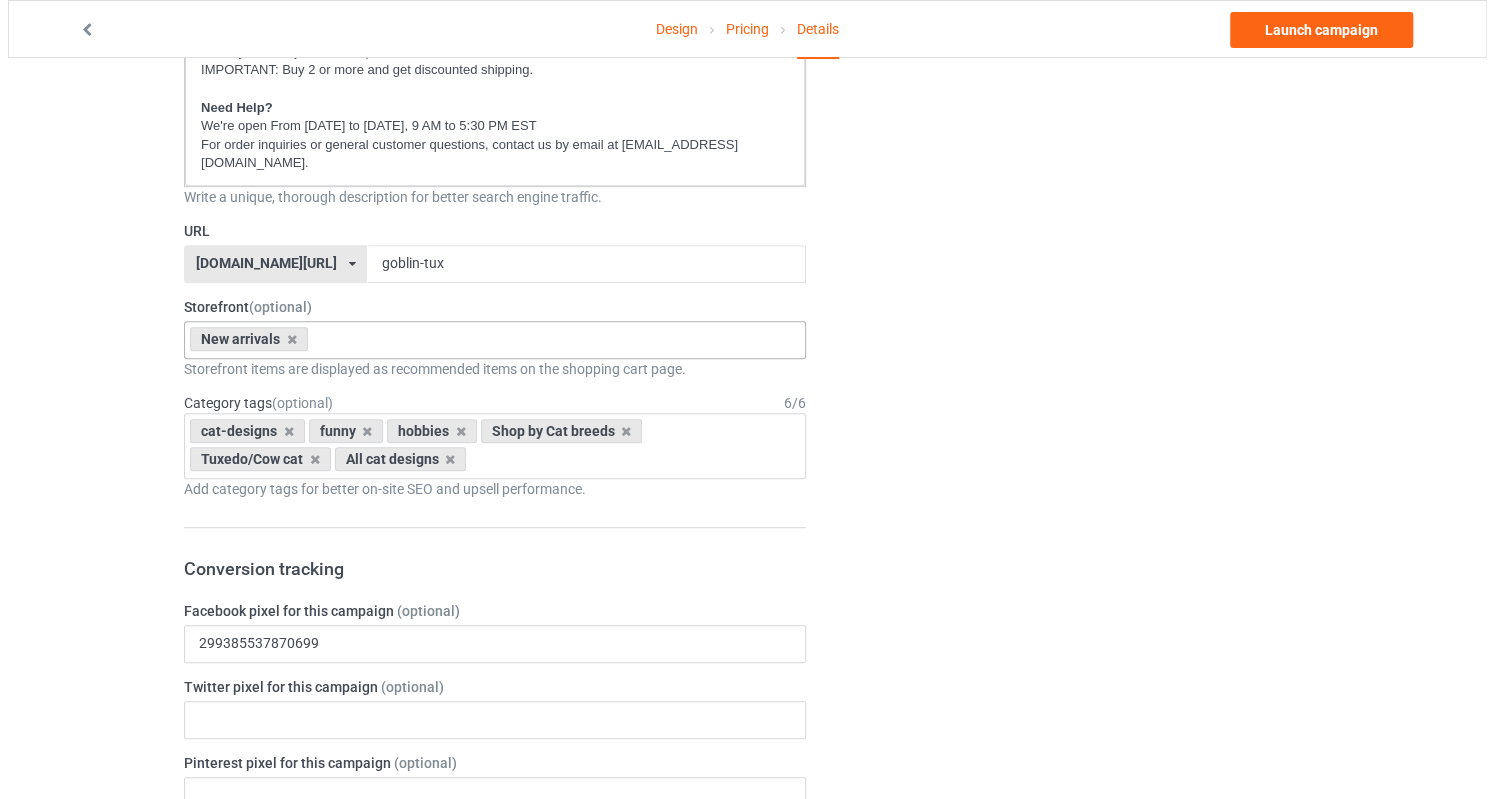 scroll, scrollTop: 0, scrollLeft: 0, axis: both 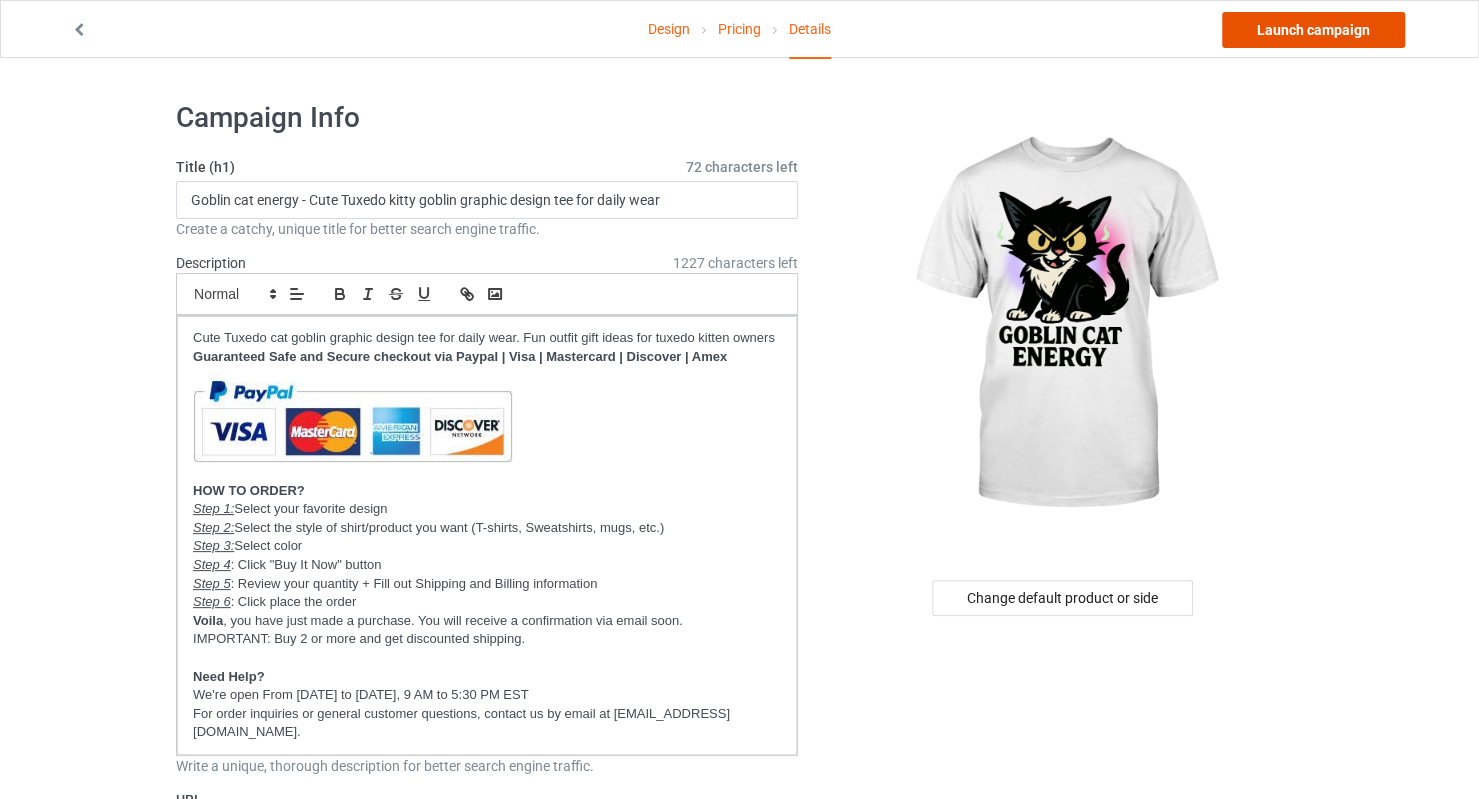 click on "Launch campaign" at bounding box center [1313, 30] 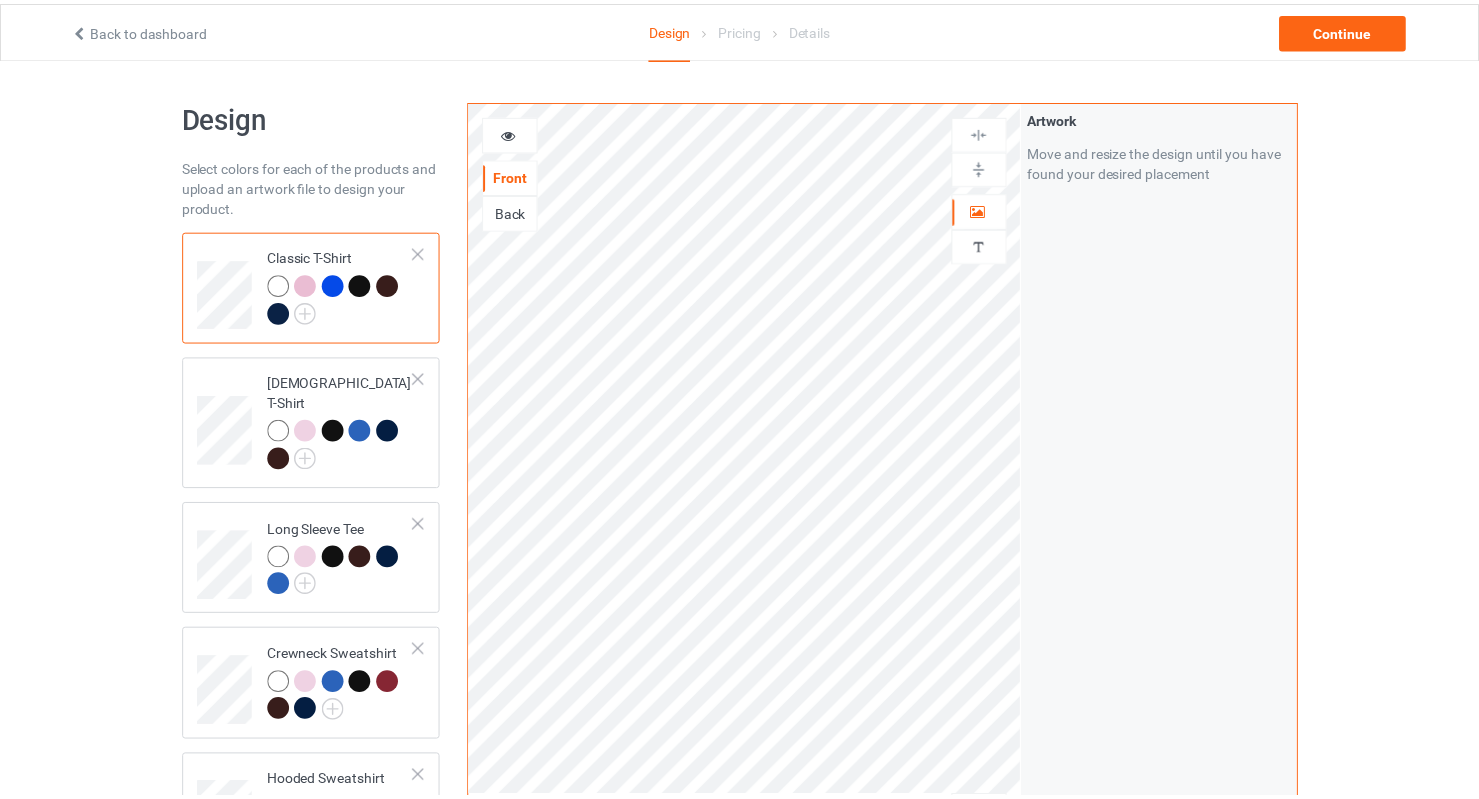 scroll, scrollTop: 0, scrollLeft: 0, axis: both 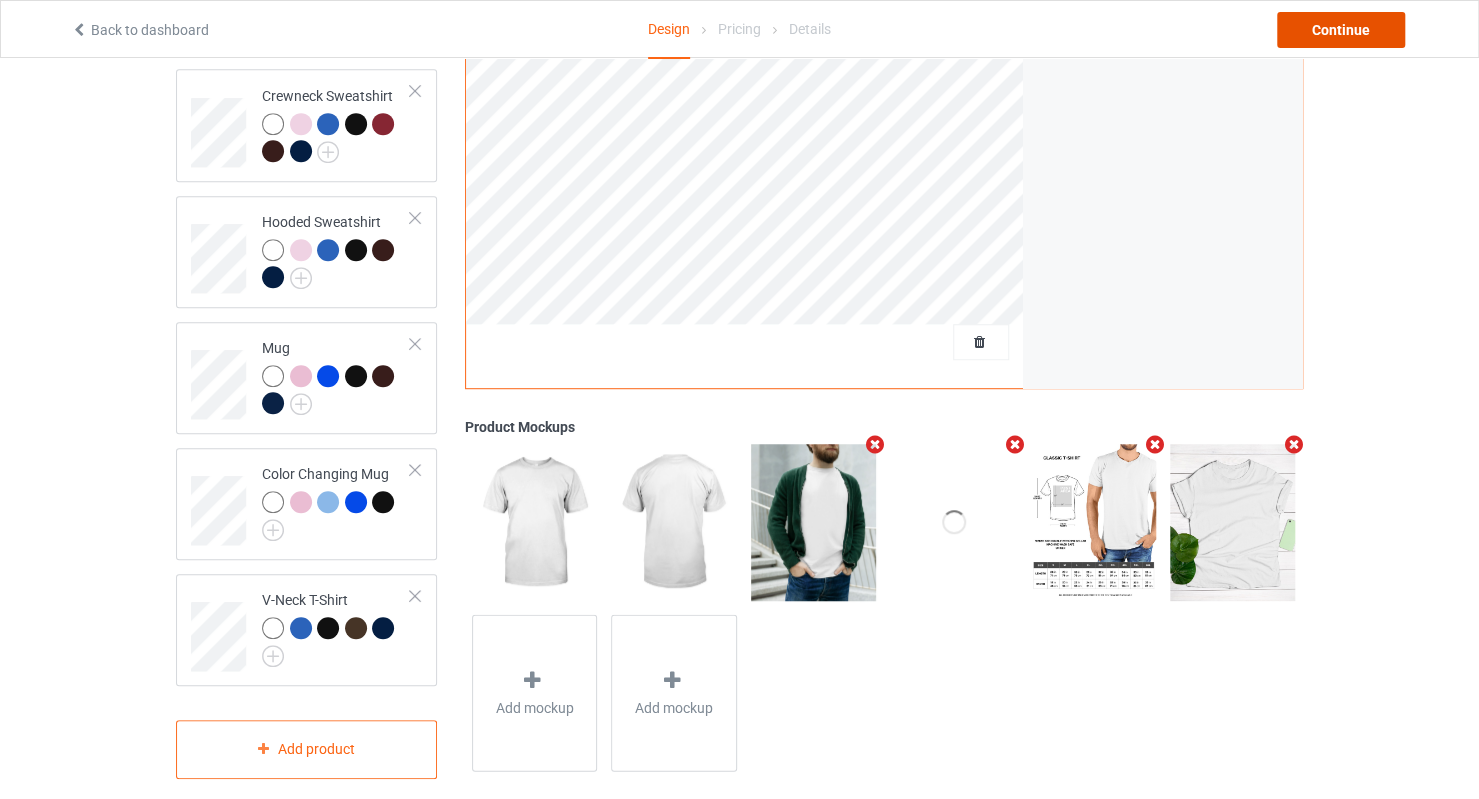 click on "Continue" at bounding box center (1341, 30) 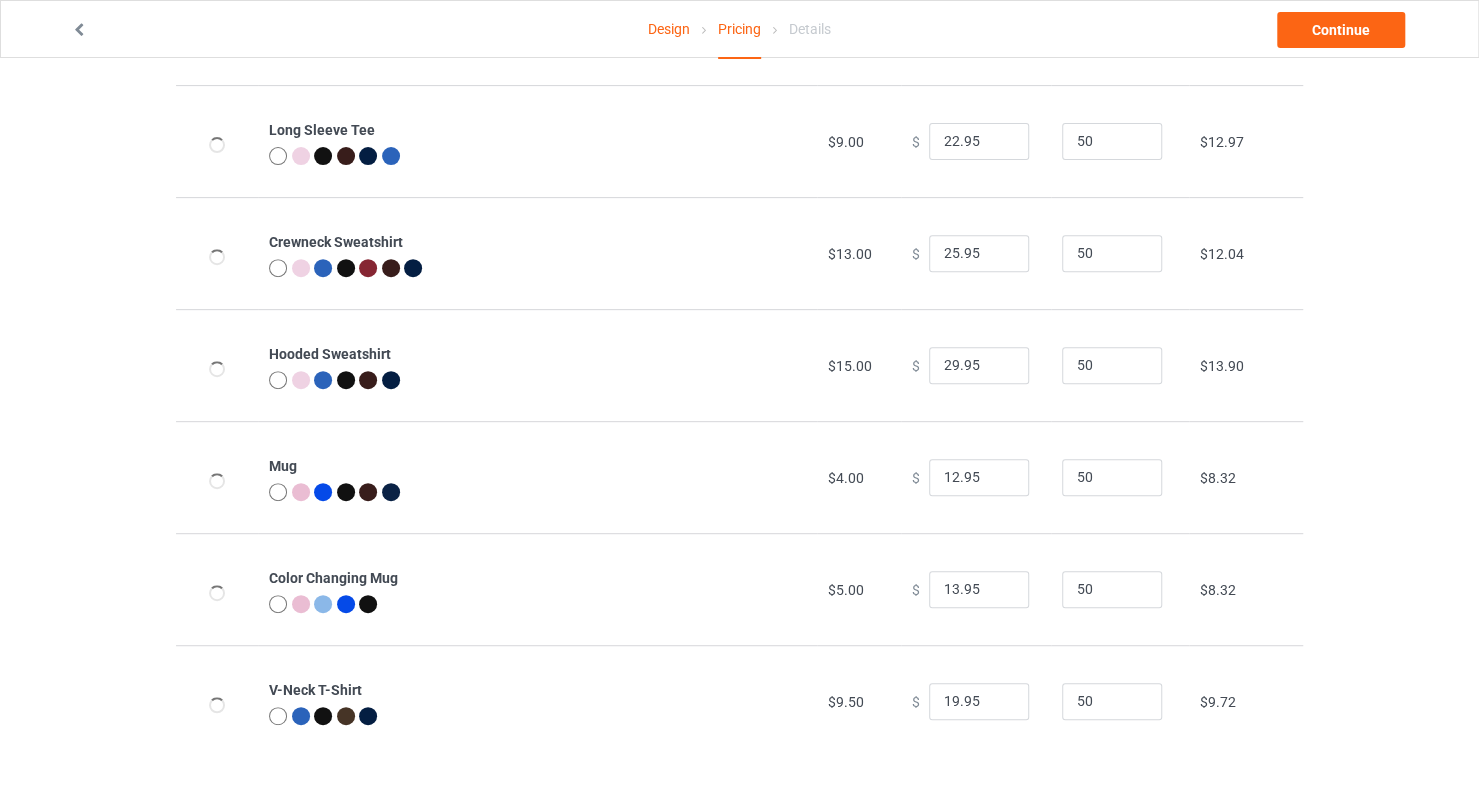 scroll, scrollTop: 0, scrollLeft: 0, axis: both 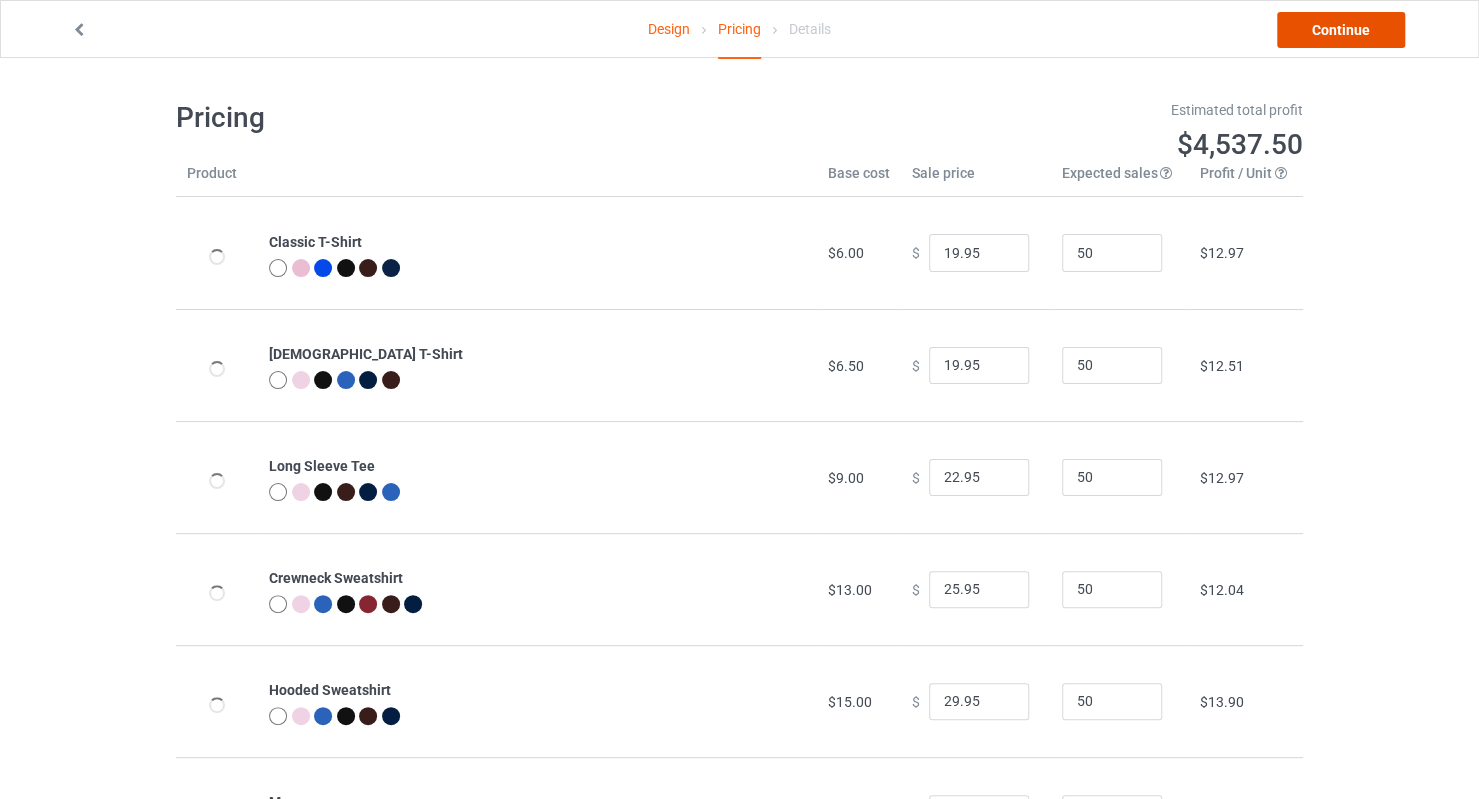 click on "Continue" at bounding box center (1341, 30) 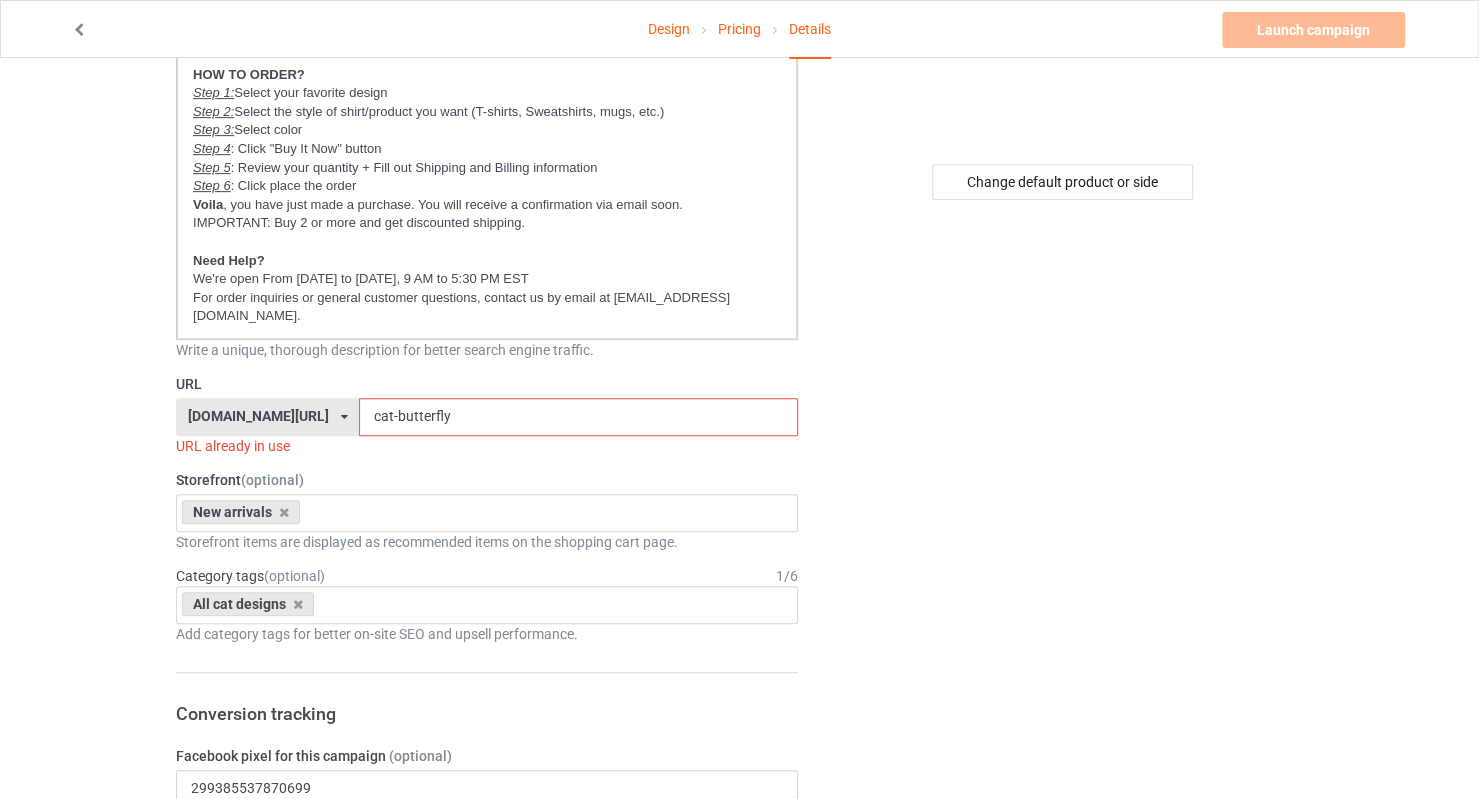 click on "[DOMAIN_NAME][URL] [DOMAIN_NAME][URL] [DOMAIN_NAME][URL] [DOMAIN_NAME][URL] [DOMAIN_NAME][URL] 5eeae638d8ba525af9c534b2 6729c8e6dc3bf600350d45eb 5eeae190d8ba525af9c53426 587d0d41cee36fd012c64a69" at bounding box center (267, 417) 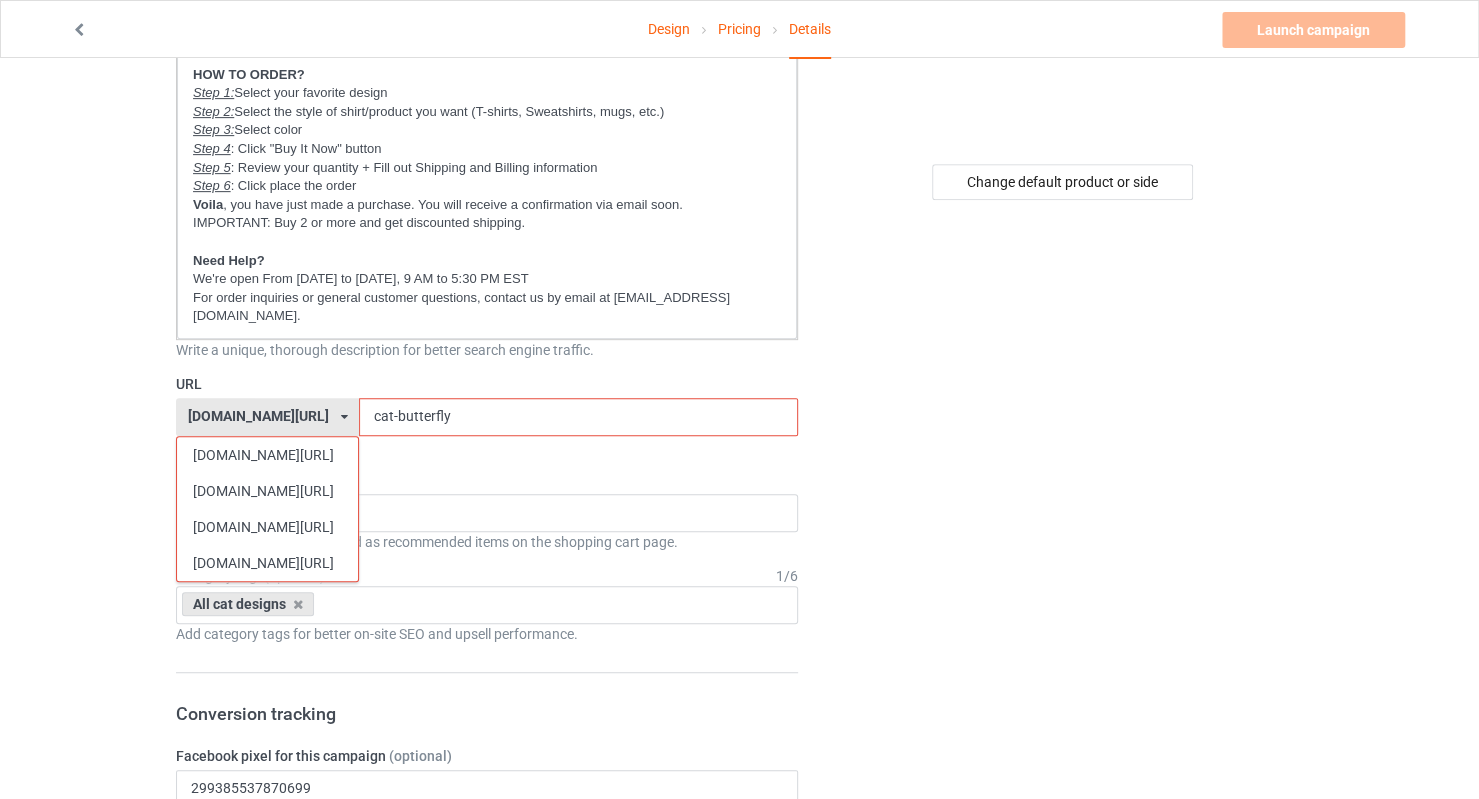 scroll, scrollTop: 500, scrollLeft: 0, axis: vertical 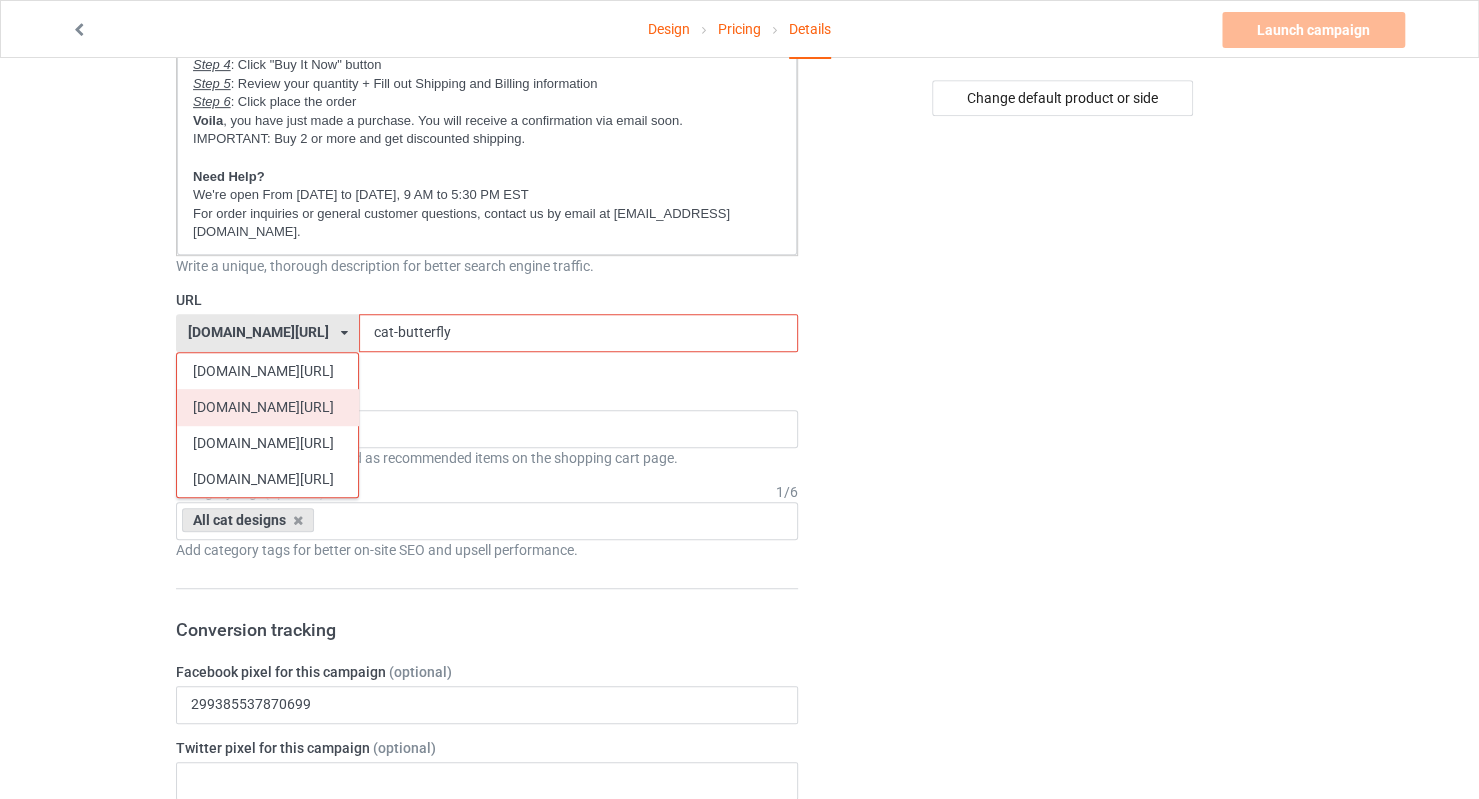 click on "[DOMAIN_NAME][URL]" at bounding box center [267, 407] 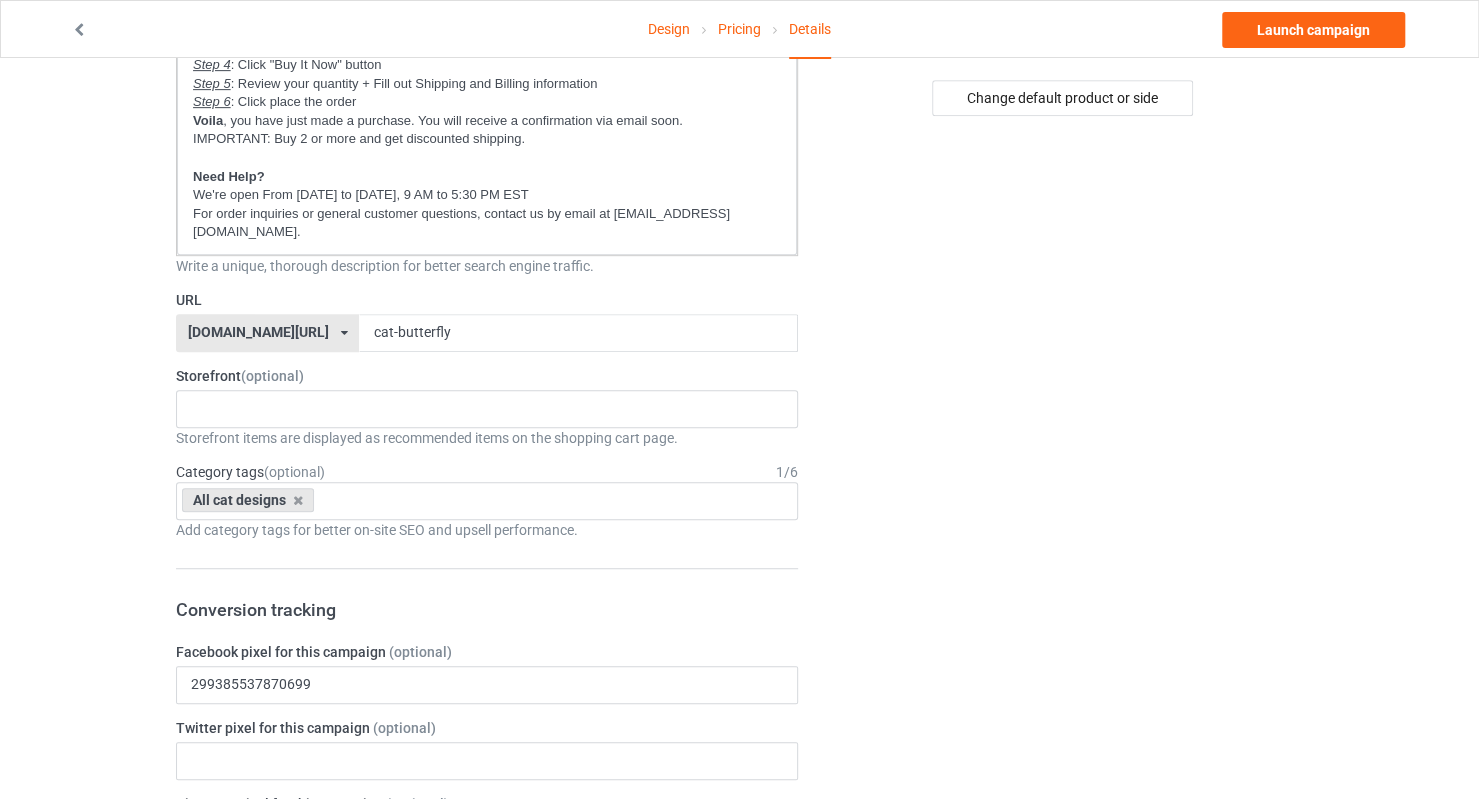 click on "[DOMAIN_NAME][URL]" at bounding box center [258, 332] 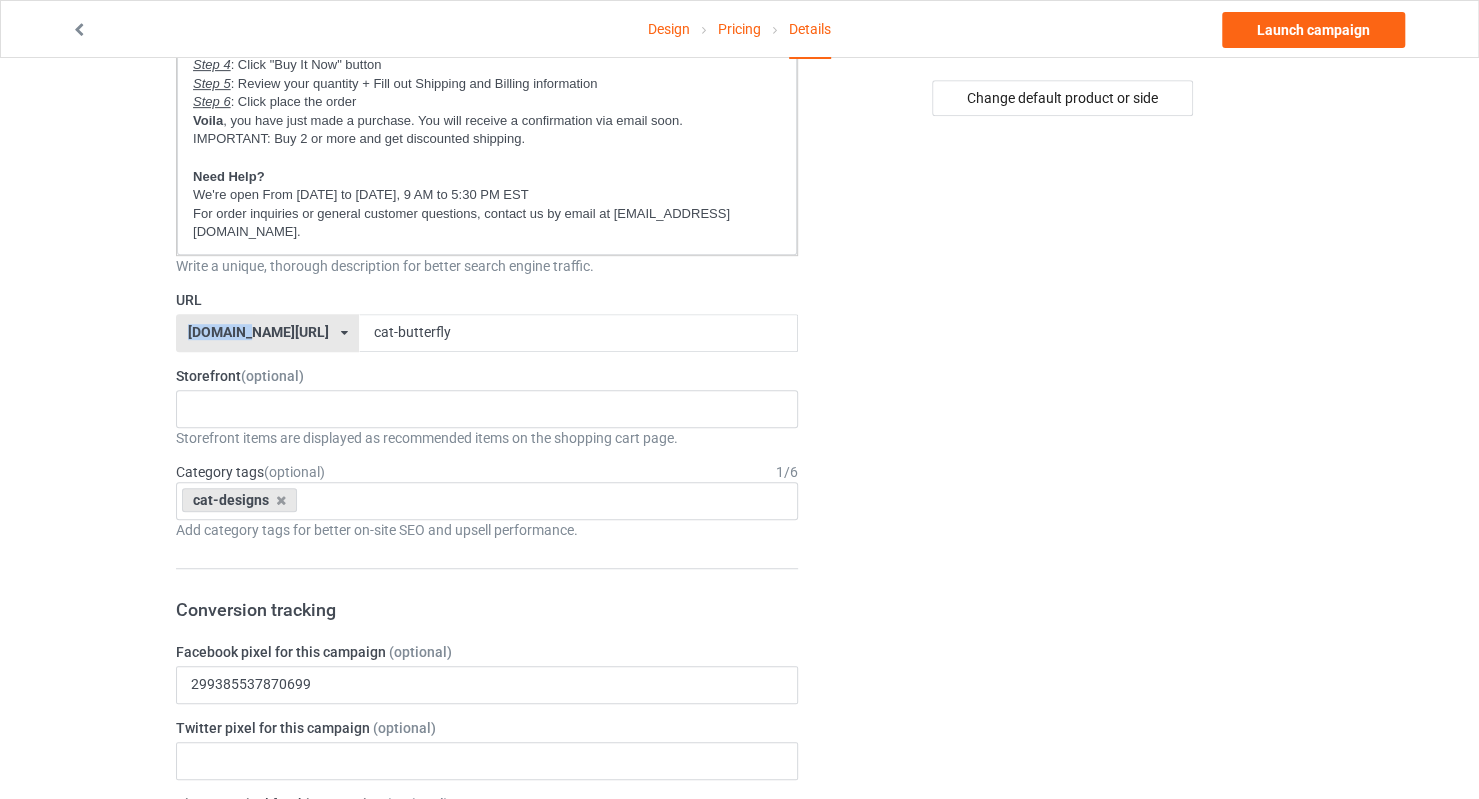 copy on "catsissy" 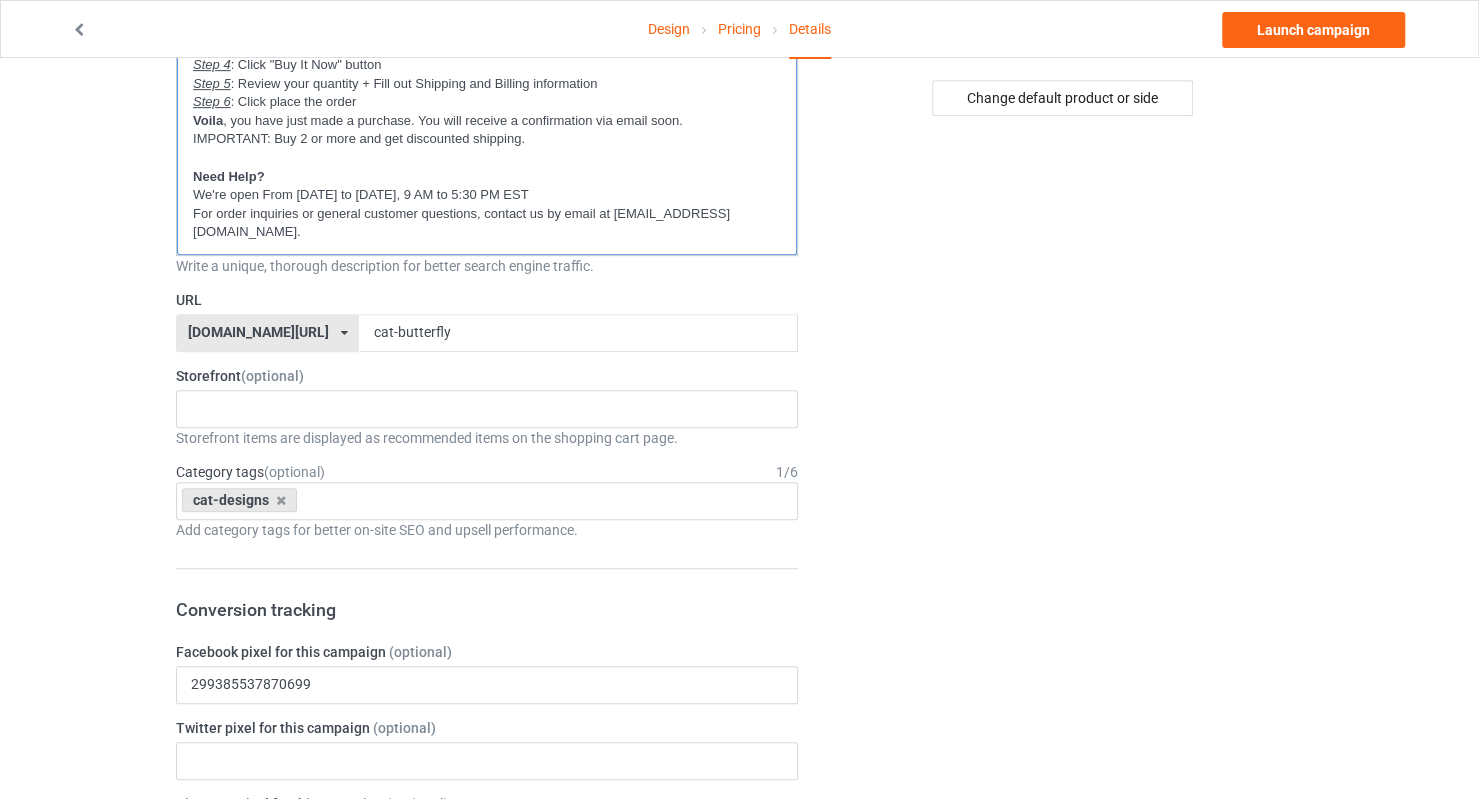 click on "For order inquiries or general customer questions, contact us by email at [EMAIL_ADDRESS][DOMAIN_NAME]." at bounding box center (487, 223) 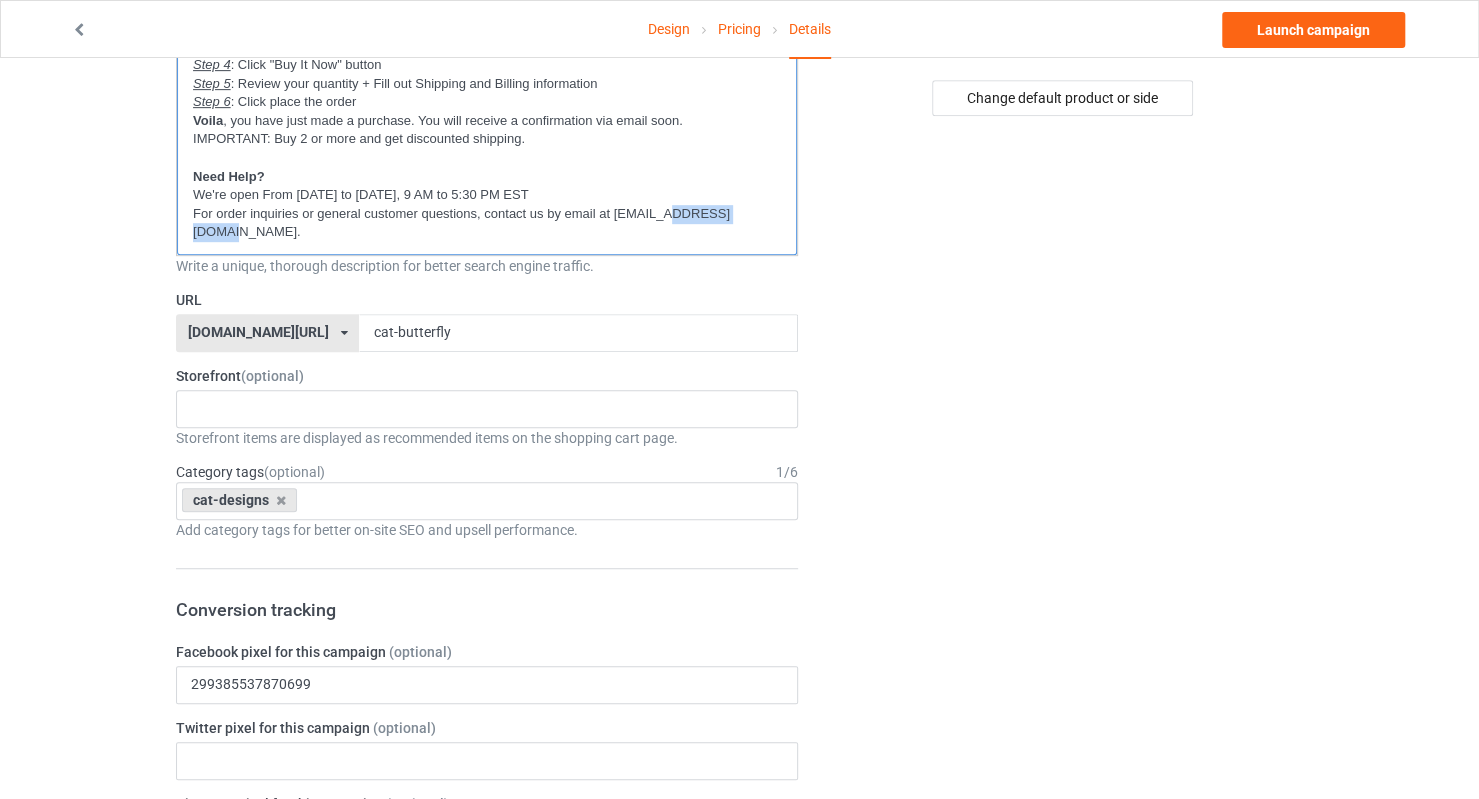 scroll, scrollTop: 0, scrollLeft: 0, axis: both 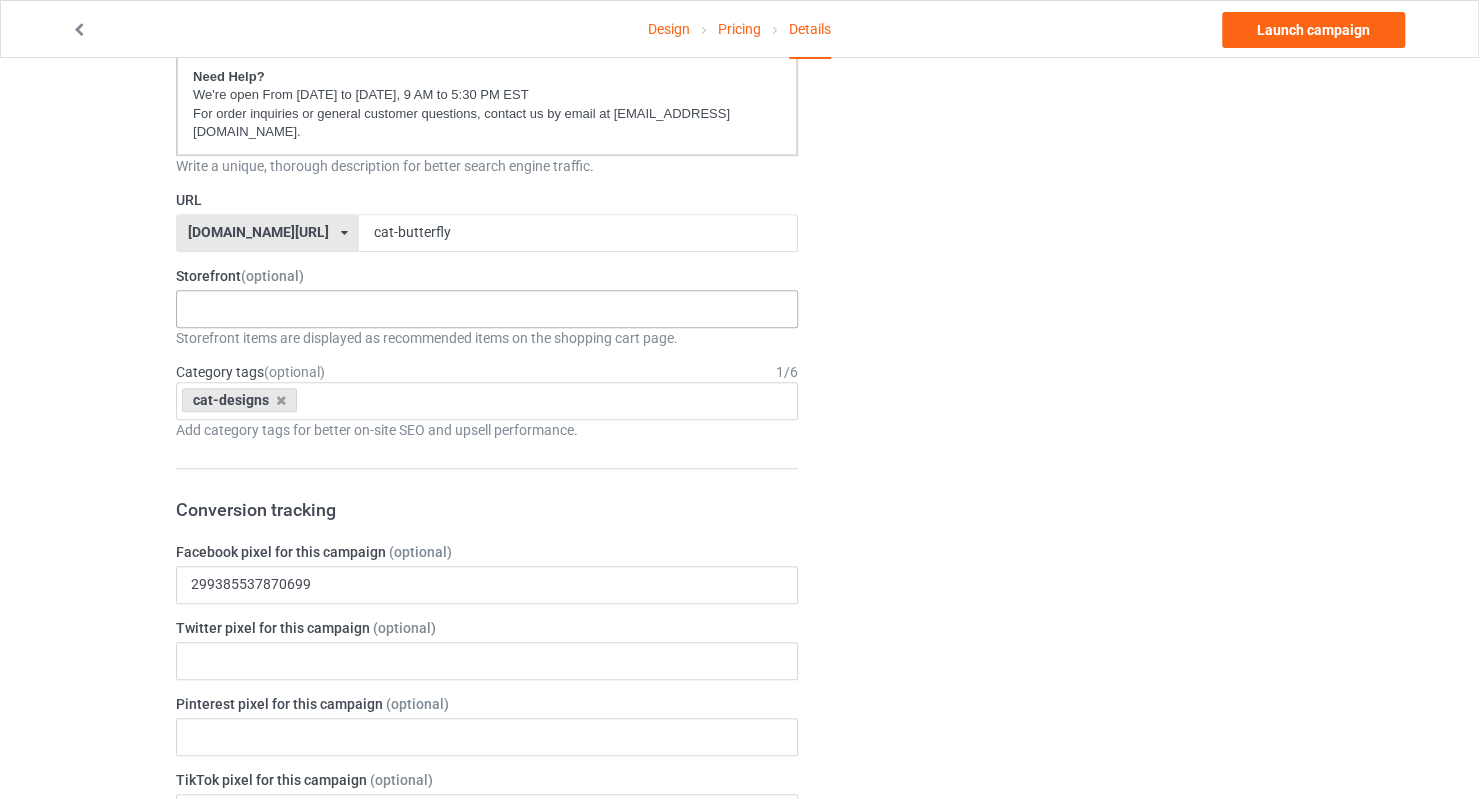 click on "New arrivals Cat Mom collection Purrfect cat collection Meowy Christmas 6821f5b778a9c0002f2637e6 680f59b3b9d9110032a983f5 6793f3355830ad002e467f31 672f9e489ba422002ee642de" at bounding box center (487, 309) 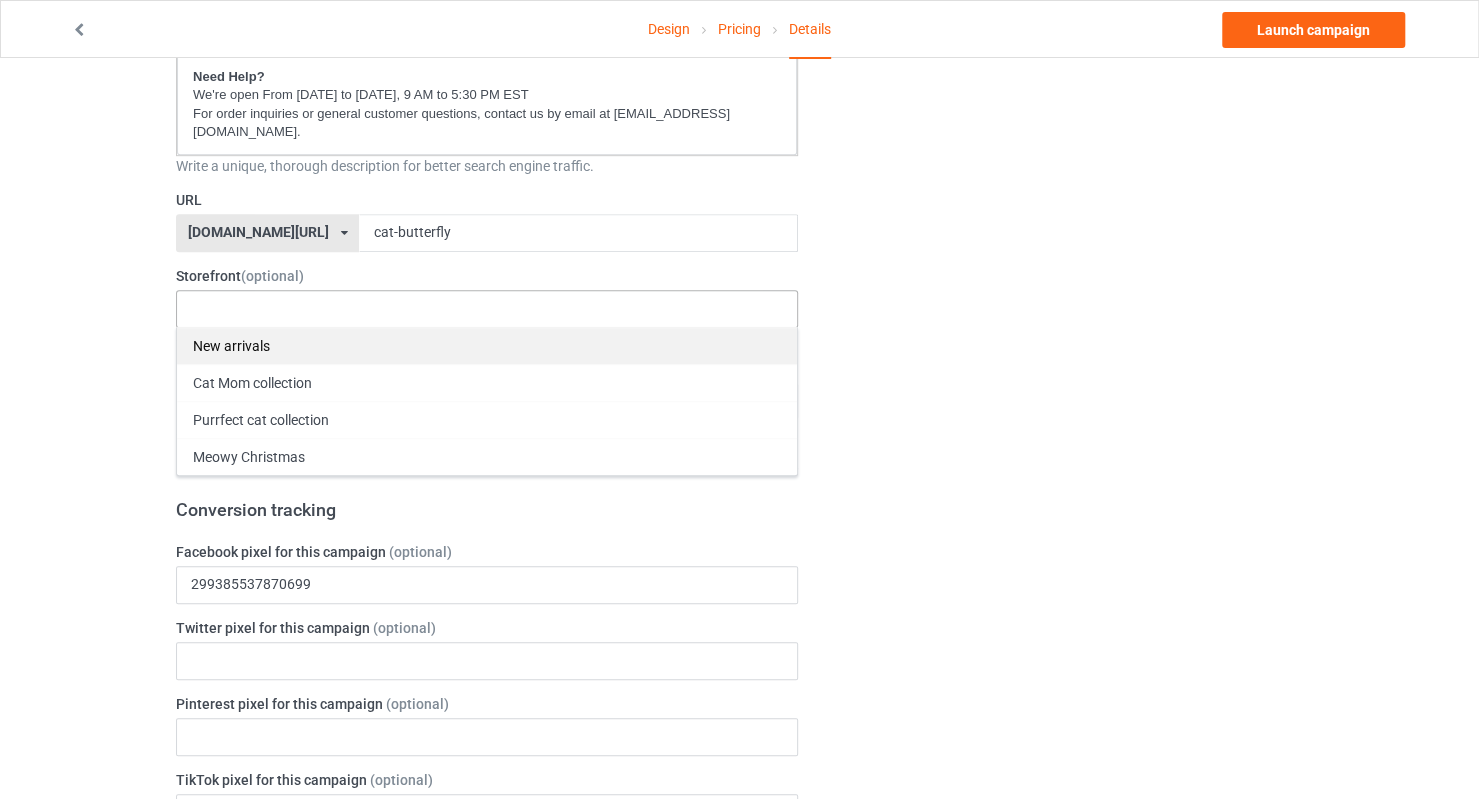 click on "New arrivals" at bounding box center (487, 345) 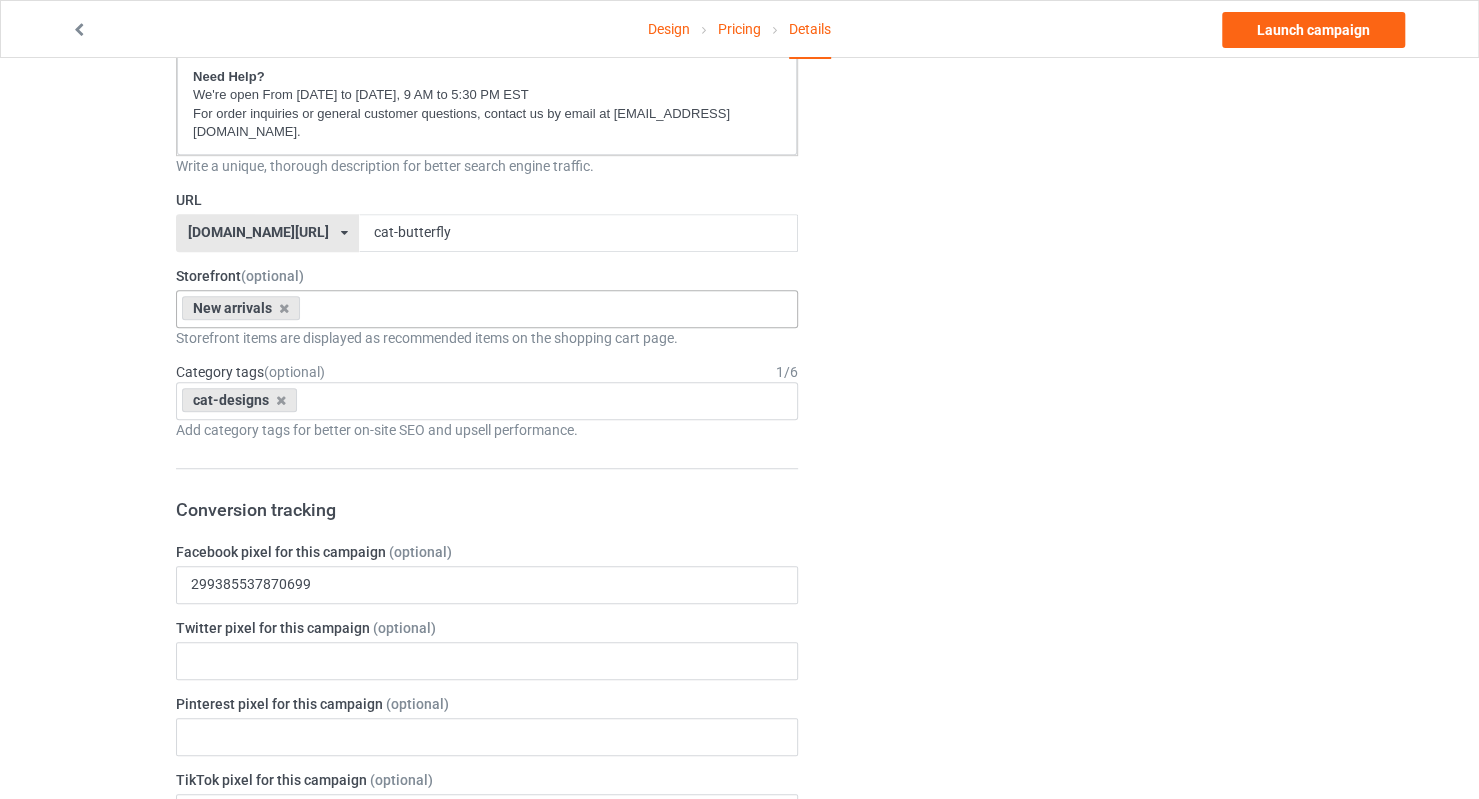 click on "Change default product or side" at bounding box center [1064, 672] 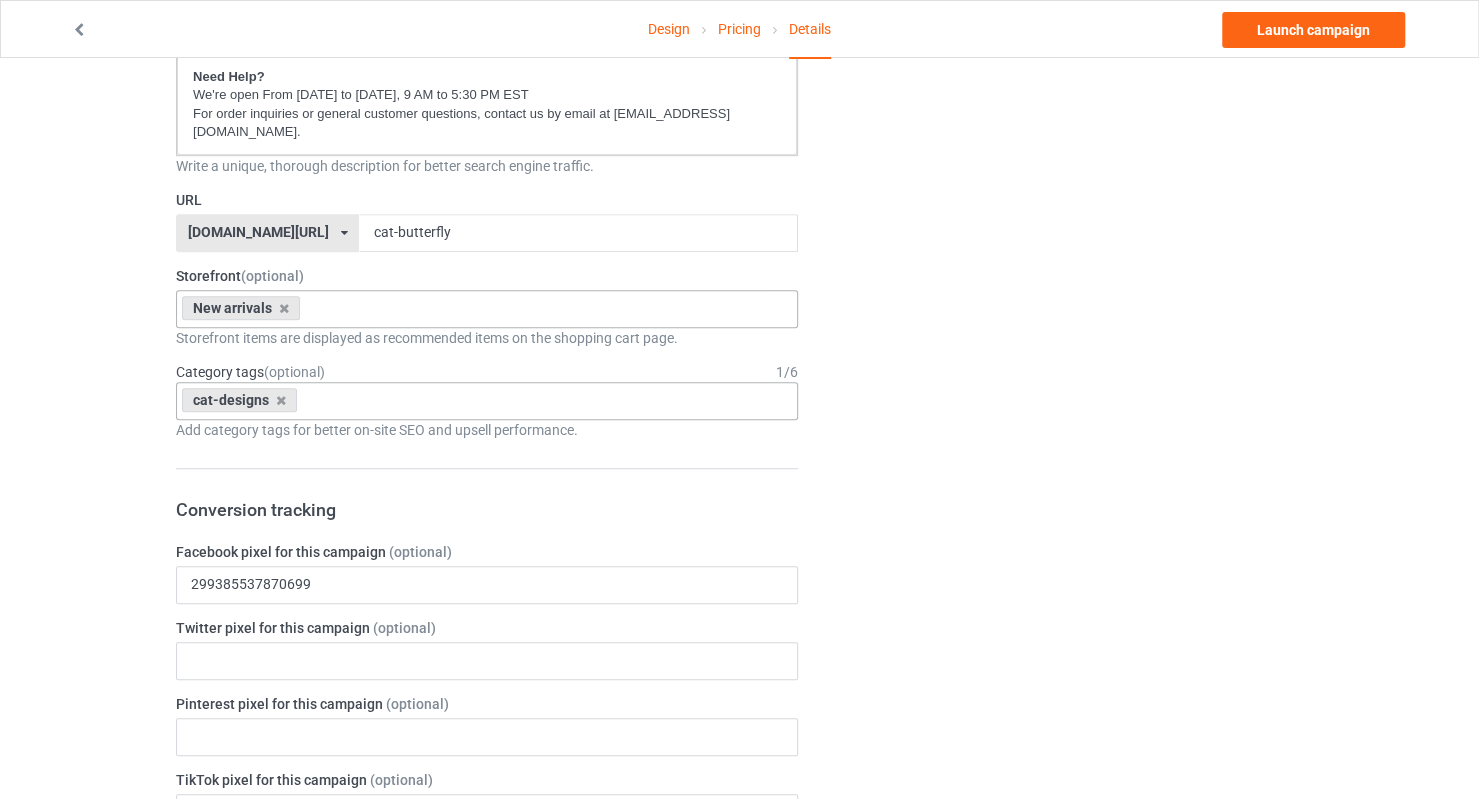 click on "cat-designs Age > 1-19 > 1 Age > 1-12 Months > 1 Month Age > 1-12 Months Age > 1-19 Age > 1-19 > 10 Age > 1-12 Months > 10 Month Age > 80-100 > 100 Sports > Running > 10K Run Age > 1-19 > 11 Age > 1-12 Months > 11 Month Age > 1-19 > 12 Age > 1-12 Months > 12 Month Age > 1-19 > 13 Age > 1-19 > 14 Age > 1-19 > 15 Sports > Running > 15K Run Age > 1-19 > 16 Age > 1-19 > 17 Age > 1-19 > 18 Age > 1-19 > 19 Age > Decades > 1920s Age > Decades > 1930s Age > Decades > 1940s Age > Decades > 1950s Age > Decades > 1960s Age > Decades > 1970s Age > Decades > 1980s Age > Decades > 1990s Age > 1-19 > 2 Age > 1-12 Months > 2 Month Age > 20-39 > 20 Age > 20-39 Age > Decades > 2000s Age > Decades > 2010s Age > 20-39 > 21 Age > 20-39 > 22 Age > 20-39 > 23 Age > 20-39 > 24 Age > 20-39 > 25 Age > 20-39 > 26 Age > 20-39 > 27 Age > 20-39 > 28 Age > 20-39 > 29 Age > 1-19 > 3 Age > 1-12 Months > 3 Month Sports > Basketball > 3-Pointer Age > 20-39 > 30 Age > 20-39 > 31 Age > 20-39 > 32 Age > 20-39 > 33 Age > 20-39 > 34 Age > 1-19 > 4" at bounding box center (487, 401) 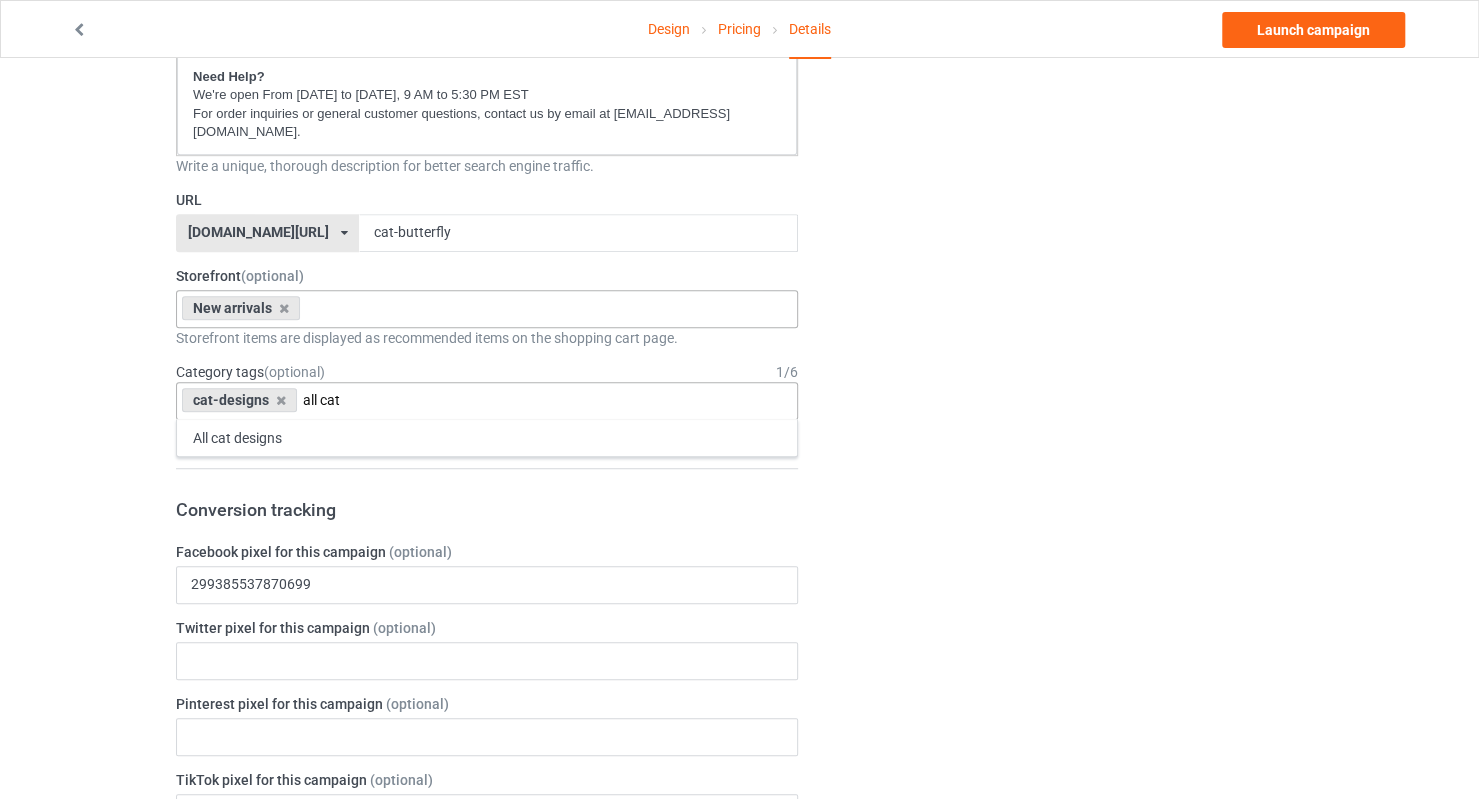 type on "all cat" 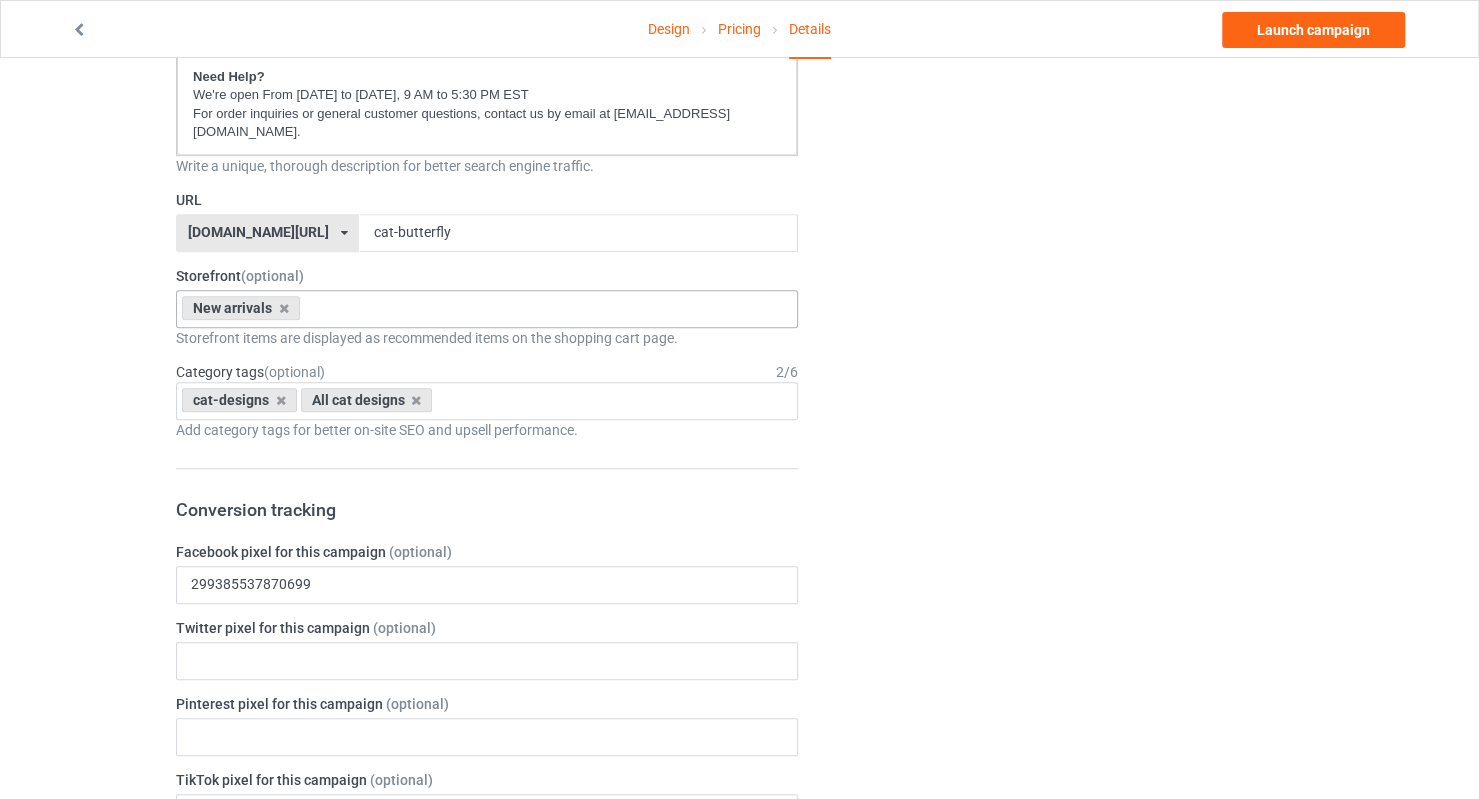 drag, startPoint x: 1276, startPoint y: 617, endPoint x: 1247, endPoint y: 598, distance: 34.669872 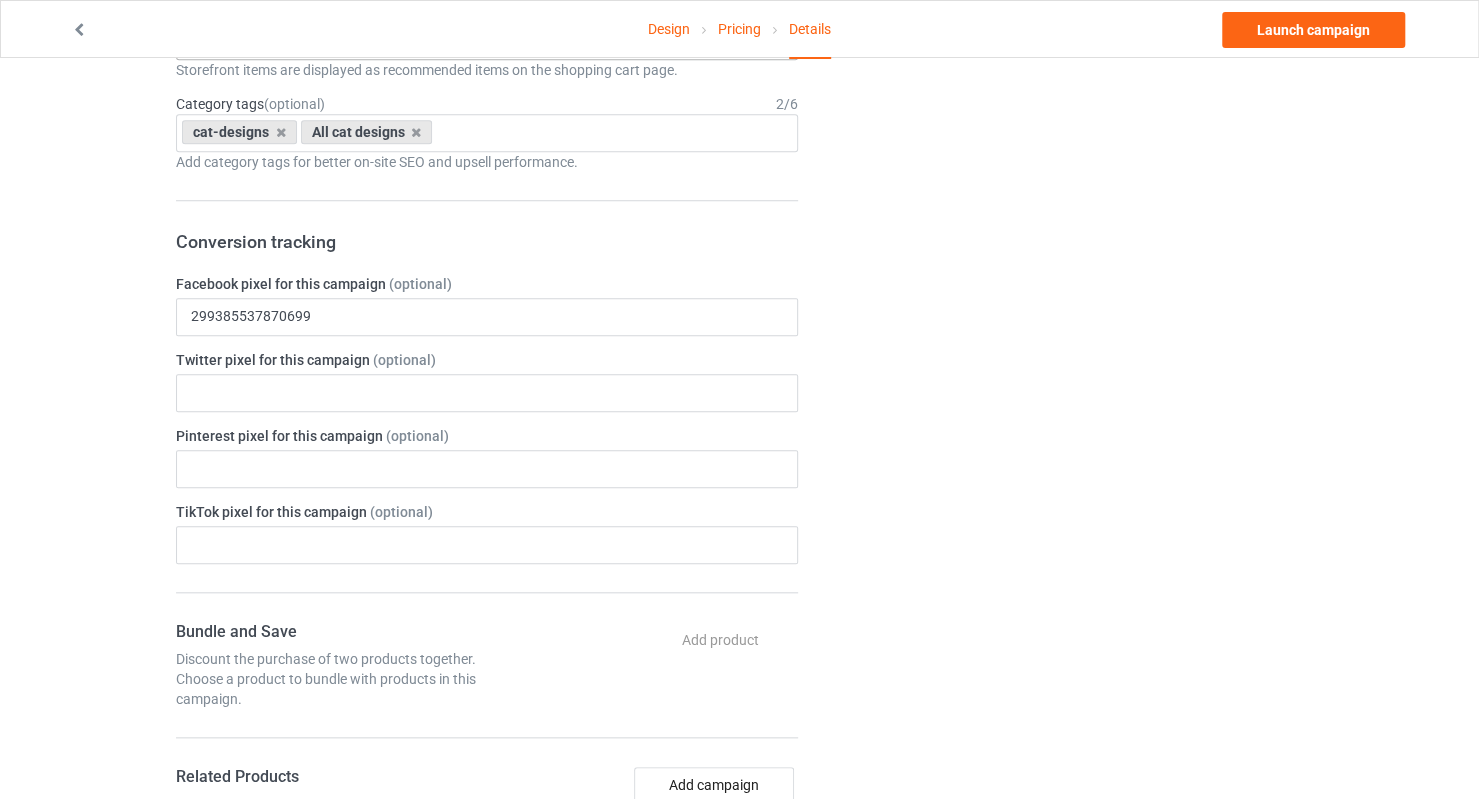 scroll, scrollTop: 1100, scrollLeft: 0, axis: vertical 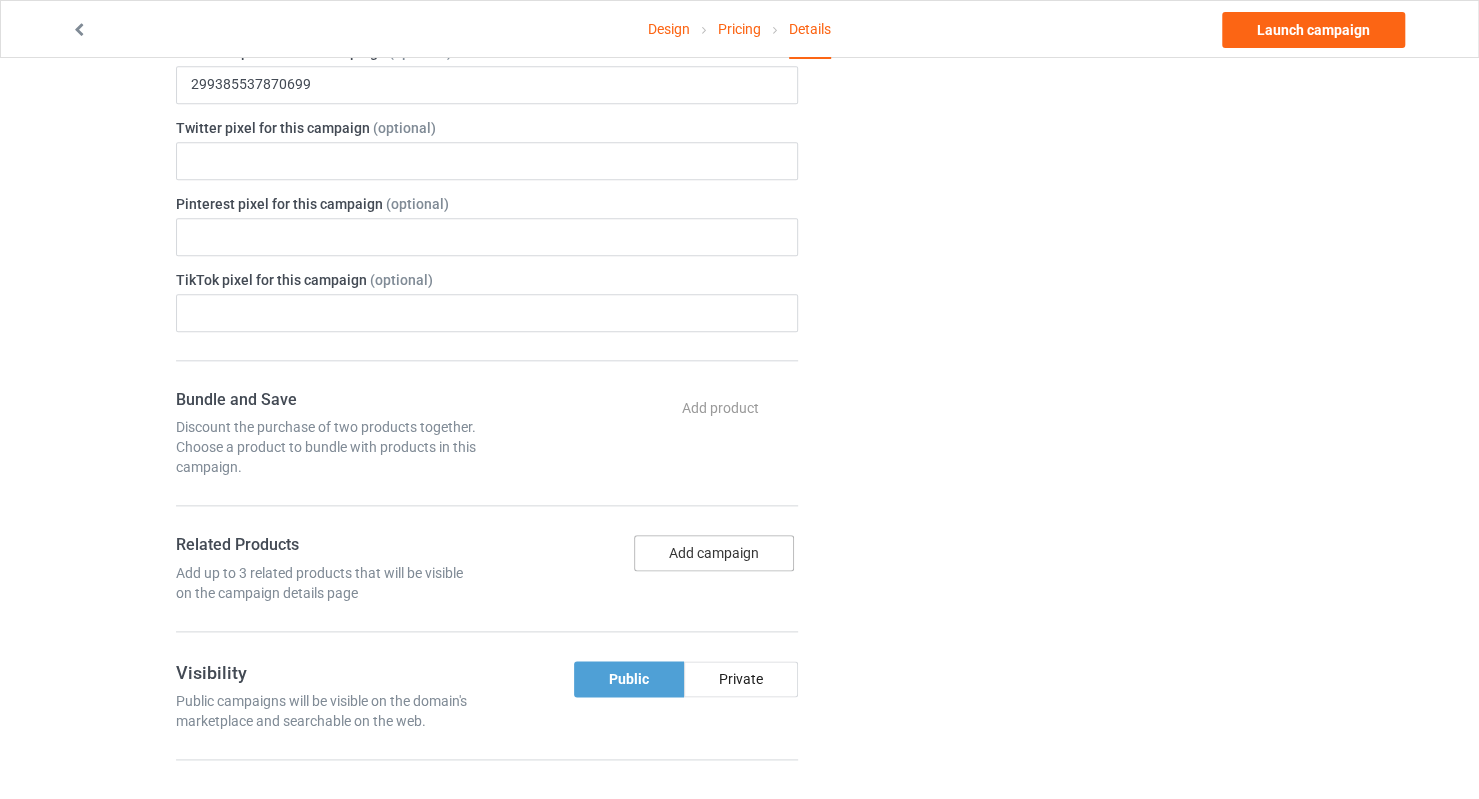 click on "Add campaign" at bounding box center [714, 553] 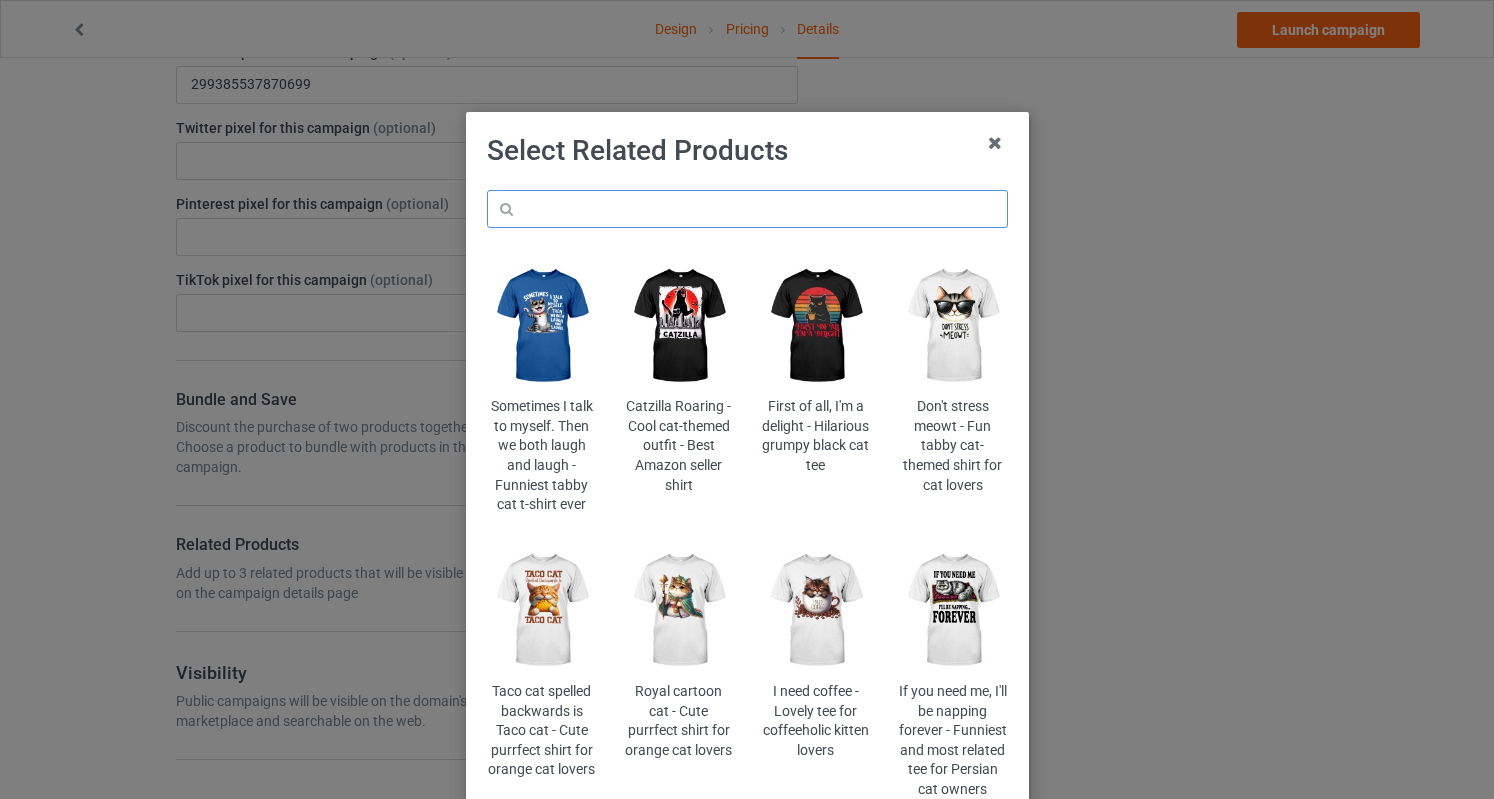 click at bounding box center (747, 209) 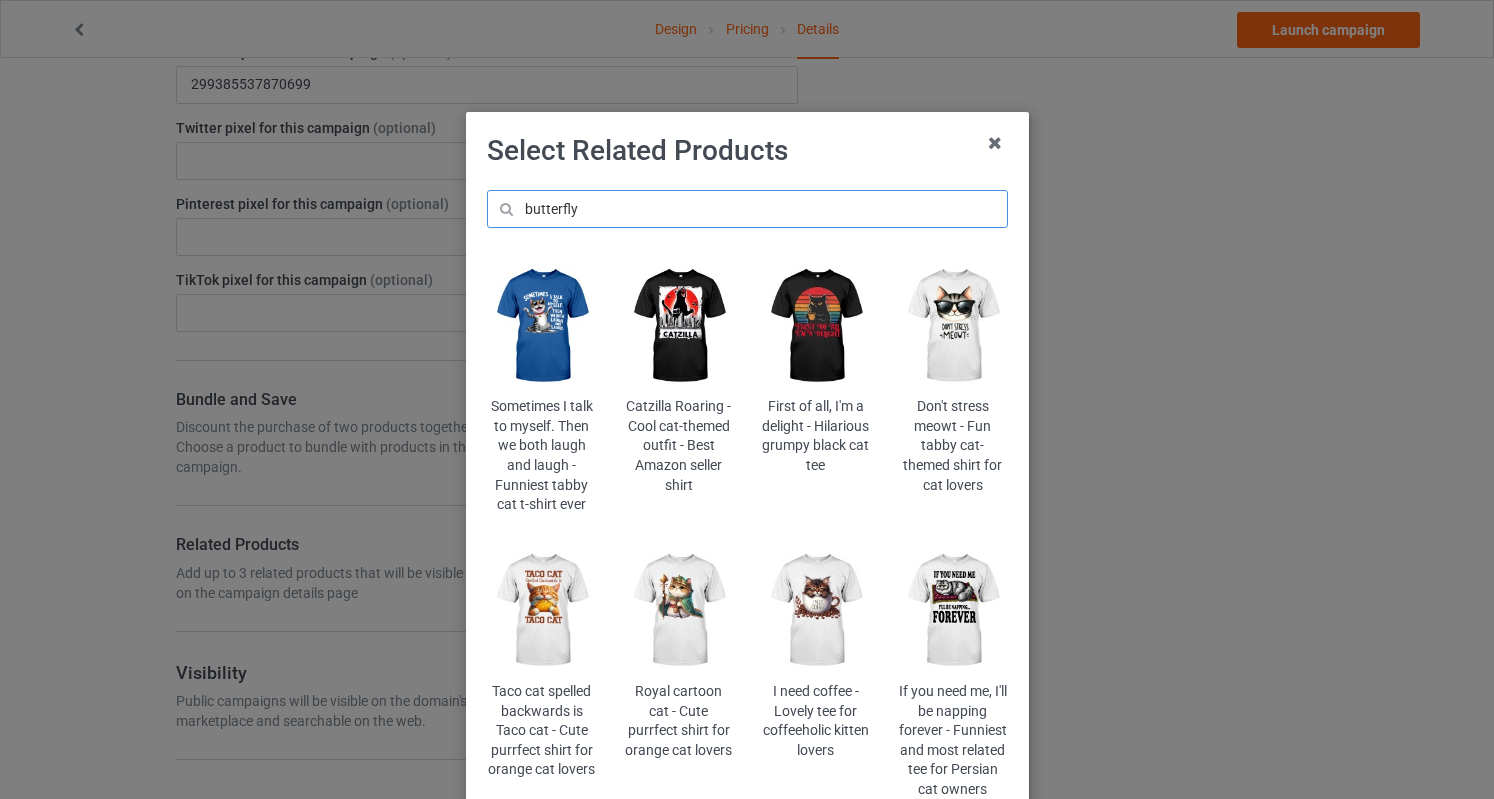type on "butterfly" 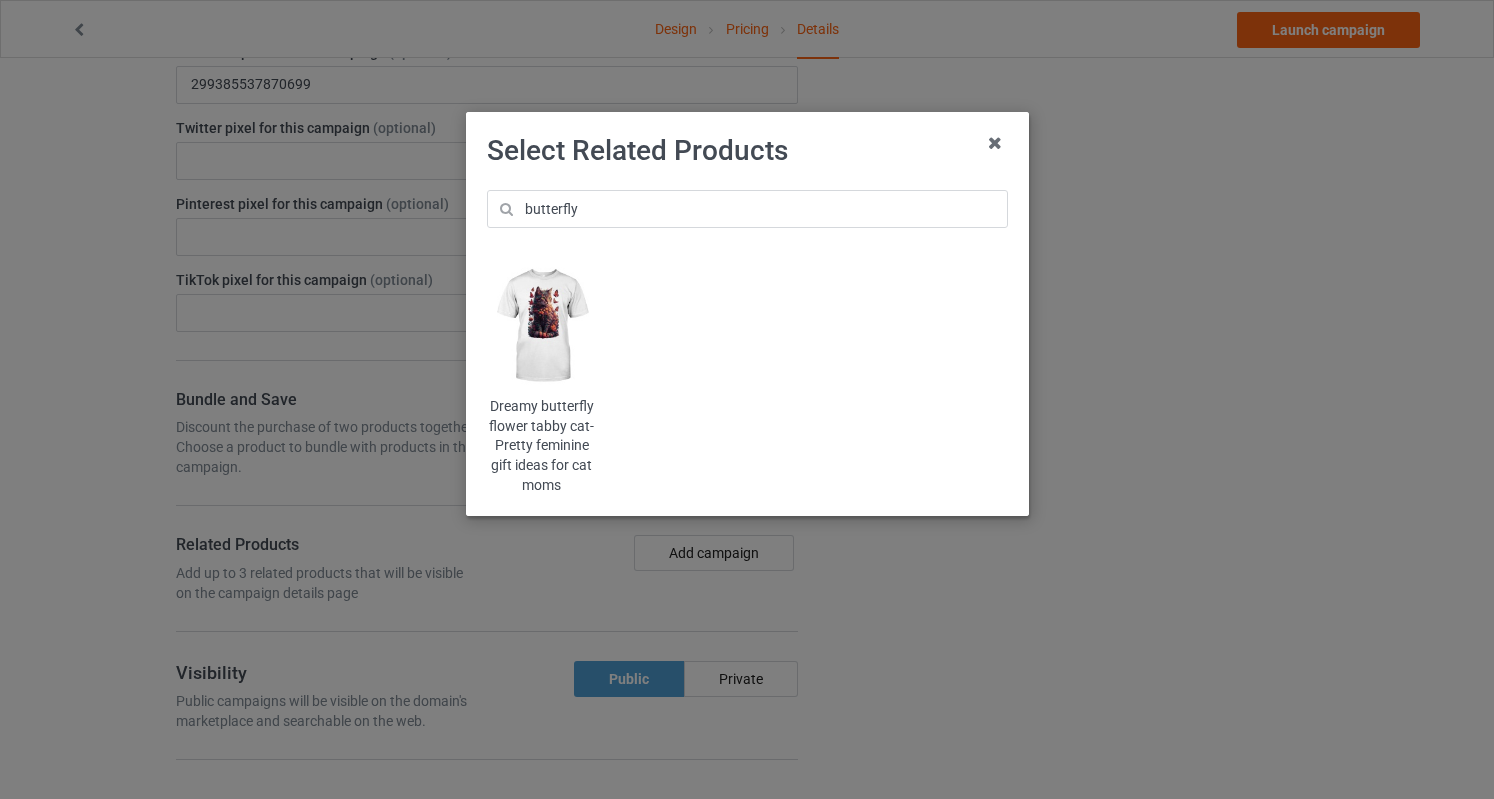 click at bounding box center (541, 326) 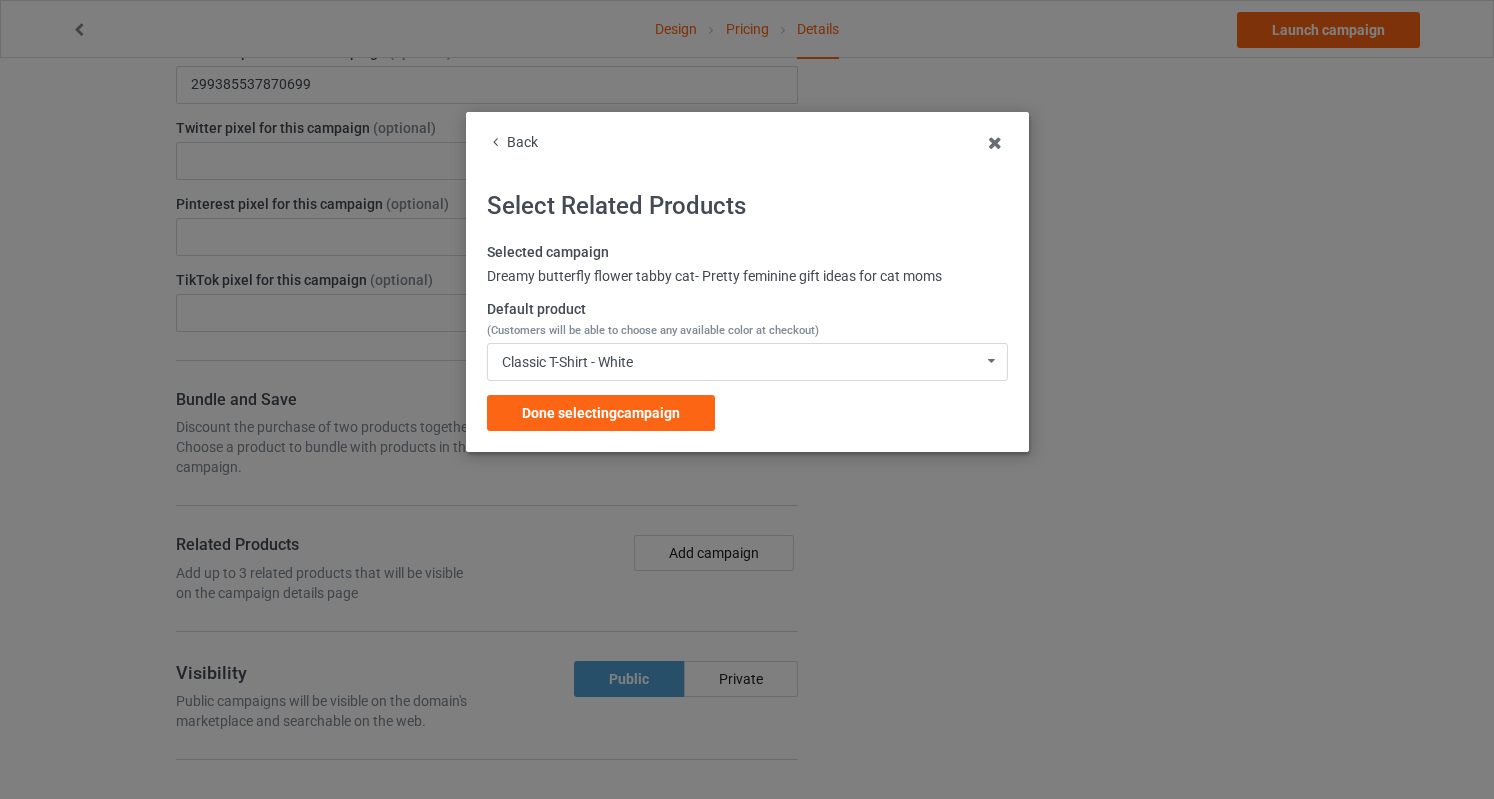 click on "Done selecting  campaign" at bounding box center [601, 413] 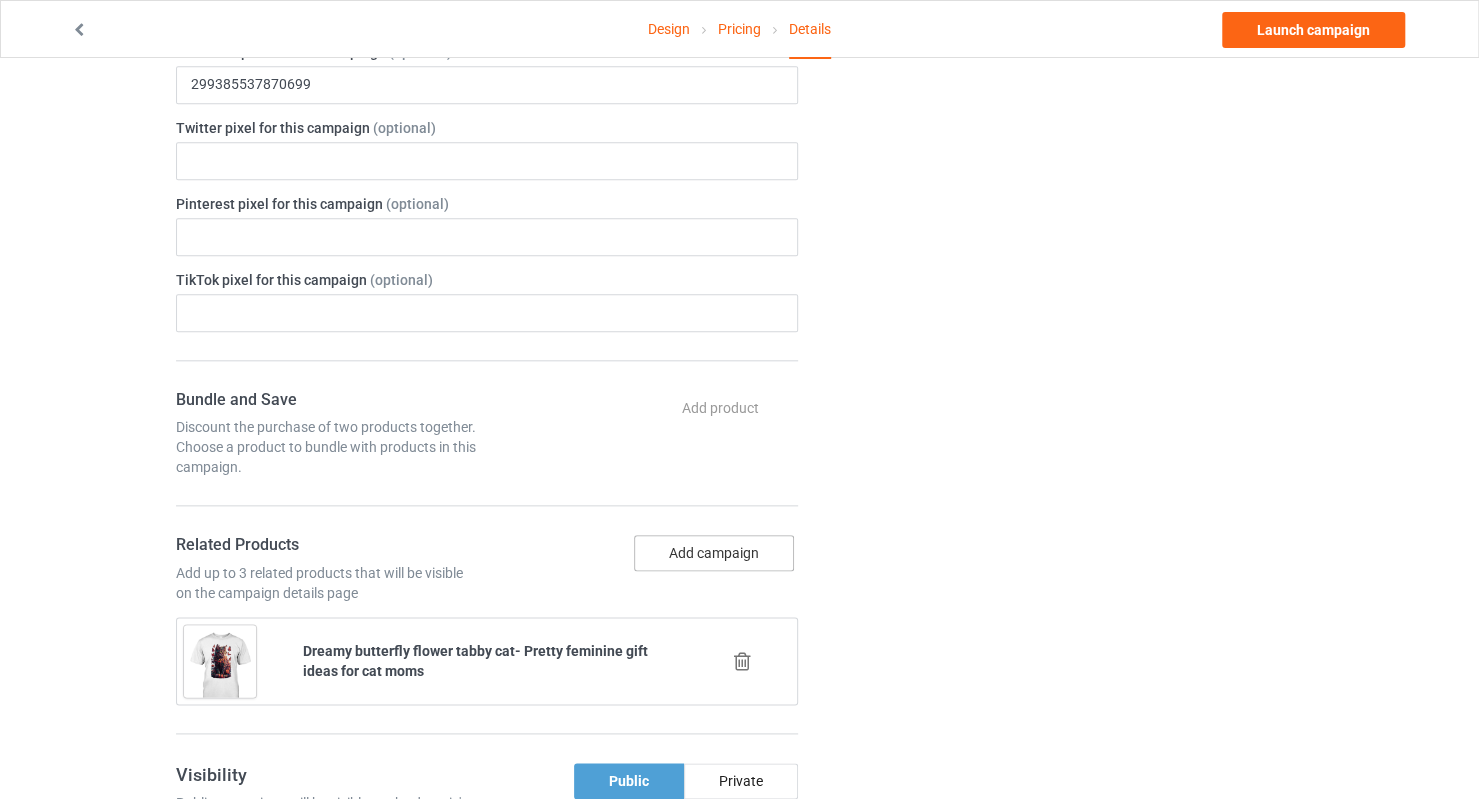 click on "Add campaign" at bounding box center [714, 553] 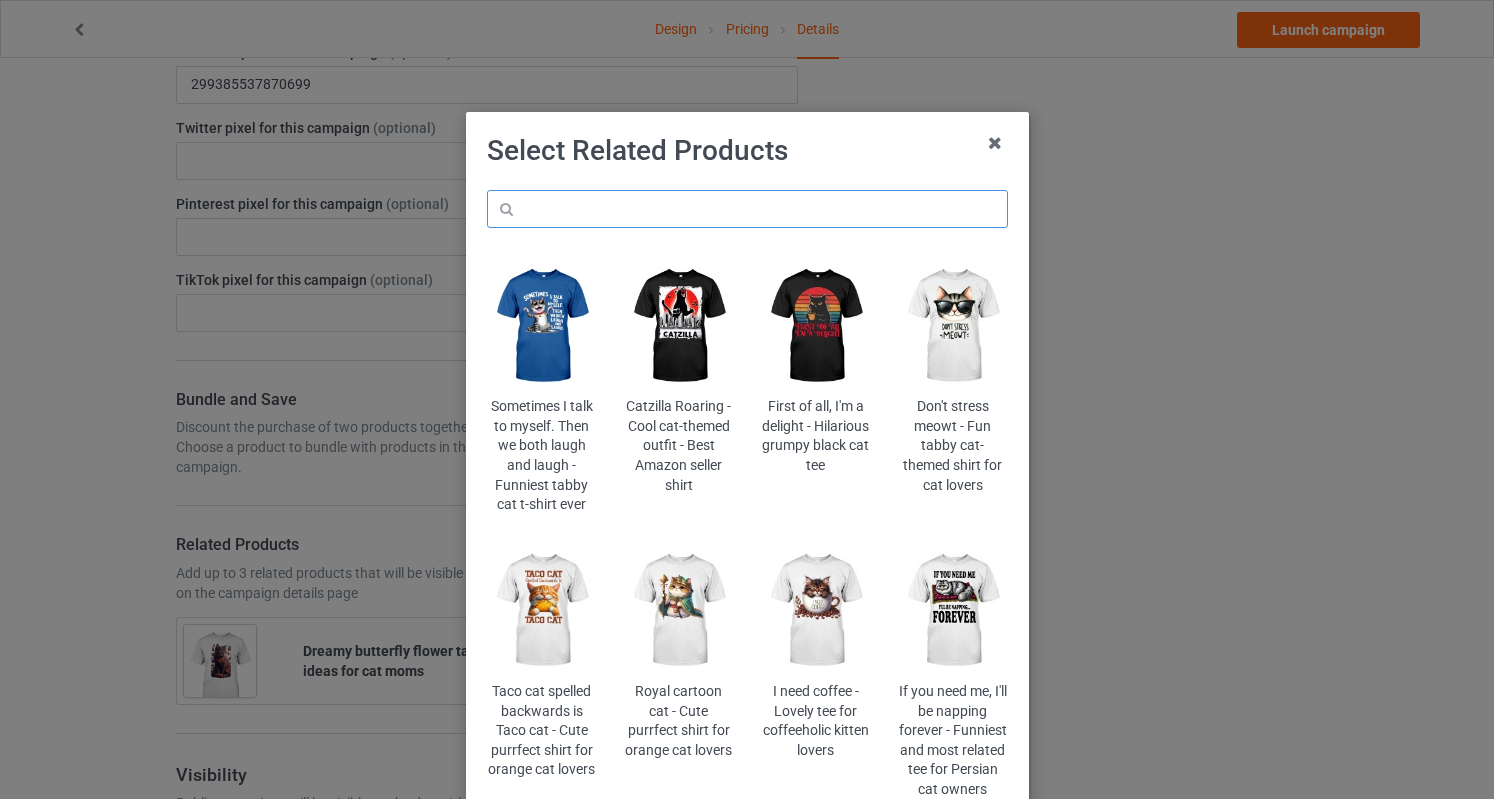 click at bounding box center (747, 209) 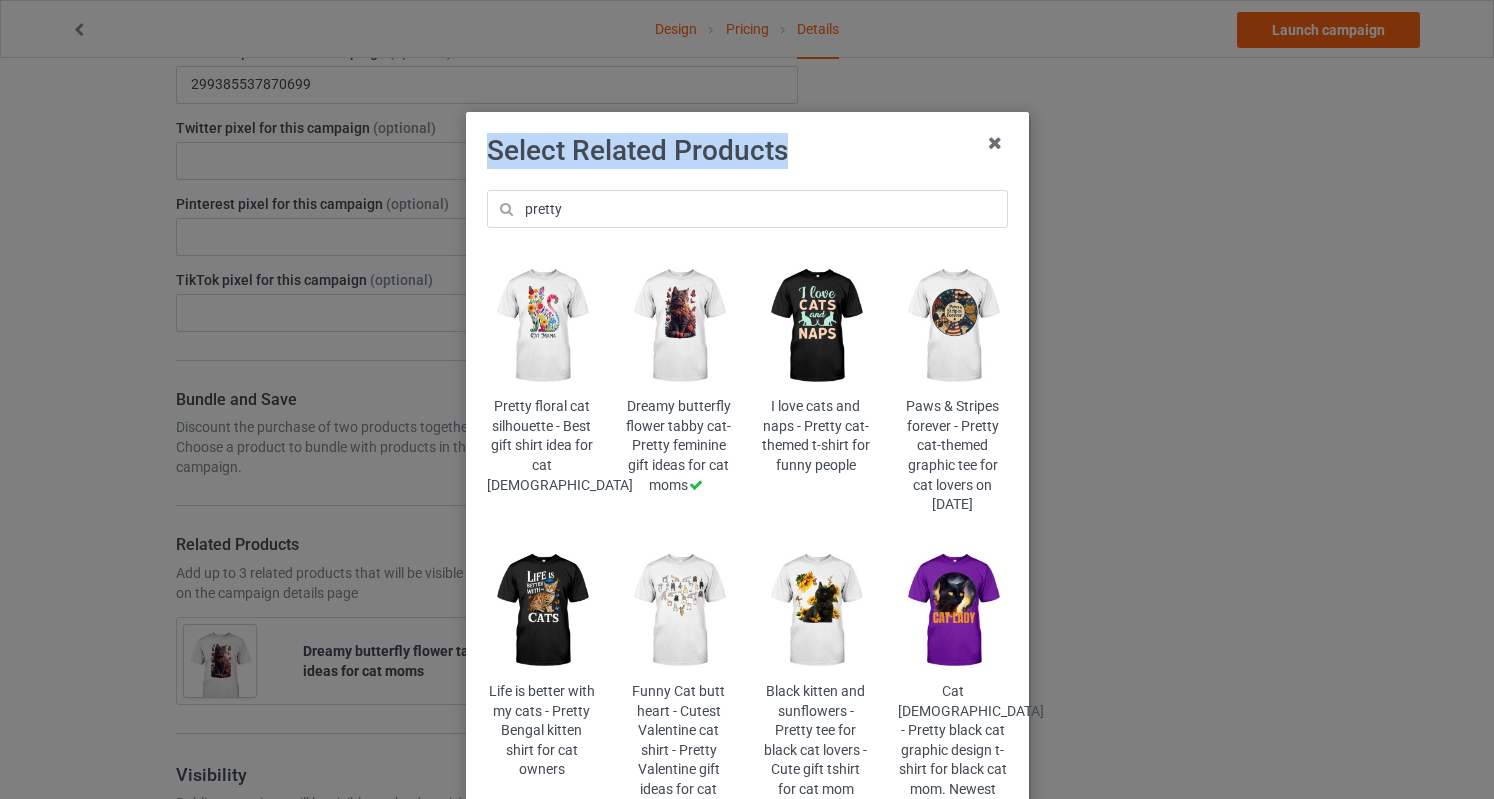 drag, startPoint x: 989, startPoint y: 143, endPoint x: 916, endPoint y: 191, distance: 87.36704 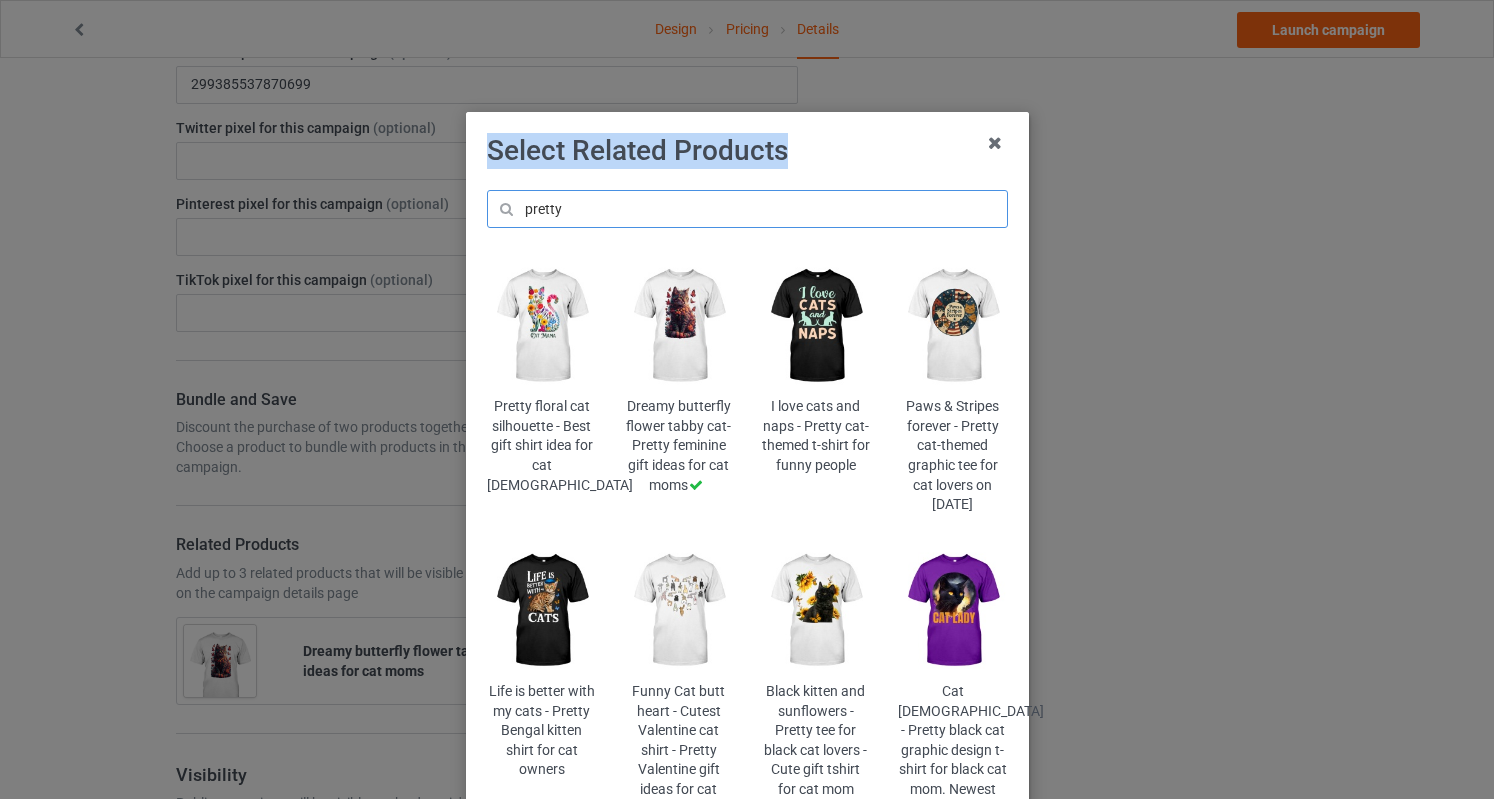 click on "pretty" at bounding box center (747, 209) 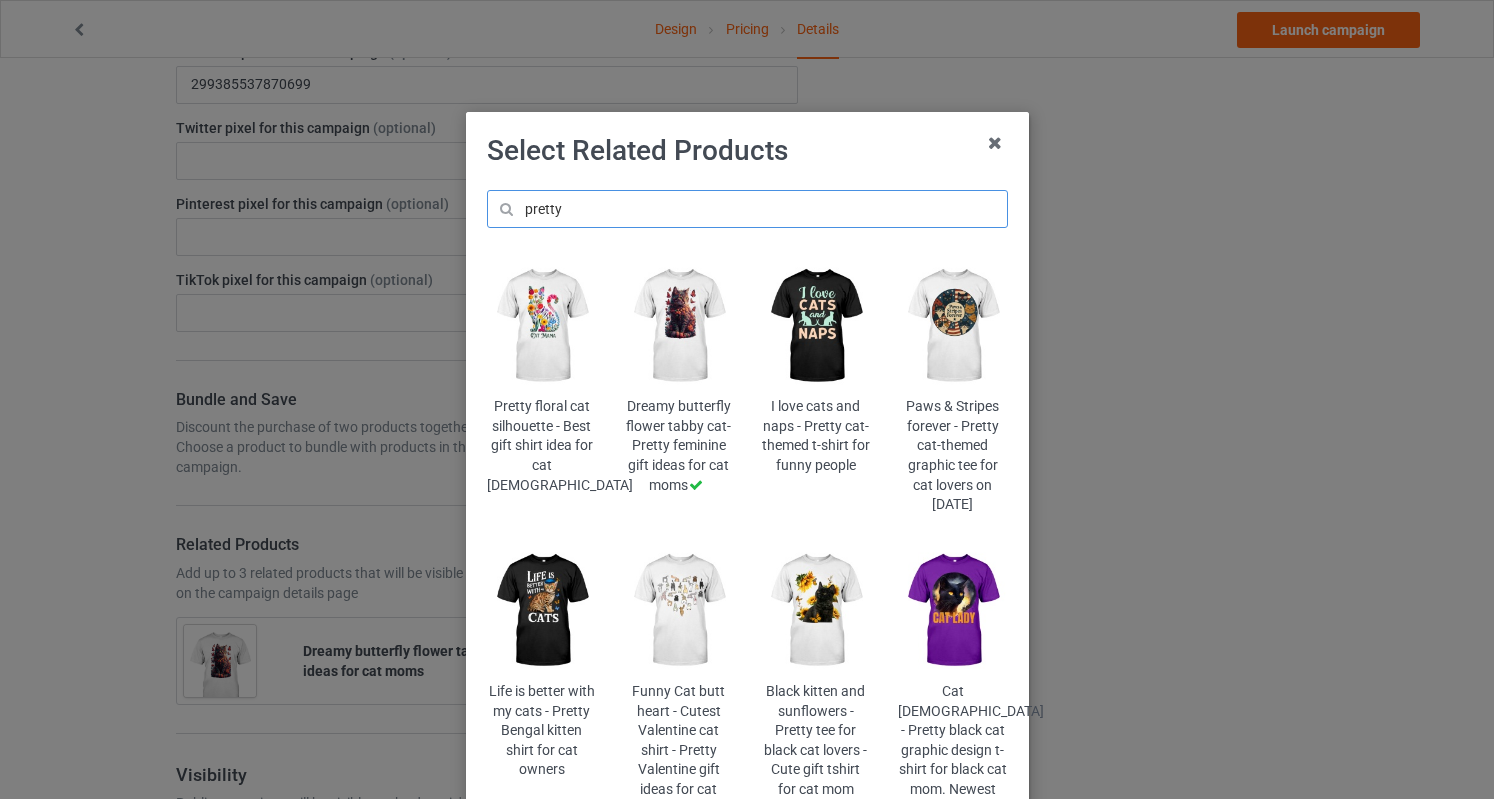 click on "pretty" at bounding box center [747, 209] 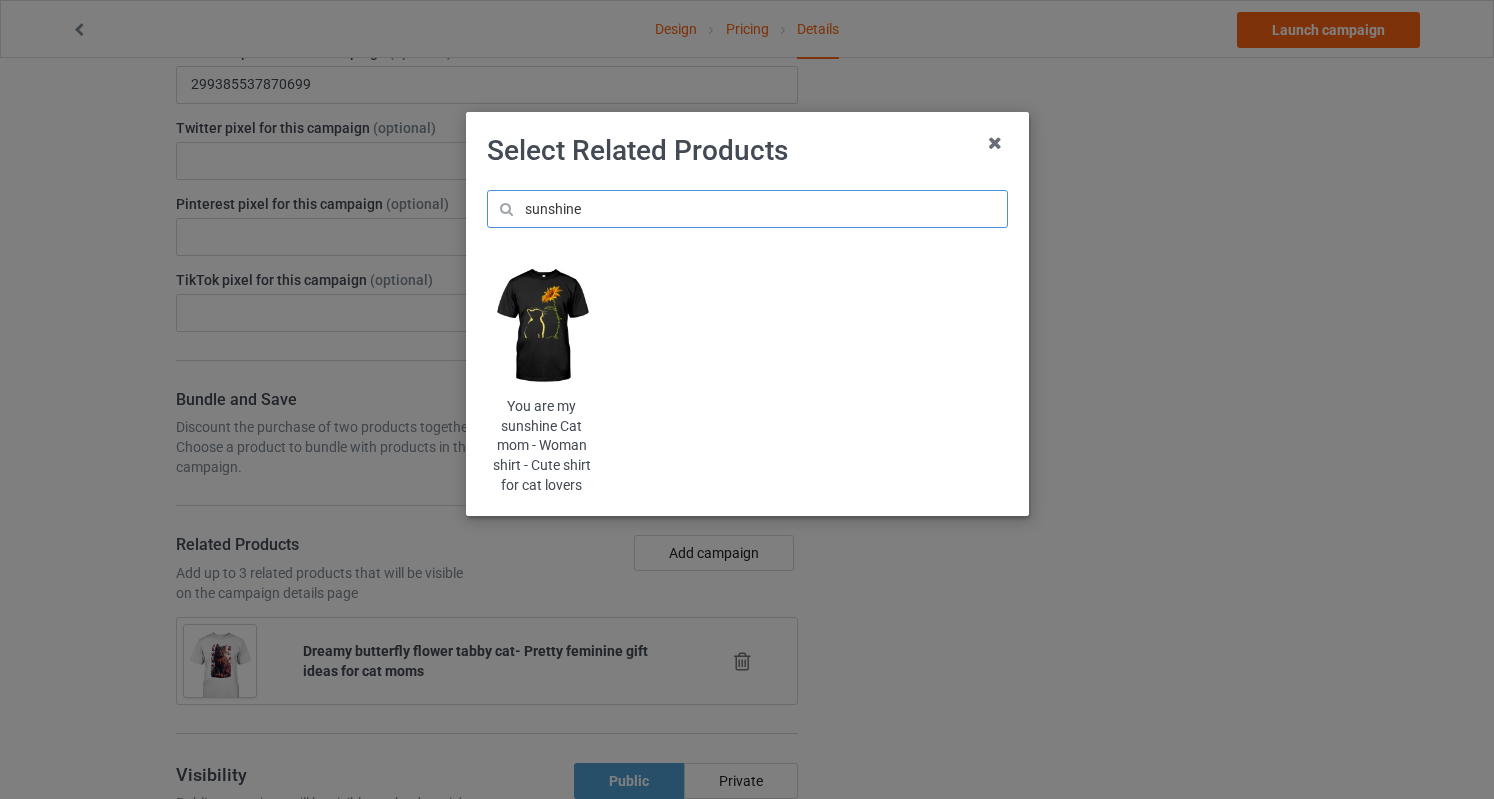 type on "sunshine" 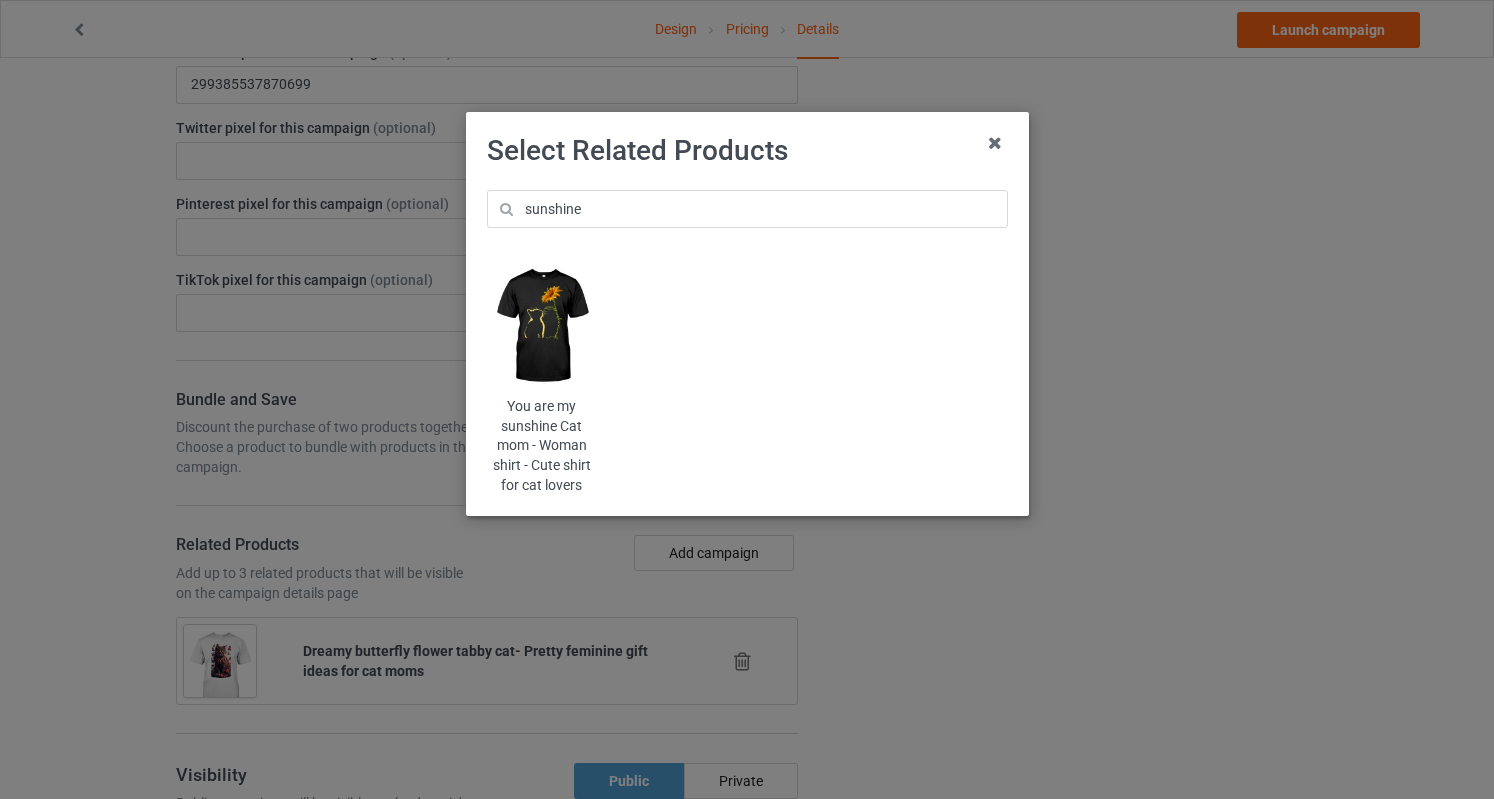 click at bounding box center [541, 326] 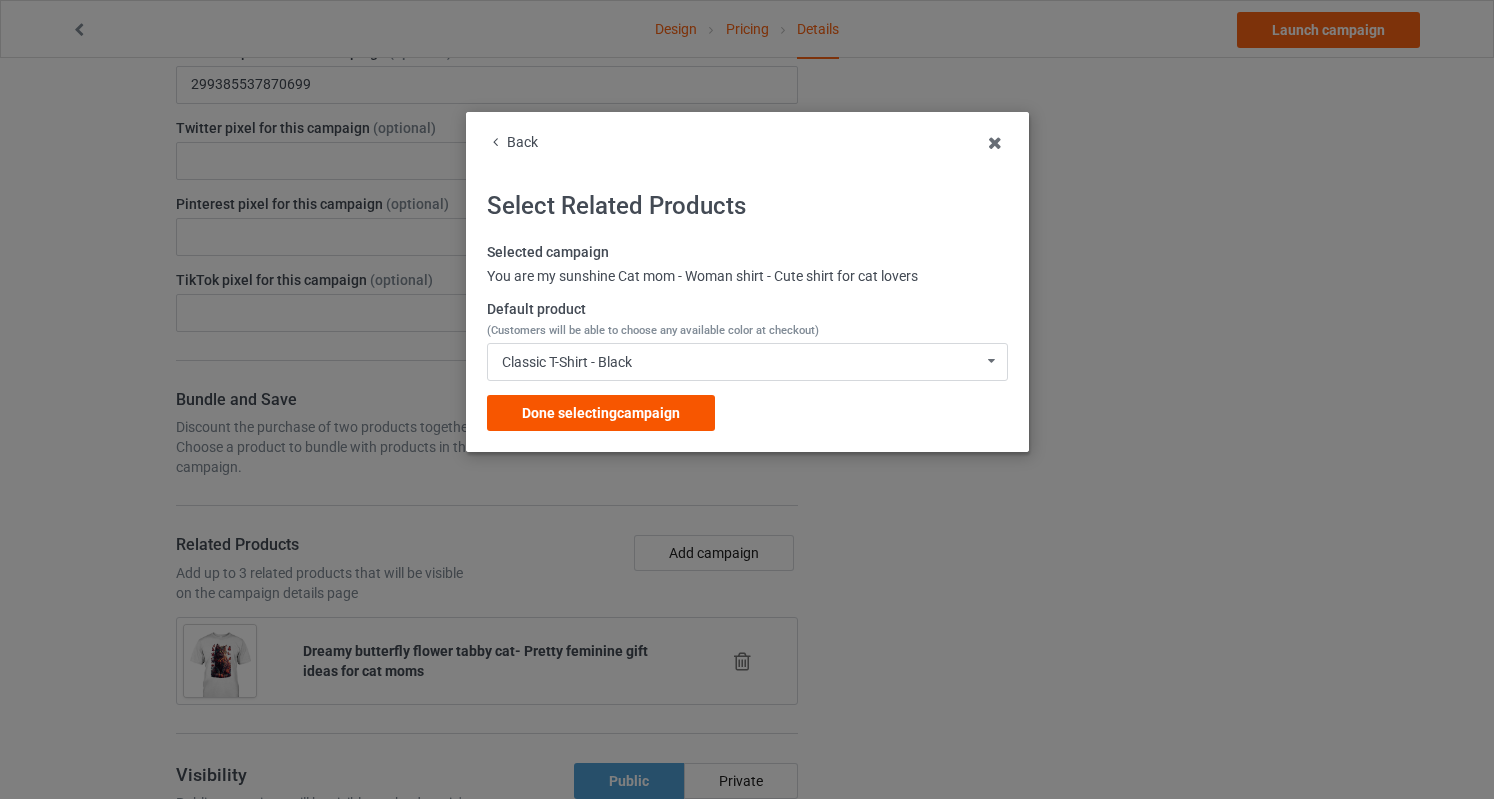 click on "Done selecting  campaign" at bounding box center [601, 413] 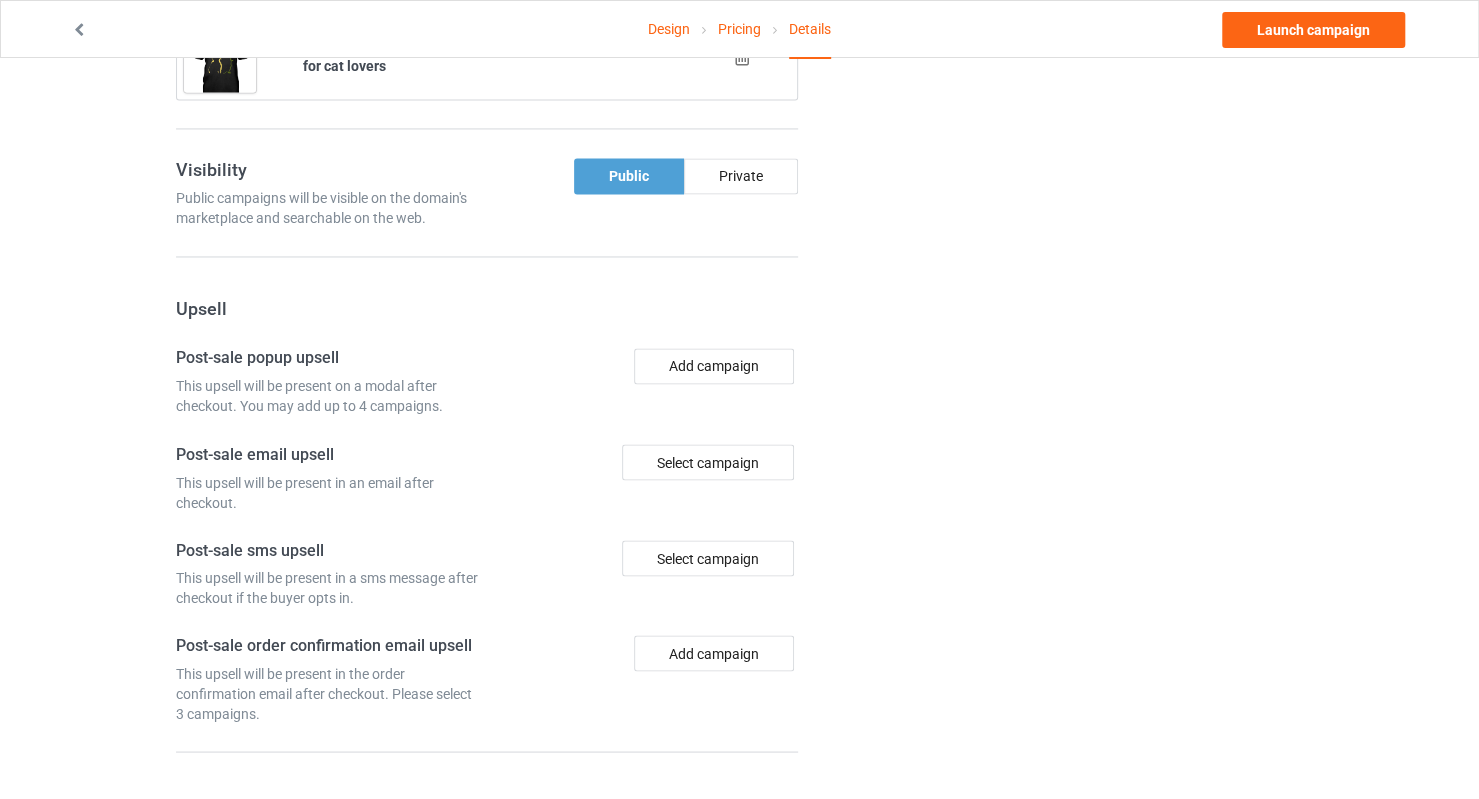 scroll, scrollTop: 1400, scrollLeft: 0, axis: vertical 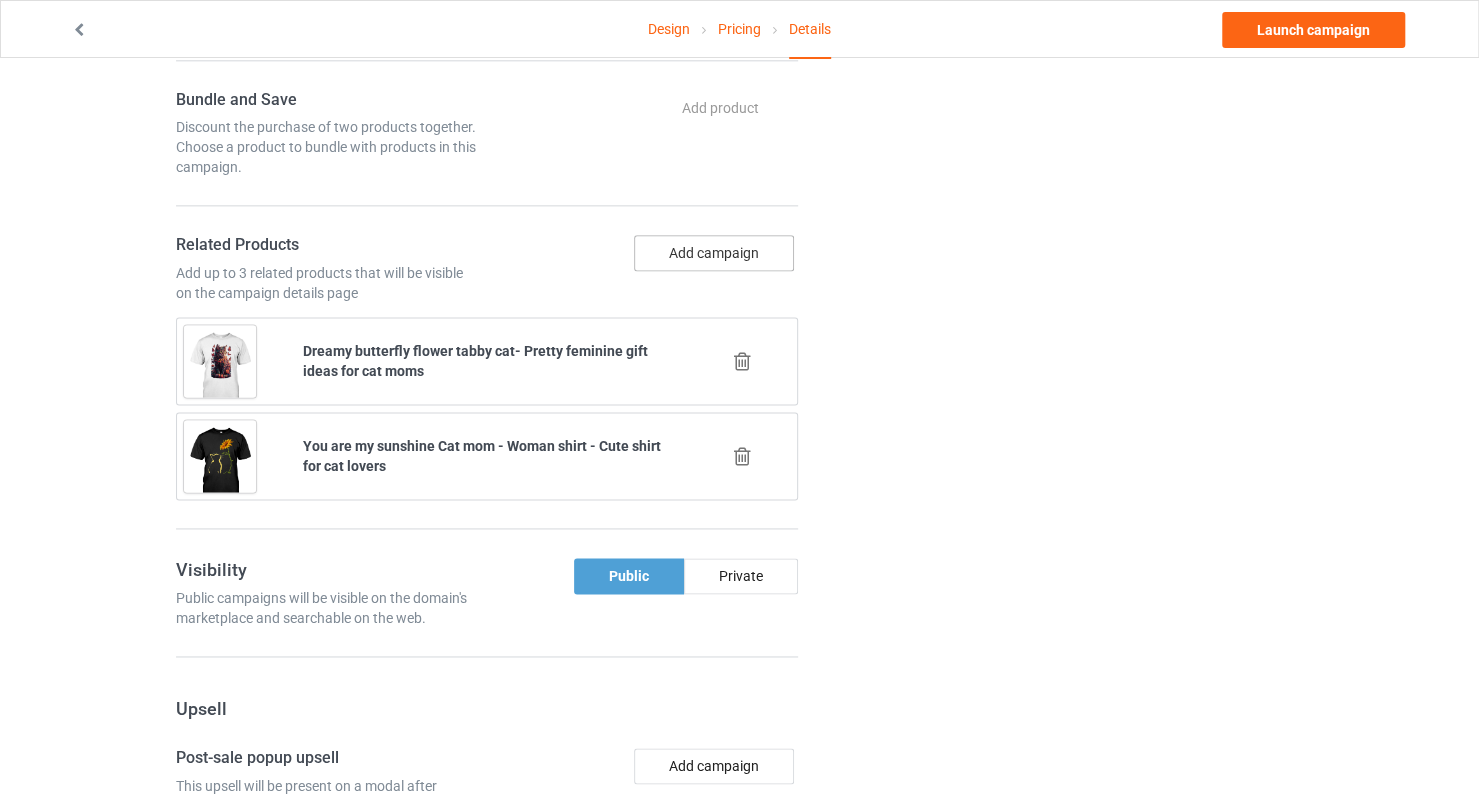 click on "Add campaign" at bounding box center [714, 253] 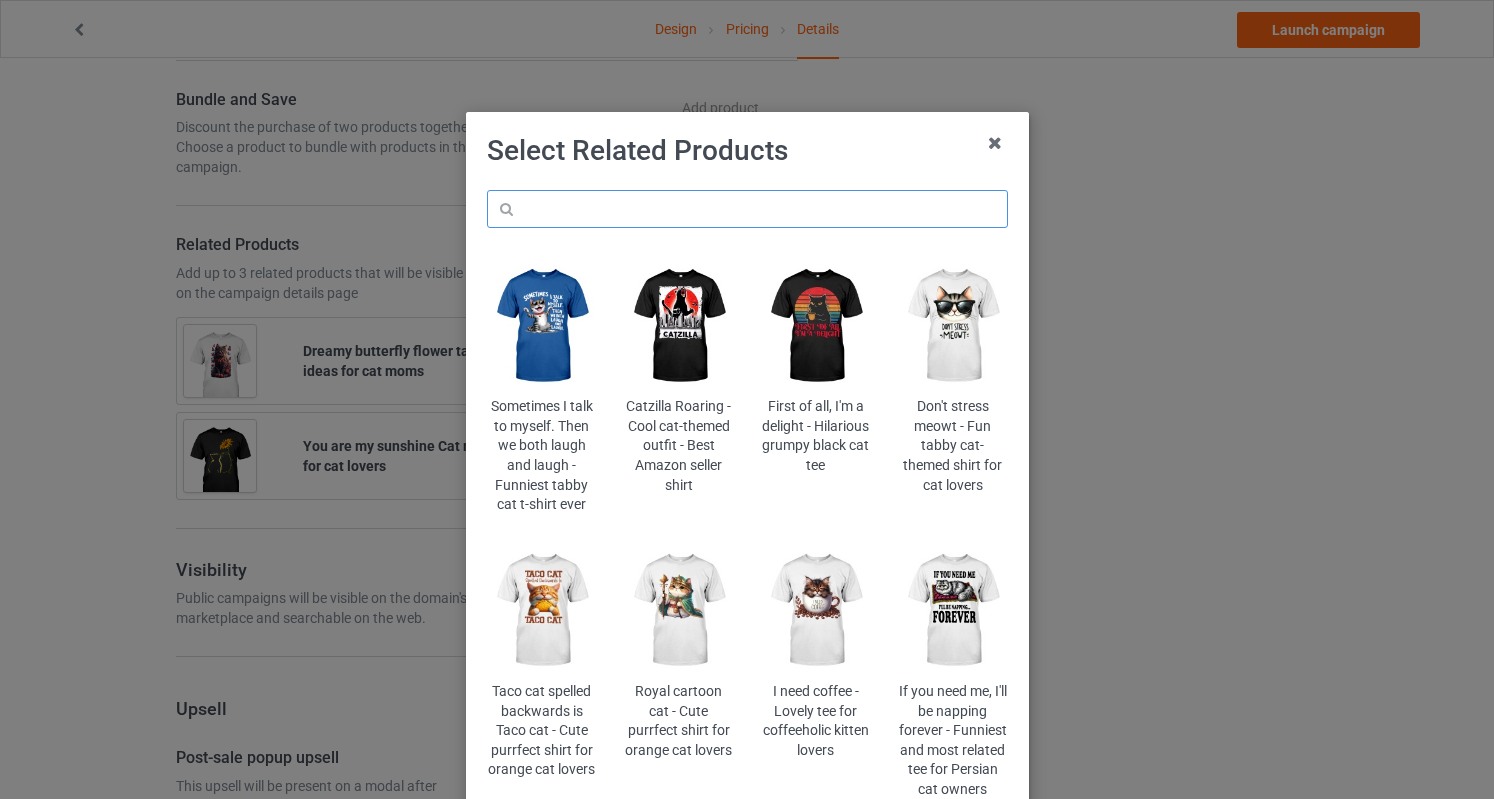 click at bounding box center [747, 209] 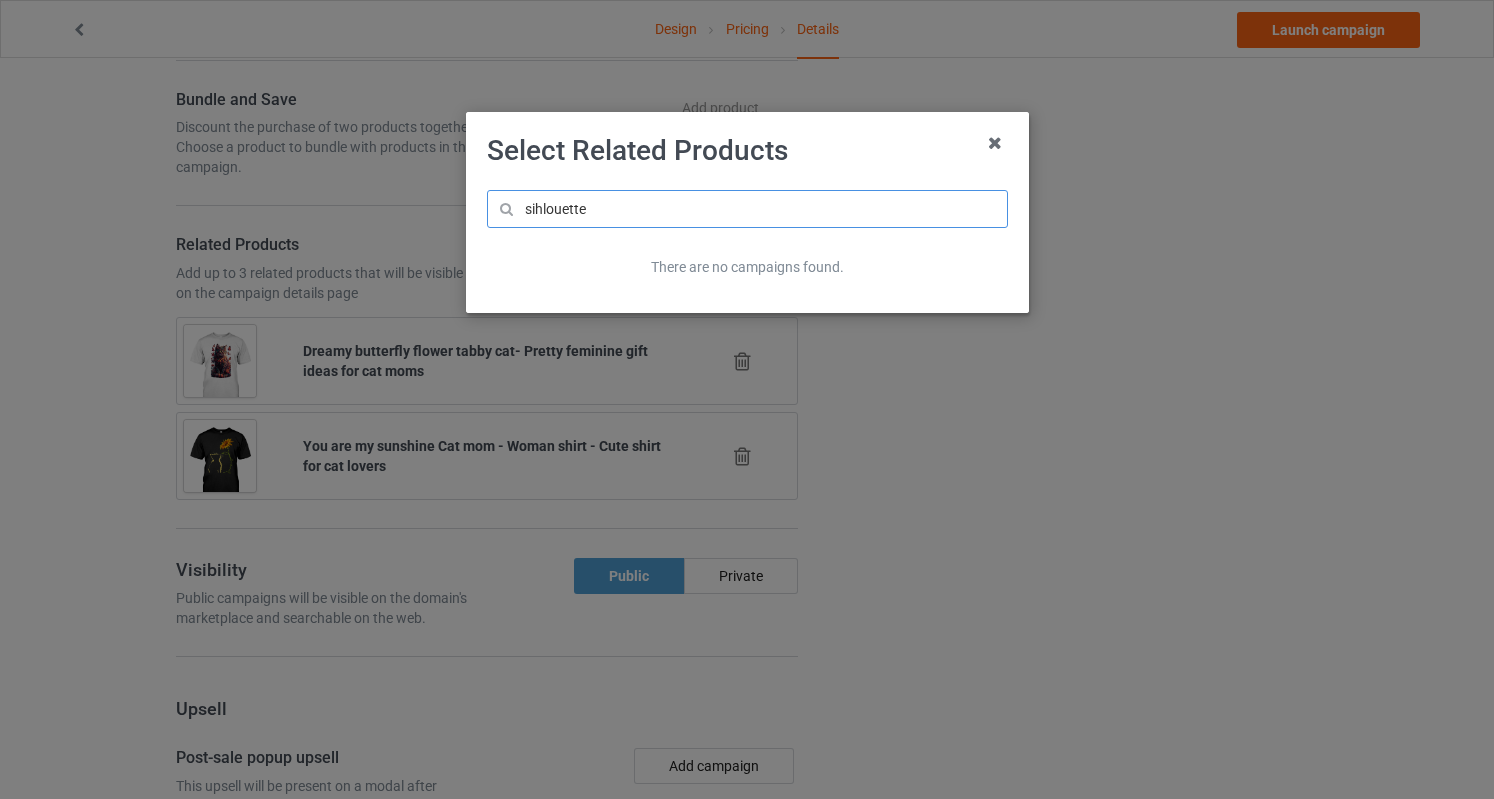 click on "sihlouette" at bounding box center [747, 209] 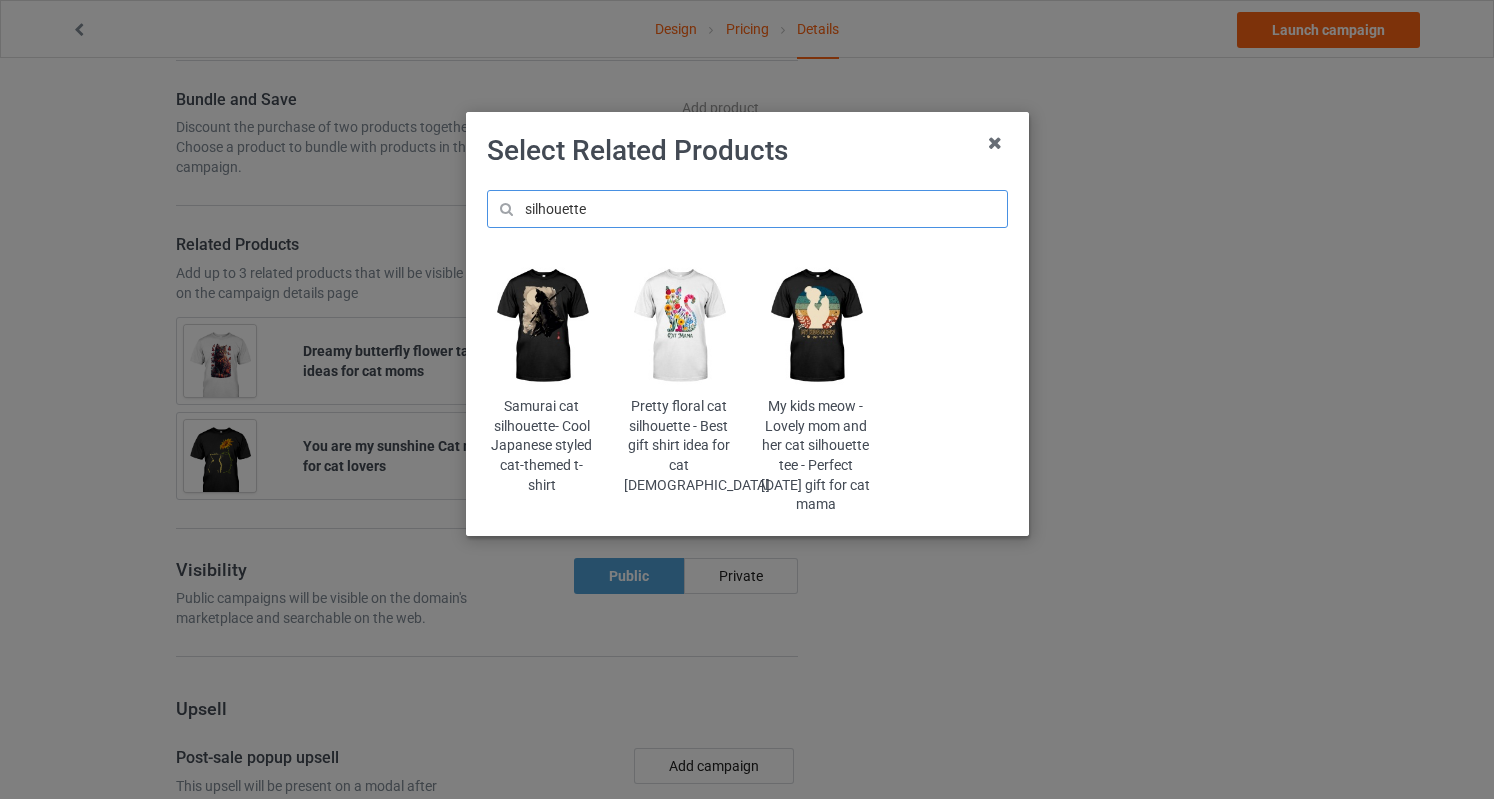 click on "silhouette" at bounding box center (747, 209) 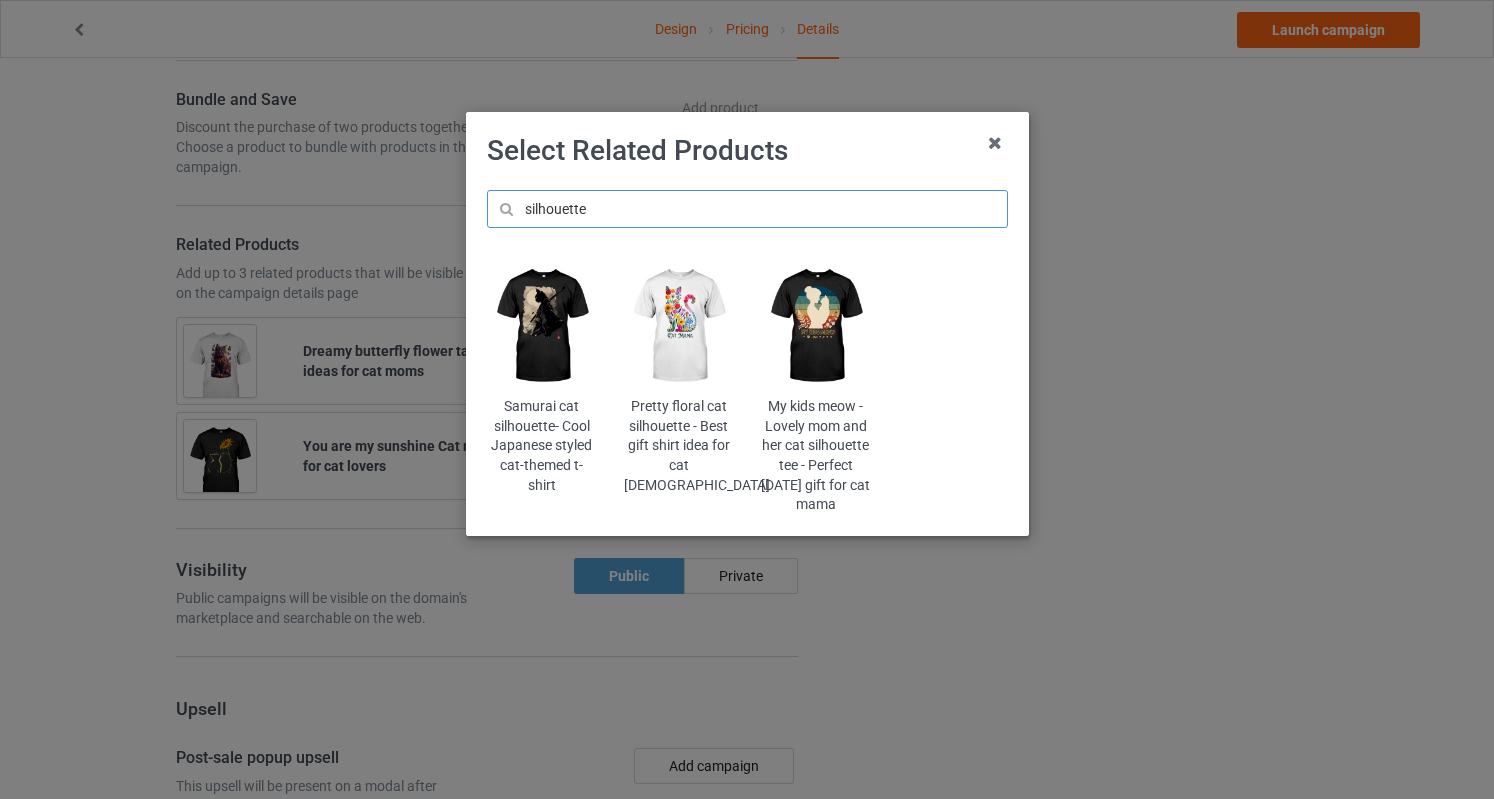type on "silhouette" 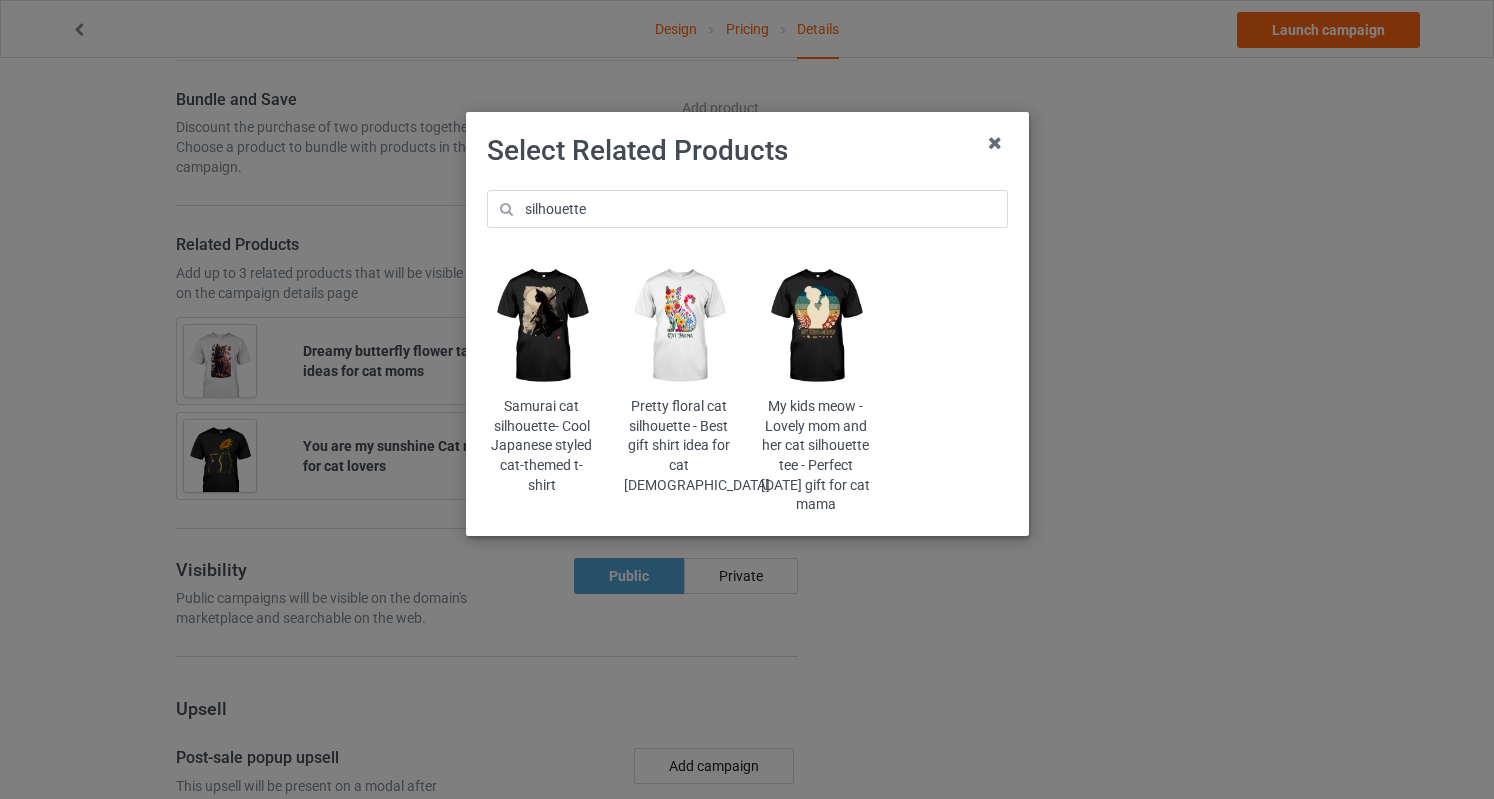 click at bounding box center (815, 326) 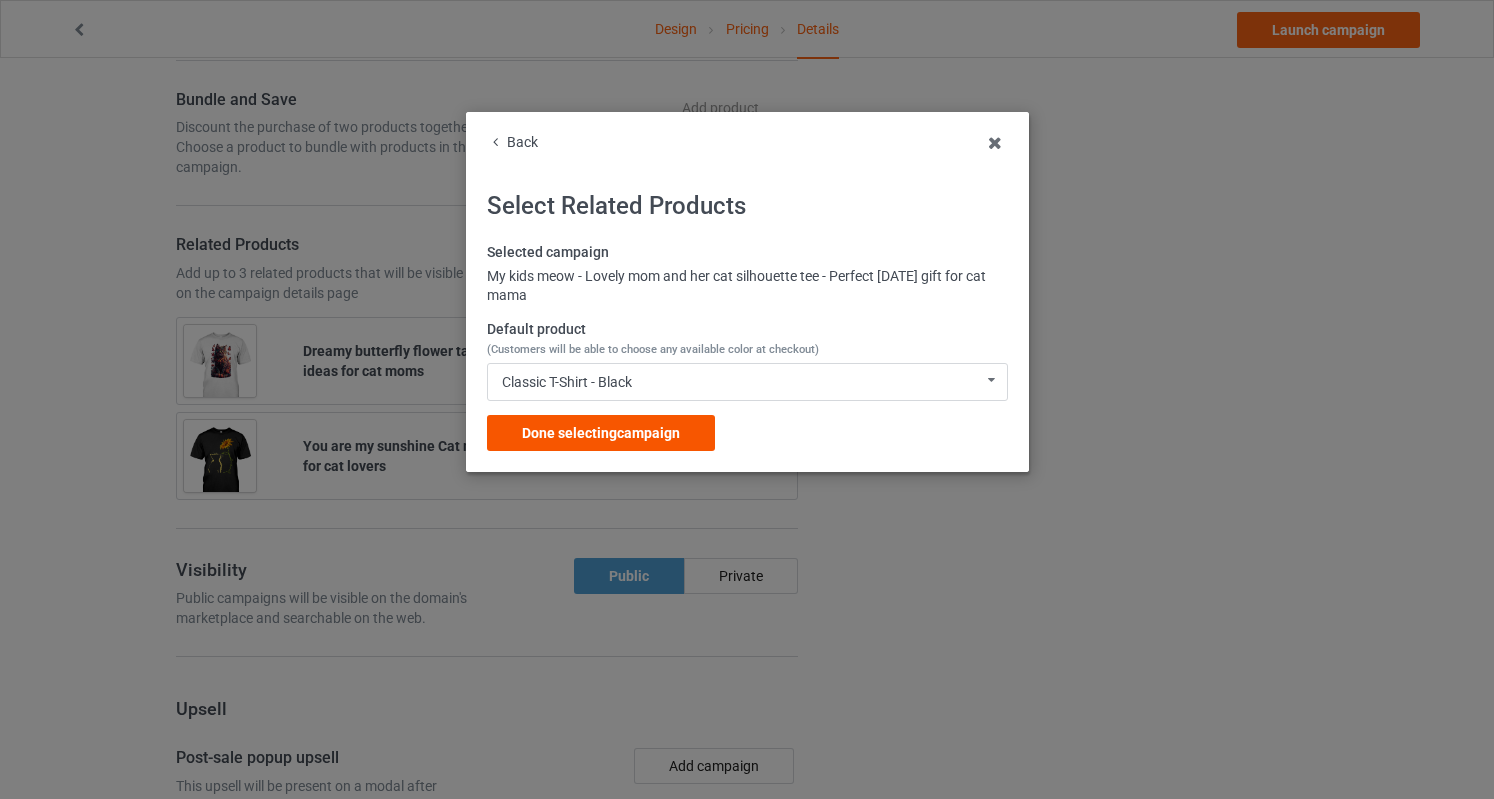 click on "Done selecting  campaign" at bounding box center (601, 433) 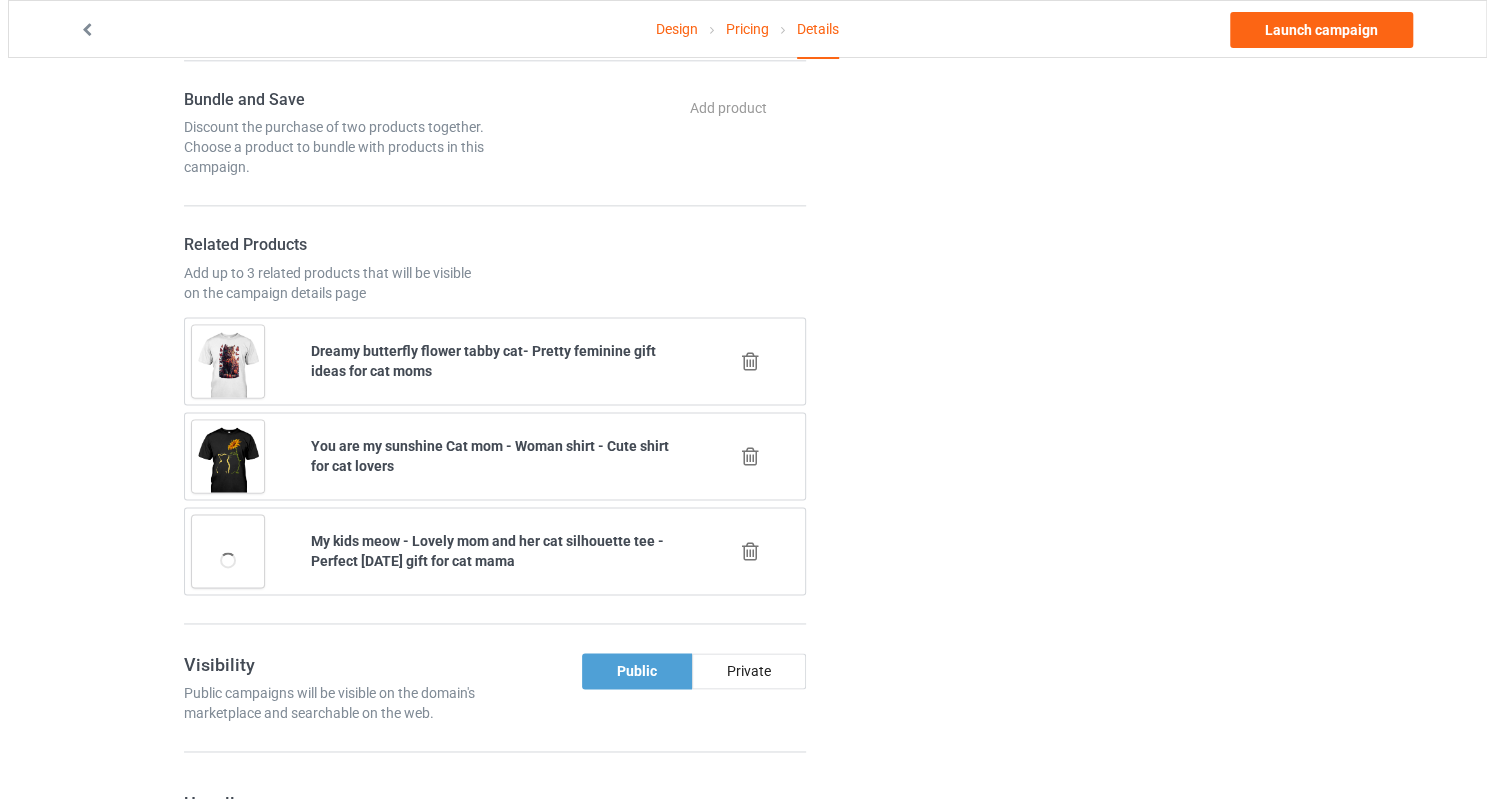 scroll, scrollTop: 1947, scrollLeft: 0, axis: vertical 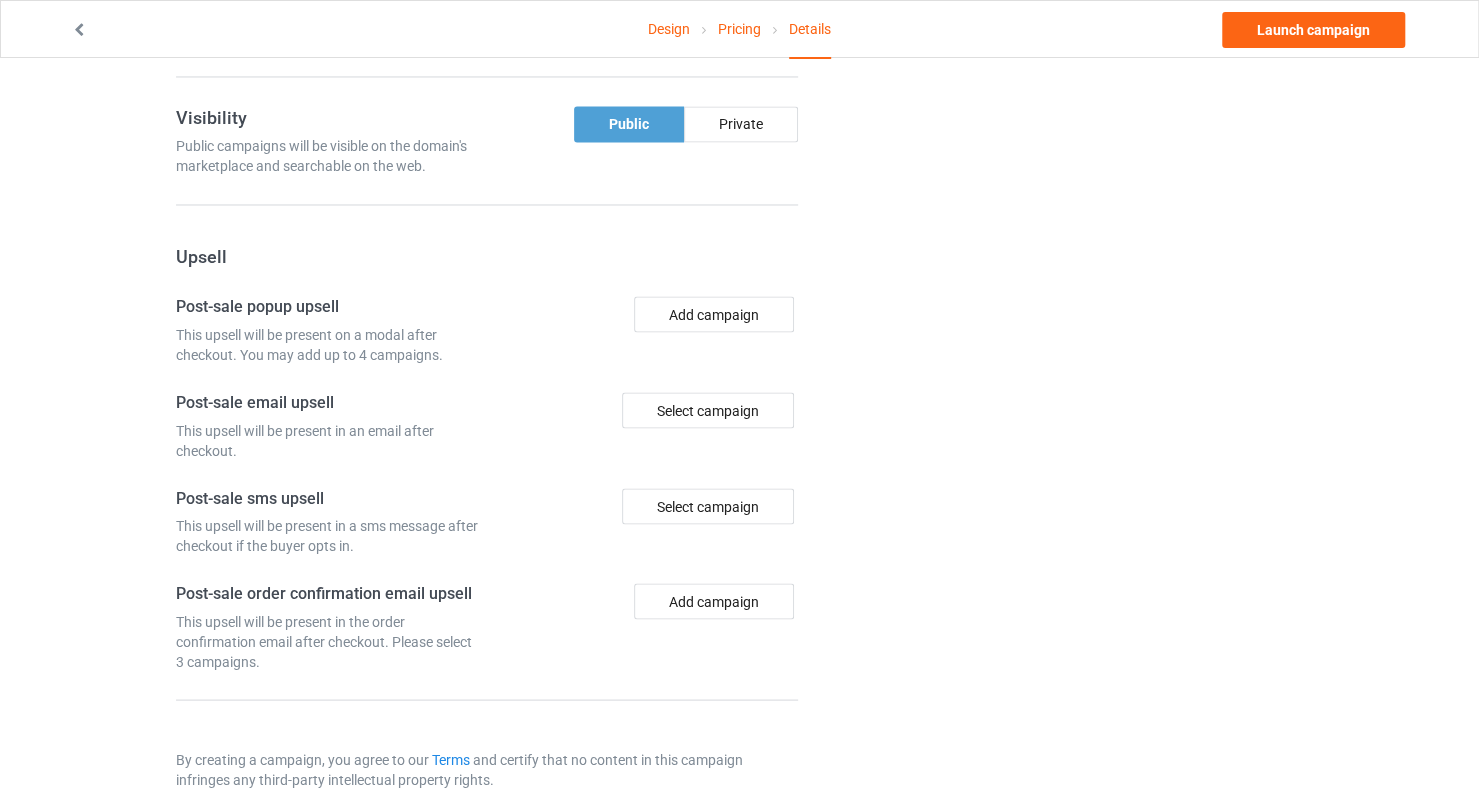 click on "Add campaign" at bounding box center [646, 330] 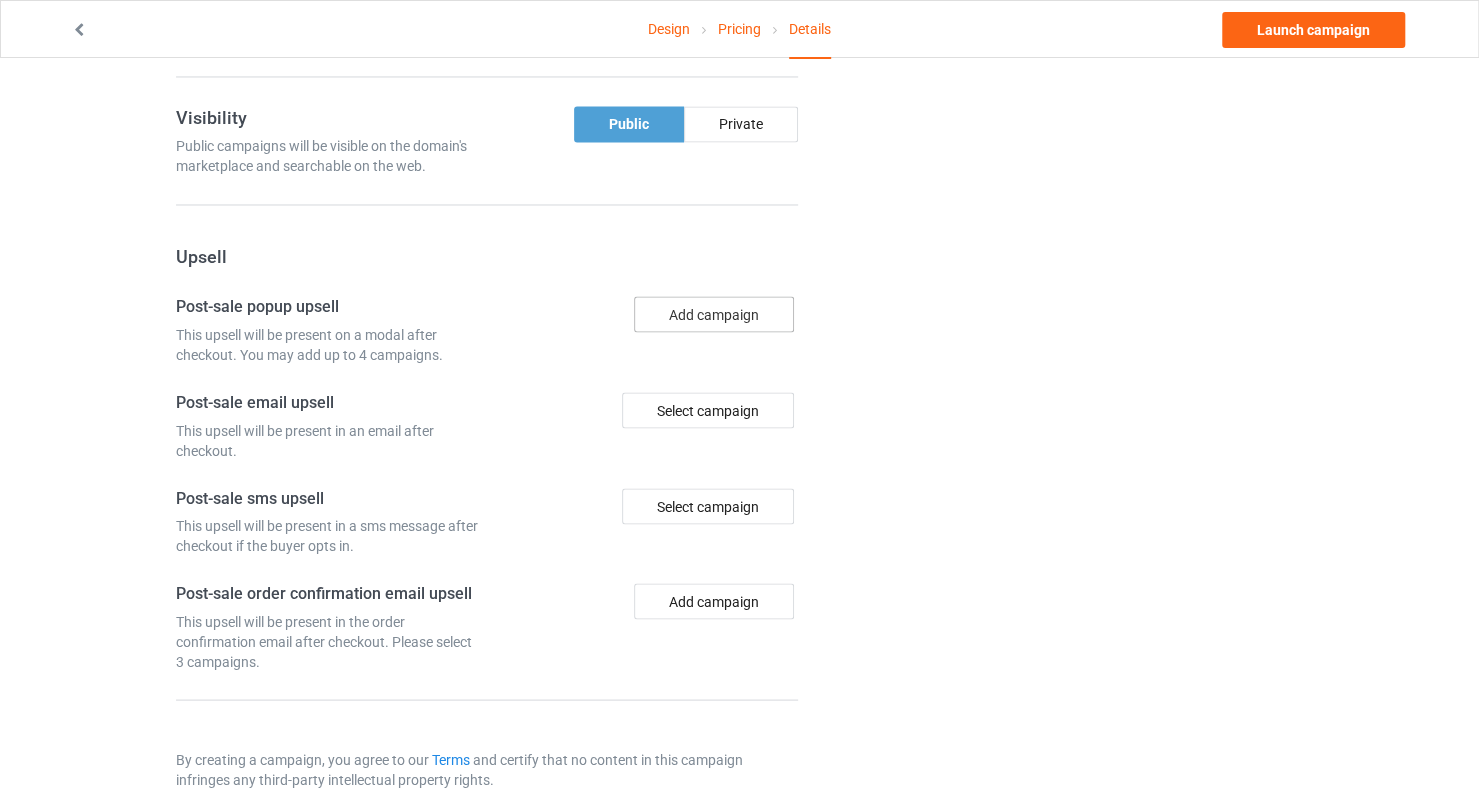click on "Add campaign" at bounding box center [714, 314] 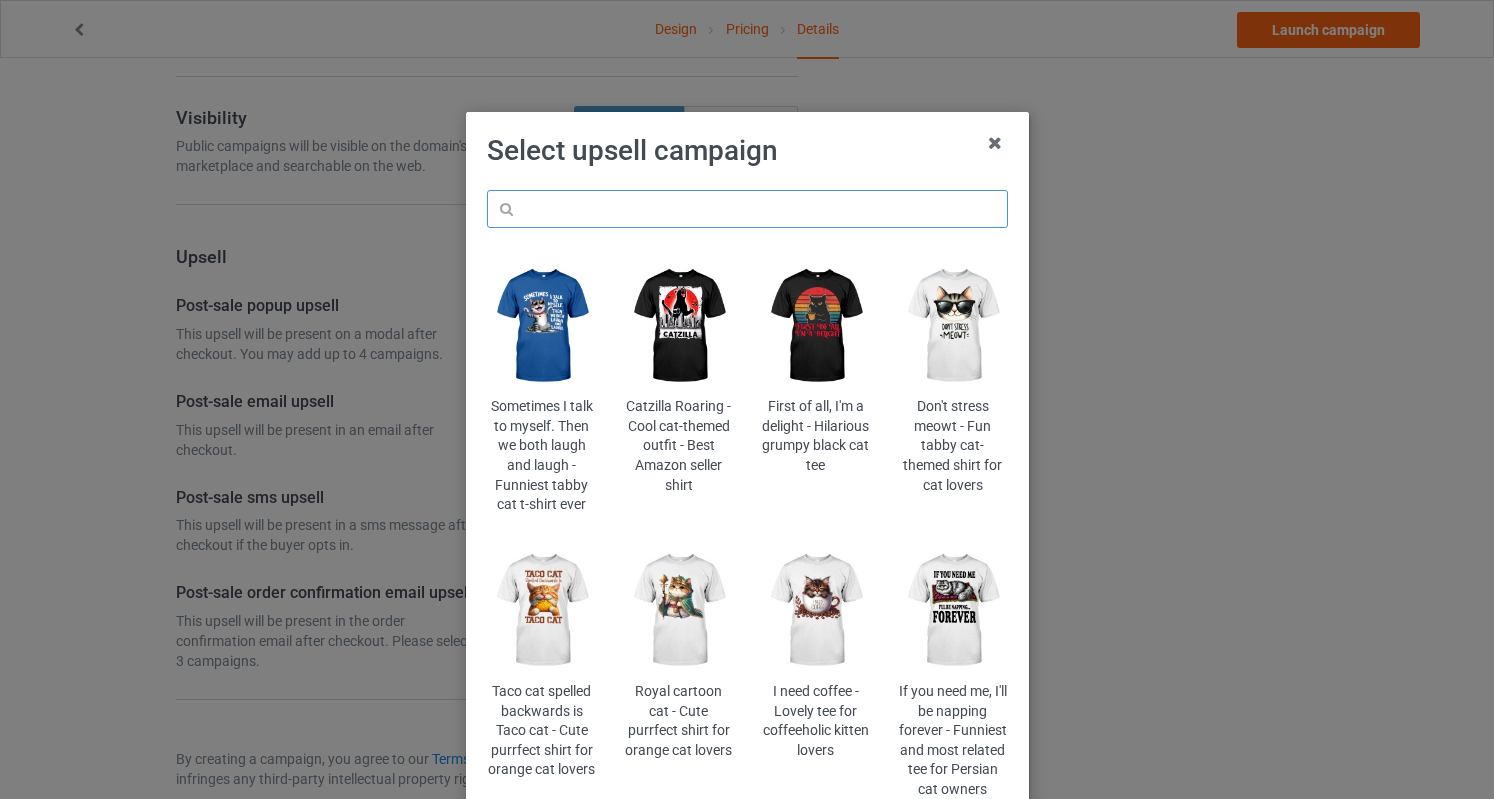 click at bounding box center [747, 209] 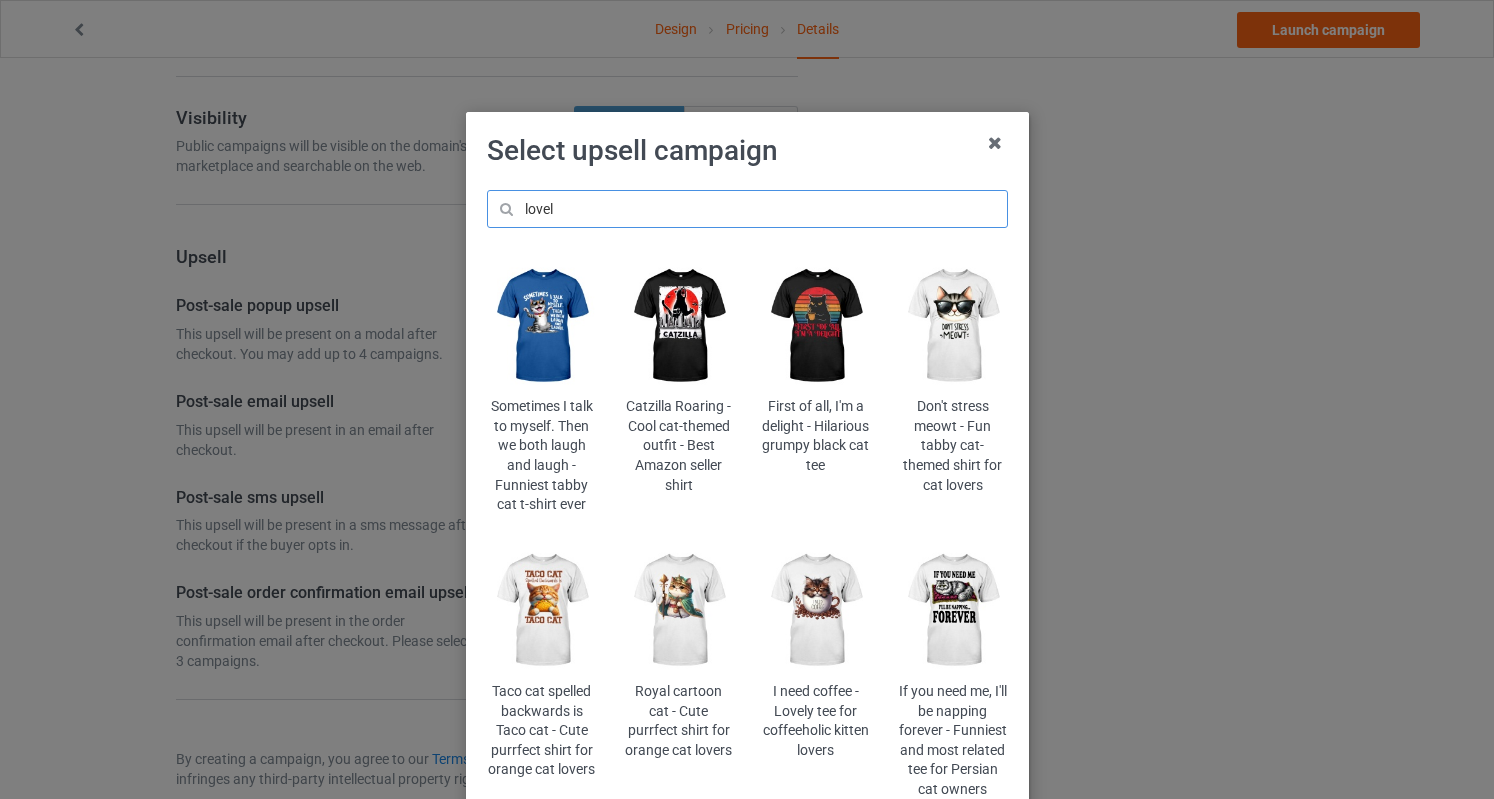 type on "lovely" 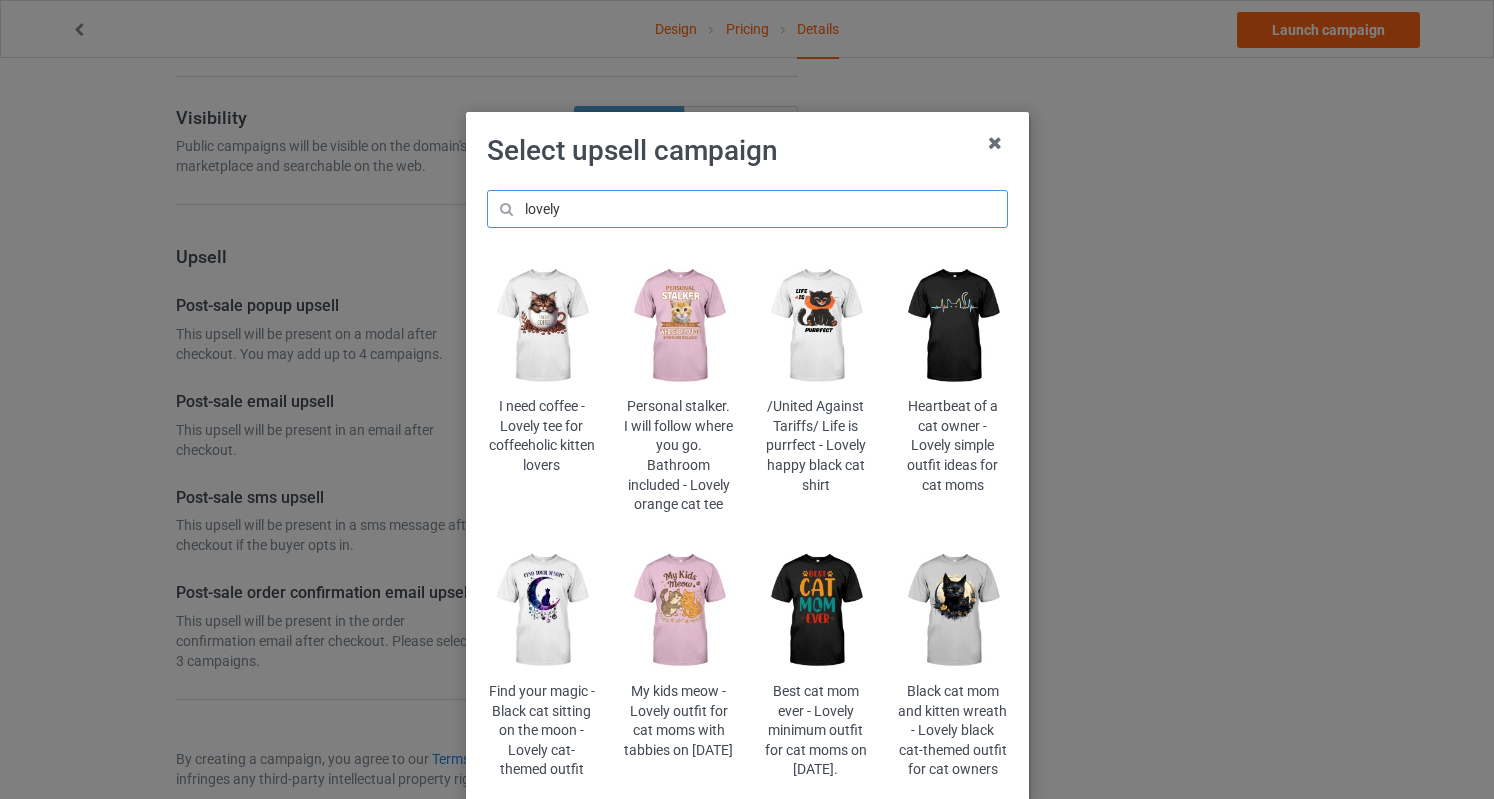click on "lovely" at bounding box center [747, 209] 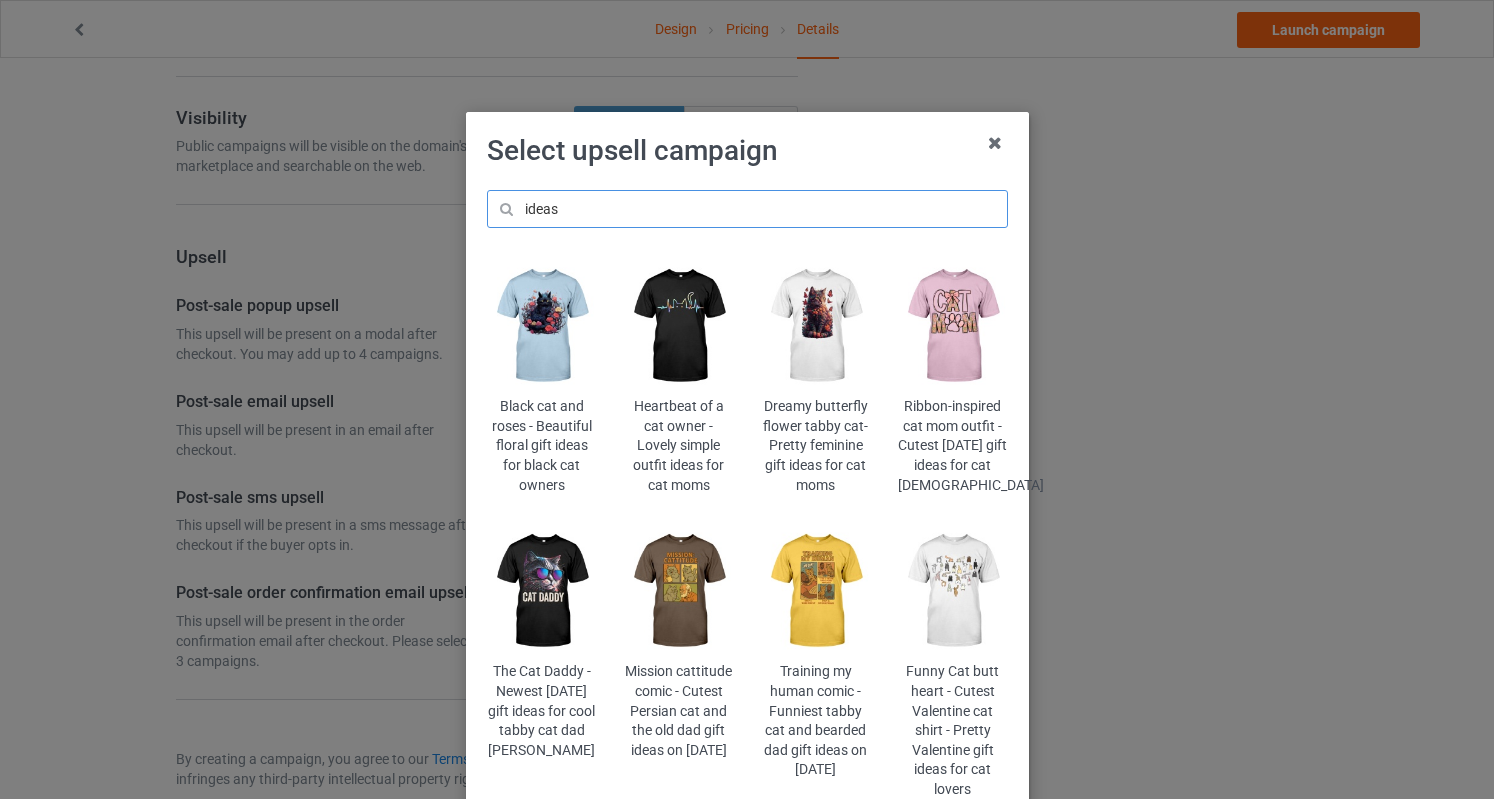 type on "ideas" 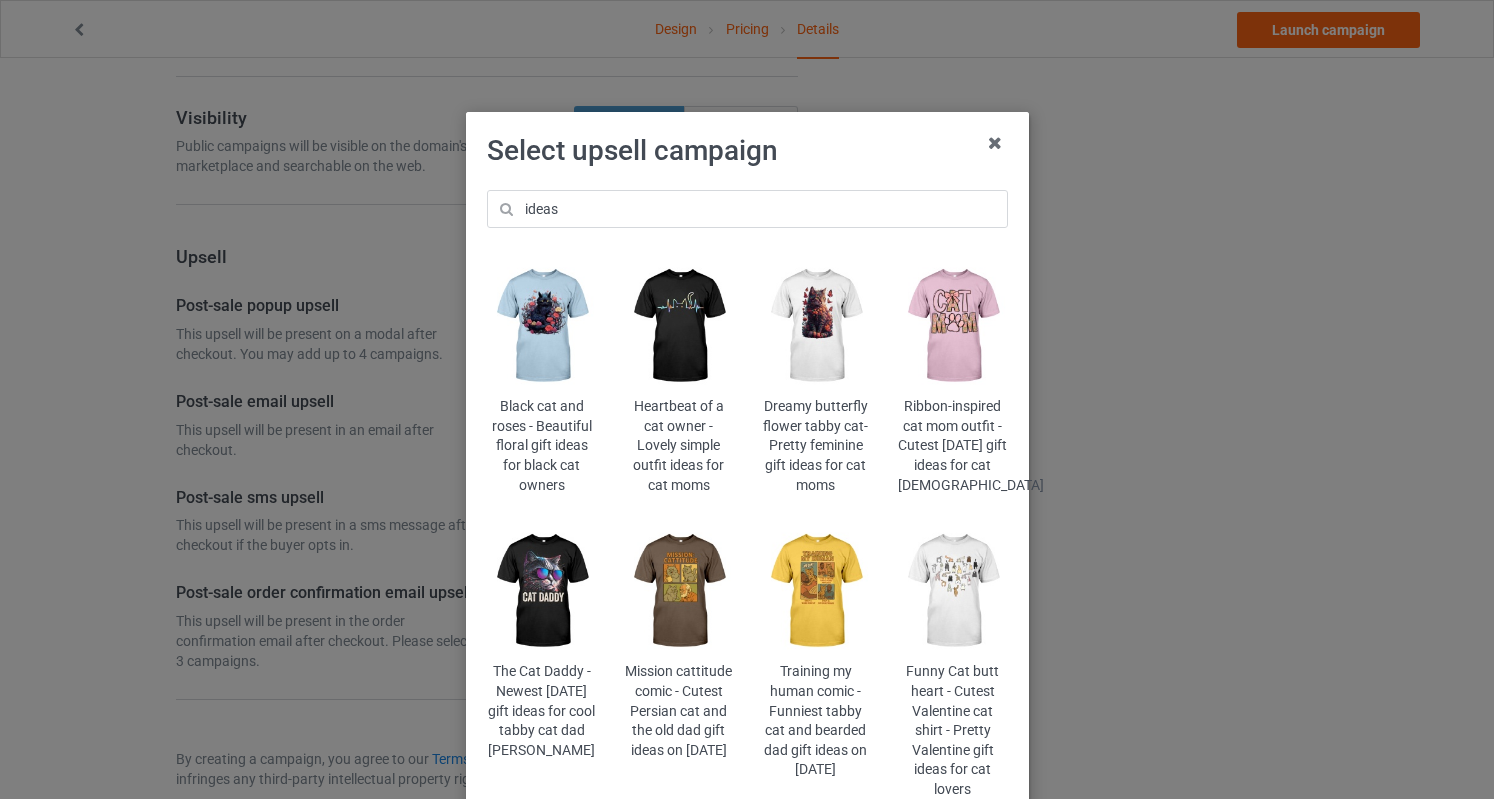 click at bounding box center [541, 326] 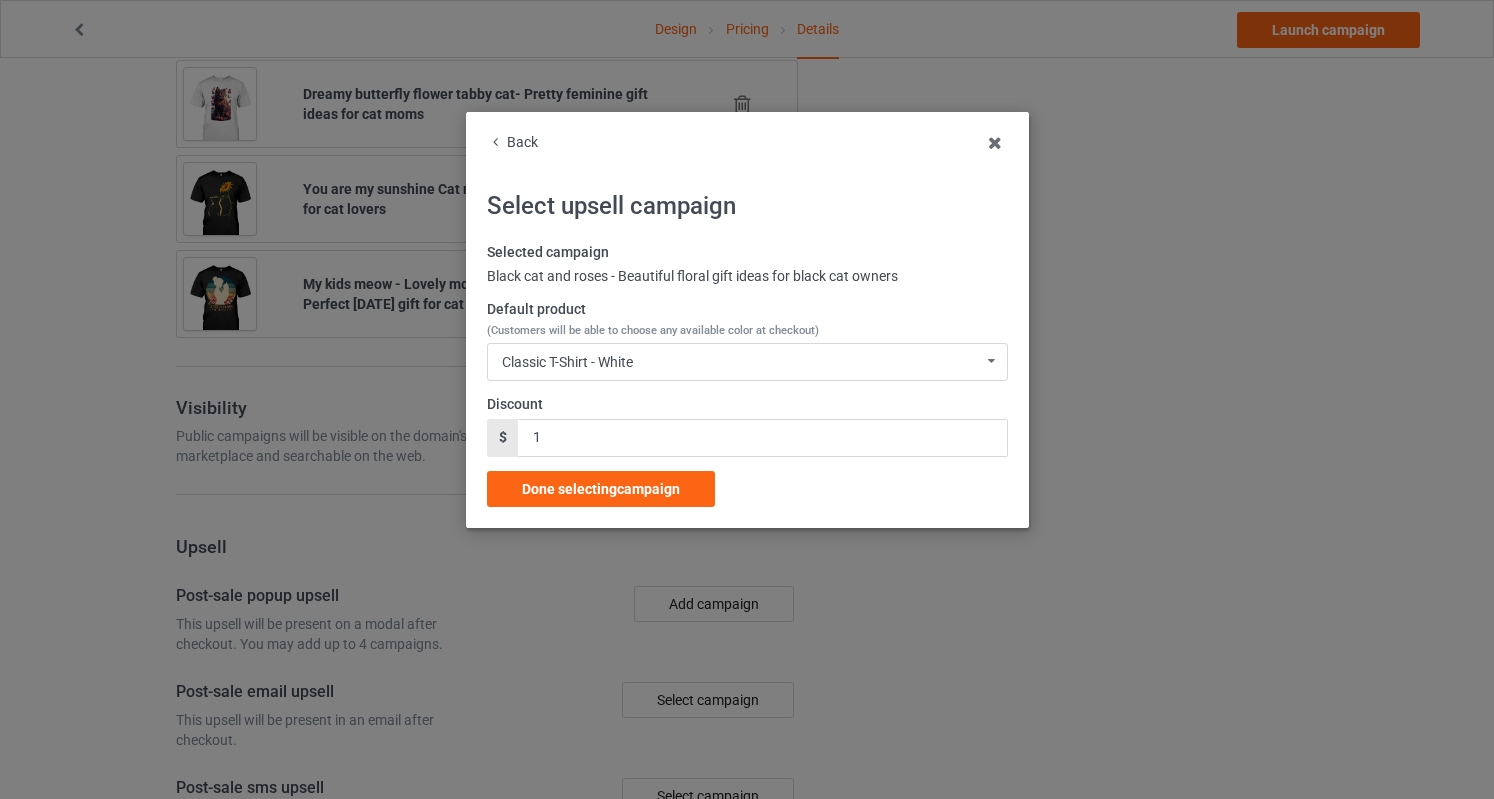scroll, scrollTop: 1947, scrollLeft: 0, axis: vertical 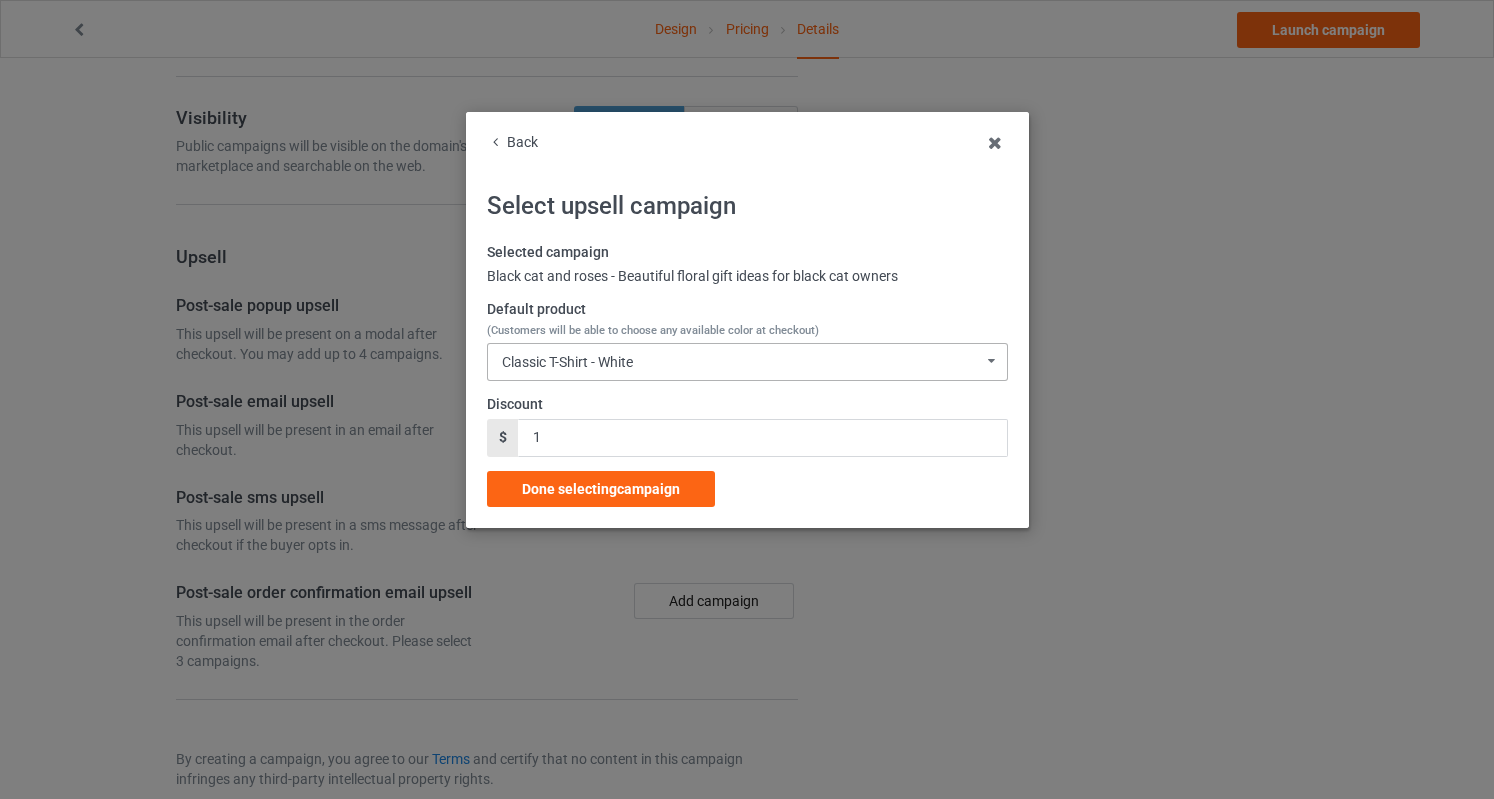 click on "Classic T-Shirt - White" at bounding box center (567, 362) 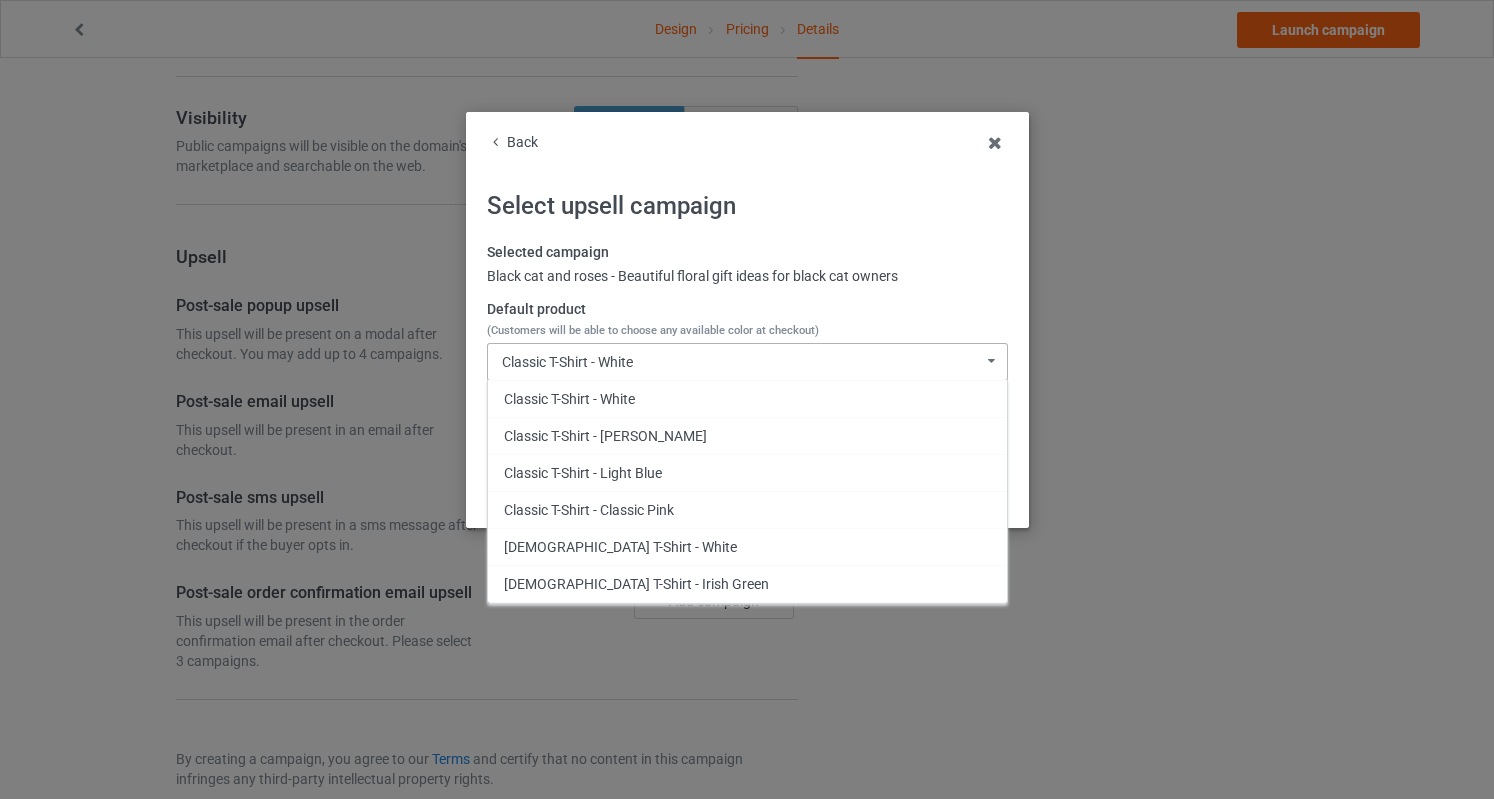 scroll, scrollTop: 346, scrollLeft: 0, axis: vertical 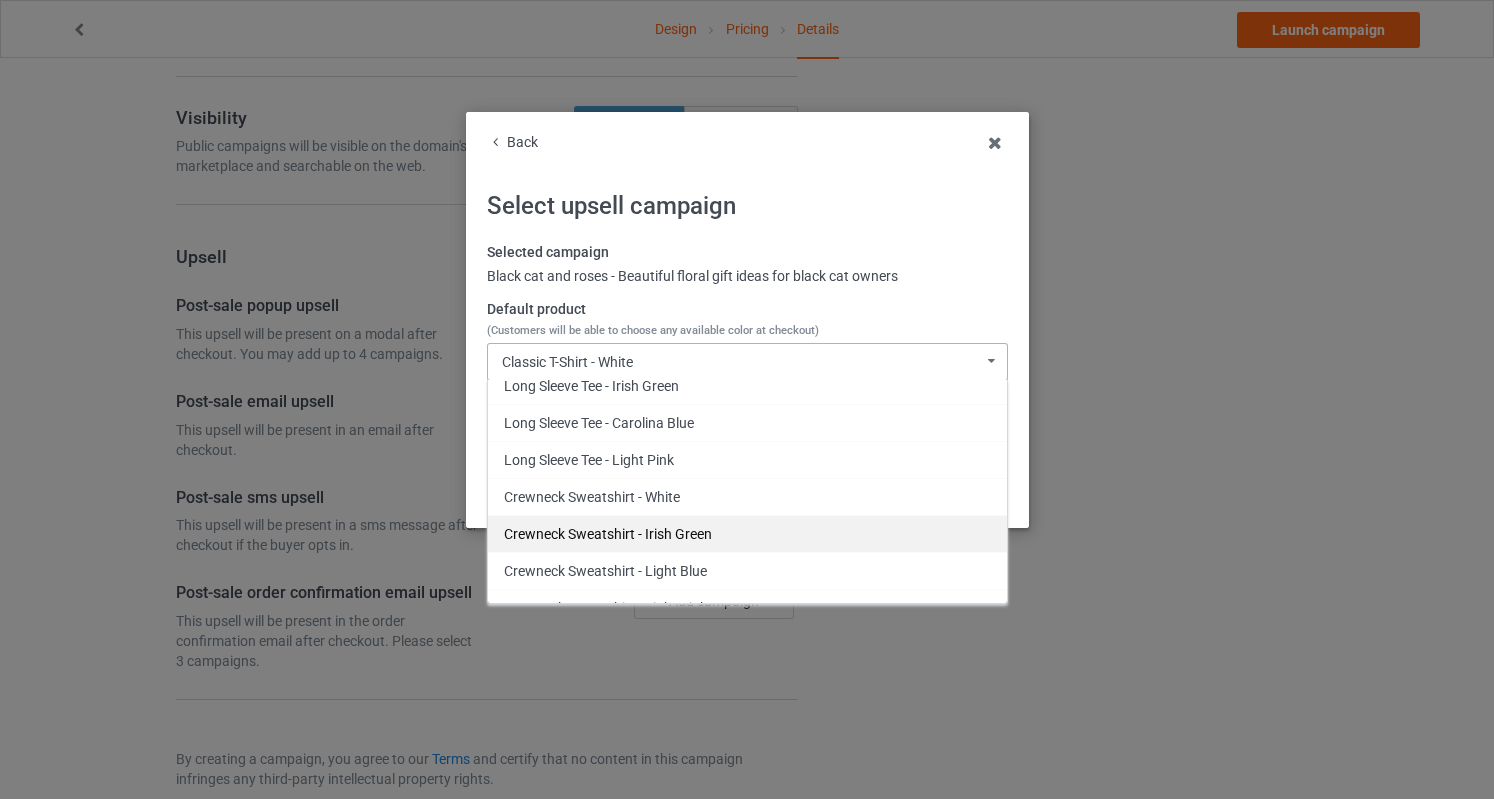 click on "Crewneck Sweatshirt - Irish Green" at bounding box center [747, 533] 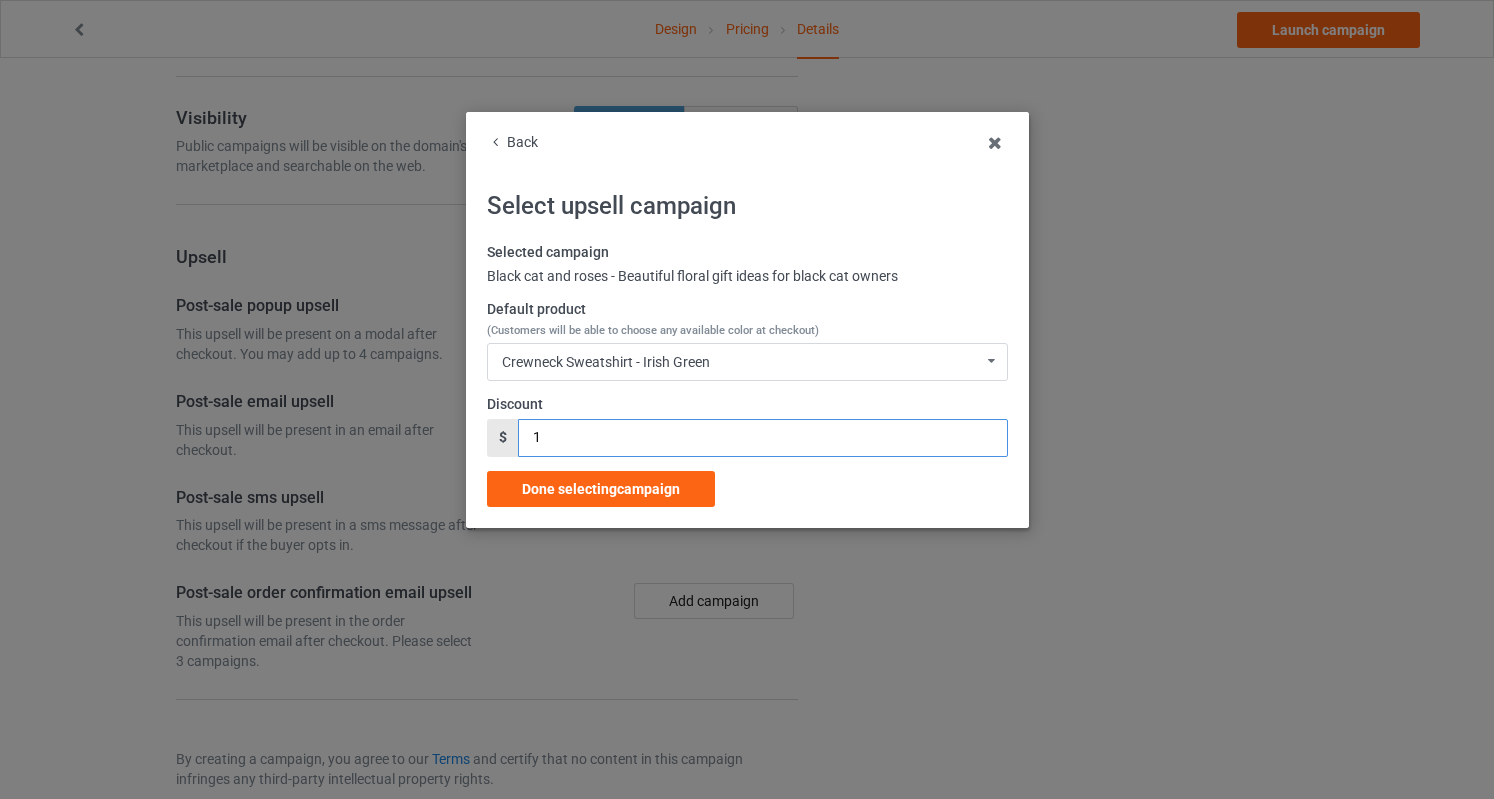 click on "1" at bounding box center [762, 438] 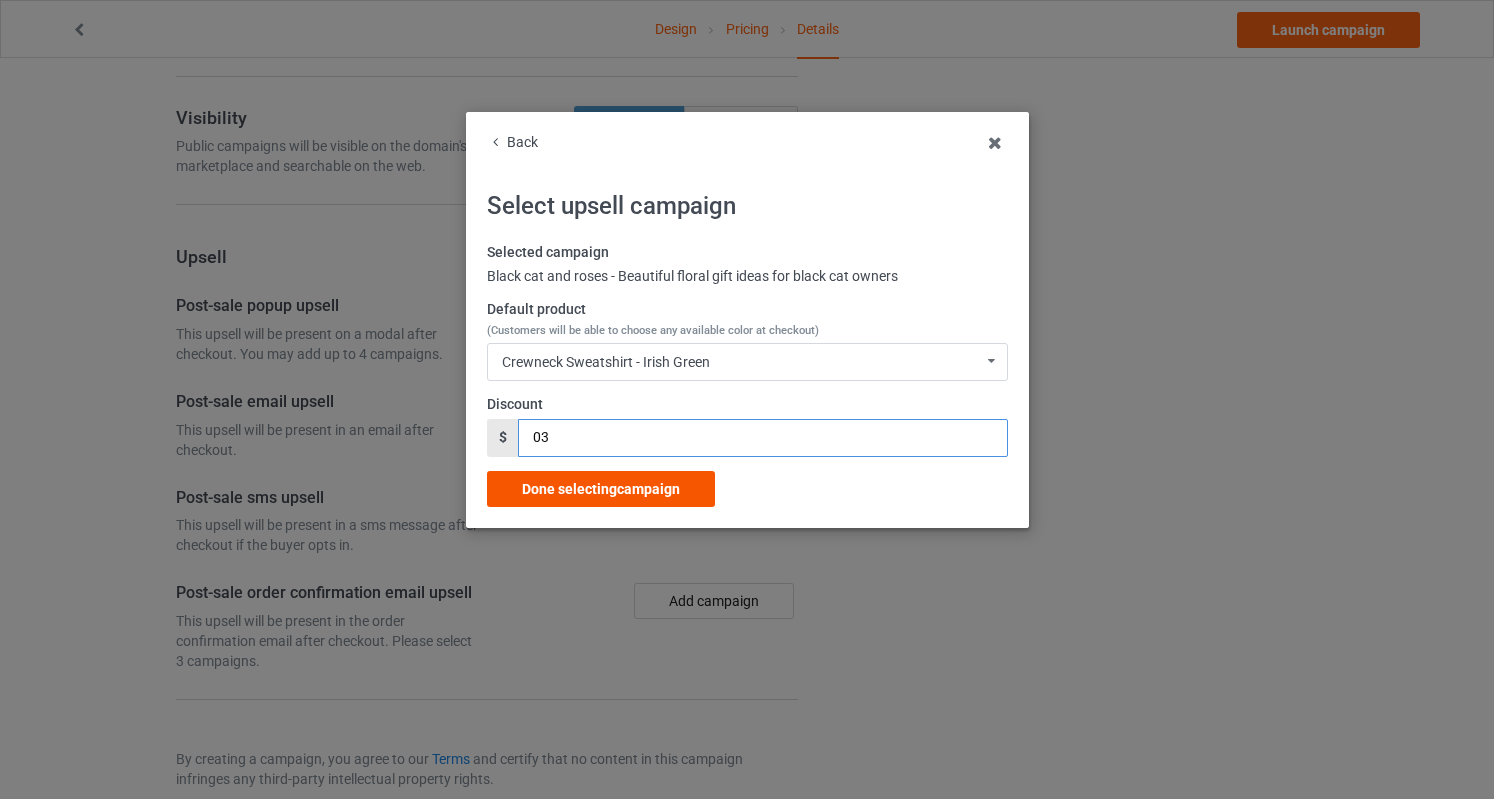 type on "03" 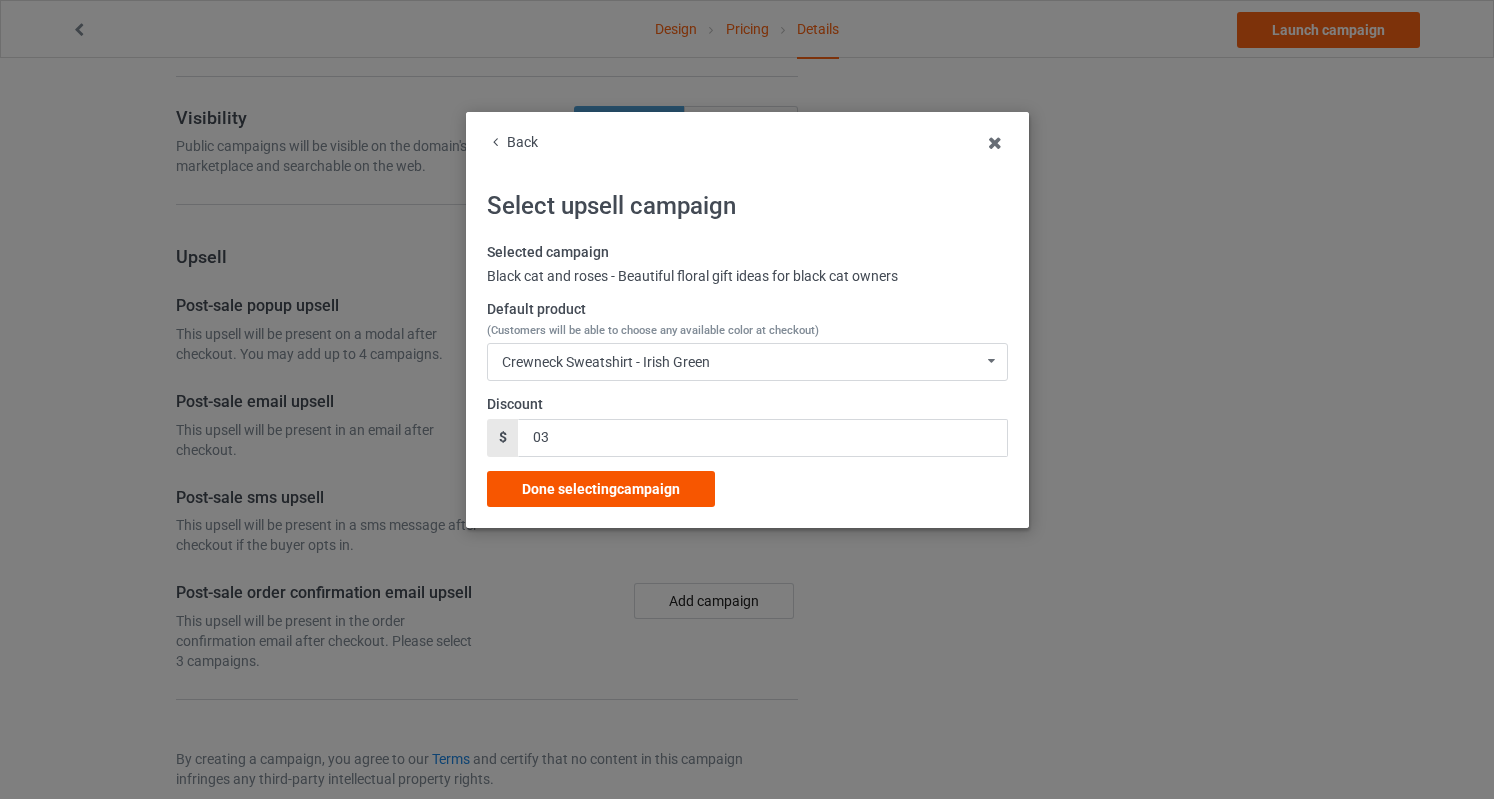 click on "Done selecting  campaign" at bounding box center [601, 489] 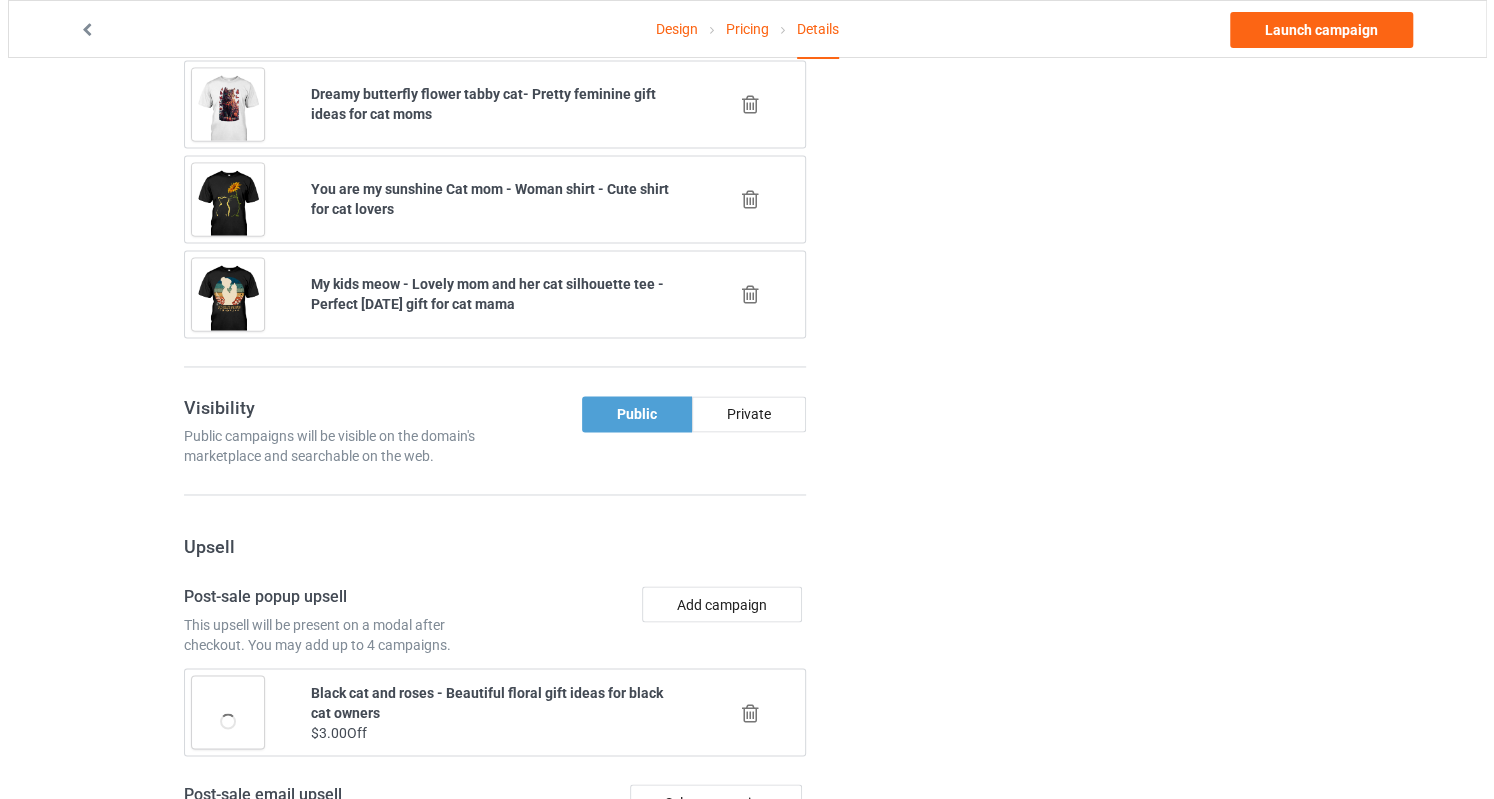 scroll, scrollTop: 1876, scrollLeft: 0, axis: vertical 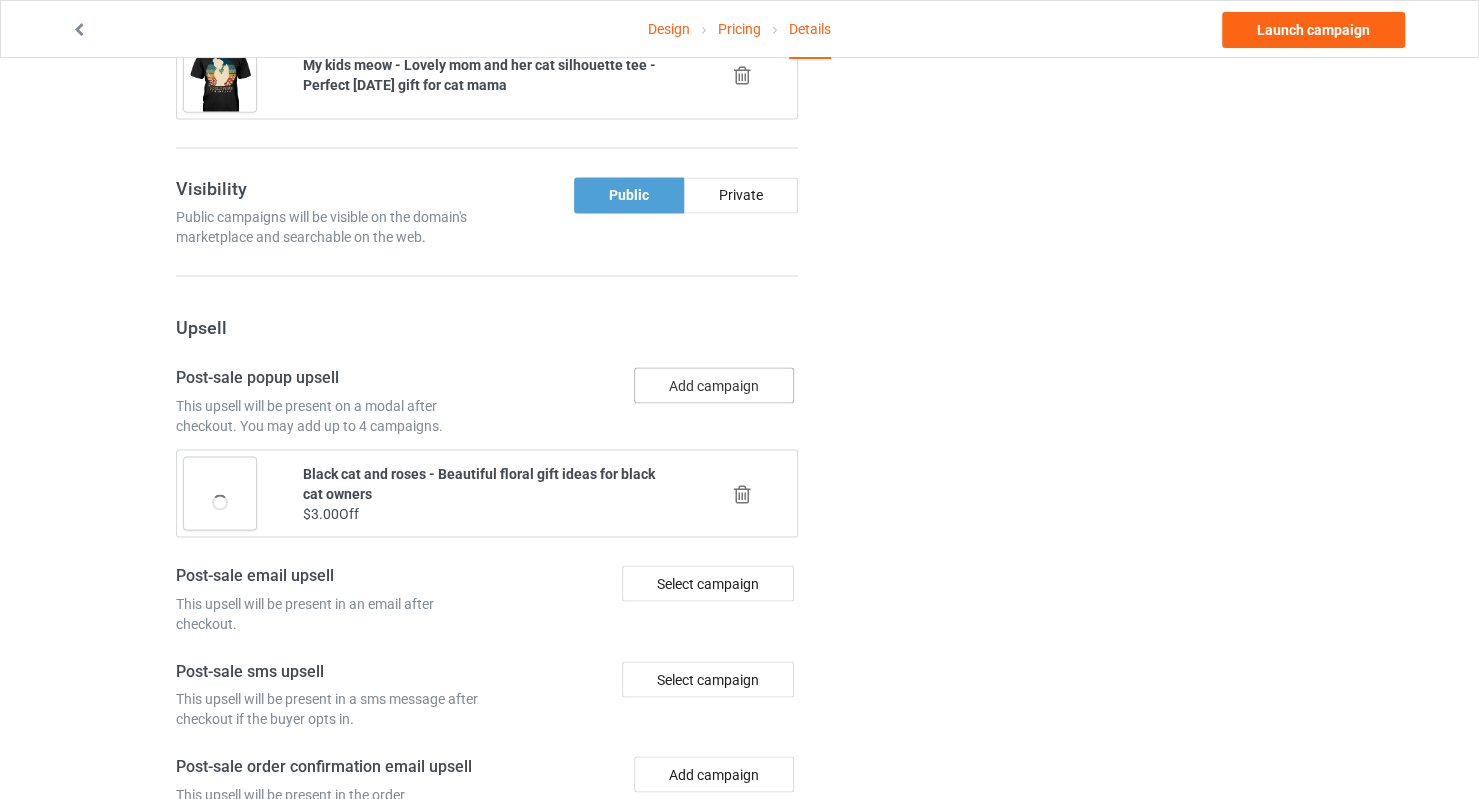 click on "Add campaign" at bounding box center [714, 385] 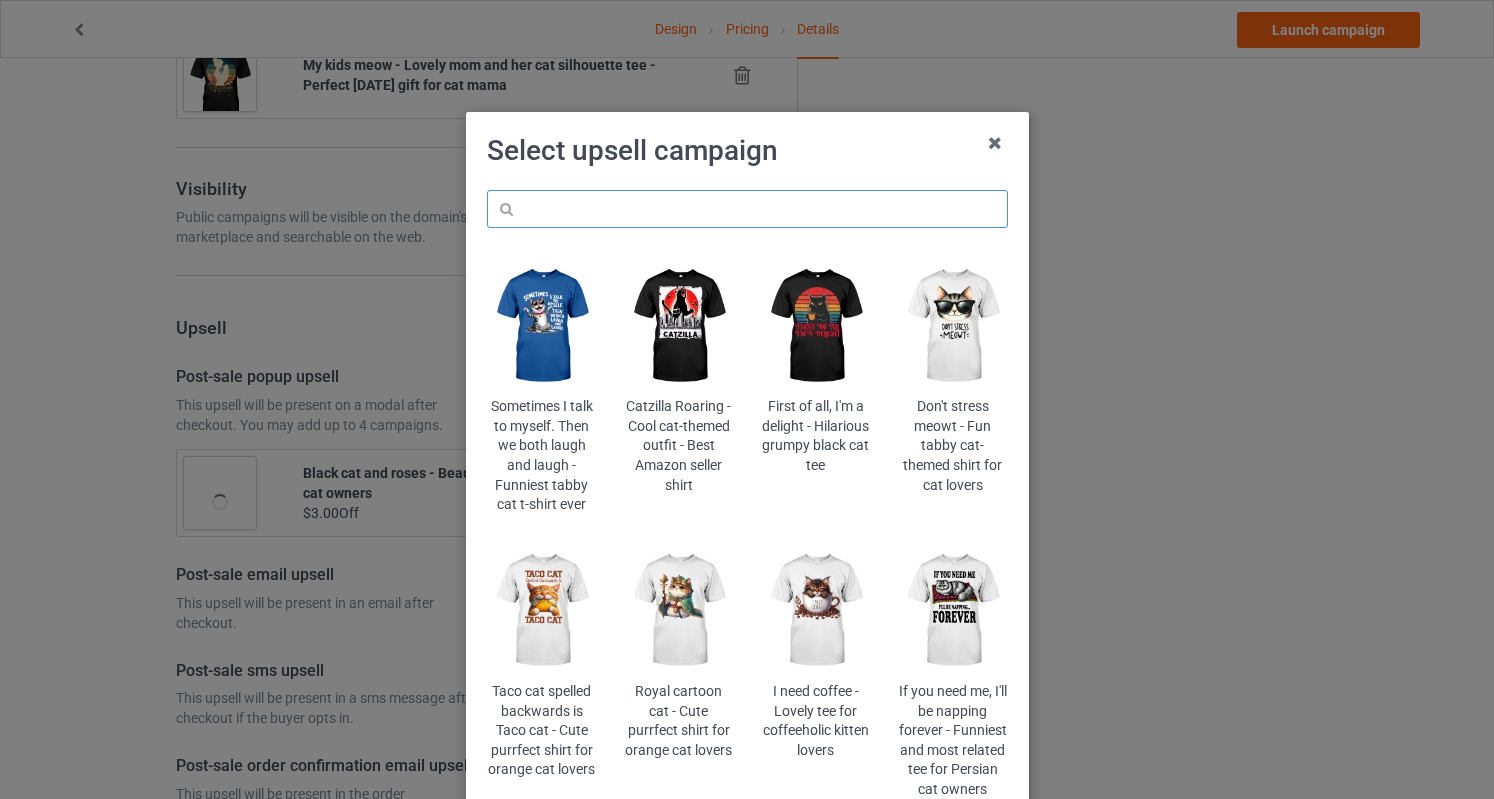 click at bounding box center (747, 209) 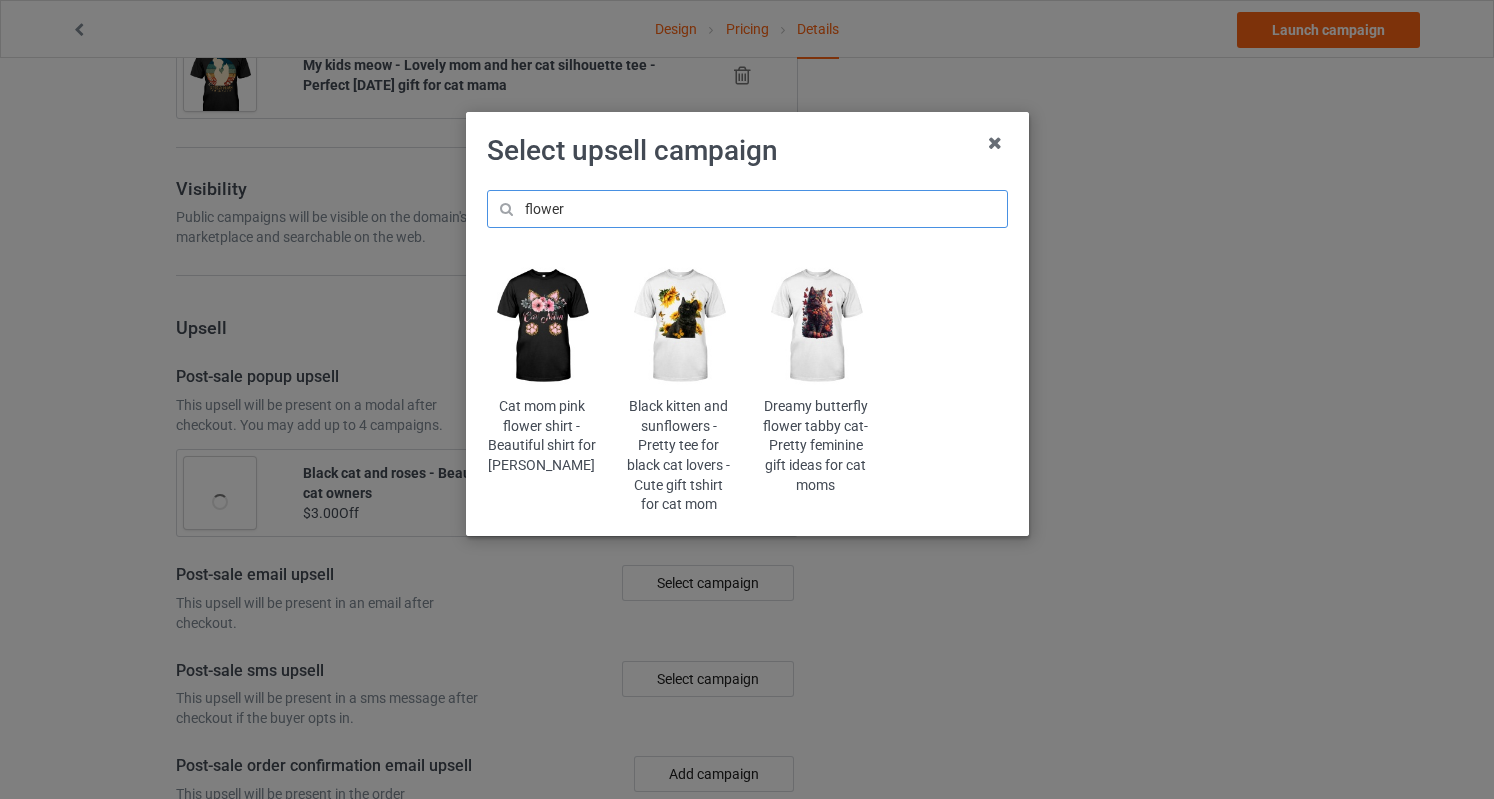 type on "flower" 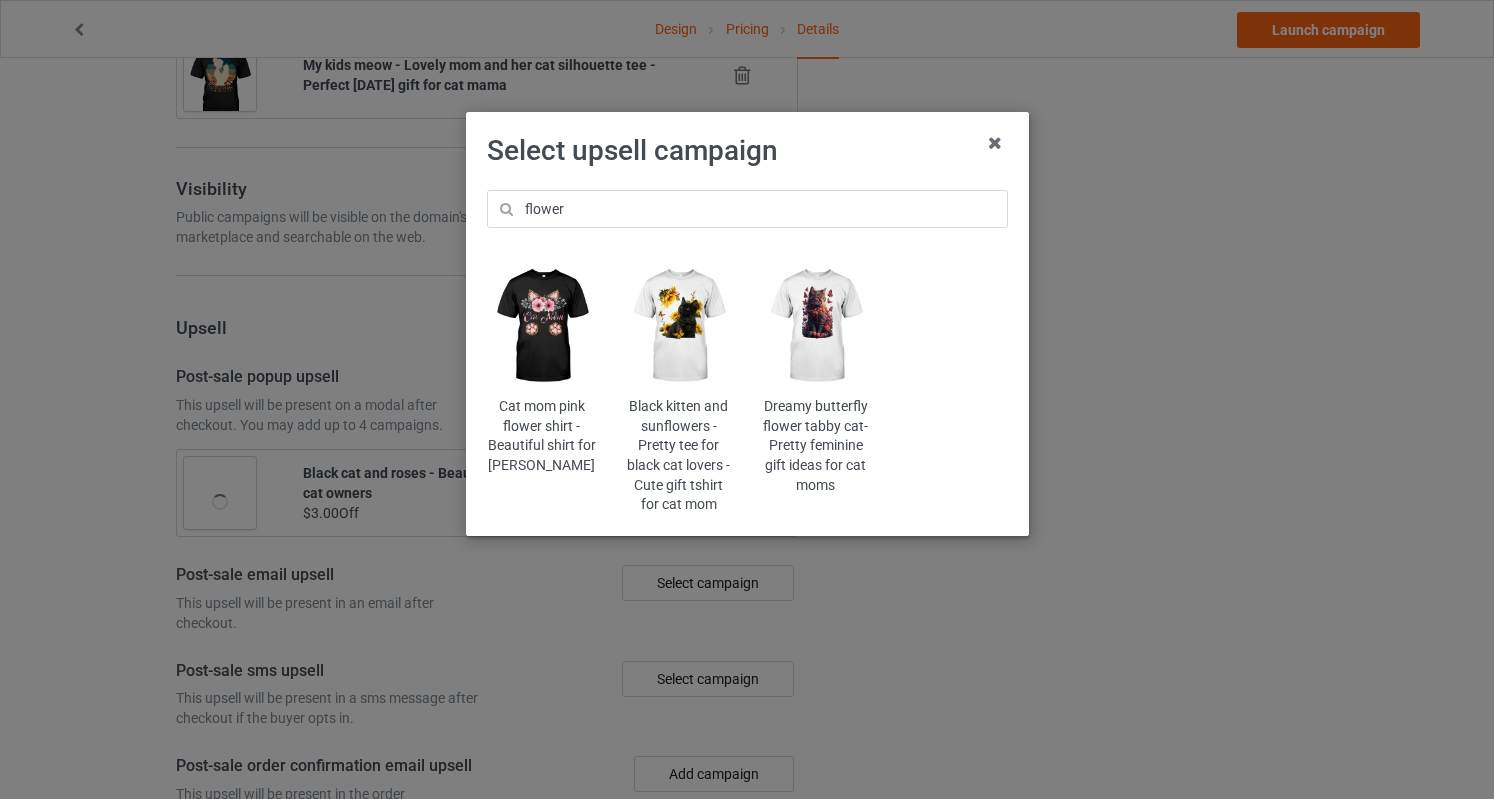 click at bounding box center [678, 326] 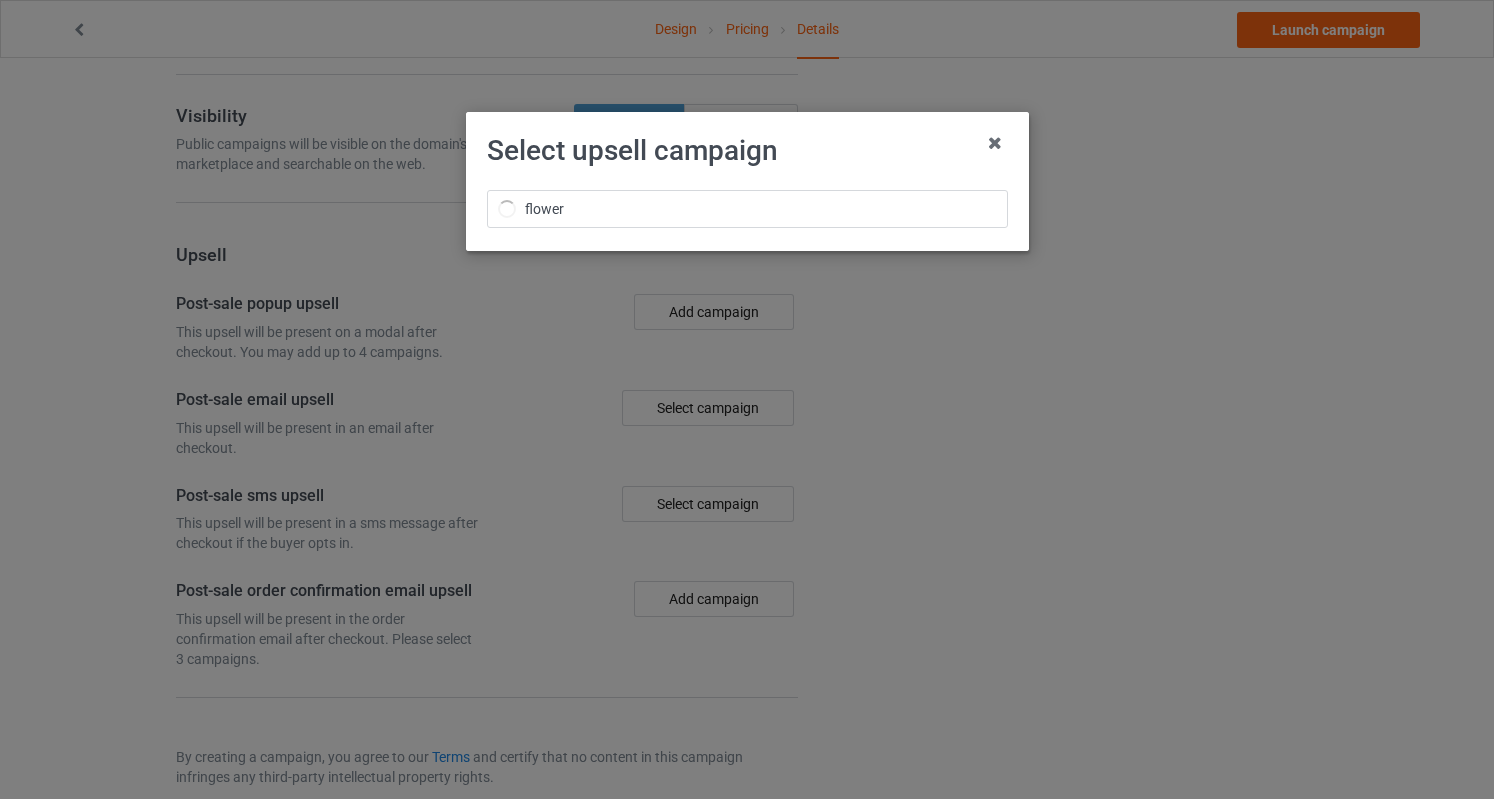 scroll, scrollTop: 1876, scrollLeft: 0, axis: vertical 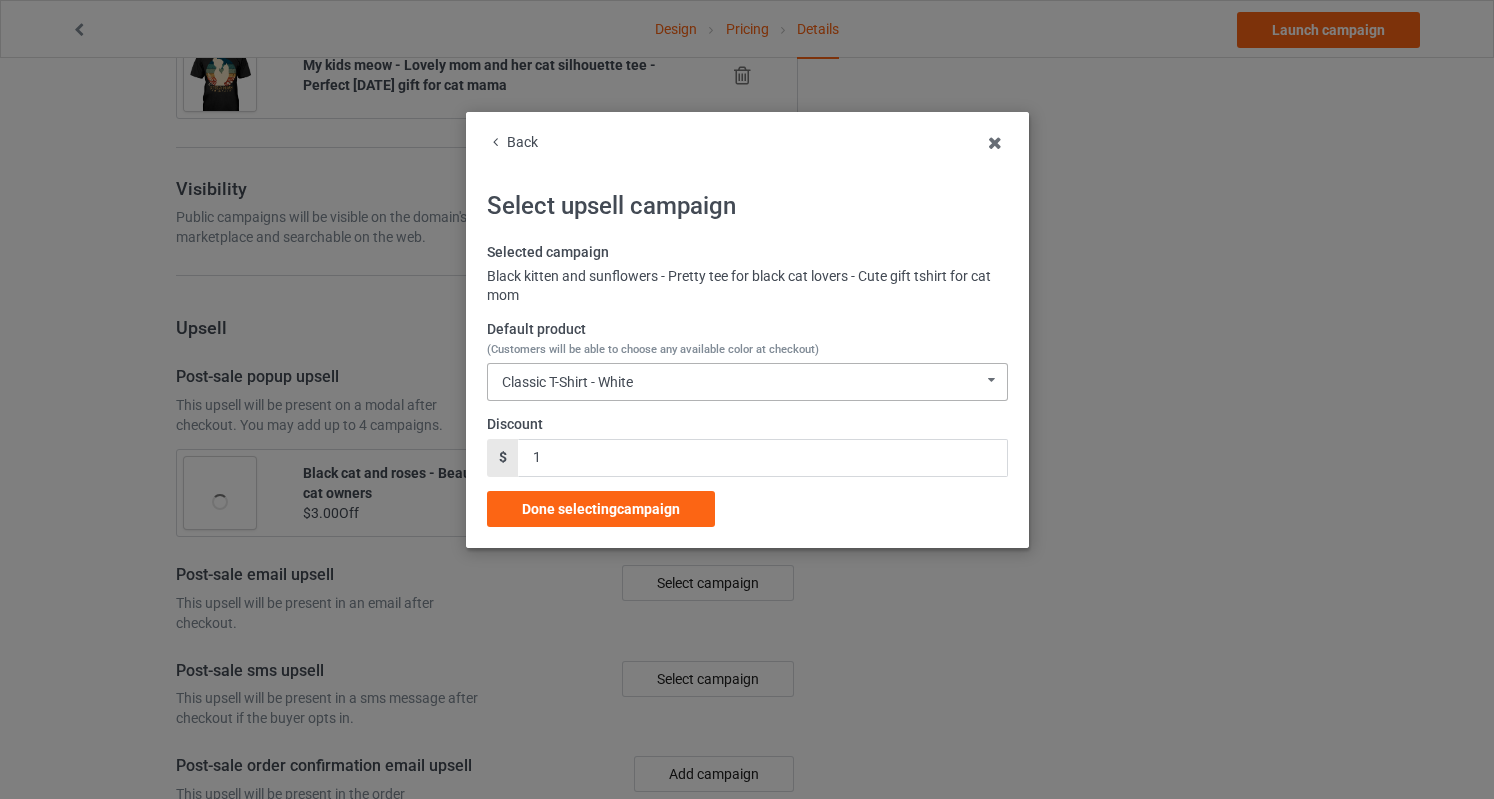 click on "Classic T-Shirt - White Classic T-Shirt - White Classic T-Shirt - Classic Pink Classic T-Shirt - Athletic Heather Classic T-Shirt - Kelly Ladies T-Shirt - White Ladies T-Shirt - Light Pink Ladies T-Shirt - Sports Grey Ladies T-Shirt - Irish Green Long Sleeve Tee - White Long Sleeve Tee - Light Pink Long Sleeve Tee - Sports Grey Long Sleeve Tee - Irish Green Crewneck Sweatshirt - White Crewneck Sweatshirt - Light Pink Crewneck Sweatshirt - Sports Grey Crewneck Sweatshirt - Irish Green Hooded Sweatshirt - White Hooded Sweatshirt - Light Pink Hooded Sweatshirt - Sports Grey Hooded Sweatshirt - Irish Green Mug - White Mug - Classic Pink Mug - Ash Mug - Kelly Color Changing Mug - Classic Pink Color Changing Mug - White Color Changing Mug - Ash Color Changing Mug - Kelly 9C5E30D251A0F6-438BAA6CD45D-GS0-TC0-WHT 9C5E30D251A0F6-438BAA6CD45D-GS0-TC0-PNK 9C5E30D251A0F6-438BAA6CD45D-GS0-TC0-ATH 9C5E30D251A0F6-438BAA6CD45D-GS0-TC0-KGR 9C5E30D251A0F6-438BAA6CD45D-GS0-TC5-WHT 9C5E30D251A0F6-438BAA6CD45D-GS0-TC5-LPK" at bounding box center [747, 382] 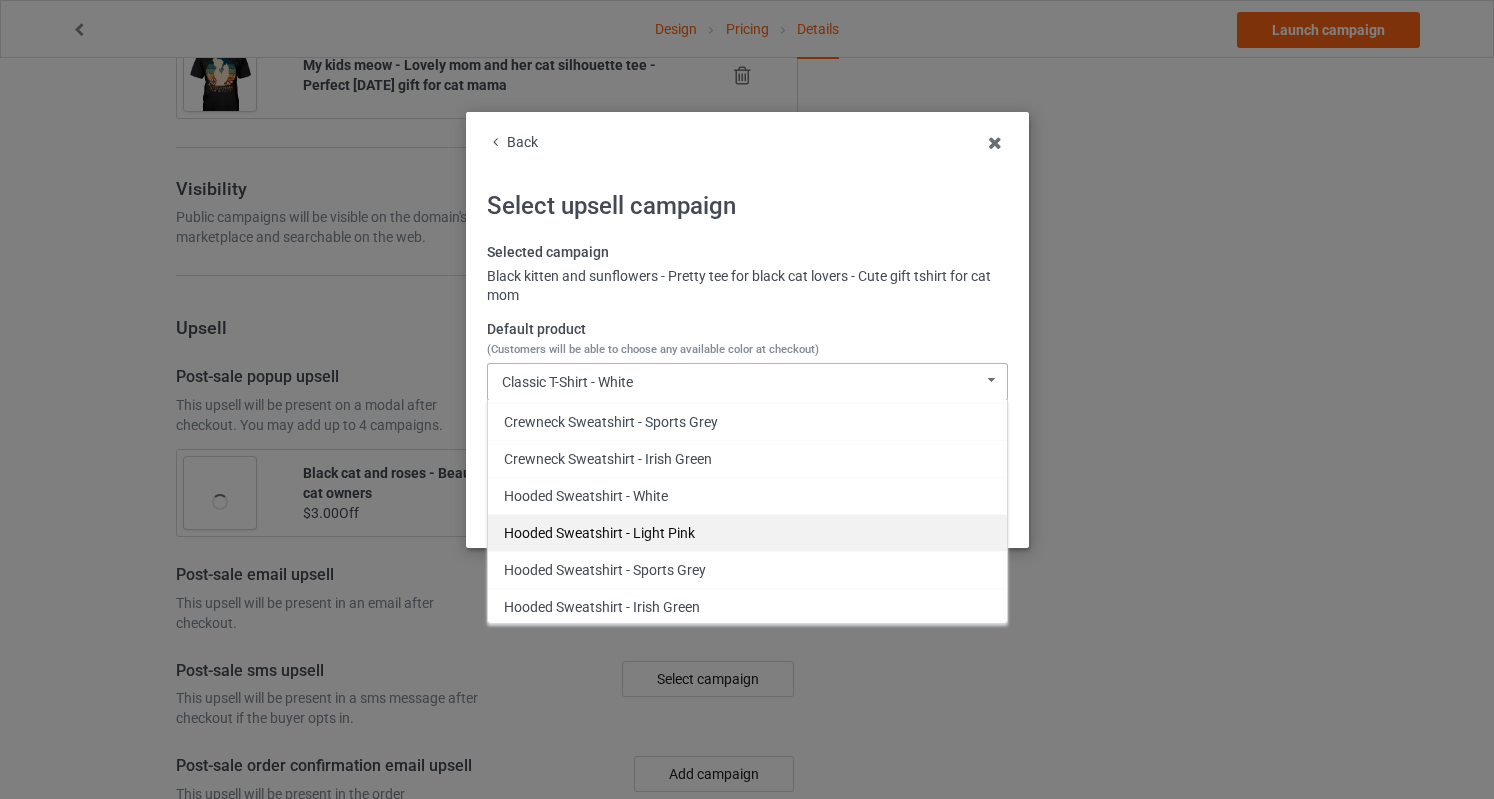 scroll, scrollTop: 546, scrollLeft: 0, axis: vertical 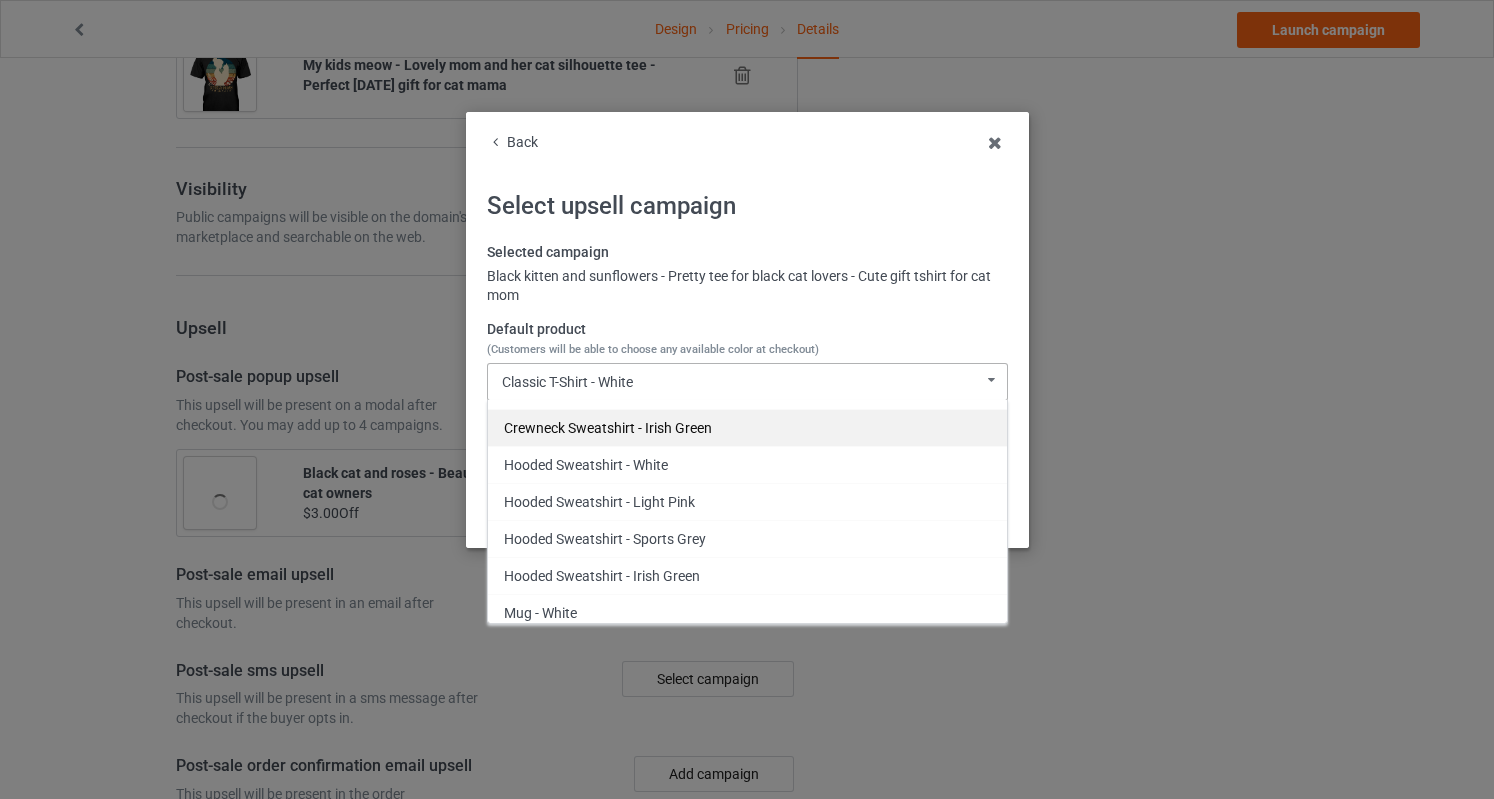 click on "Crewneck Sweatshirt - Irish Green" at bounding box center (747, 427) 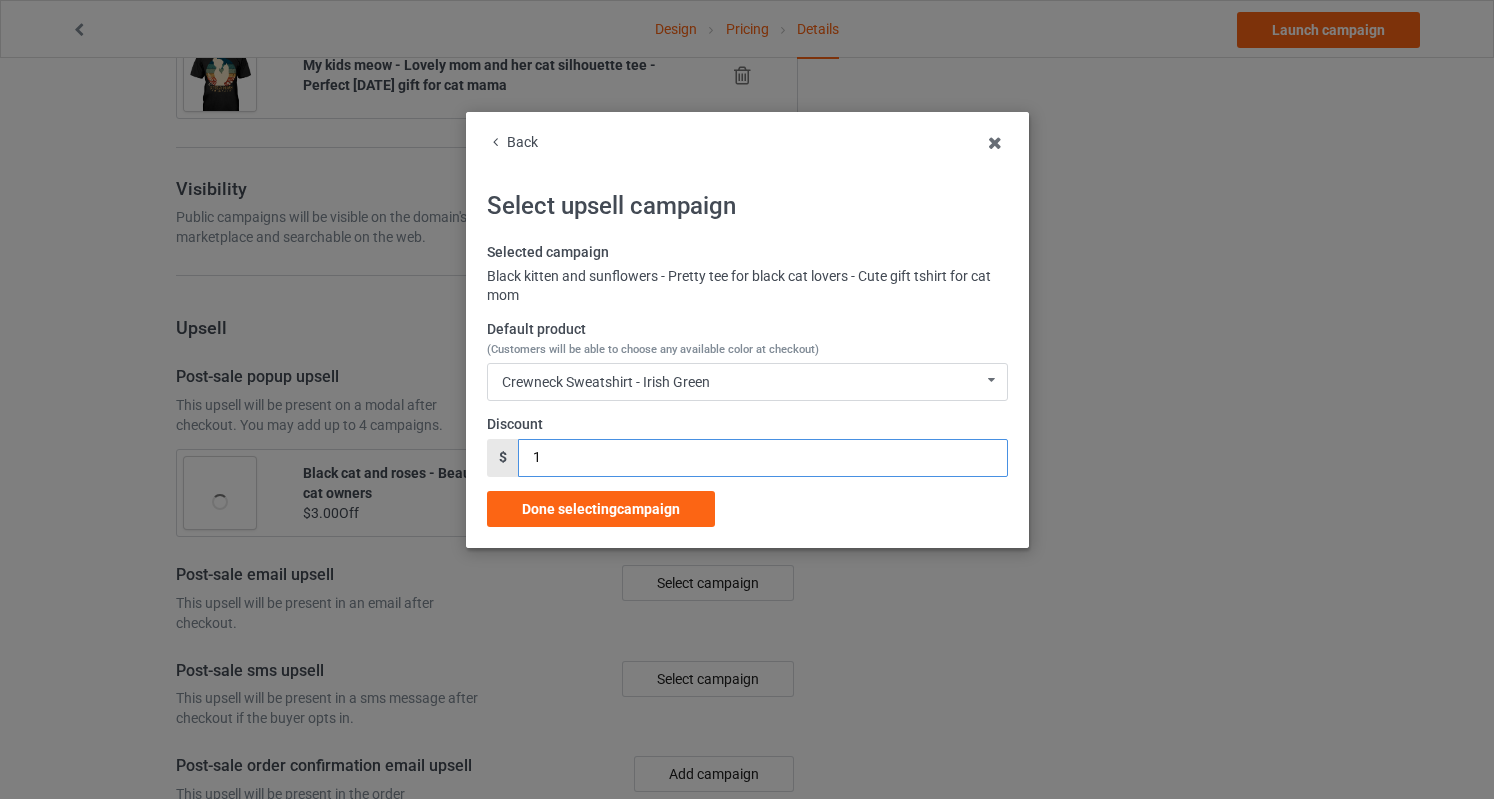 drag, startPoint x: 552, startPoint y: 449, endPoint x: 449, endPoint y: 464, distance: 104.0865 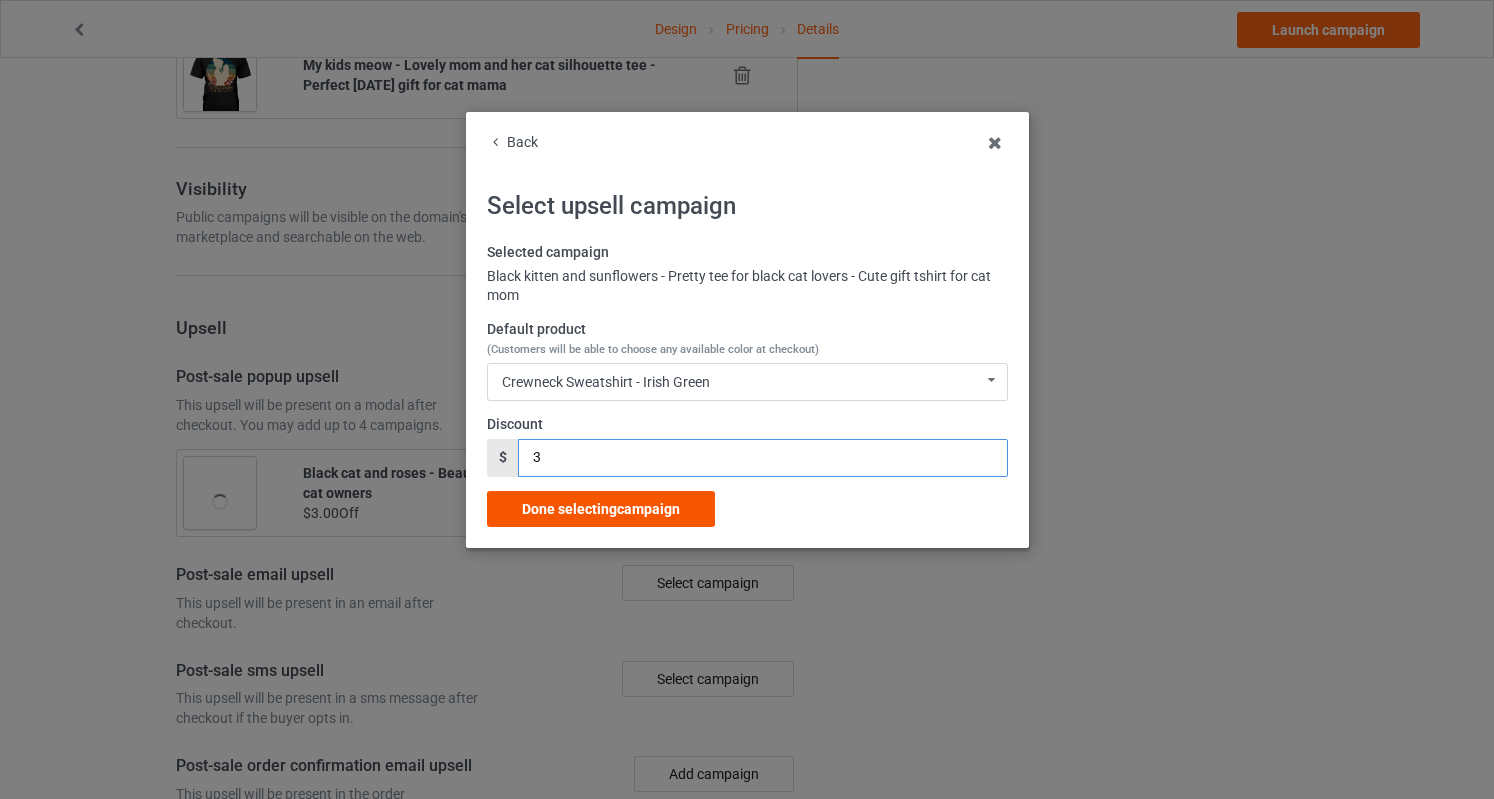 type on "3" 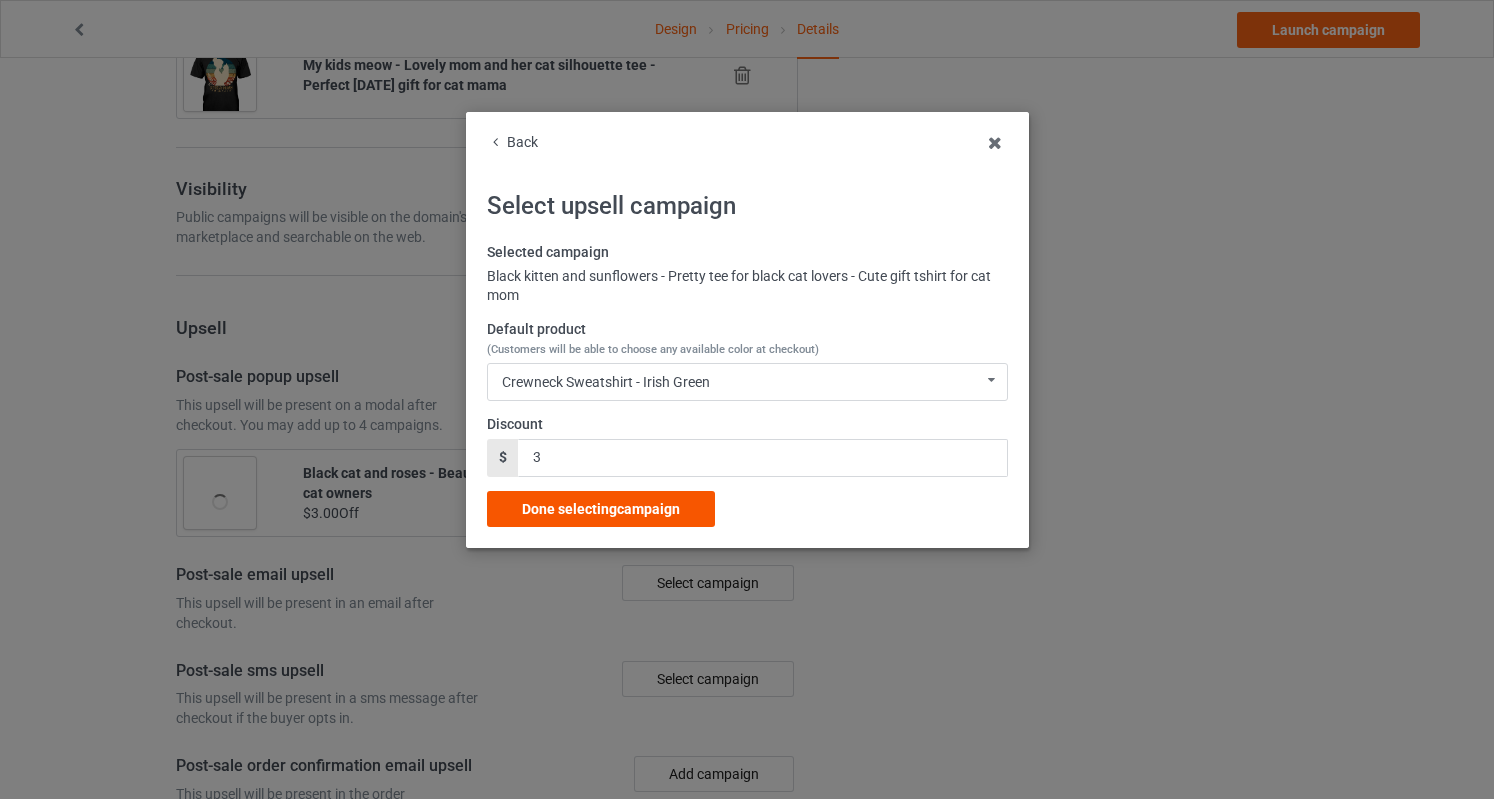 click on "Done selecting  campaign" at bounding box center [601, 509] 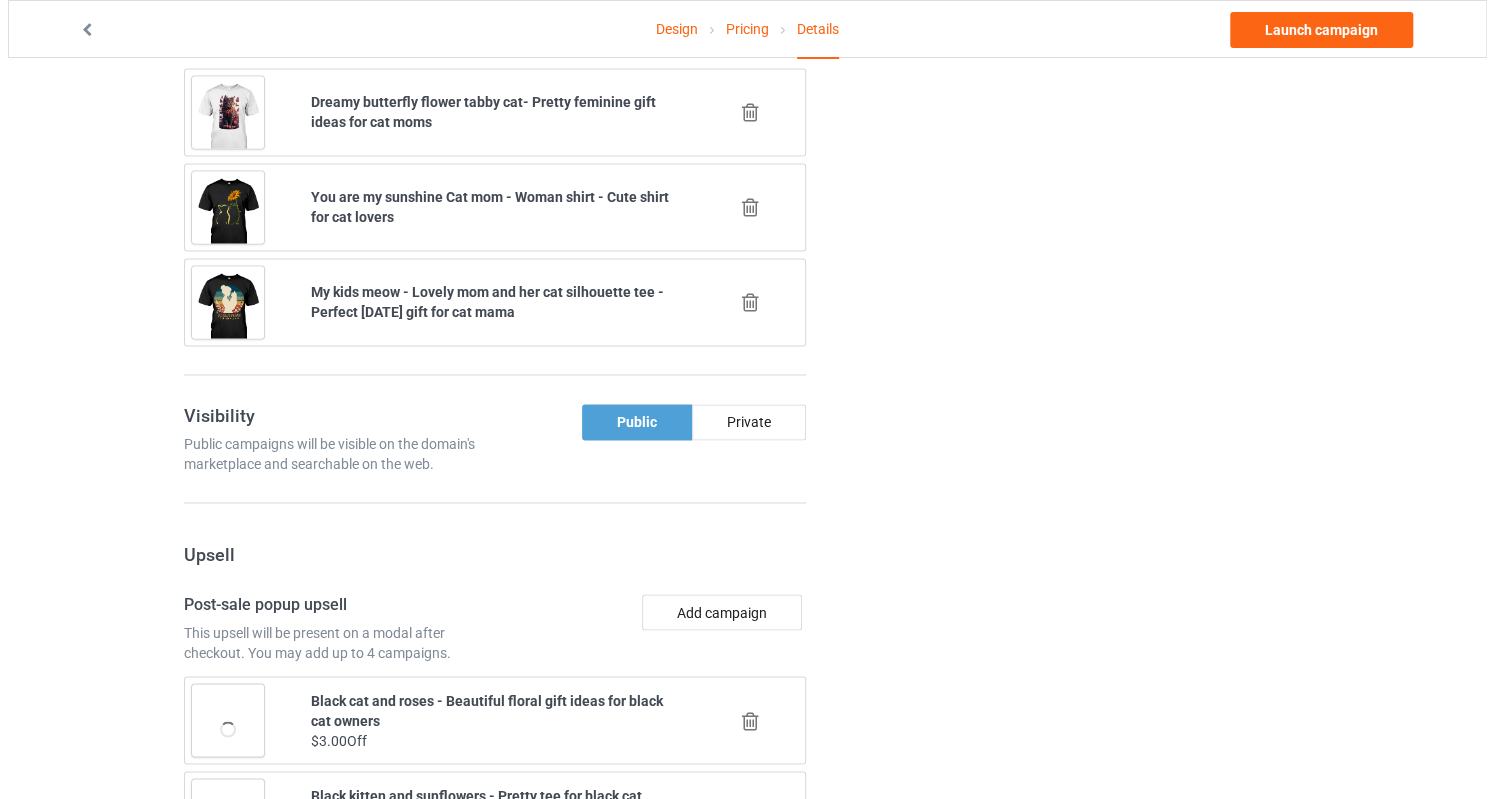 scroll, scrollTop: 1762, scrollLeft: 0, axis: vertical 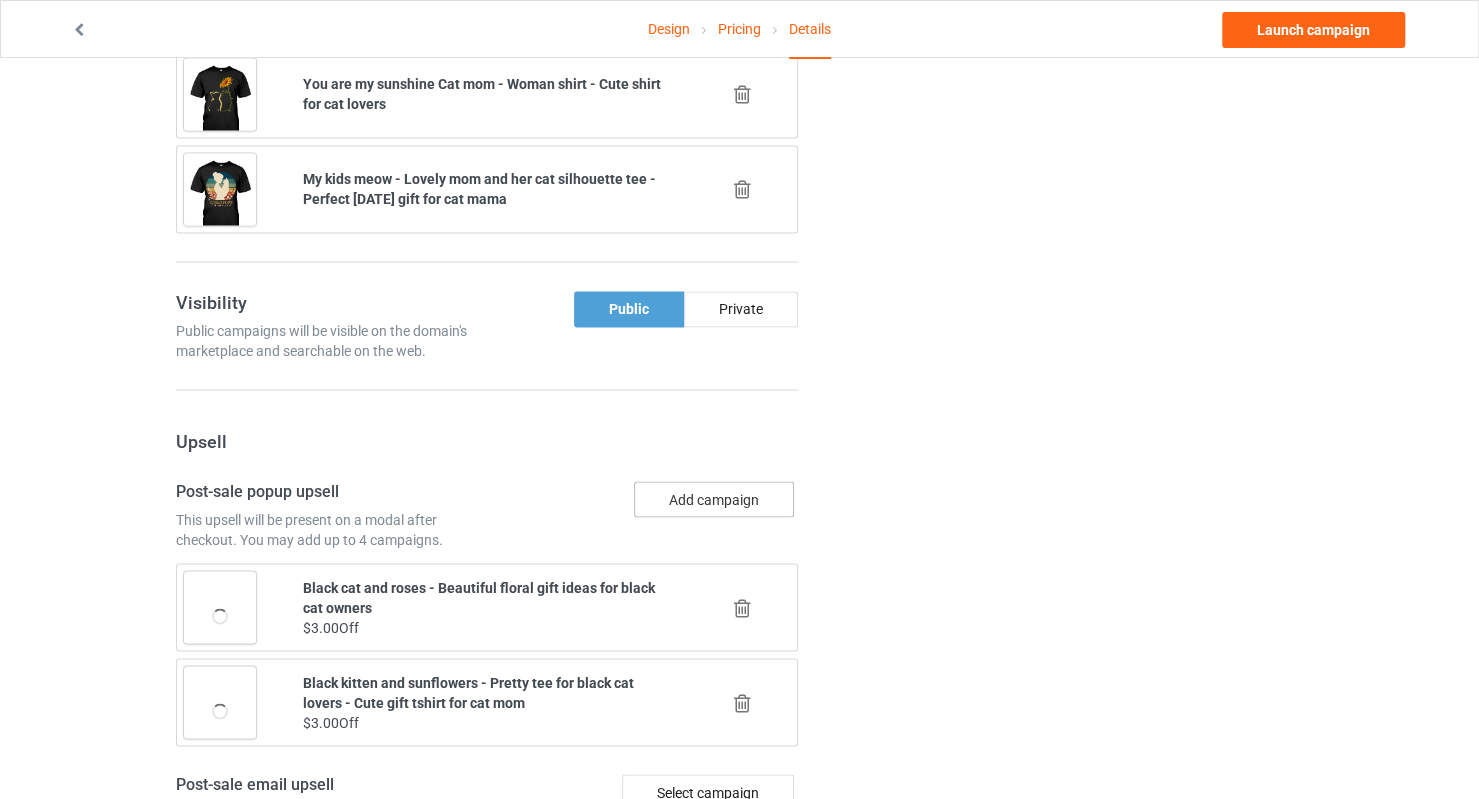 click on "Add campaign" at bounding box center [714, 499] 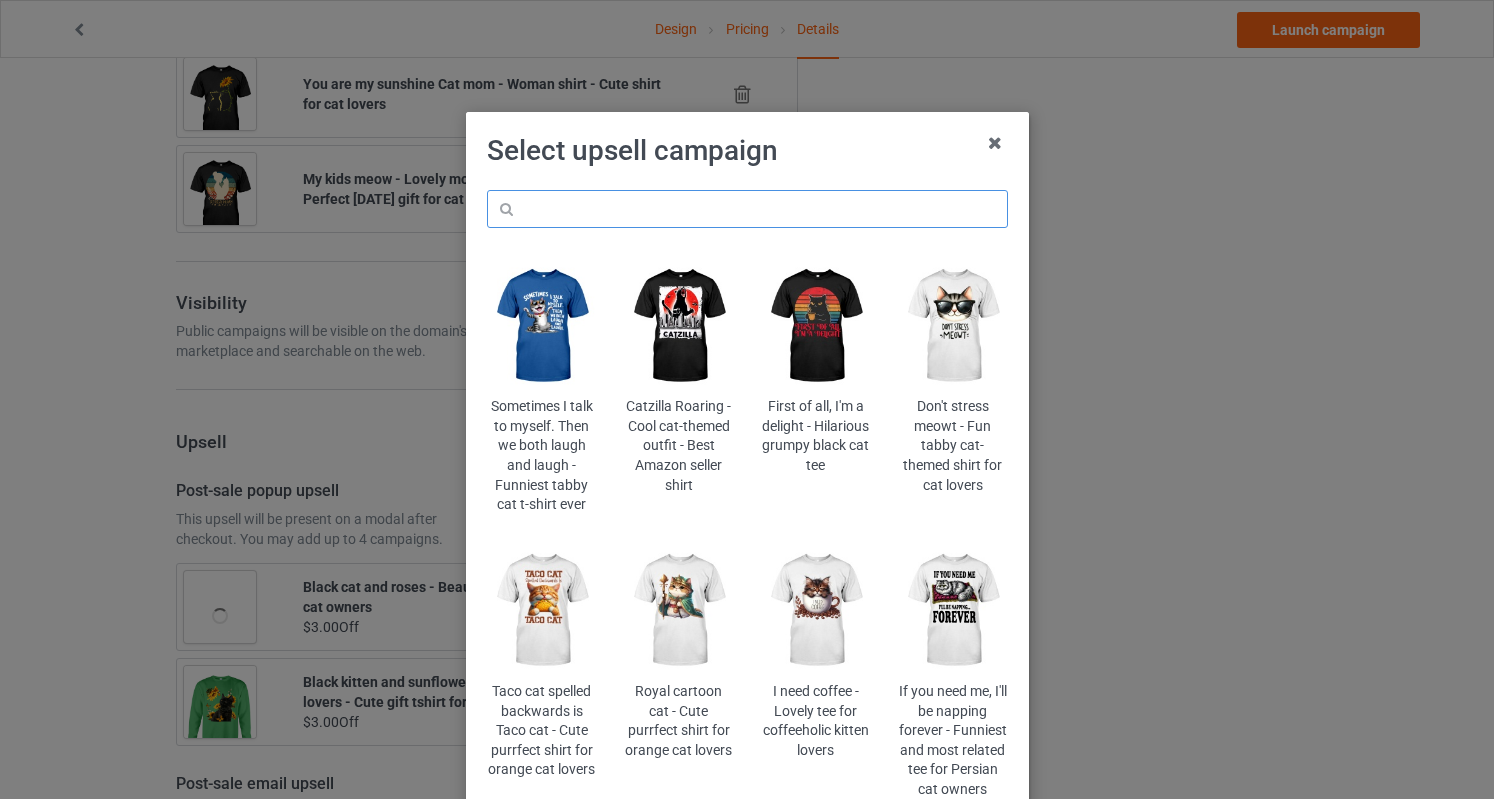 click at bounding box center [747, 209] 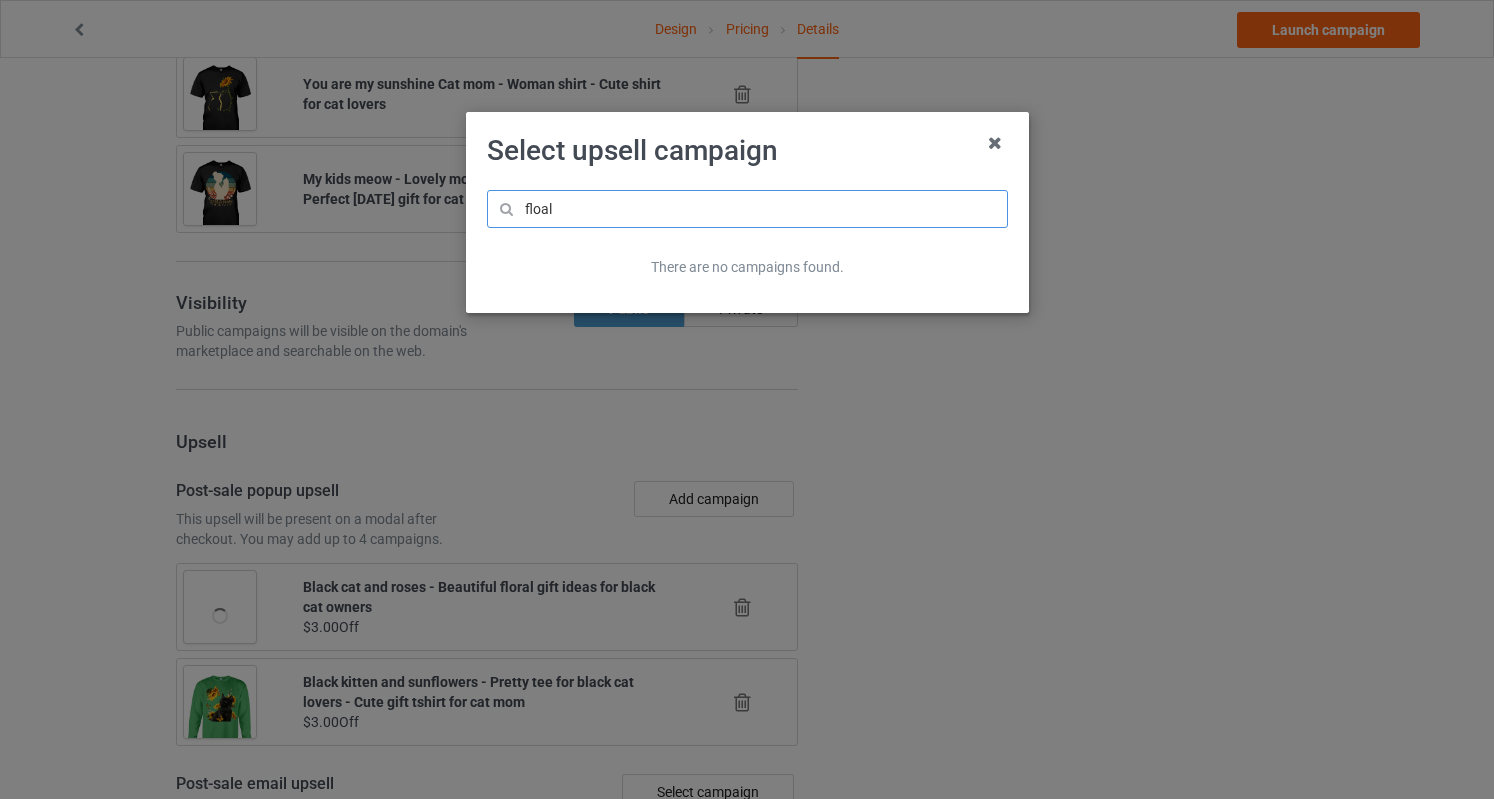 click on "floal" at bounding box center [747, 209] 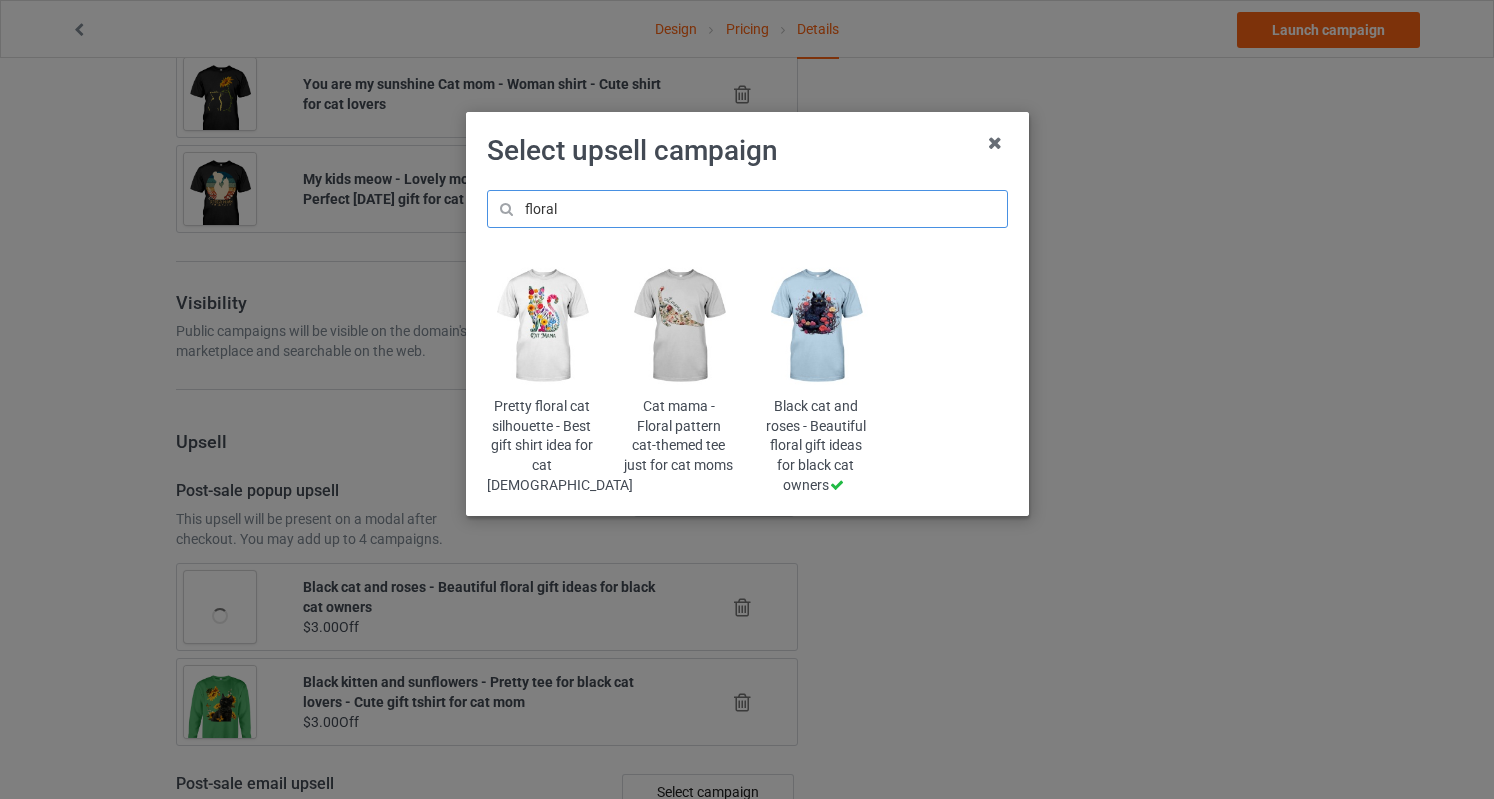 click on "floral" at bounding box center (747, 209) 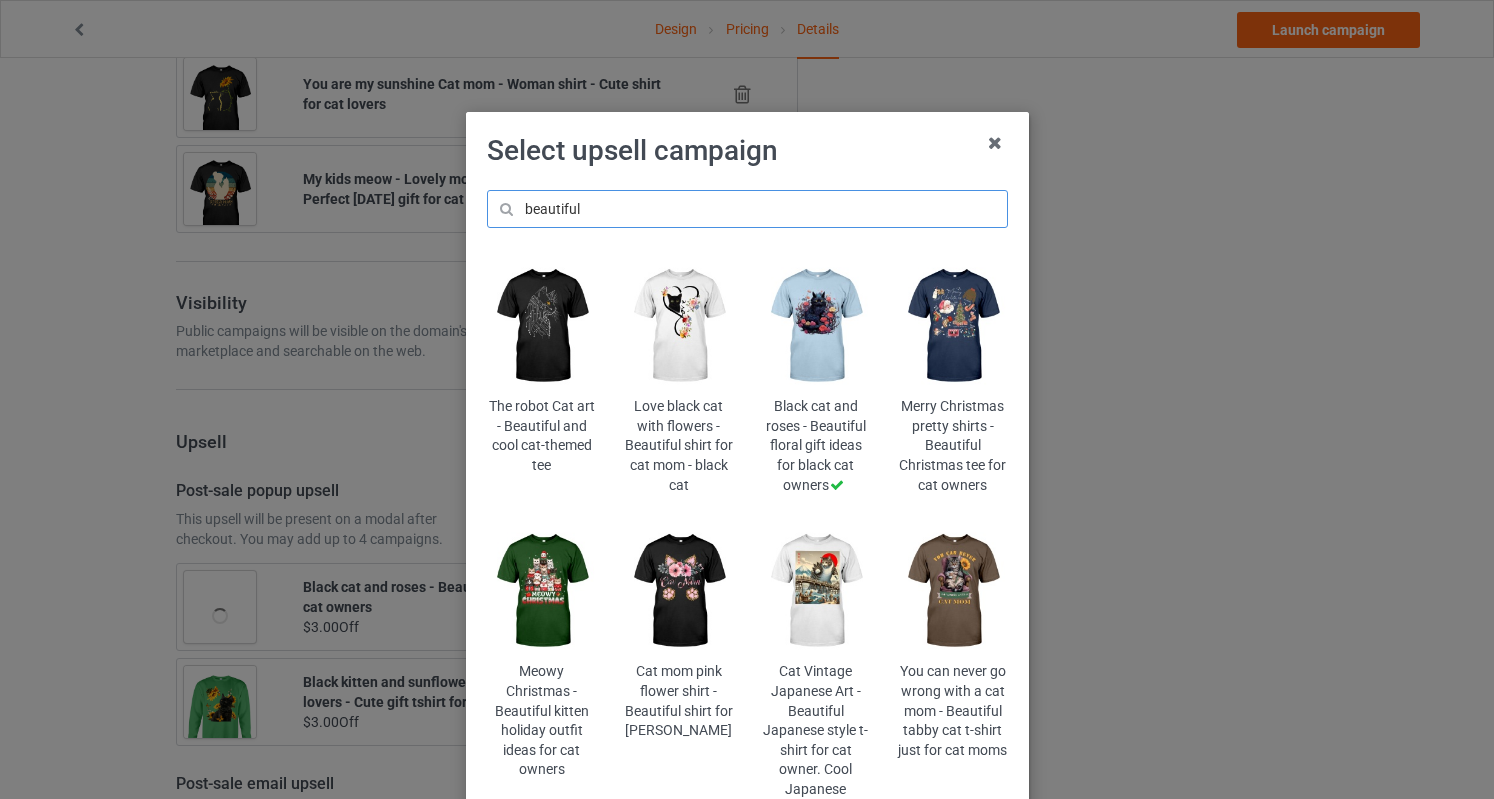 type on "beautiful" 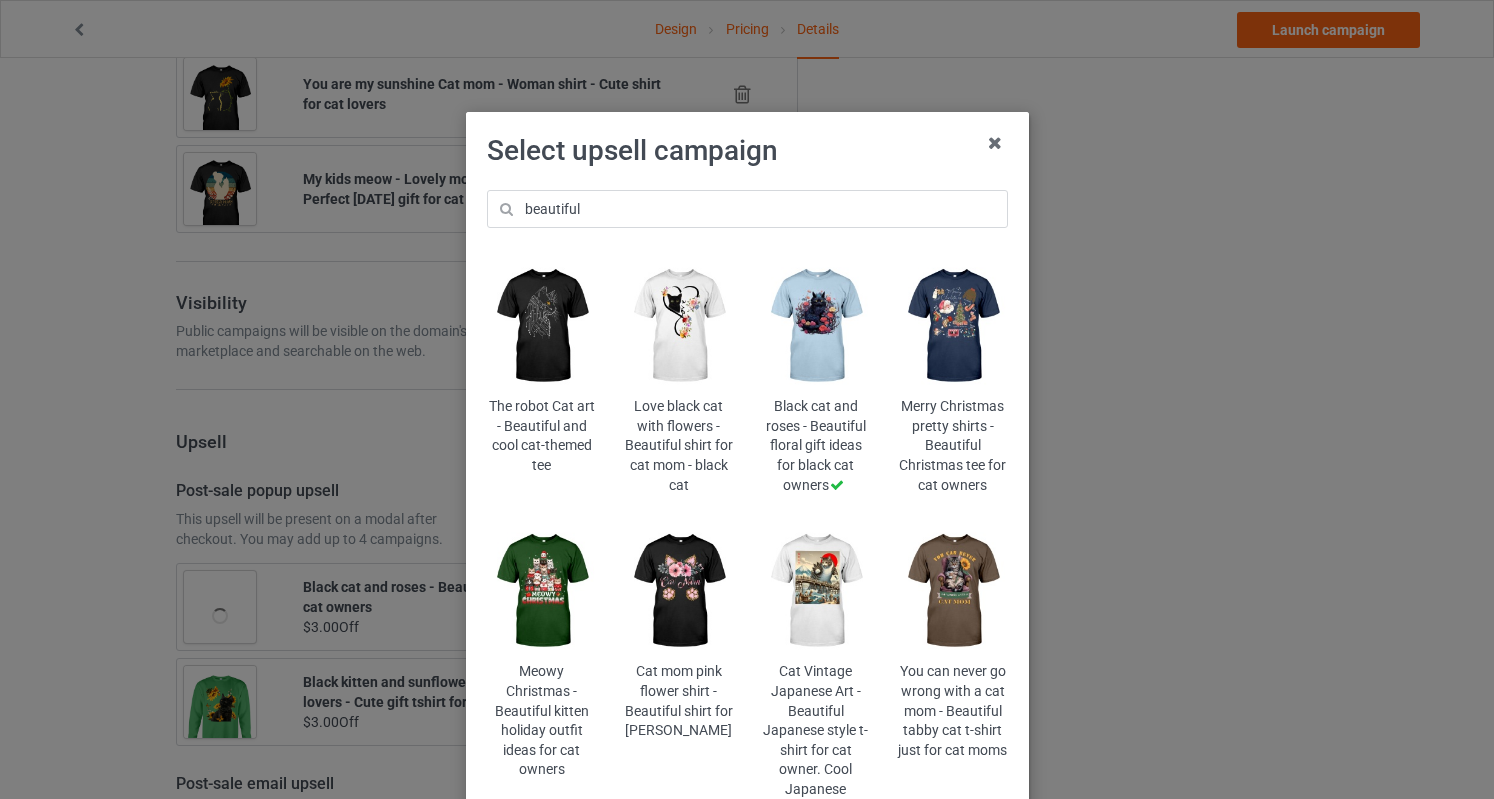 click at bounding box center (678, 326) 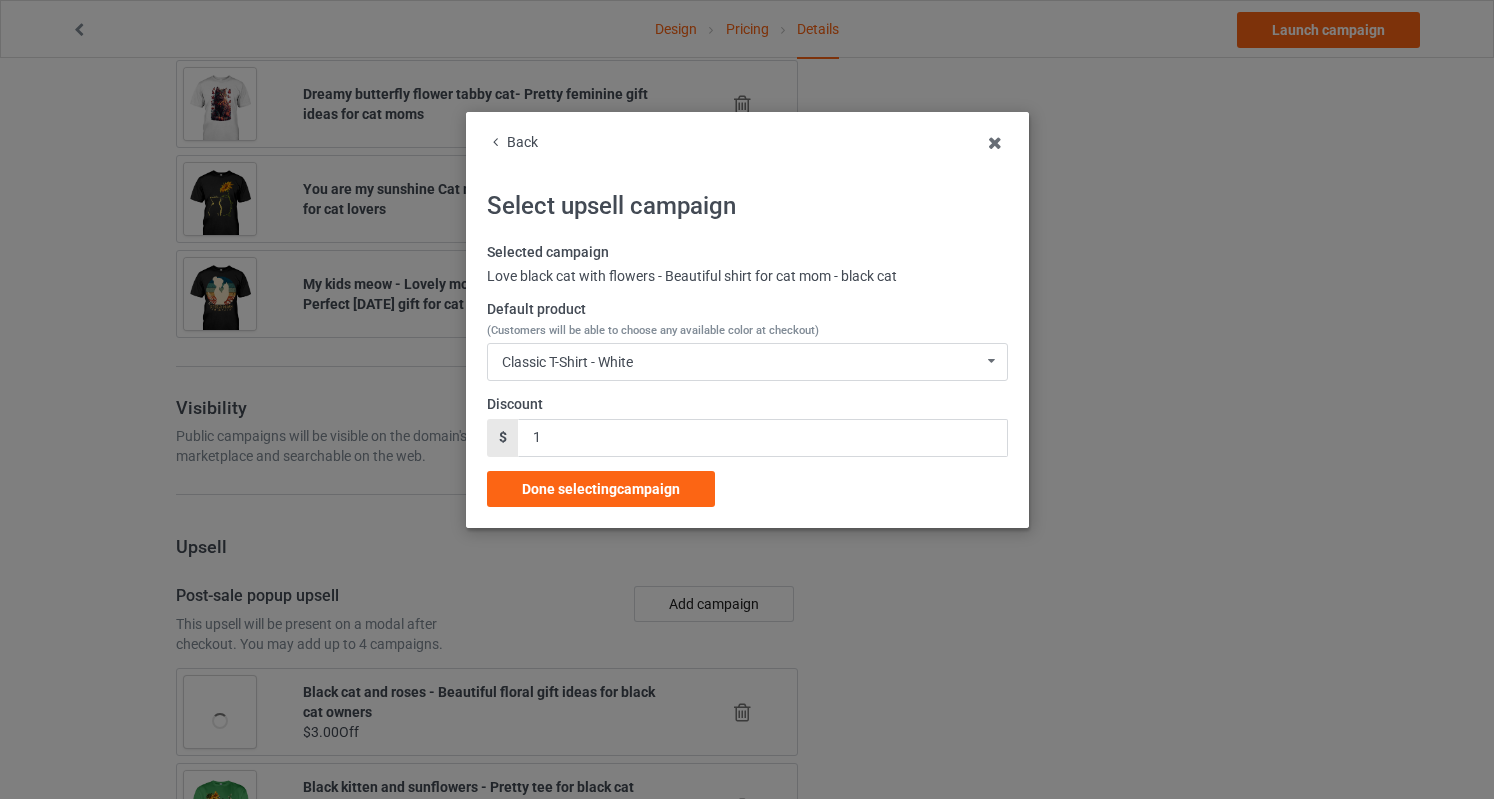 scroll, scrollTop: 1762, scrollLeft: 0, axis: vertical 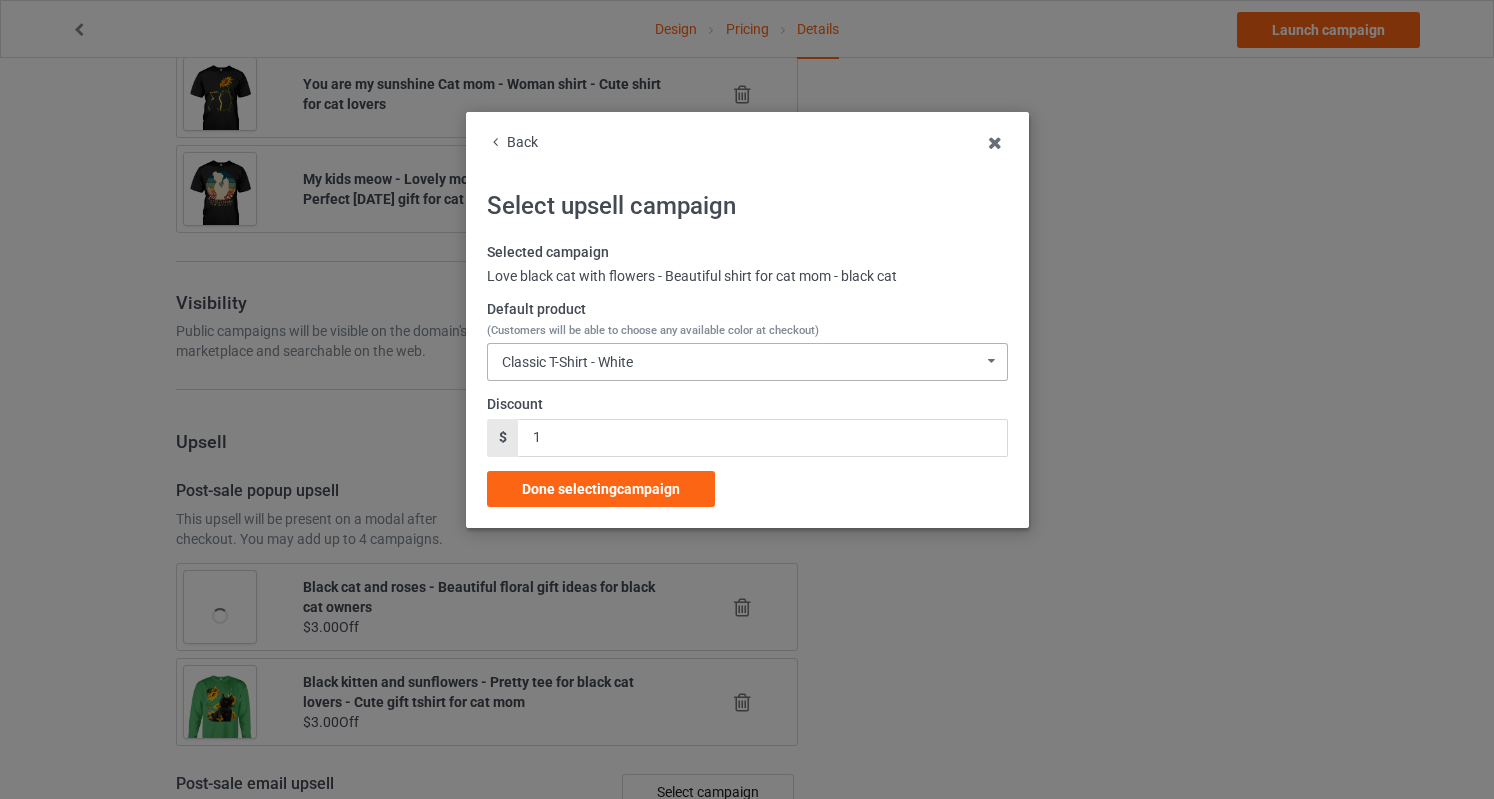 click on "Classic T-Shirt - White Classic T-Shirt - White Classic T-Shirt - Classic Pink Classic T-Shirt - Athletic Heather Classic T-Shirt - Kelly Ladies T-Shirt - White Ladies T-Shirt - Light Pink Ladies T-Shirt - Sports Grey Ladies T-Shirt - Irish Green Long Sleeve Tee - White Long Sleeve Tee - Light Pink Long Sleeve Tee - Sports Grey Long Sleeve Tee - Irish Green Crewneck Sweatshirt - White Crewneck Sweatshirt - Light Pink Crewneck Sweatshirt - Sports Grey Crewneck Sweatshirt - Irish Green Hooded Sweatshirt - White Hooded Sweatshirt - Light Pink Hooded Sweatshirt - Sports Grey Hooded Sweatshirt - Irish Green Mug - White Mug - Classic Pink Mug - Ash Mug - Kelly Color Changing Mug - Classic Pink Color Changing Mug - White Color Changing Mug - Ash Color Changing Mug - Kelly 9C5E30D251A0F6-76DEEA6DC41D-GS0-TC0-WHT 9C5E30D251A0F6-76DEEA6DC41D-GS0-TC0-PNK 9C5E30D251A0F6-76DEEA6DC41D-GS0-TC0-ATH 9C5E30D251A0F6-76DEEA6DC41D-GS0-TC0-KGR 9C5E30D251A0F6-76DEEA6DC41D-GS0-TC5-WHT 9C5E30D251A0F6-76DEEA6DC41D-GS0-TC5-LPK" at bounding box center (747, 362) 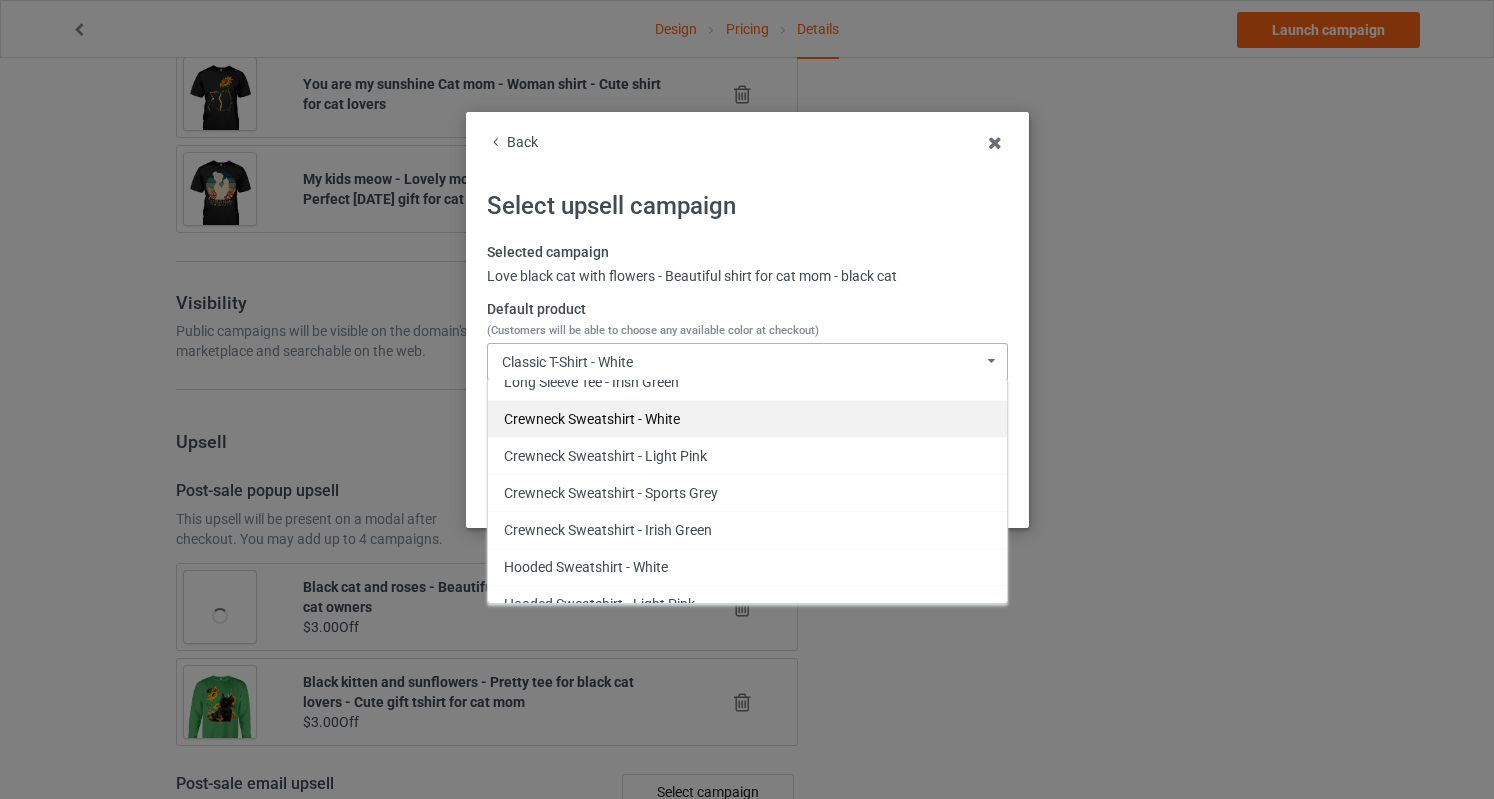 scroll, scrollTop: 446, scrollLeft: 0, axis: vertical 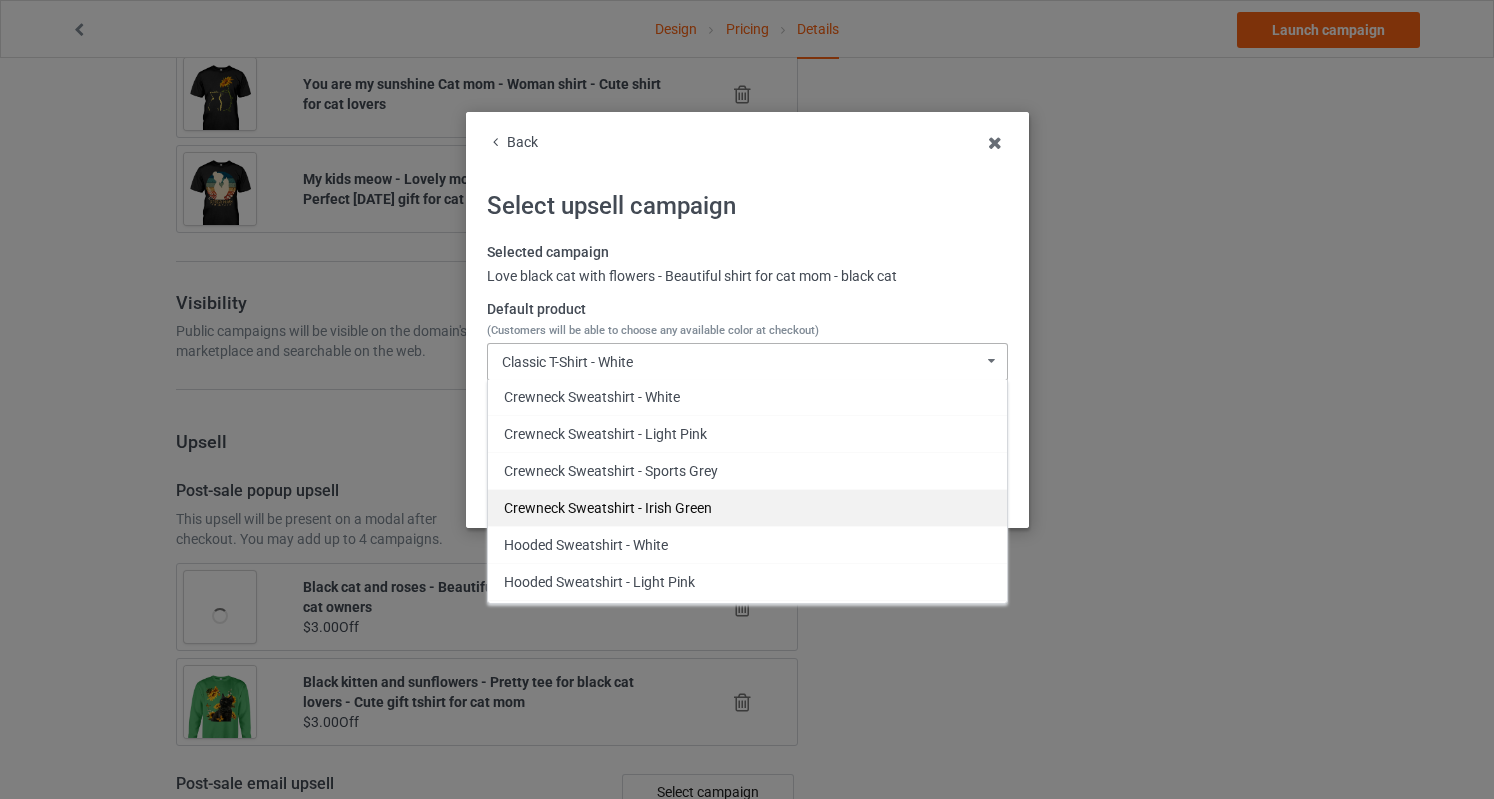click on "Crewneck Sweatshirt - Irish Green" at bounding box center [747, 507] 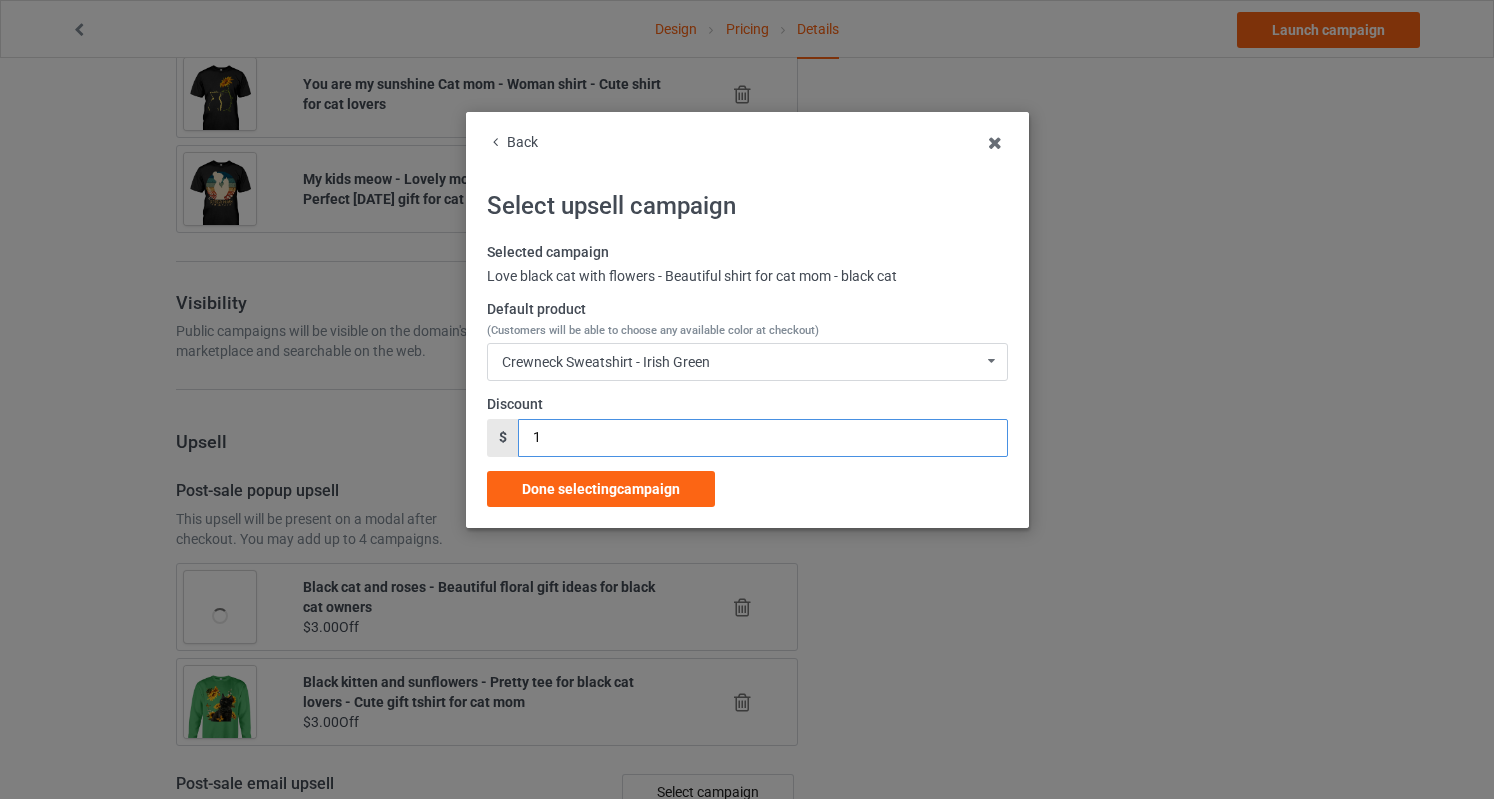 drag, startPoint x: 394, startPoint y: 440, endPoint x: 373, endPoint y: 438, distance: 21.095022 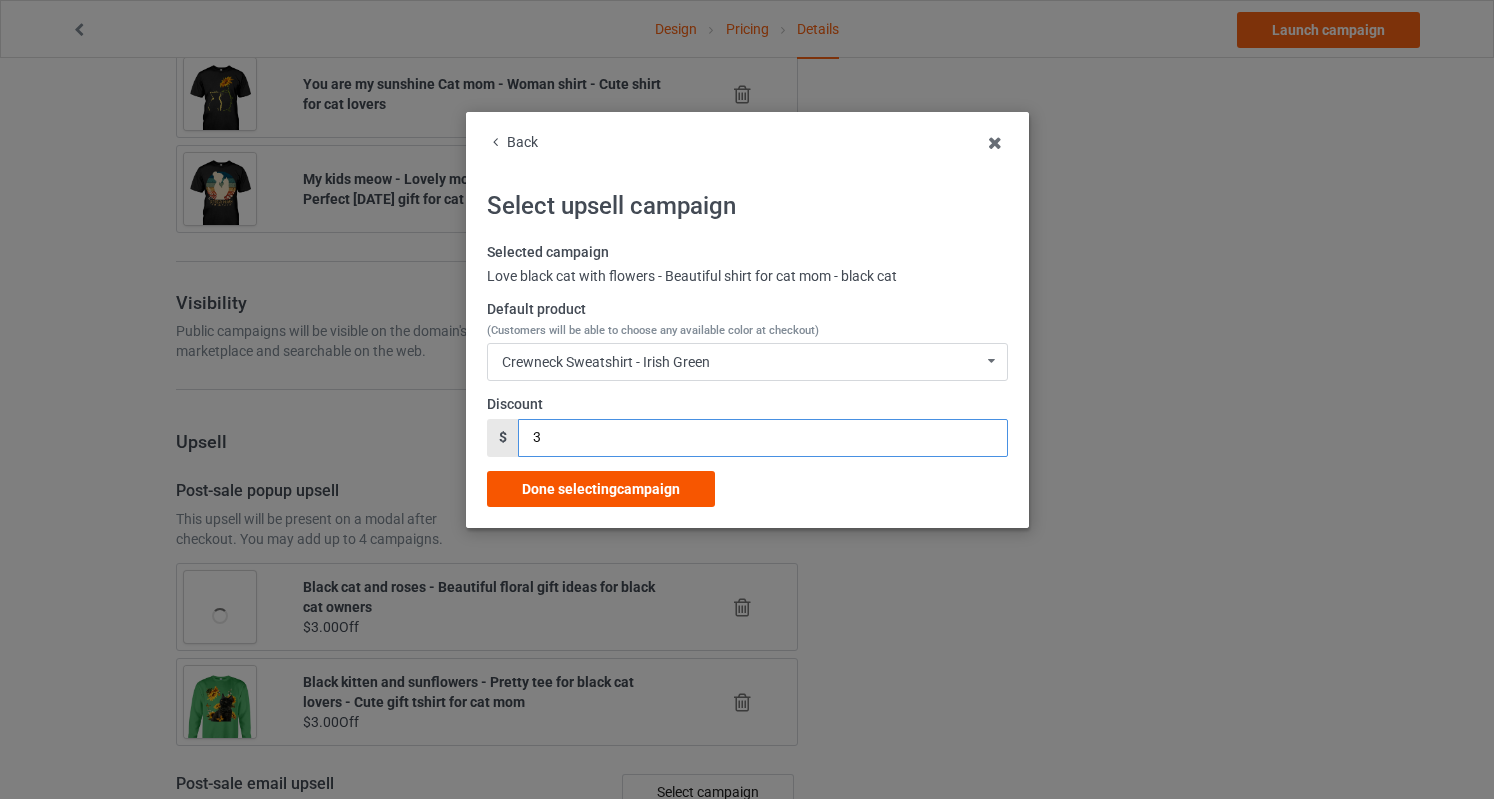 type on "3" 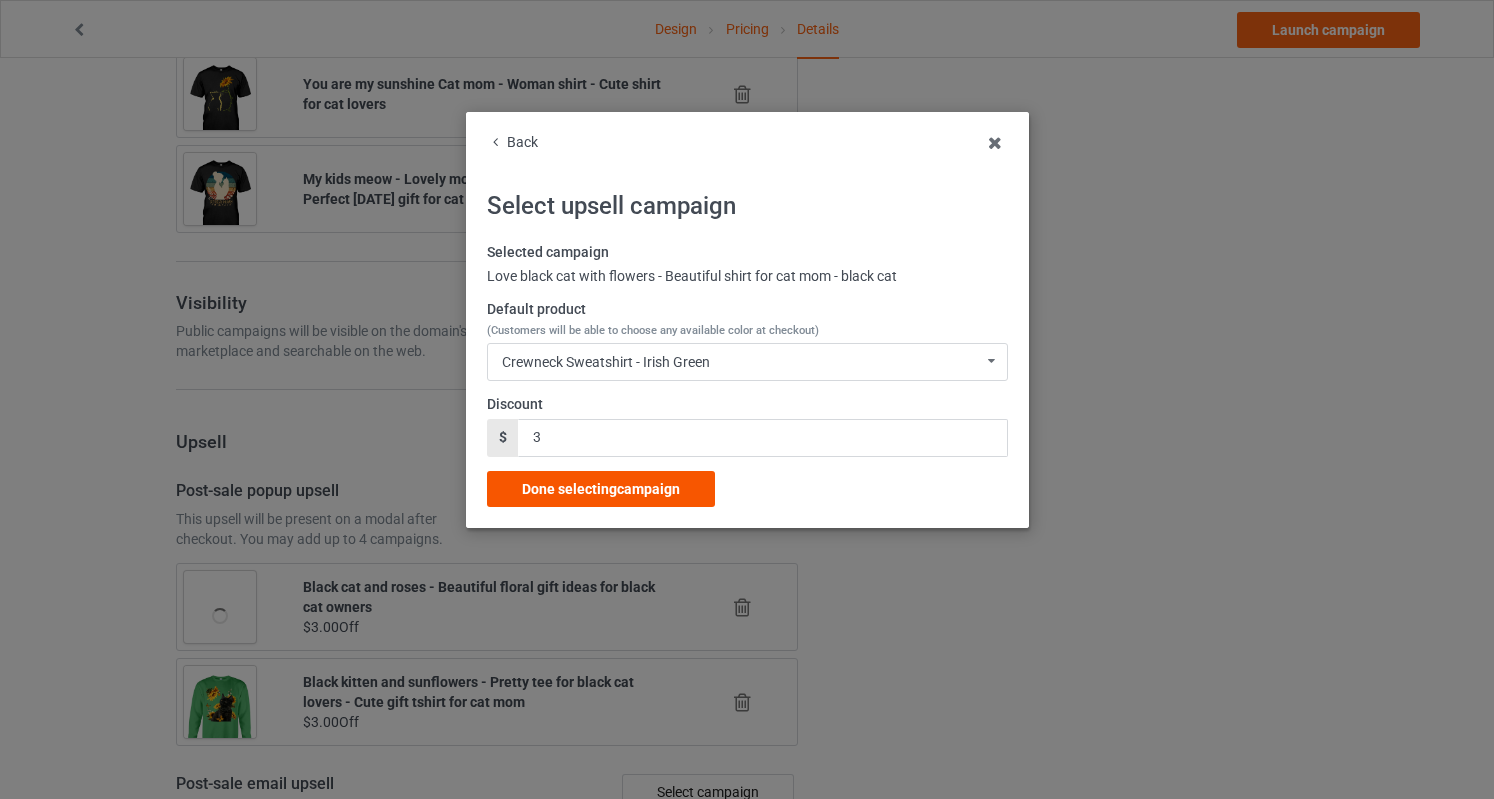 click on "Done selecting  campaign" at bounding box center [601, 489] 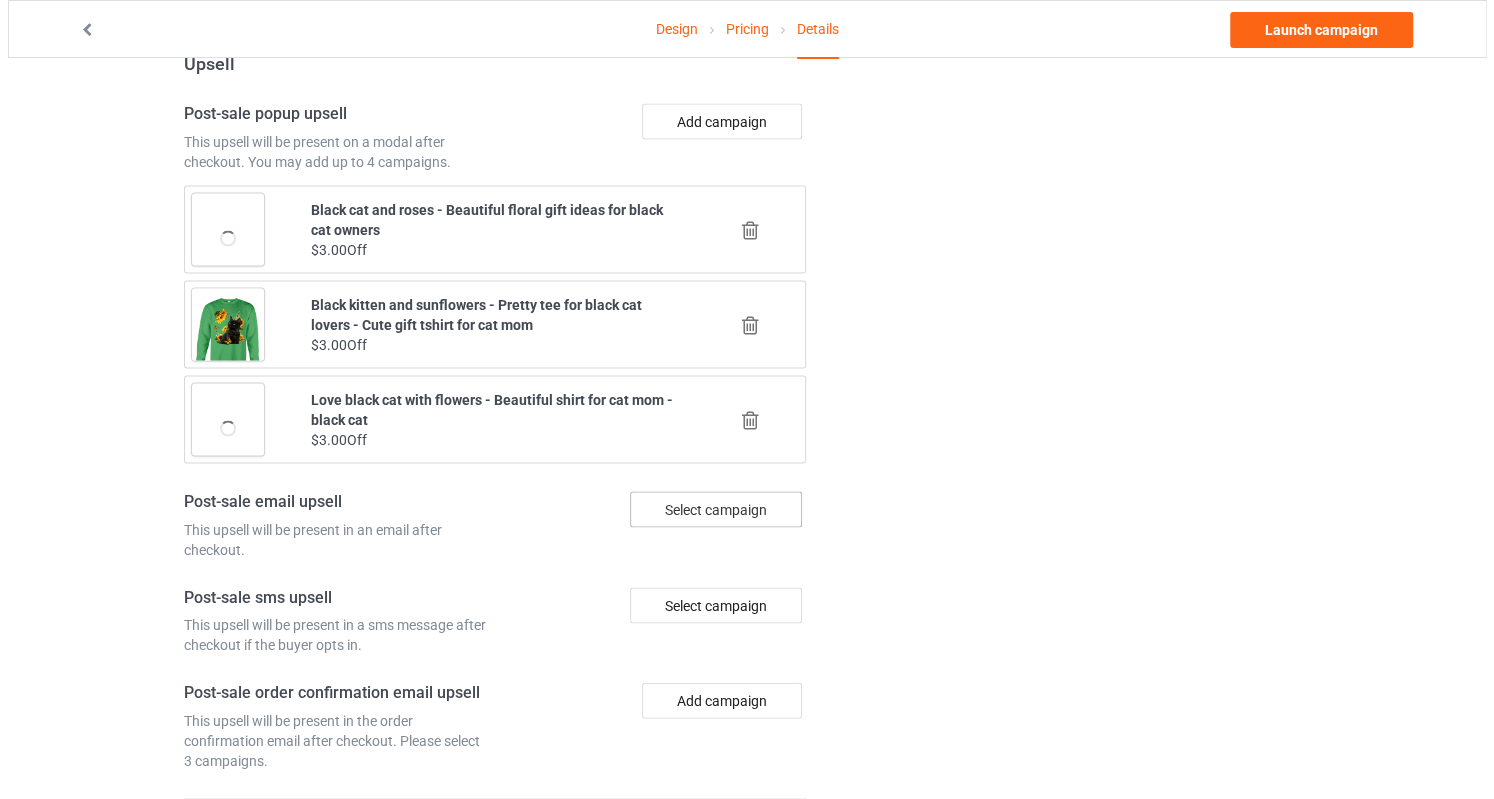 scroll, scrollTop: 2137, scrollLeft: 0, axis: vertical 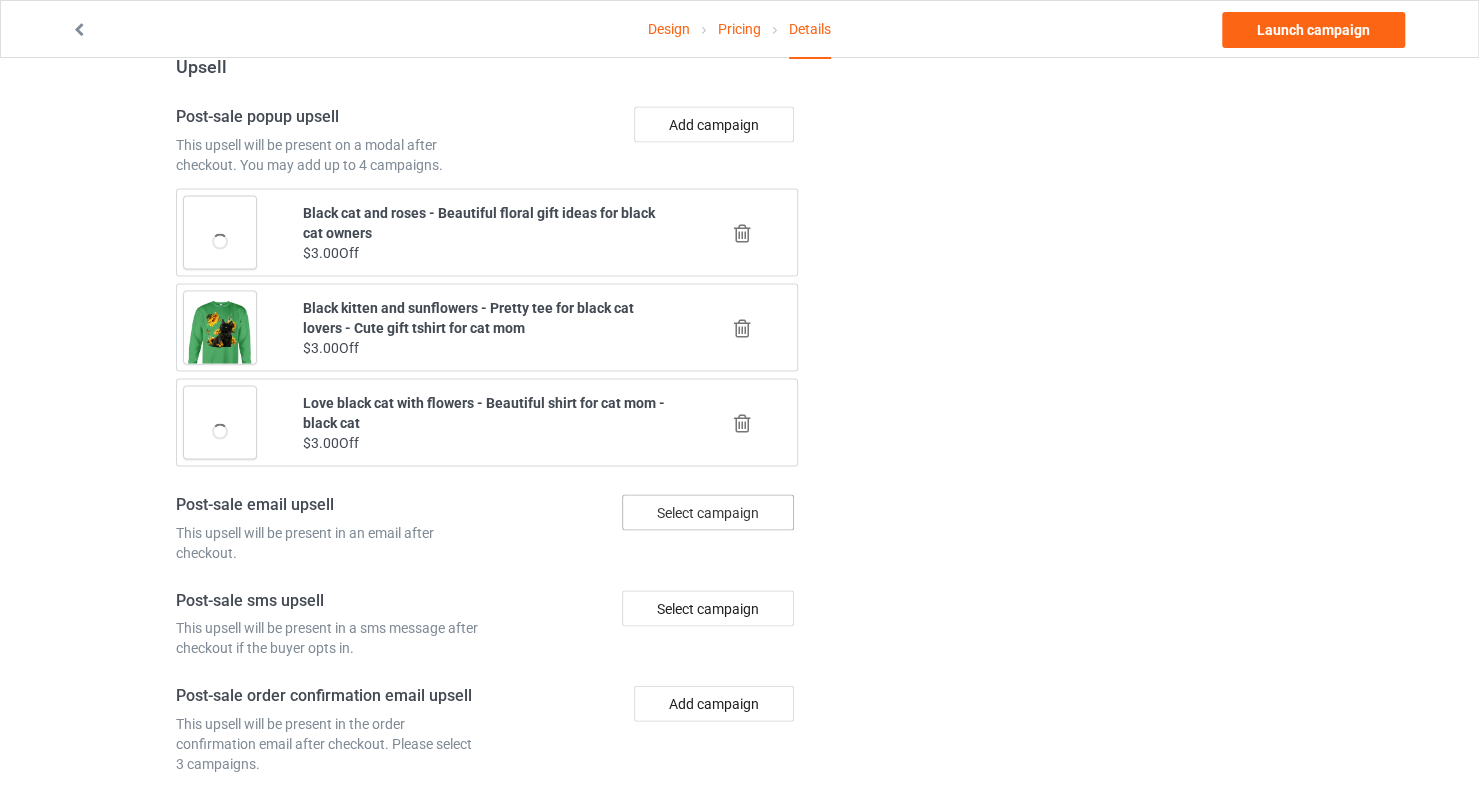 click on "Select campaign" at bounding box center (708, 512) 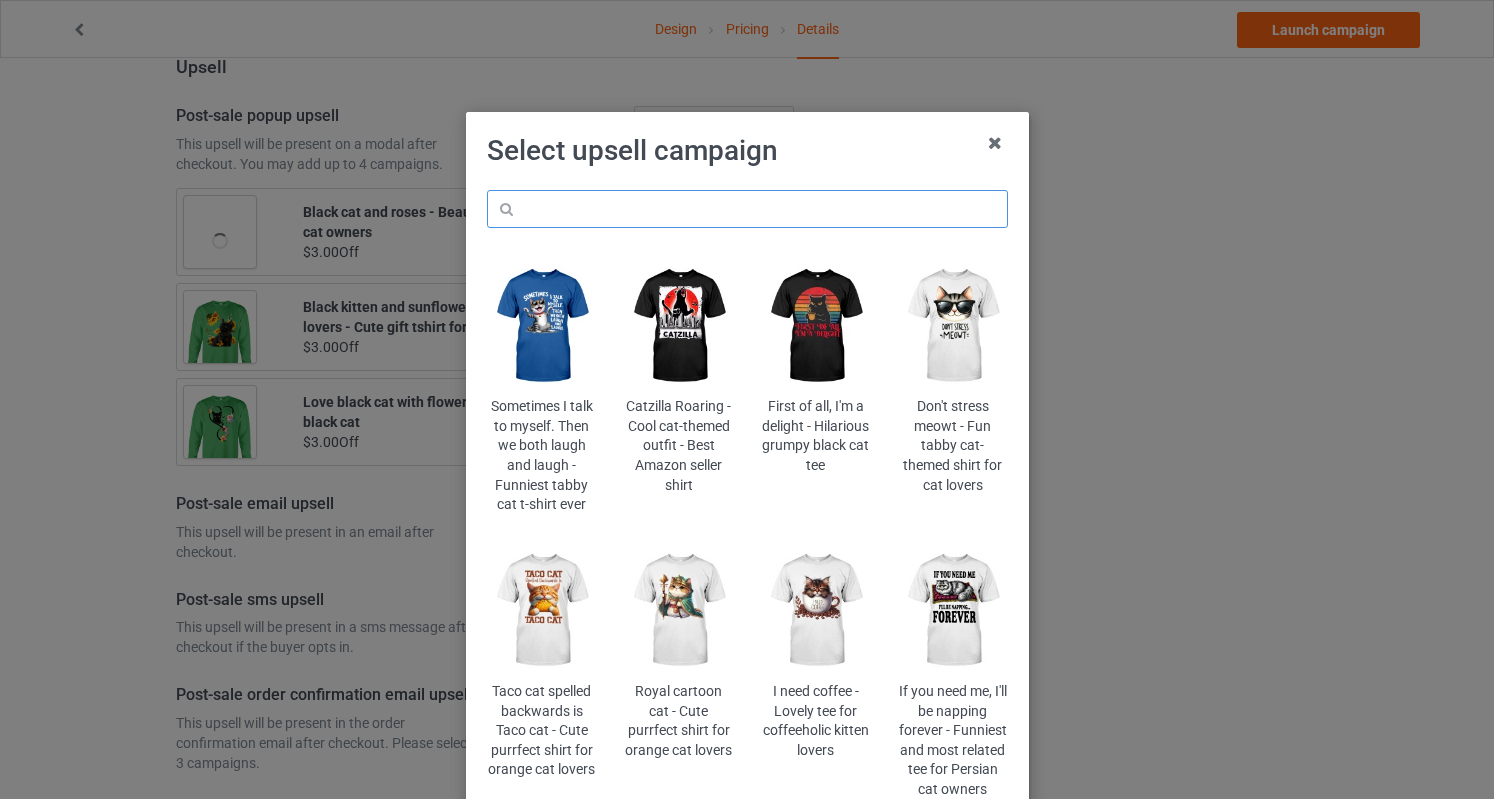 click at bounding box center (747, 209) 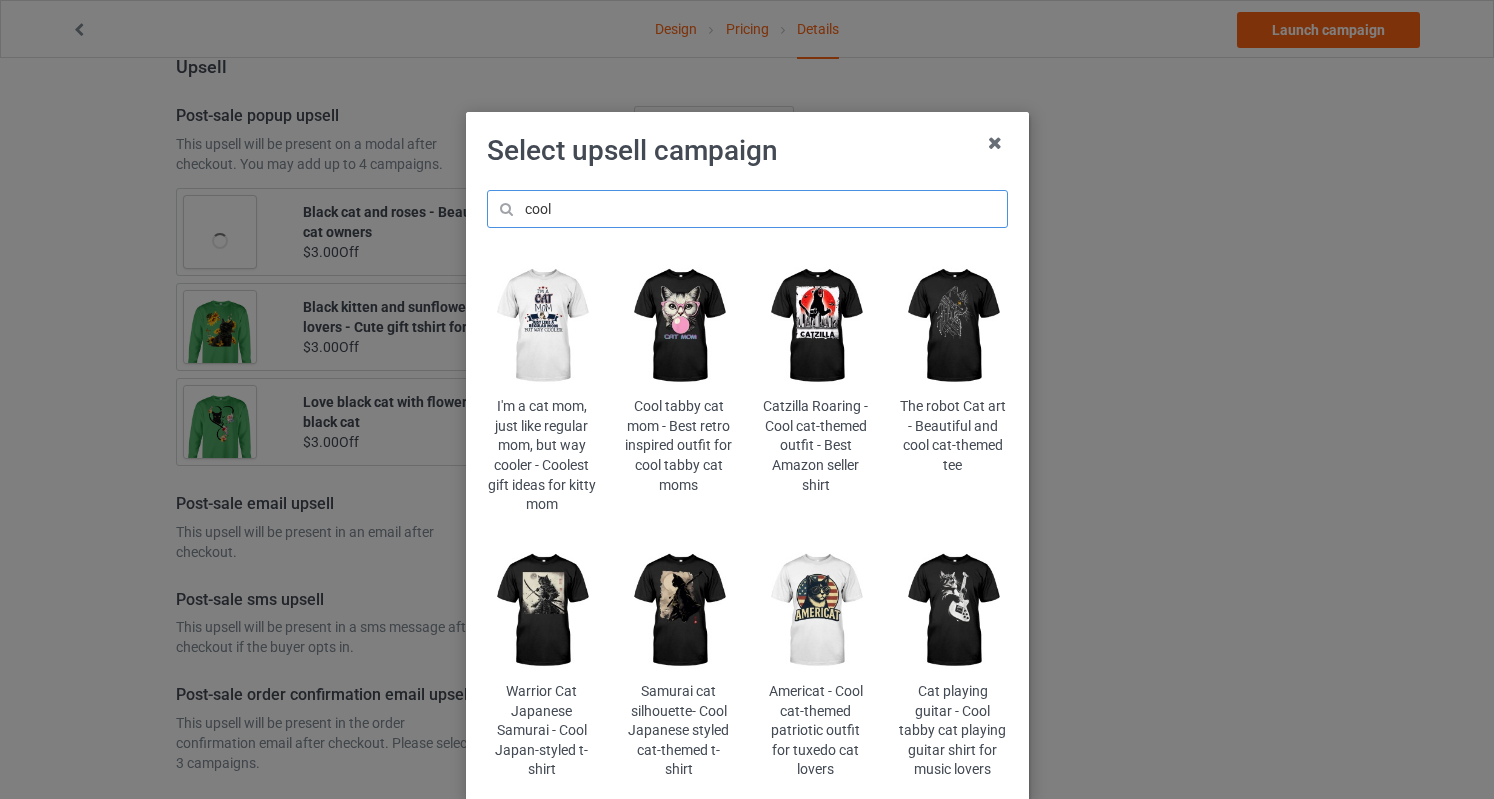 type on "cool" 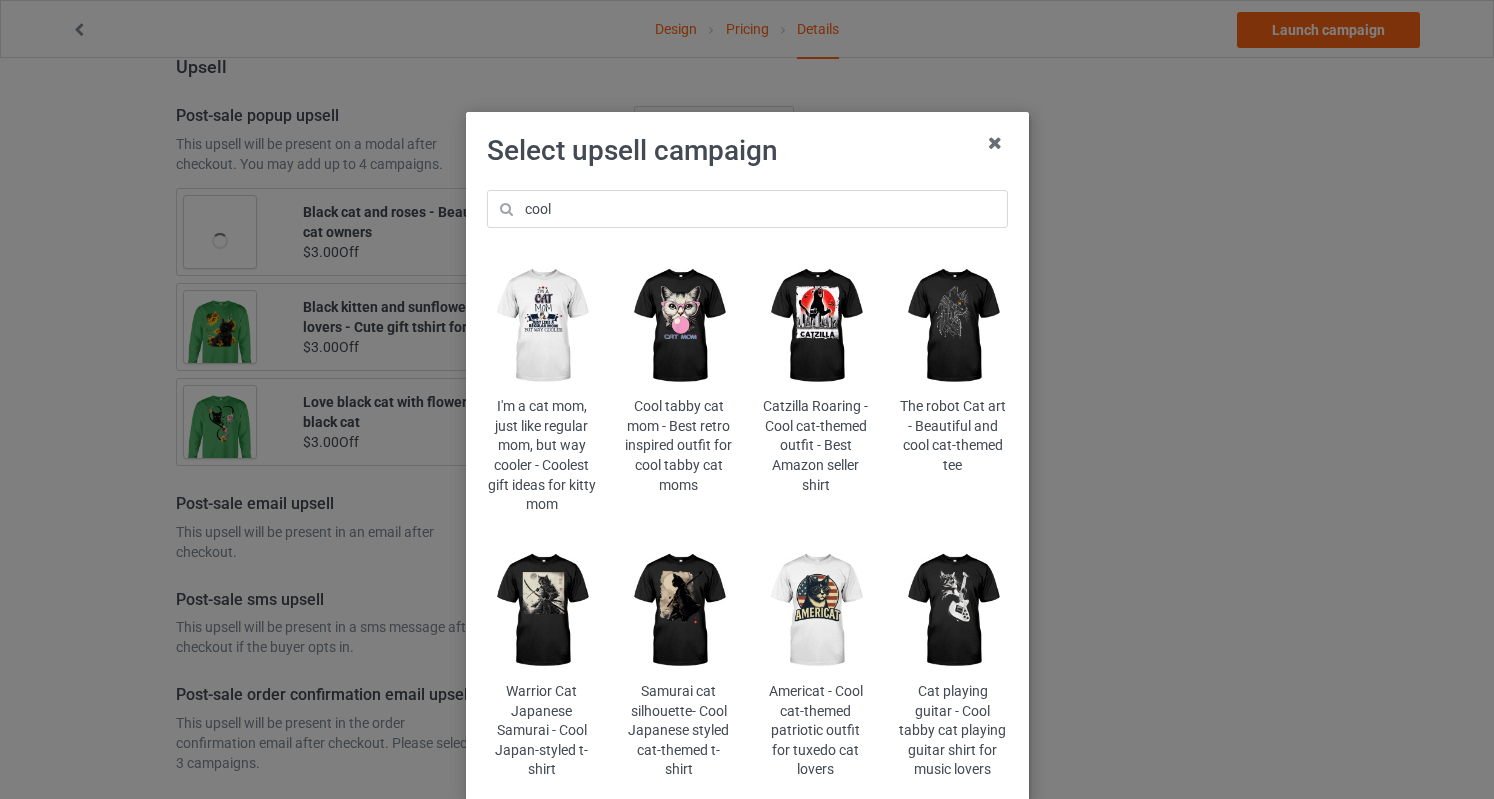 click at bounding box center (678, 326) 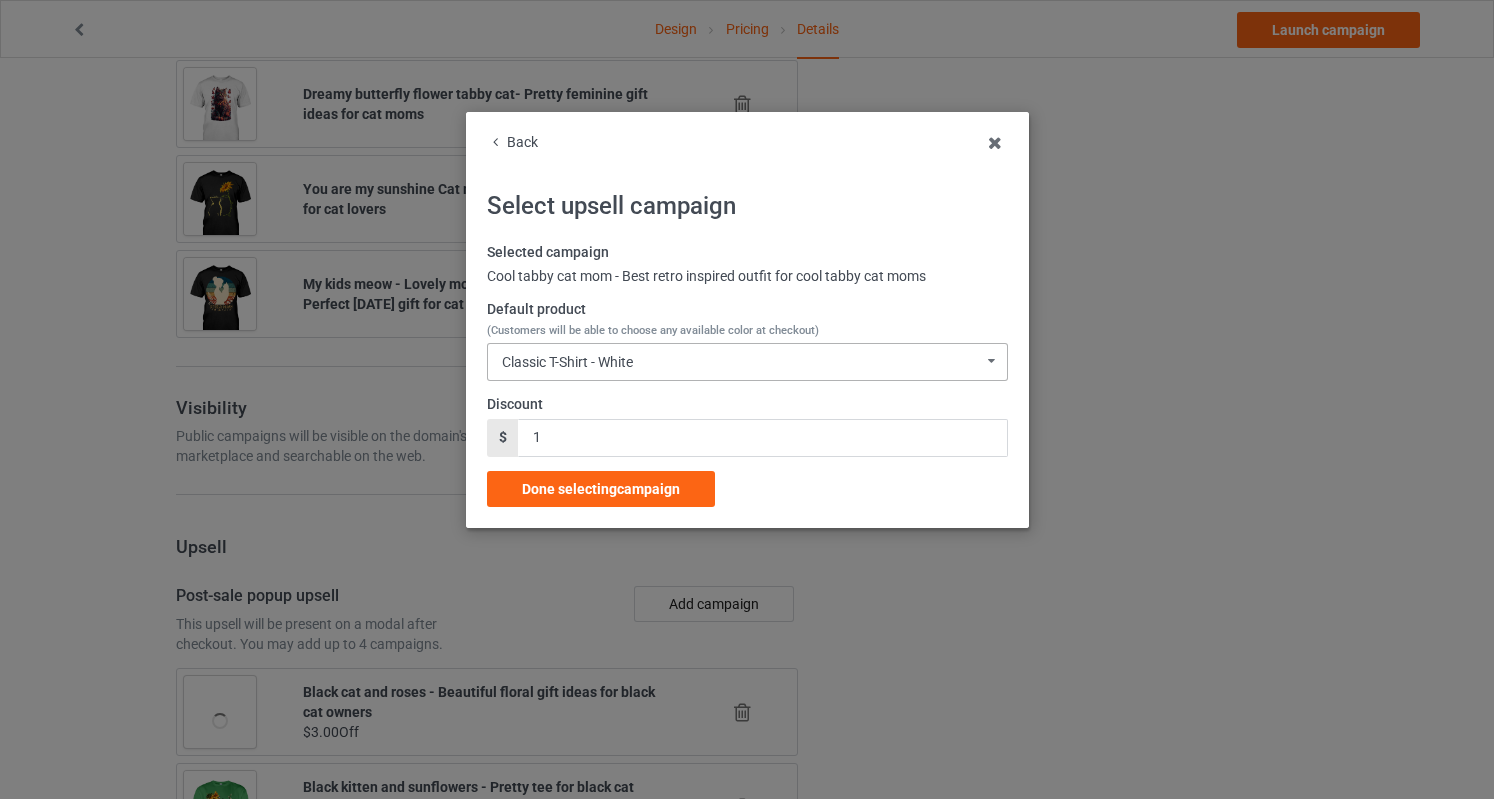 scroll, scrollTop: 2137, scrollLeft: 0, axis: vertical 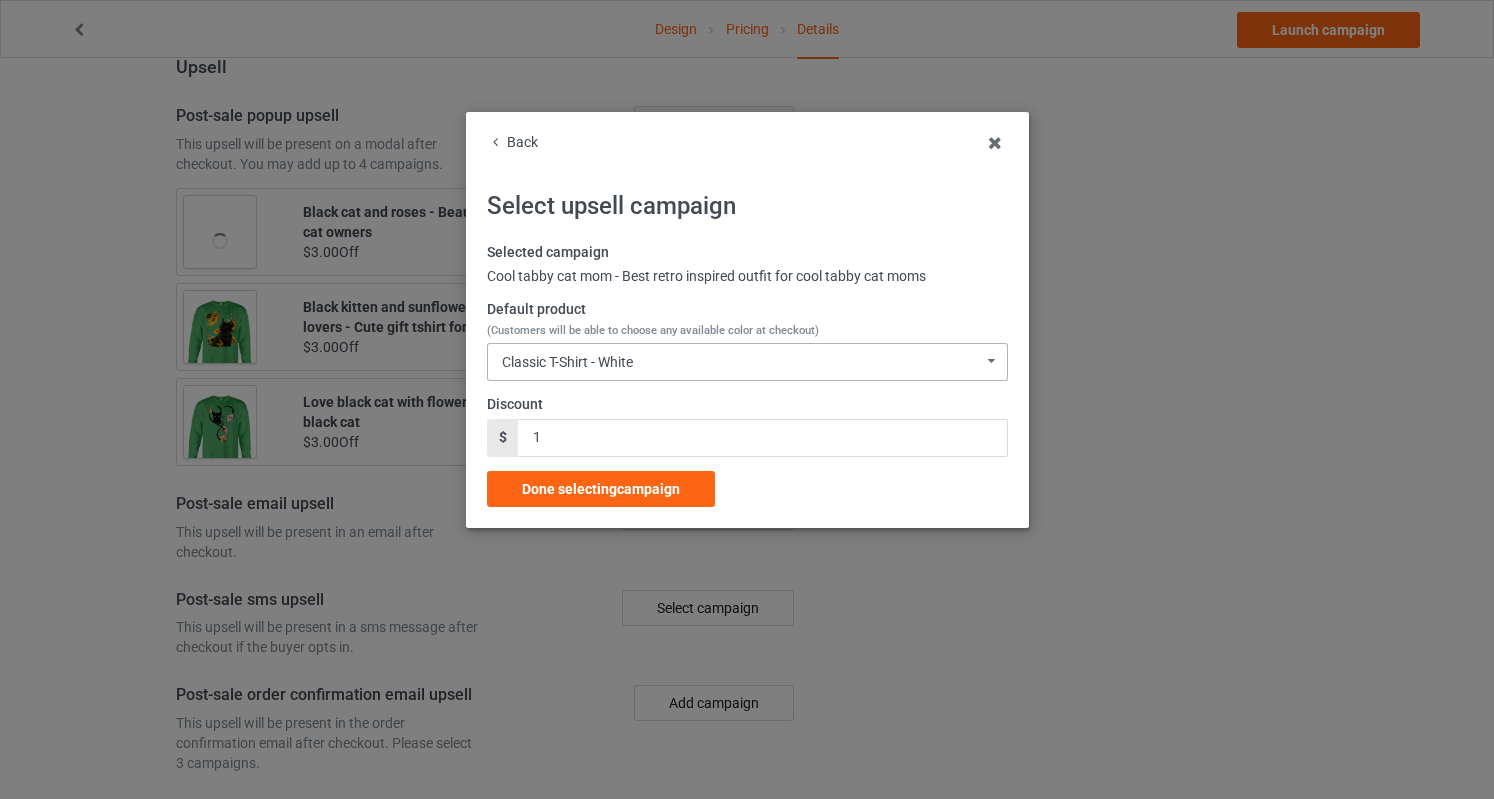 click on "Classic T-Shirt - White" at bounding box center [567, 362] 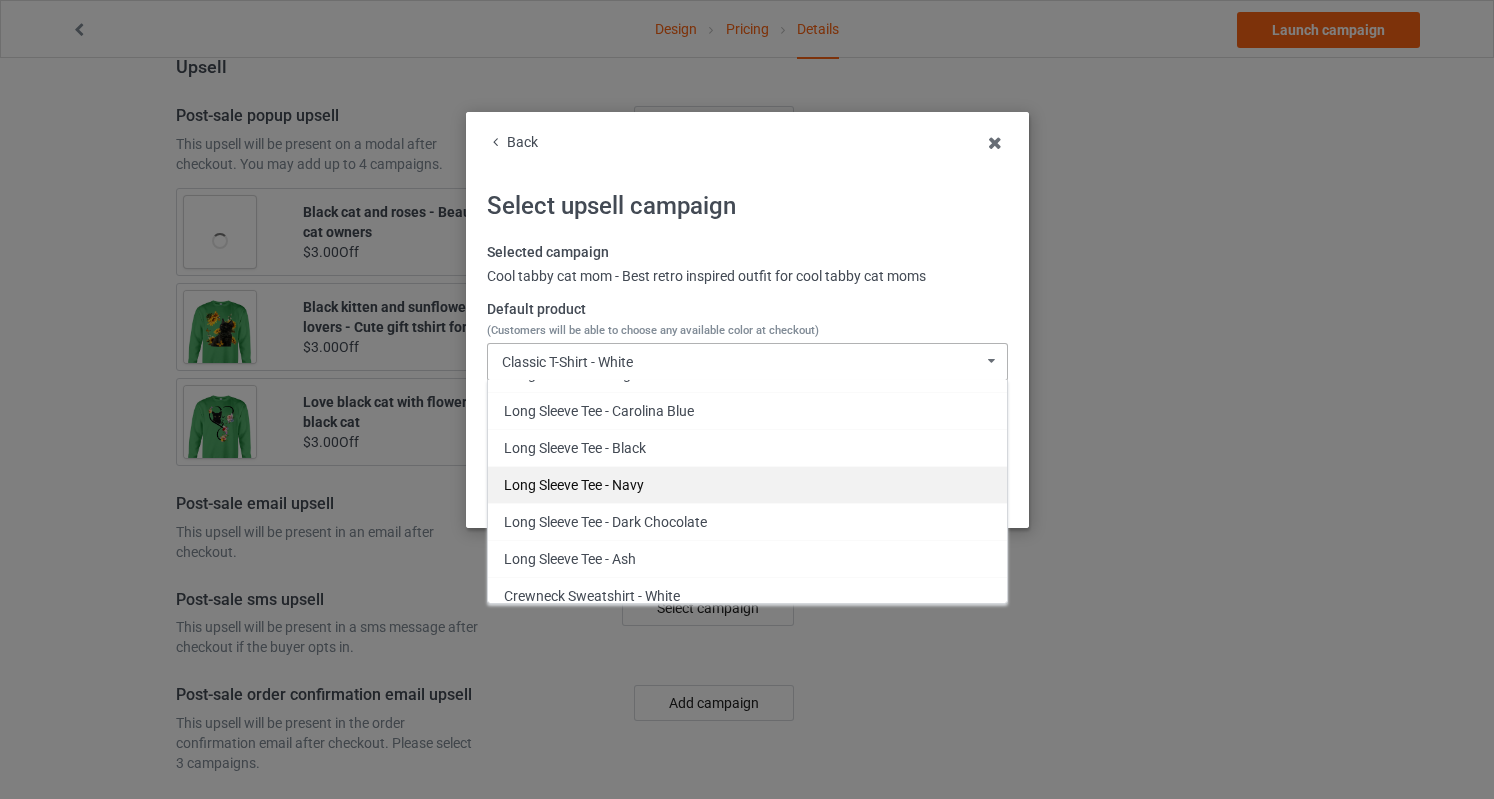 scroll, scrollTop: 583, scrollLeft: 0, axis: vertical 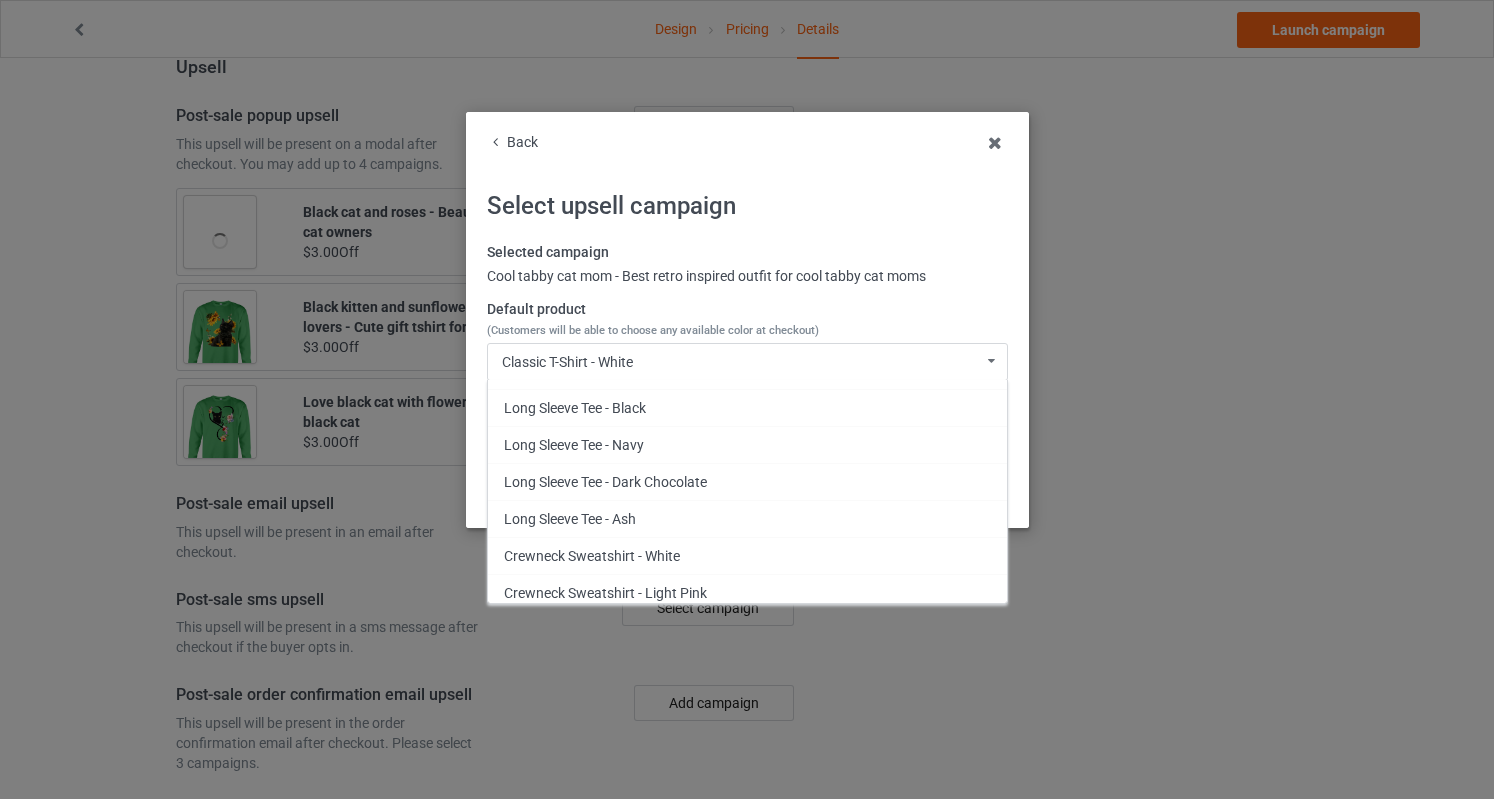 click on "Long Sleeve Tee - Ash" at bounding box center (747, 518) 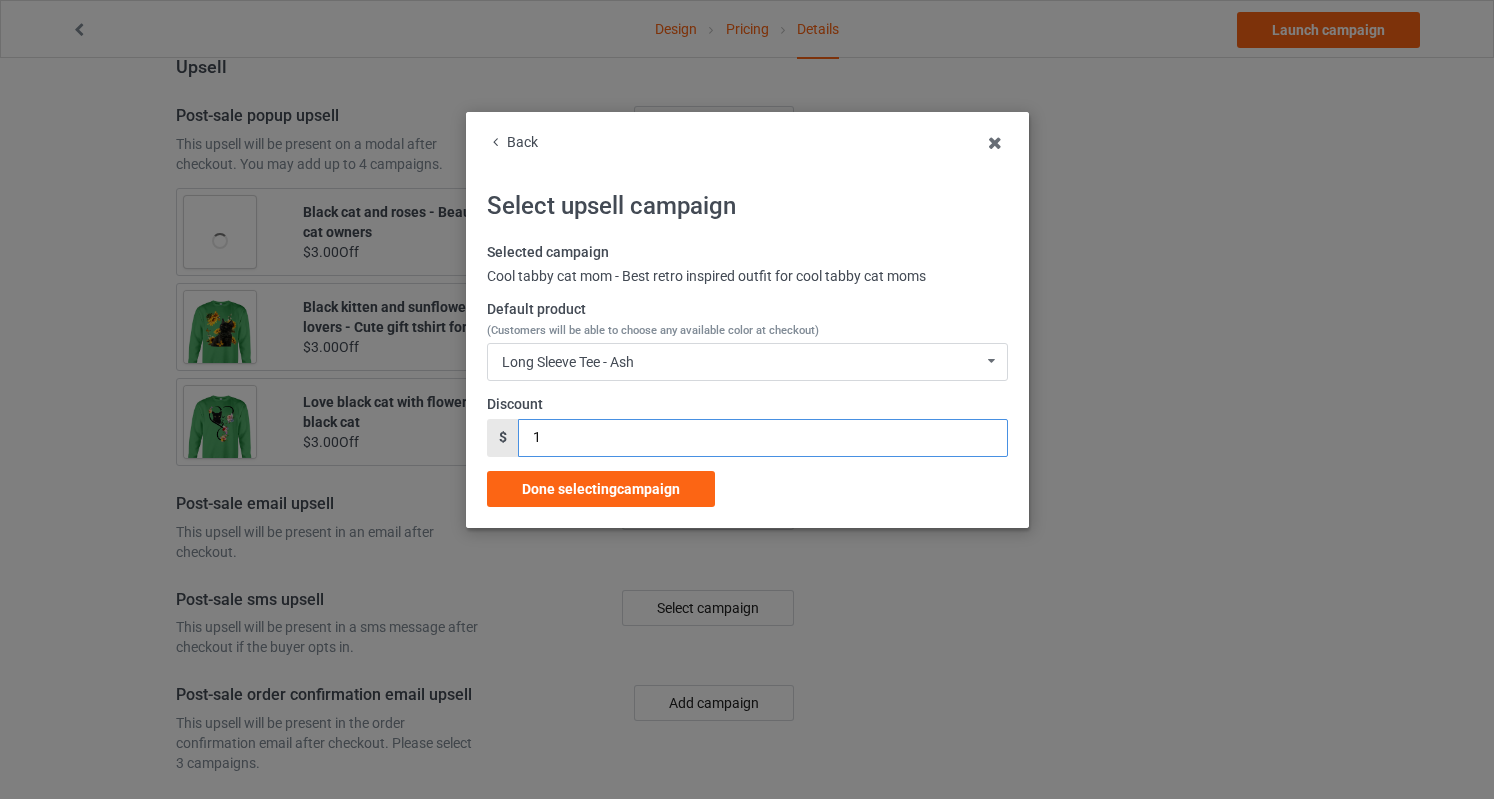 drag, startPoint x: 552, startPoint y: 437, endPoint x: 444, endPoint y: 437, distance: 108 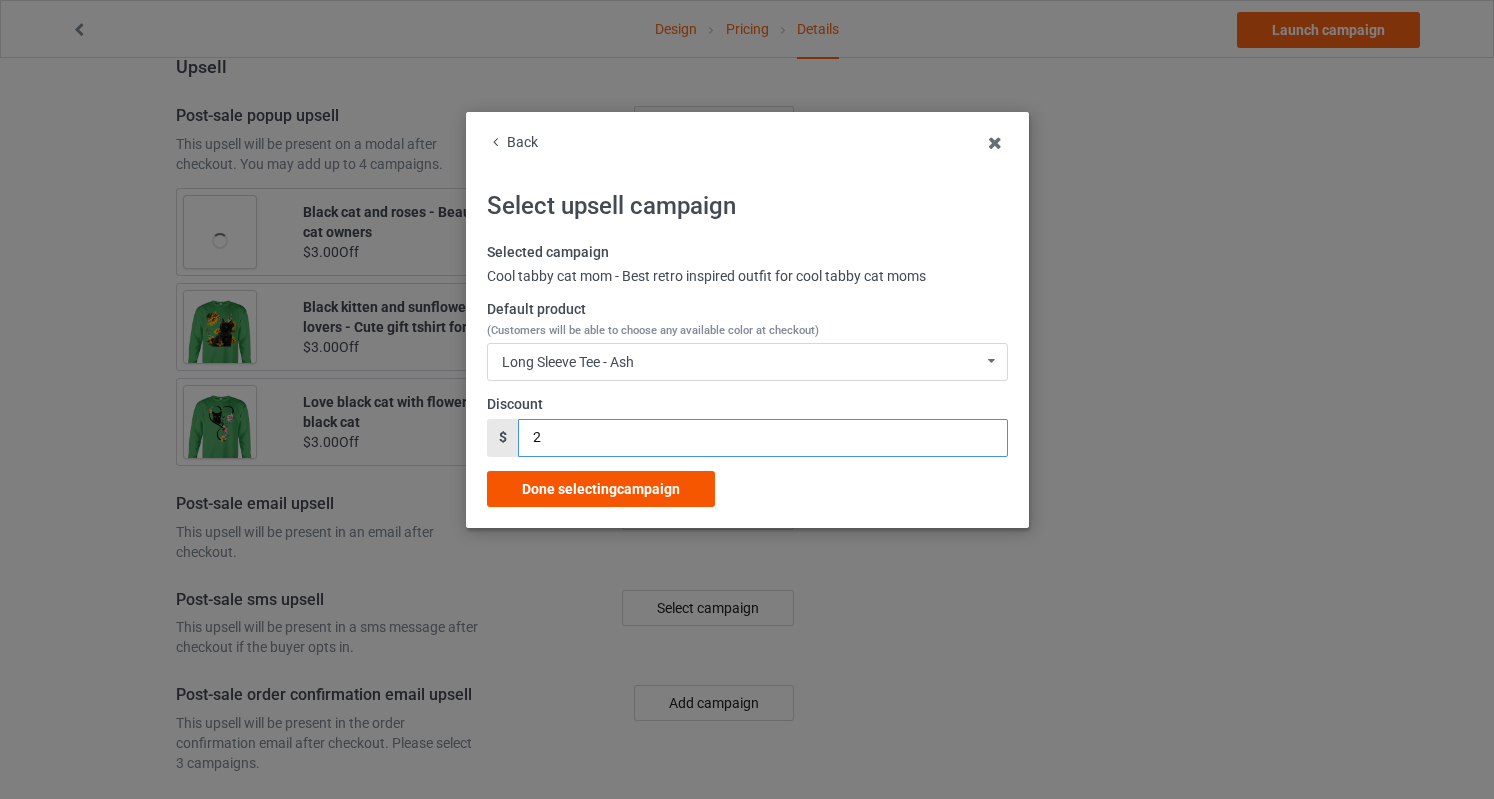 type on "2" 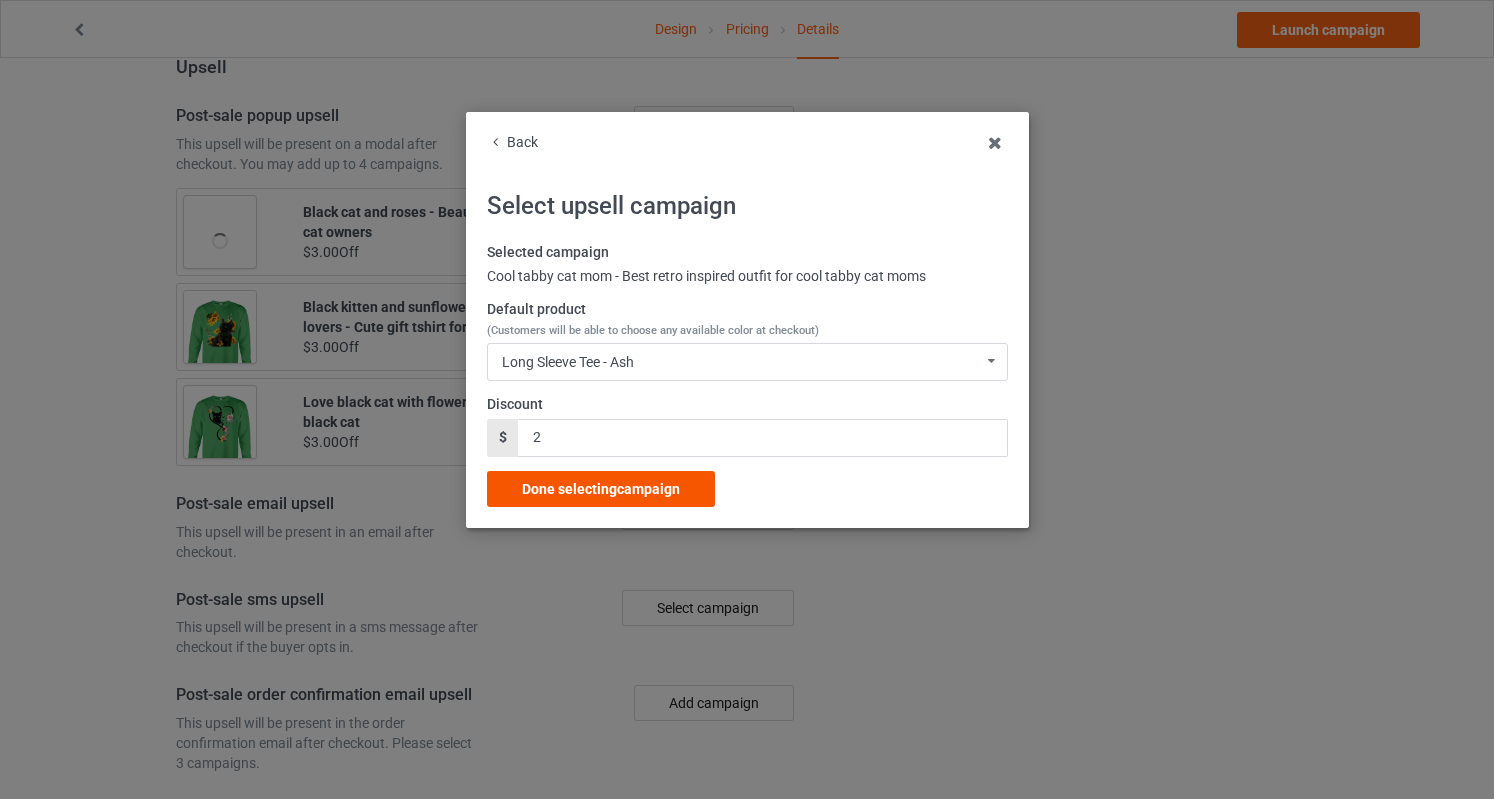 click on "Done selecting  campaign" at bounding box center [601, 489] 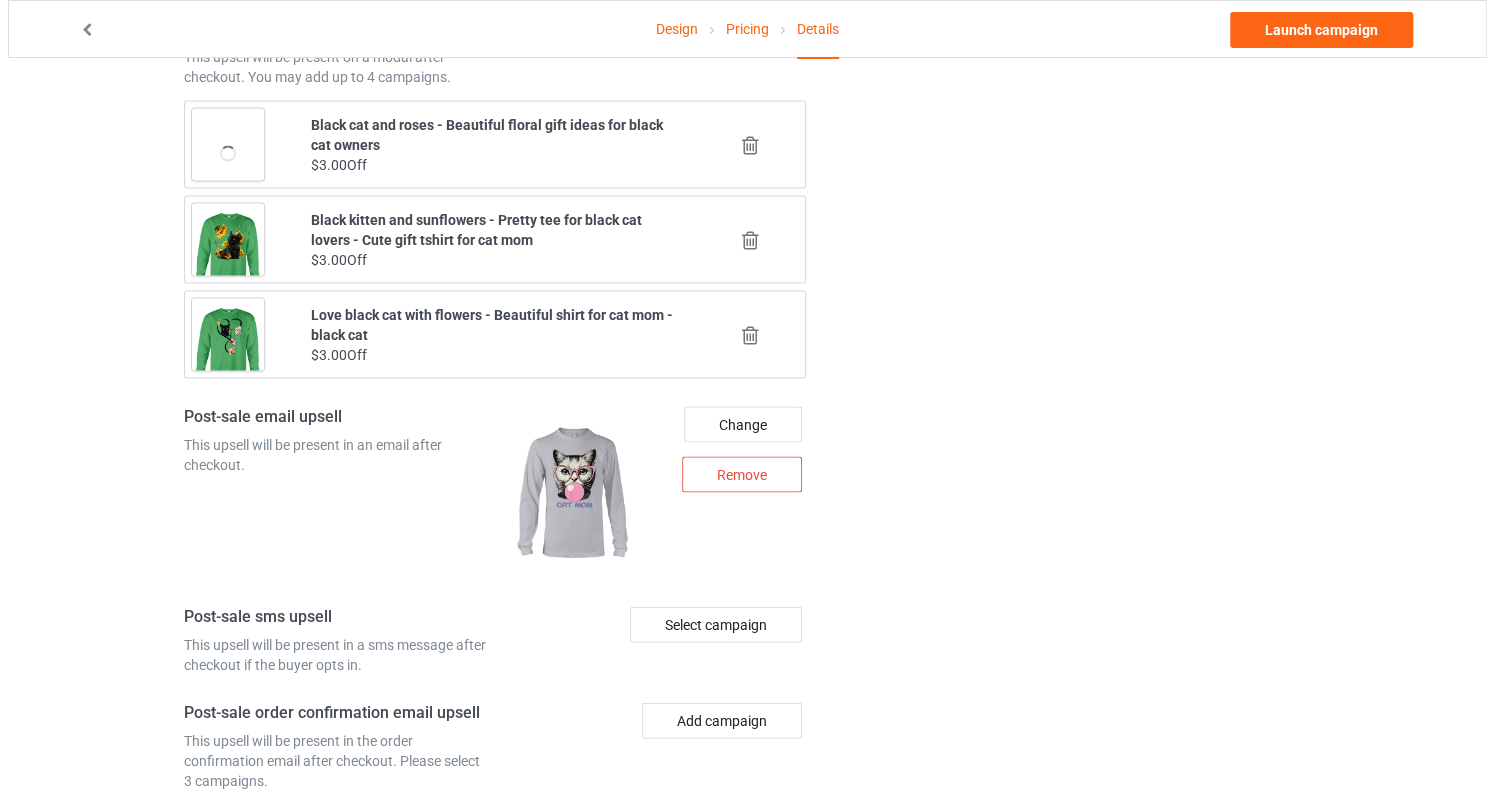 scroll, scrollTop: 2256, scrollLeft: 0, axis: vertical 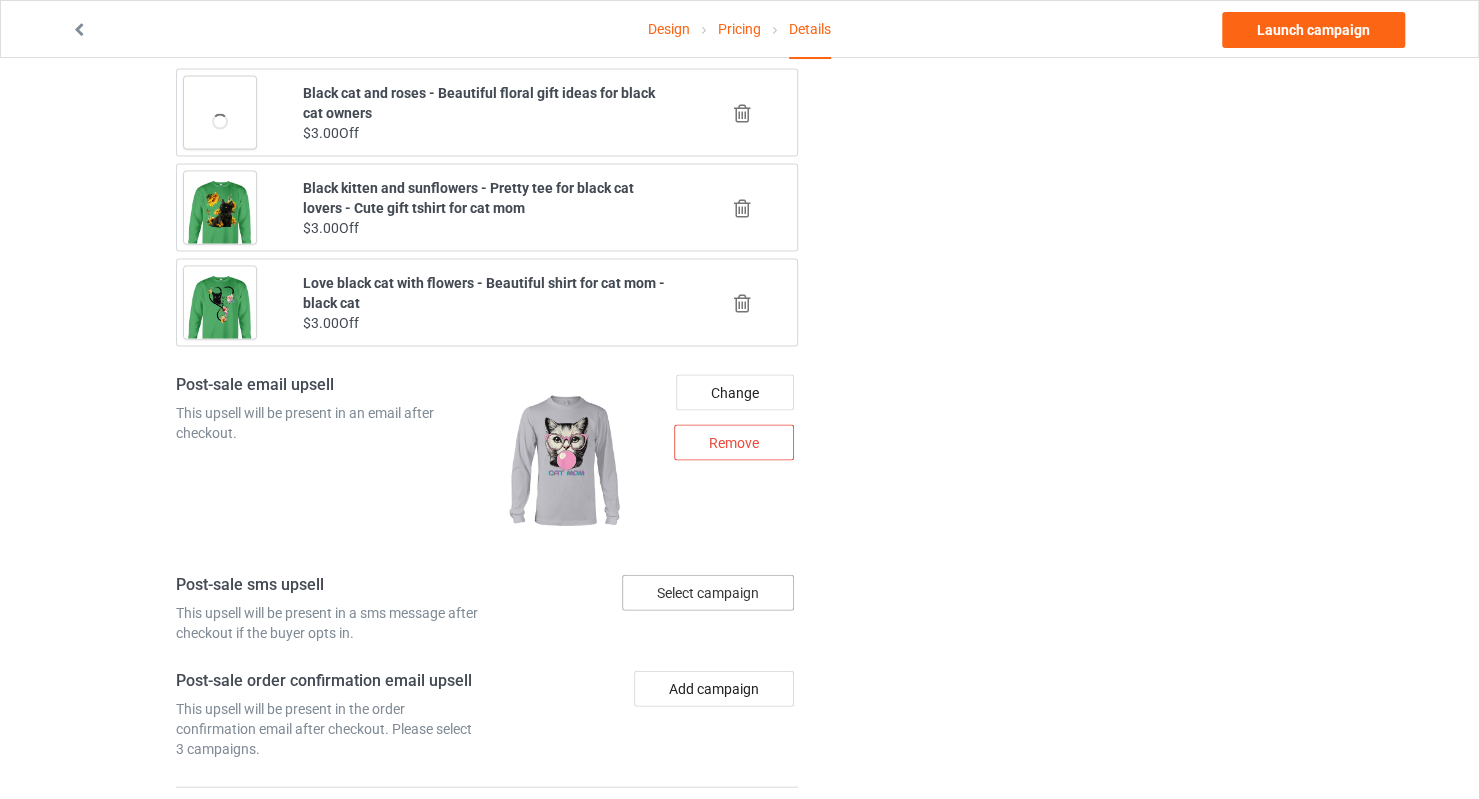 click on "Select campaign" at bounding box center (708, 593) 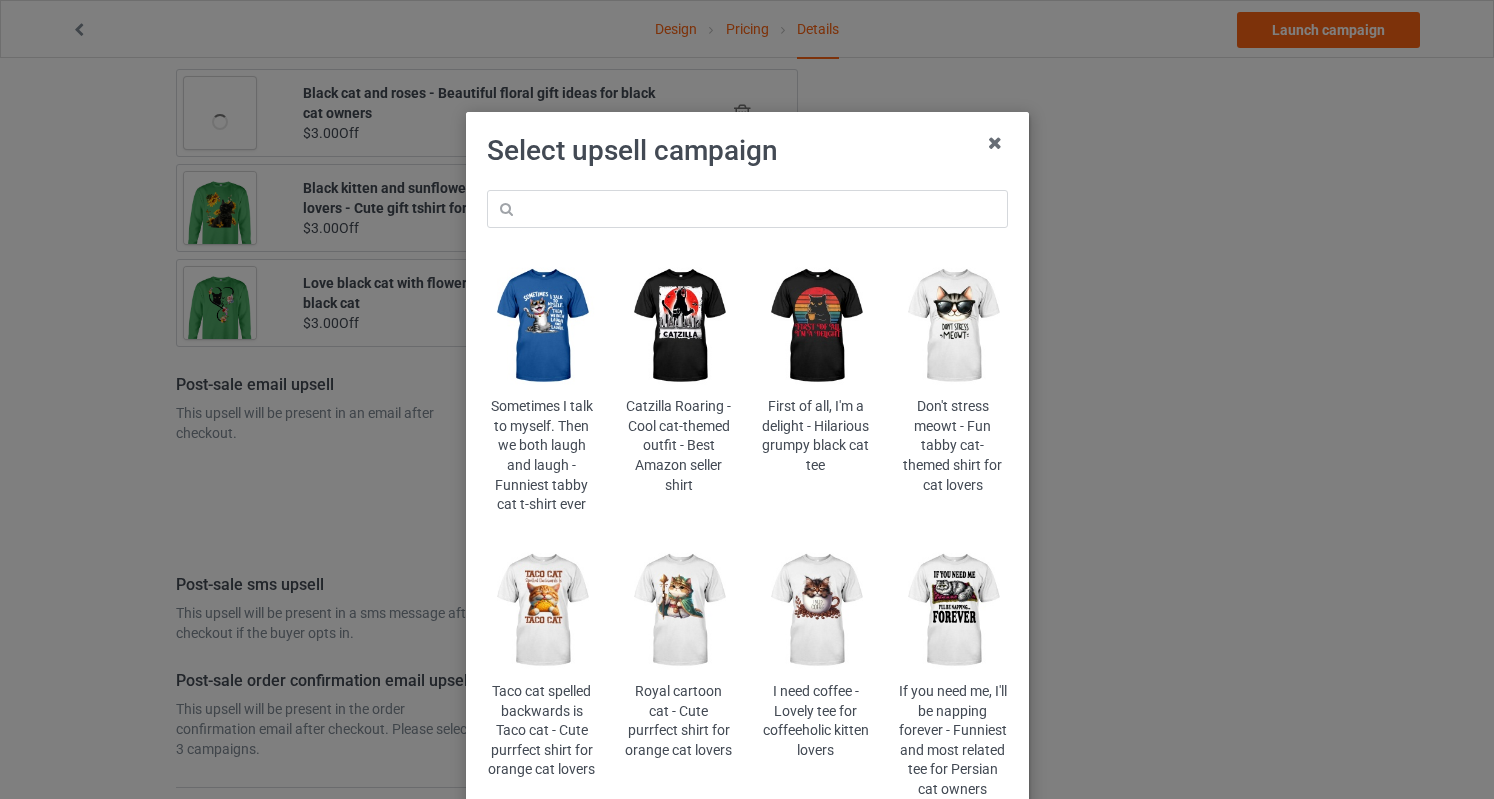 click at bounding box center (815, 611) 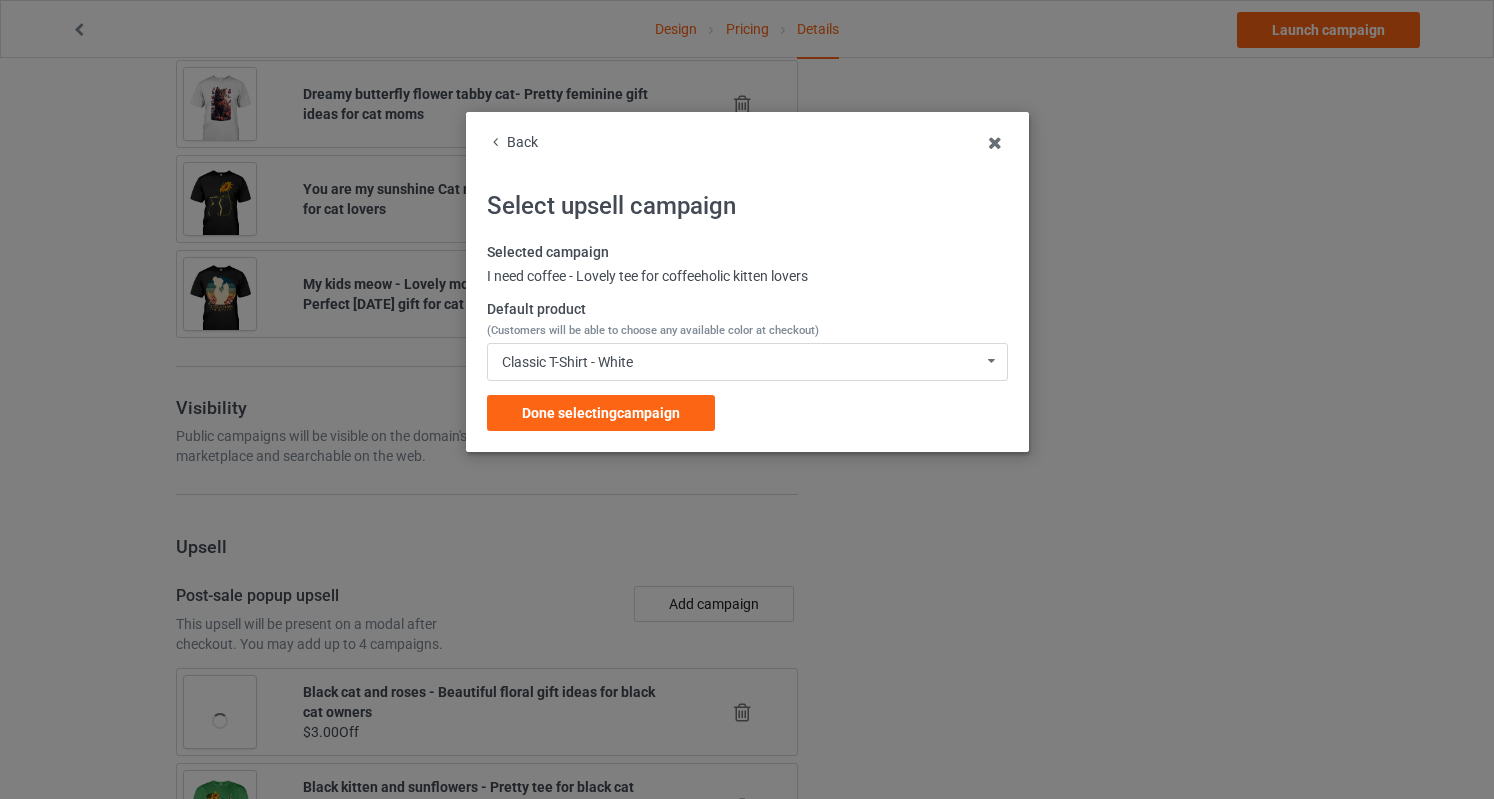 scroll, scrollTop: 2256, scrollLeft: 0, axis: vertical 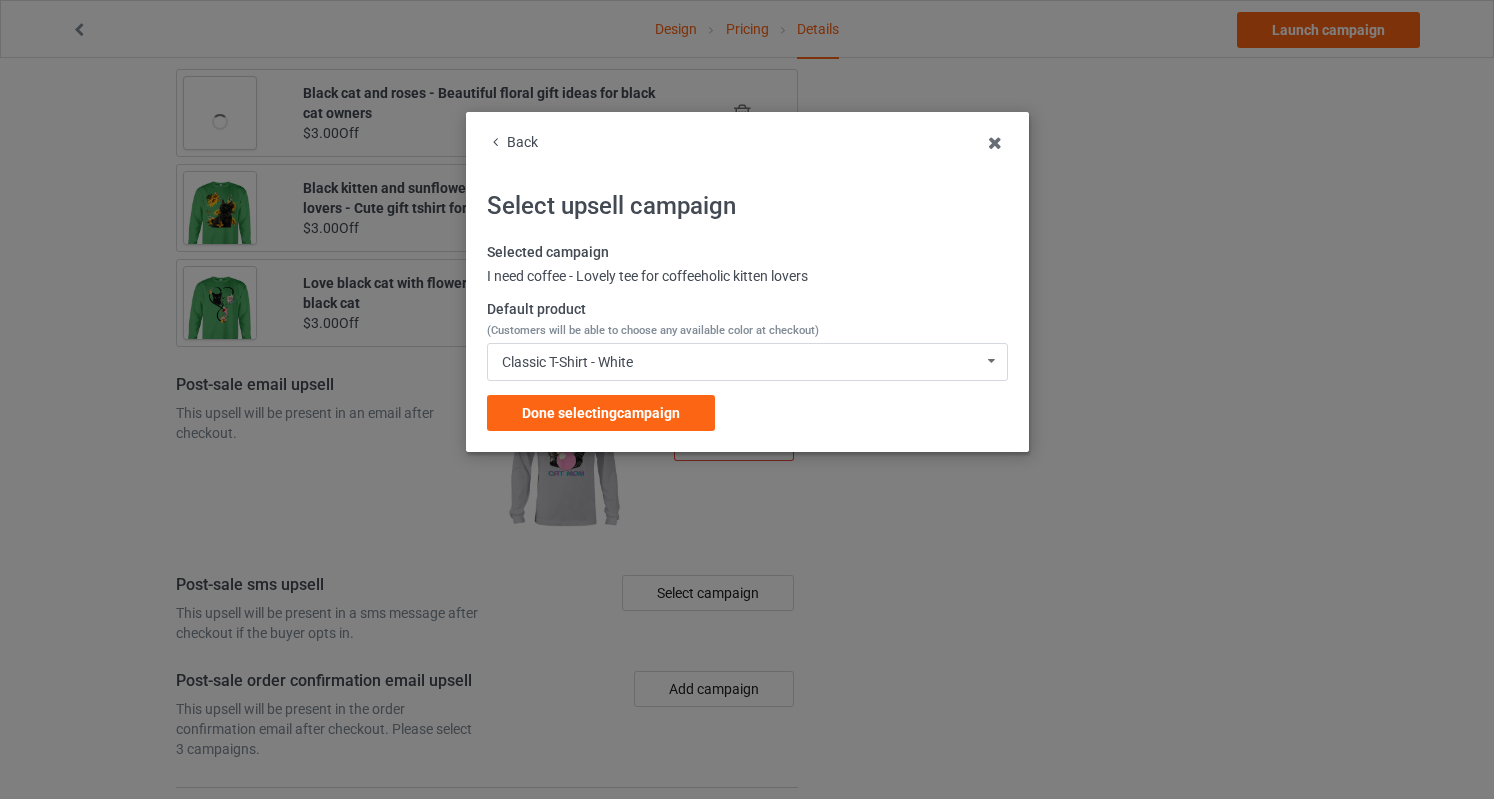 click on "Selected campaign I need coffee - Lovely tee for coffeeholic kitten lovers Default product (Customers will be able to choose any available color at checkout) Classic T-Shirt - White Classic T-Shirt - White Classic T-Shirt - Athletic Heather Classic T-Shirt - Kelly Classic T-Shirt - Light Blue Ladies T-Shirt - White Ladies T-Shirt - Sports Grey Ladies T-Shirt - Irish Green Ladies T-Shirt - Light Blue Long Sleeve Tee - White Long Sleeve Tee - Sports Grey Long Sleeve Tee - Irish Green Long Sleeve Tee - Carolina Blue Crewneck Sweatshirt - White Crewneck Sweatshirt - Sports Grey Crewneck Sweatshirt - Irish Green Crewneck Sweatshirt - Light Blue Hooded Sweatshirt - White Hooded Sweatshirt - Sports Grey Hooded Sweatshirt - Irish Green Hooded Sweatshirt - Carolina Blue Mug - White Mug - Ash Mug - Kelly Mug - Light Blue Color Changing Mug - White Color Changing Mug - Ash Color Changing Mug - Kelly Color Changing Mug - Light Blue 9C5E30D251A0F6-B6FBEB398559-GS0-TC0-WHT 9C5E30D251A0F6-B6FBEB398559-GS0-TC0-ATH campaign" at bounding box center [747, 337] 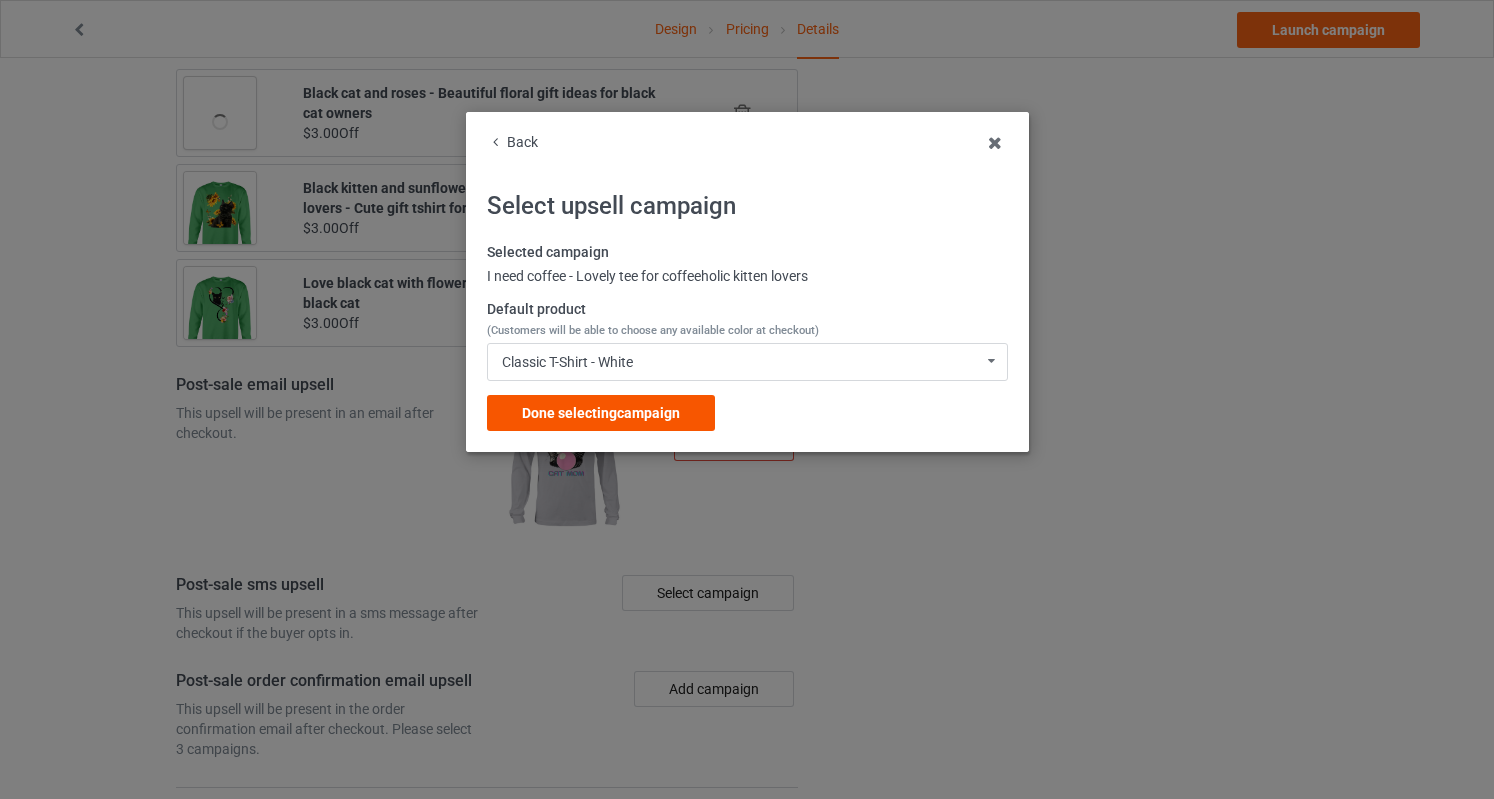 click on "Done selecting  campaign" at bounding box center [601, 413] 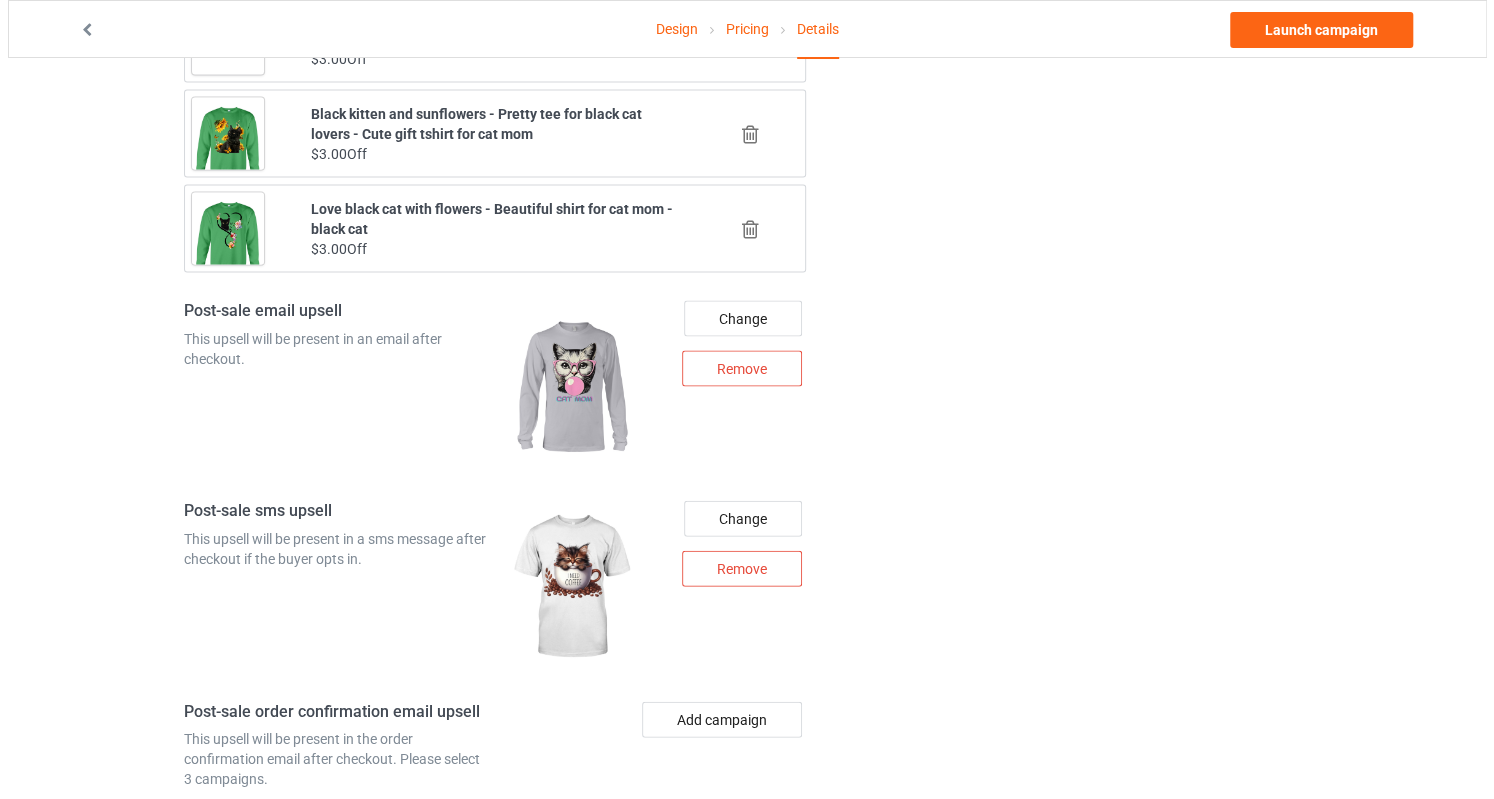 scroll, scrollTop: 2360, scrollLeft: 0, axis: vertical 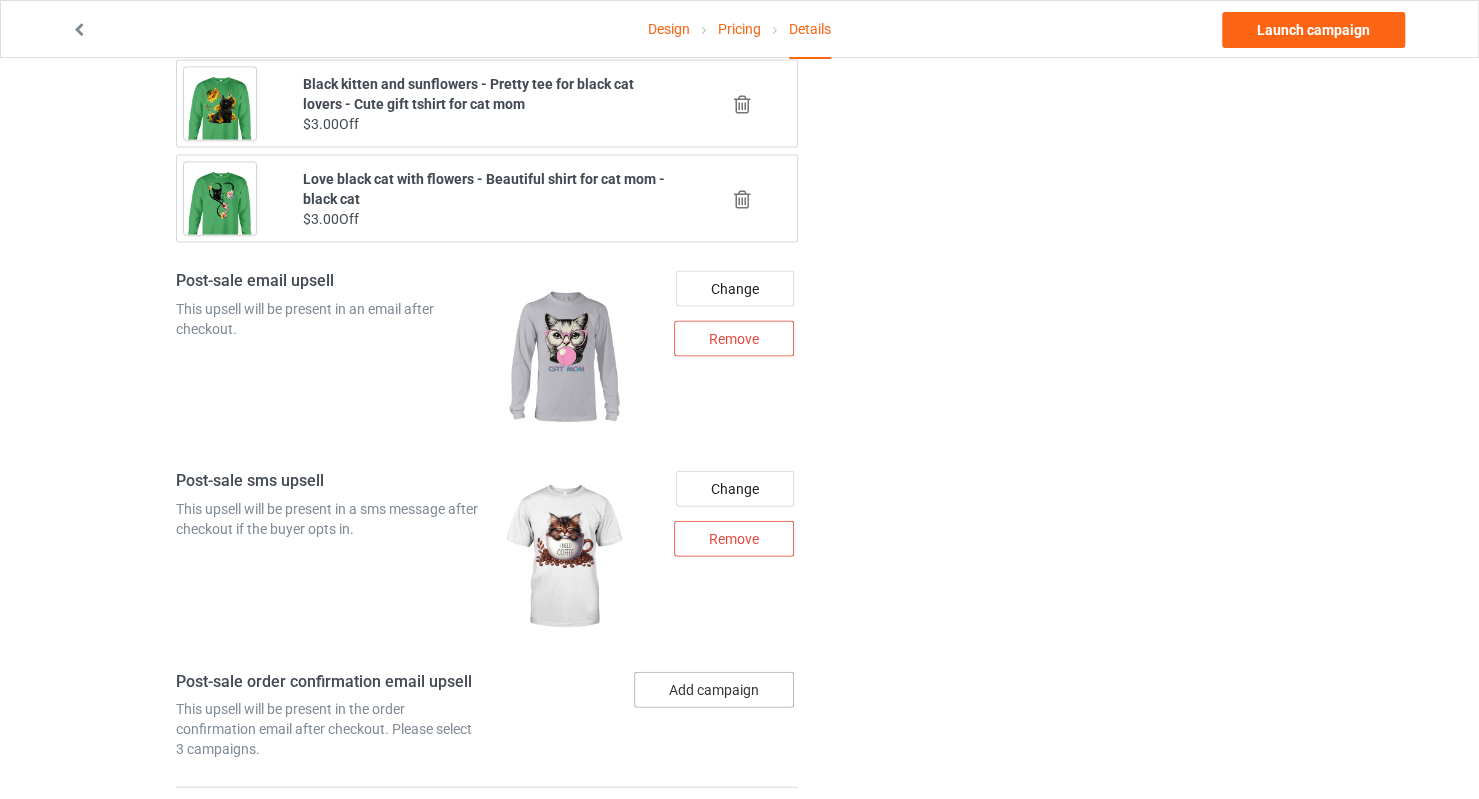 click on "Add campaign" at bounding box center (714, 690) 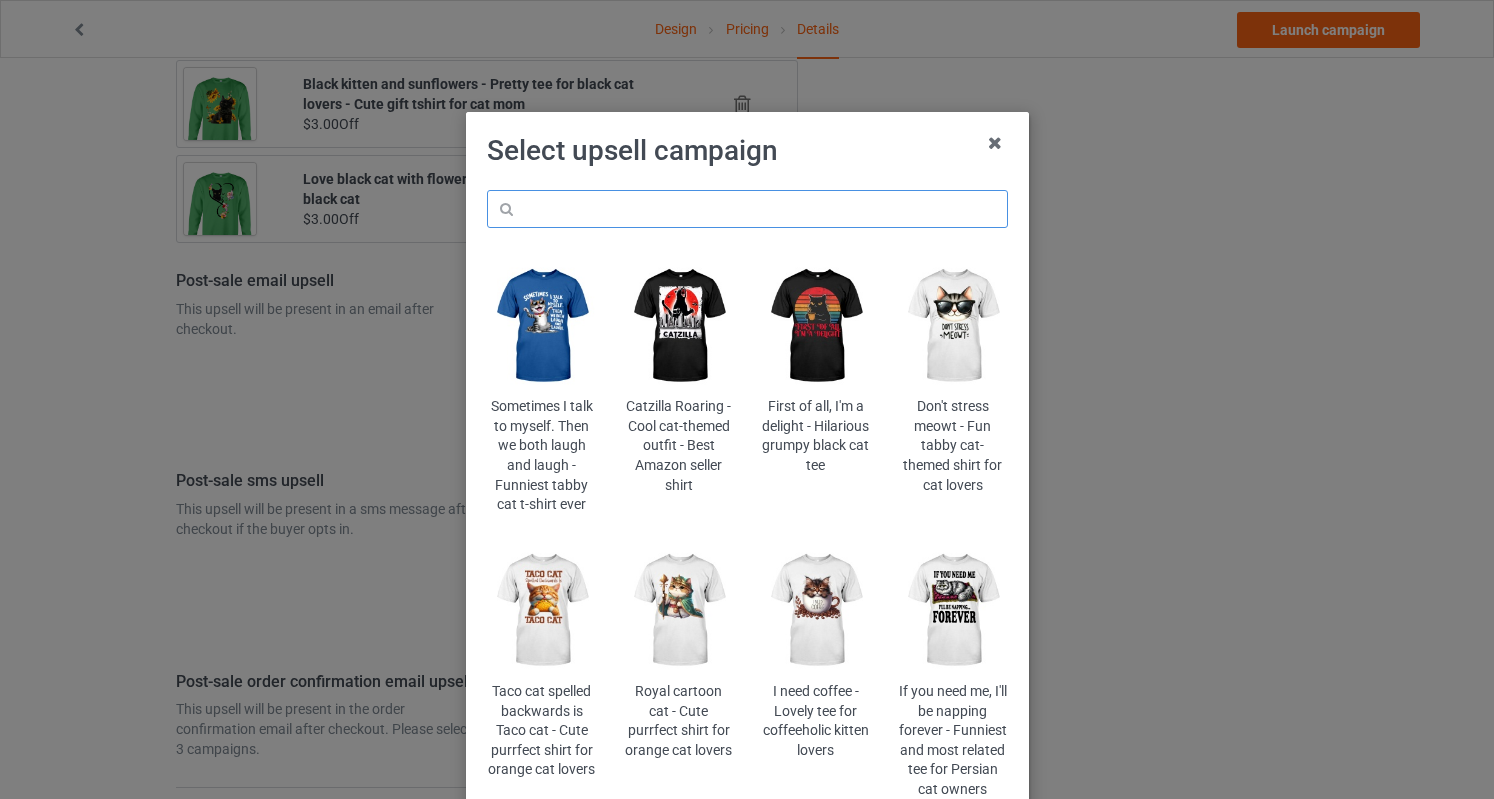 click at bounding box center (747, 209) 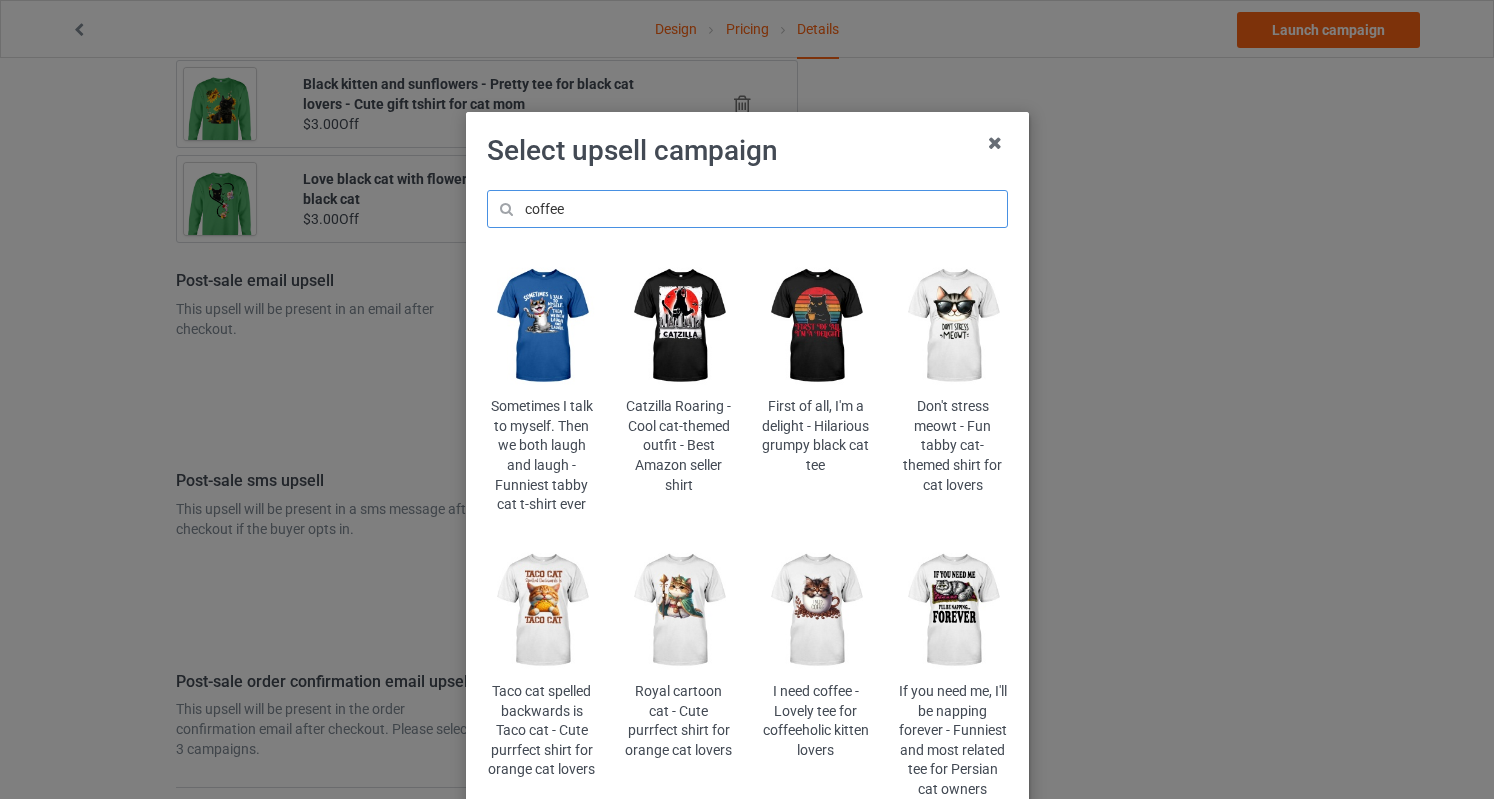 type on "coffee" 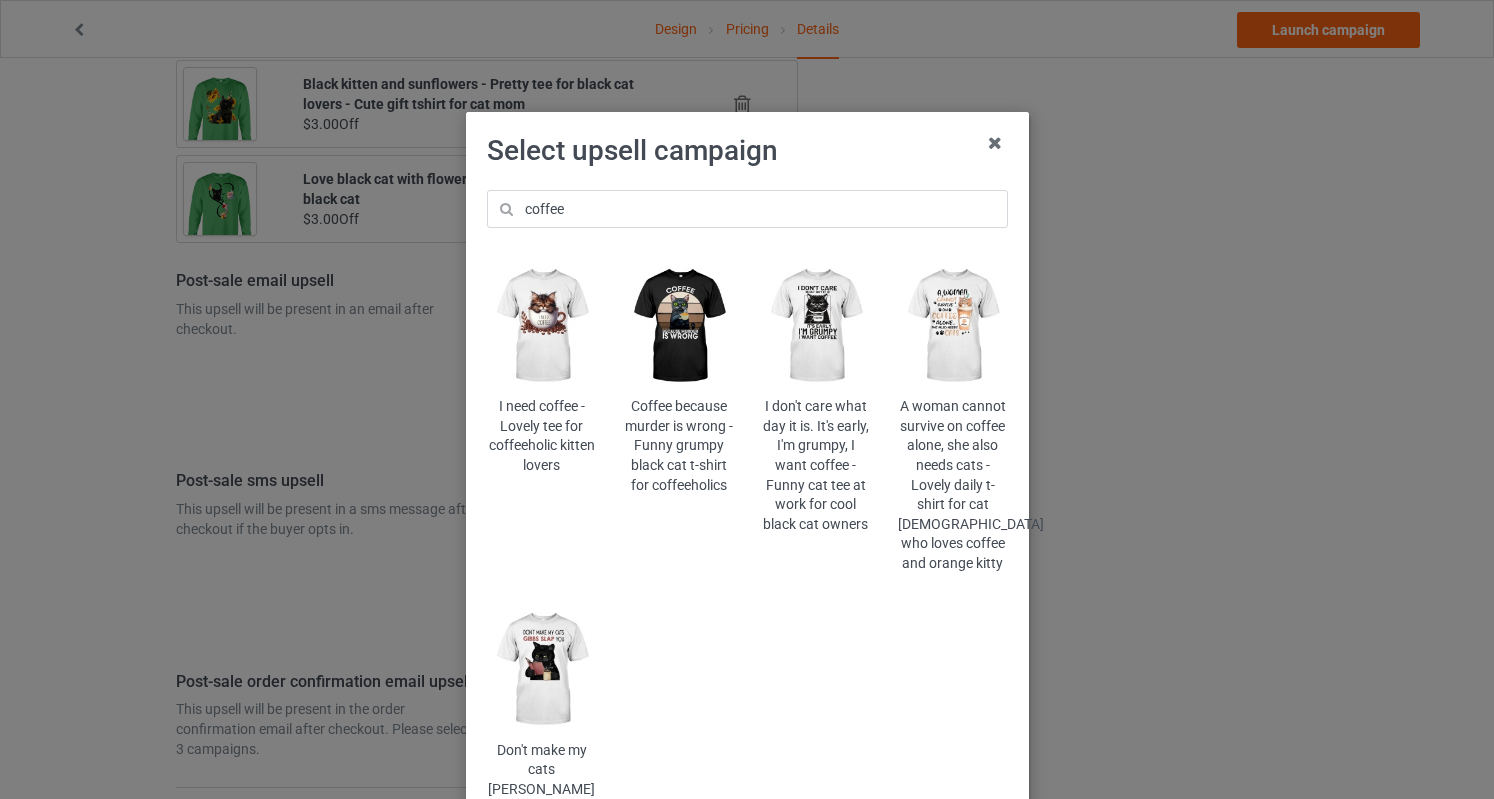 click at bounding box center (678, 326) 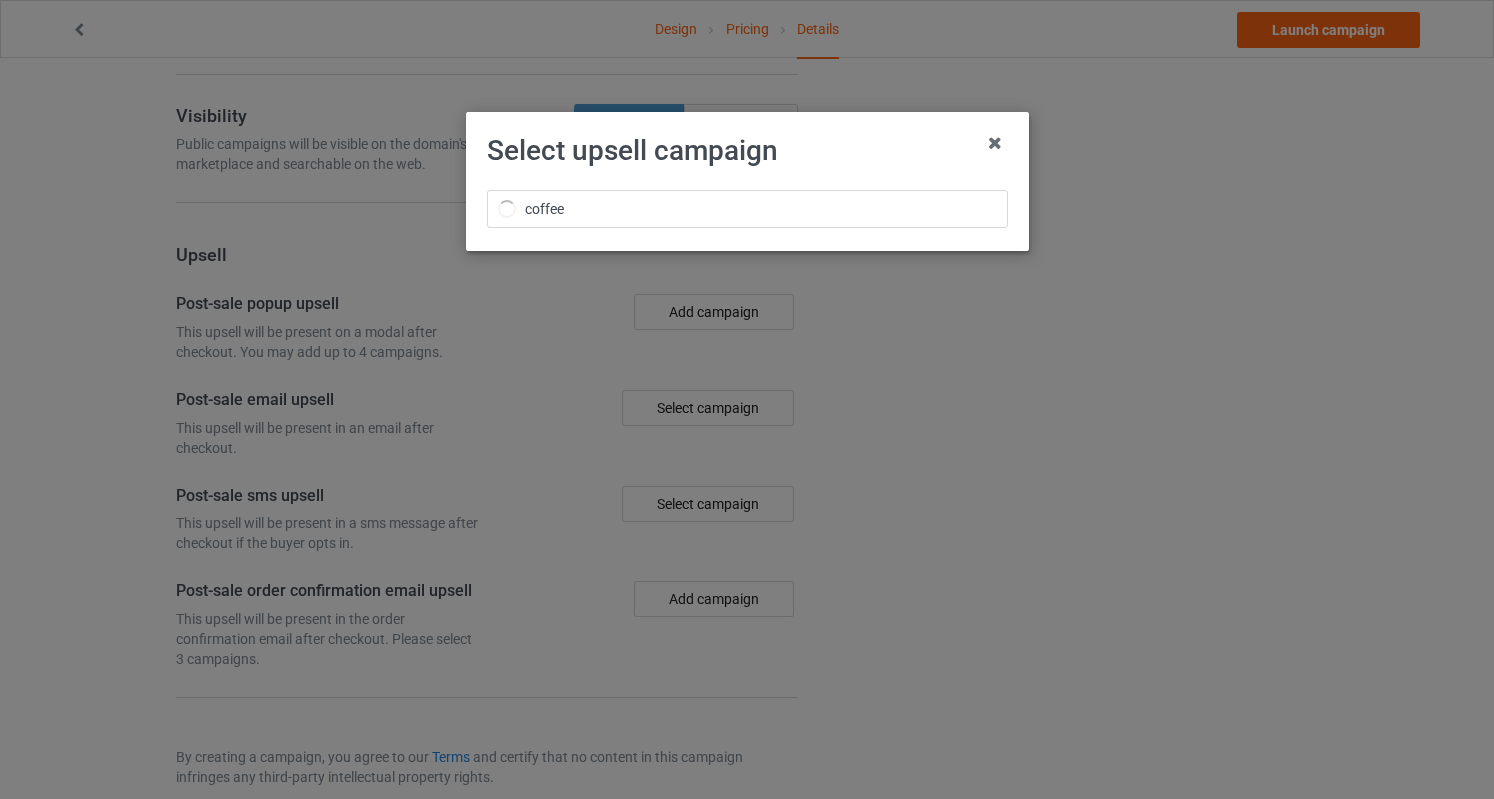 scroll, scrollTop: 2360, scrollLeft: 0, axis: vertical 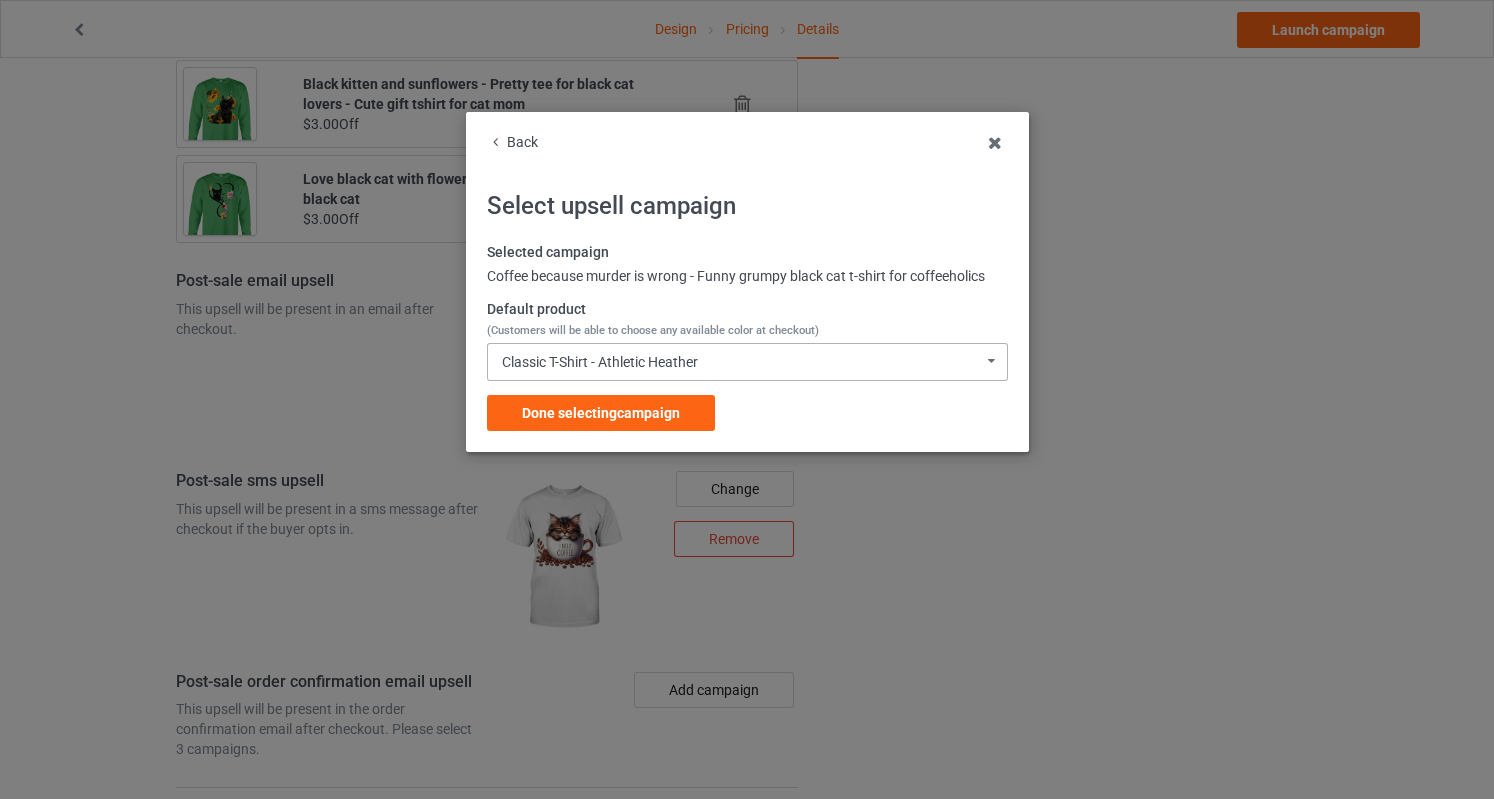 click on "Classic T-Shirt - Athletic Heather" at bounding box center [600, 362] 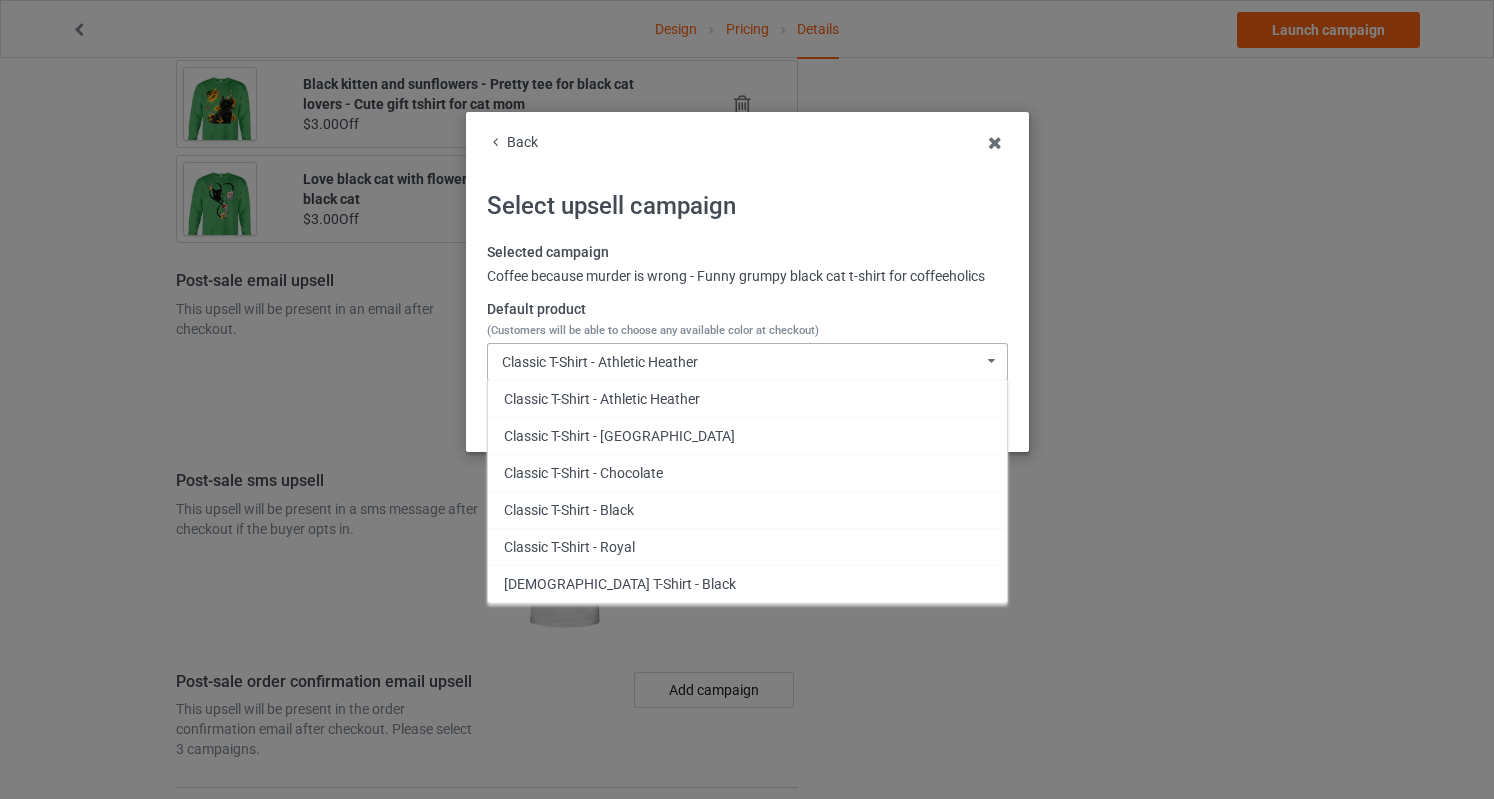 scroll, scrollTop: 970, scrollLeft: 0, axis: vertical 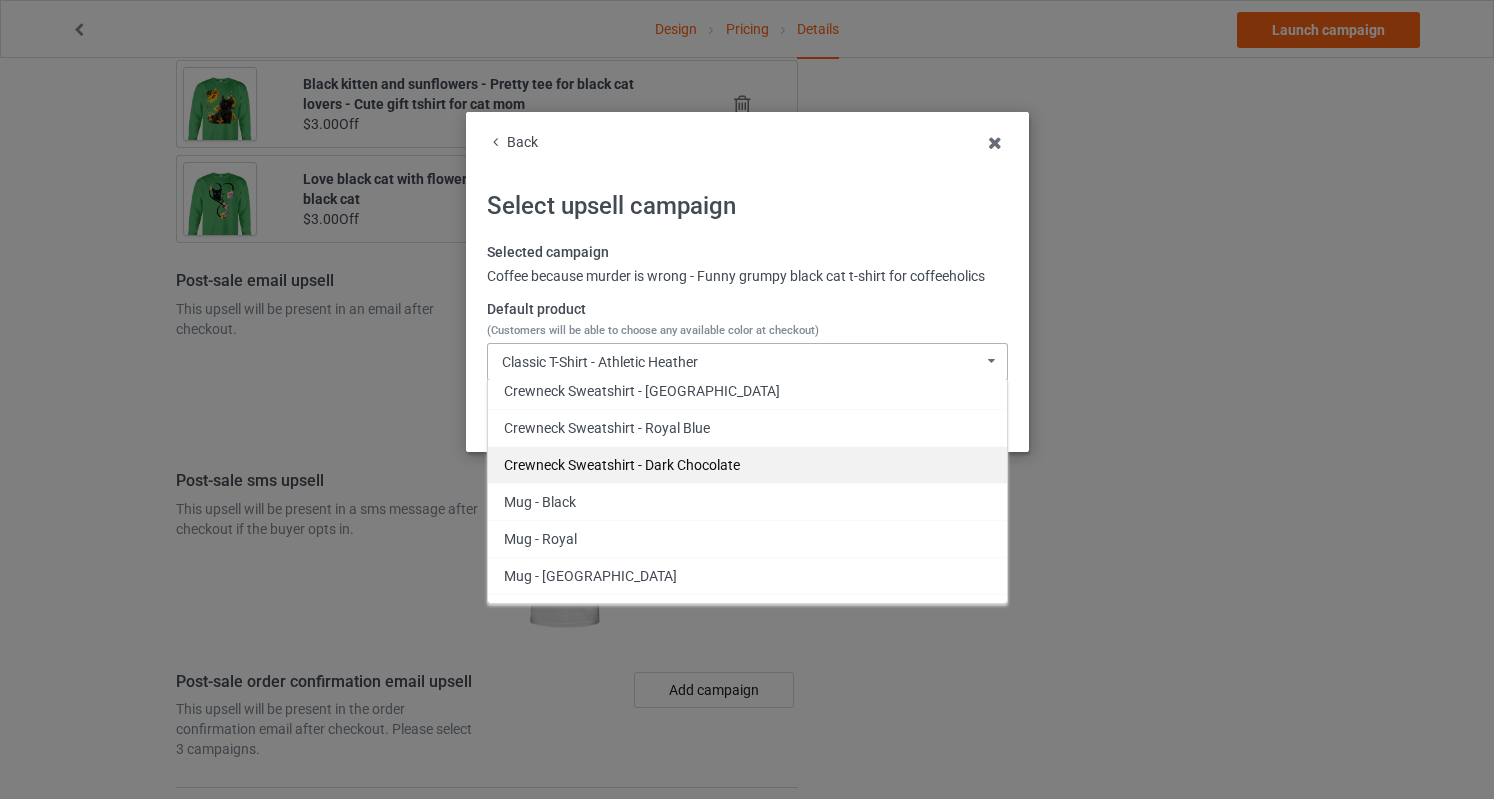 click on "Classic T-Shirt - Athletic Heather Classic T-Shirt - Forest Green Classic T-Shirt - Chocolate Classic T-Shirt - Black Classic T-Shirt - Royal Ladies T-Shirt - Black Ladies T-Shirt - Sports Grey Ladies T-Shirt - Royal Blue Ladies T-Shirt - Forest Green Ladies T-Shirt - Dark Chocolate Hooded Sweatshirt - Black Hooded Sweatshirt - Sports Grey Hooded Sweatshirt - Royal Blue Hooded Sweatshirt - Forest Green Hooded Sweatshirt - Dark Chocolate V-Neck T-Shirt - Black V-Neck T-Shirt - Royal Blue V-Neck T-Shirt - Kelly V-Neck T-Shirt - Brown Long Sleeve Tee - Black Long Sleeve Tee - Sports Grey Long Sleeve Tee - Royal Blue Long Sleeve Tee - Forest Green Long Sleeve Tee - Dark Chocolate Crewneck Sweatshirt - Black Crewneck Sweatshirt - Sports Grey Crewneck Sweatshirt - Forest Green Crewneck Sweatshirt - Royal Blue Crewneck Sweatshirt - Dark Chocolate Mug - Black Mug - Royal Mug - Forest Green Mug - Chocolate Color Changing Mug - Black Color Changing Mug - Royal Color Changing Mug - Forest Green" at bounding box center (747, 492) 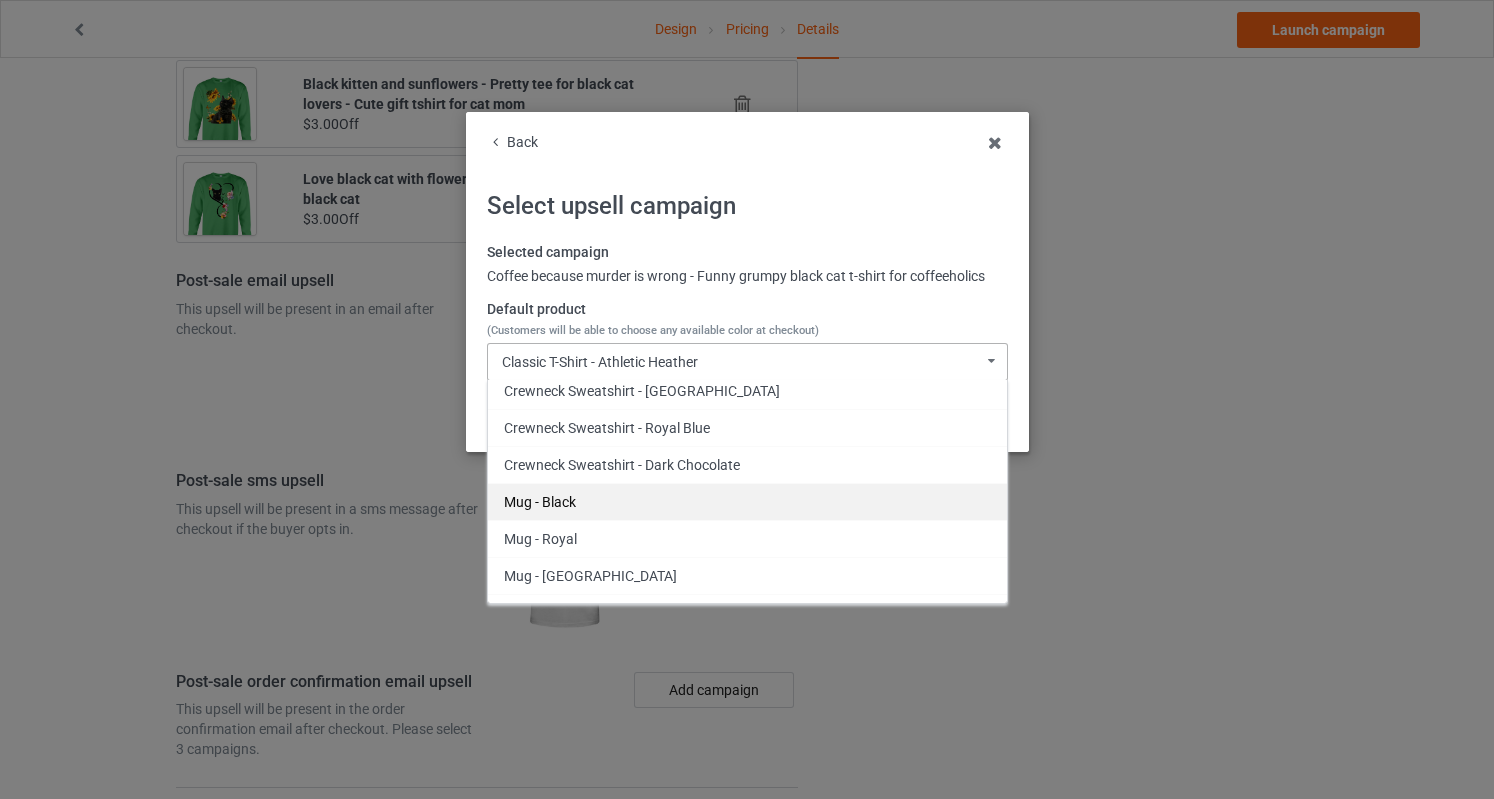 click on "Mug - Black" at bounding box center [747, 501] 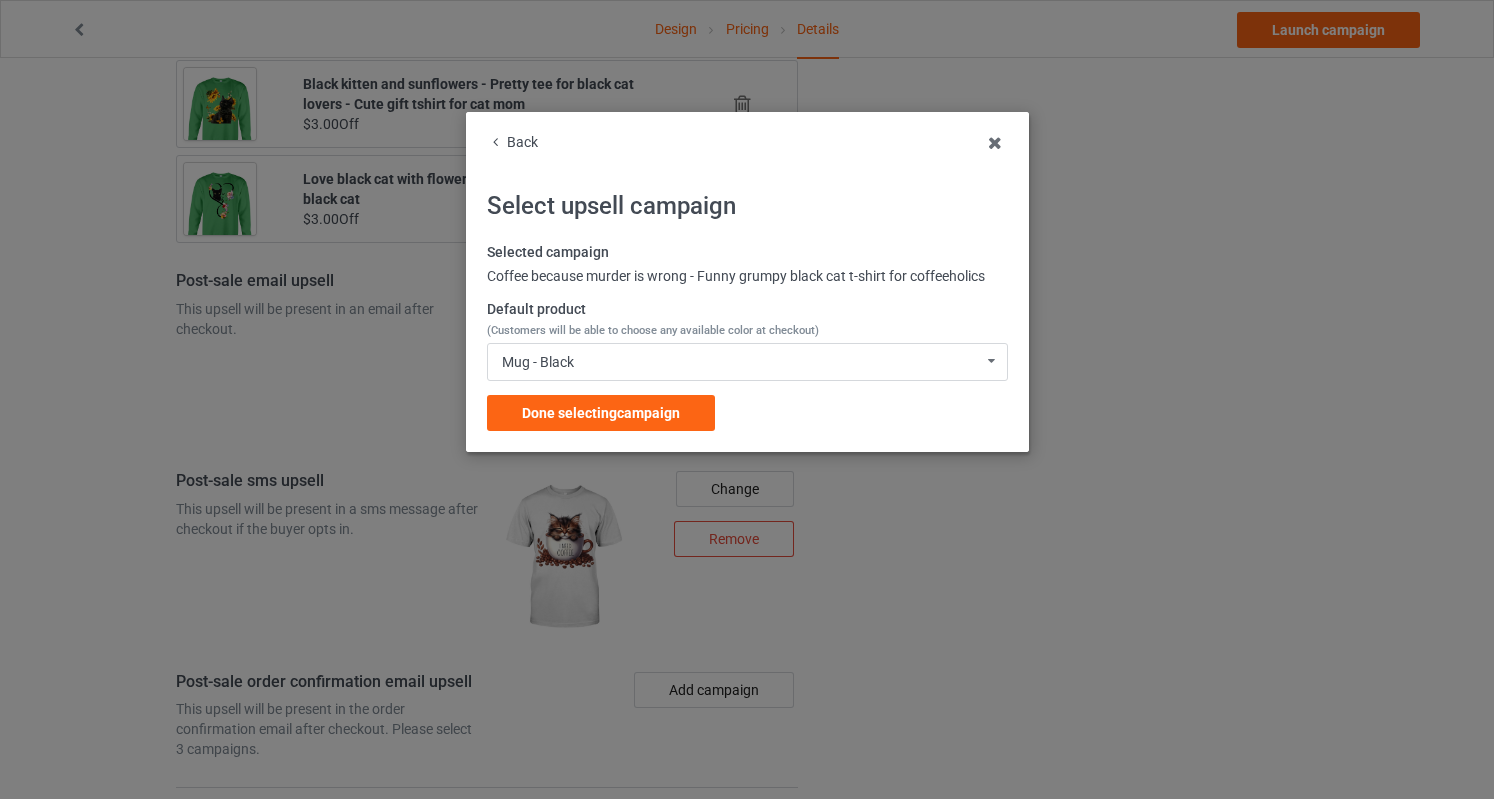 click on "Done selecting  campaign" at bounding box center (601, 413) 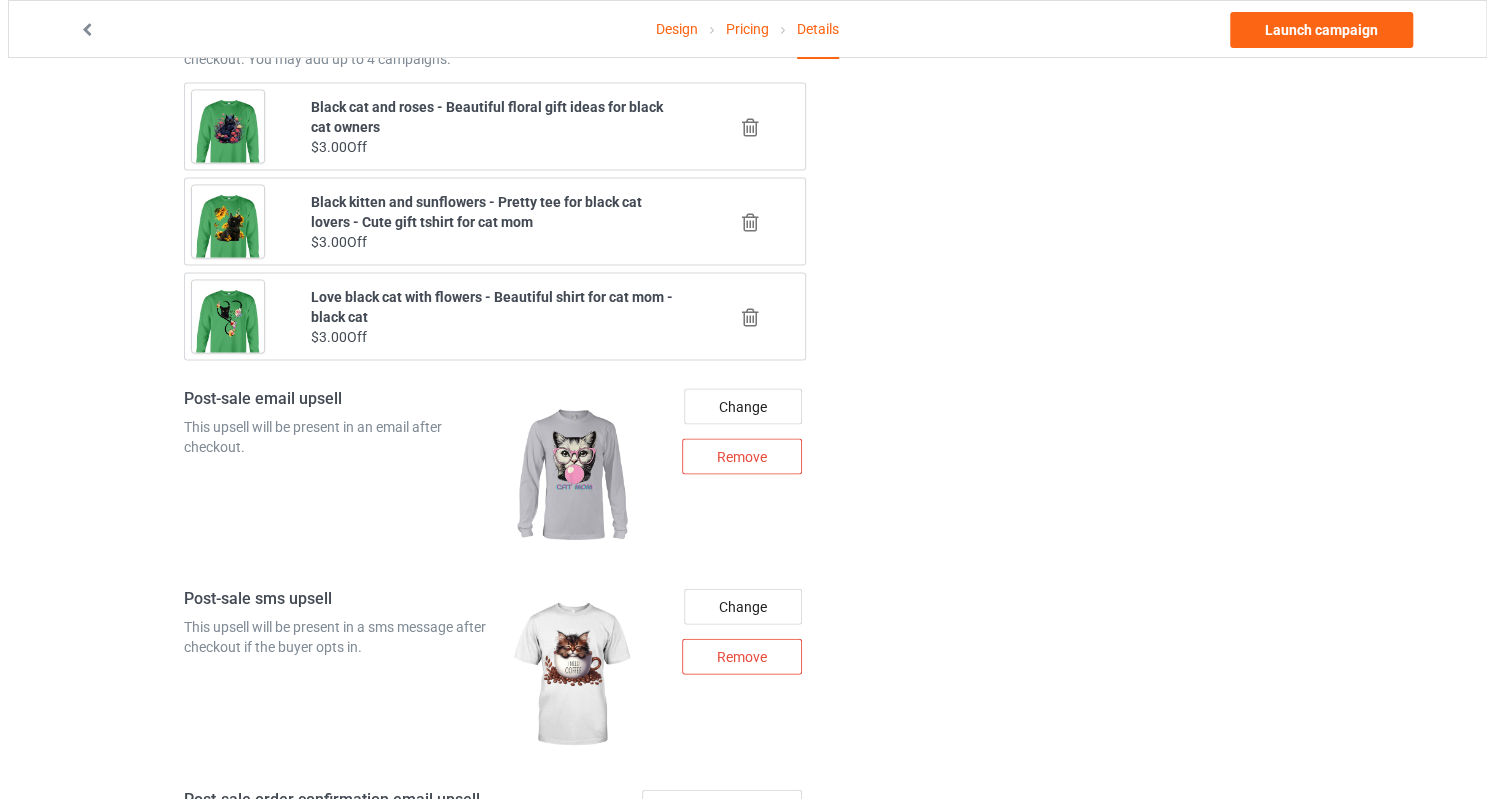 scroll, scrollTop: 2462, scrollLeft: 0, axis: vertical 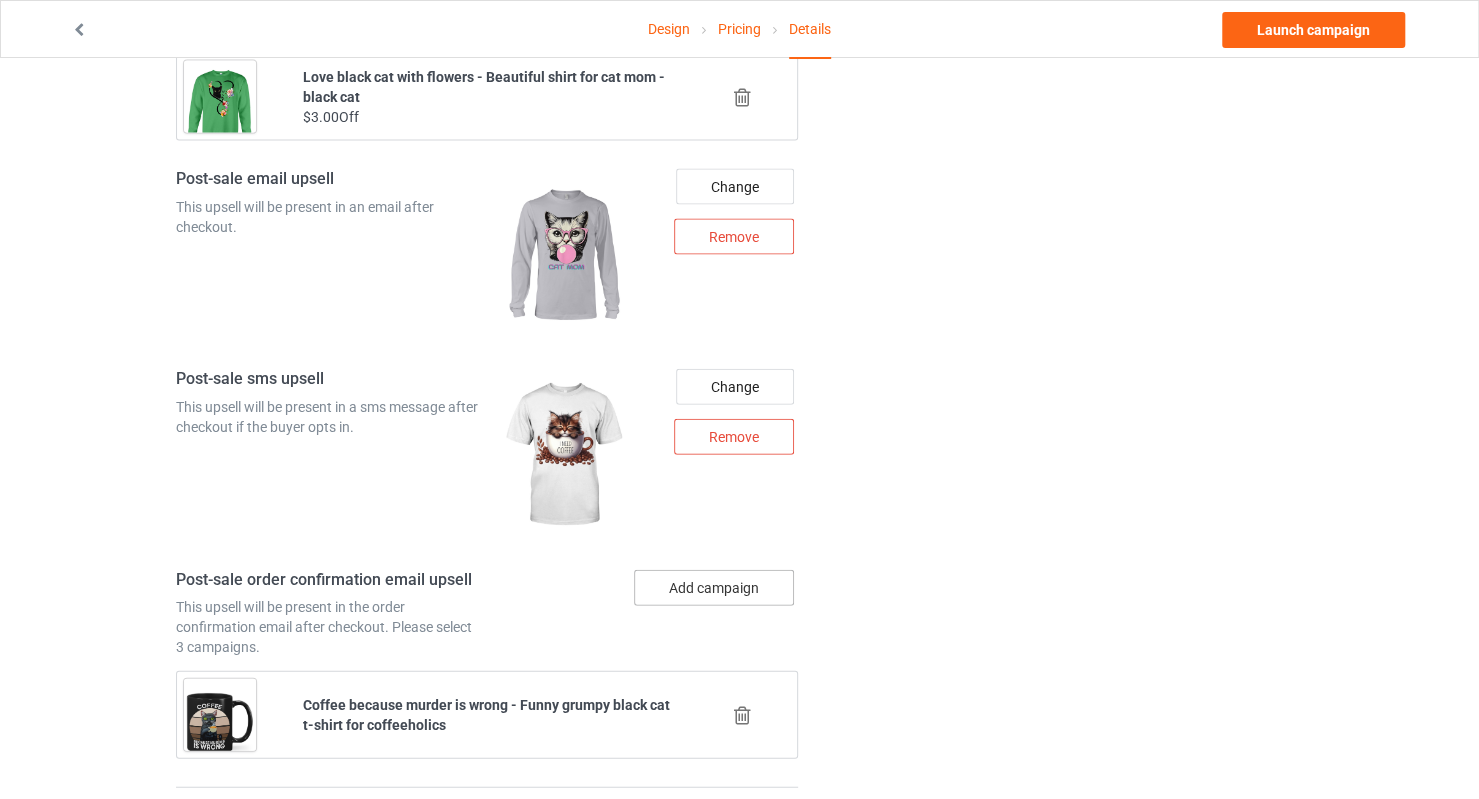 click on "Add campaign" at bounding box center [714, 588] 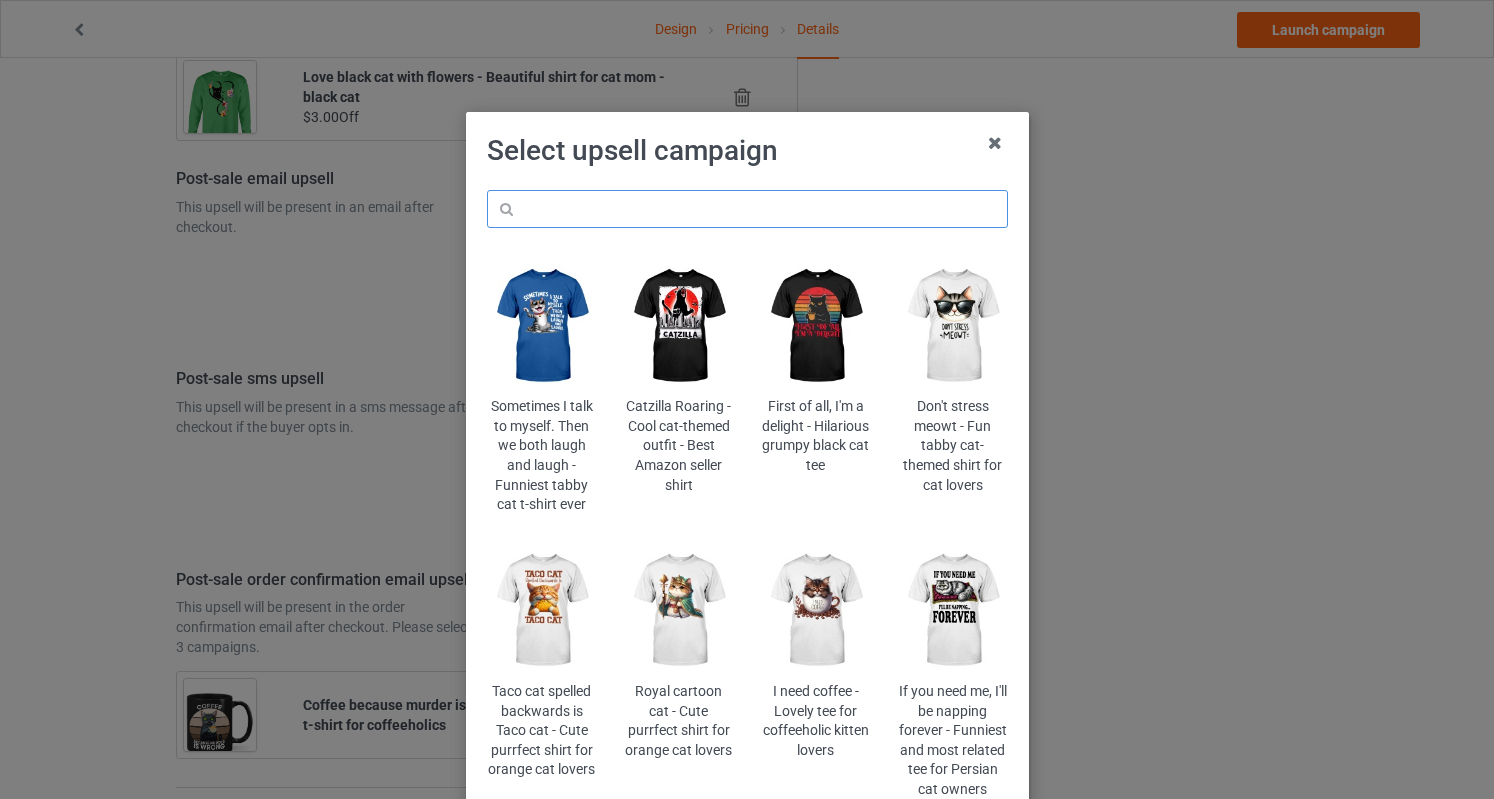 click at bounding box center (747, 209) 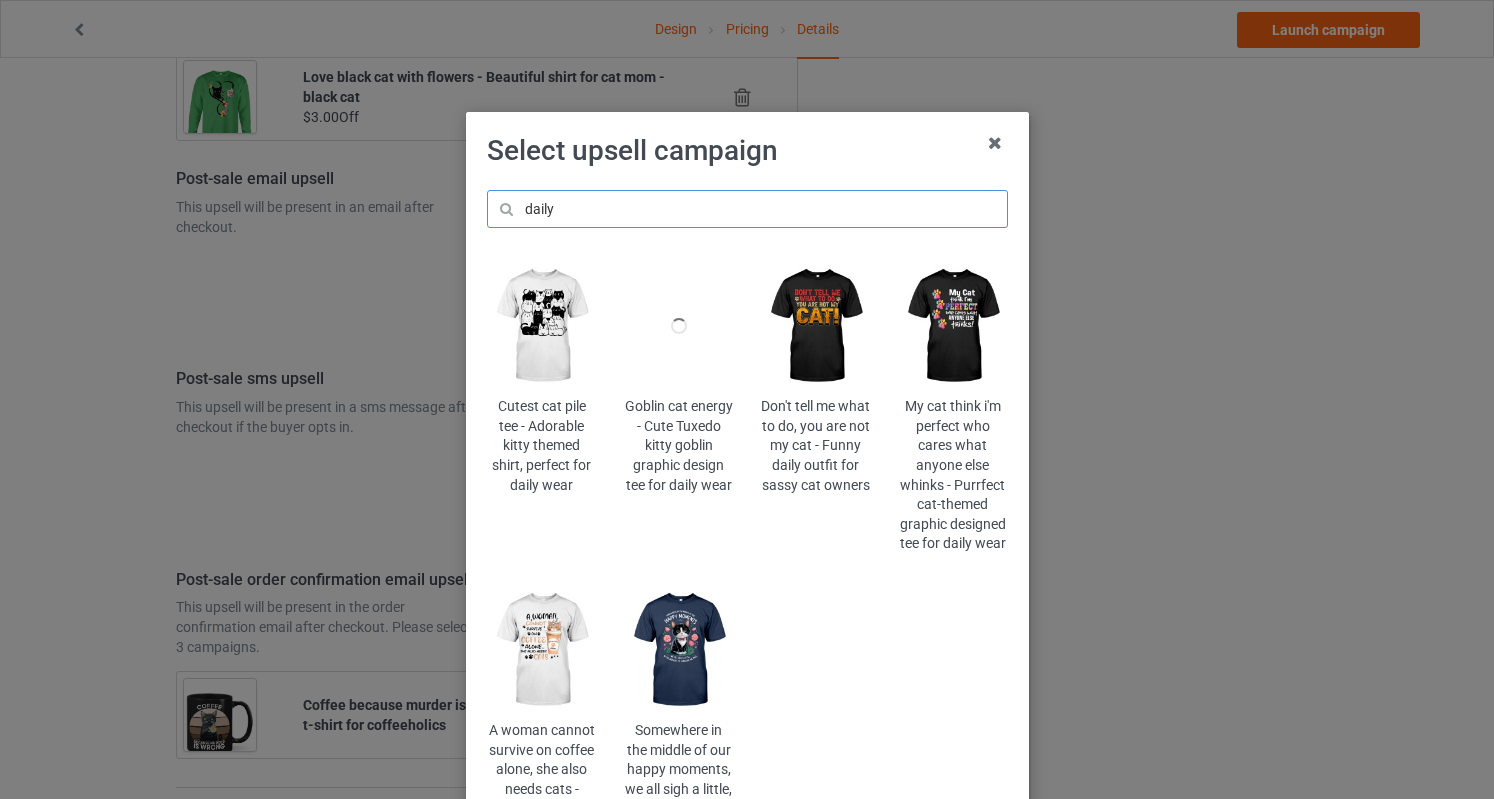 type on "daily" 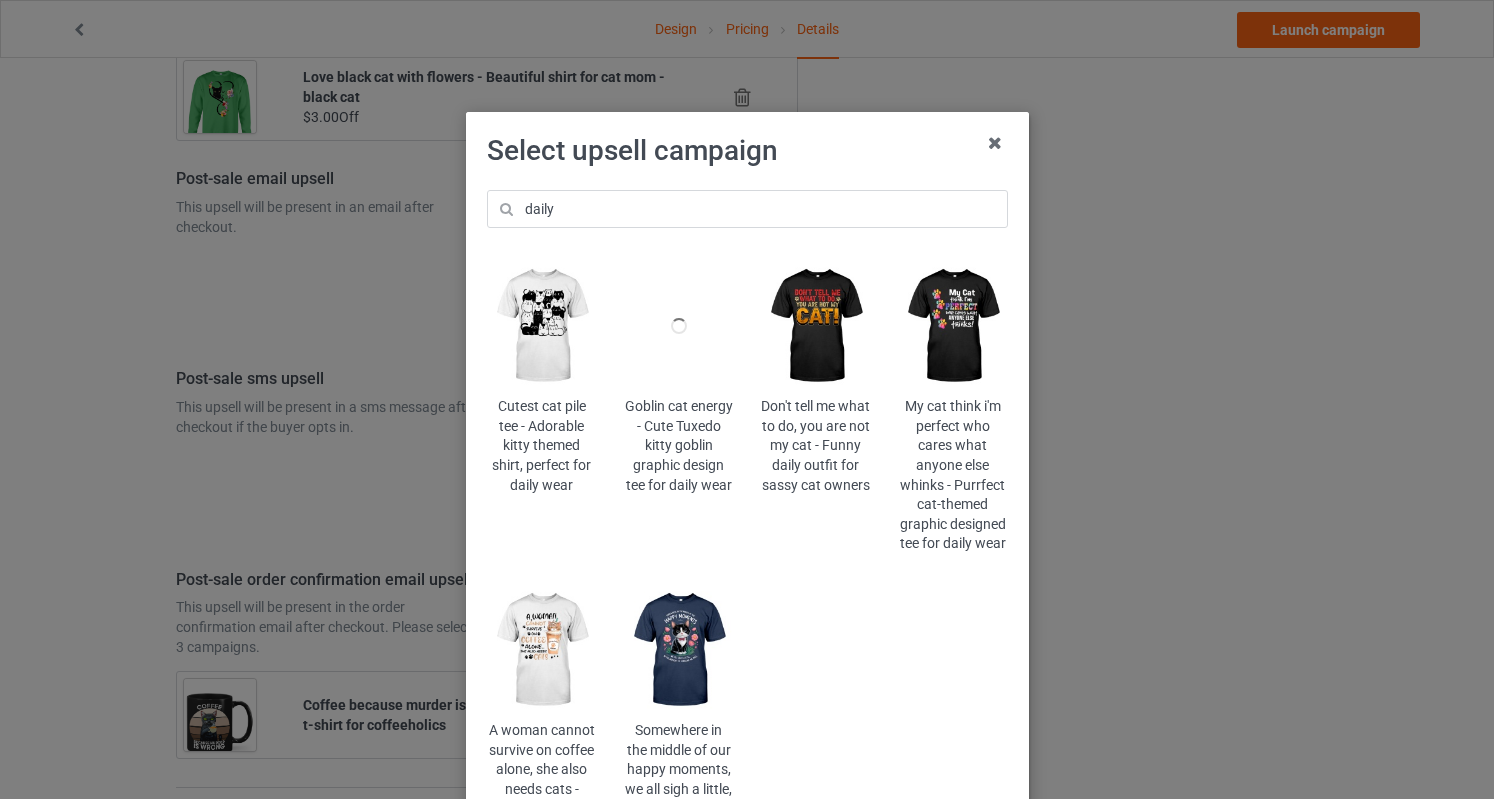click at bounding box center (815, 326) 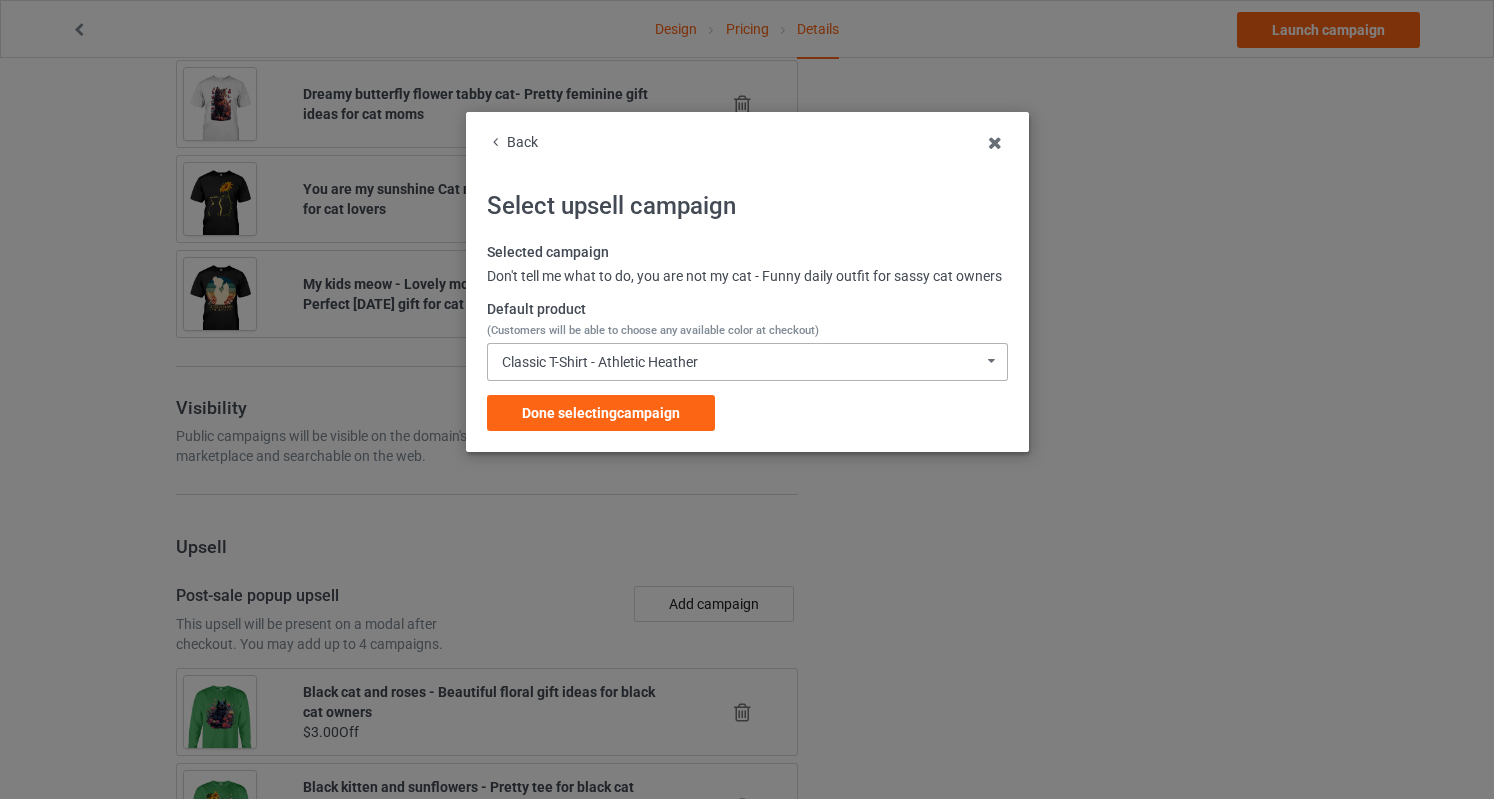 scroll, scrollTop: 2462, scrollLeft: 0, axis: vertical 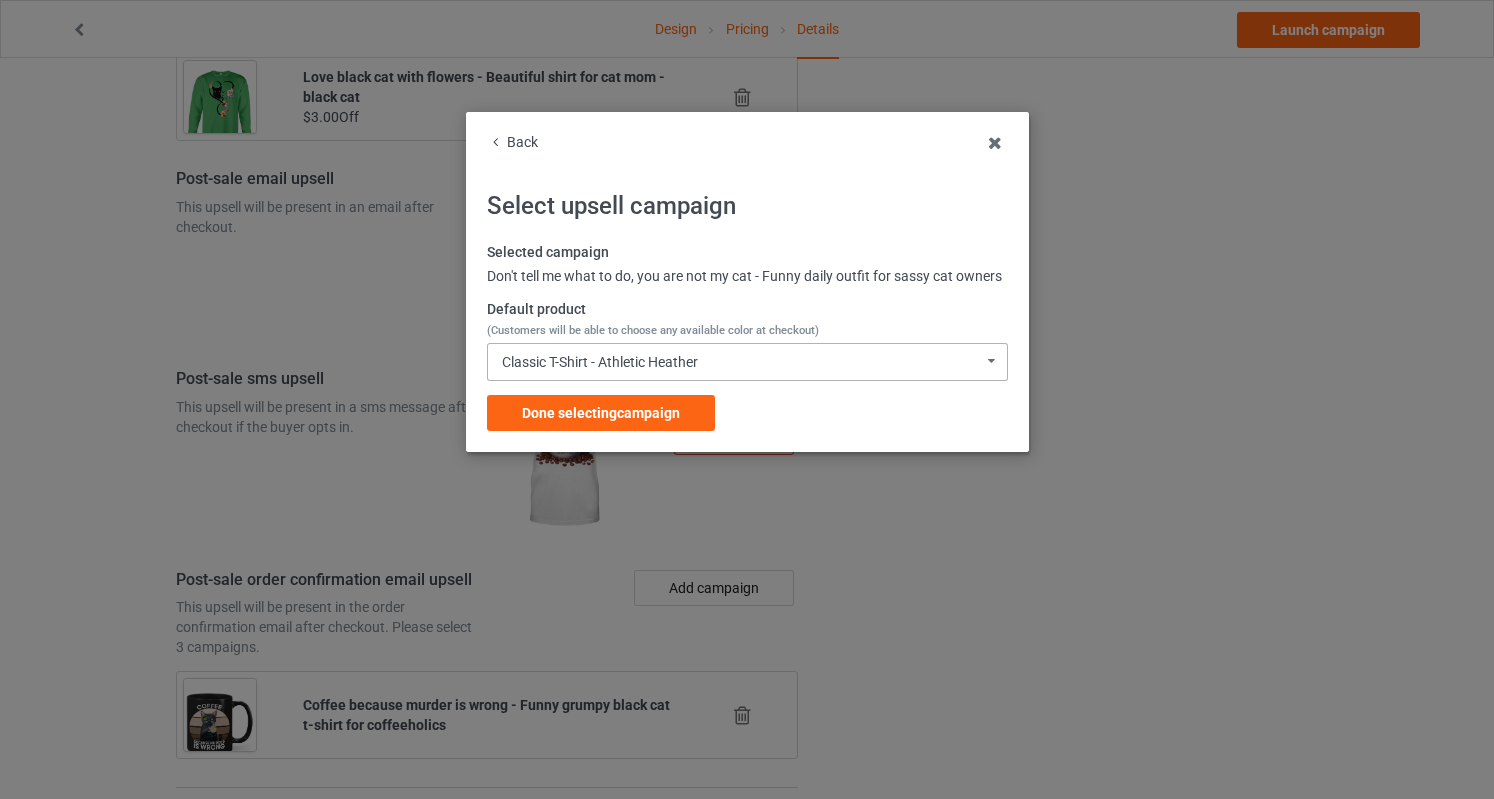 click on "Classic T-Shirt - Athletic Heather Classic T-Shirt - Athletic Heather Classic T-Shirt - Forest Green Classic T-Shirt - Chocolate Classic T-Shirt - Black Classic T-Shirt - Royal Classic T-Shirt - J Navy [DEMOGRAPHIC_DATA] T-Shirt - Black [DEMOGRAPHIC_DATA] T-Shirt - Sports Grey [DEMOGRAPHIC_DATA] T-Shirt - Royal Blue [DEMOGRAPHIC_DATA] T-Shirt - Forest Green [DEMOGRAPHIC_DATA] T-Shirt - Dark Chocolate Hooded Sweatshirt - Black Hooded Sweatshirt - Sports Grey Hooded Sweatshirt - Royal Blue Hooded Sweatshirt - Forest Green Hooded Sweatshirt - Dark Chocolate V-Neck T-Shirt - Black V-Neck T-Shirt - Royal Blue V-Neck T-Shirt - [PERSON_NAME] V-Neck T-Shirt - Brown Long Sleeve Tee - Black Long Sleeve Tee - Sports Grey Long Sleeve Tee - Royal Blue Long Sleeve Tee - Forest Green Long Sleeve Tee - Dark Chocolate Crewneck Sweatshirt - Black Crewneck Sweatshirt - Sports Grey Crewneck Sweatshirt - Forest Green Crewneck Sweatshirt - Royal Blue Crewneck Sweatshirt - Dark Chocolate Crewneck Sweatshirt - Maroon Crewneck Sweatshirt - Navy Mug - Black Mug - Royal Mug - Forest Green" at bounding box center [747, 362] 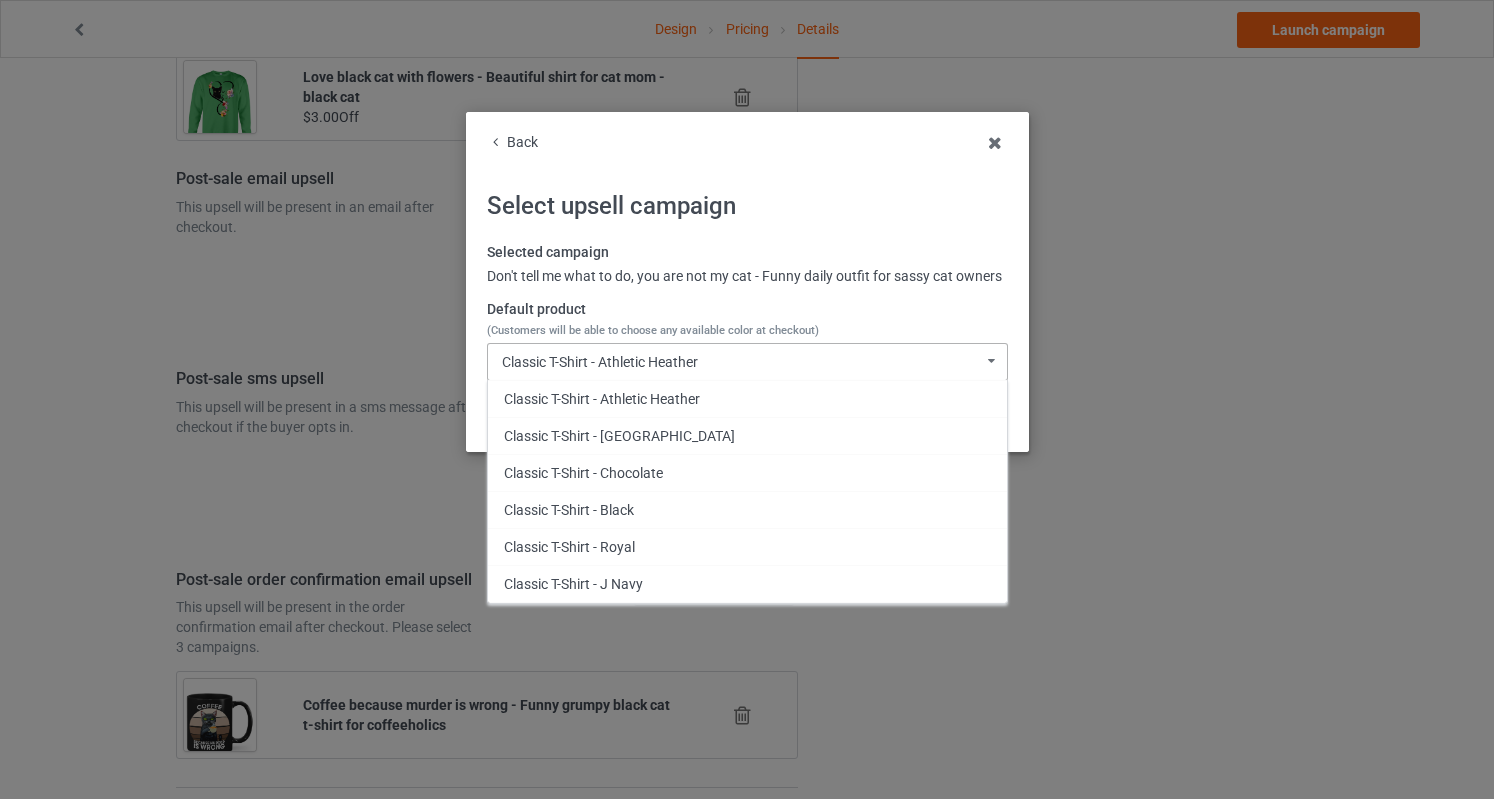 scroll, scrollTop: 1080, scrollLeft: 0, axis: vertical 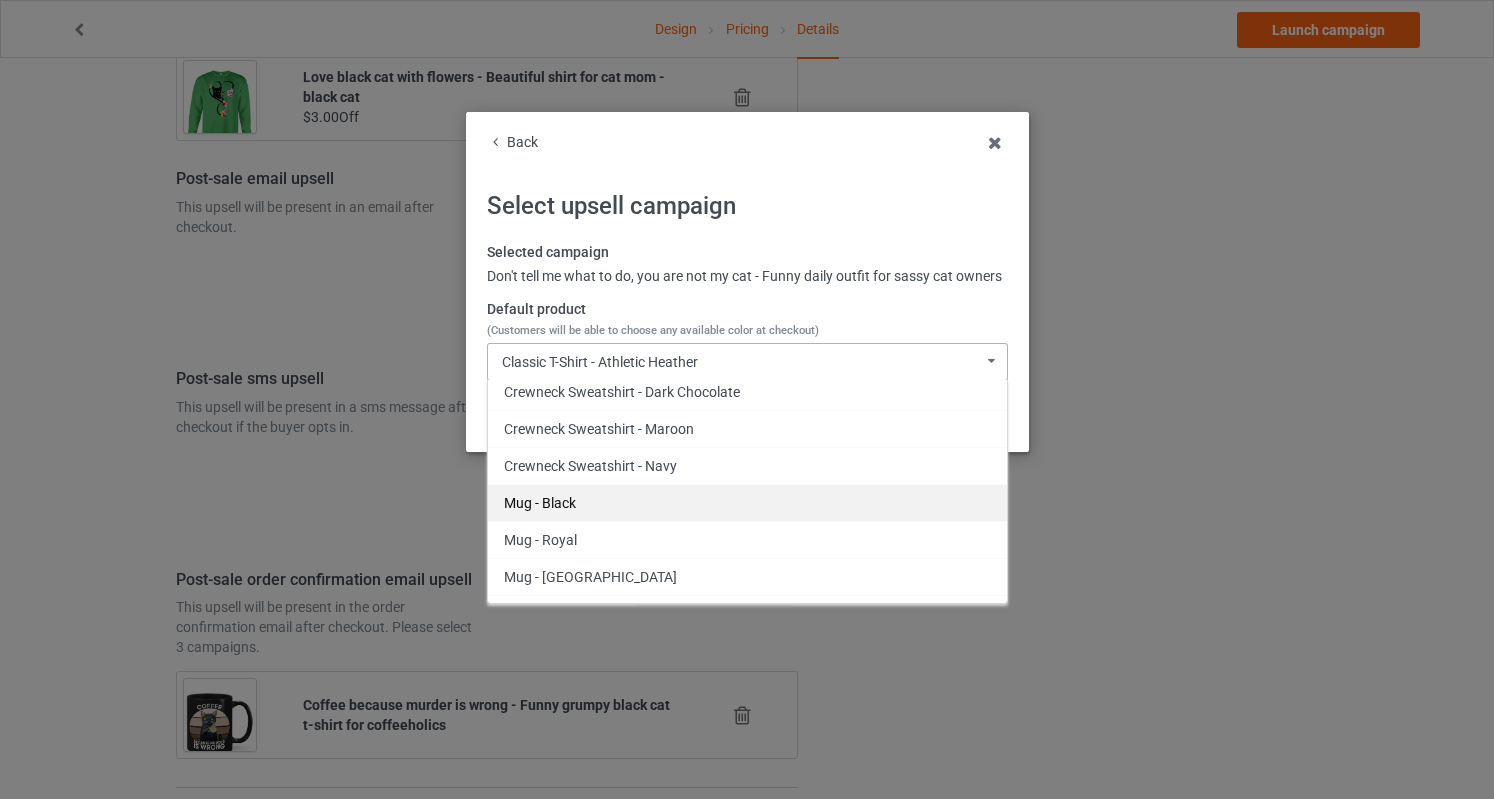 click on "Mug - Black" at bounding box center [747, 502] 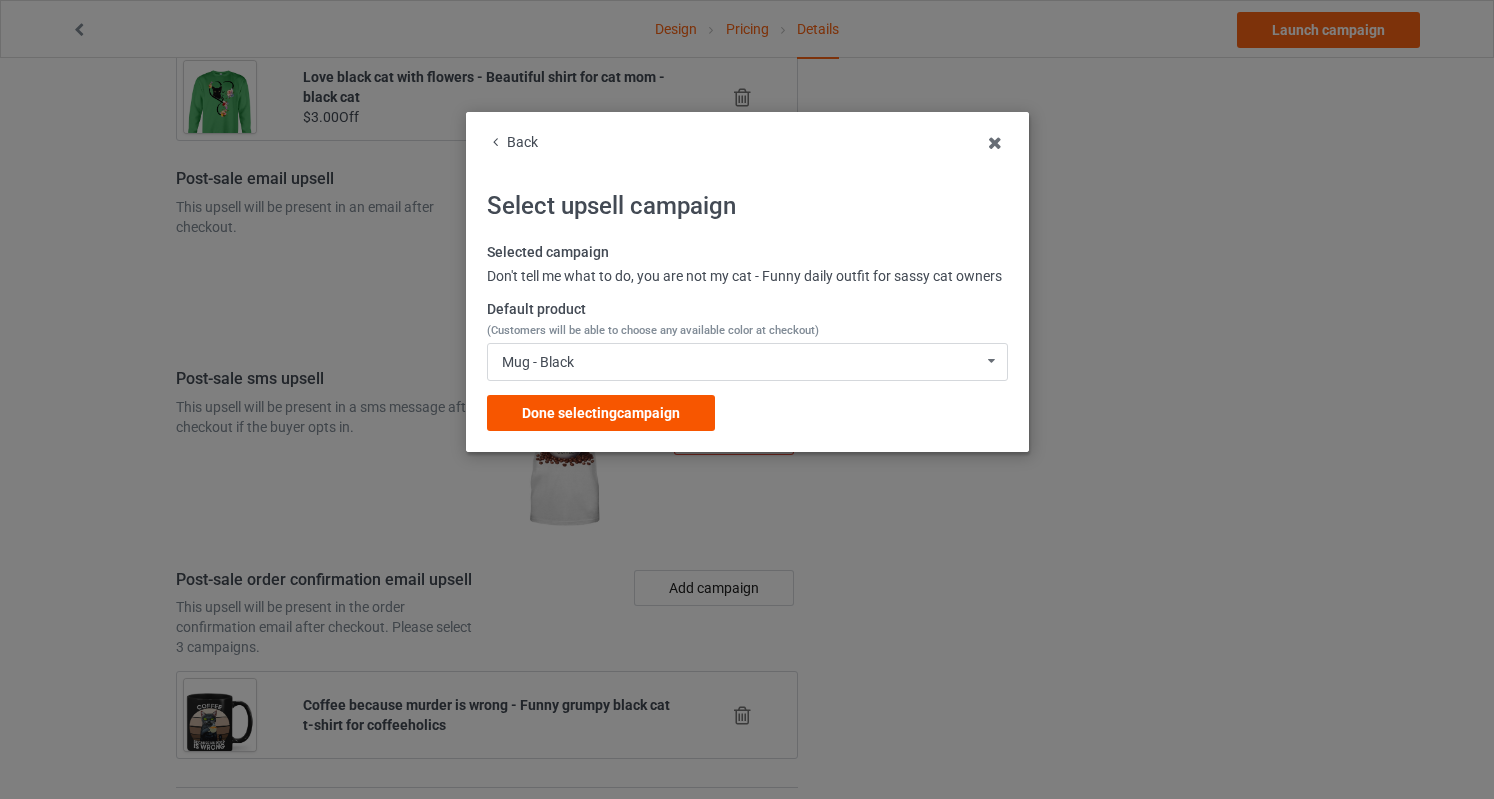 click on "Done selecting  campaign" at bounding box center (601, 413) 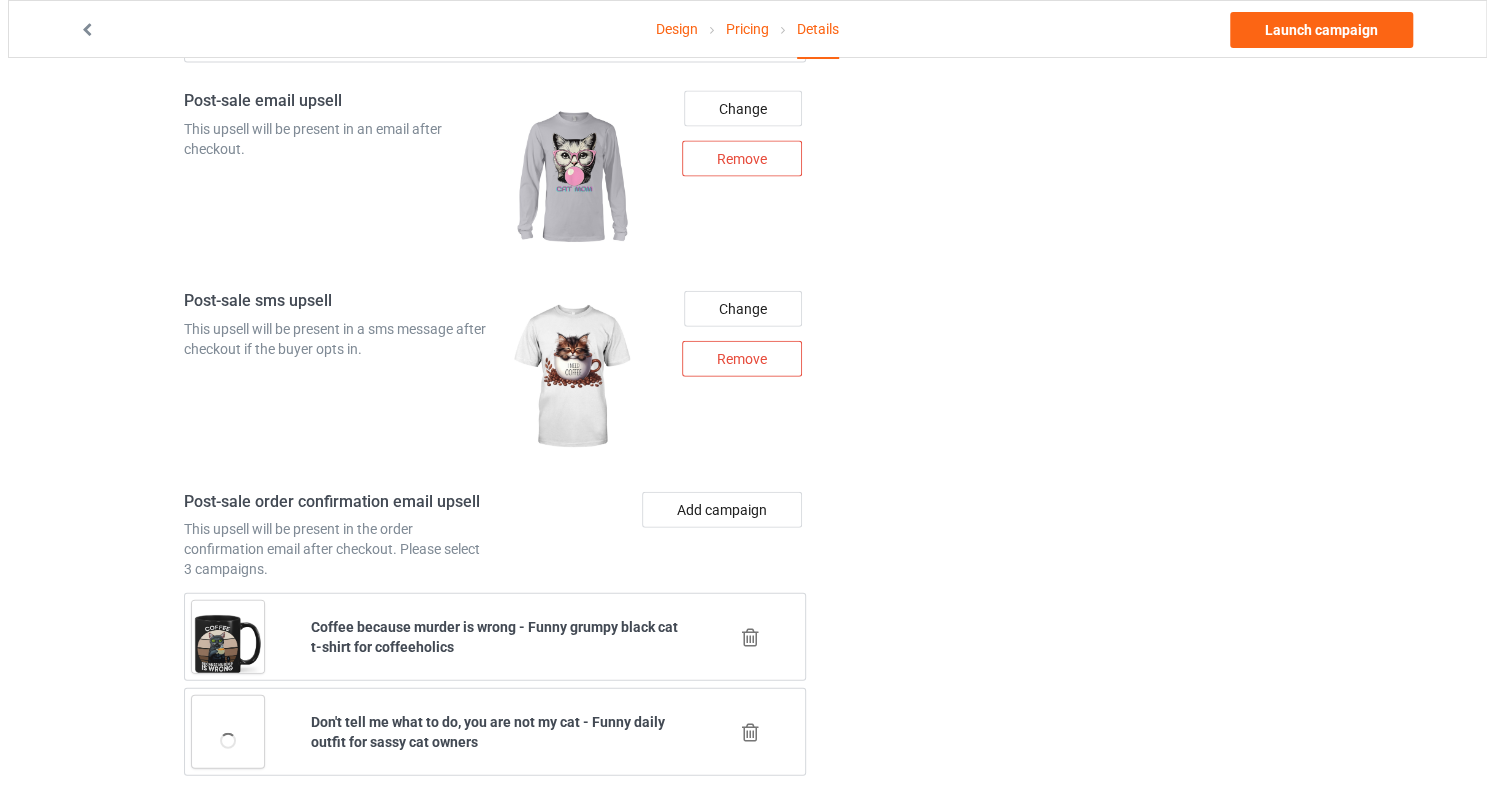 scroll, scrollTop: 2542, scrollLeft: 0, axis: vertical 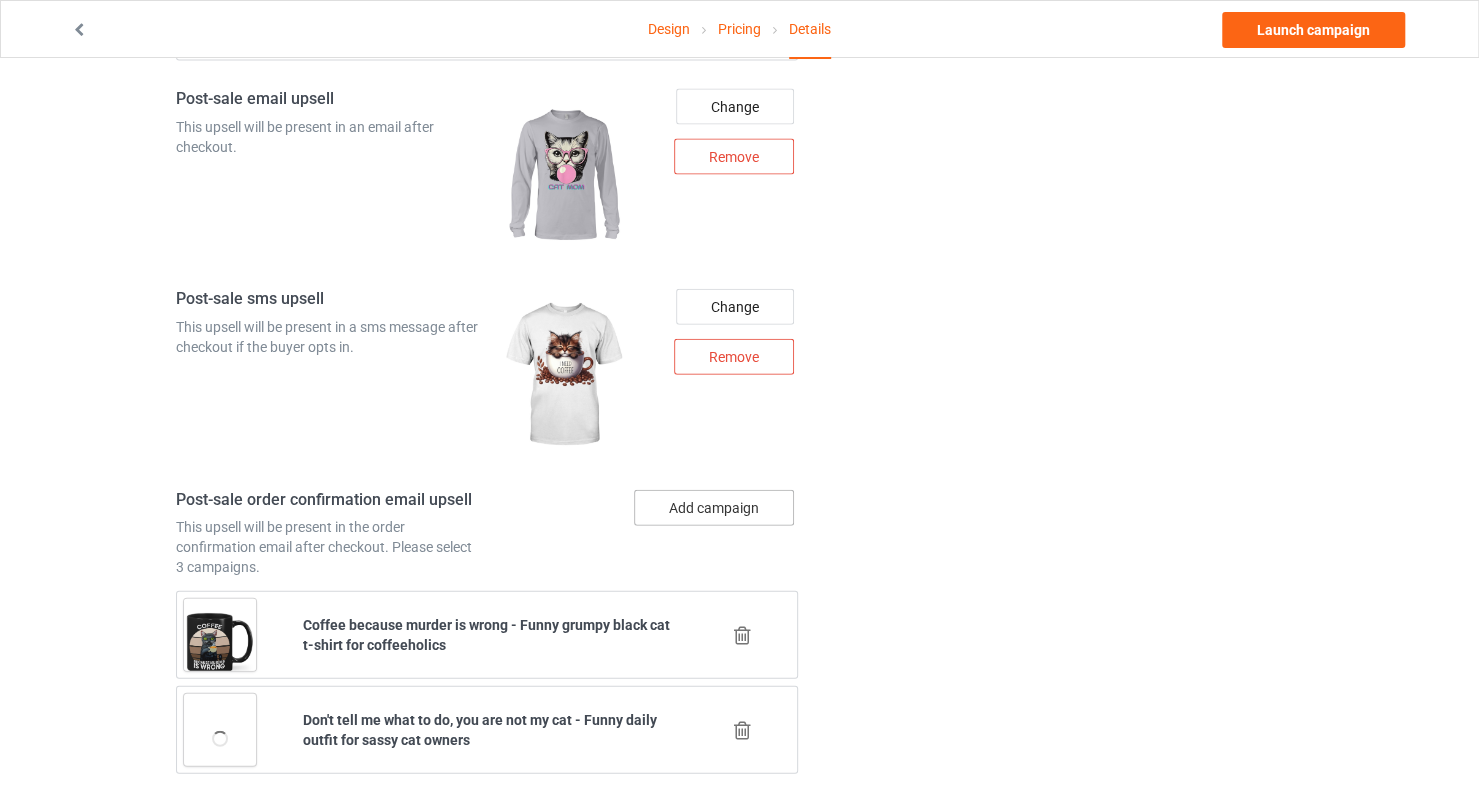 click on "Add campaign" at bounding box center [714, 508] 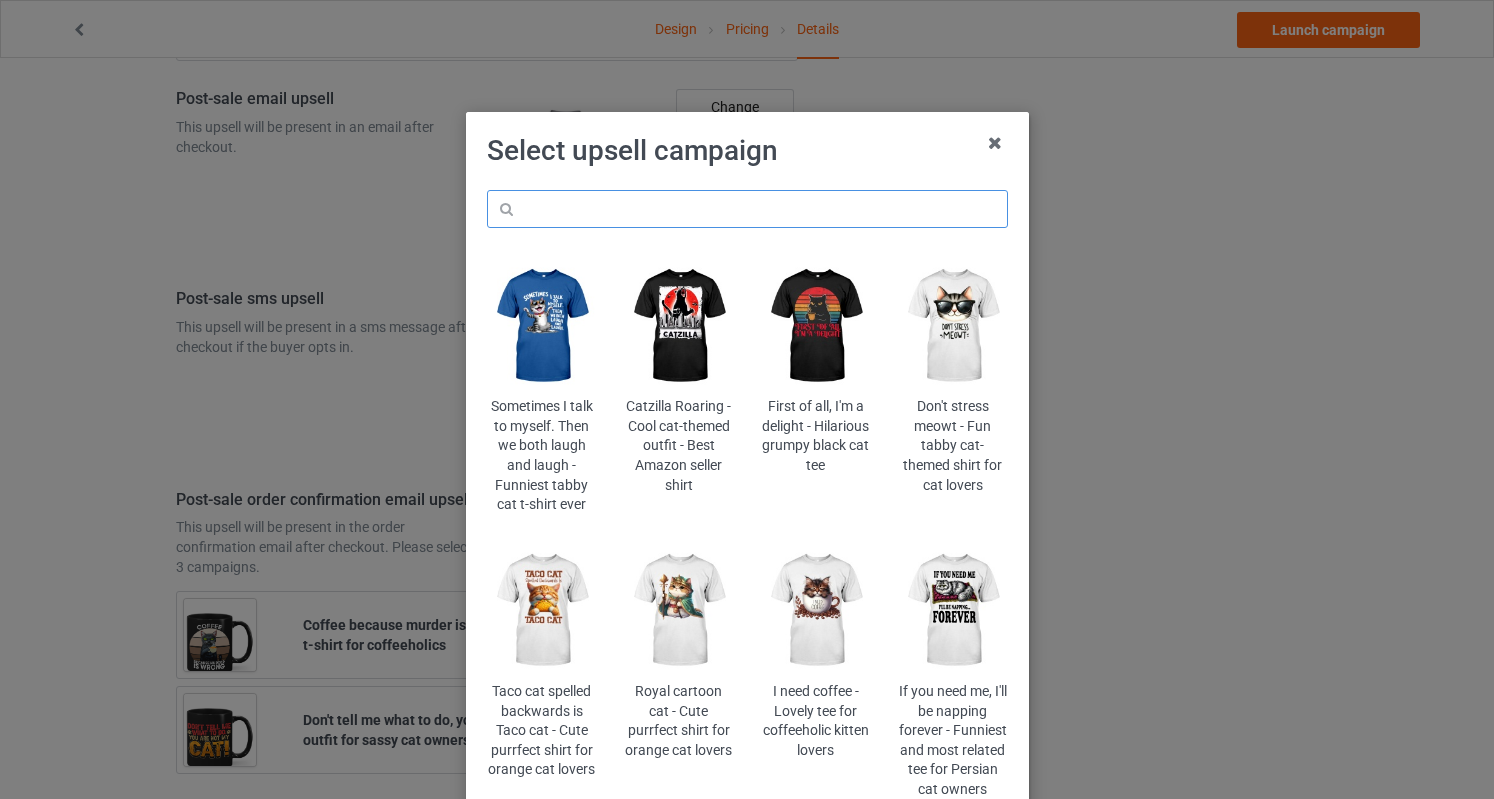 click at bounding box center (747, 209) 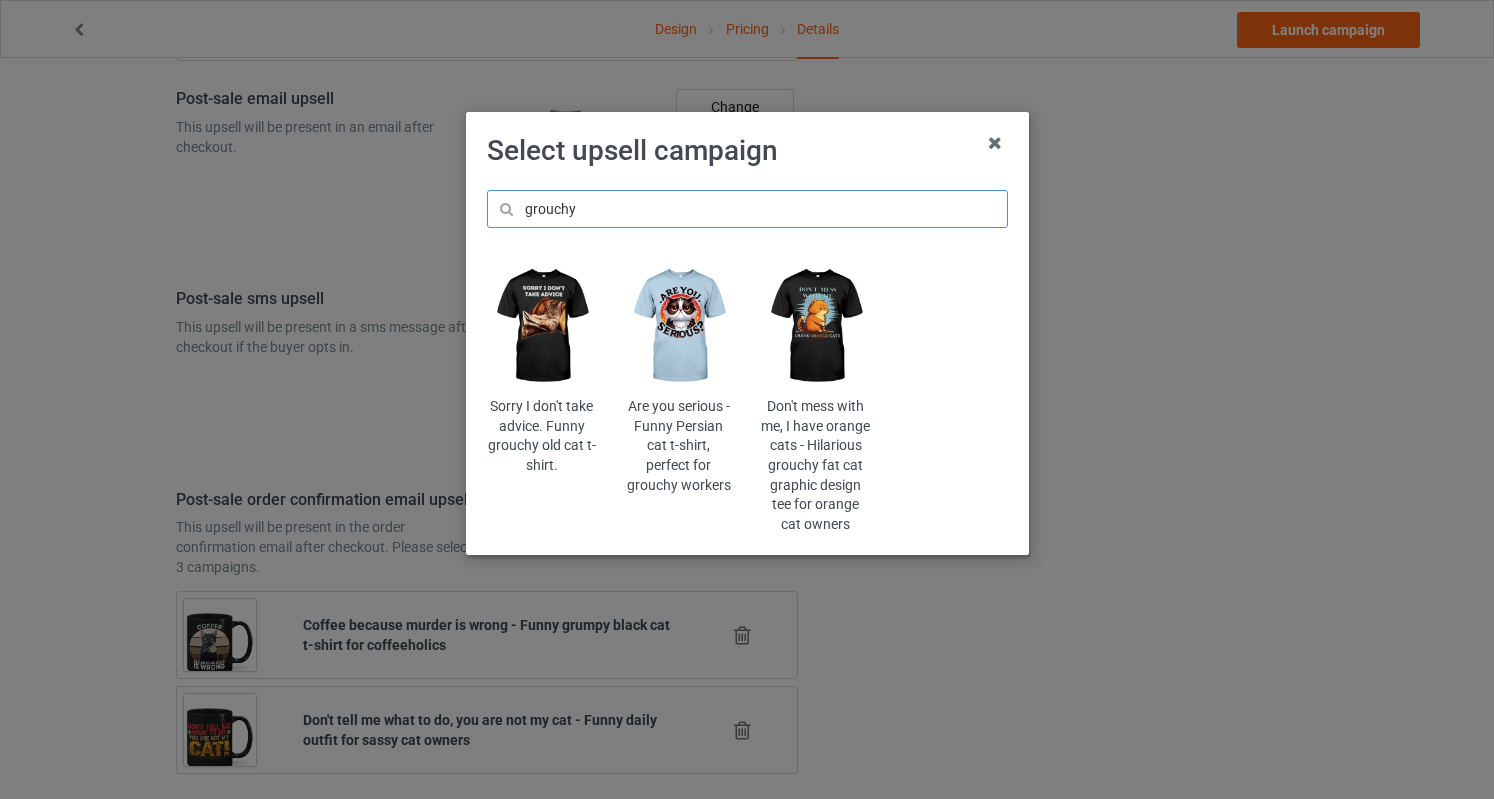 type on "grouchy" 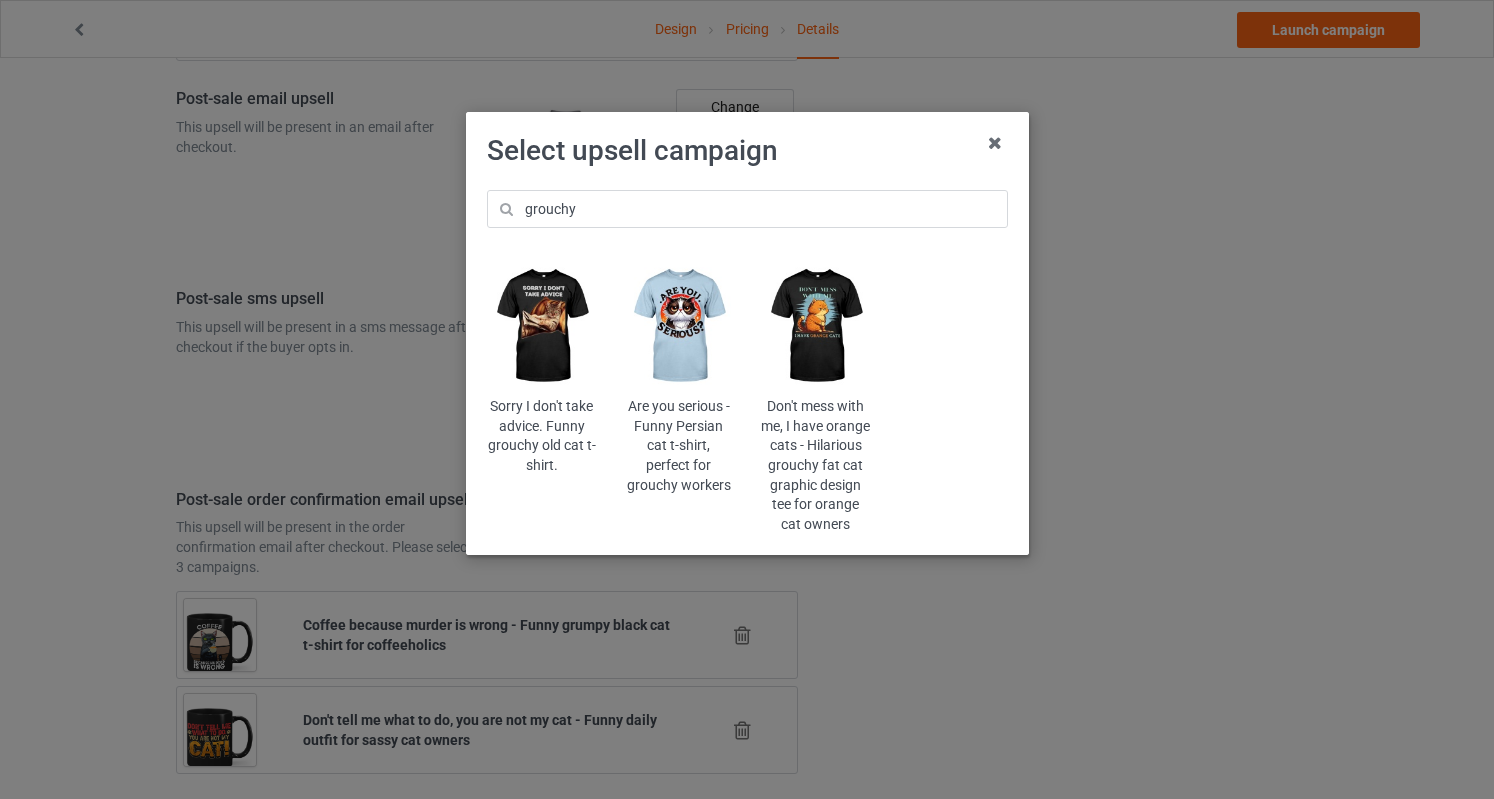 click at bounding box center [678, 326] 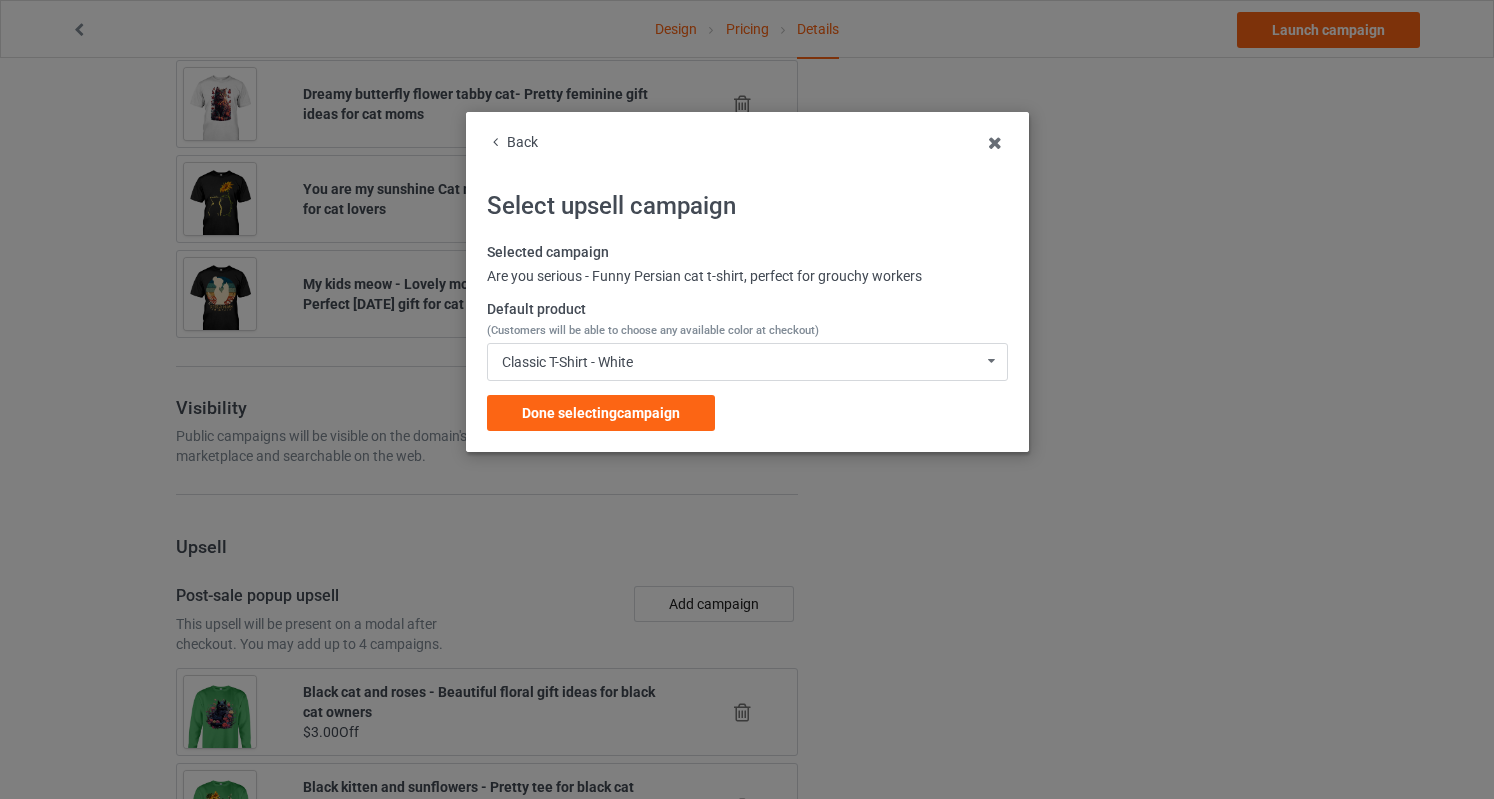 scroll, scrollTop: 2542, scrollLeft: 0, axis: vertical 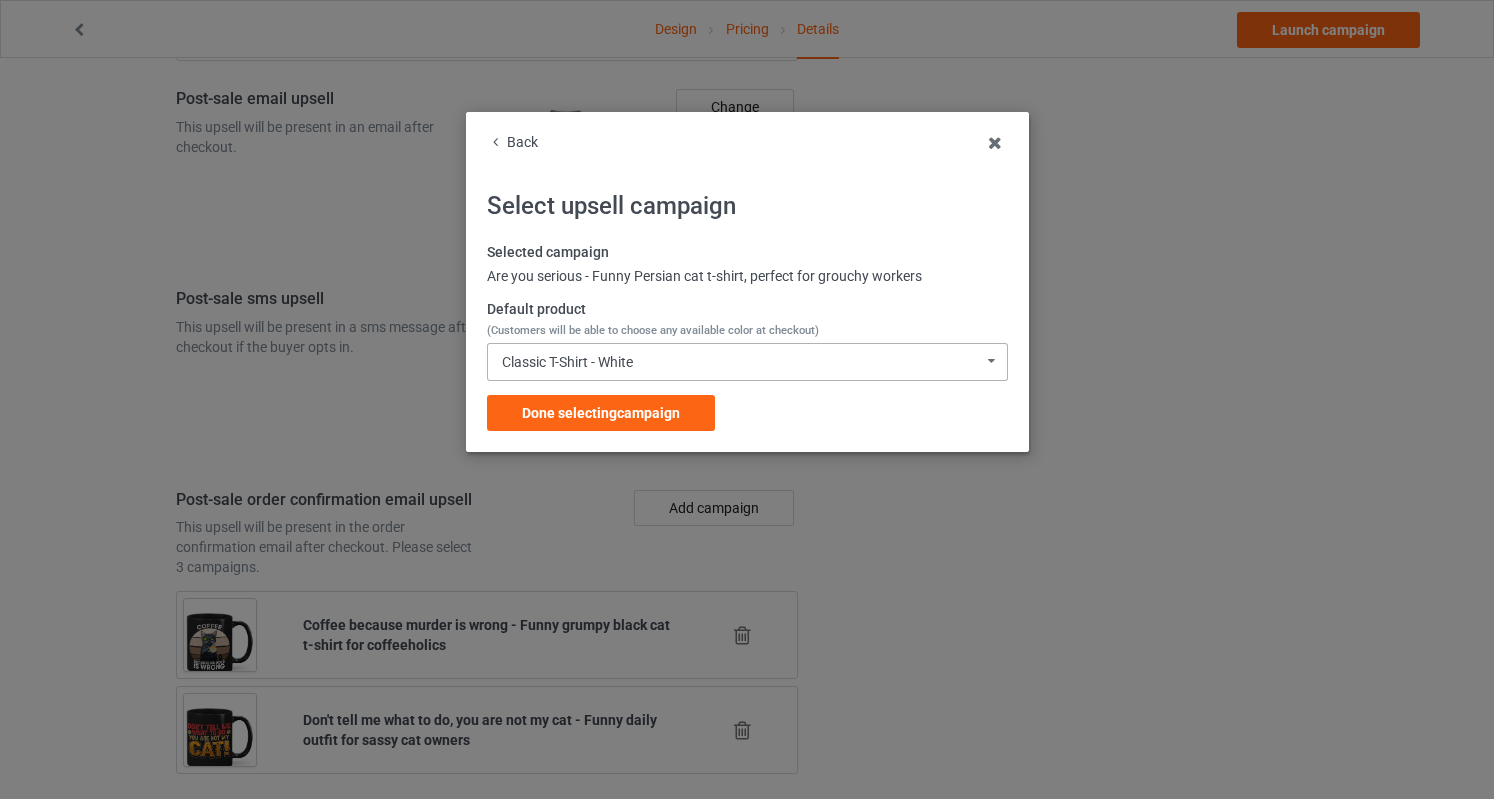 click on "Classic T-Shirt - White Classic T-Shirt - White Classic T-Shirt - Classic Pink Classic T-Shirt - Light Blue Classic T-Shirt - Gold Classic T-Shirt - Kelly Classic T-Shirt - Athletic Heather Ladies T-Shirt - White Ladies T-Shirt - Light Pink Ladies T-Shirt - Light Blue Ladies T-Shirt - Irish Green Ladies T-Shirt - Daisy Ladies T-Shirt - Sports Grey Long Sleeve Tee - White Long Sleeve Tee - Light Pink Long Sleeve Tee - Carolina Blue Long Sleeve Tee - Irish Green Long Sleeve Tee - Gold Long Sleeve Tee - Sports Grey Crewneck Sweatshirt - White Crewneck Sweatshirt - Light Pink Crewneck Sweatshirt - Light Blue Crewneck Sweatshirt - Gold Crewneck Sweatshirt - Sports Grey Crewneck Sweatshirt - Irish Green Hooded Sweatshirt - White Hooded Sweatshirt - Light Pink Hooded Sweatshirt - Carolina Blue Hooded Sweatshirt - Irish Green Hooded Sweatshirt - Gold Hooded Sweatshirt - Sports Grey Mug - White Mug - Classic Pink Mug - Light Blue Mug - Kelly Mug - Gold Color Changing Mug - White Color Changing Mug - Classic Pink" at bounding box center (747, 362) 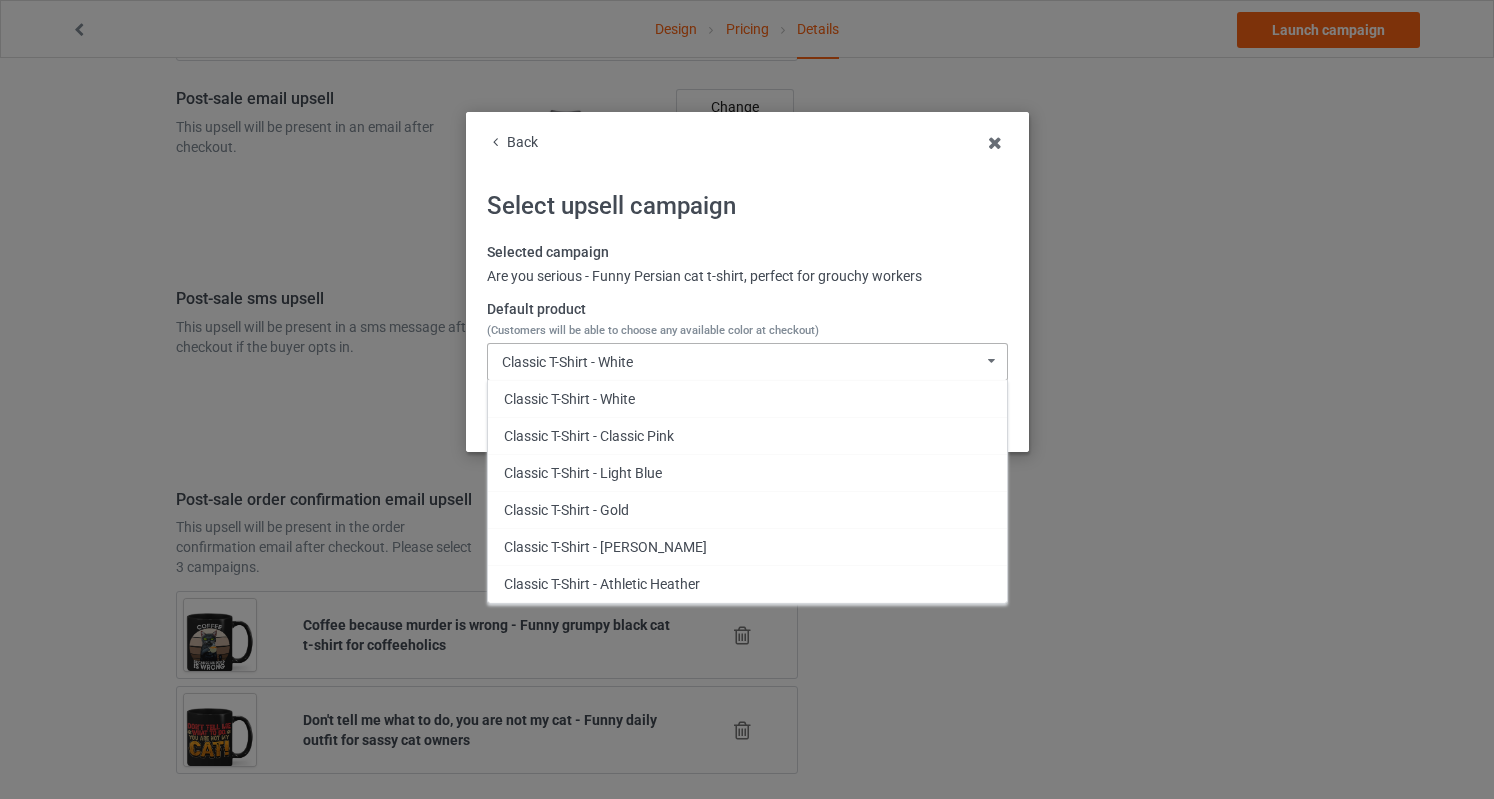 scroll, scrollTop: 1006, scrollLeft: 0, axis: vertical 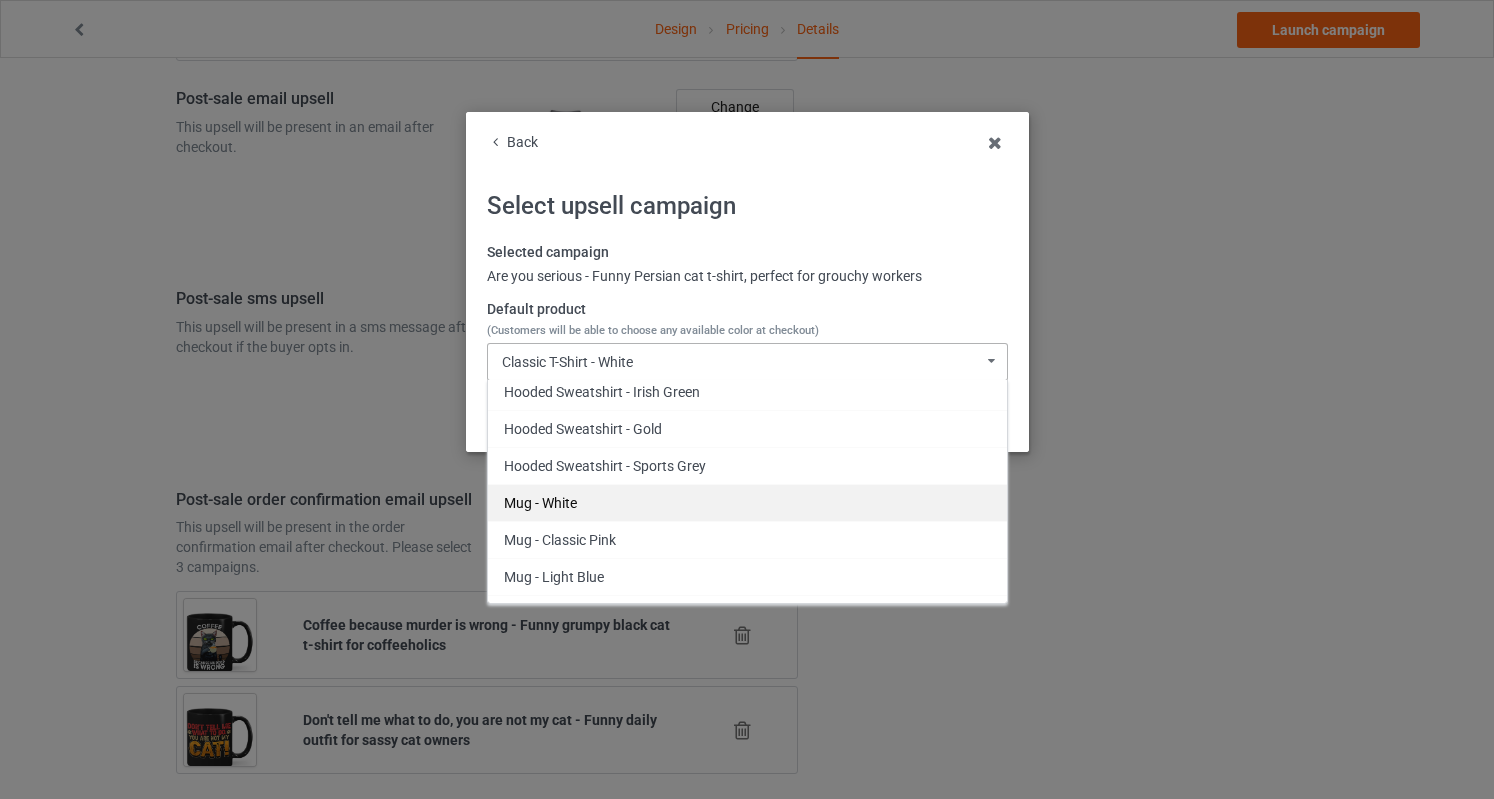 click on "Mug - White" at bounding box center (747, 502) 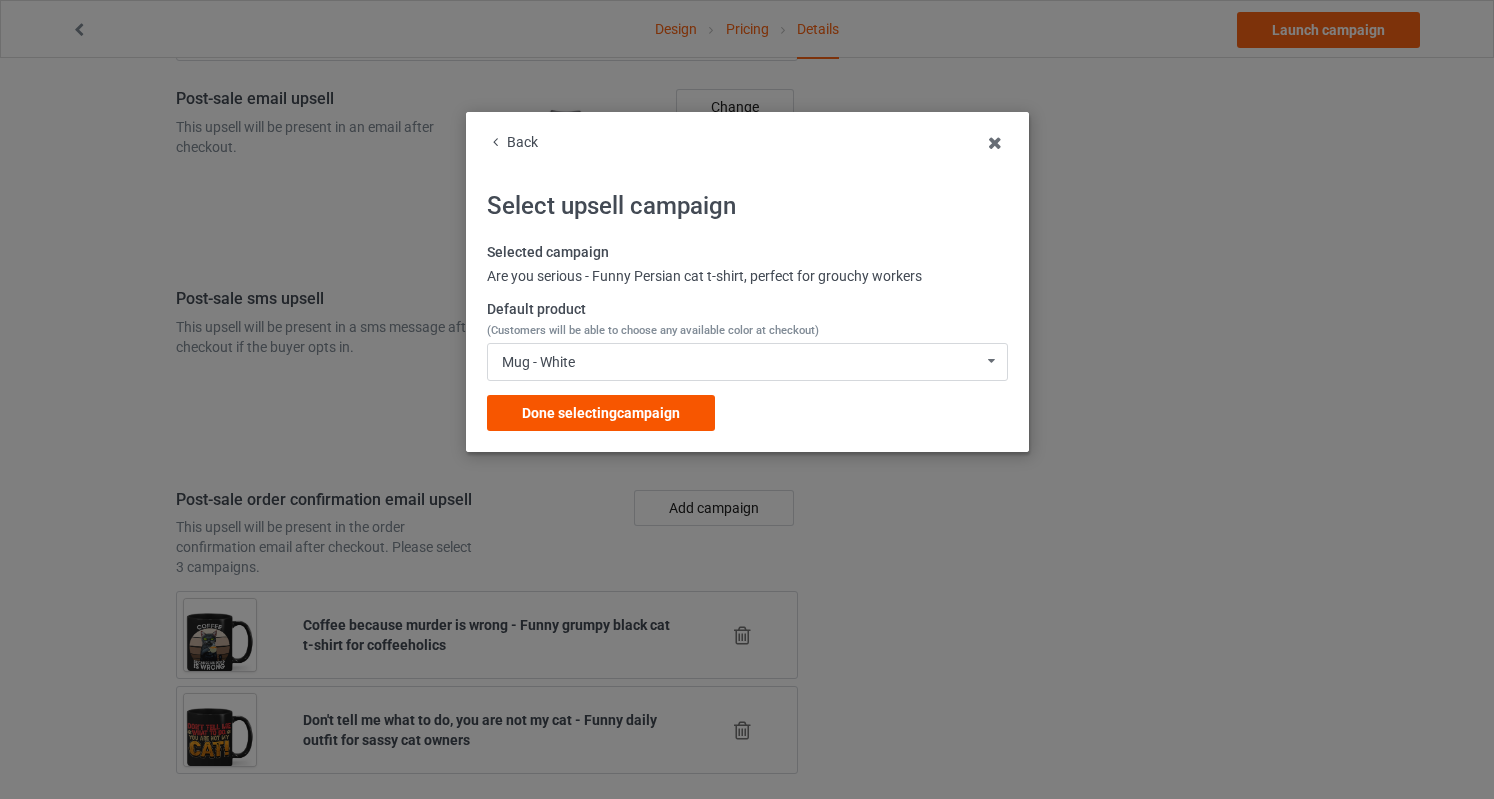 click on "Done selecting  campaign" at bounding box center [601, 413] 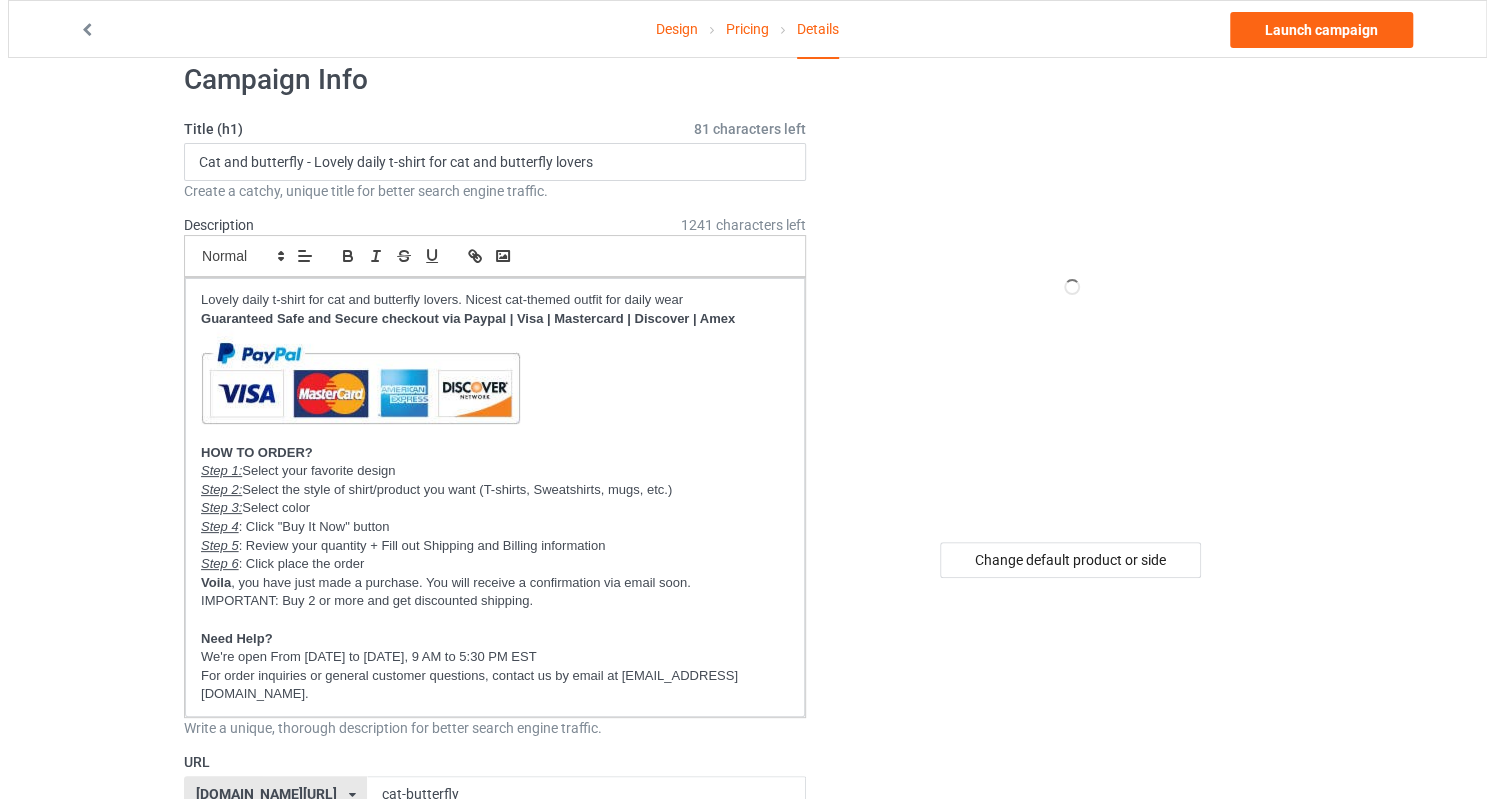 scroll, scrollTop: 0, scrollLeft: 0, axis: both 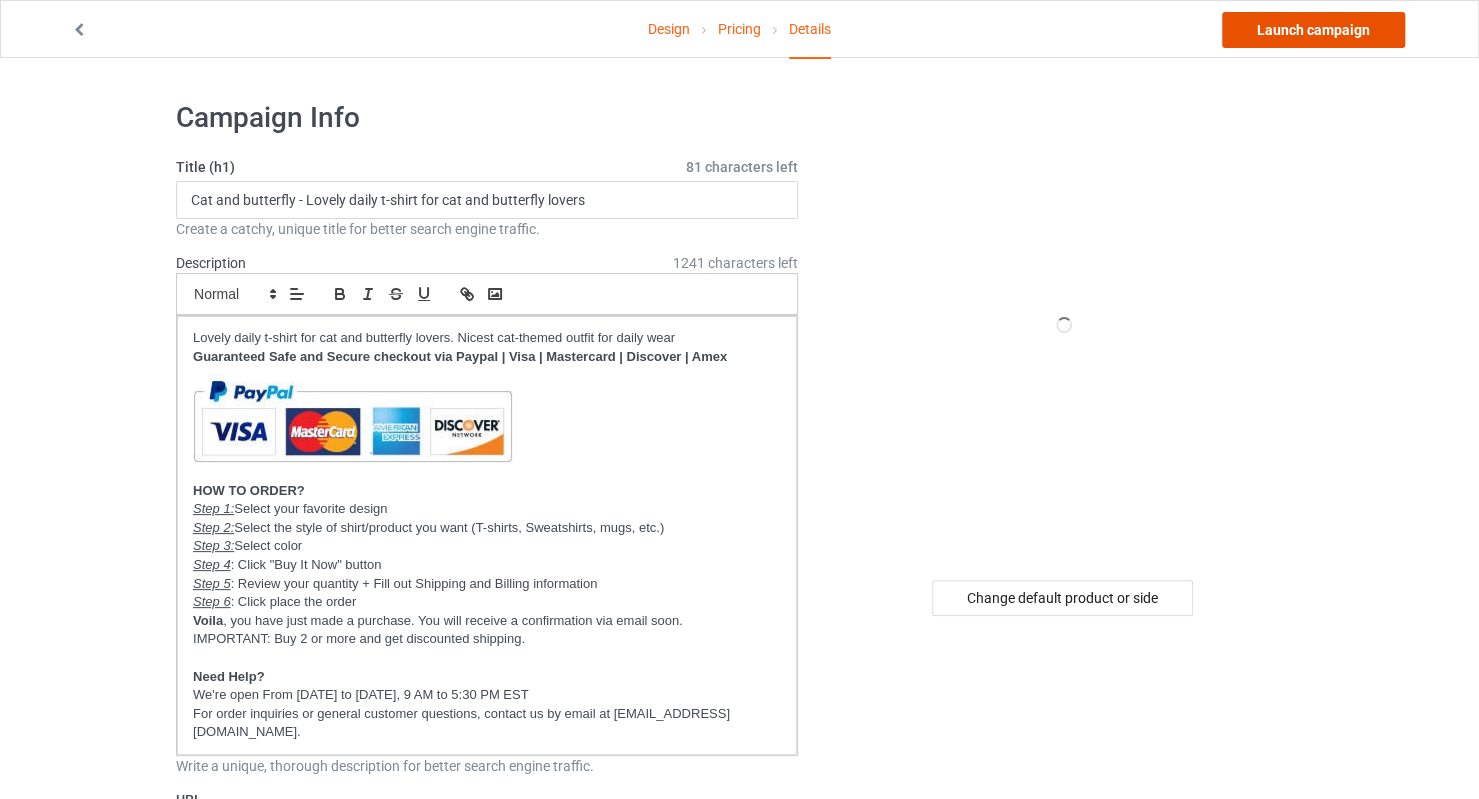 click on "Launch campaign" at bounding box center (1313, 30) 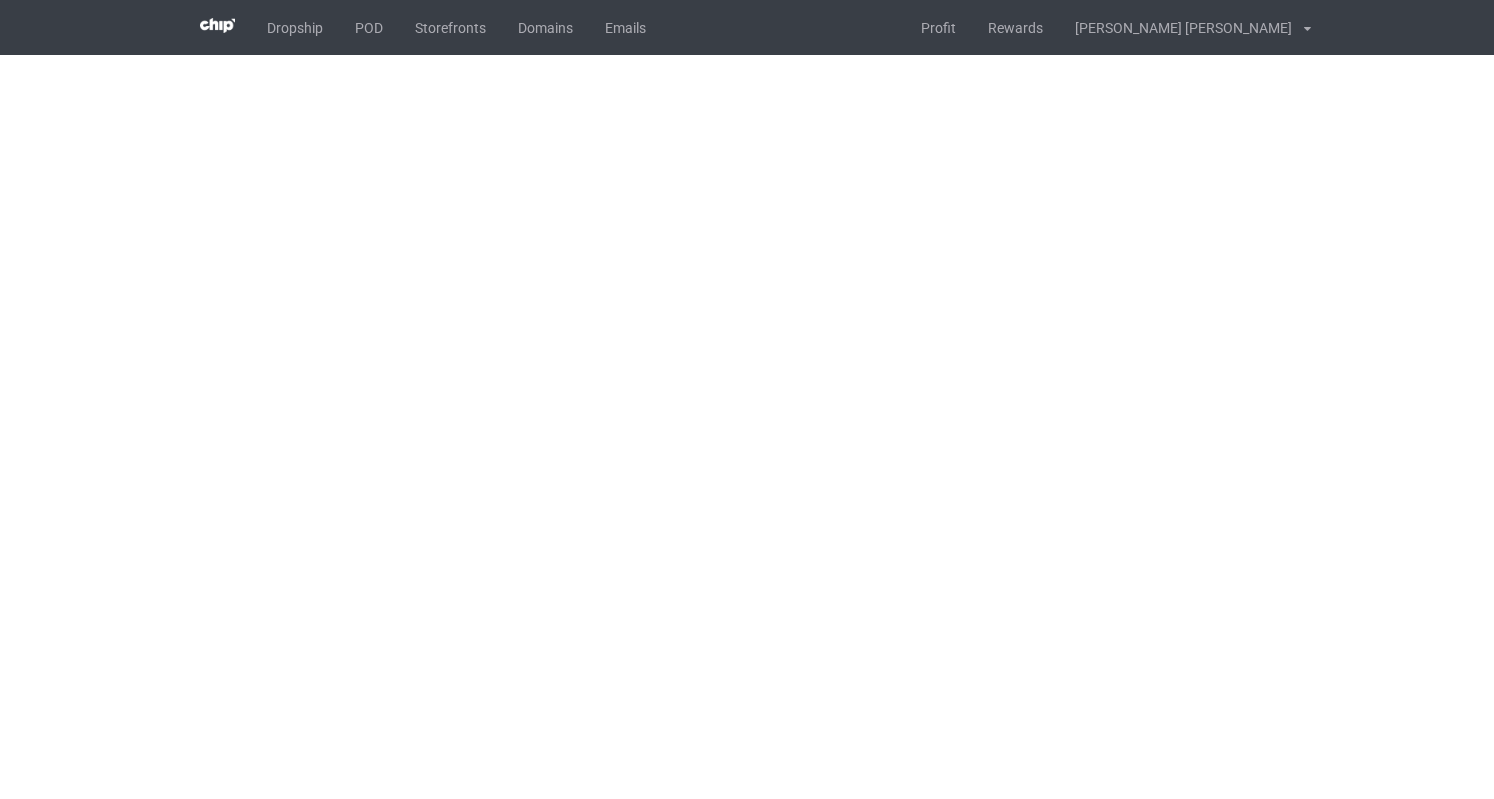 scroll, scrollTop: 0, scrollLeft: 0, axis: both 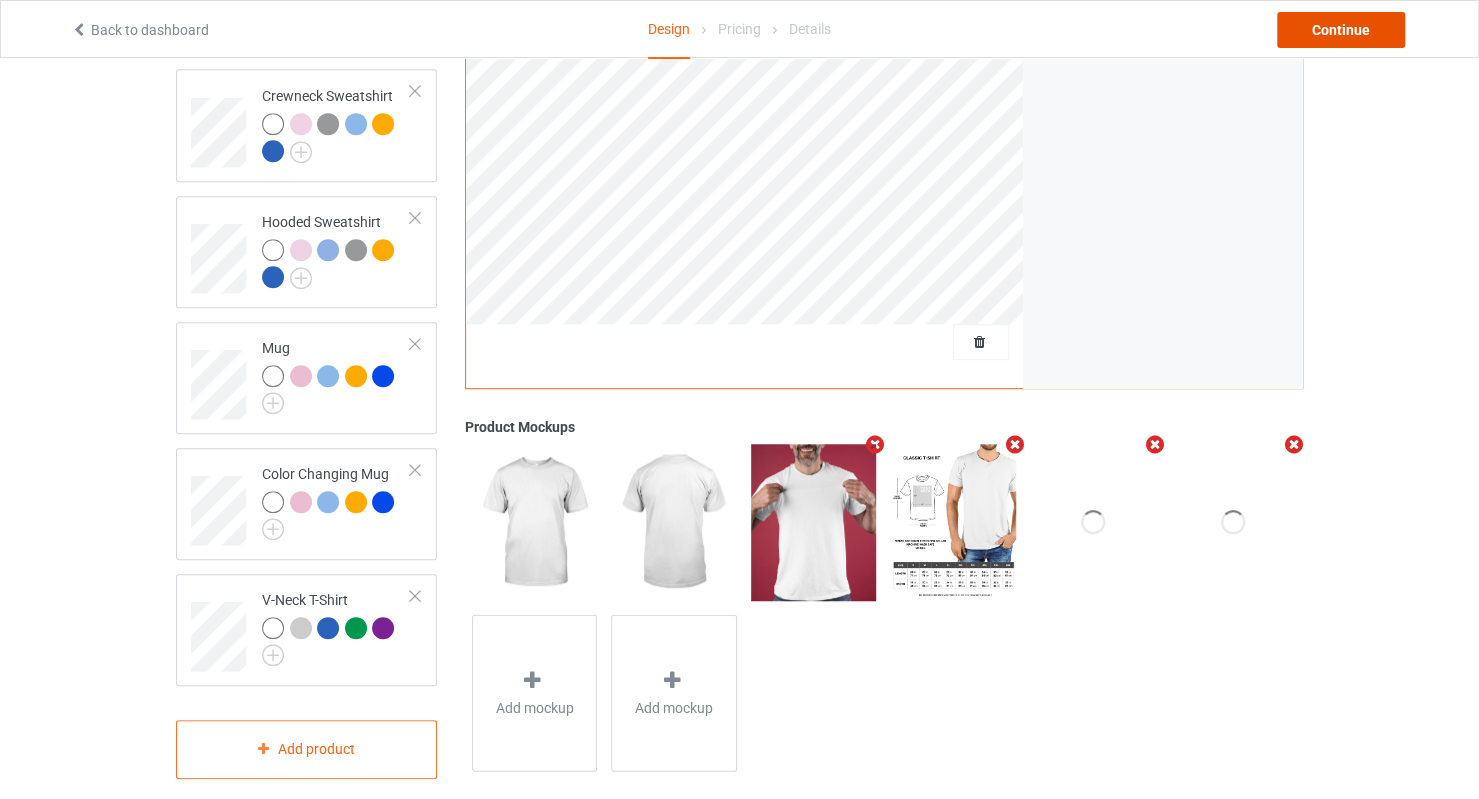 click on "Continue" at bounding box center [1341, 30] 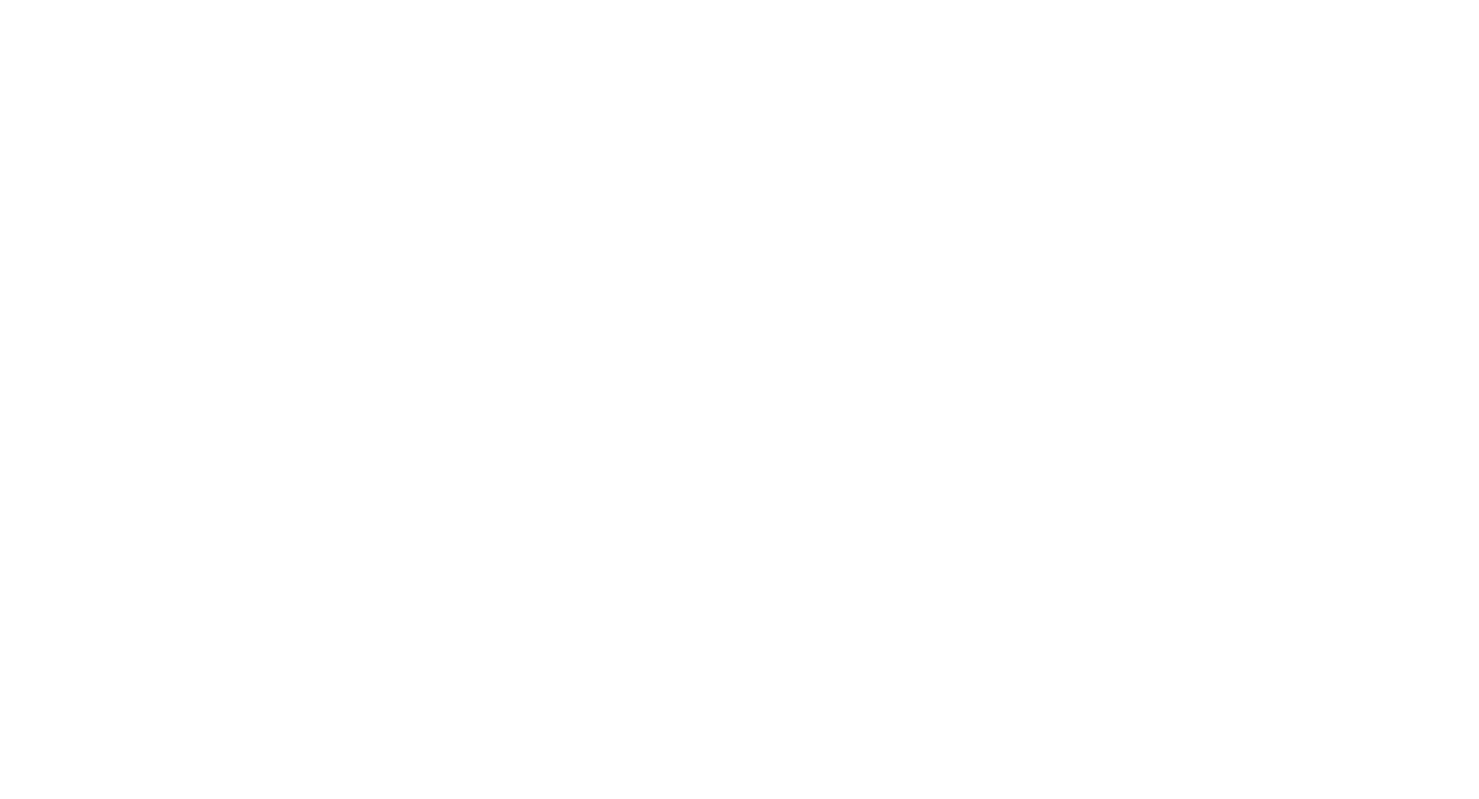 scroll, scrollTop: 0, scrollLeft: 0, axis: both 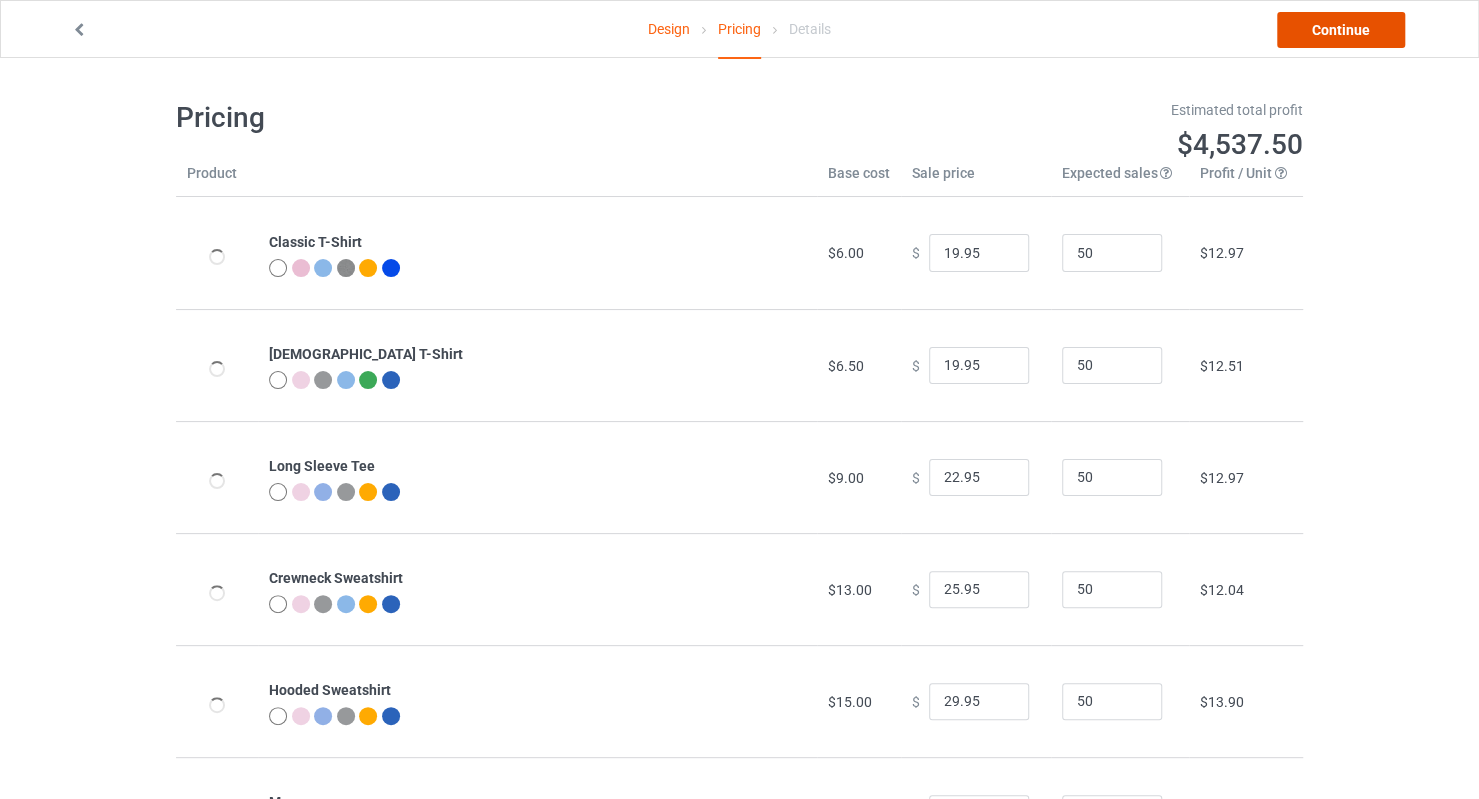 click on "Continue" at bounding box center (1341, 30) 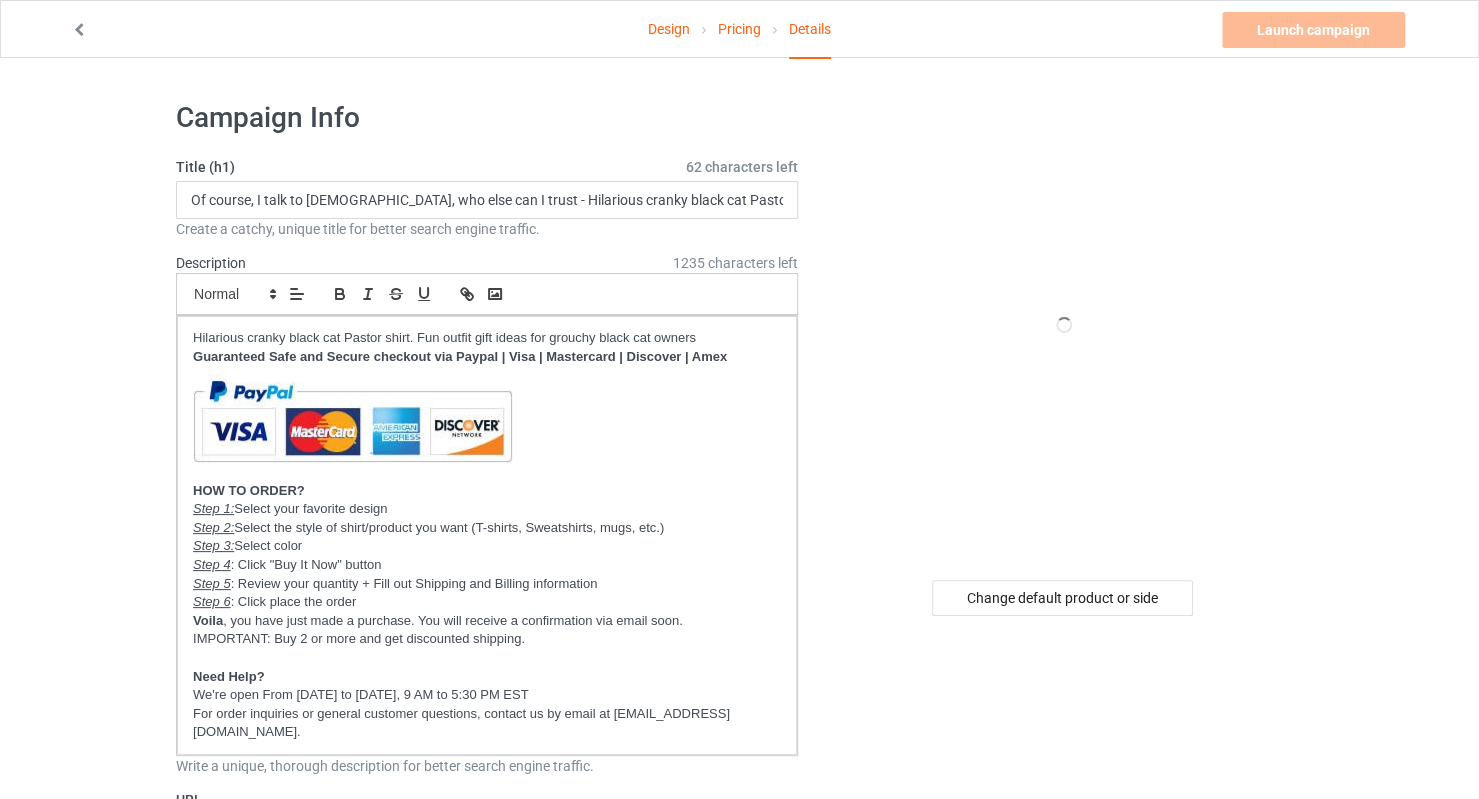 scroll, scrollTop: 500, scrollLeft: 0, axis: vertical 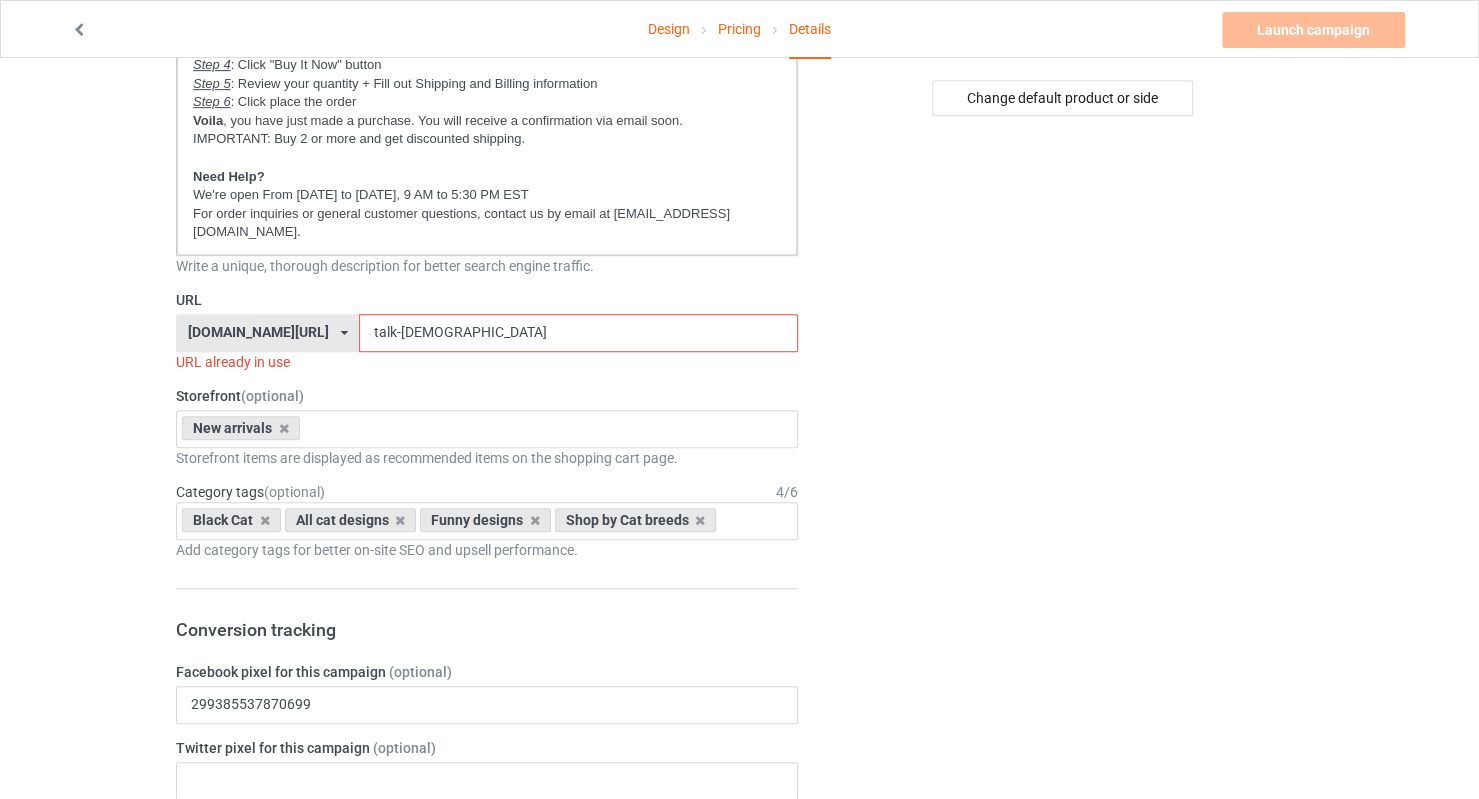 click on "[DOMAIN_NAME][URL]" at bounding box center [258, 332] 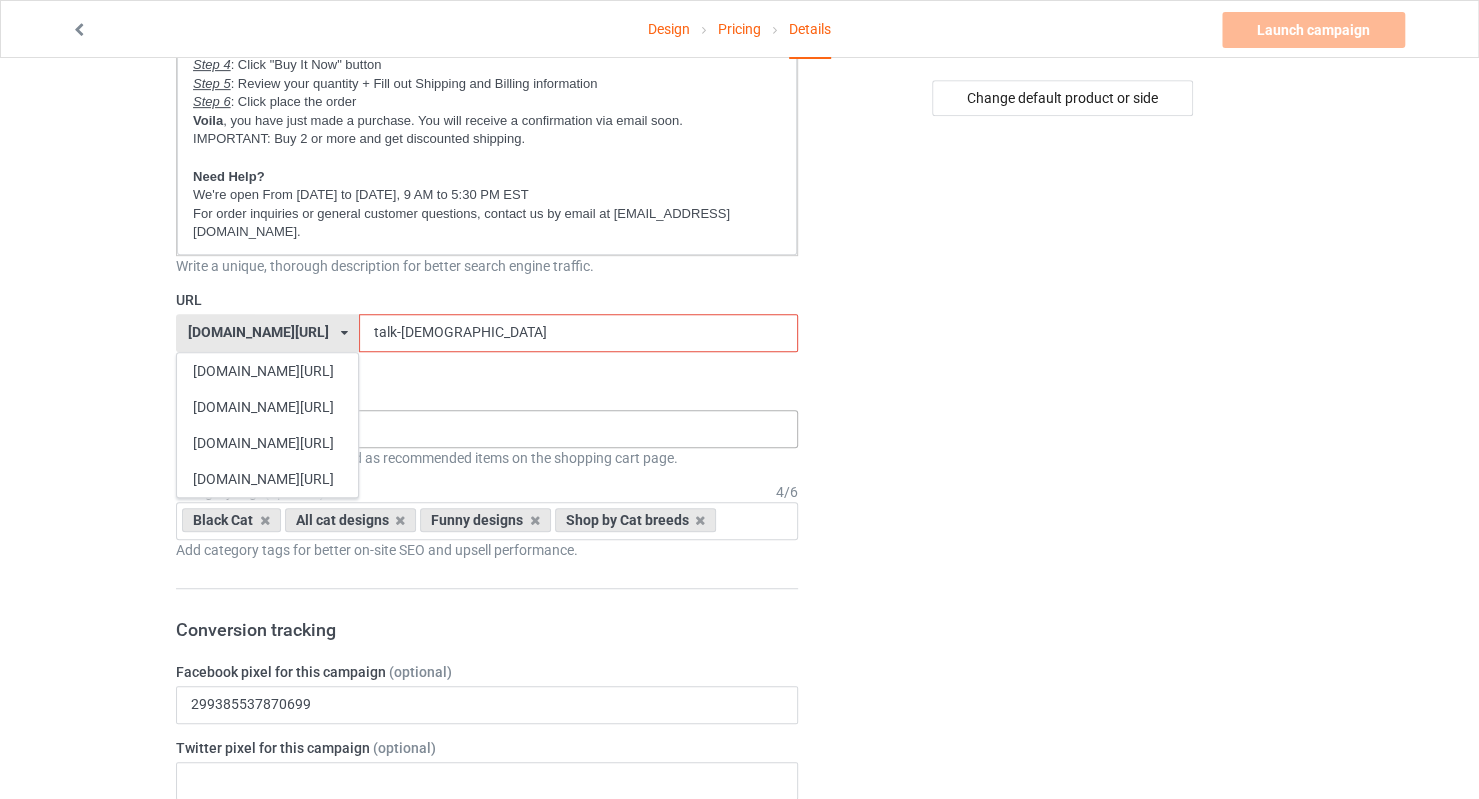 click on "[DOMAIN_NAME][URL]" at bounding box center [267, 407] 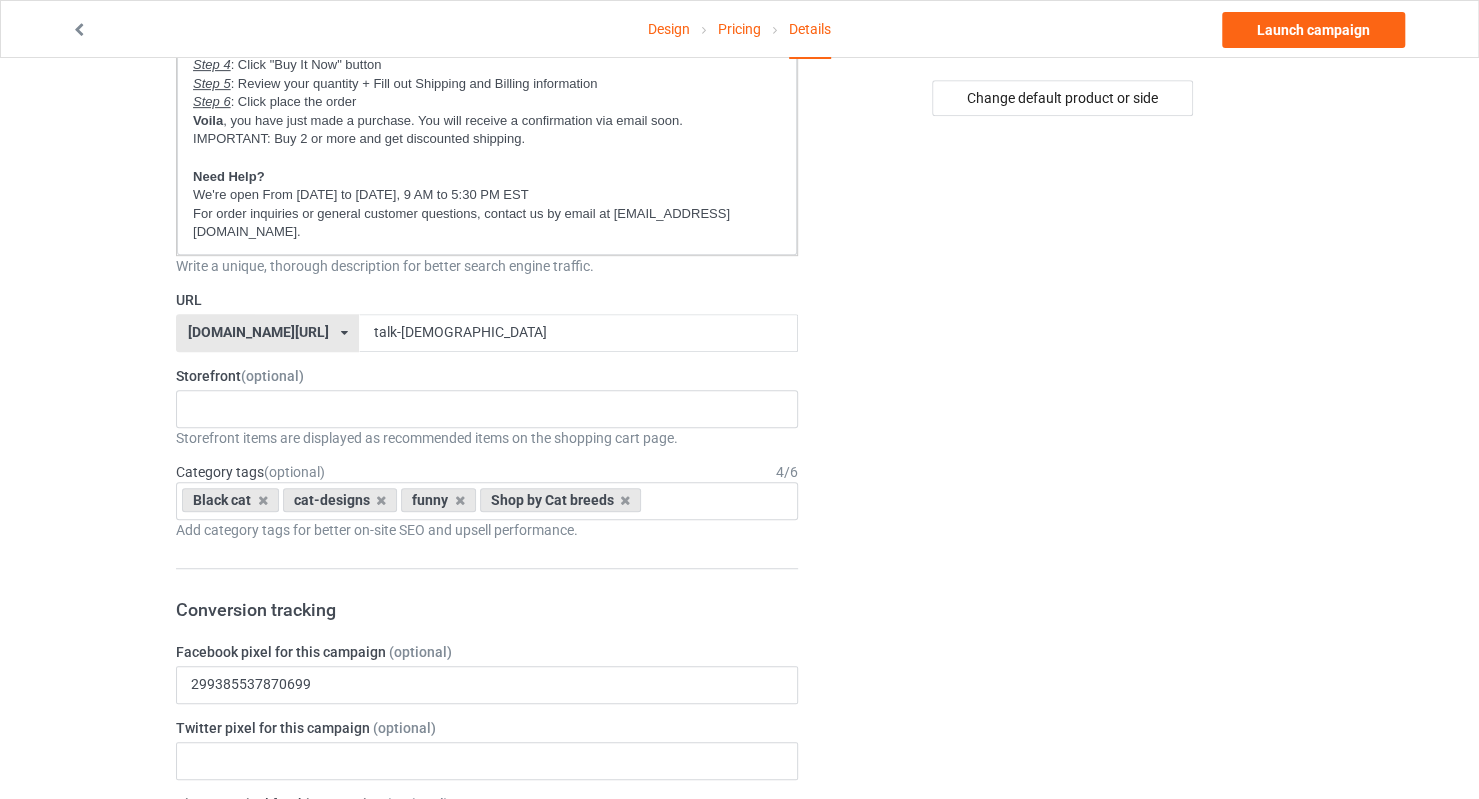 click on "[DOMAIN_NAME][URL]" at bounding box center [258, 332] 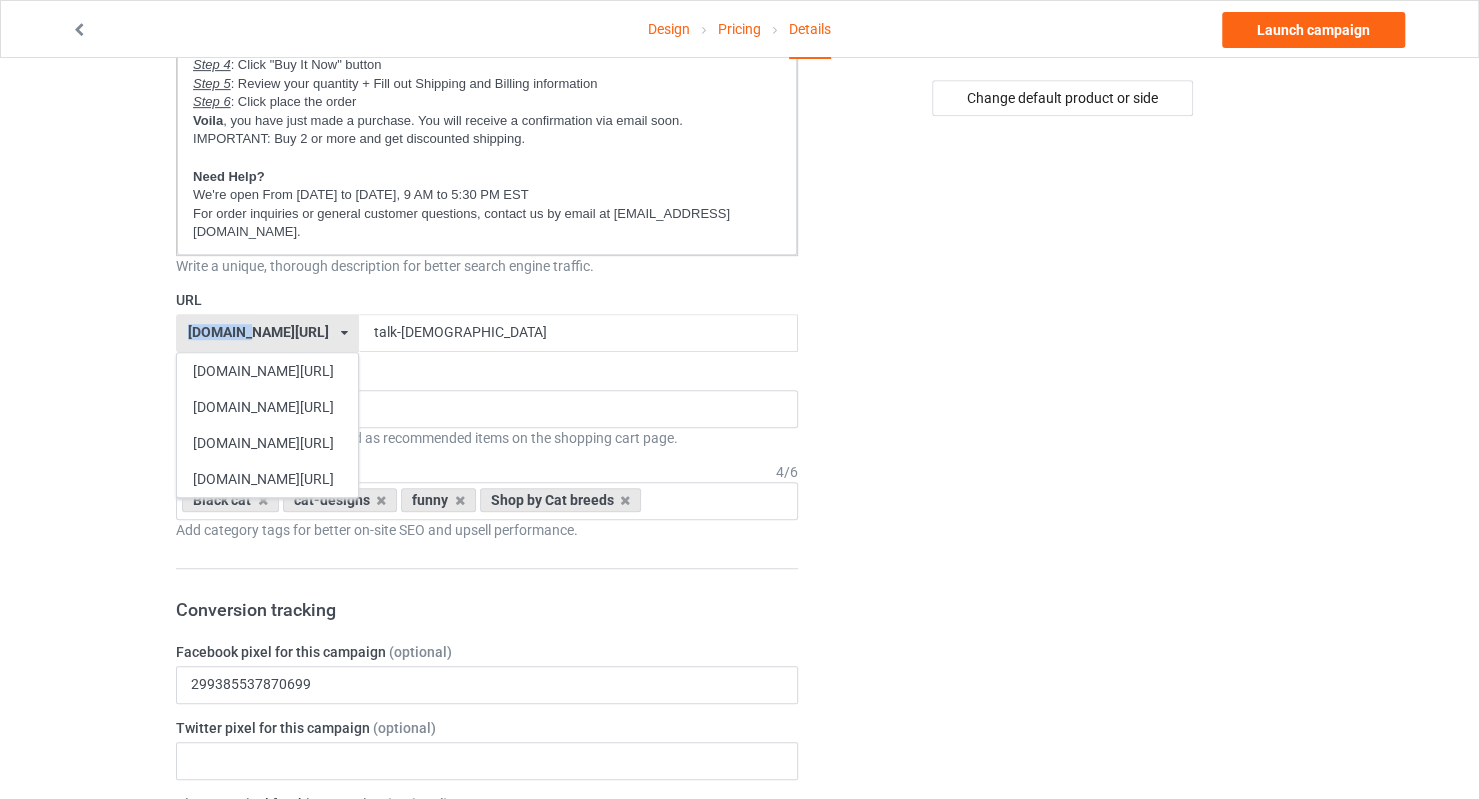 click on "[DOMAIN_NAME][URL]" at bounding box center [258, 332] 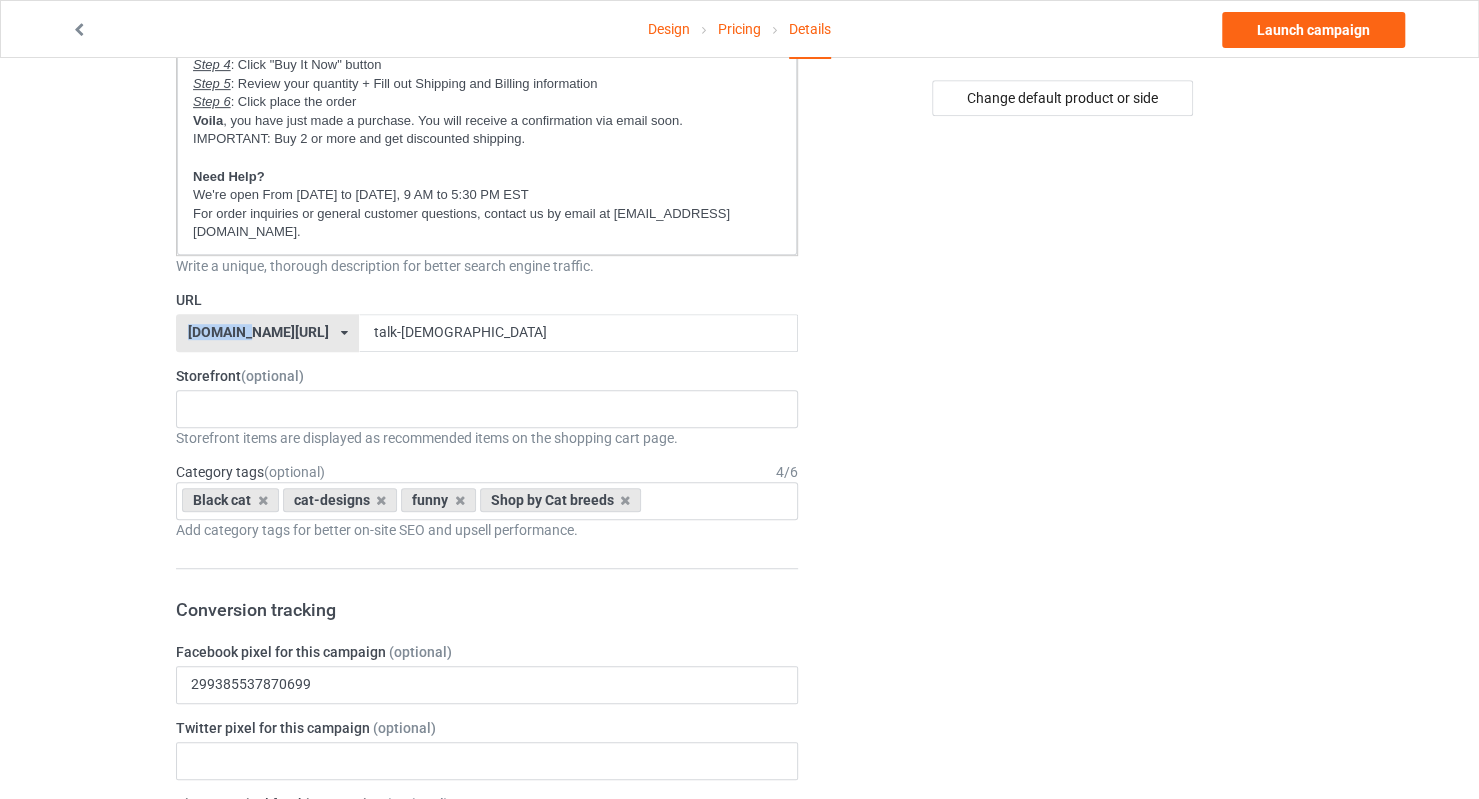 copy on "catsissy" 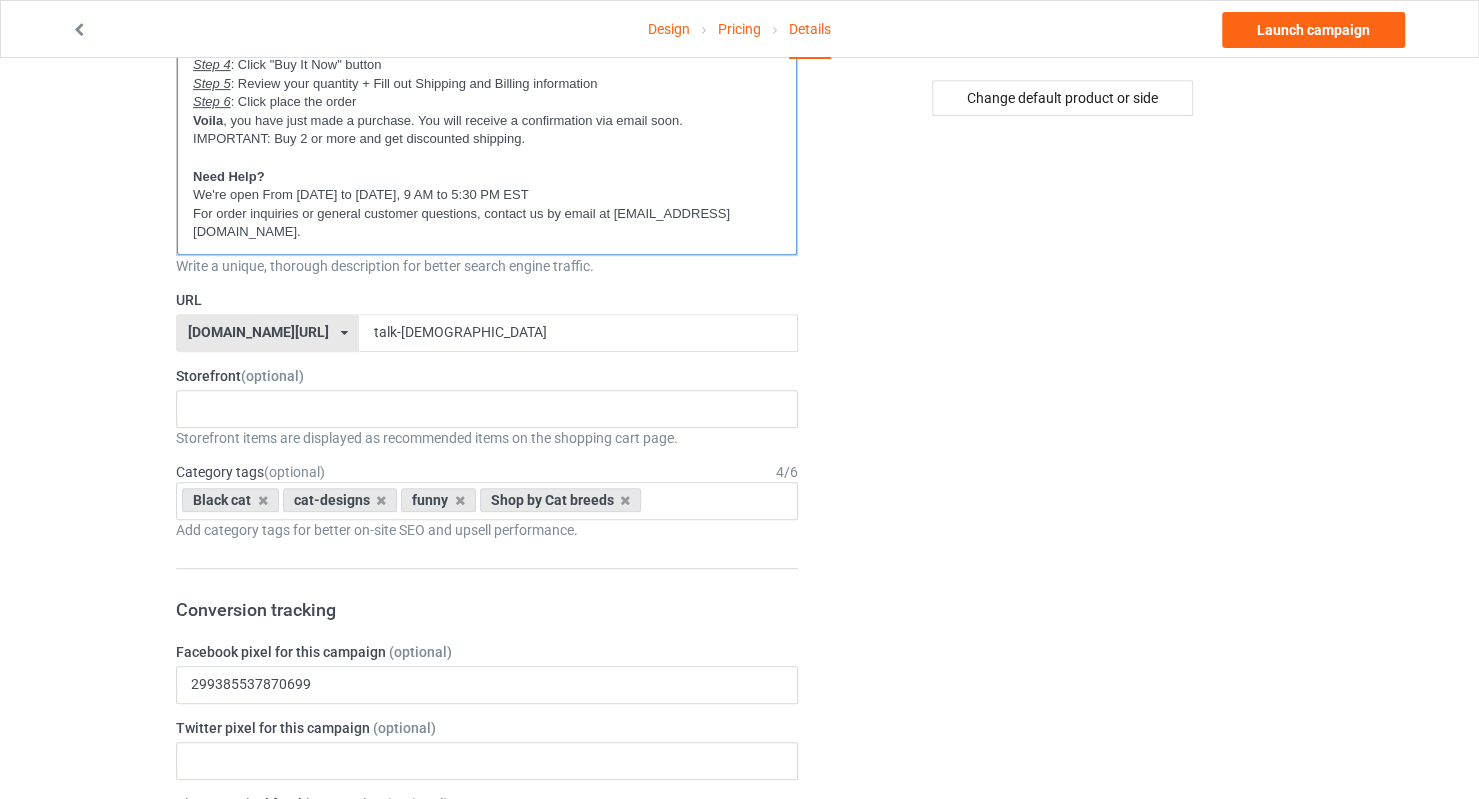 click on "For order inquiries or general customer questions, contact us by email at [EMAIL_ADDRESS][DOMAIN_NAME]." at bounding box center [487, 223] 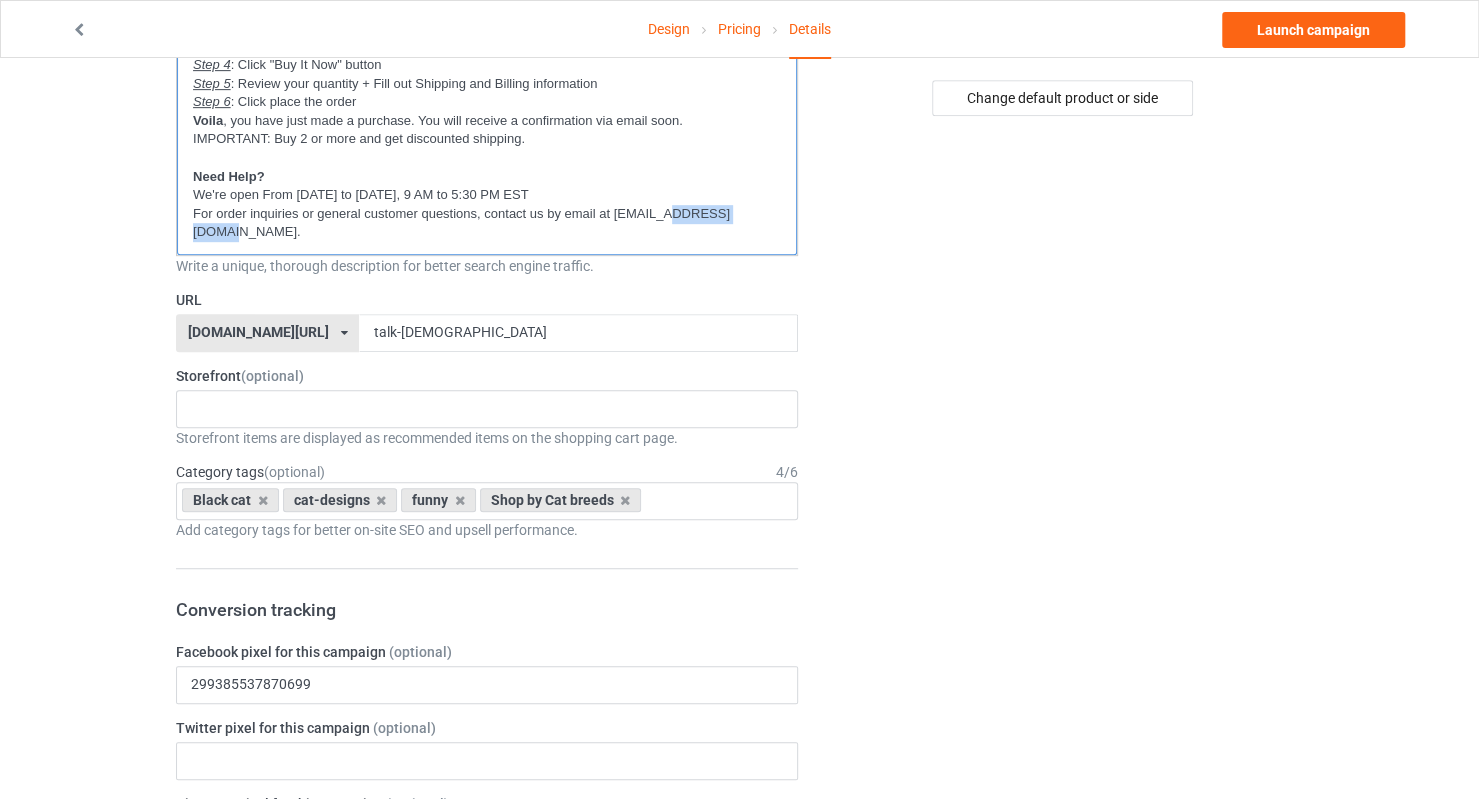 scroll, scrollTop: 0, scrollLeft: 0, axis: both 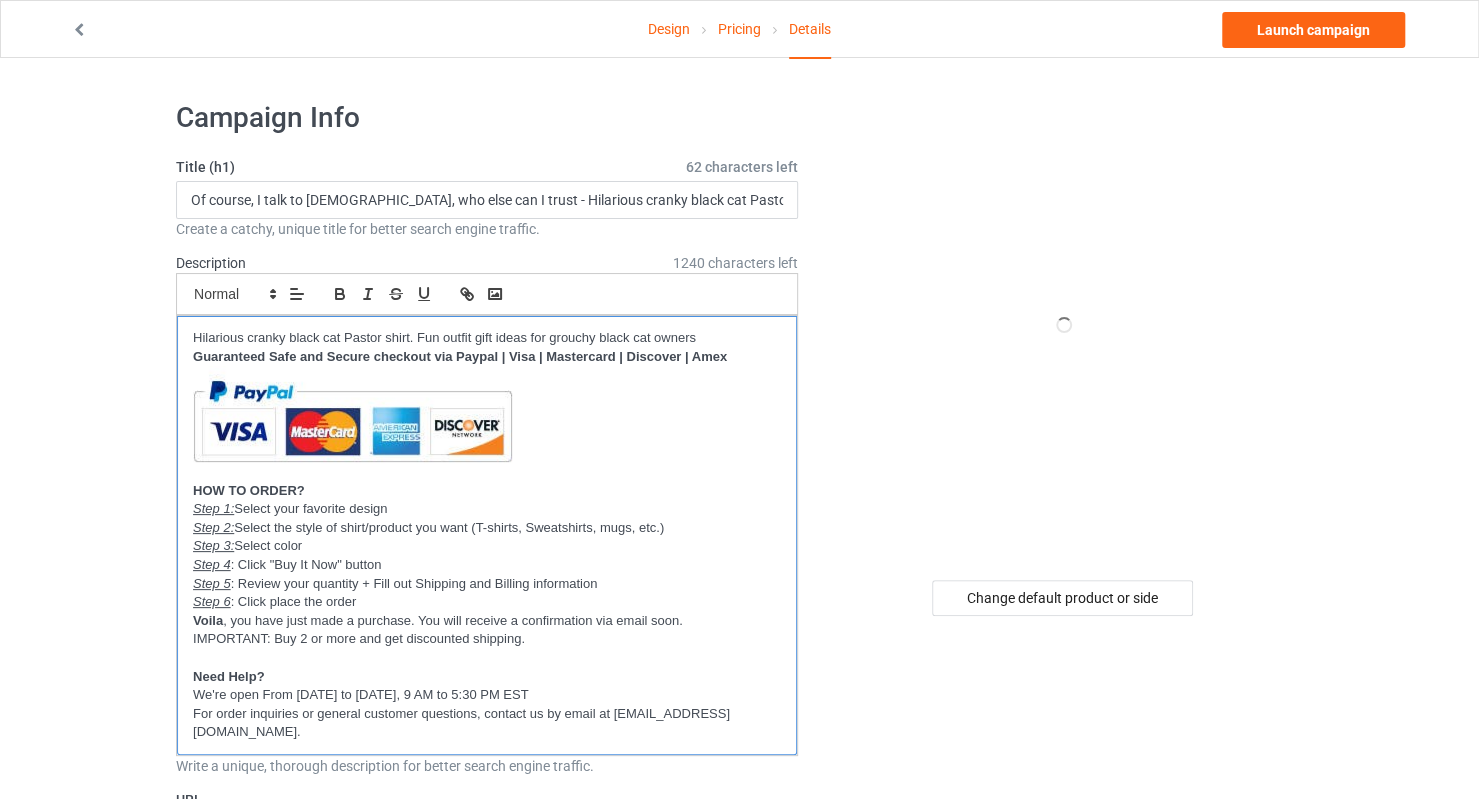 click on "Correct the capitalization pastor" at bounding box center [0, 0] 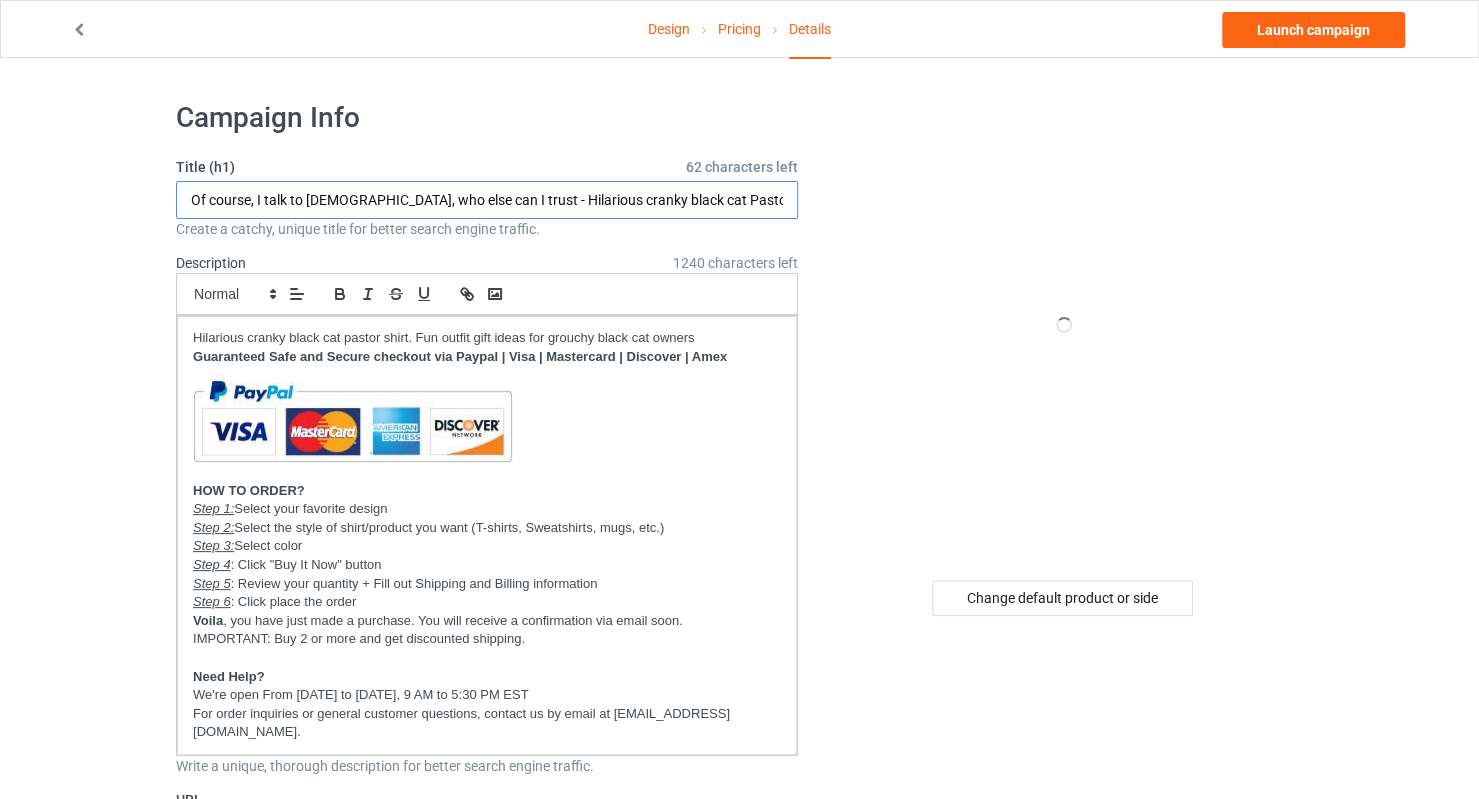 click on "Of course, I talk to God, who else can I trust - Hilarious cranky black cat Pastor shirt" at bounding box center (487, 200) 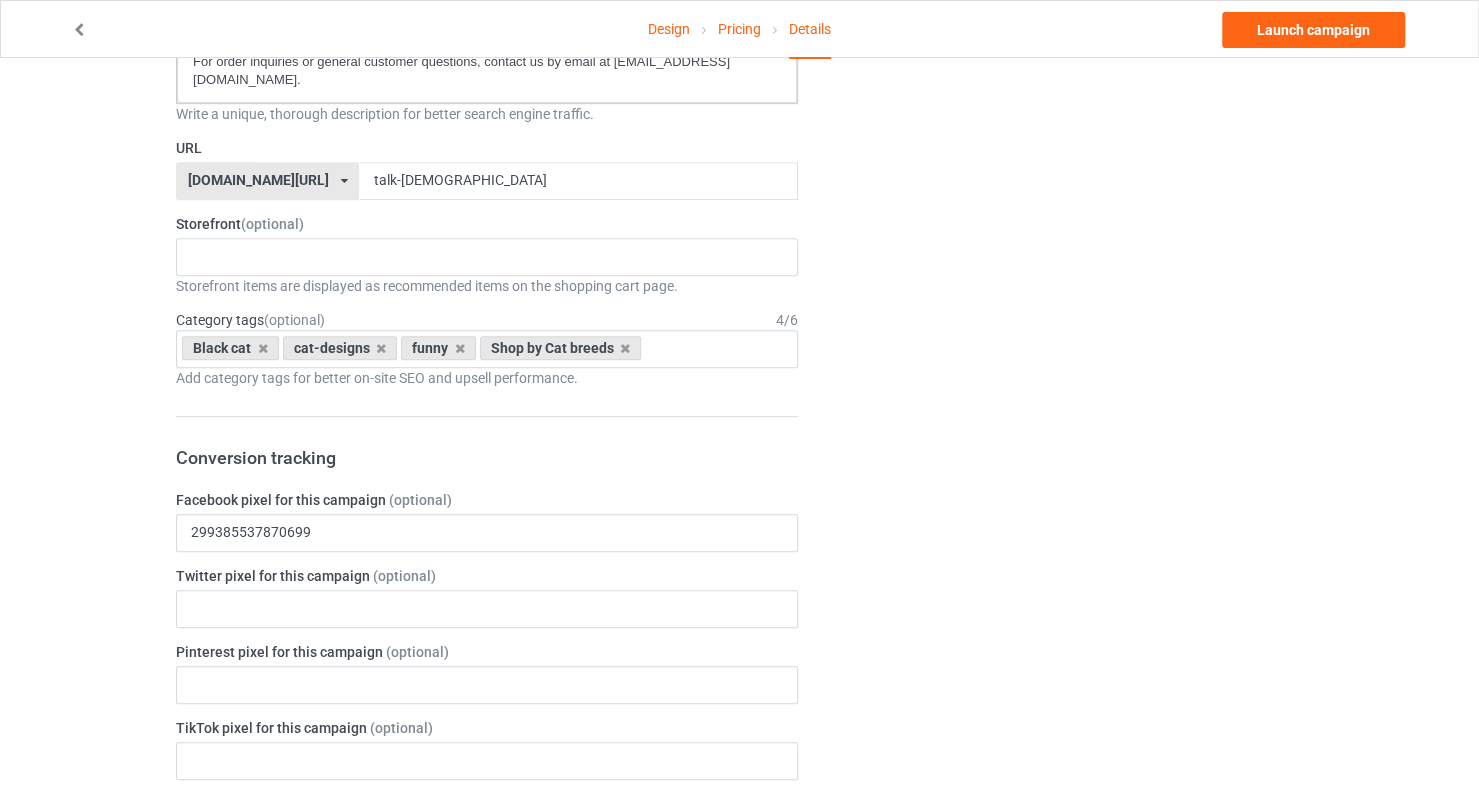 scroll, scrollTop: 800, scrollLeft: 0, axis: vertical 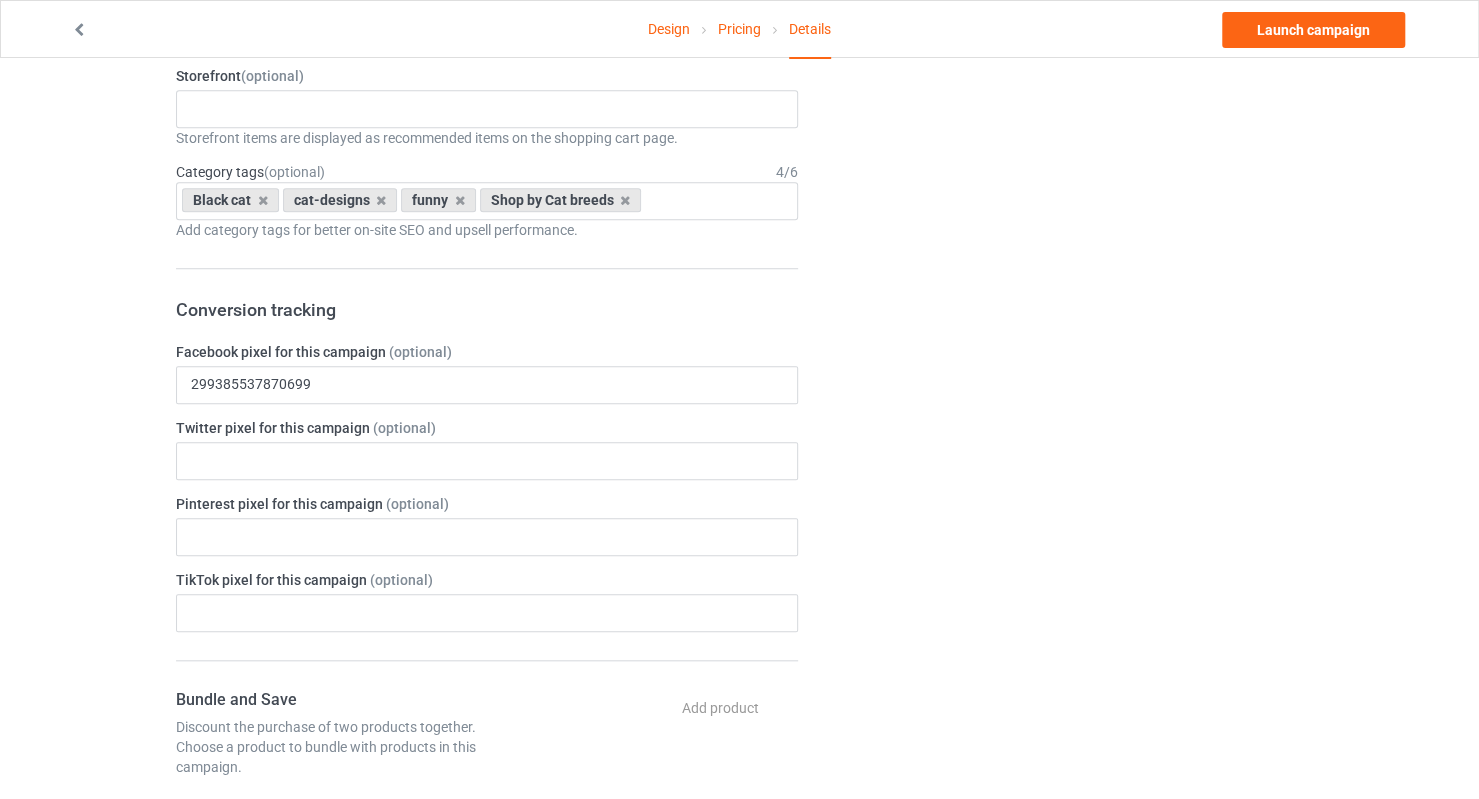 click on "Storefront items are displayed as recommended items on the shopping cart page." at bounding box center [487, 138] 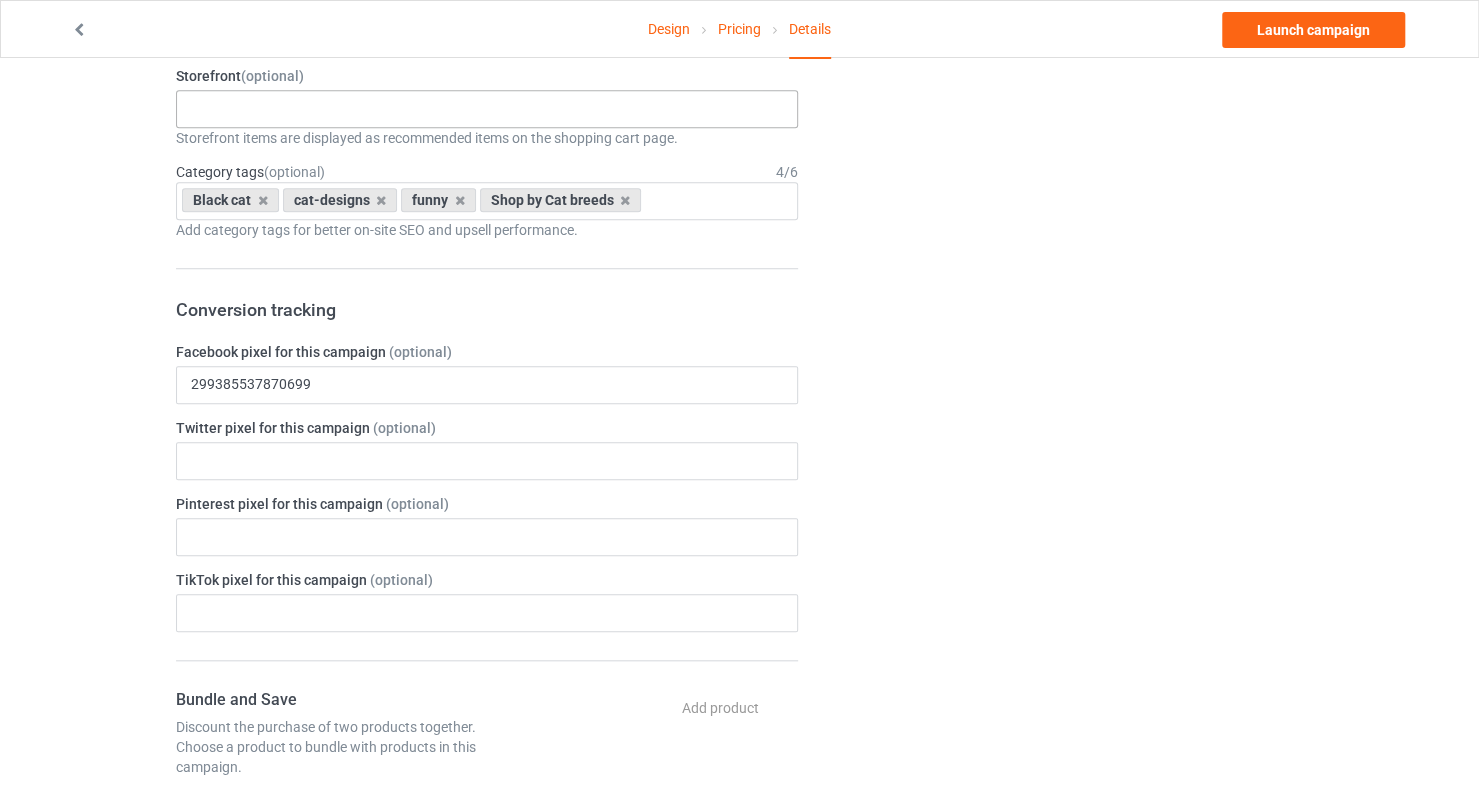 click on "New arrivals Cat Mom collection Purrfect cat collection Meowy Christmas 6821f5b778a9c0002f2637e6 680f59b3b9d9110032a983f5 6793f3355830ad002e467f31 672f9e489ba422002ee642de" at bounding box center [487, 109] 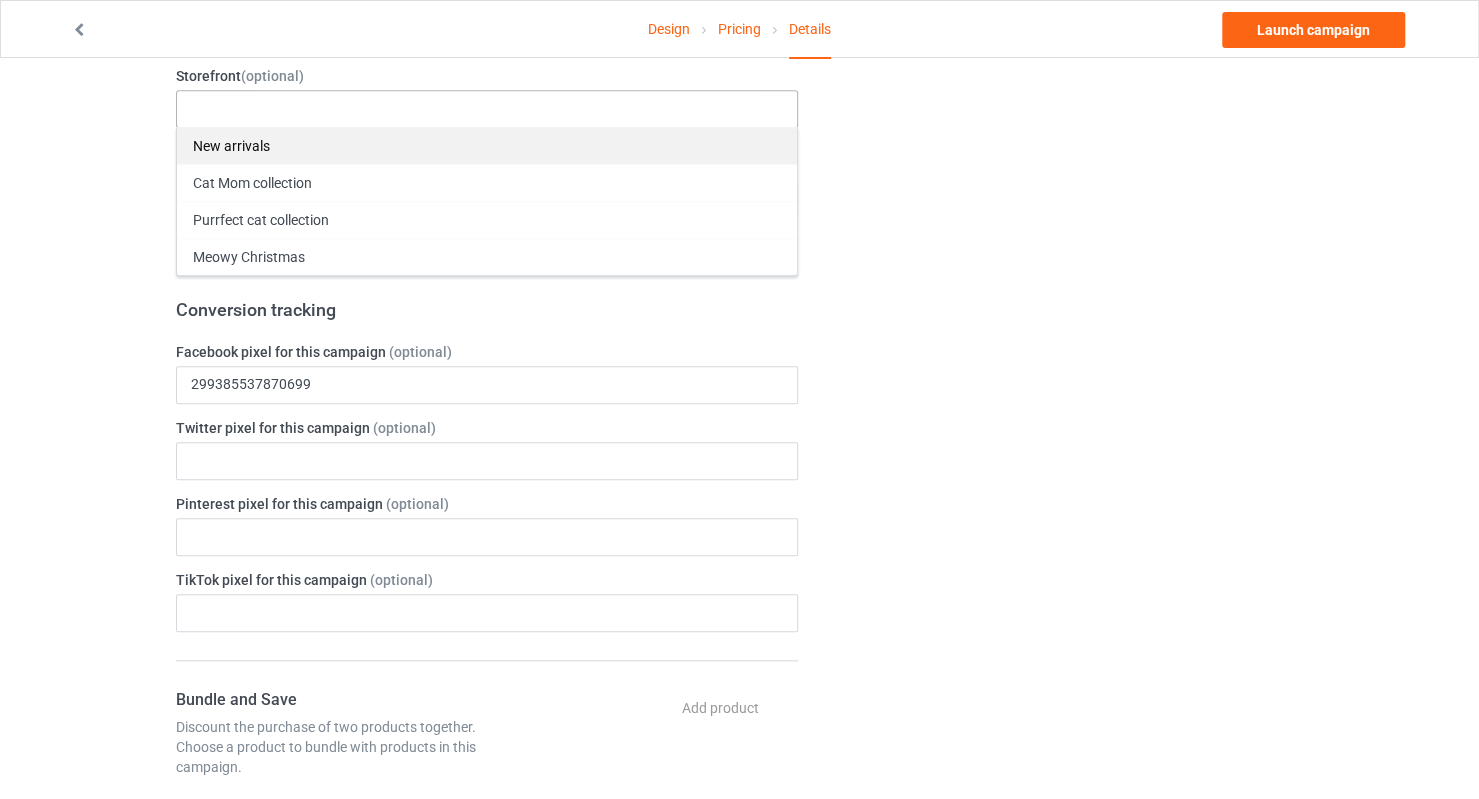 click on "New arrivals" at bounding box center (487, 145) 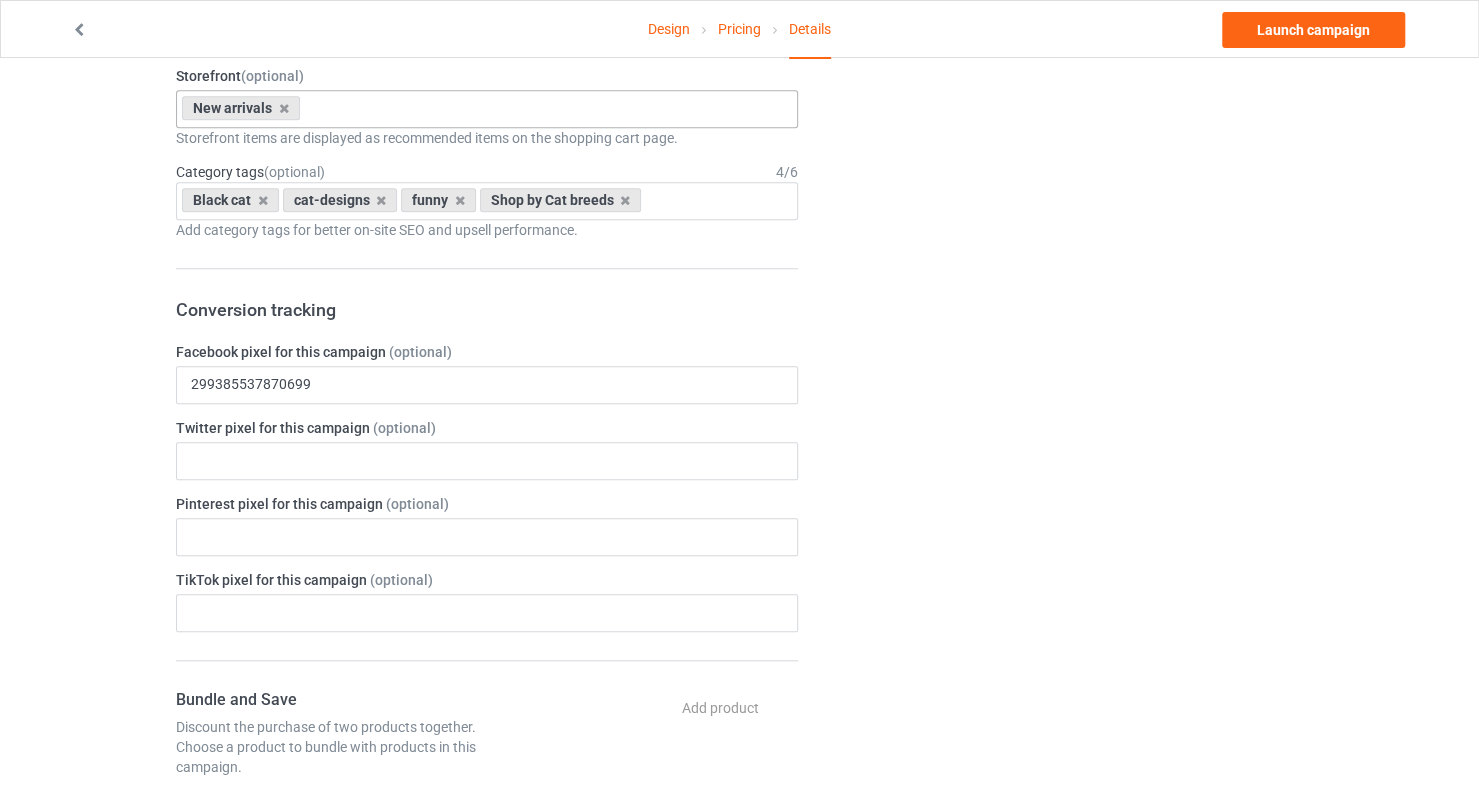 click on "Design Pricing Details Launch campaign Campaign Info Title (h1) 62   characters left Of course, I talk to God, who else can I trust - Hilarious cranky black cat Pastor shirt Create a catchy, unique title for better search engine traffic. Description 1240   characters left       Small Normal Large Big Huge                                                                                     Hilarious cranky black cat pastor shirt. Fun outfit gift ideas for grouchy black cat owners Guaranteed Safe and Secure checkout via Paypal | Visa | Mastercard | Discover | Amex HOW TO ORDER? Step 1:  Select your favorite design Step 2:  Select the style of shirt/product you want (T-shirts, Sweatshirts, mugs, etc.) Step 3:  Select color Step 4 : Click "Buy It Now" button Step 5 : Review your quantity + Fill out Shipping and Billing information Step 6 : Click place the order Voila , you have just made a purchase. You will receive a confirmation via email soon. IMPORTANT: Buy 2 or more and get discounted shipping. Need Help?  4" at bounding box center [739, 472] 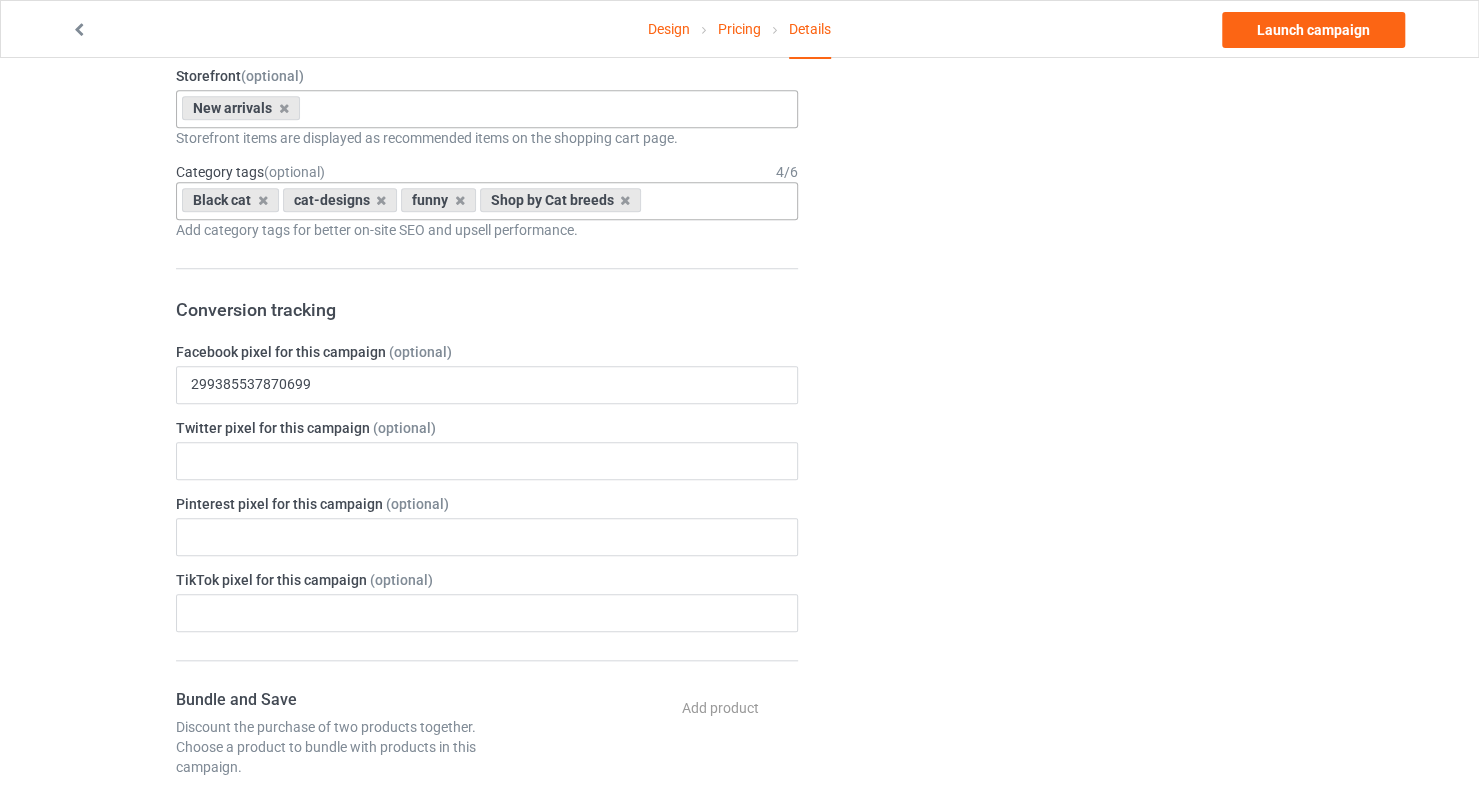 click on "Black cat cat-designs funny Shop by Cat breeds Age > 1-19 > 1 Age > 1-12 Months > 1 Month Age > 1-12 Months Age > 1-19 Age > 1-19 > 10 Age > 1-12 Months > 10 Month Age > 80-100 > 100 Sports > Running > 10K Run Age > 1-19 > 11 Age > 1-12 Months > 11 Month Age > 1-19 > 12 Age > 1-12 Months > 12 Month Age > 1-19 > 13 Age > 1-19 > 14 Age > 1-19 > 15 Sports > Running > 15K Run Age > 1-19 > 16 Age > 1-19 > 17 Age > 1-19 > 18 Age > 1-19 > 19 Age > Decades > 1920s Age > Decades > 1930s Age > Decades > 1940s Age > Decades > 1950s Age > Decades > 1960s Age > Decades > 1970s Age > Decades > 1980s Age > Decades > 1990s Age > 1-19 > 2 Age > 1-12 Months > 2 Month Age > 20-39 > 20 Age > 20-39 Age > Decades > 2000s Age > Decades > 2010s Age > 20-39 > 21 Age > 20-39 > 22 Age > 20-39 > 23 Age > 20-39 > 24 Age > 20-39 > 25 Age > 20-39 > 26 Age > 20-39 > 27 Age > 20-39 > 28 Age > 20-39 > 29 Age > 1-19 > 3 Age > 1-12 Months > 3 Month Sports > Basketball > 3-Pointer Age > 20-39 > 30 Age > 20-39 > 31 Age > 20-39 > 32 Age > 1-19 > 4" at bounding box center (487, 201) 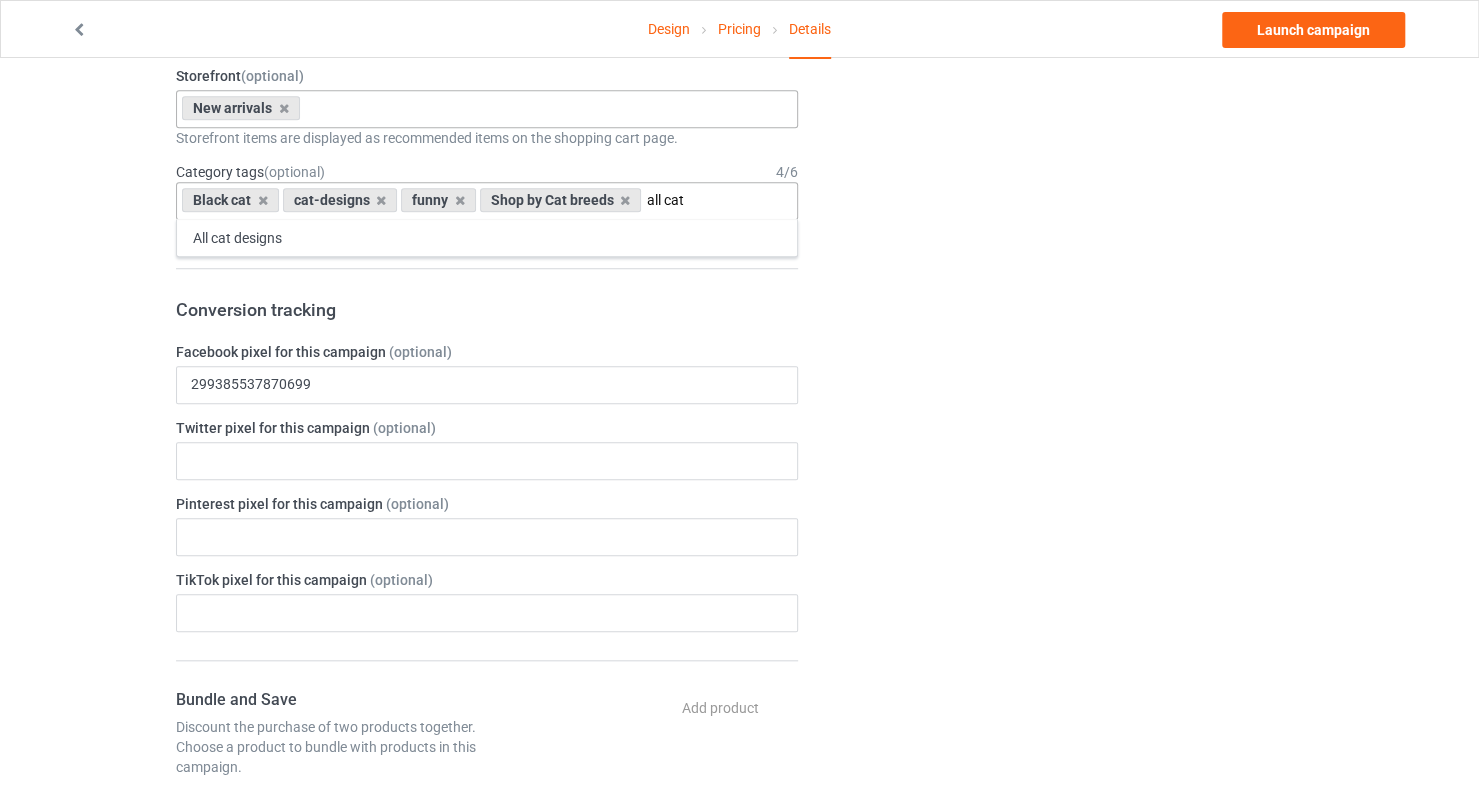 type on "all cat" 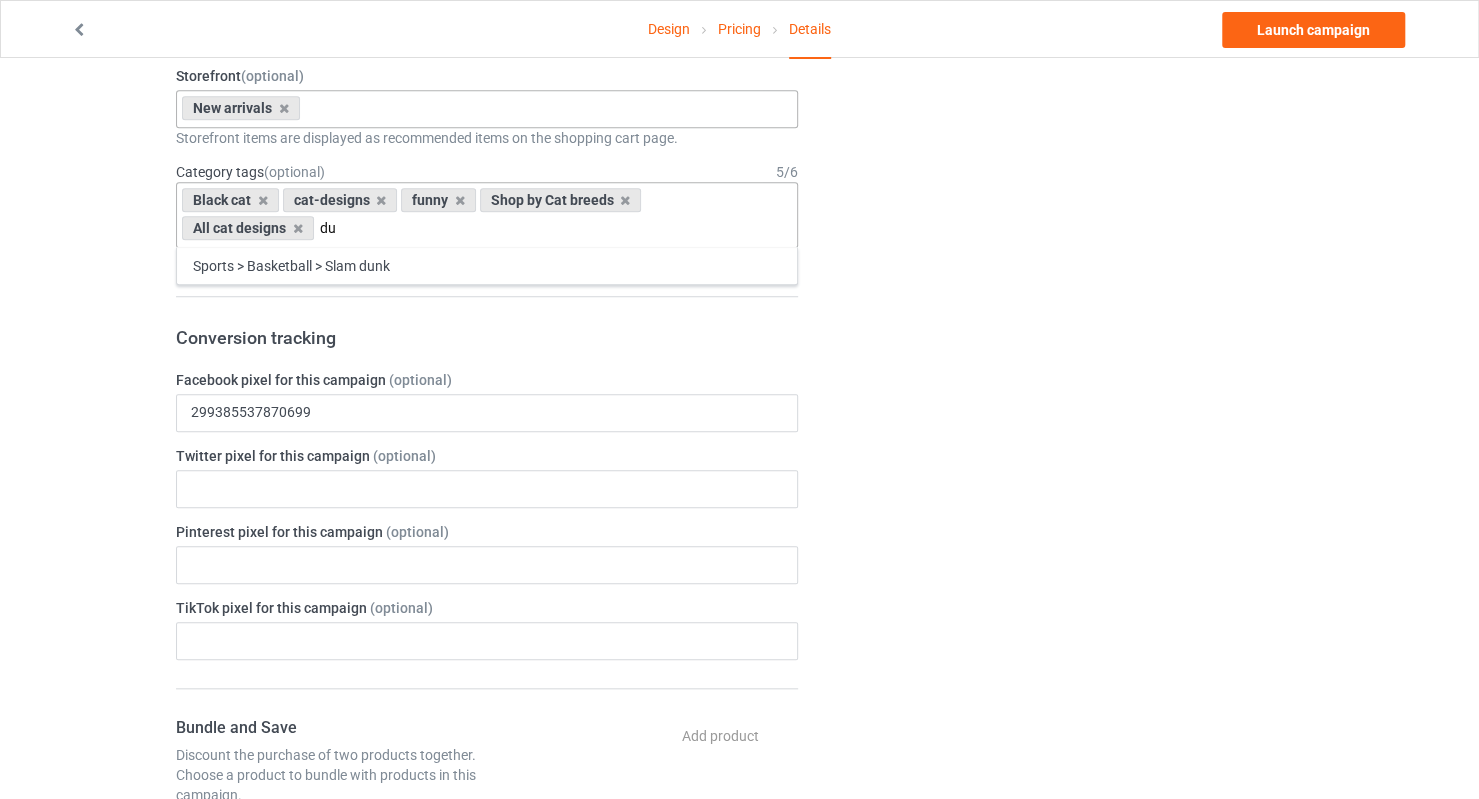 type on "d" 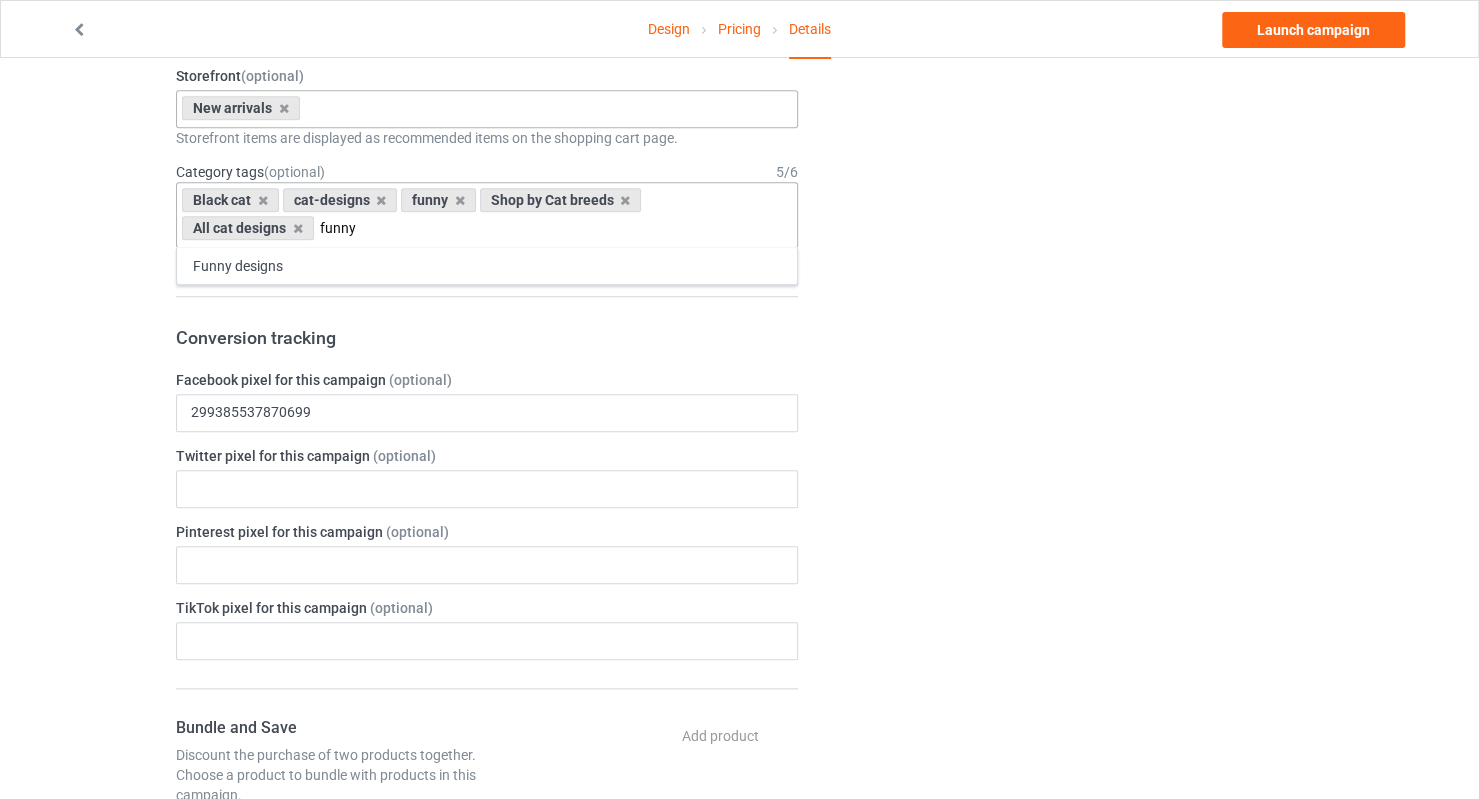 type on "funny" 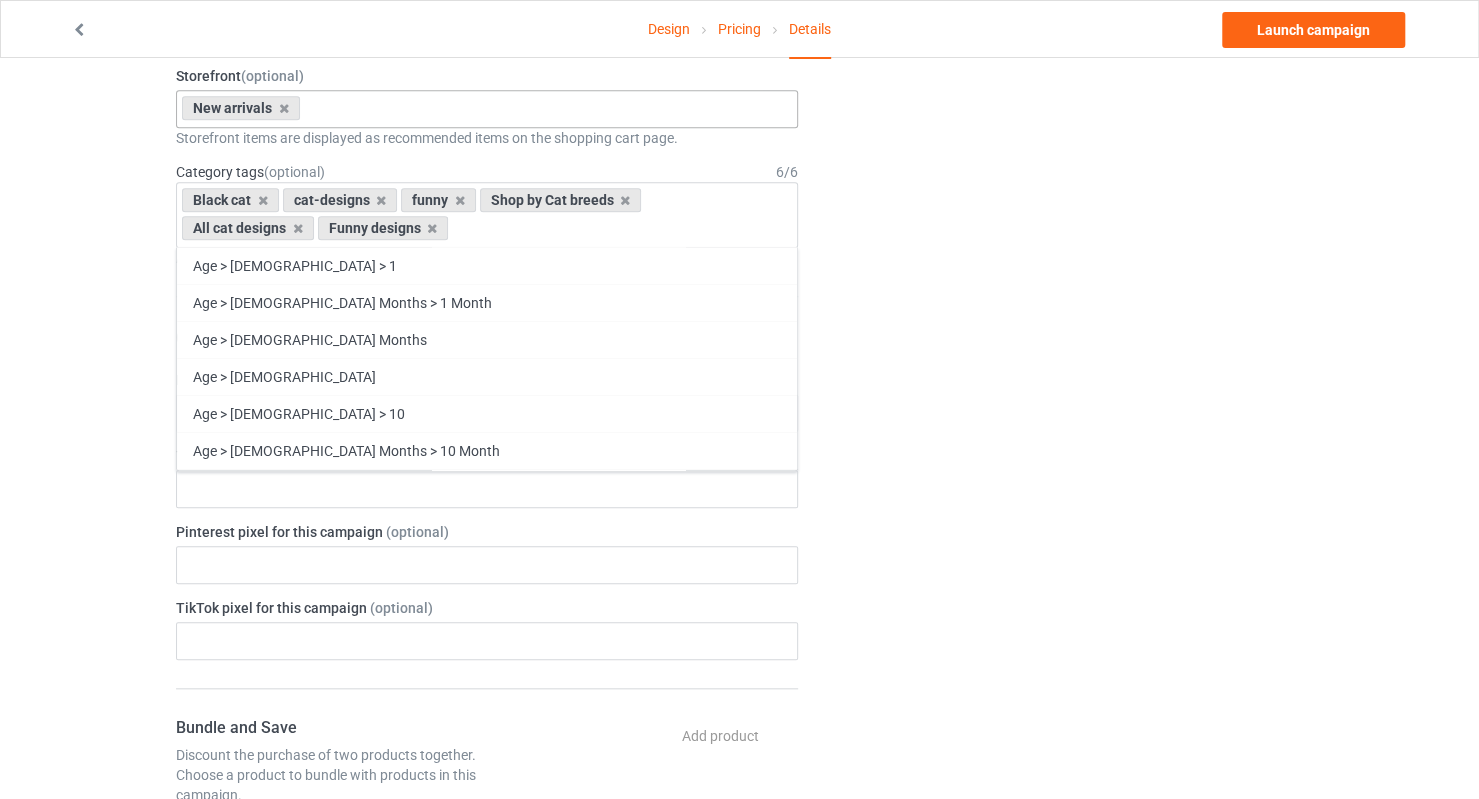click on "Change default product or side" at bounding box center (1064, 486) 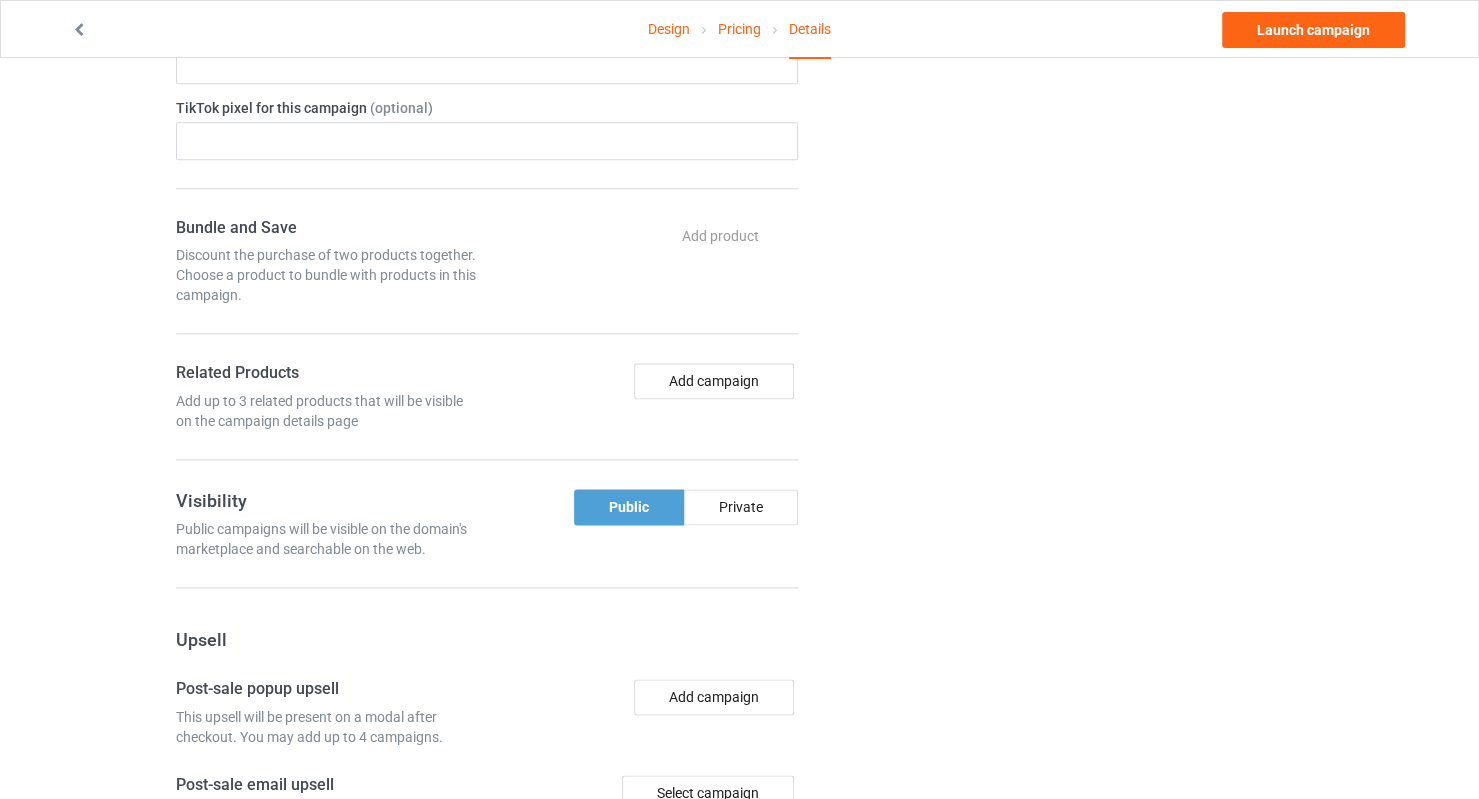 scroll, scrollTop: 1500, scrollLeft: 0, axis: vertical 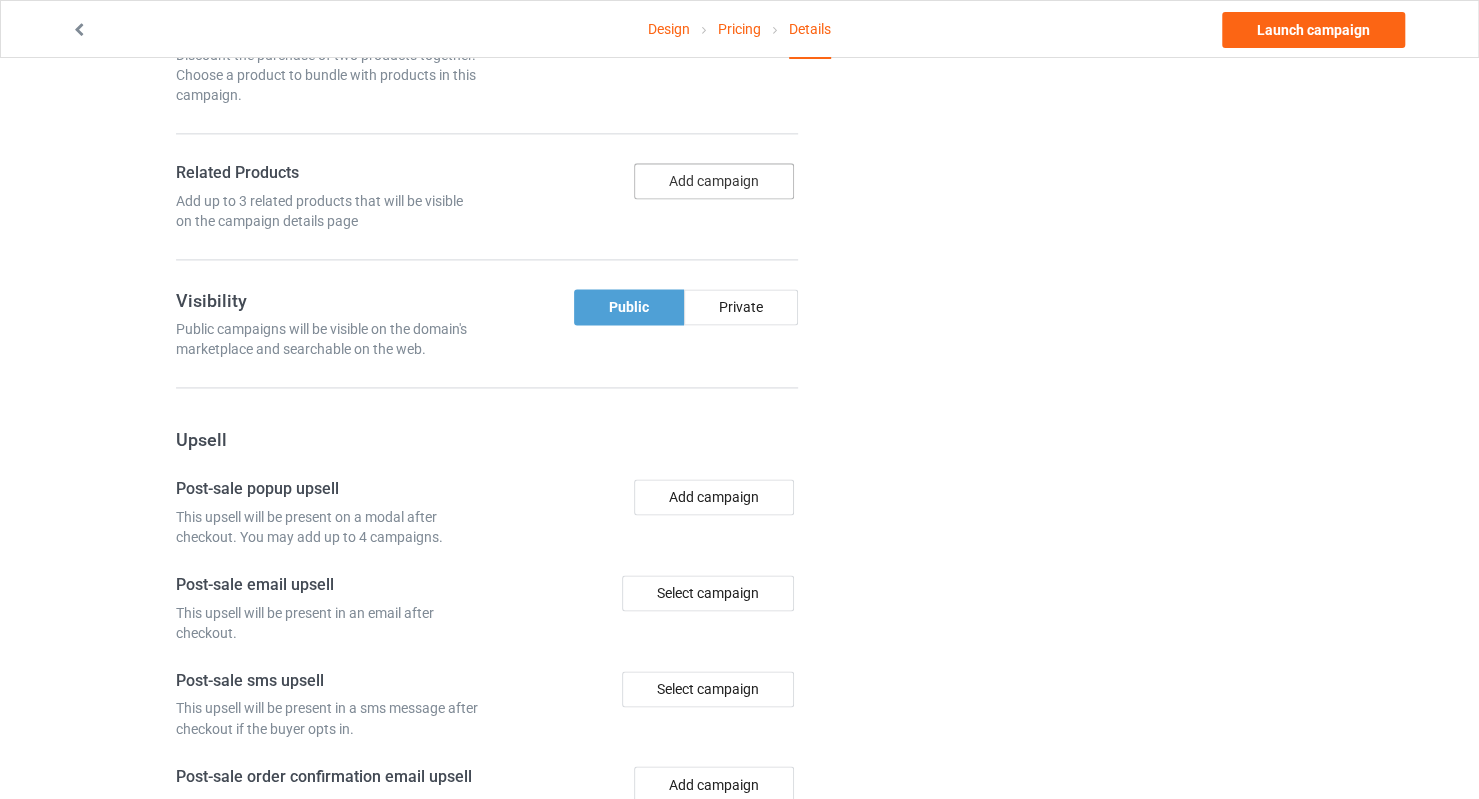 click on "Add campaign" at bounding box center [714, 181] 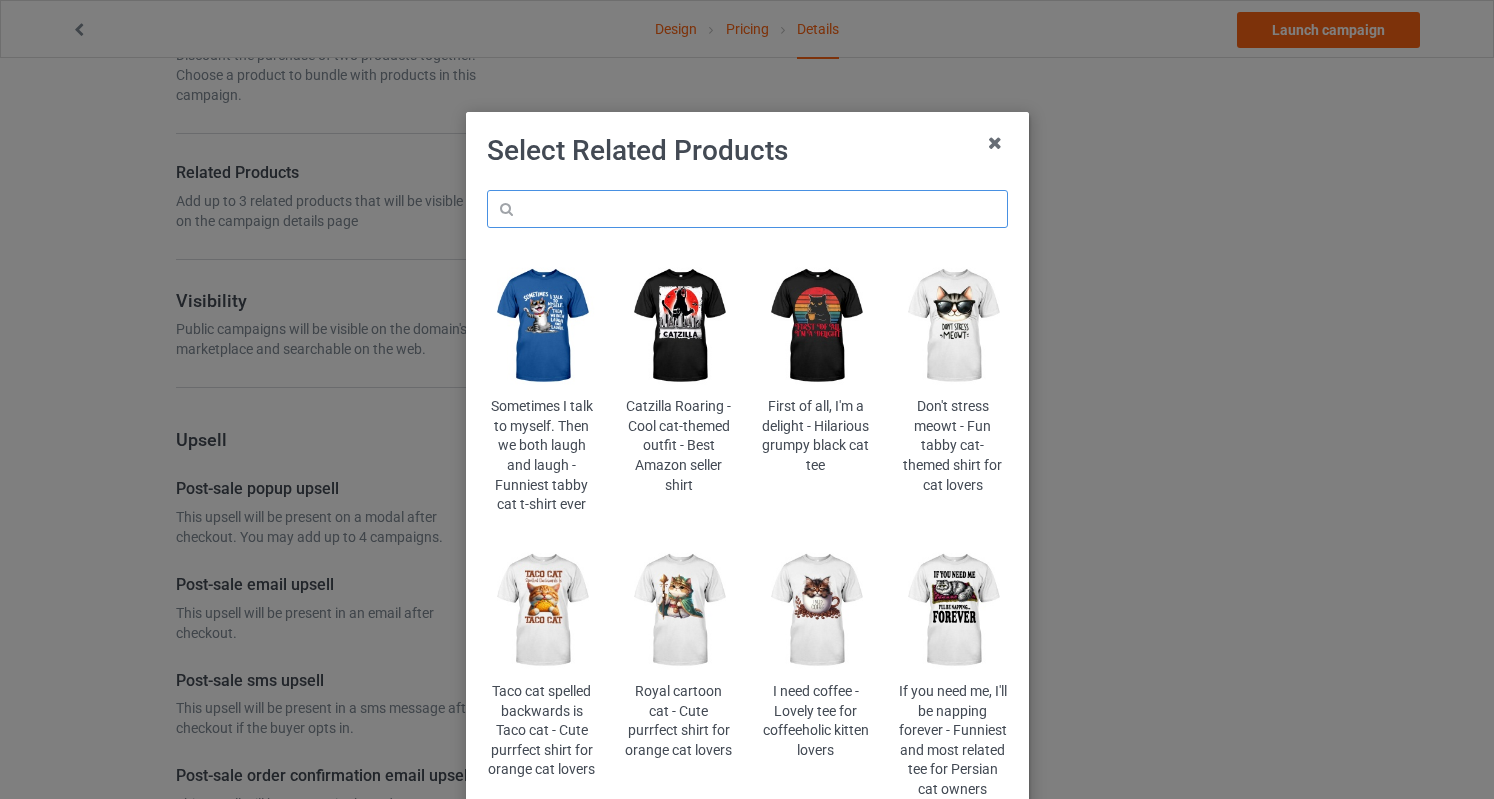 click at bounding box center [747, 209] 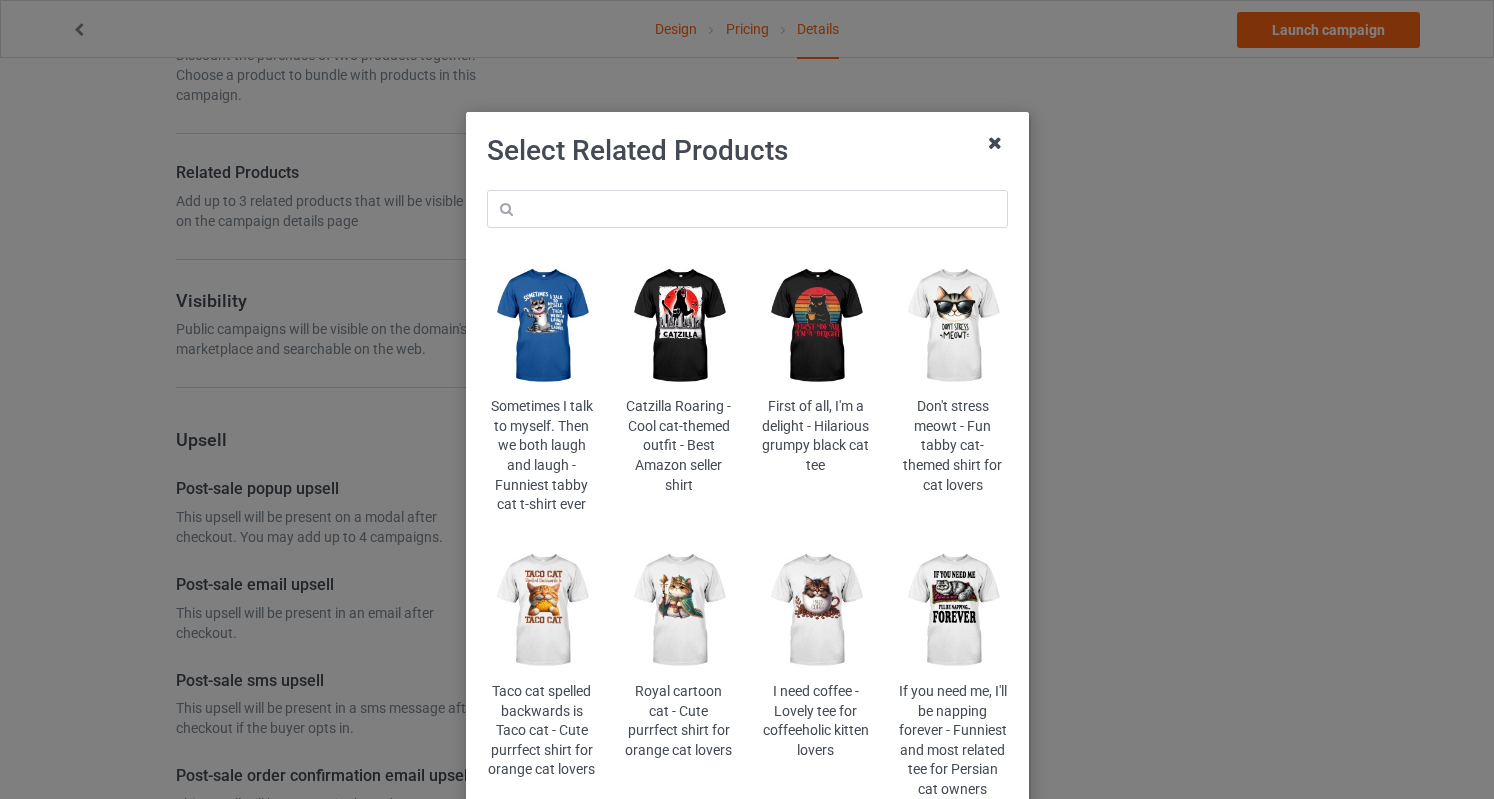 click at bounding box center [995, 143] 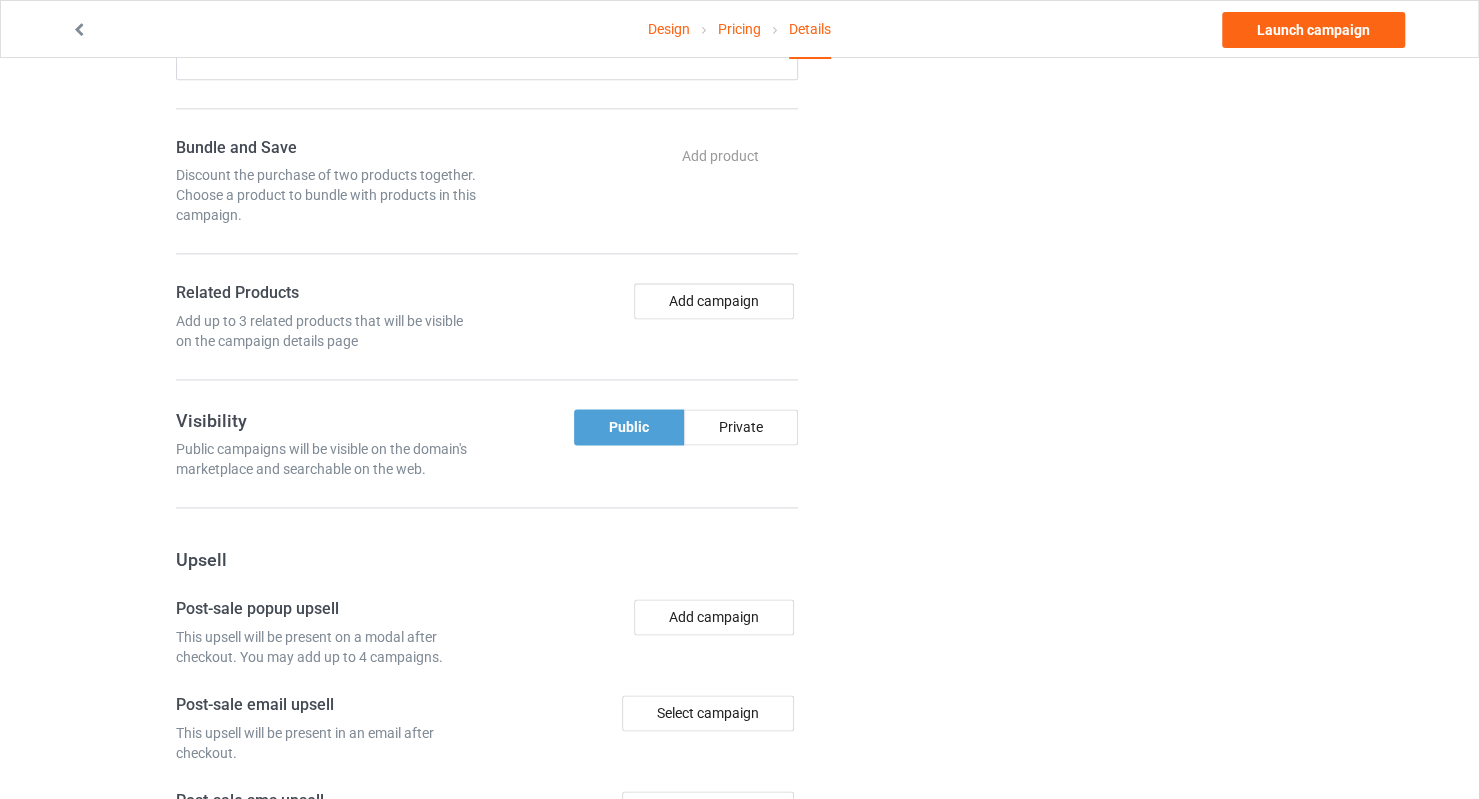 scroll, scrollTop: 1285, scrollLeft: 0, axis: vertical 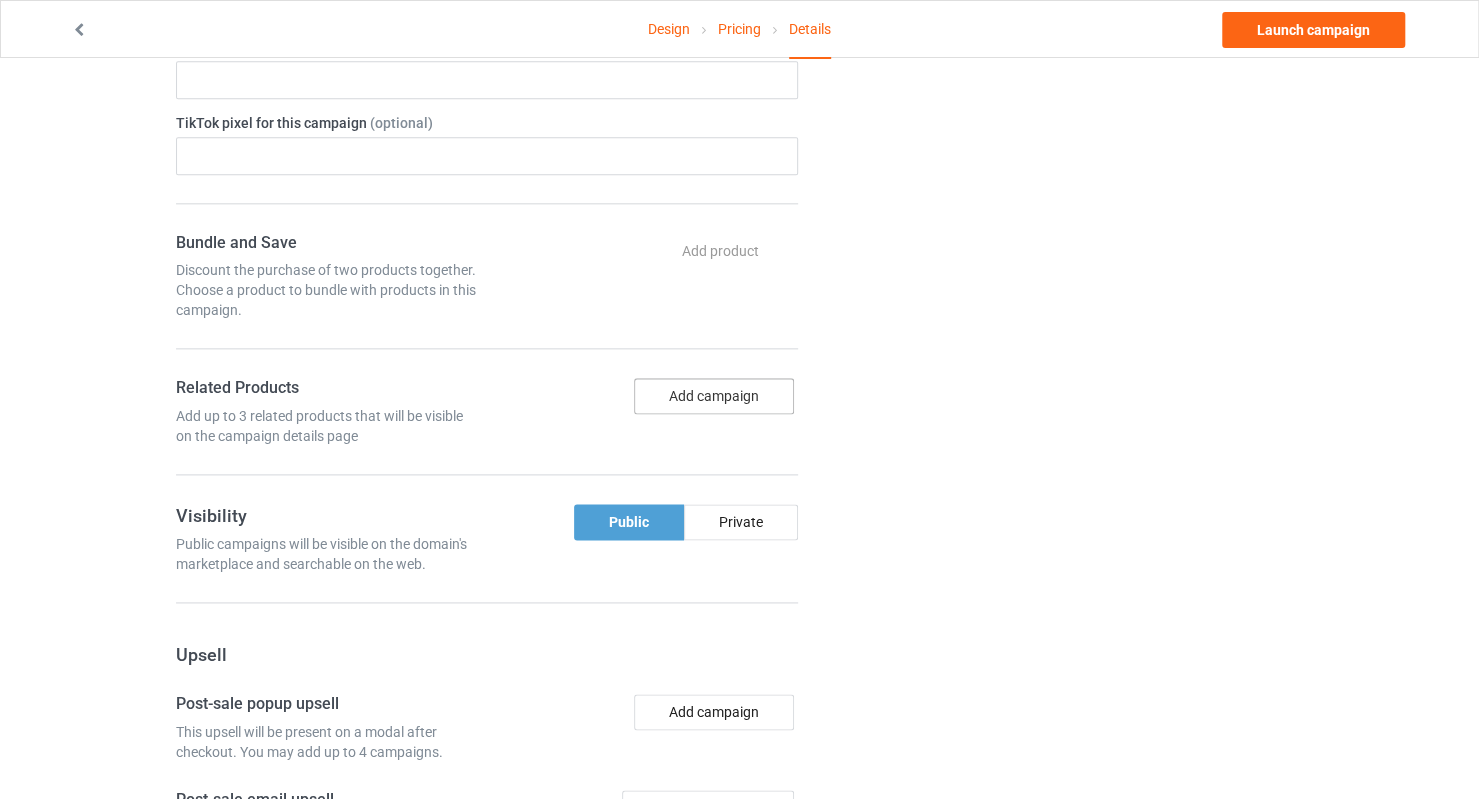 click on "Add campaign" at bounding box center (714, 396) 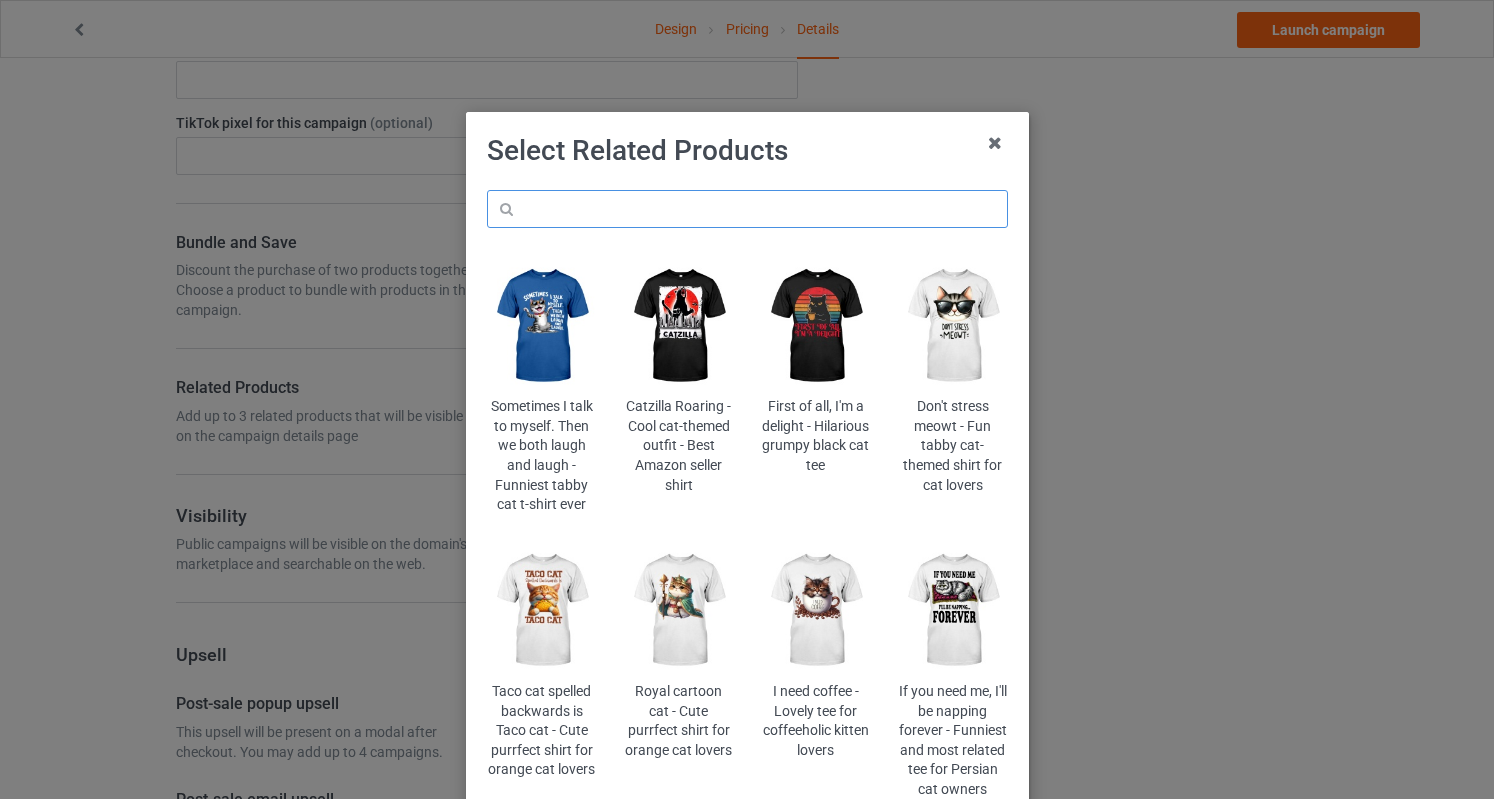click at bounding box center (747, 209) 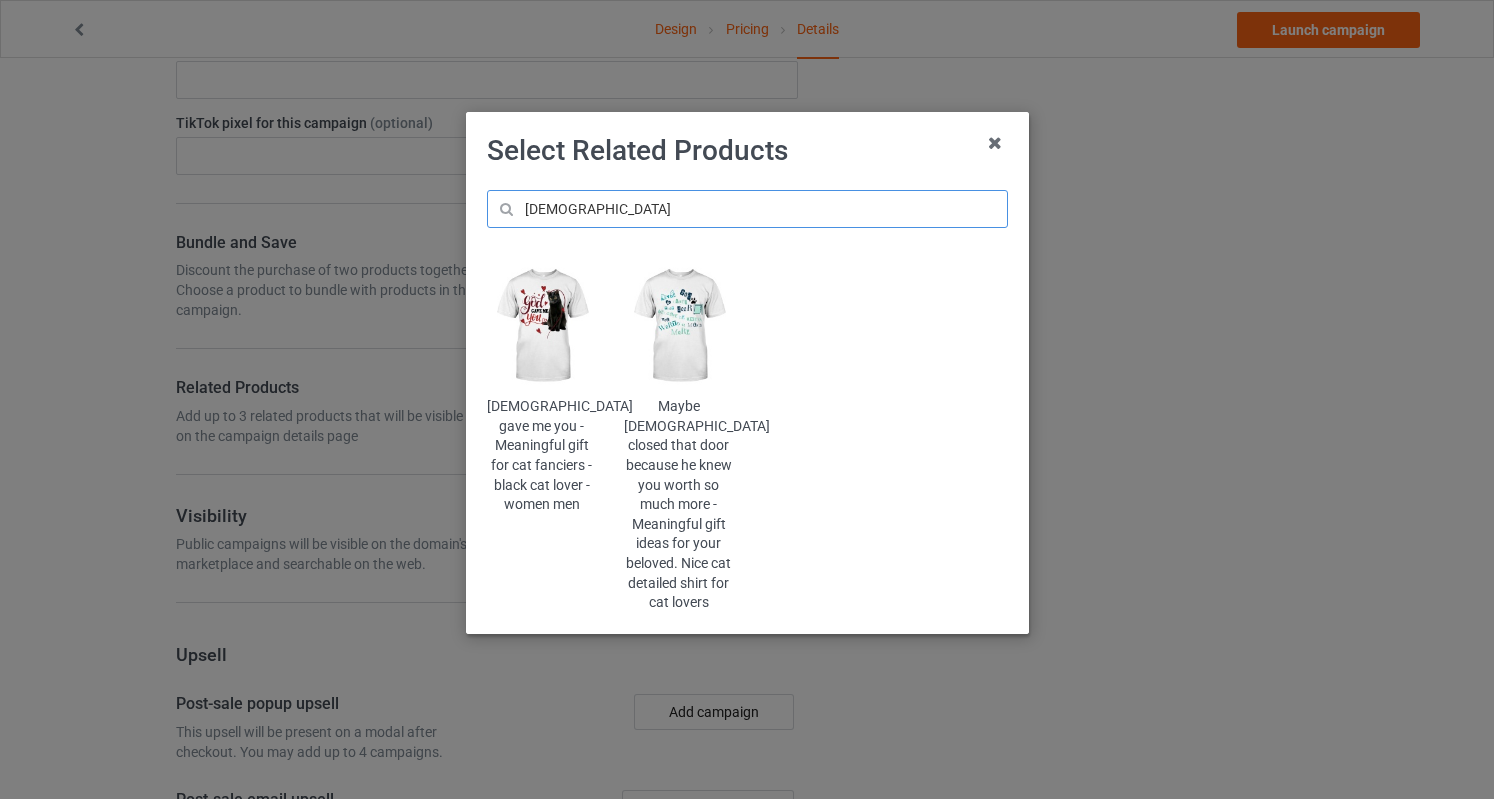 type on "god" 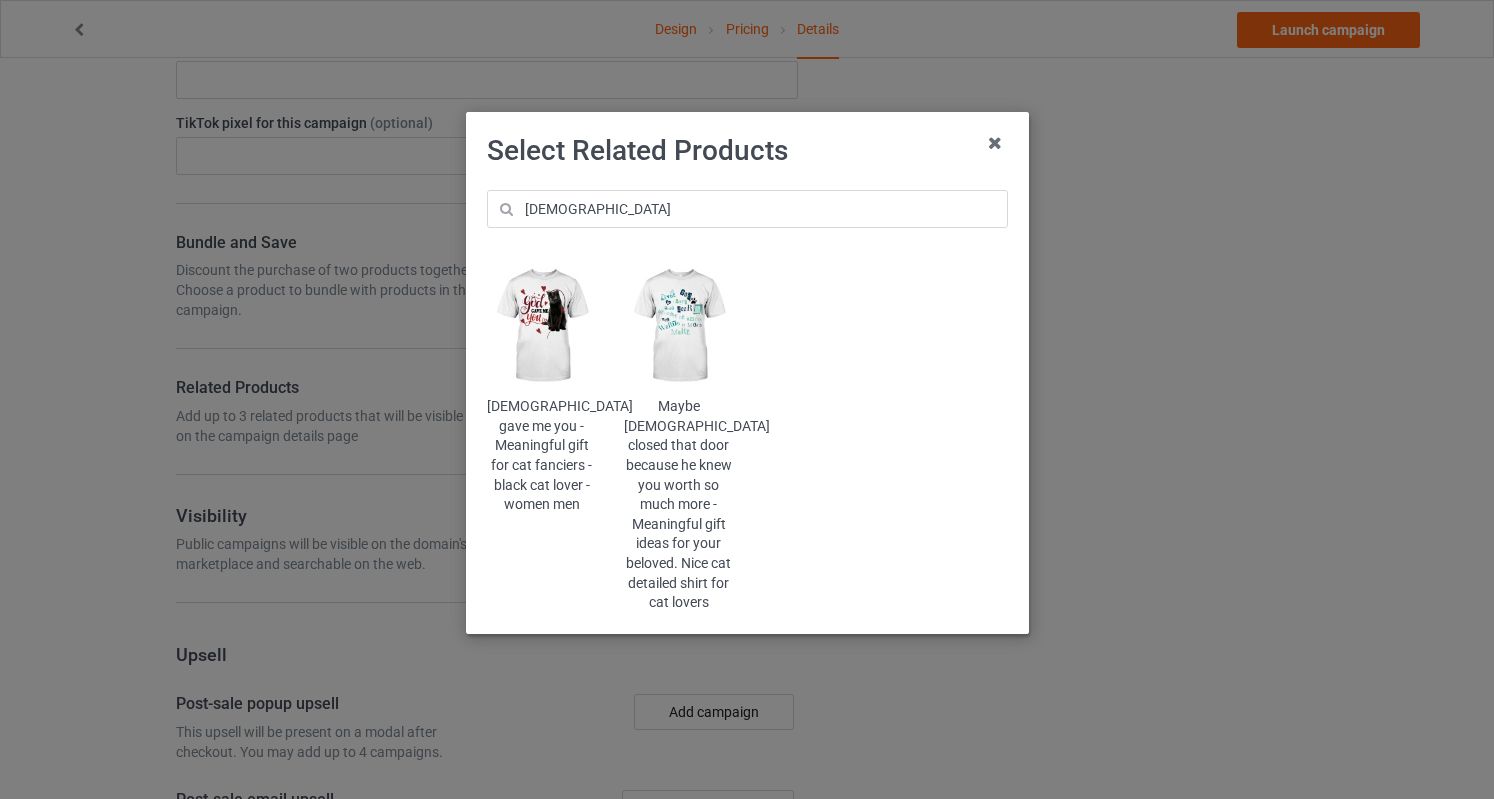 click at bounding box center [541, 326] 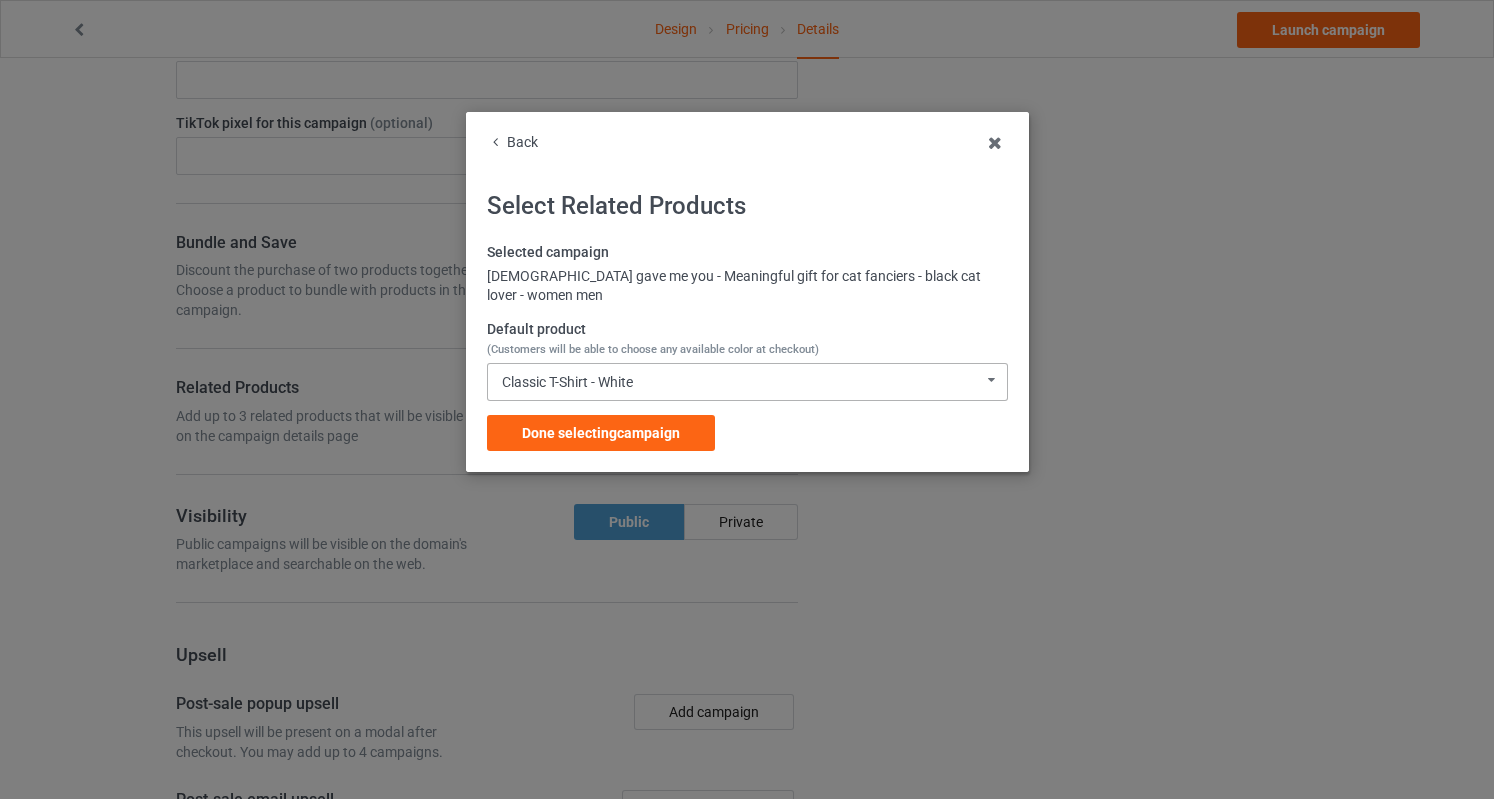 drag, startPoint x: 622, startPoint y: 362, endPoint x: 644, endPoint y: 363, distance: 22.022715 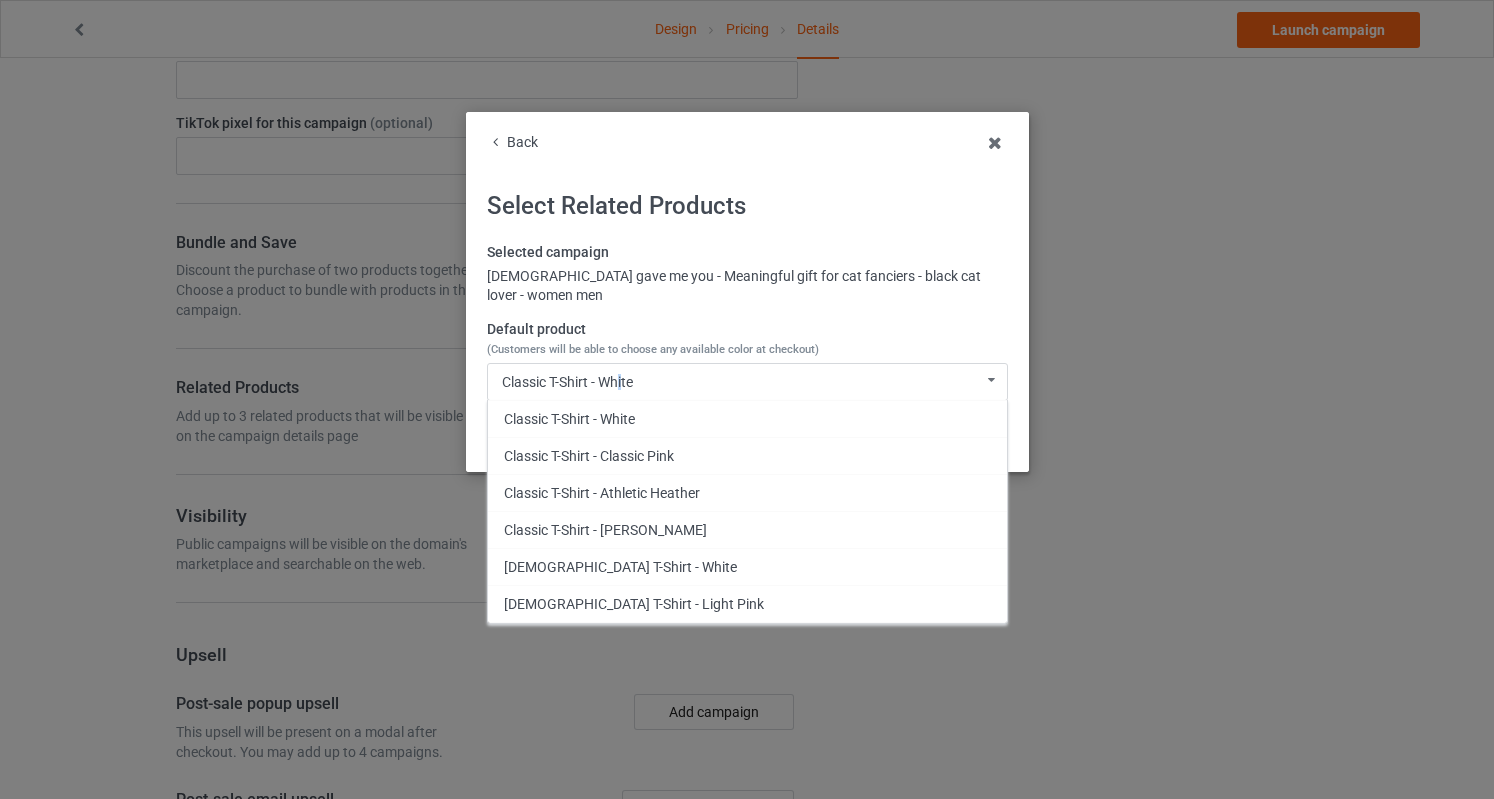 click on "Classic T-Shirt - Classic Pink" at bounding box center [747, 455] 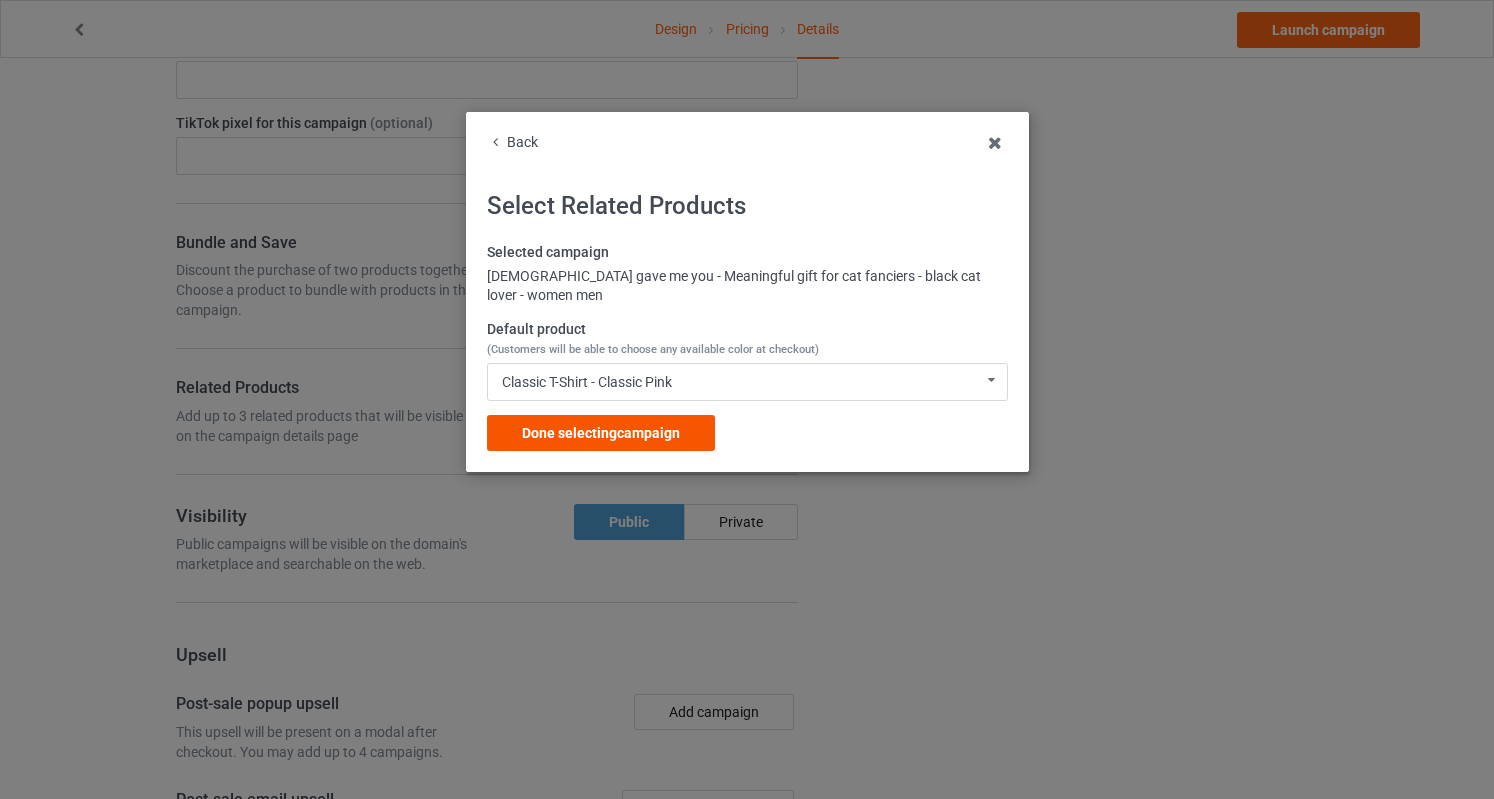 click on "Done selecting  campaign" at bounding box center (601, 433) 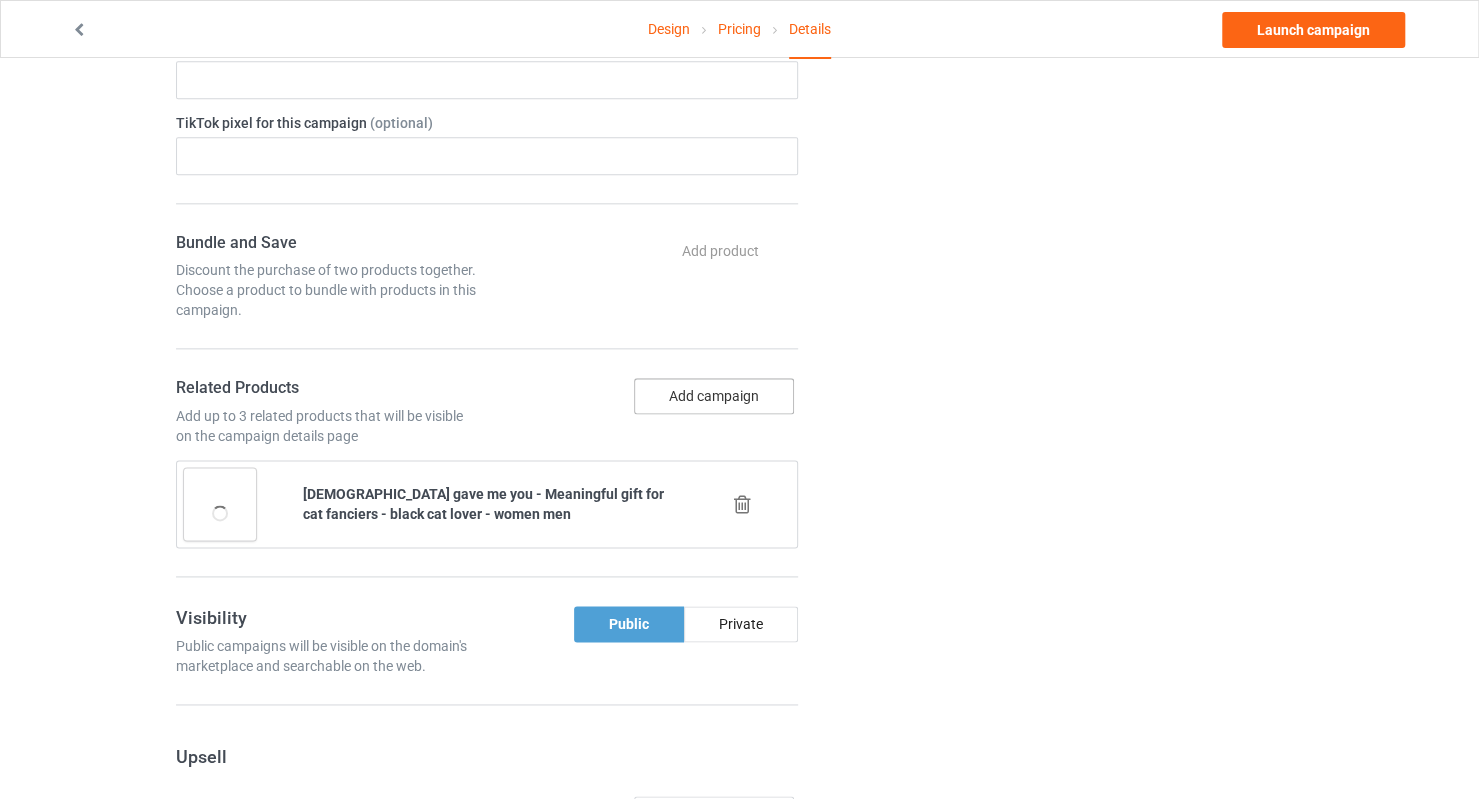 click on "Add campaign" at bounding box center (714, 396) 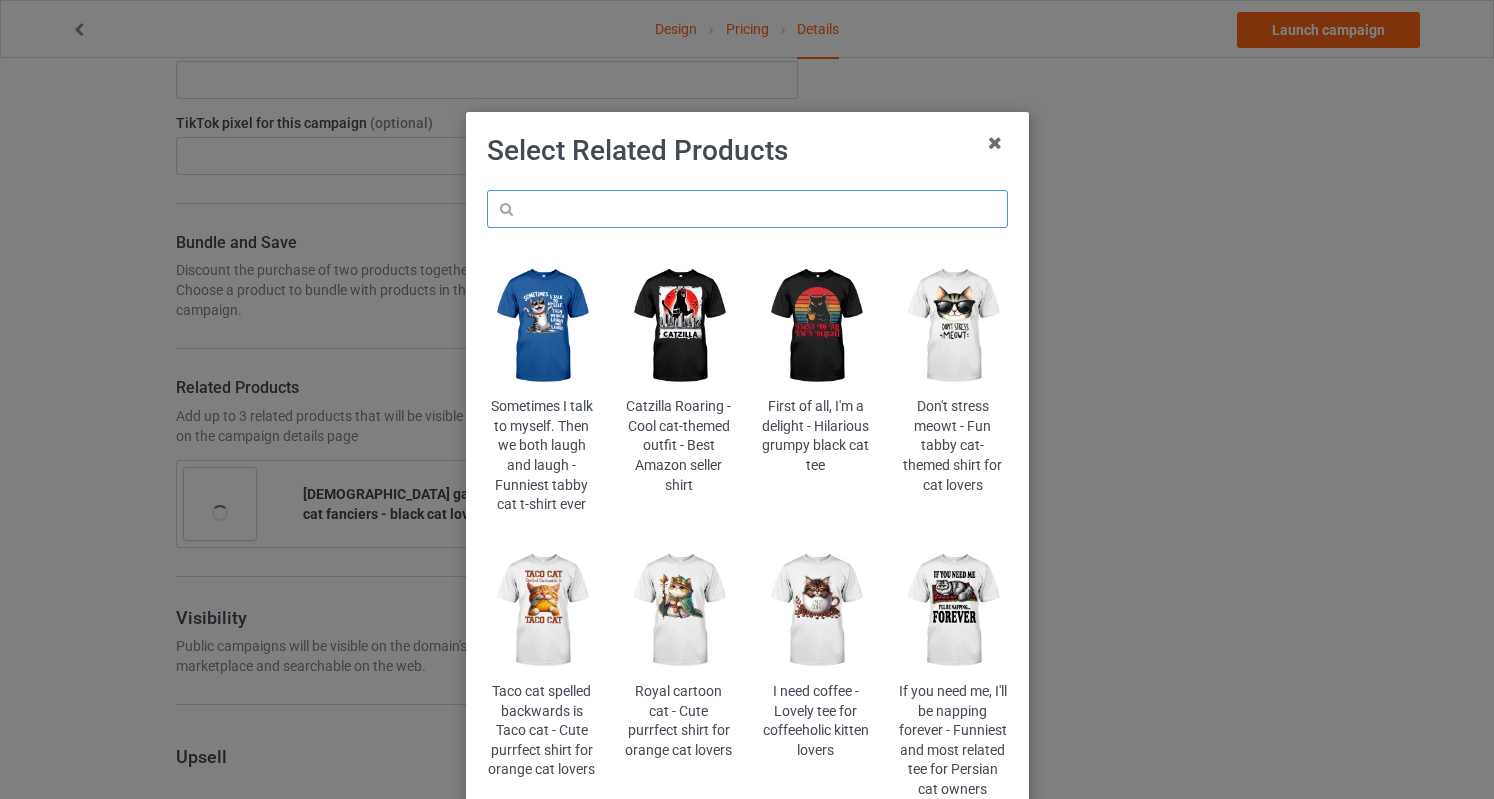 click at bounding box center [747, 209] 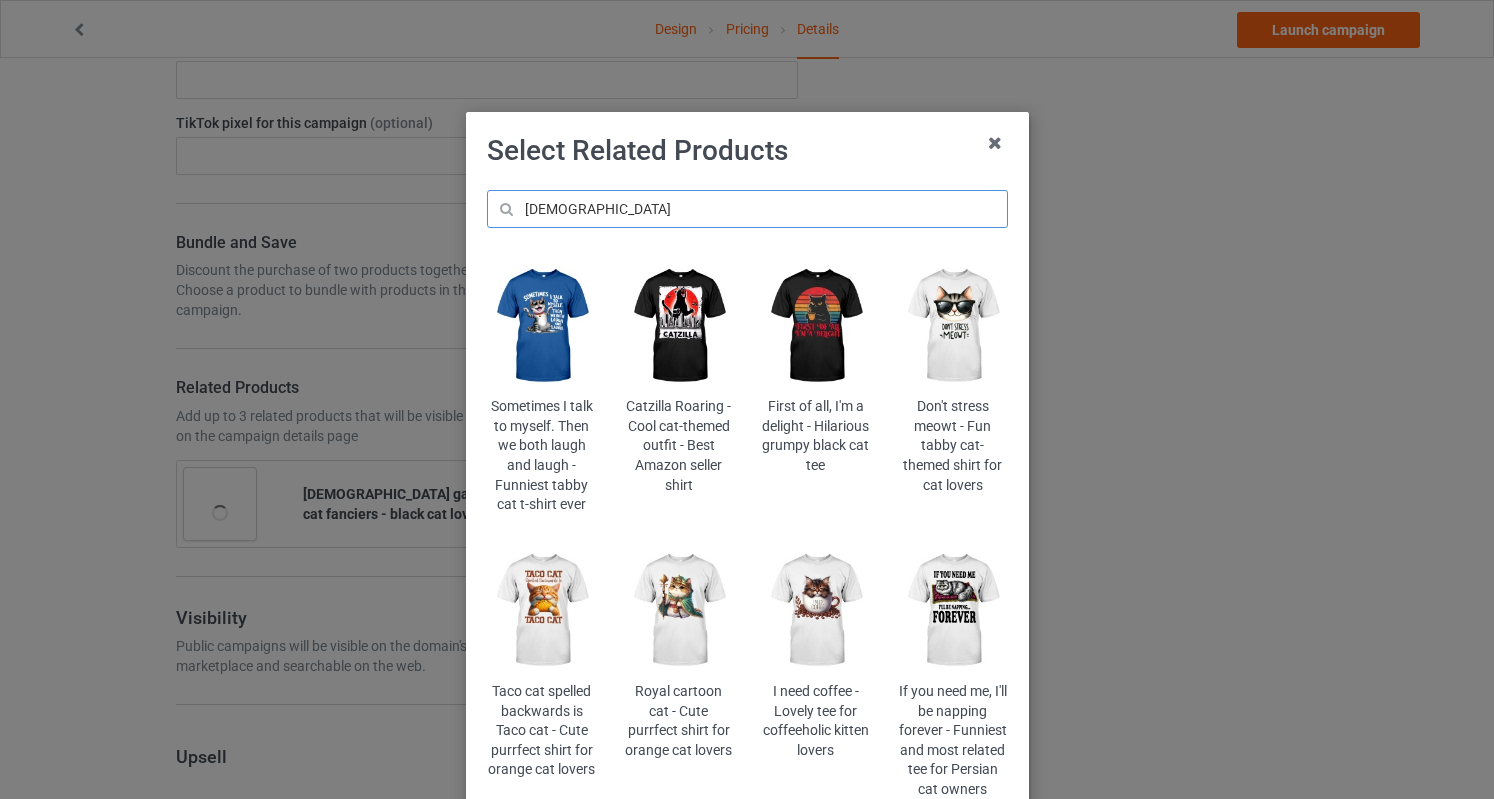 type on "jesus" 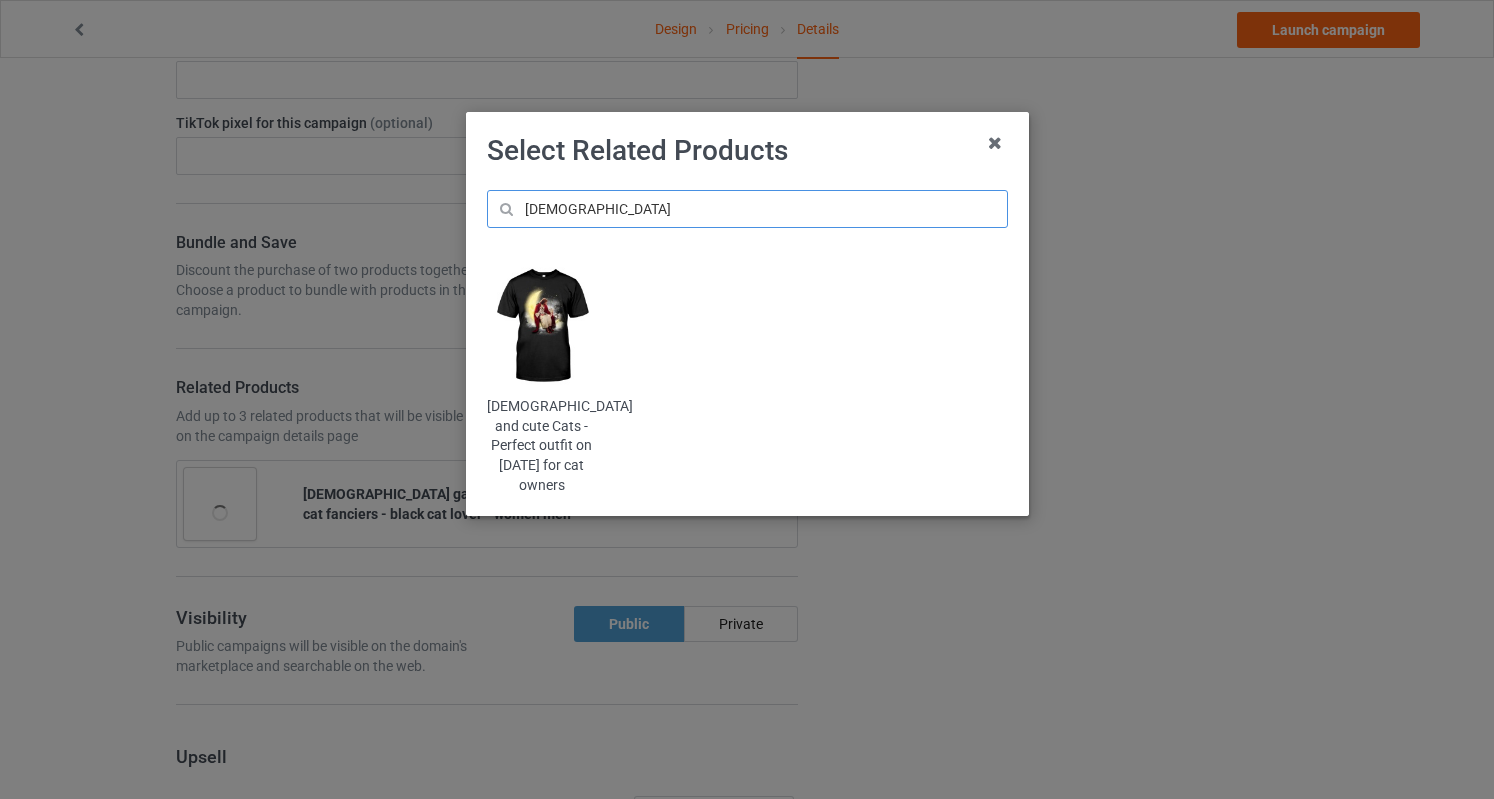 click on "jesus" at bounding box center (747, 209) 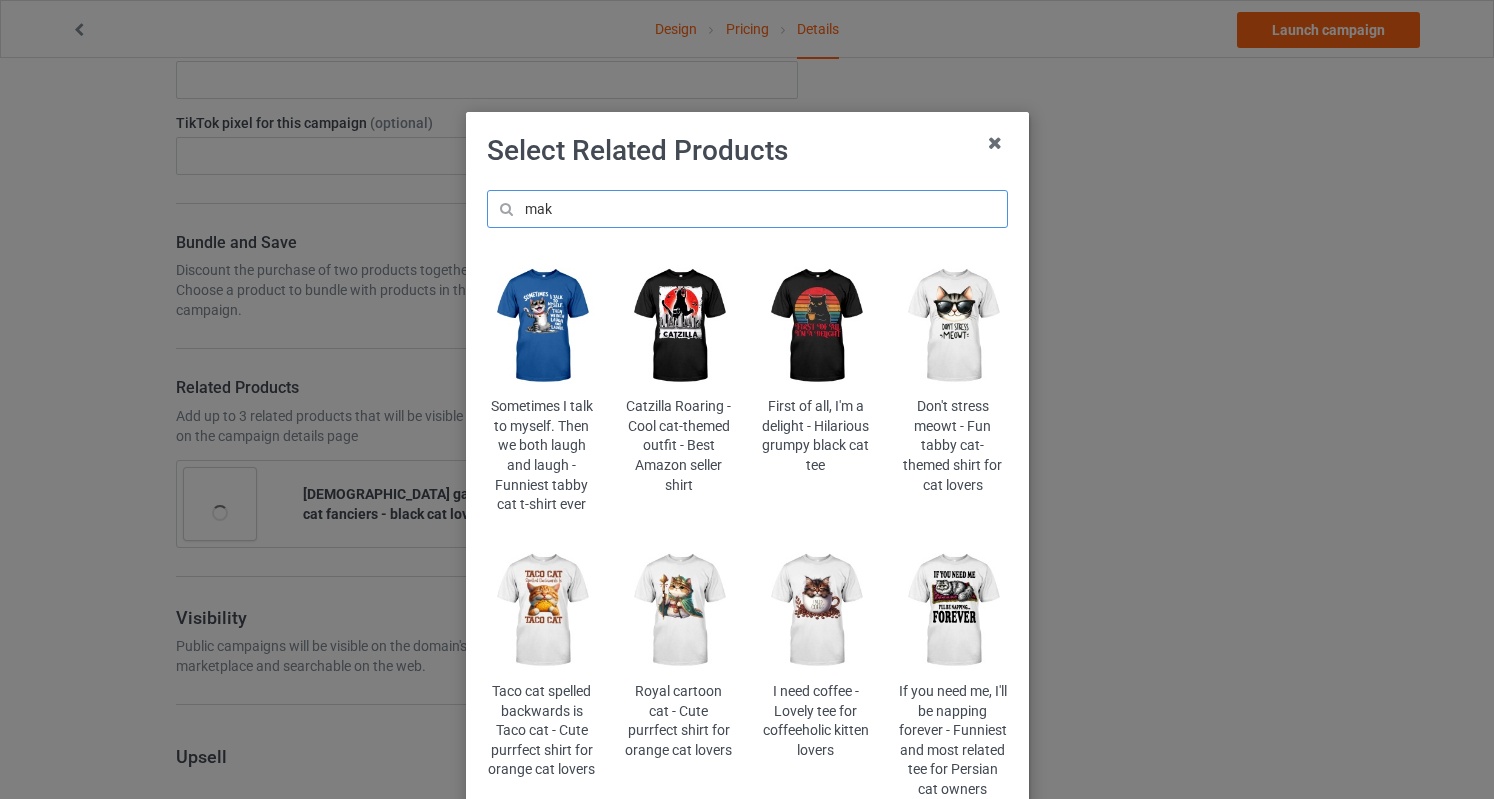 type on "make" 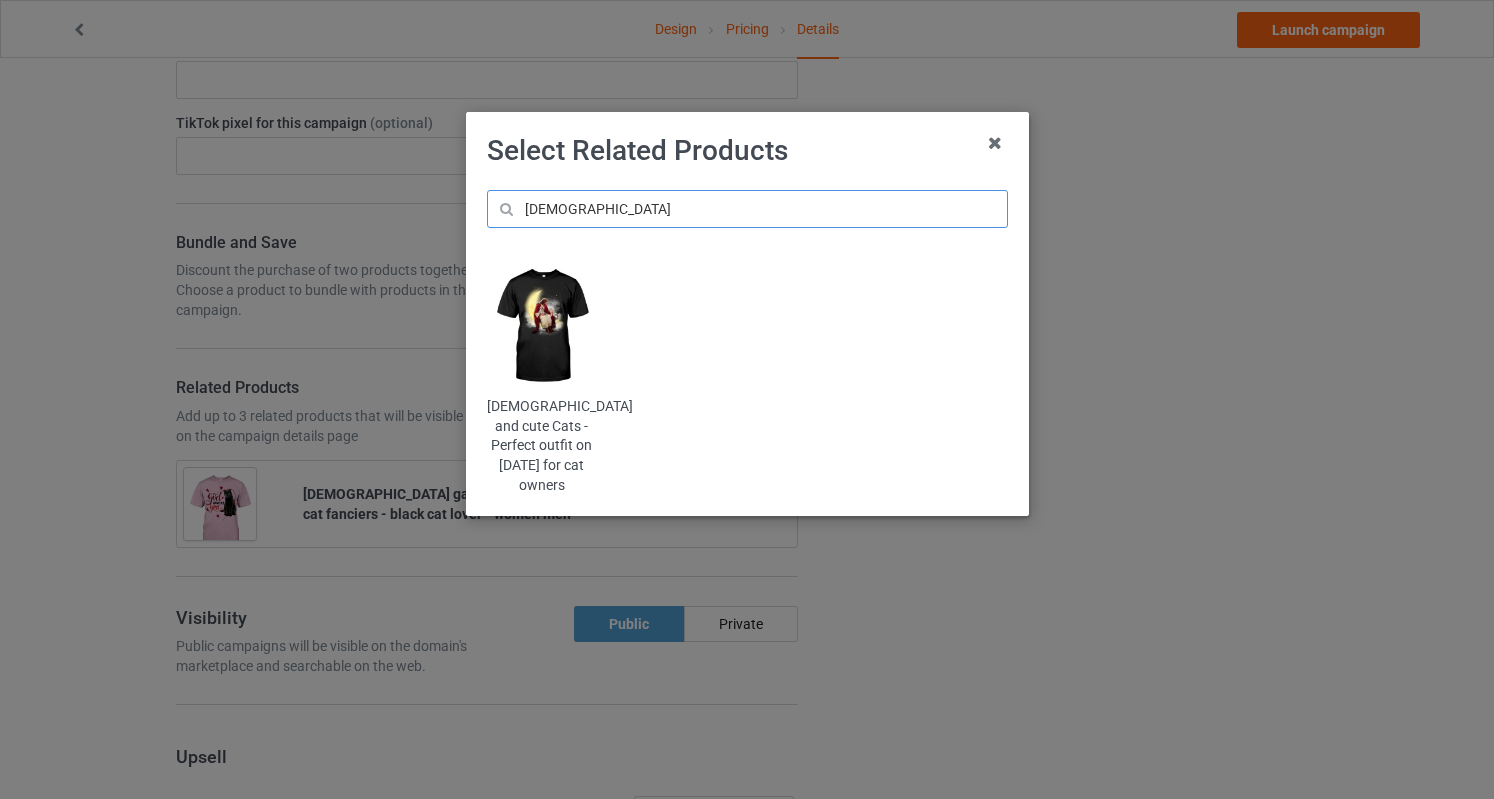 type on "jesus" 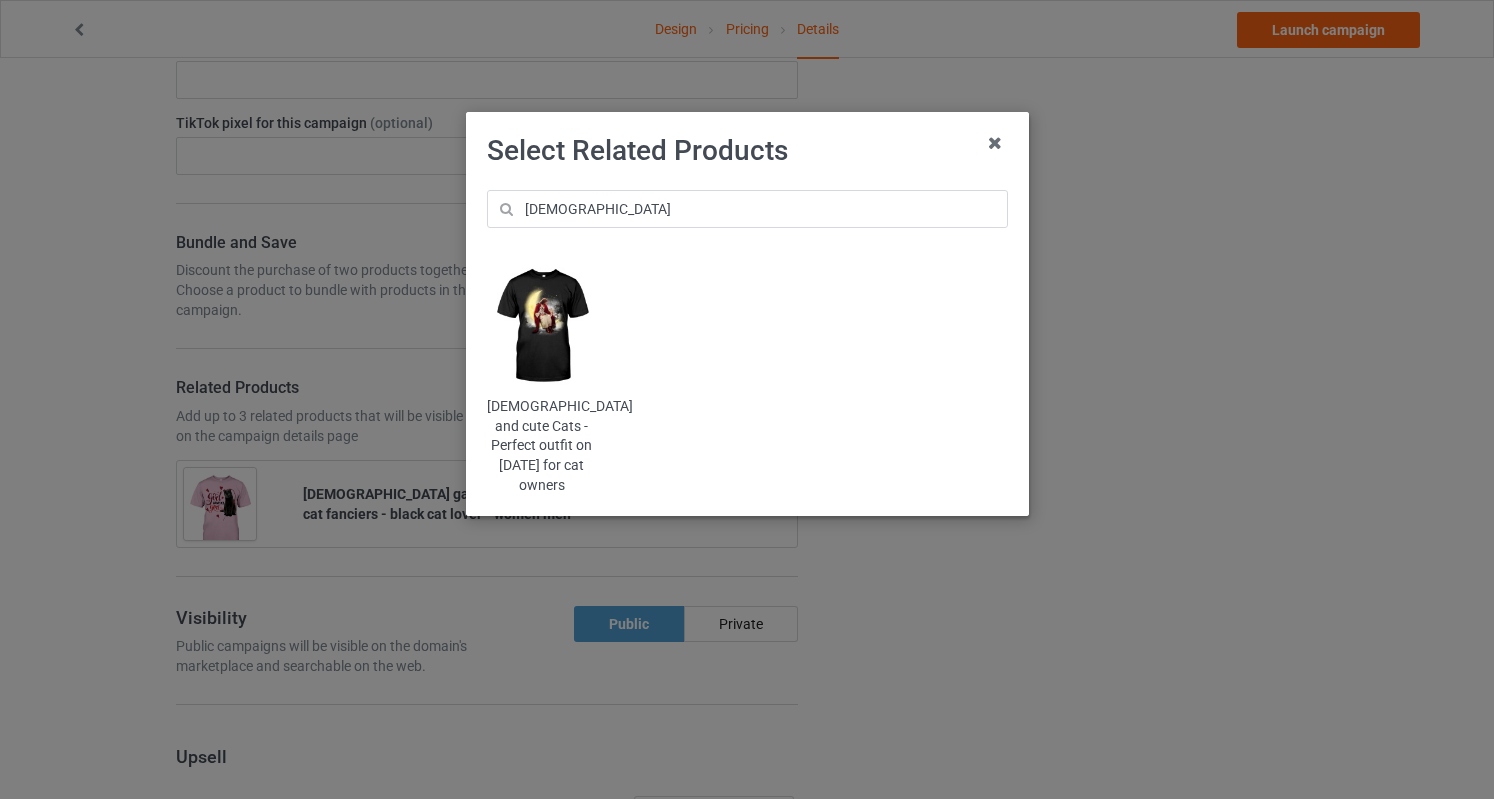 click at bounding box center (541, 326) 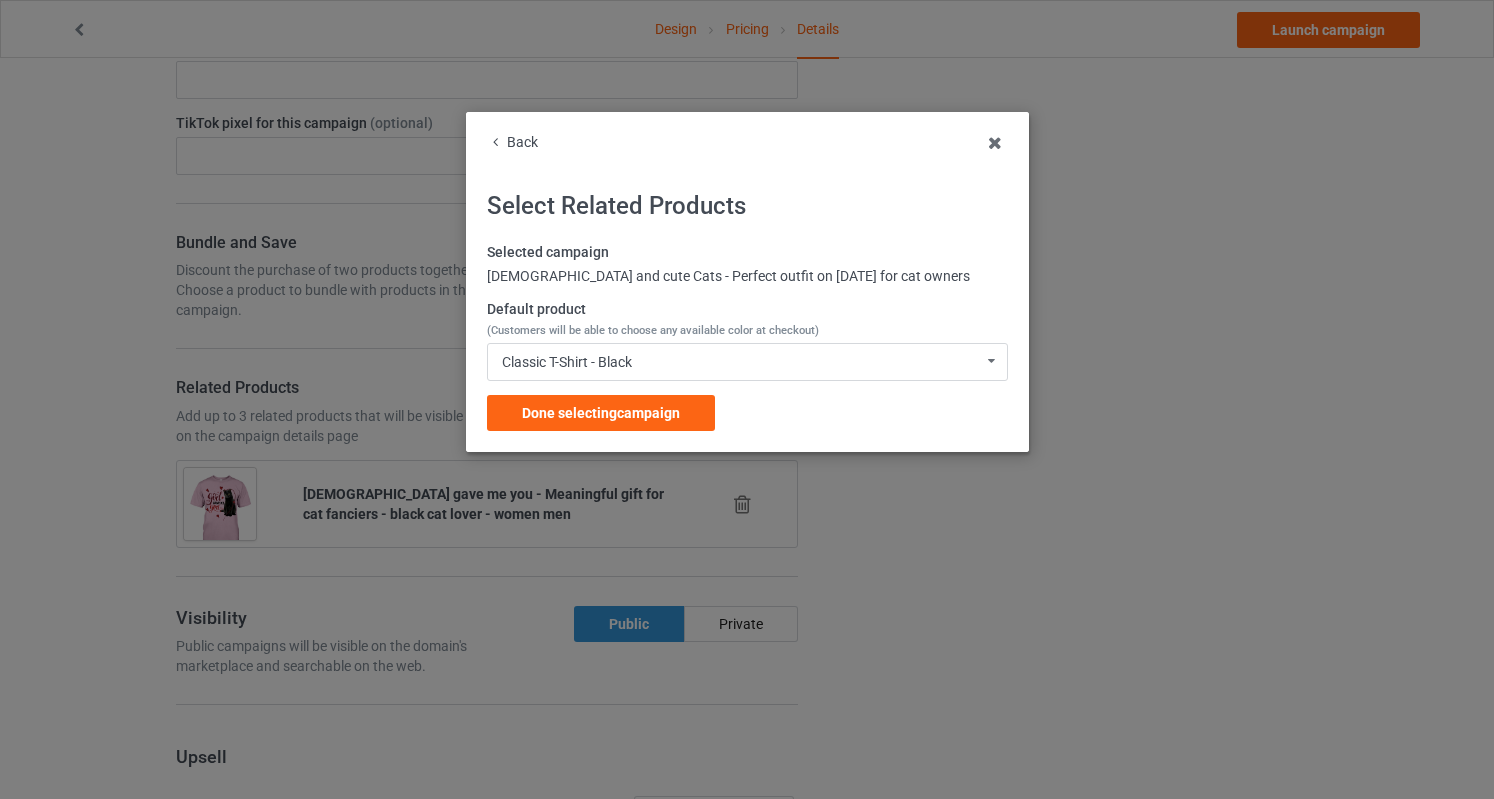 click on "Done selecting  campaign" at bounding box center (601, 413) 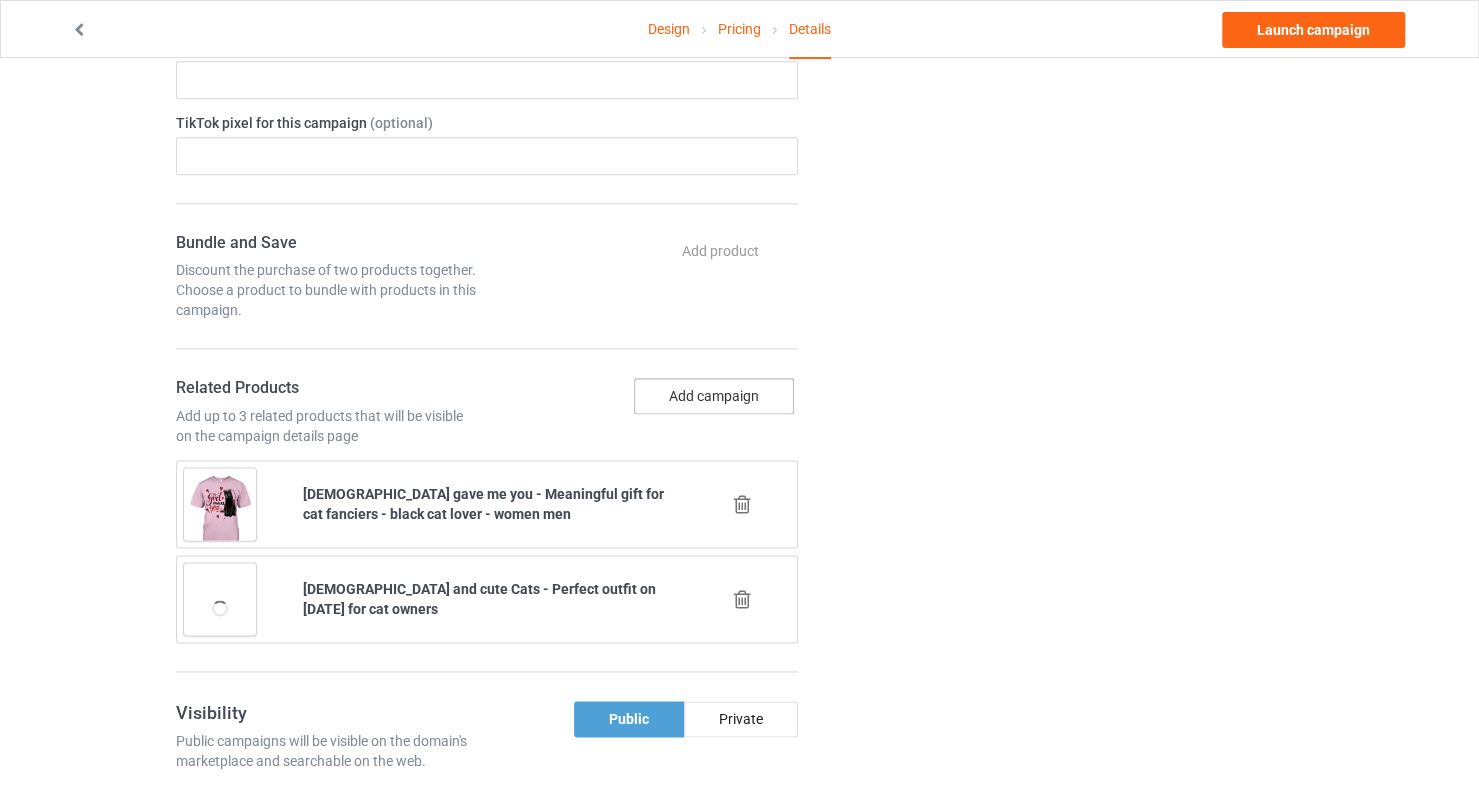 click on "Add campaign" at bounding box center (714, 396) 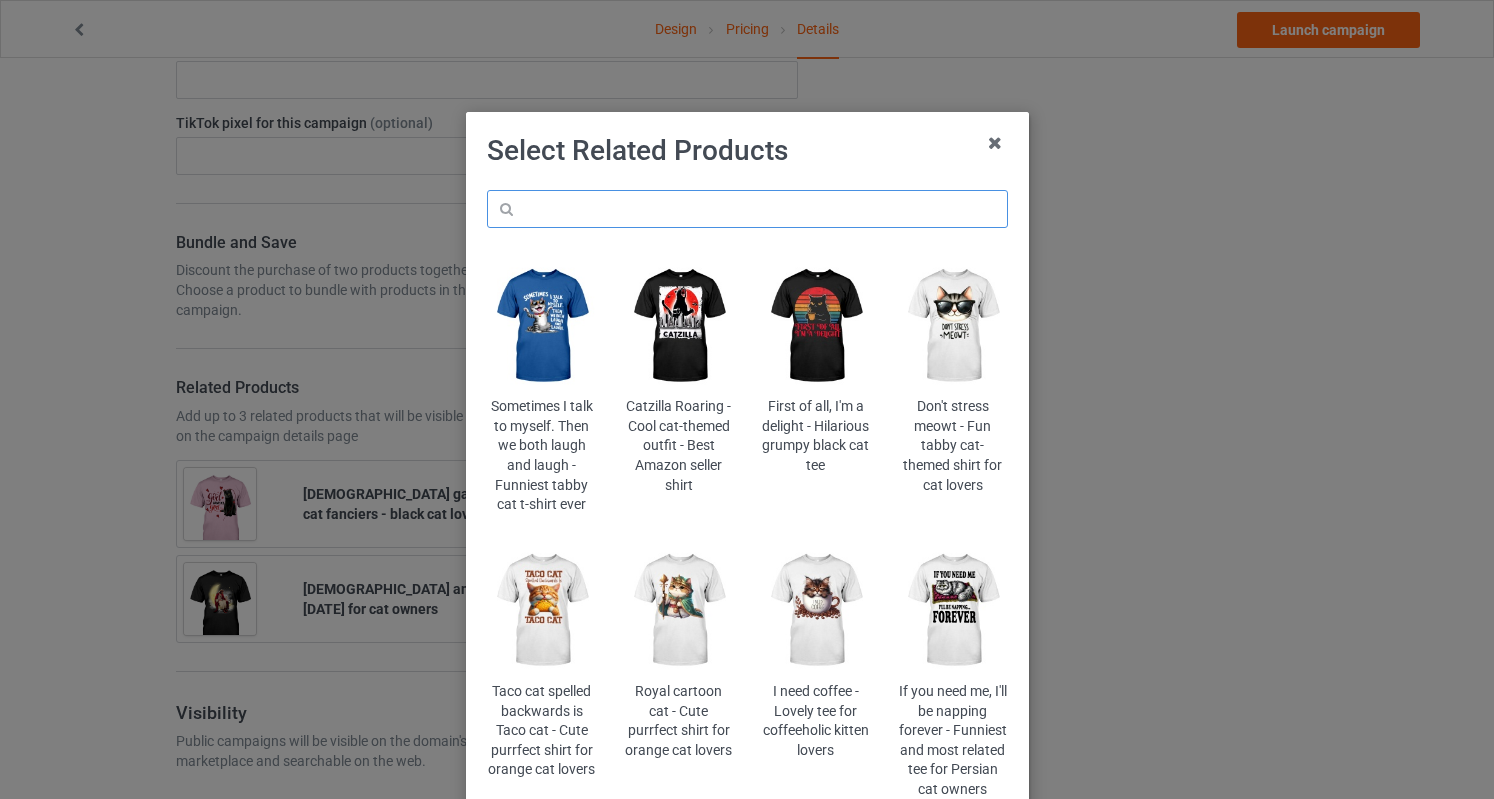 click at bounding box center (747, 209) 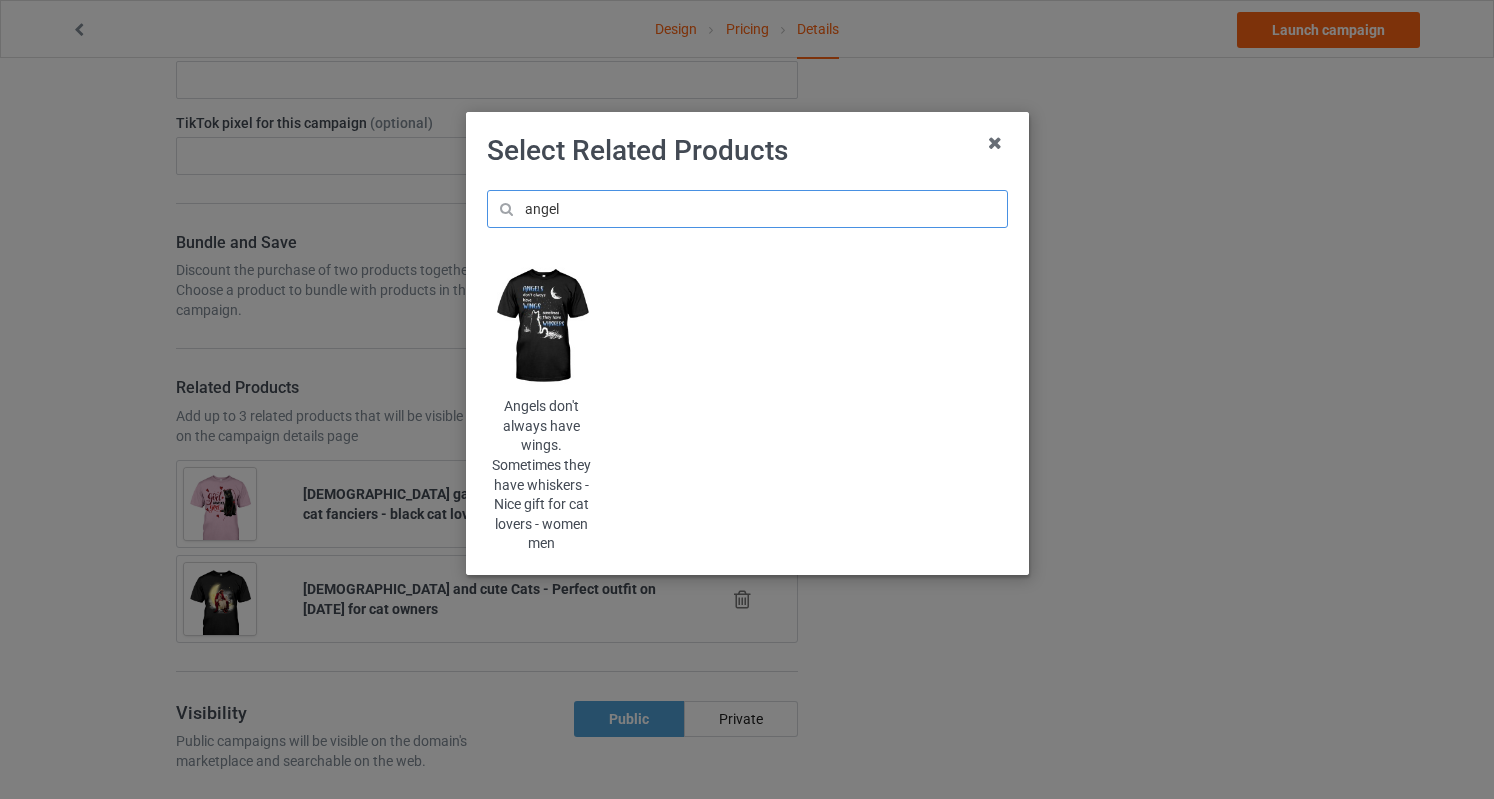 type on "angel" 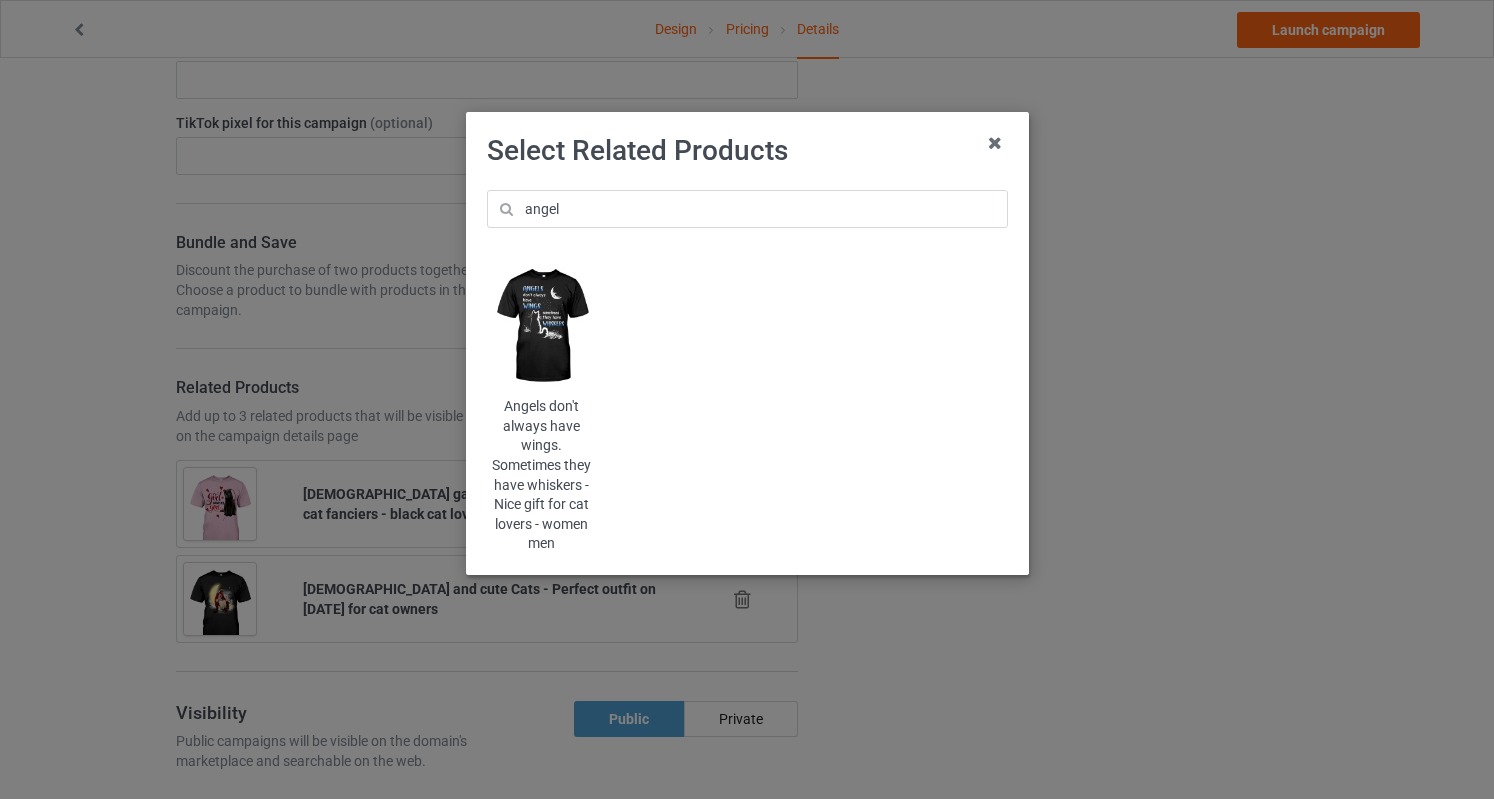 click at bounding box center [541, 326] 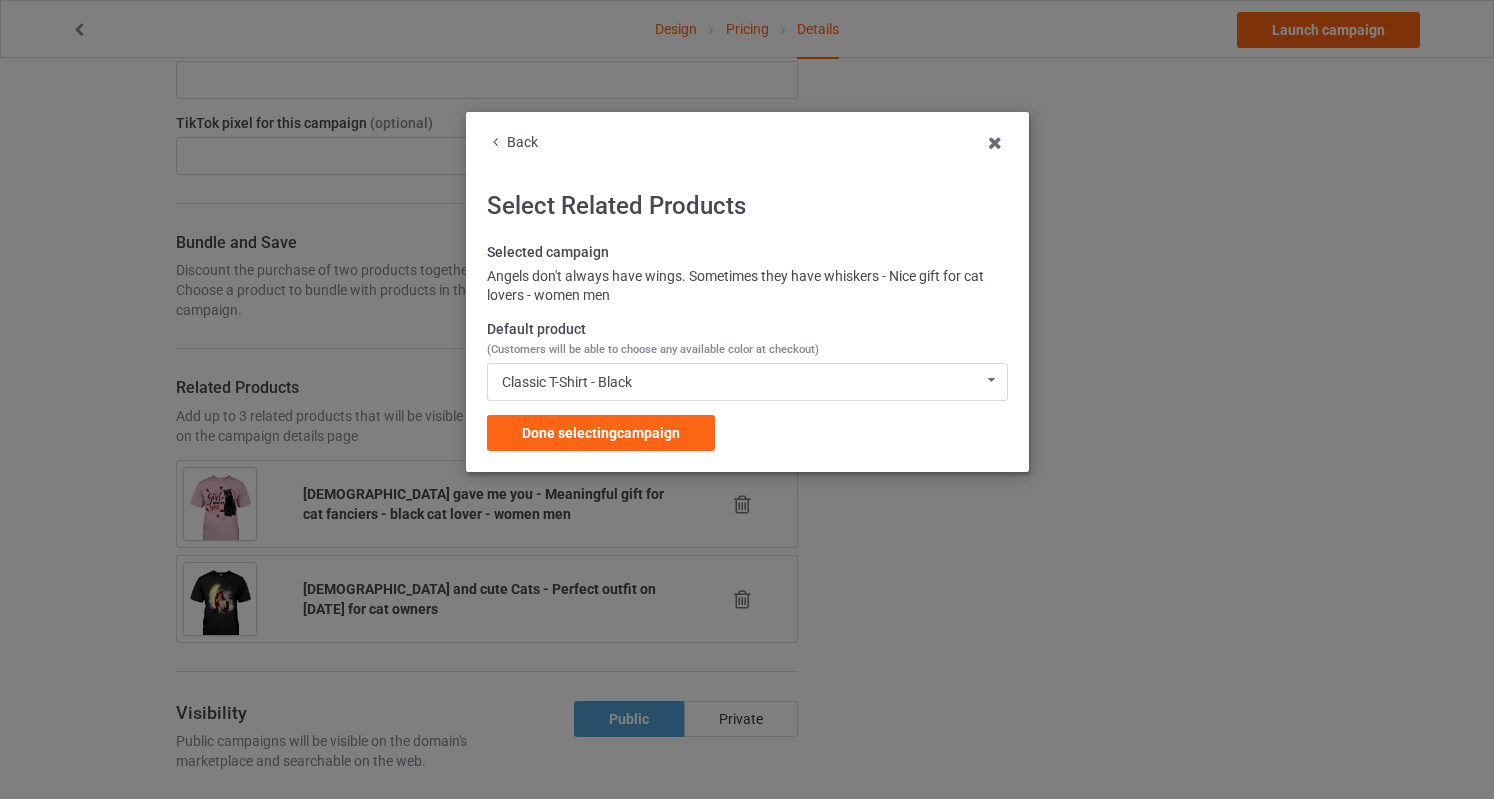 click on "Done selecting  campaign" at bounding box center [601, 433] 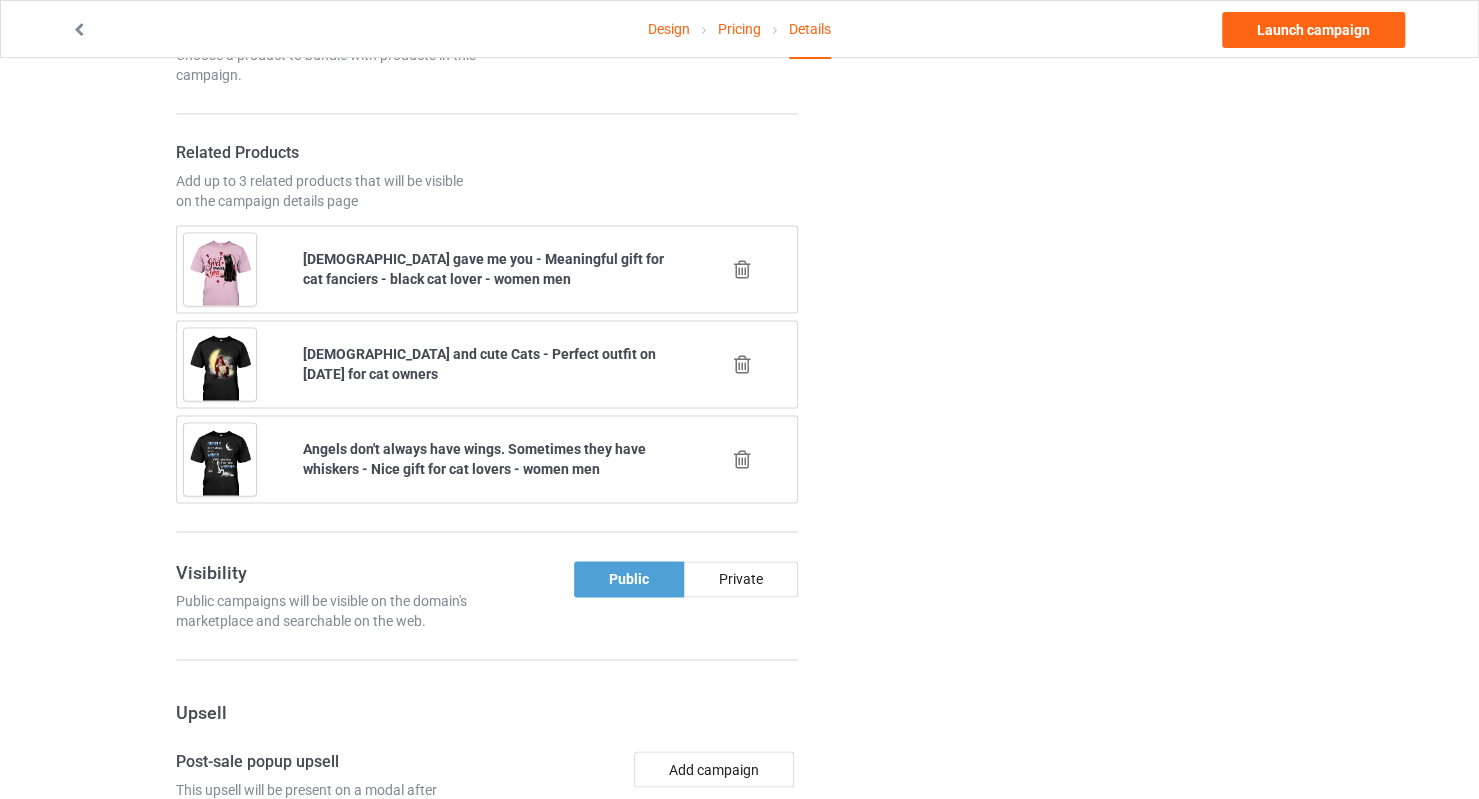 scroll, scrollTop: 1475, scrollLeft: 0, axis: vertical 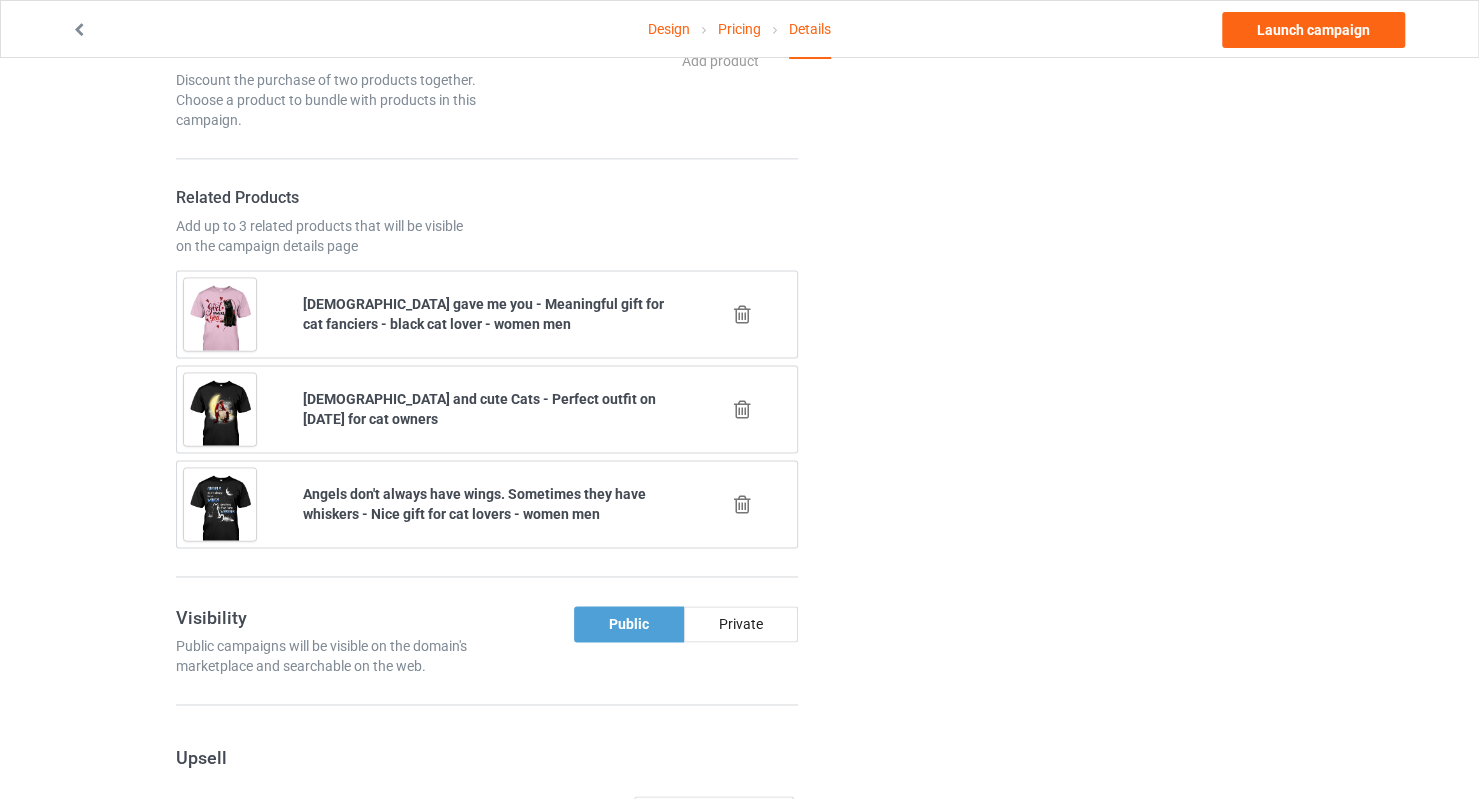 click at bounding box center [742, 409] 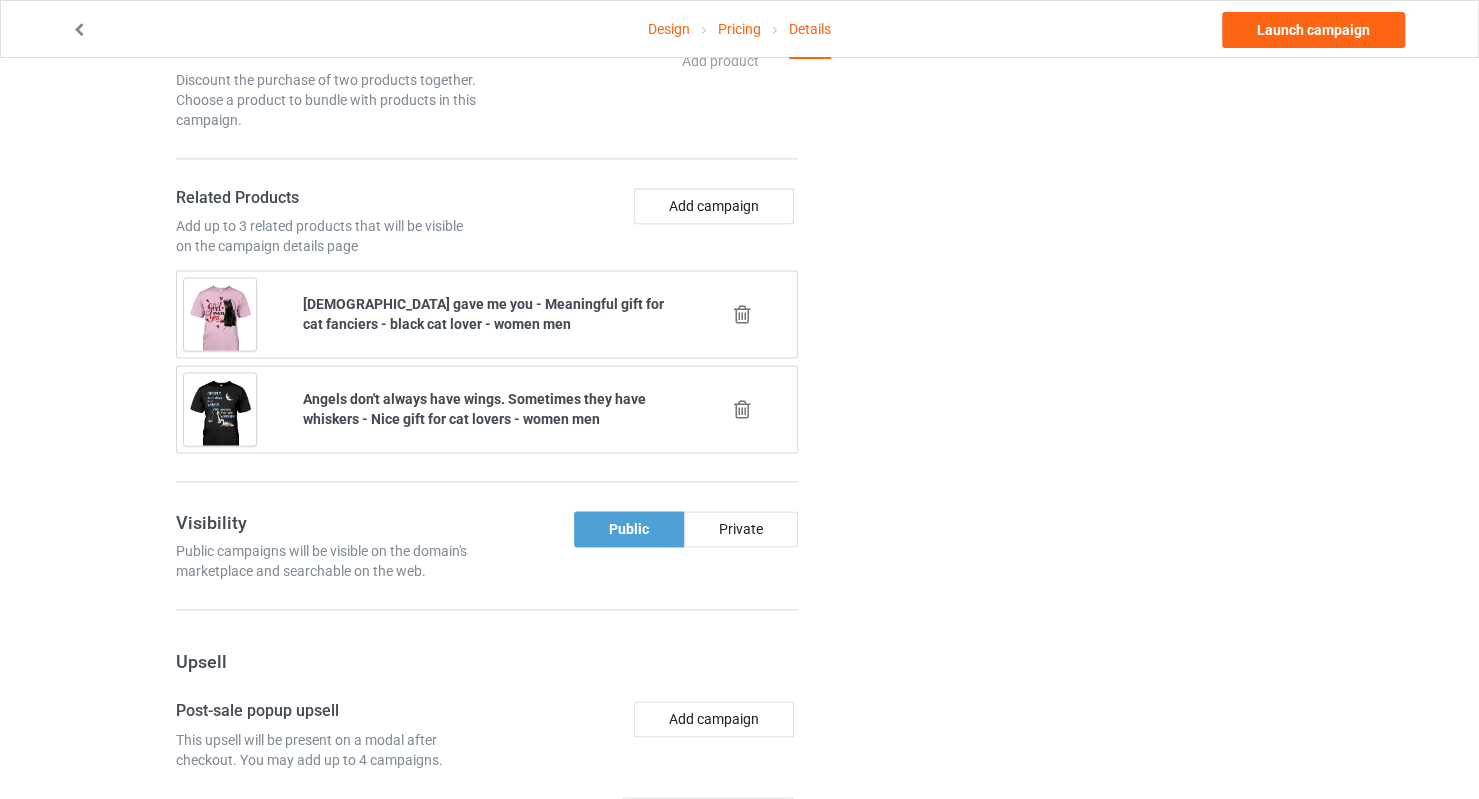 click at bounding box center (742, 409) 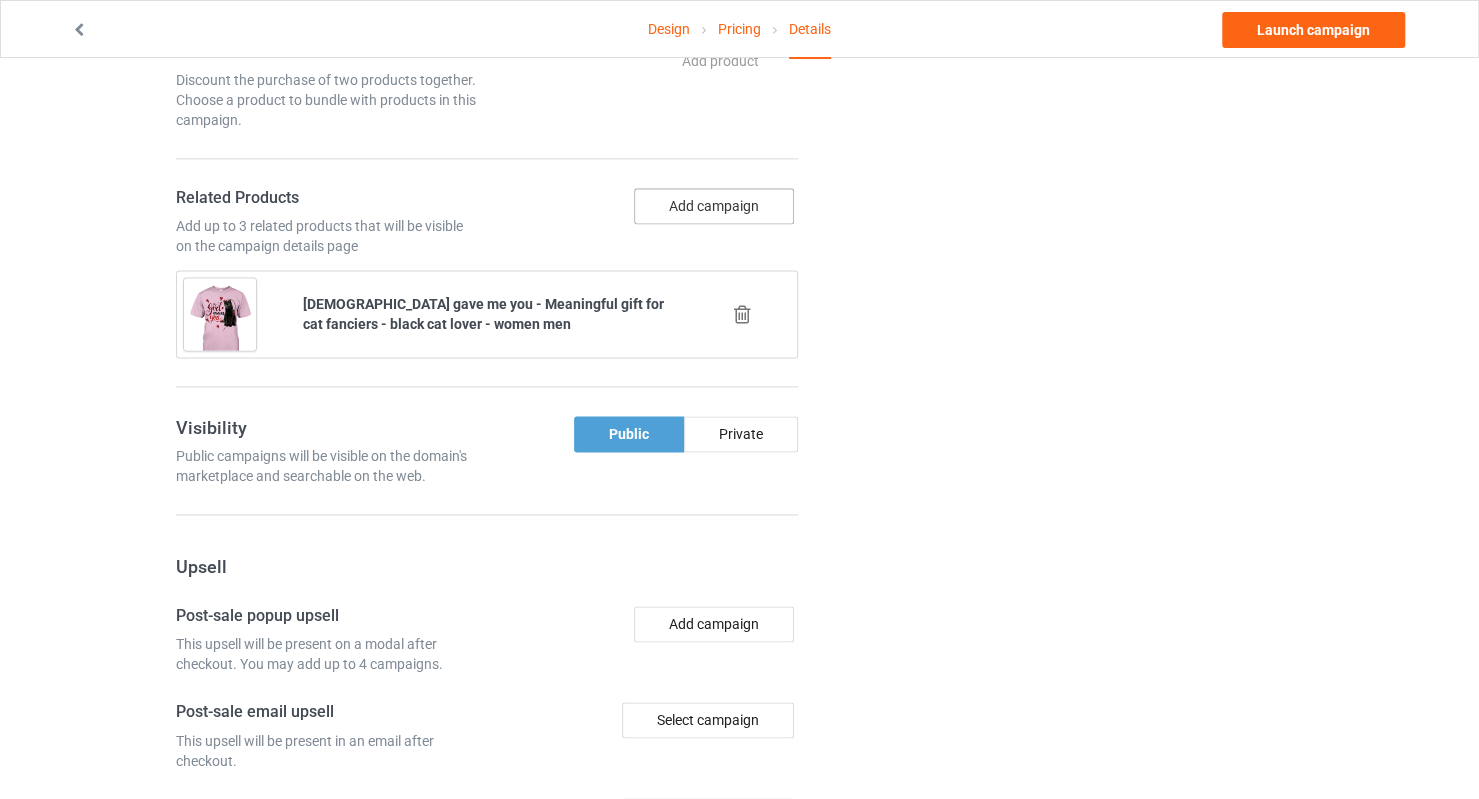 click on "Add campaign" at bounding box center (714, 206) 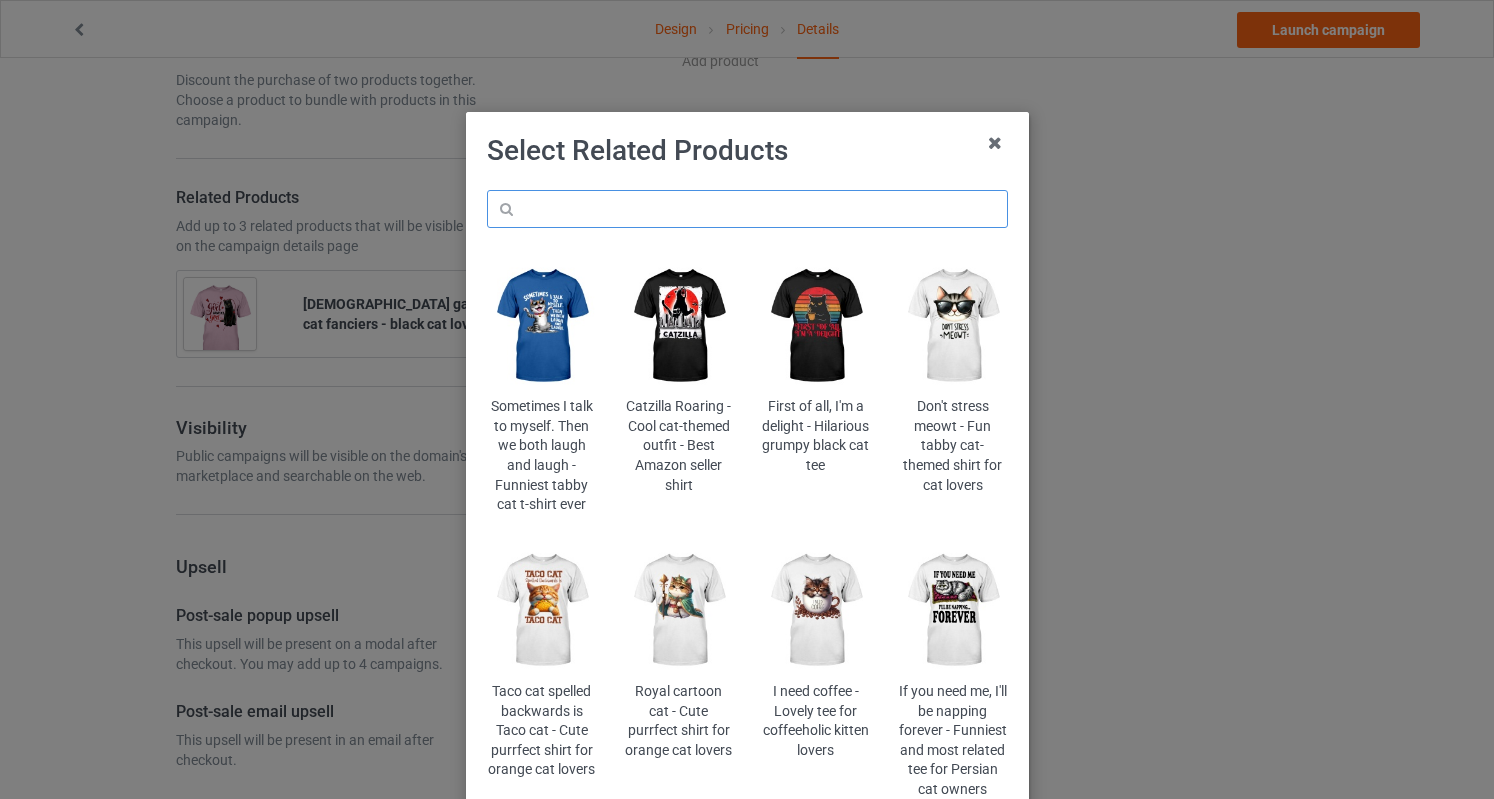 click at bounding box center (747, 209) 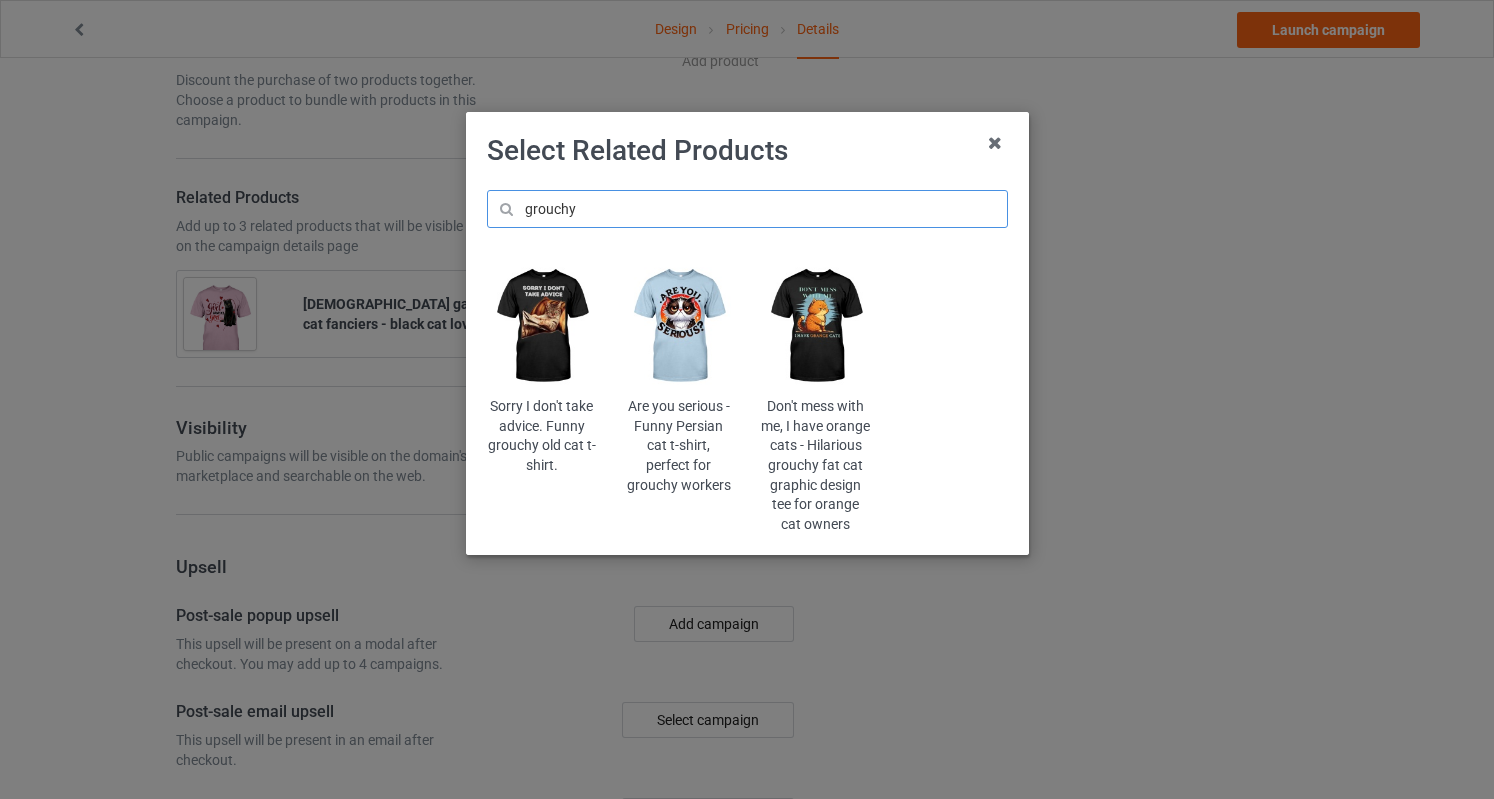 type on "grouchy" 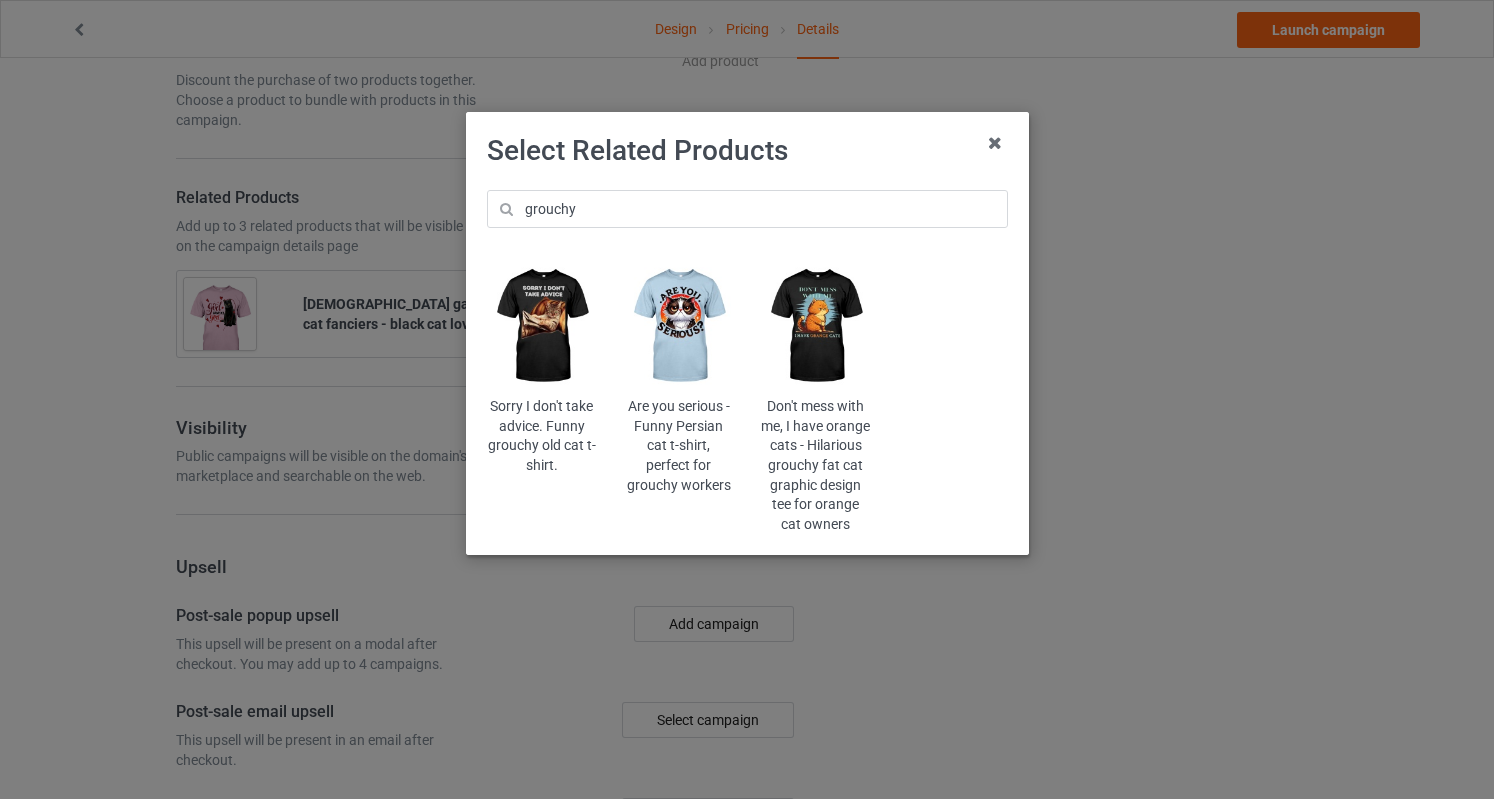 click at bounding box center (541, 326) 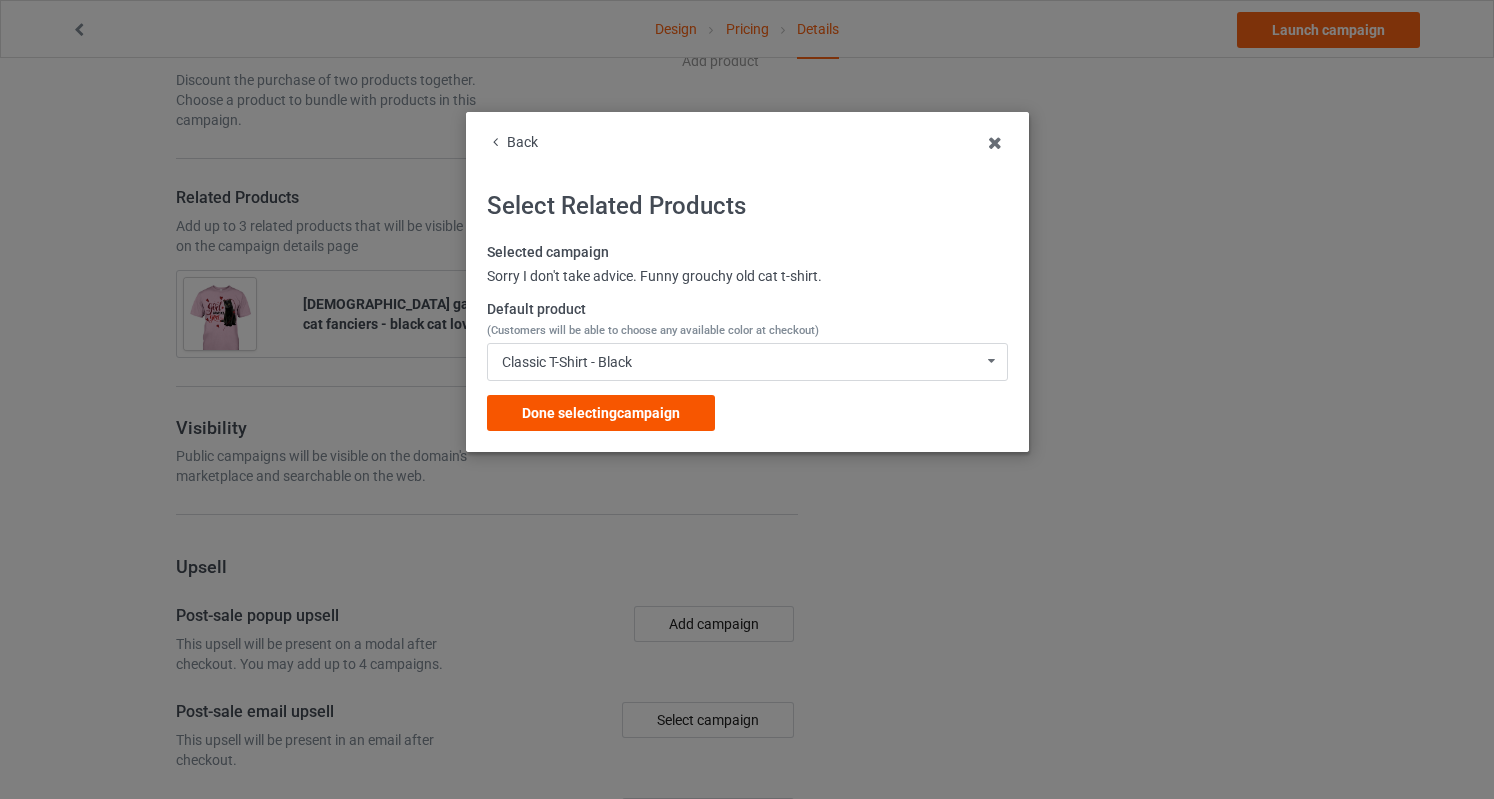 click on "Done selecting  campaign" at bounding box center [601, 413] 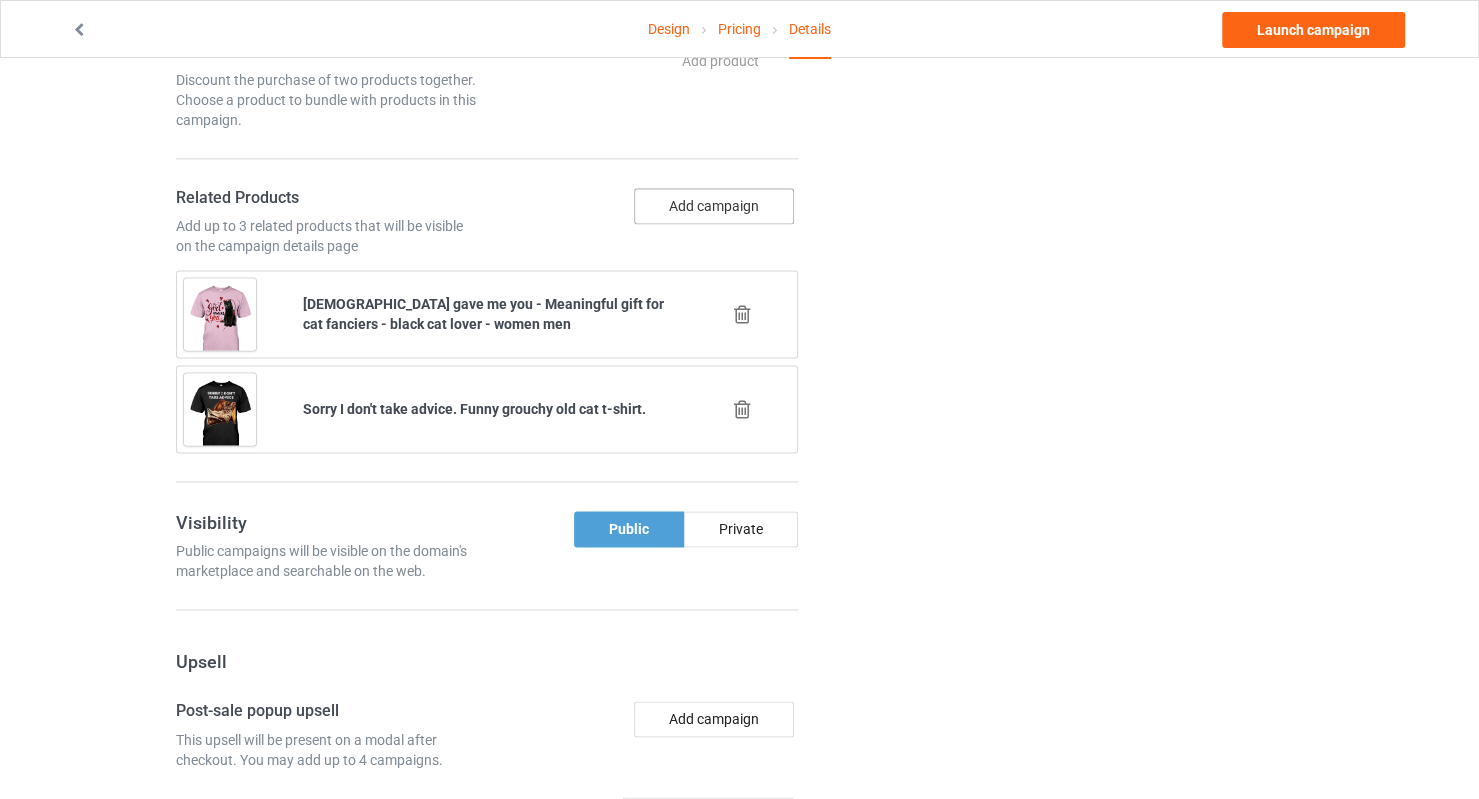 click on "Add campaign" at bounding box center (714, 206) 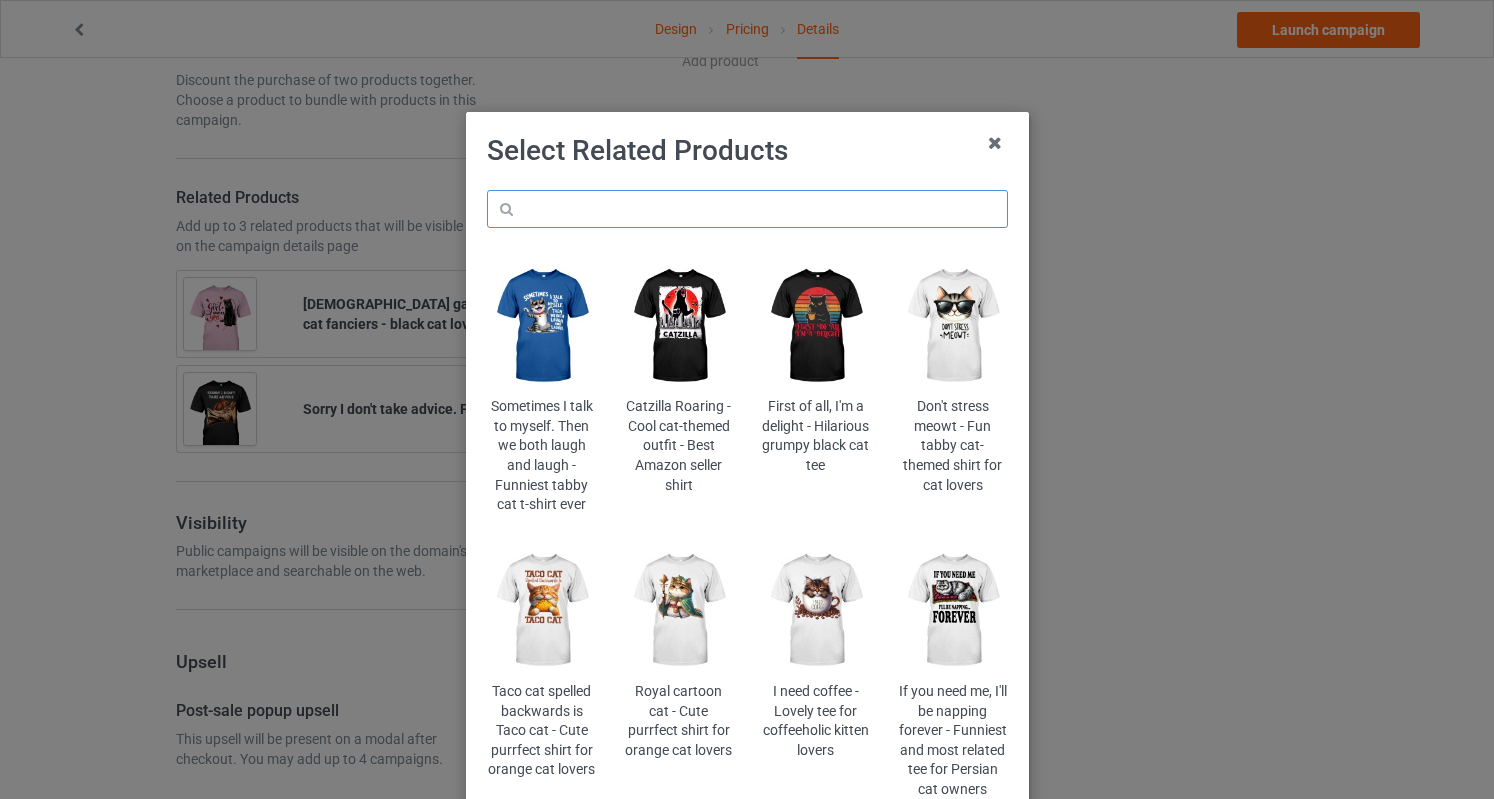 click at bounding box center (747, 209) 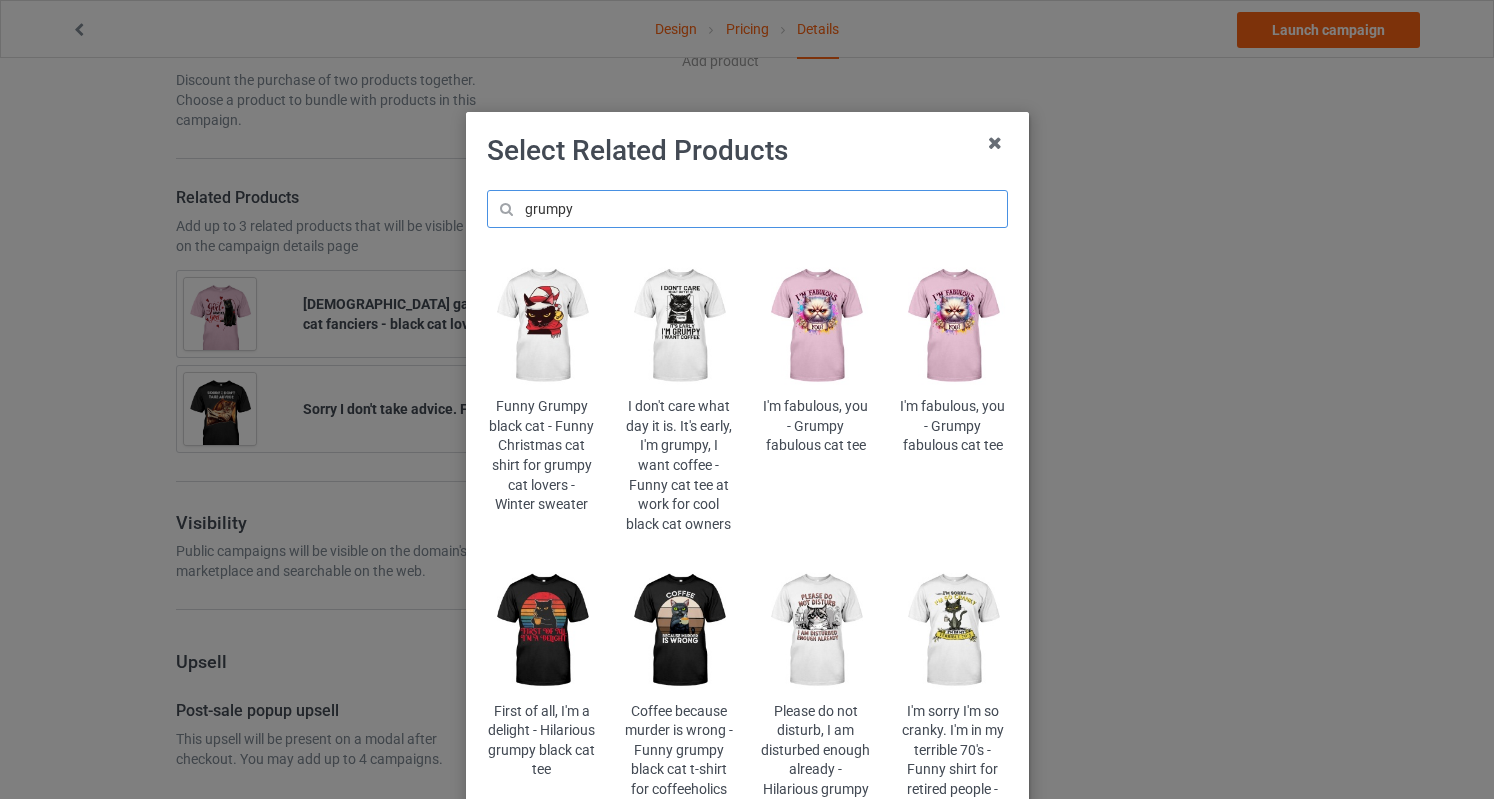 type on "grumpy" 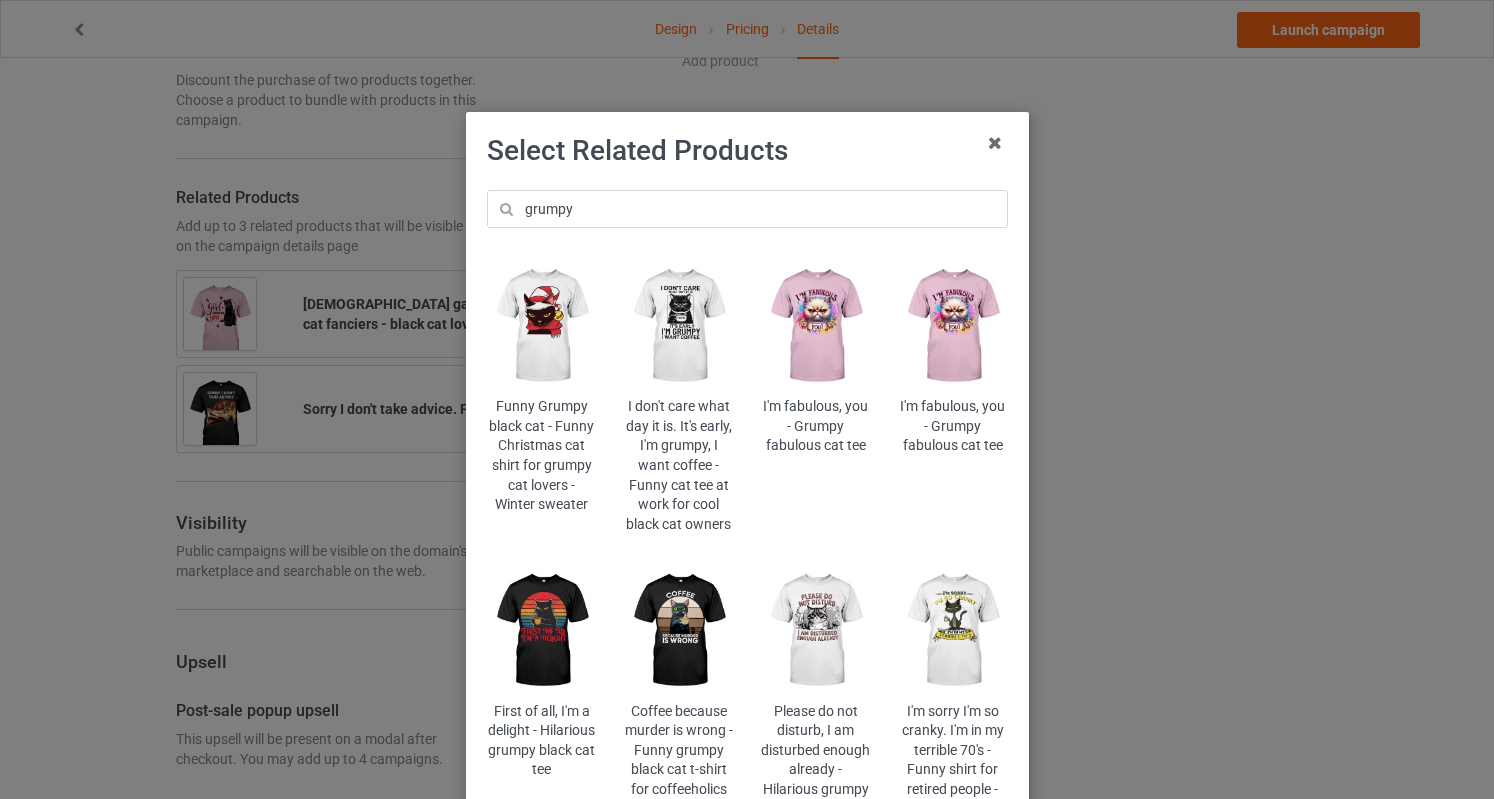click at bounding box center [678, 326] 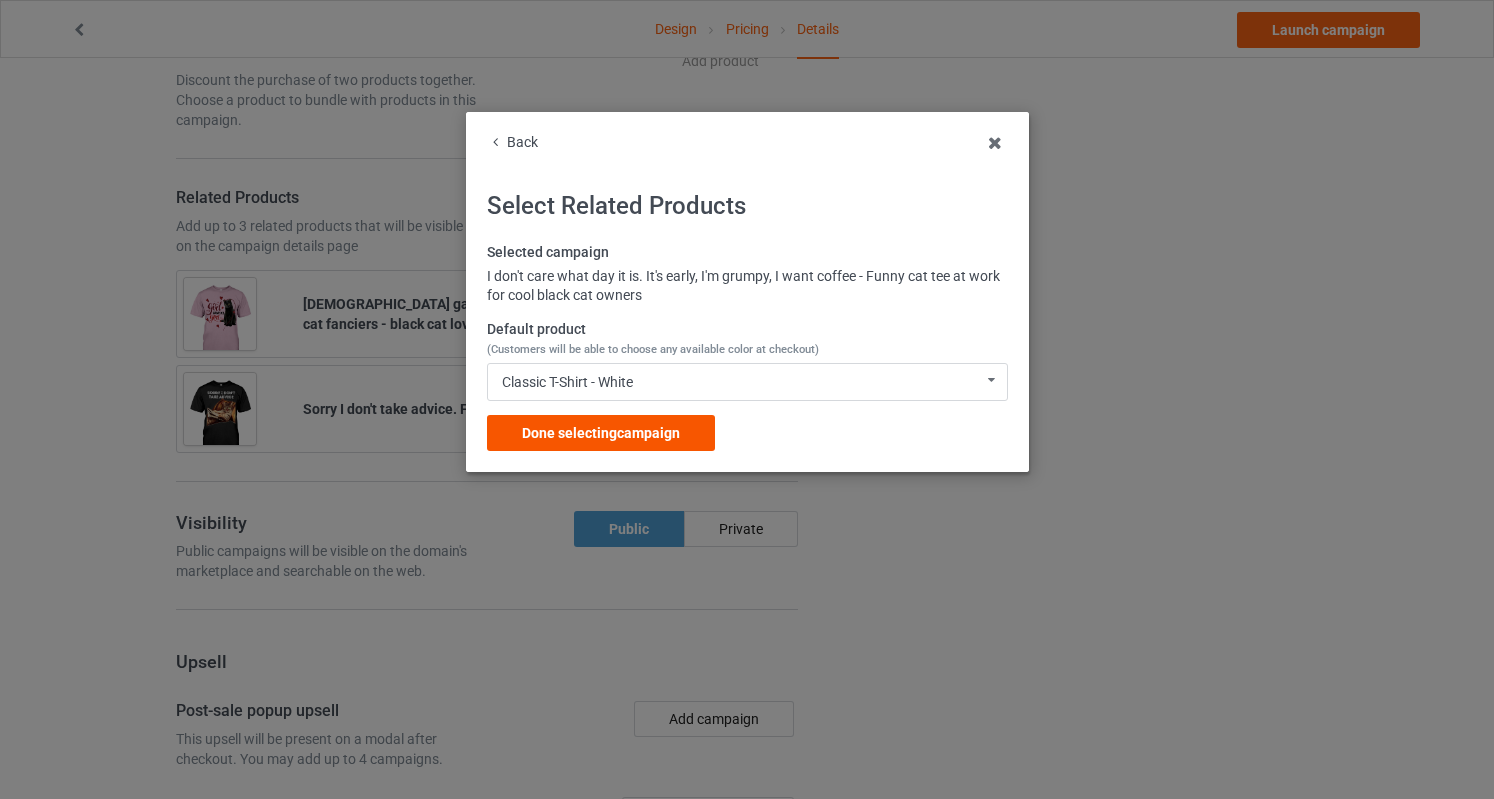 click on "Done selecting  campaign" at bounding box center [601, 433] 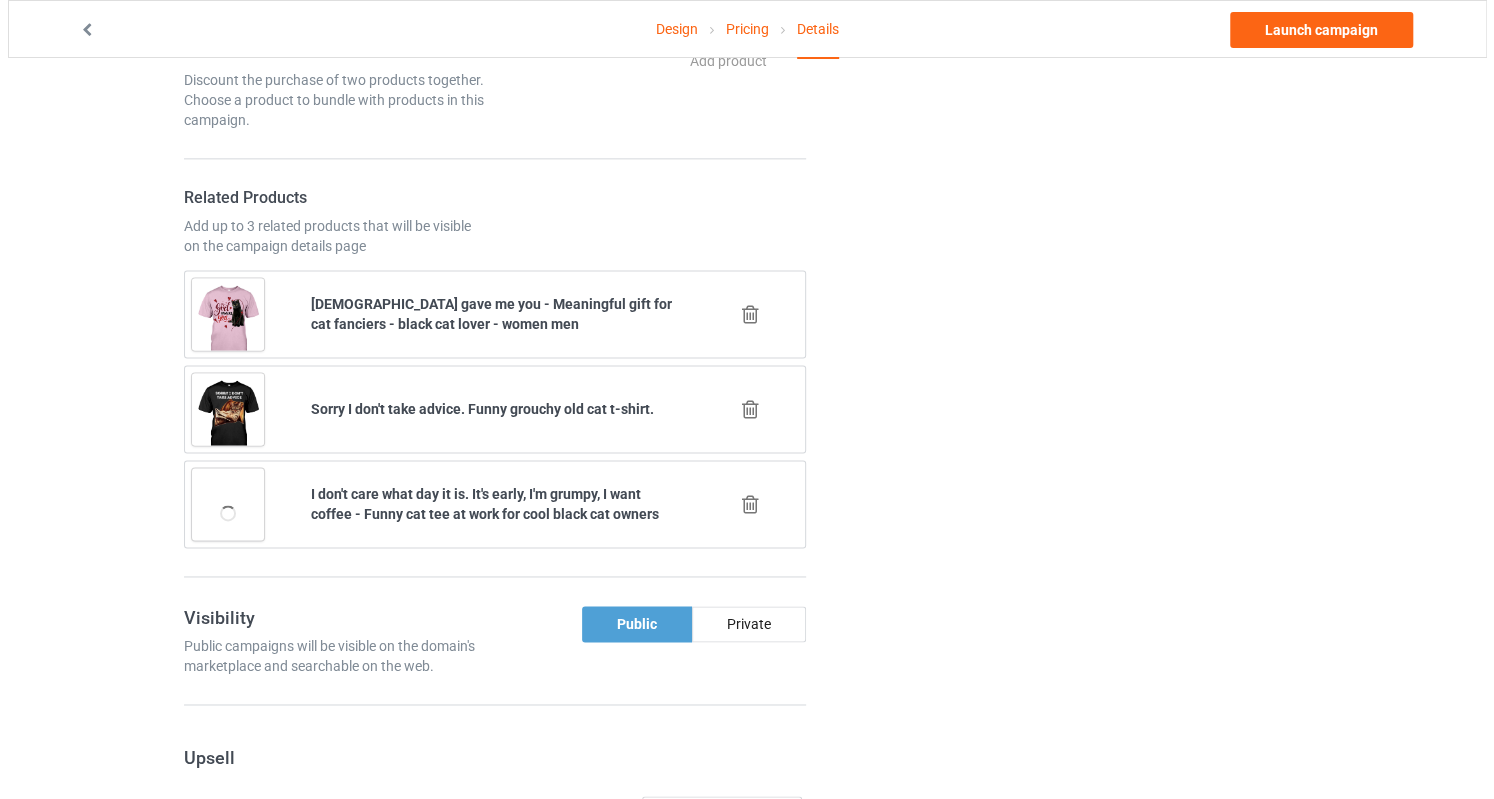 scroll, scrollTop: 1589, scrollLeft: 0, axis: vertical 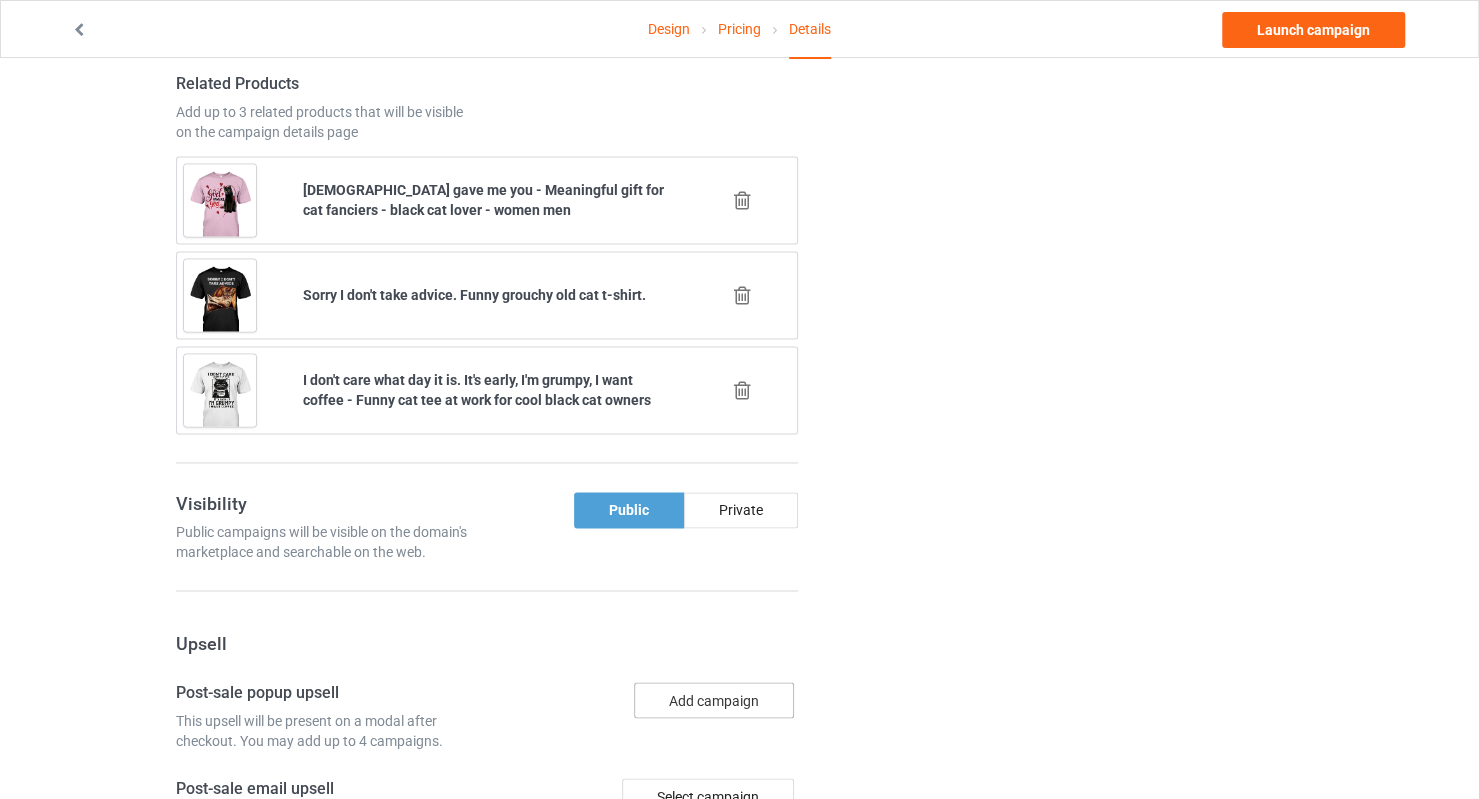 click on "Add campaign" at bounding box center (714, 700) 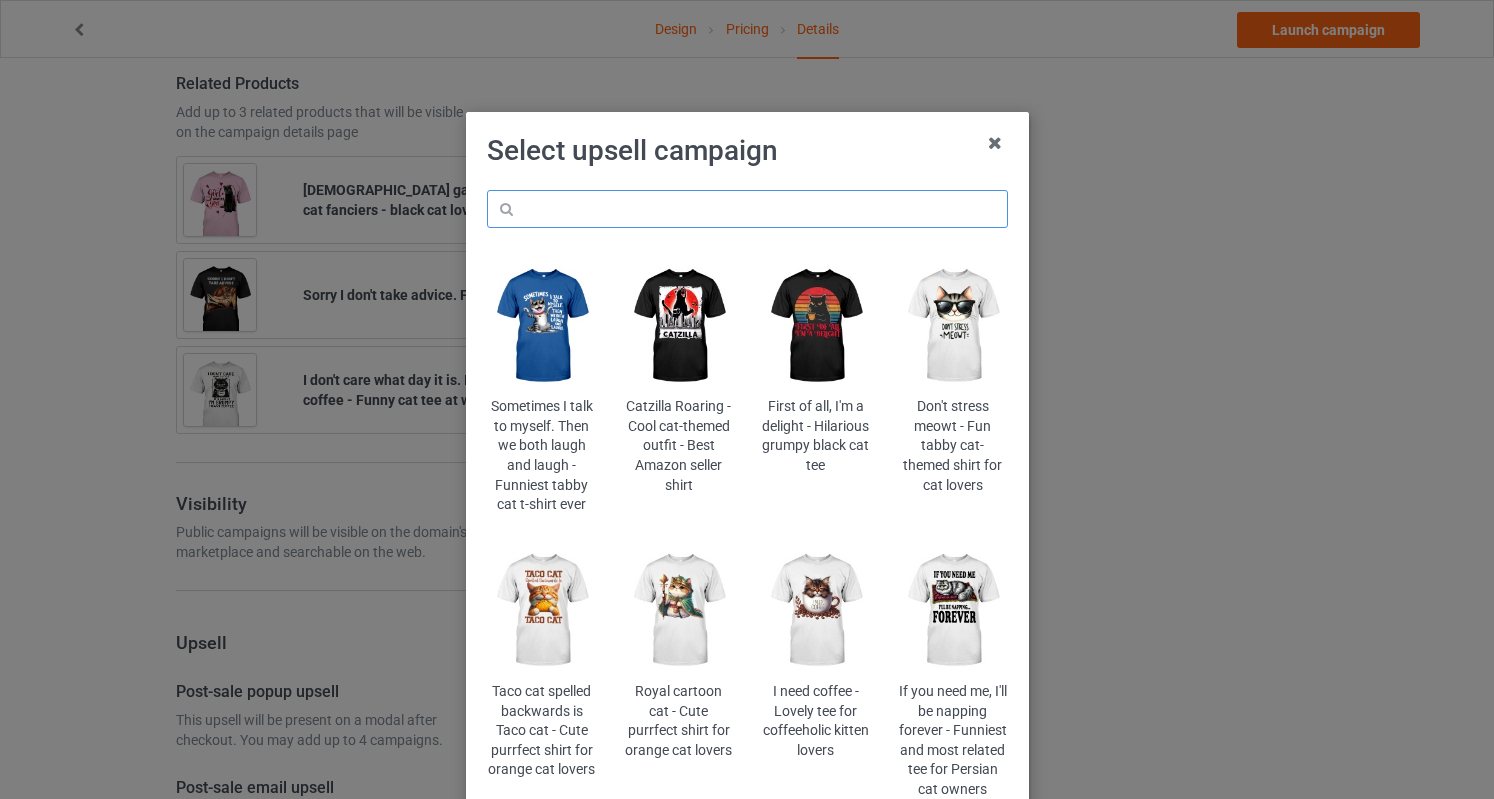 click at bounding box center [747, 209] 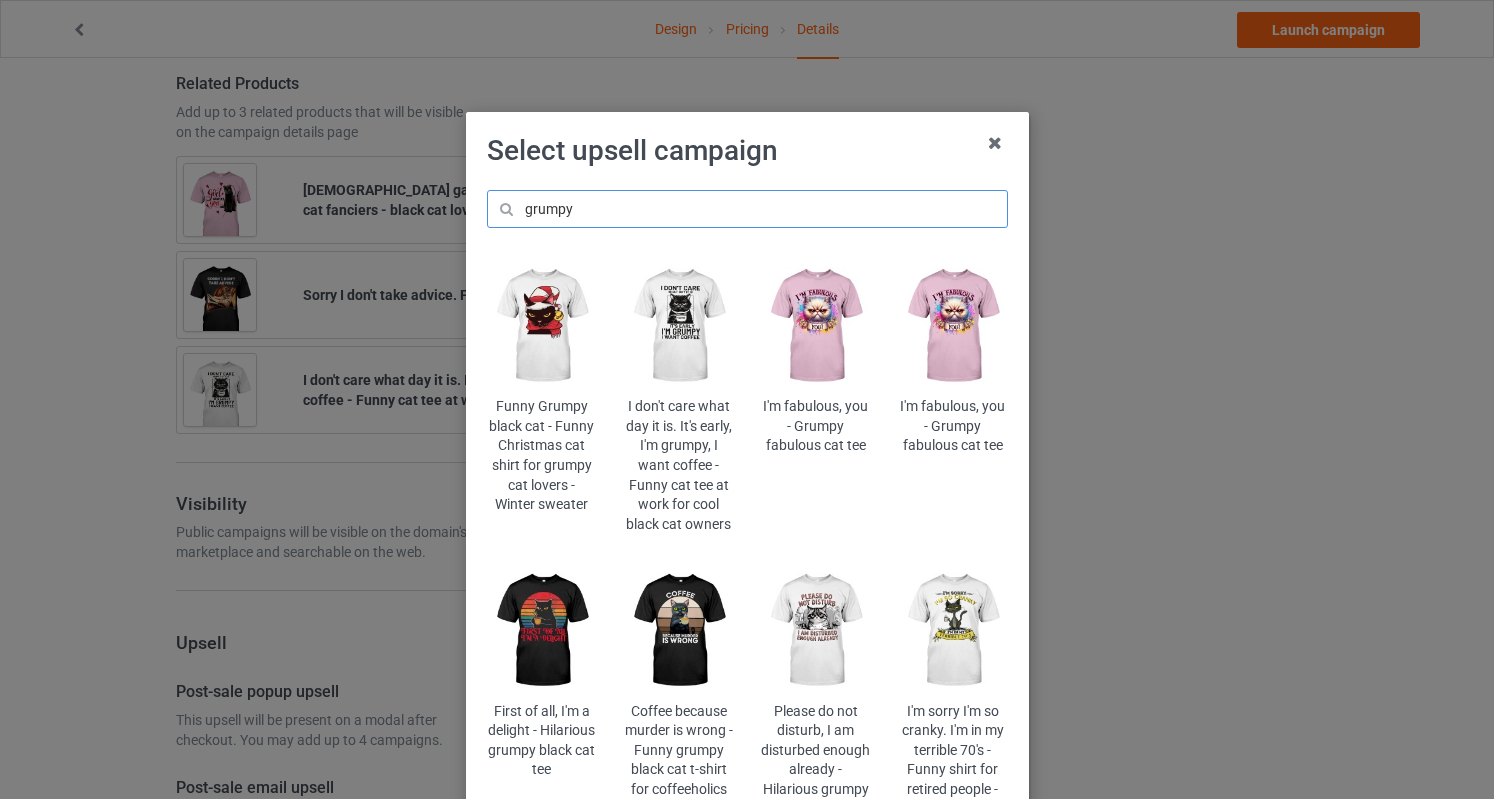 type on "grumpy" 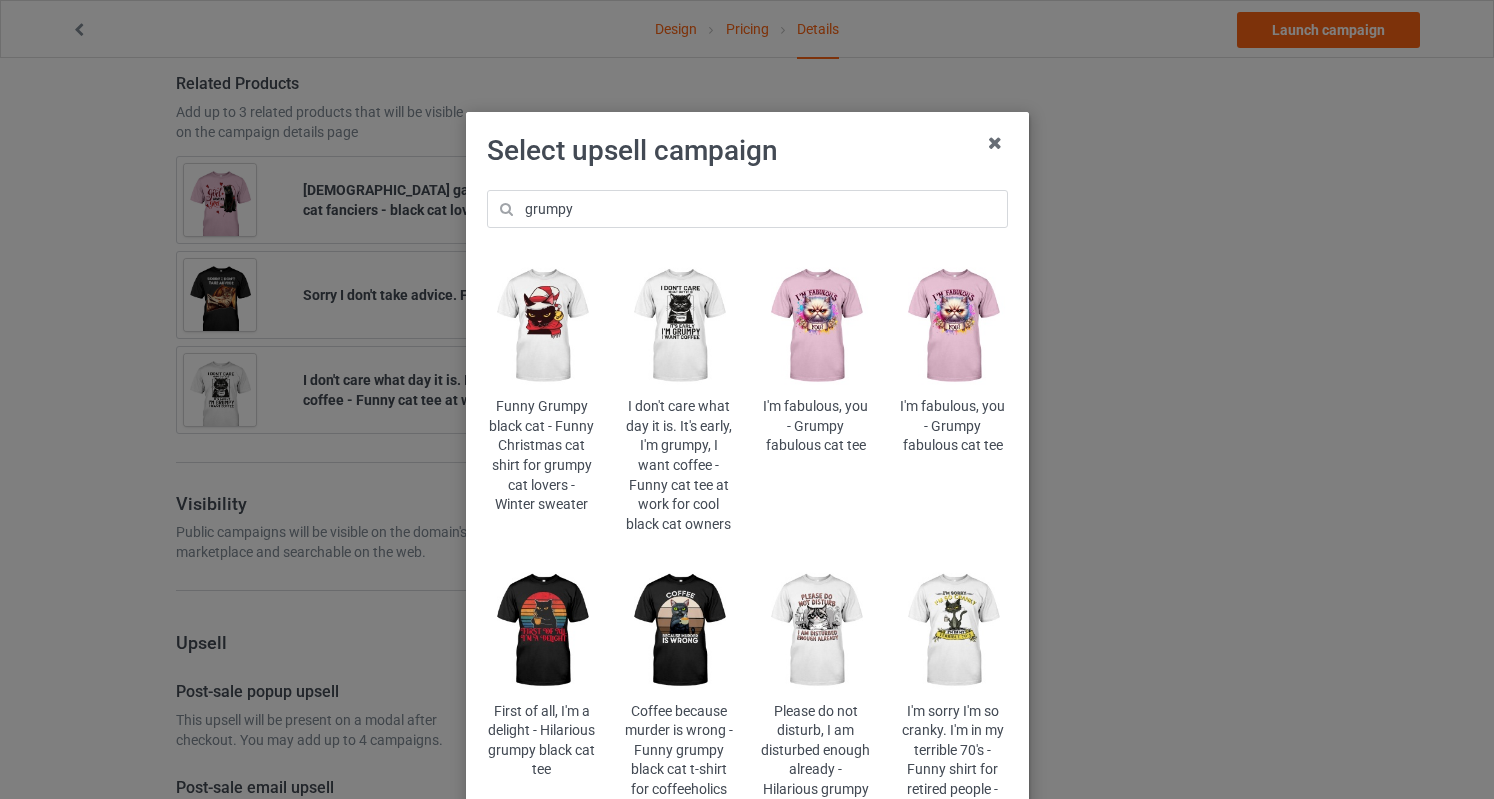 click at bounding box center [815, 630] 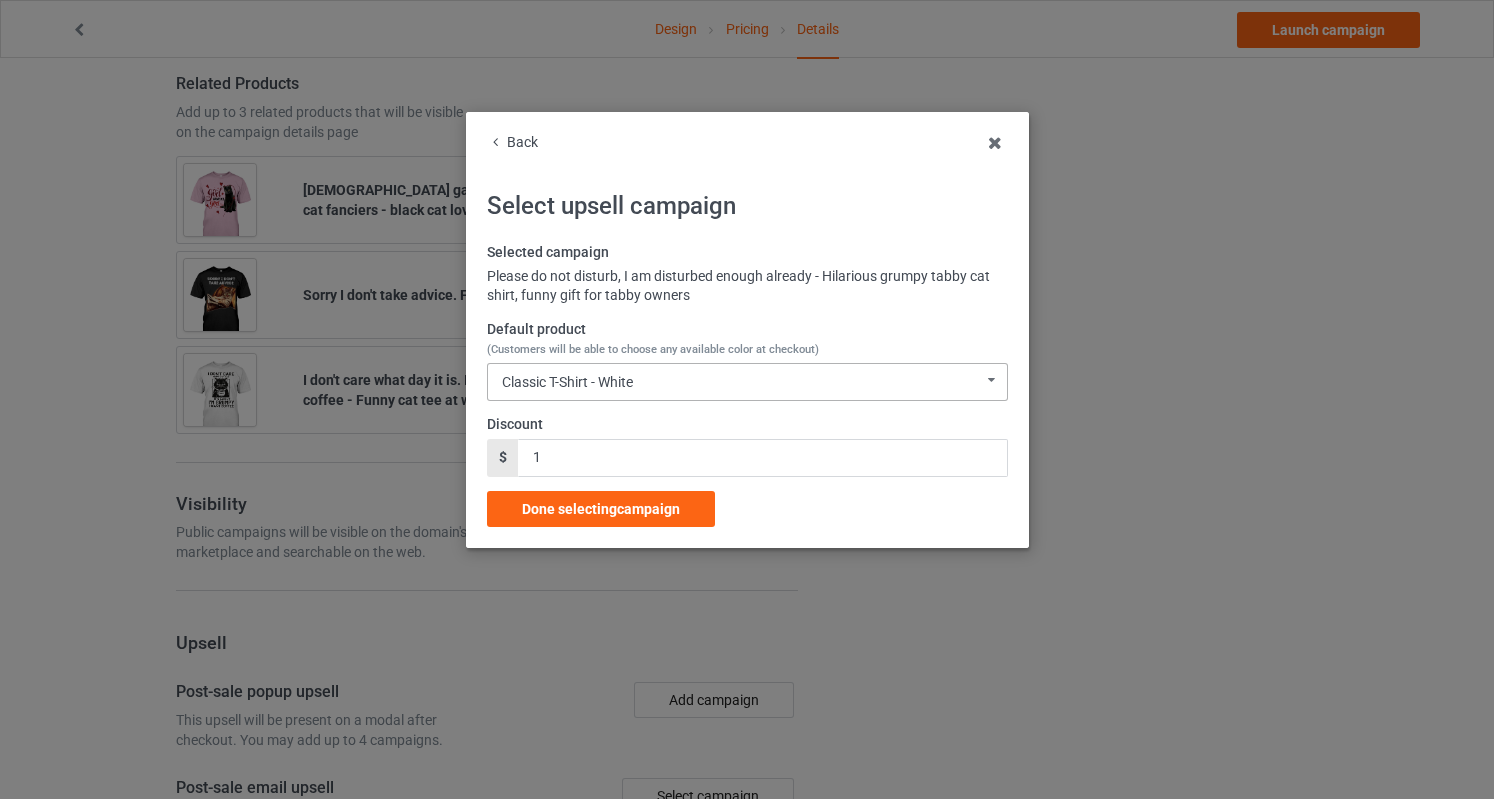 click on "Classic T-Shirt - White Classic T-Shirt - White Classic T-Shirt - Classic Pink Classic T-Shirt - Light Blue Classic T-Shirt - Athletic Heather Classic T-Shirt - [PERSON_NAME] Classic T-Shirt - Black Classic T-Shirt - J Navy [DEMOGRAPHIC_DATA] T-Shirt - White [DEMOGRAPHIC_DATA] T-Shirt - Light Pink [DEMOGRAPHIC_DATA] T-Shirt - Sports Grey [DEMOGRAPHIC_DATA] T-Shirt - Light Blue [DEMOGRAPHIC_DATA] T-Shirt - Irish Green [DEMOGRAPHIC_DATA] T-Shirt - Black [DEMOGRAPHIC_DATA] T-Shirt - Navy Long Sleeve Tee - White Long Sleeve Tee - Light Pink Long Sleeve Tee - Carolina Blue Long Sleeve Tee - Sports Grey Long Sleeve Tee - Irish Green Long Sleeve Tee - Navy Long Sleeve Tee - Black Crewneck Sweatshirt - White Crewneck Sweatshirt - Light Pink Crewneck Sweatshirt - Sports Grey Crewneck Sweatshirt - Light Blue Crewneck Sweatshirt - Dark Chocolate Crewneck Sweatshirt - Black Crewneck Sweatshirt - Navy Hooded Sweatshirt - White Hooded Sweatshirt - Light Pink Hooded Sweatshirt - Carolina Blue Hooded Sweatshirt - Sports Grey Hooded Sweatshirt - Irish Green Hooded Sweatshirt - Black Hooded Sweatshirt - Navy" at bounding box center (747, 382) 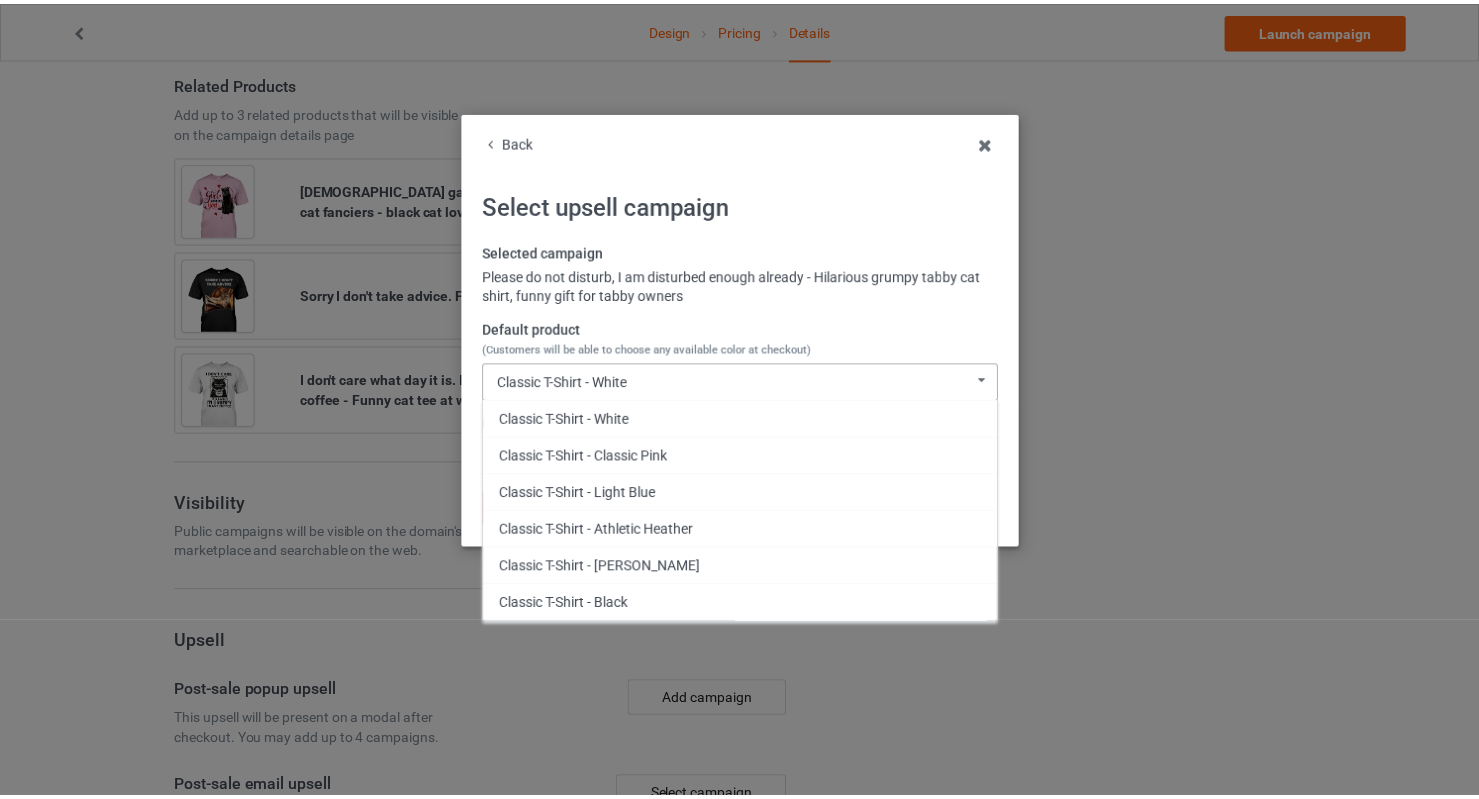scroll, scrollTop: 676, scrollLeft: 0, axis: vertical 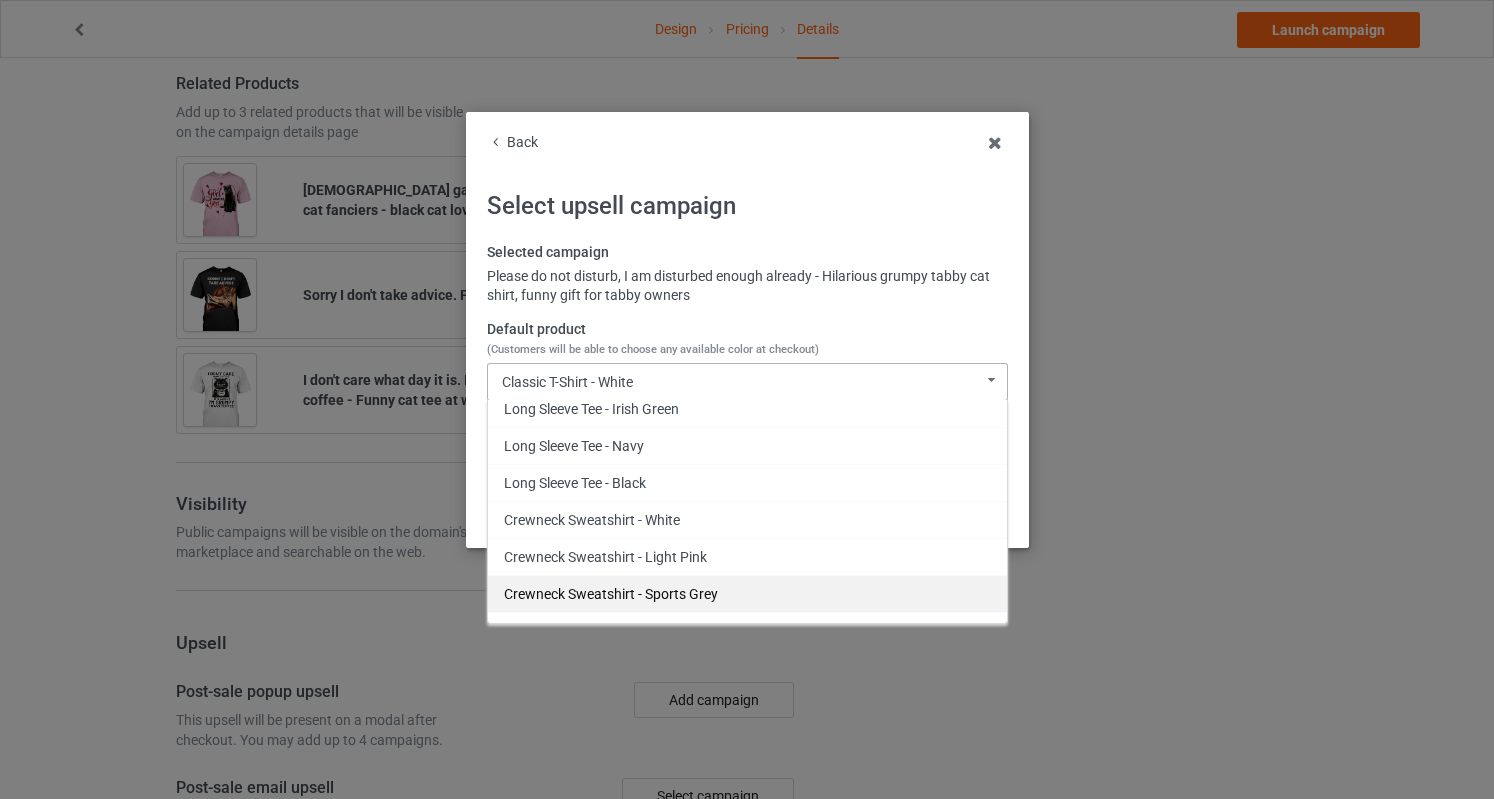 click on "Crewneck Sweatshirt - Sports Grey" at bounding box center [747, 593] 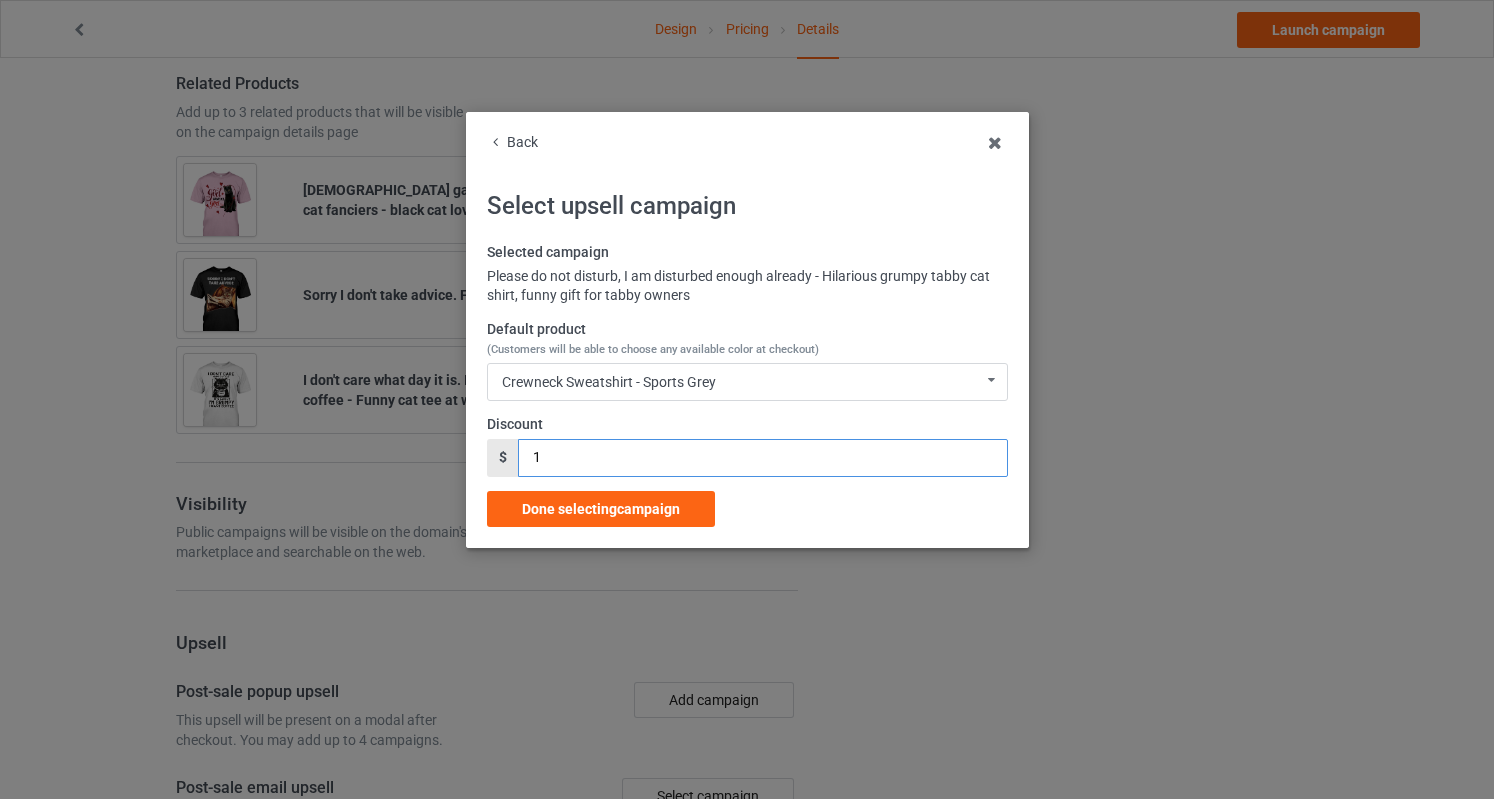 drag, startPoint x: 541, startPoint y: 449, endPoint x: 418, endPoint y: 453, distance: 123.065025 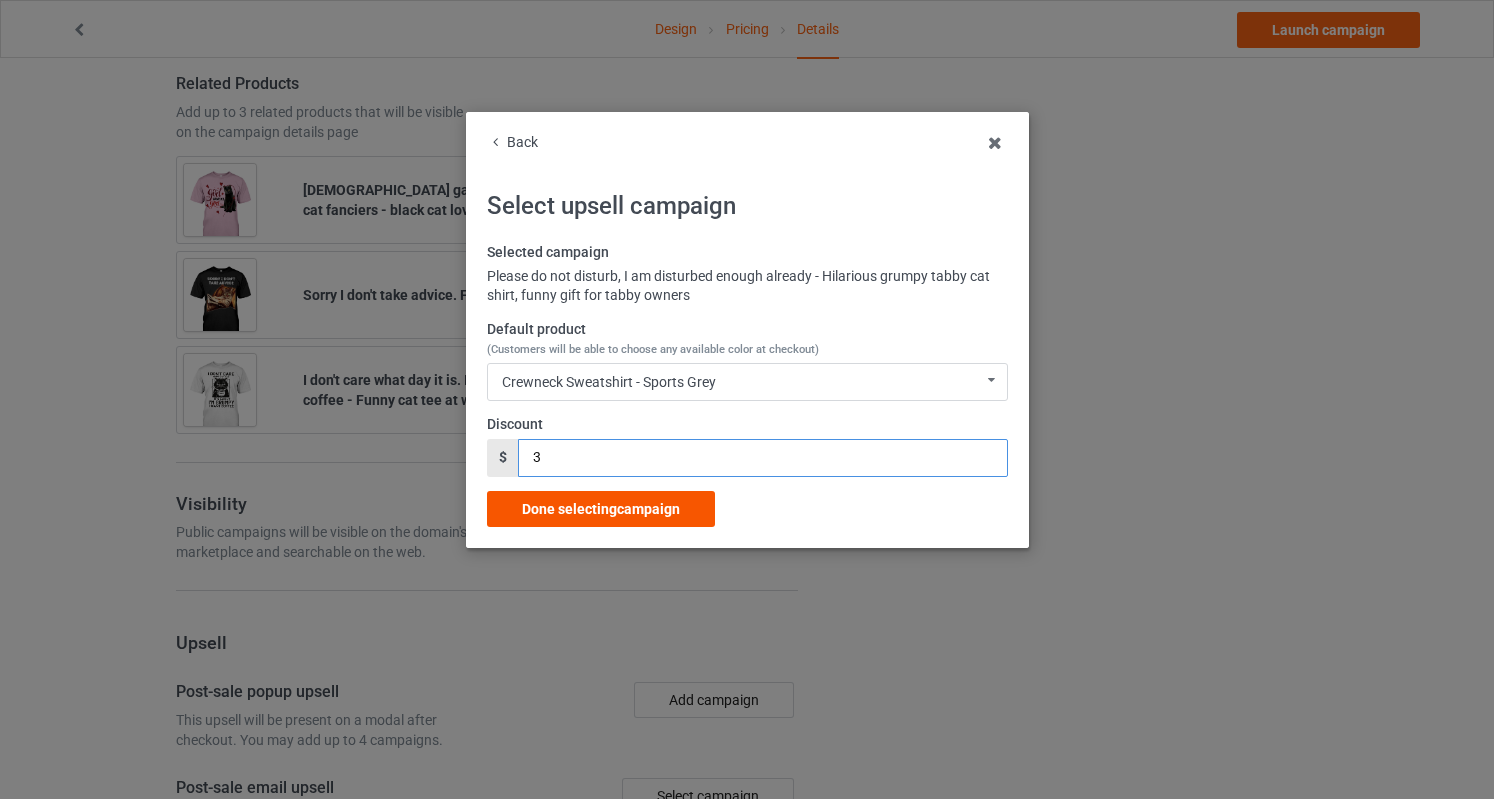 type on "3" 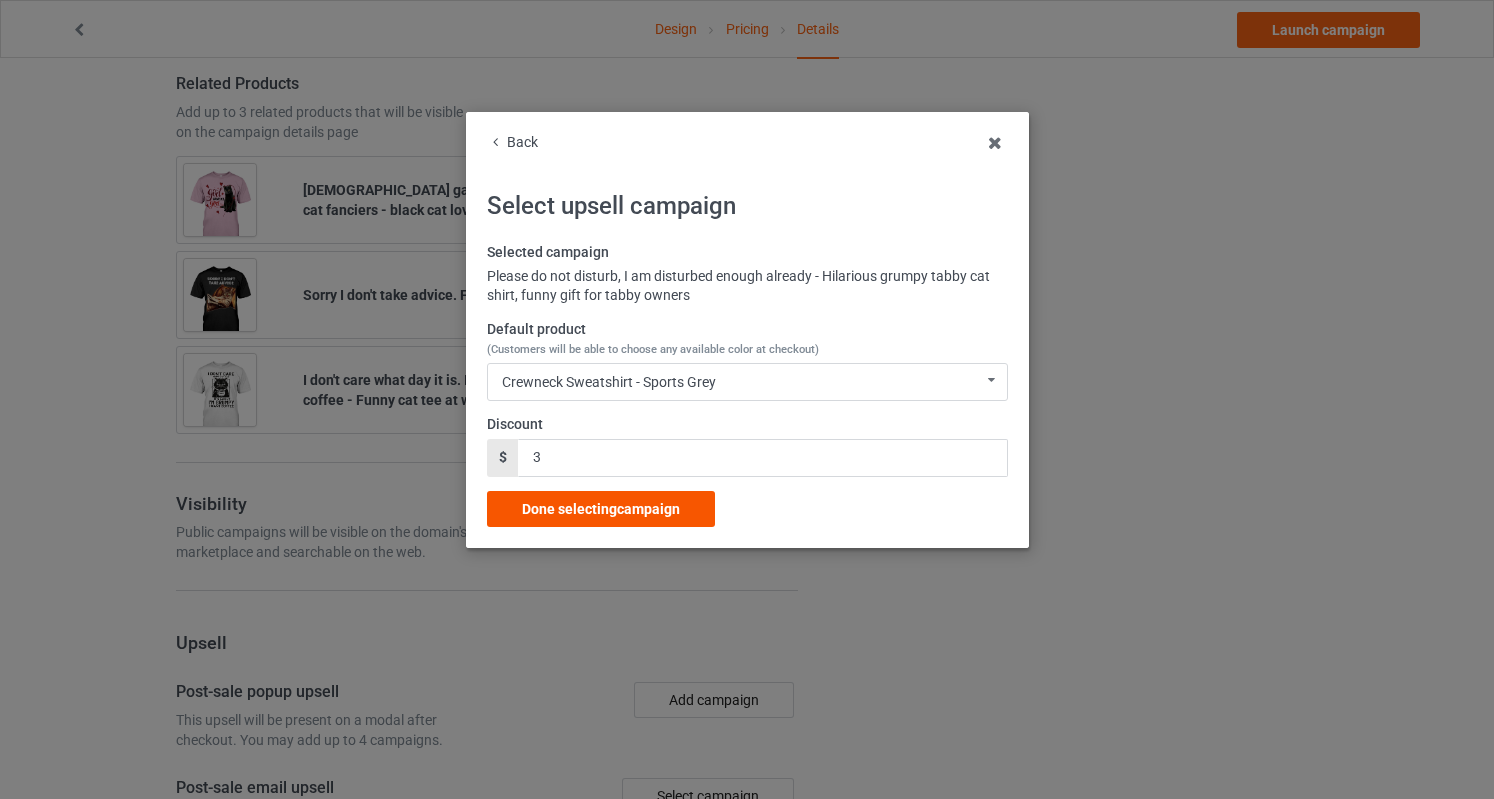 click on "Done selecting  campaign" at bounding box center (601, 509) 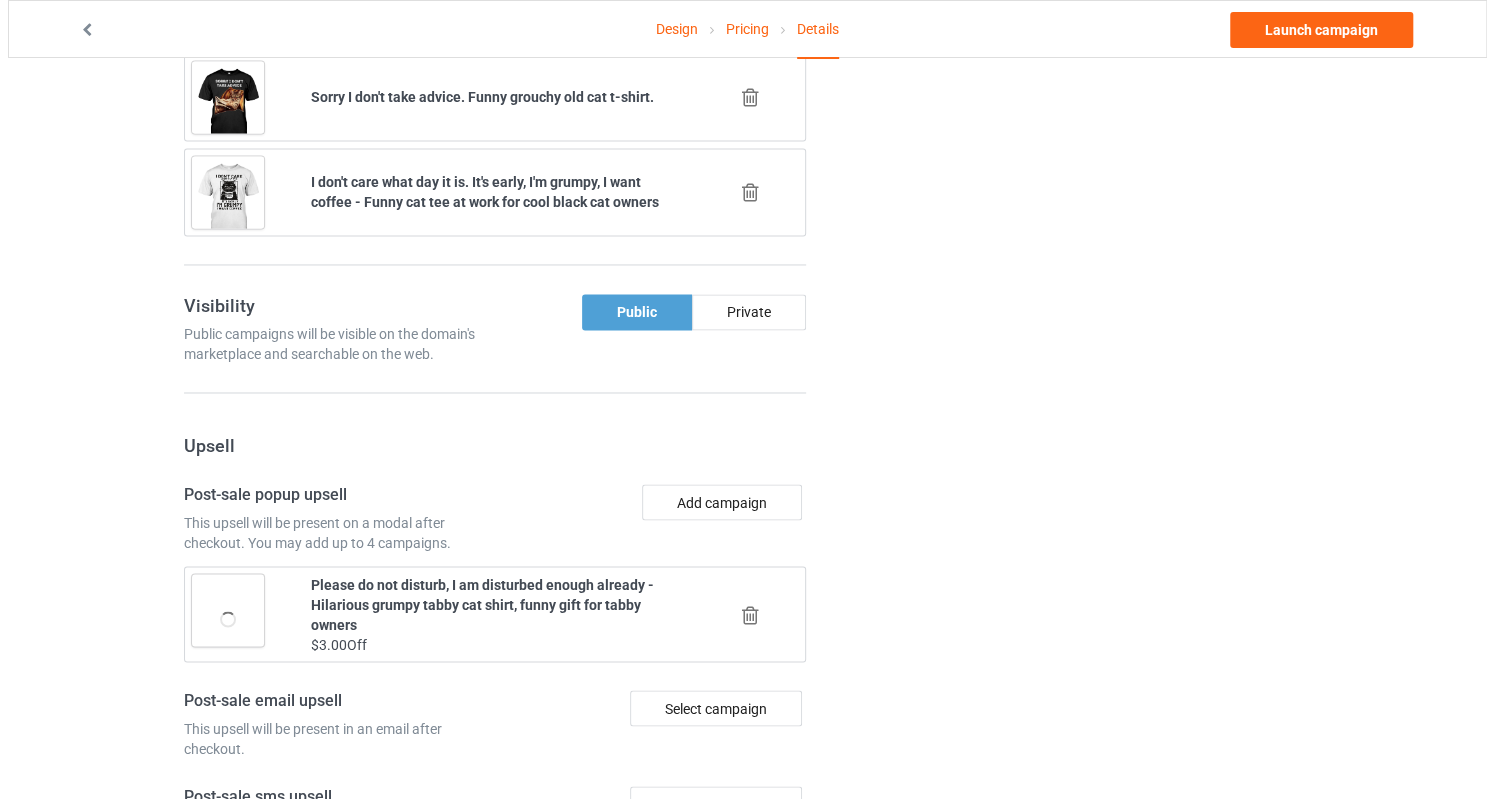 scroll, scrollTop: 1789, scrollLeft: 0, axis: vertical 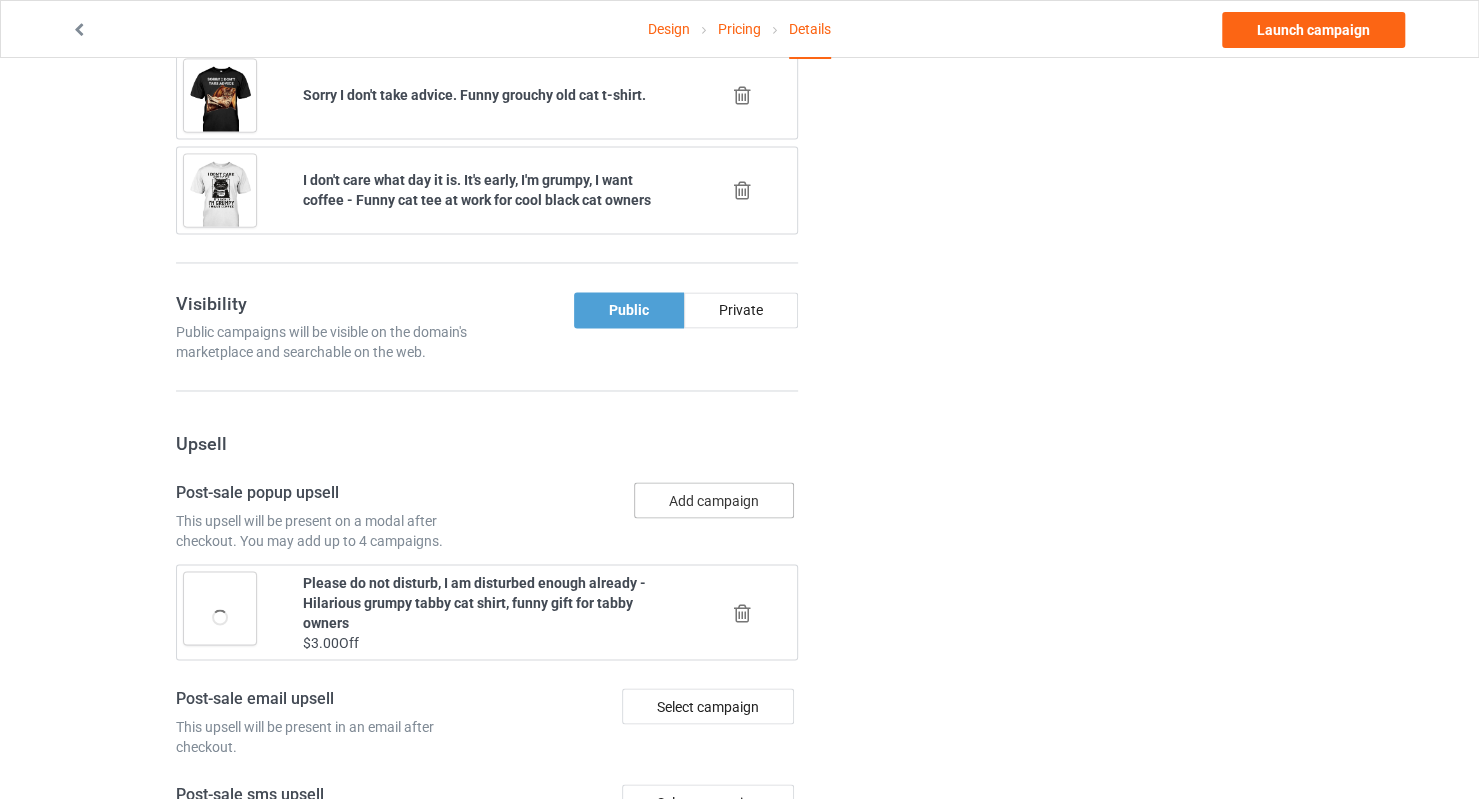 click on "Add campaign" at bounding box center [714, 500] 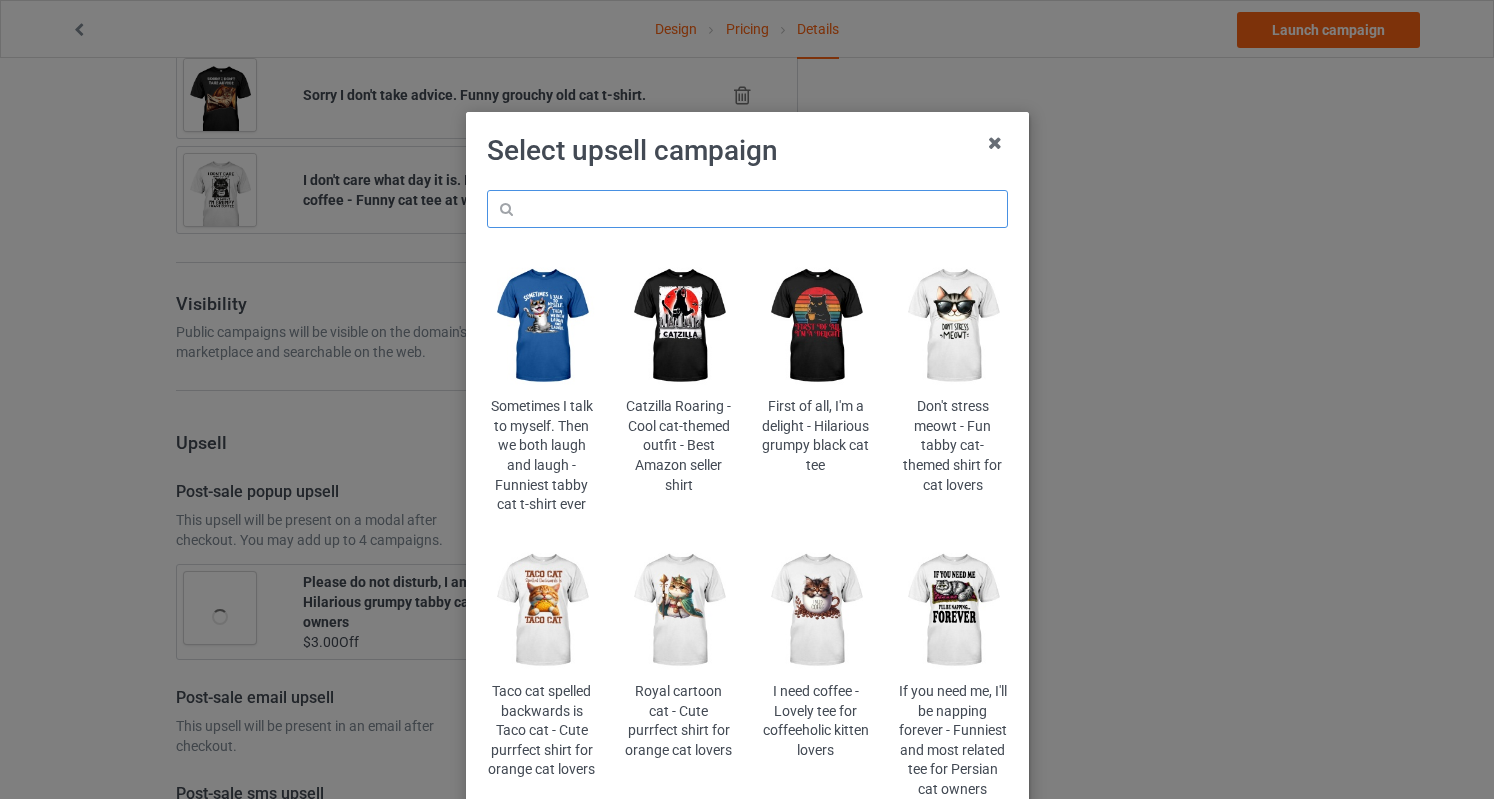 click at bounding box center (747, 209) 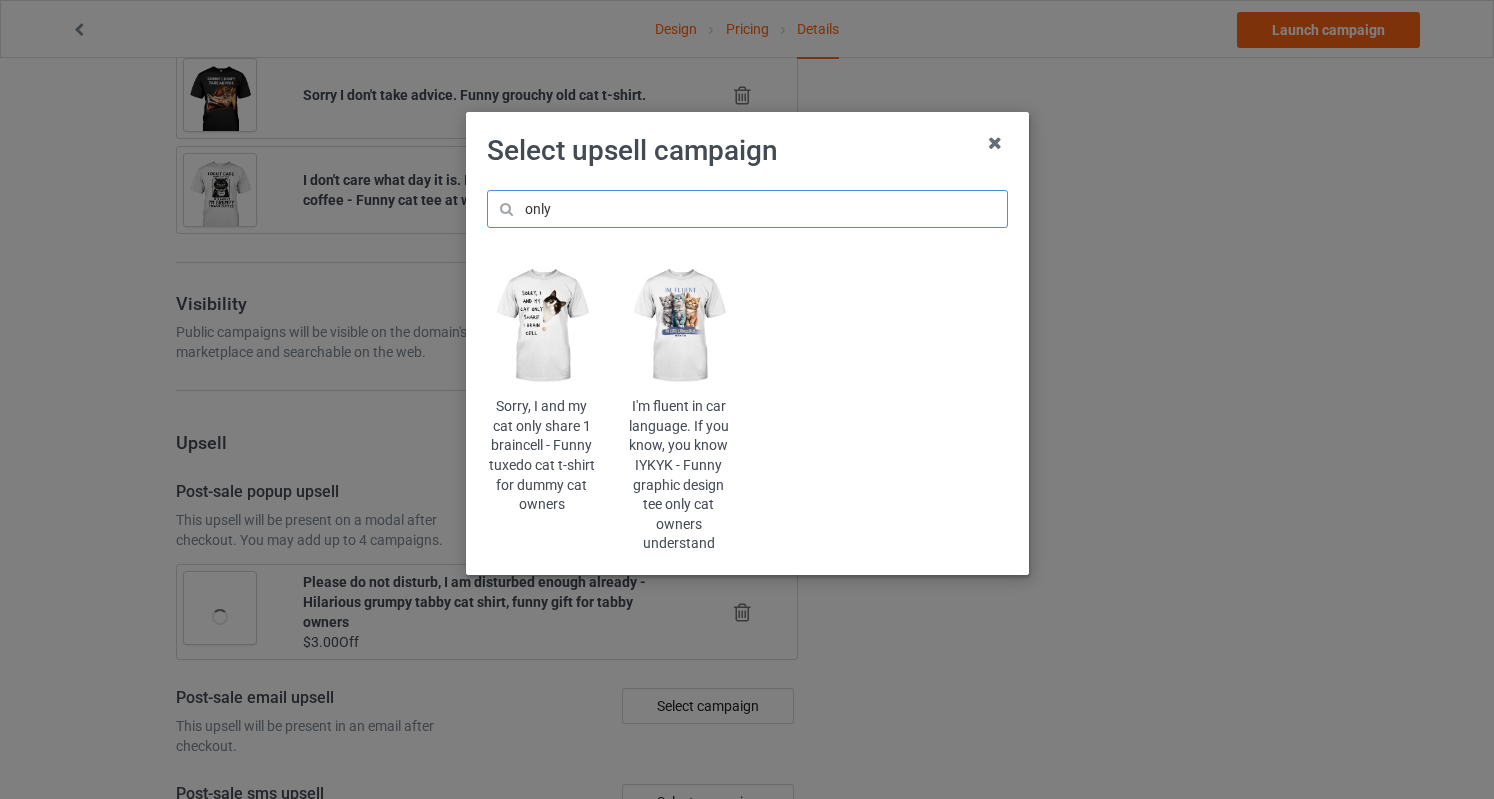 type on "only" 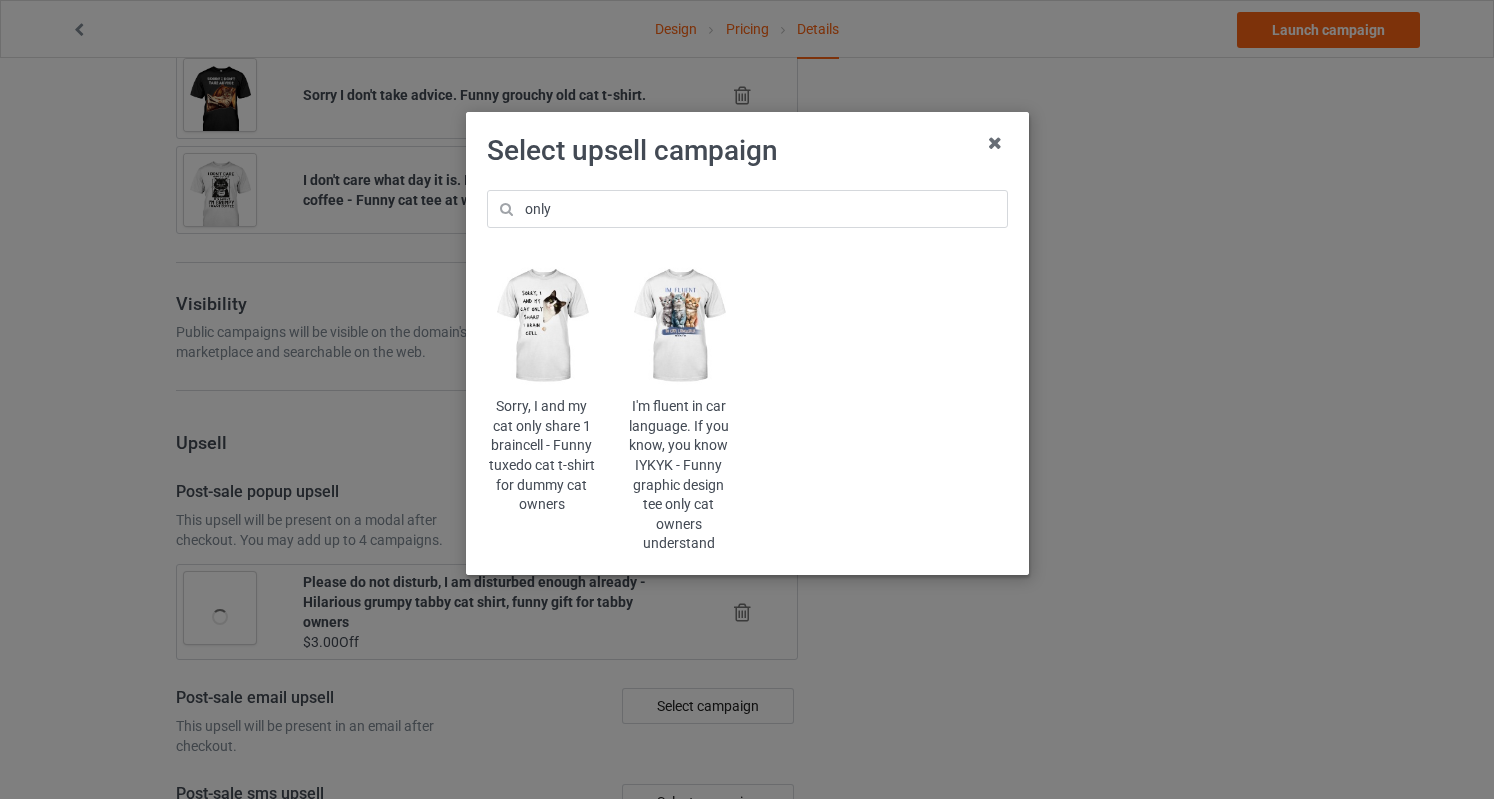 click at bounding box center (678, 326) 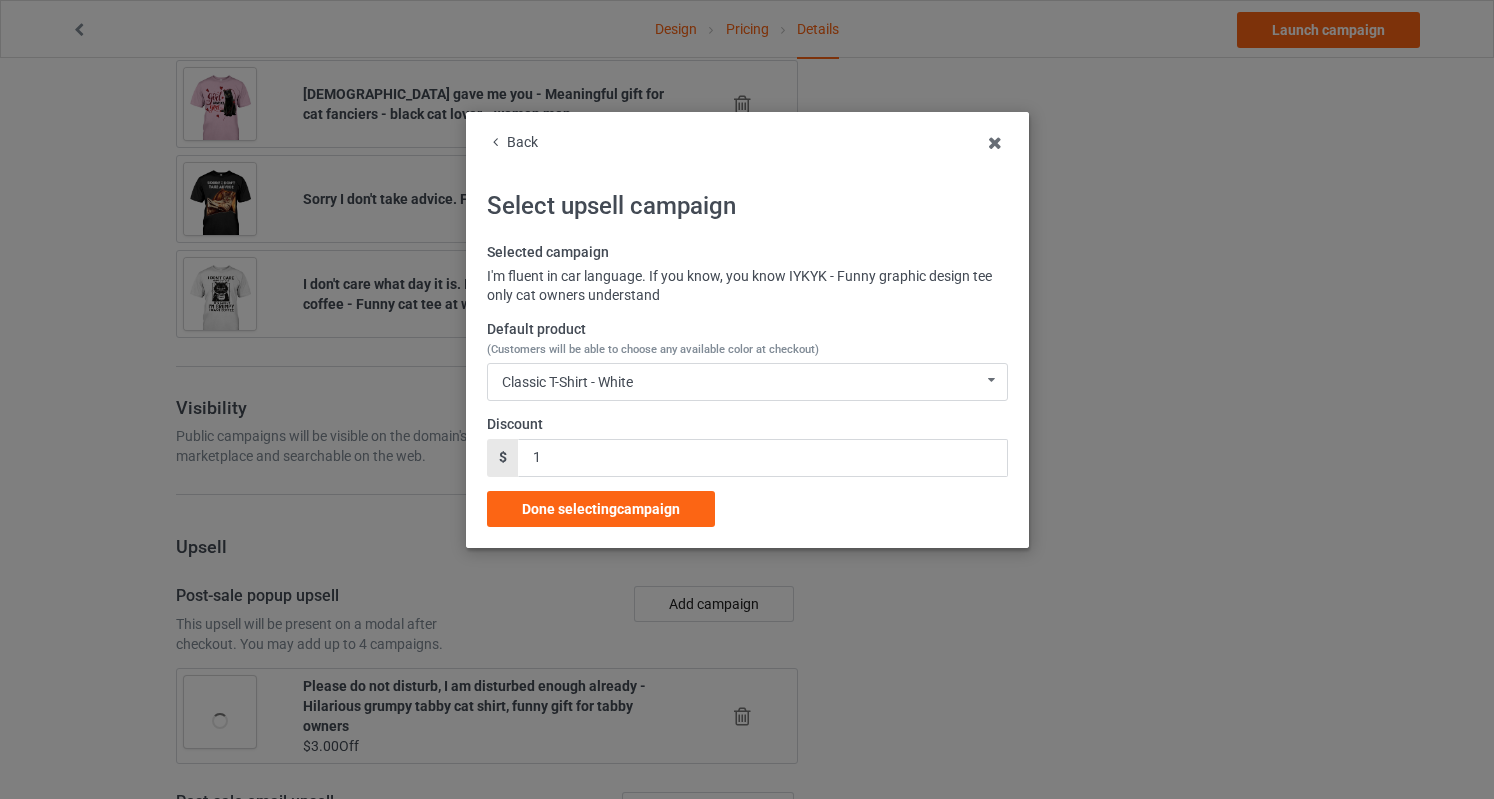 scroll, scrollTop: 1789, scrollLeft: 0, axis: vertical 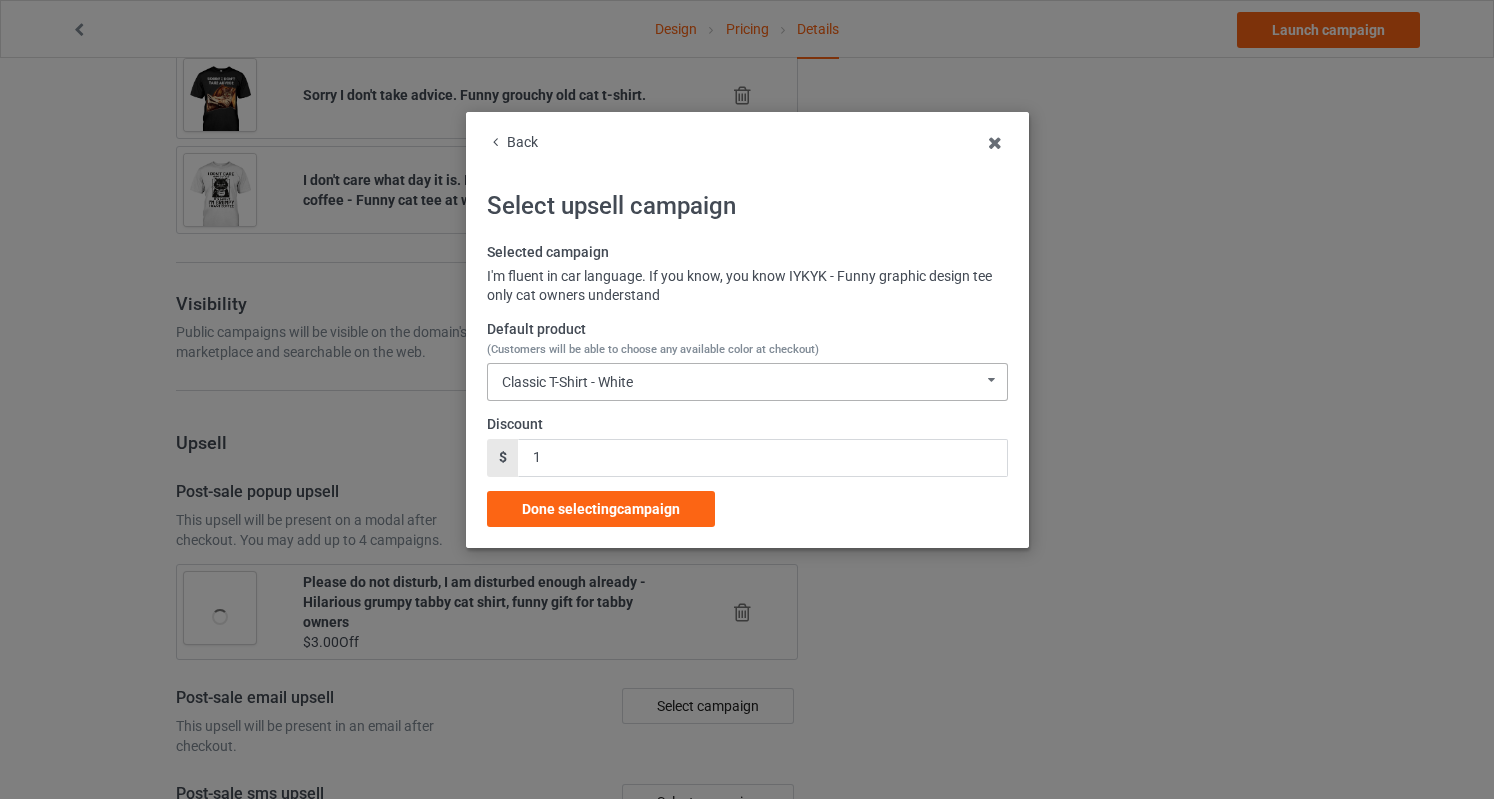 click on "Classic T-Shirt - White Classic T-Shirt - White Classic T-Shirt - Gold Classic T-Shirt - Classic Pink Classic T-Shirt - Light Blue Classic T-Shirt - Ash Ladies T-Shirt - White Ladies T-Shirt - Light Pink Ladies T-Shirt - Daisy Ladies T-Shirt - Light Blue Ladies T-Shirt - Sports Grey Long Sleeve Tee - White Long Sleeve Tee - Light Pink Long Sleeve Tee - Gold Long Sleeve Tee - Ash Long Sleeve Tee - Carolina Blue Crewneck Sweatshirt - White Crewneck Sweatshirt - Light Pink Crewneck Sweatshirt - Sports Grey Crewneck Sweatshirt - Gold Crewneck Sweatshirt - Light Blue Hooded Sweatshirt - White Hooded Sweatshirt - Light Pink Hooded Sweatshirt - Gold Hooded Sweatshirt - Ash Hooded Sweatshirt - Carolina Blue Mug - White Mug - Classic Pink Mug - Gold Mug - Ash Mug - Light Blue Color Changing Mug - White Color Changing Mug - Classic Pink Color Changing Mug - Gold Color Changing Mug - Light Blue Color Changing Mug - Ash V-Neck T-Shirt - White V-Neck T-Shirt - Ash V-Neck T-Shirt - Neon Yellow" at bounding box center (747, 382) 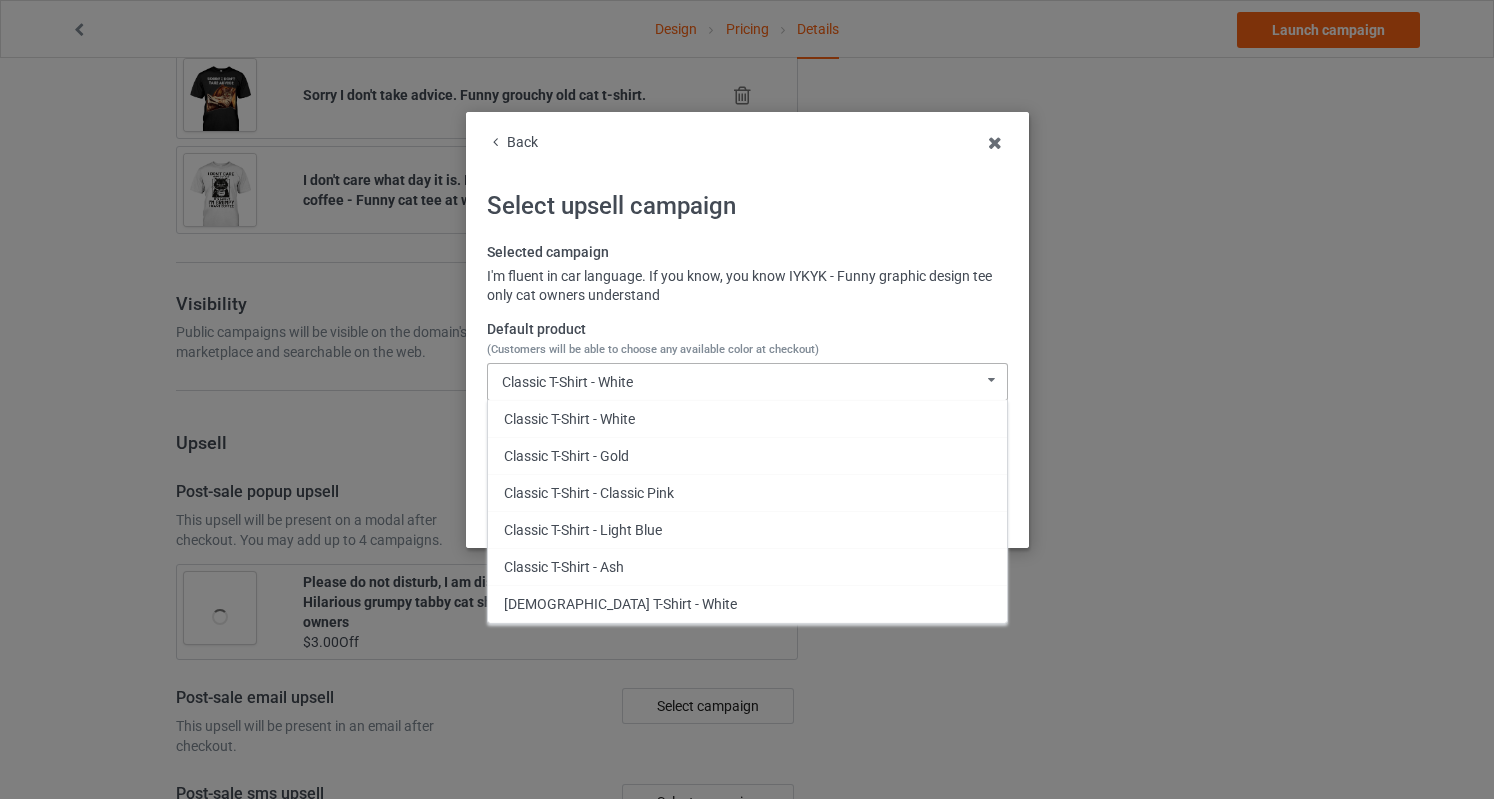 scroll, scrollTop: 456, scrollLeft: 0, axis: vertical 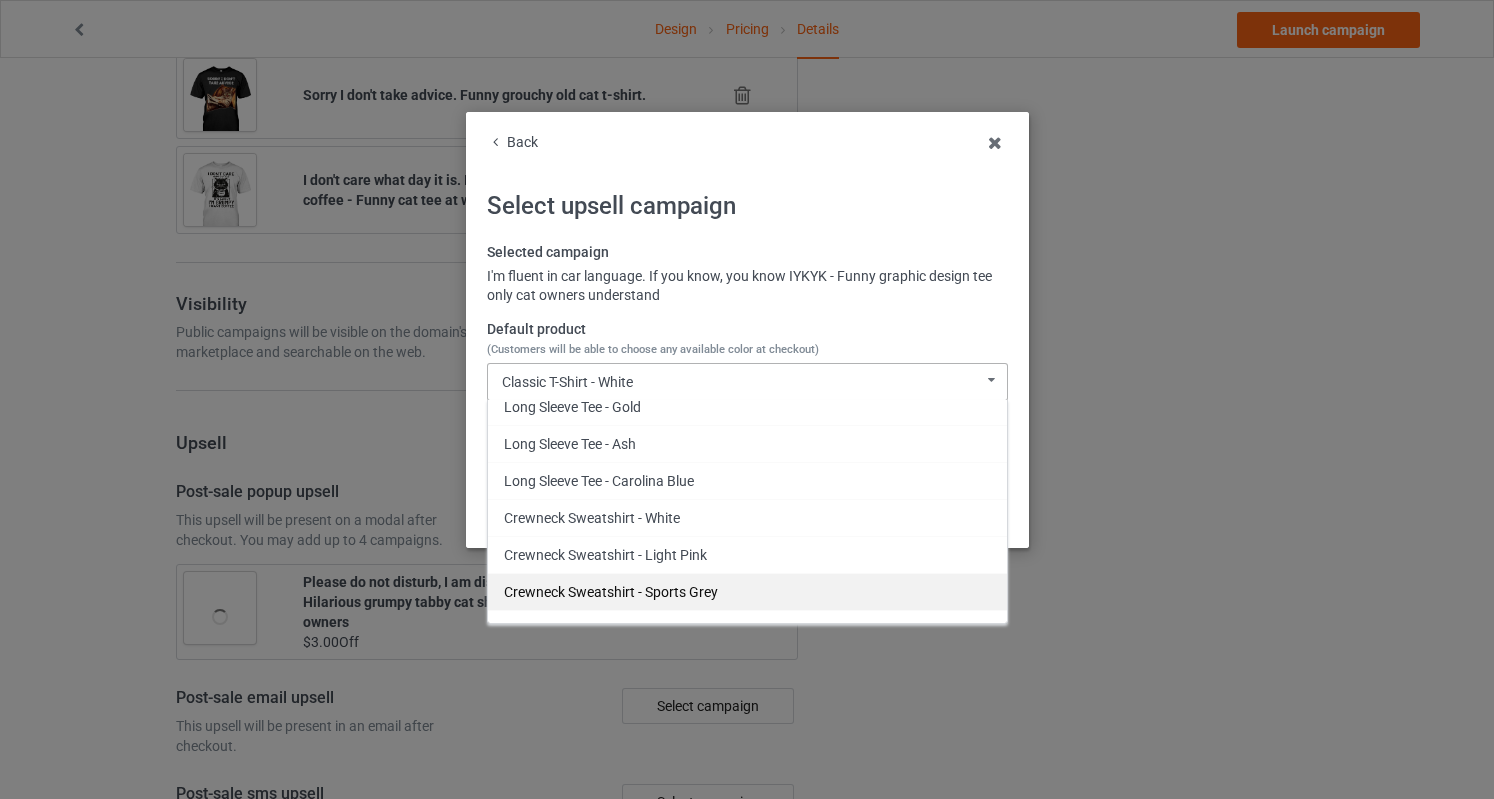 click on "Crewneck Sweatshirt - Sports Grey" at bounding box center (747, 591) 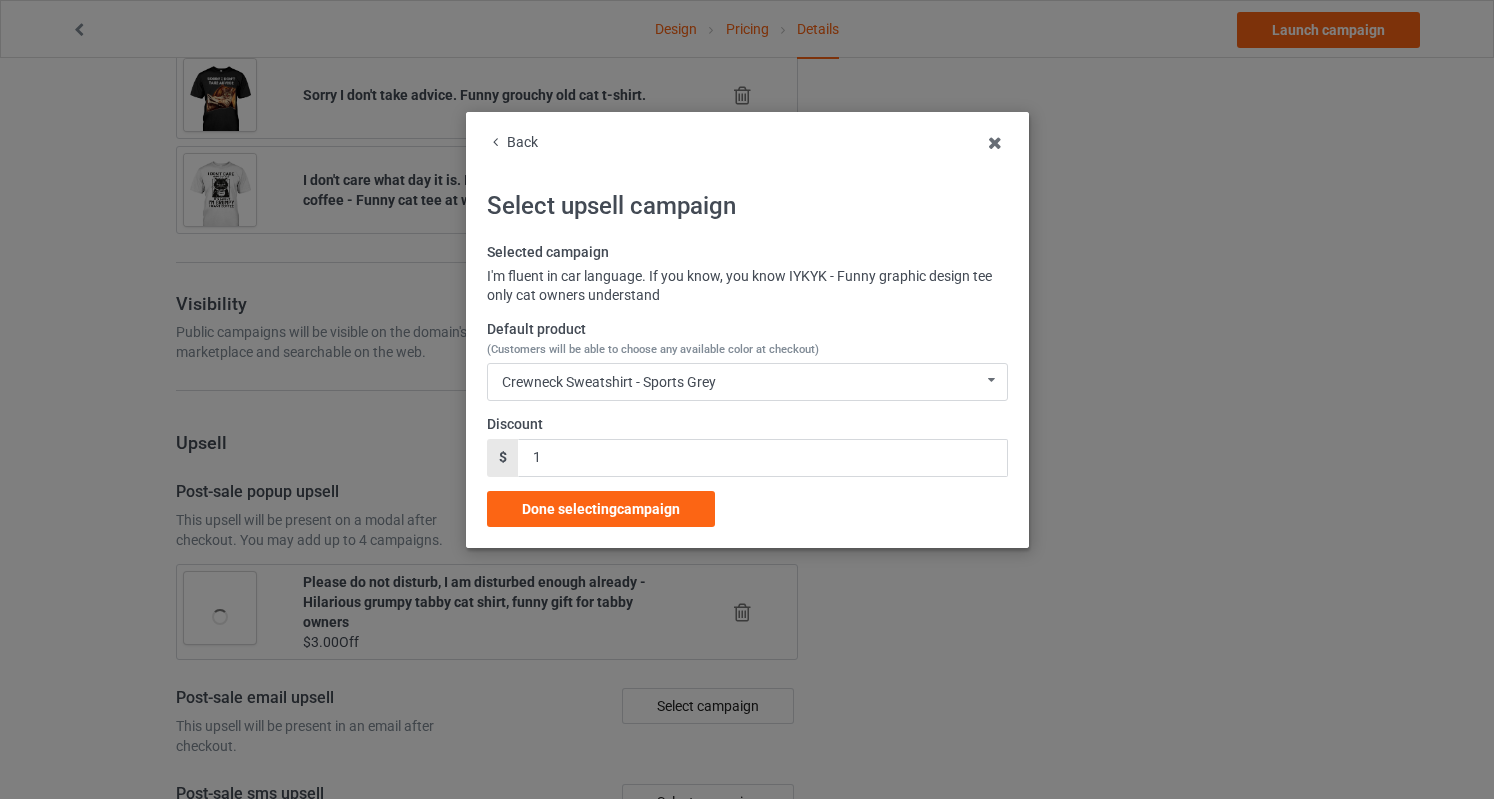 drag, startPoint x: 546, startPoint y: 437, endPoint x: 512, endPoint y: 451, distance: 36.769554 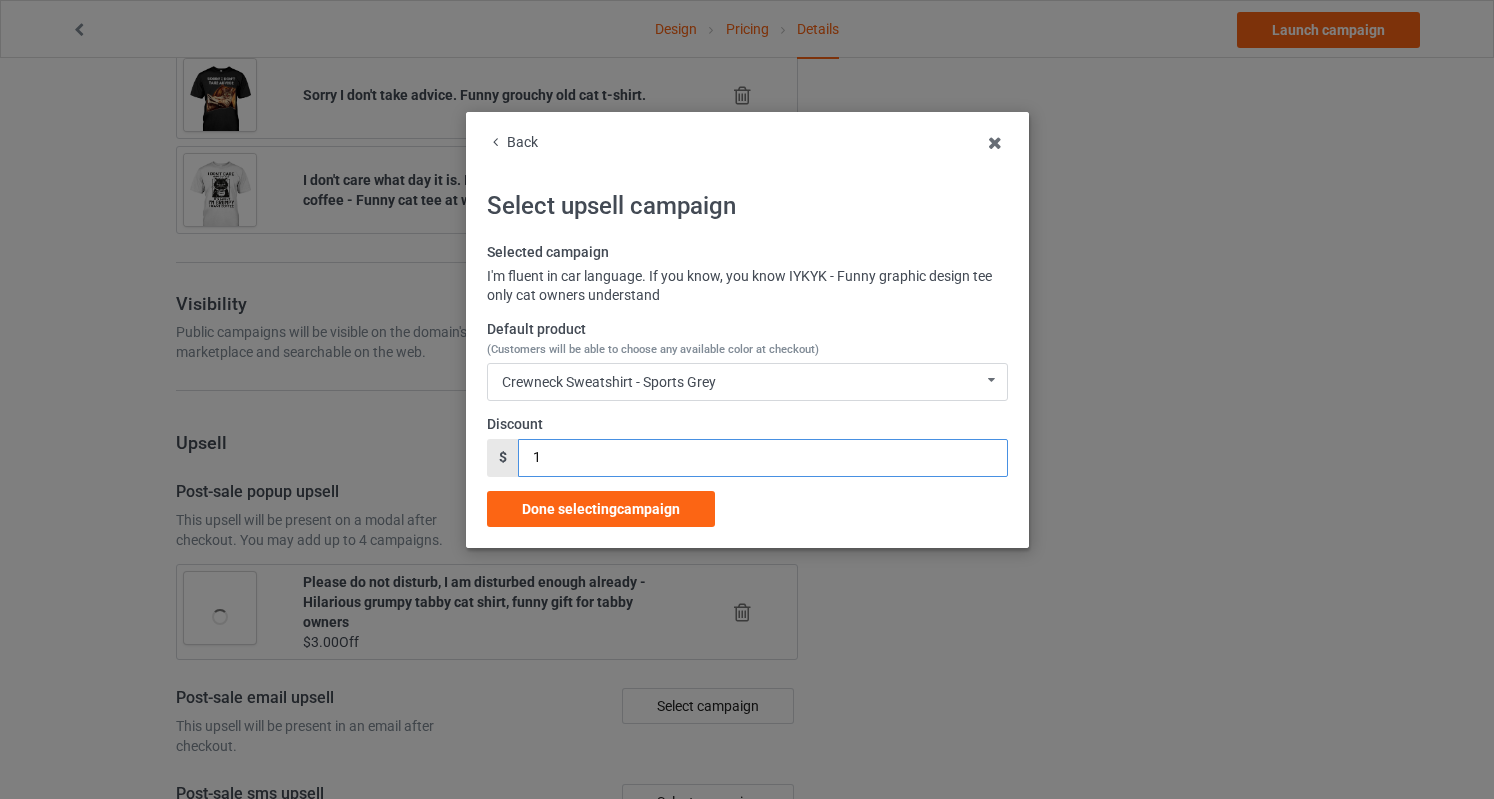 drag, startPoint x: 541, startPoint y: 456, endPoint x: 464, endPoint y: 461, distance: 77.16217 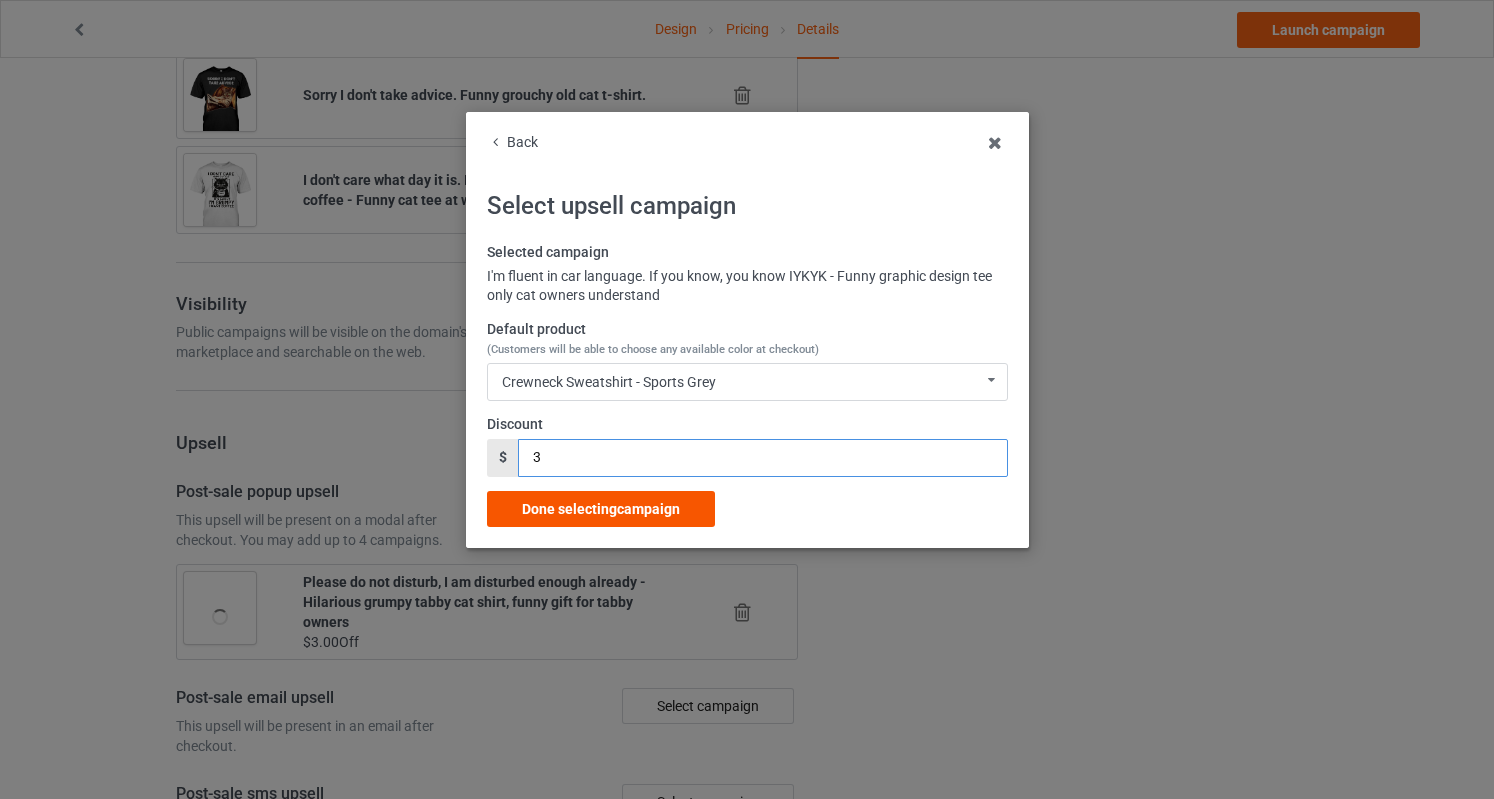 type on "3" 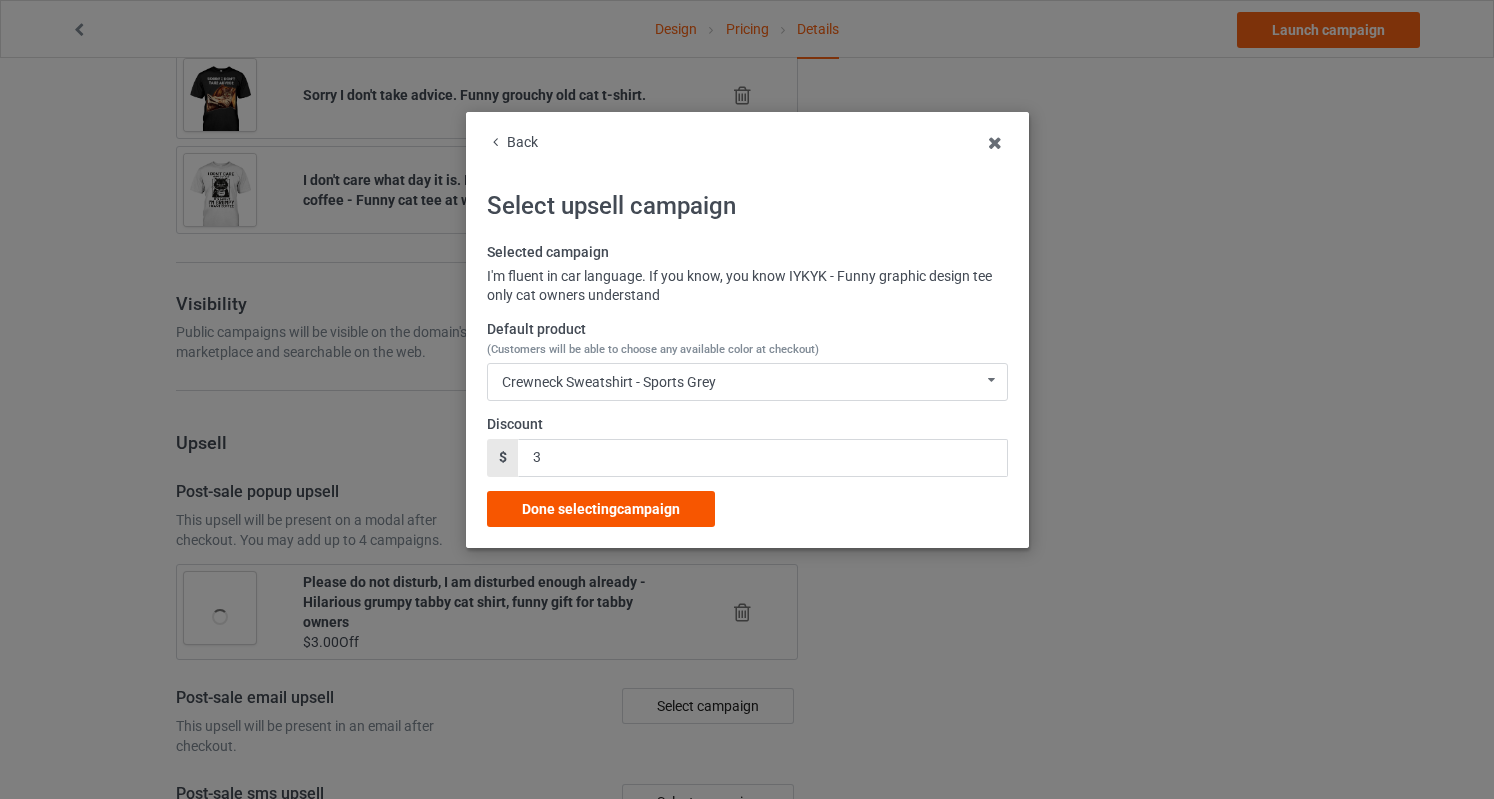 click on "Done selecting  campaign" at bounding box center (601, 509) 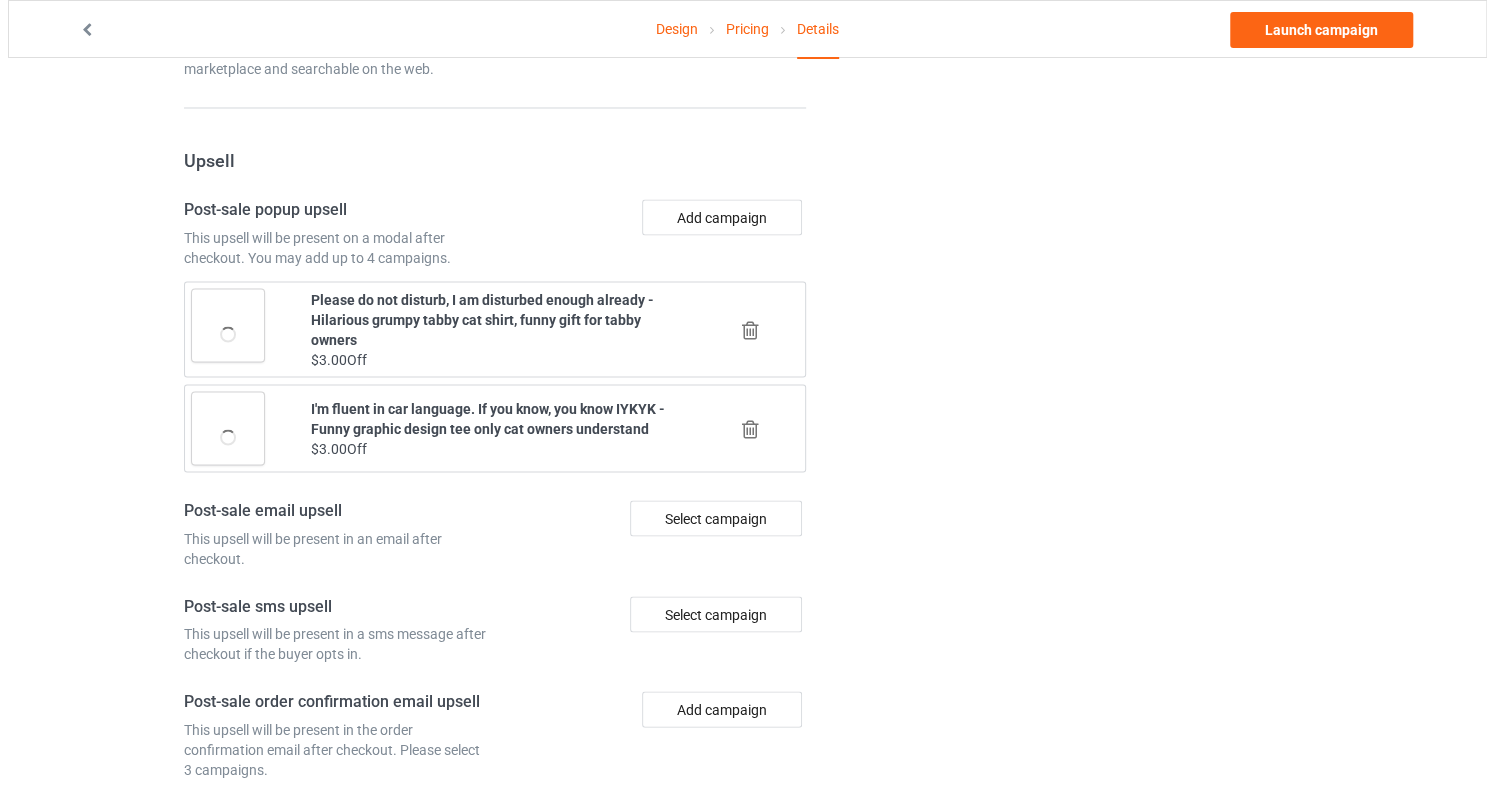 scroll, scrollTop: 2089, scrollLeft: 0, axis: vertical 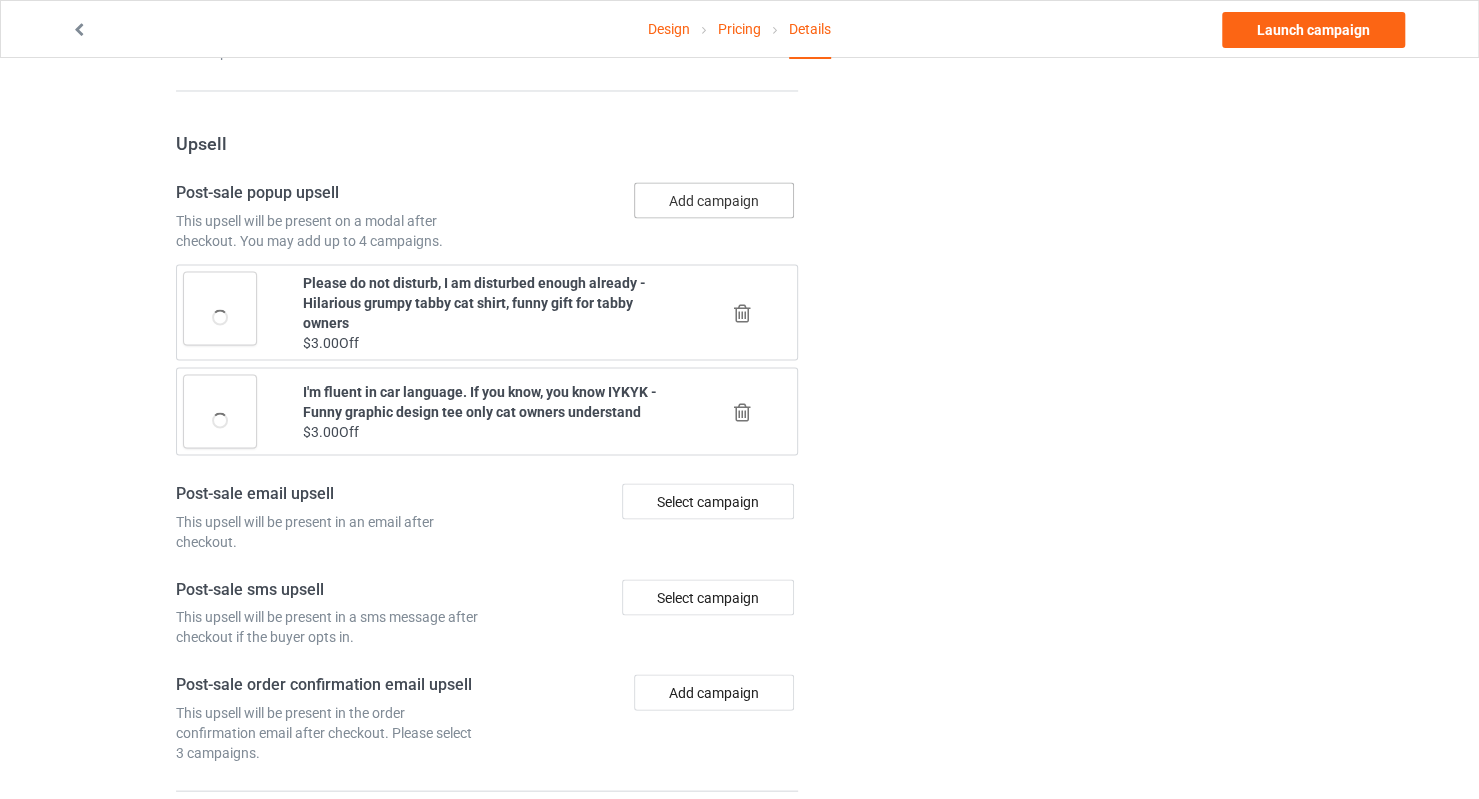 click on "Add campaign" at bounding box center [714, 200] 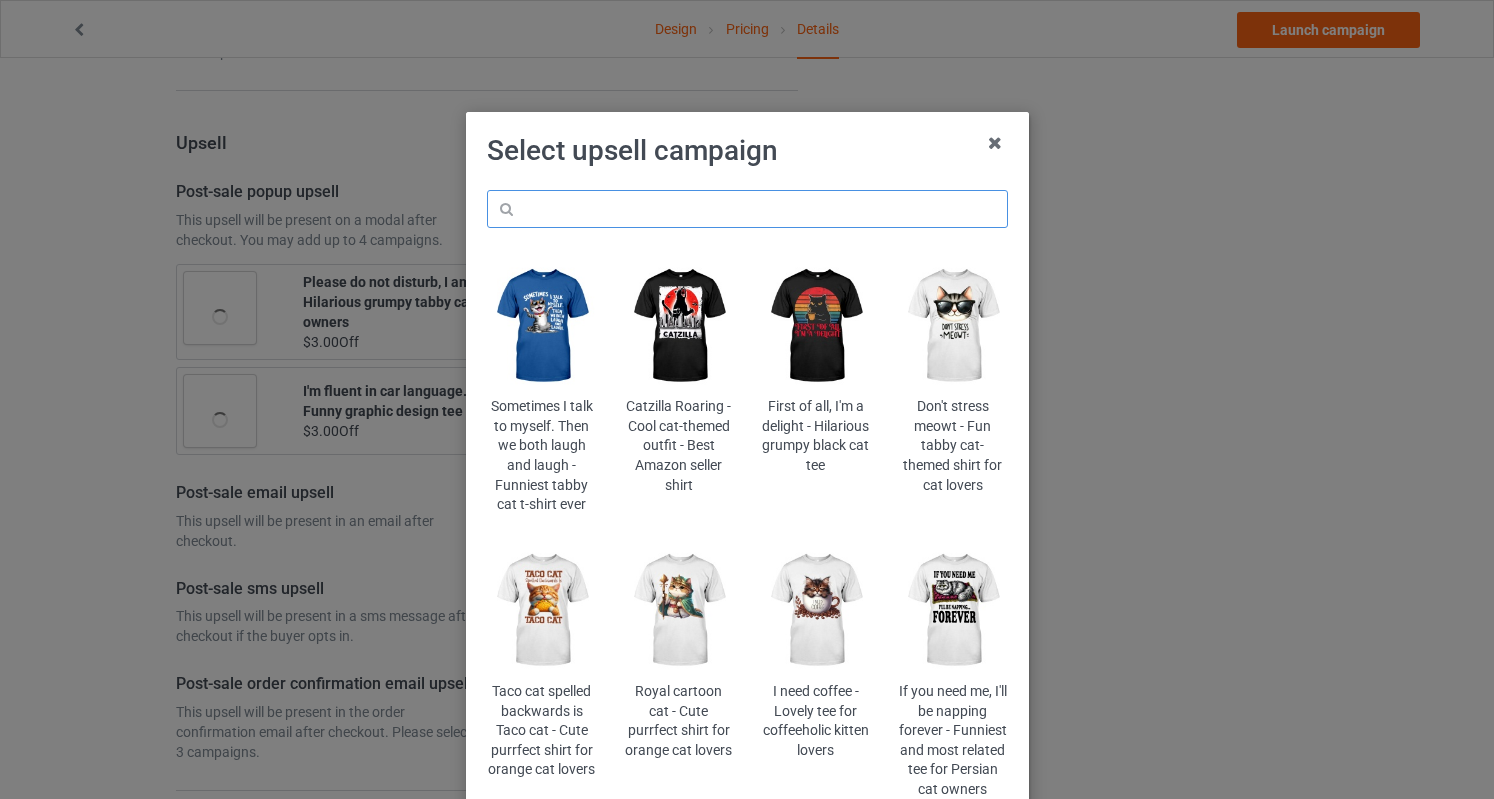 click at bounding box center (747, 209) 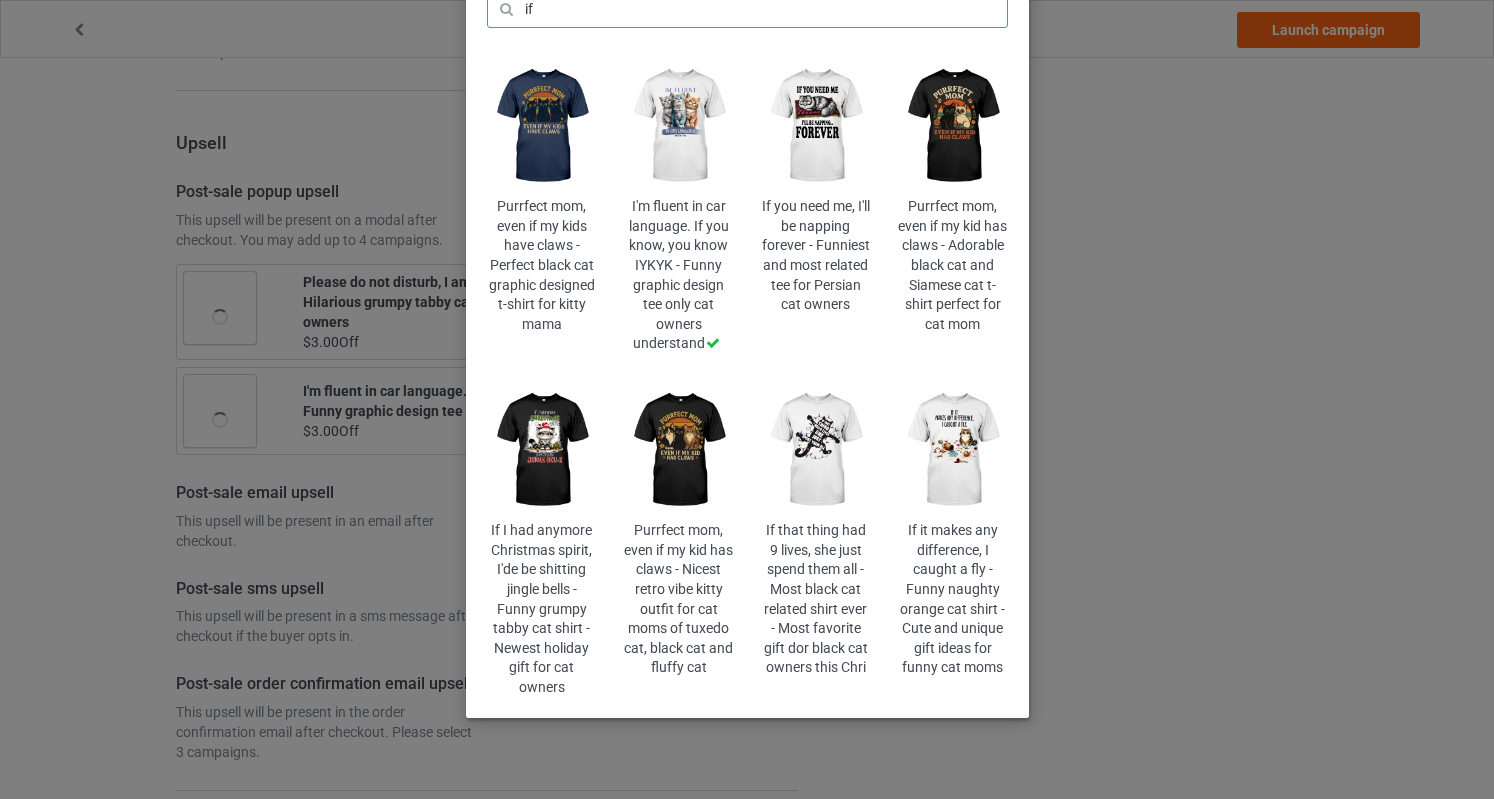 scroll, scrollTop: 0, scrollLeft: 0, axis: both 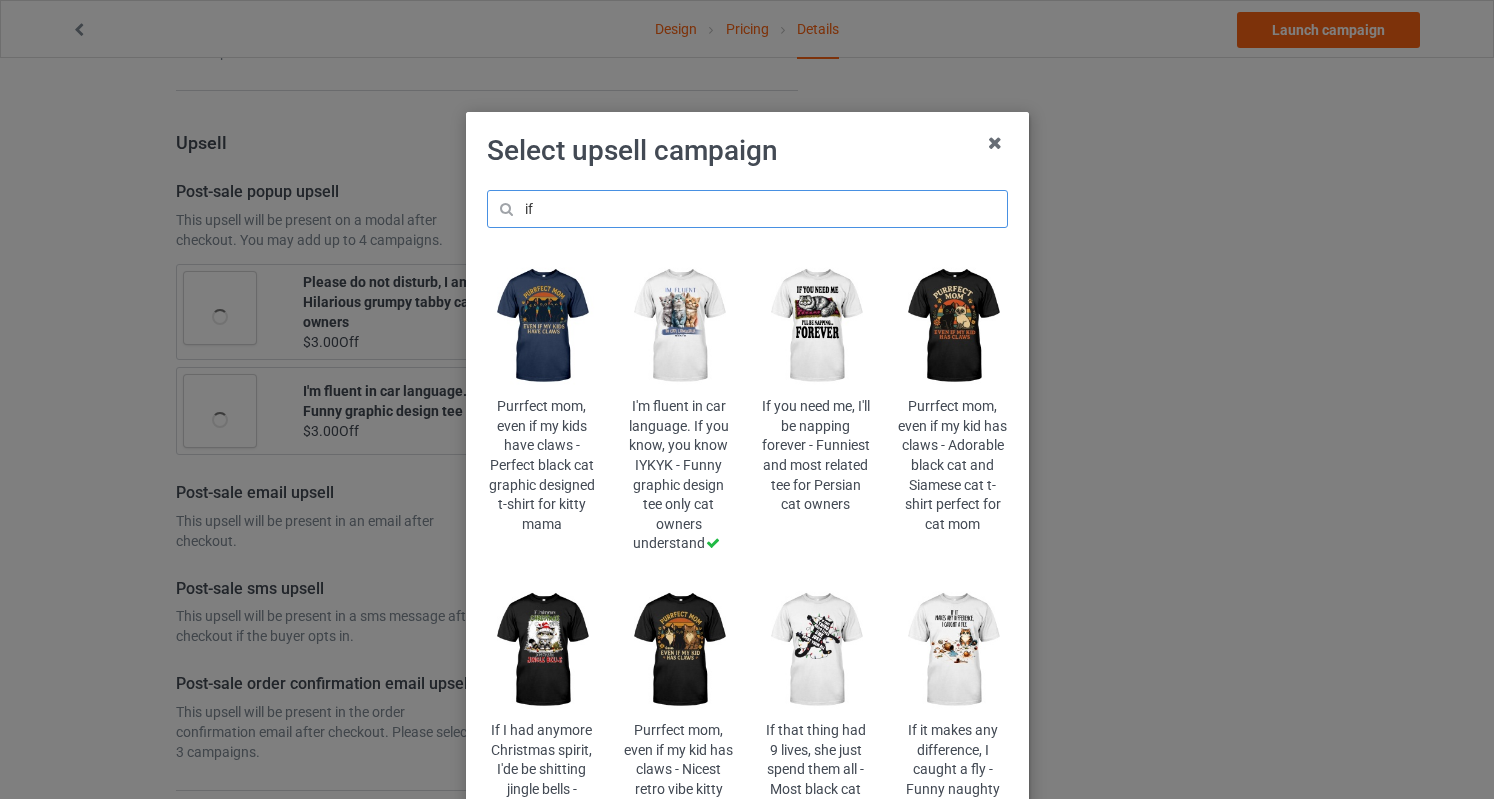 type on "if" 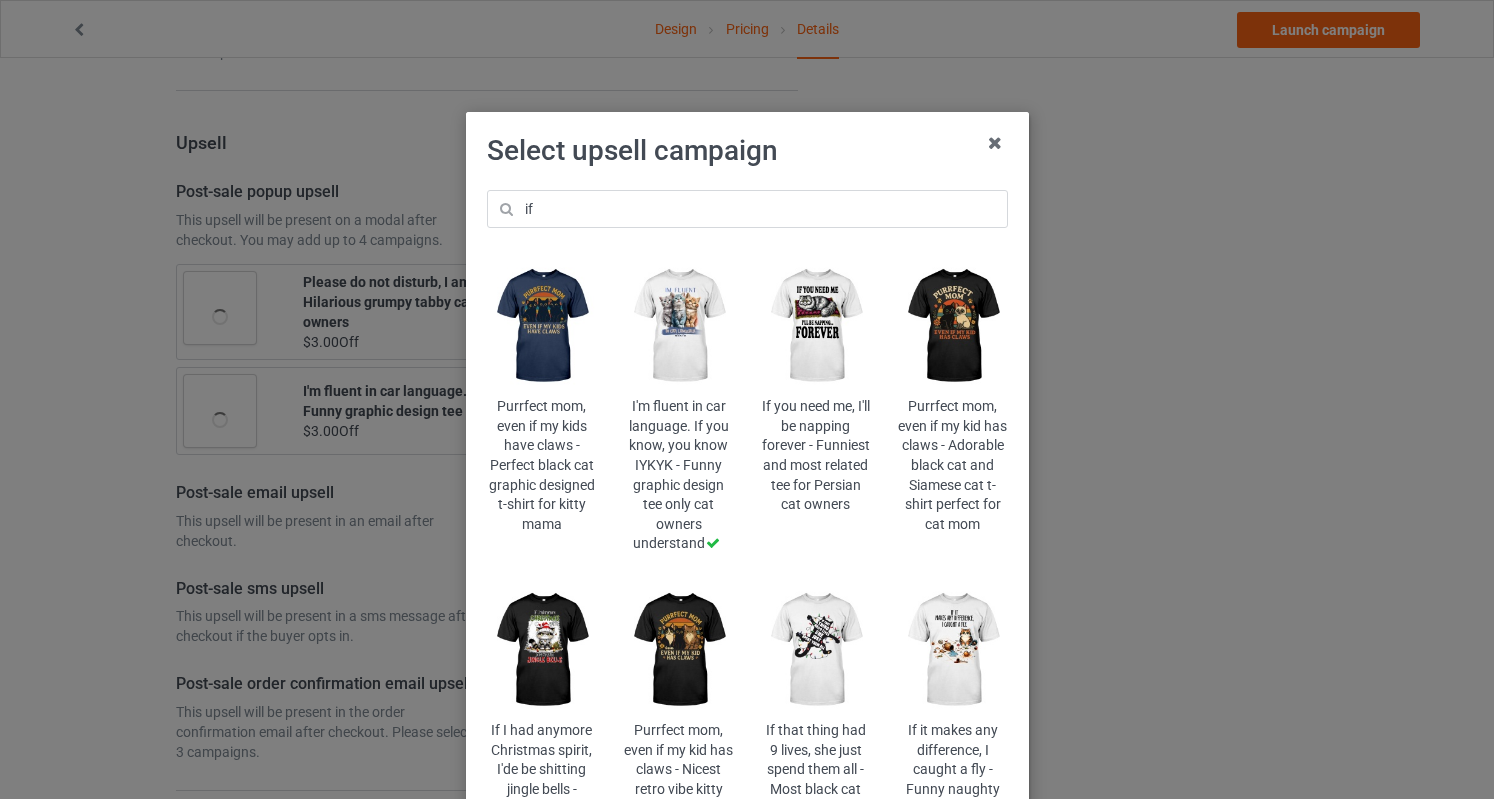 click at bounding box center [541, 326] 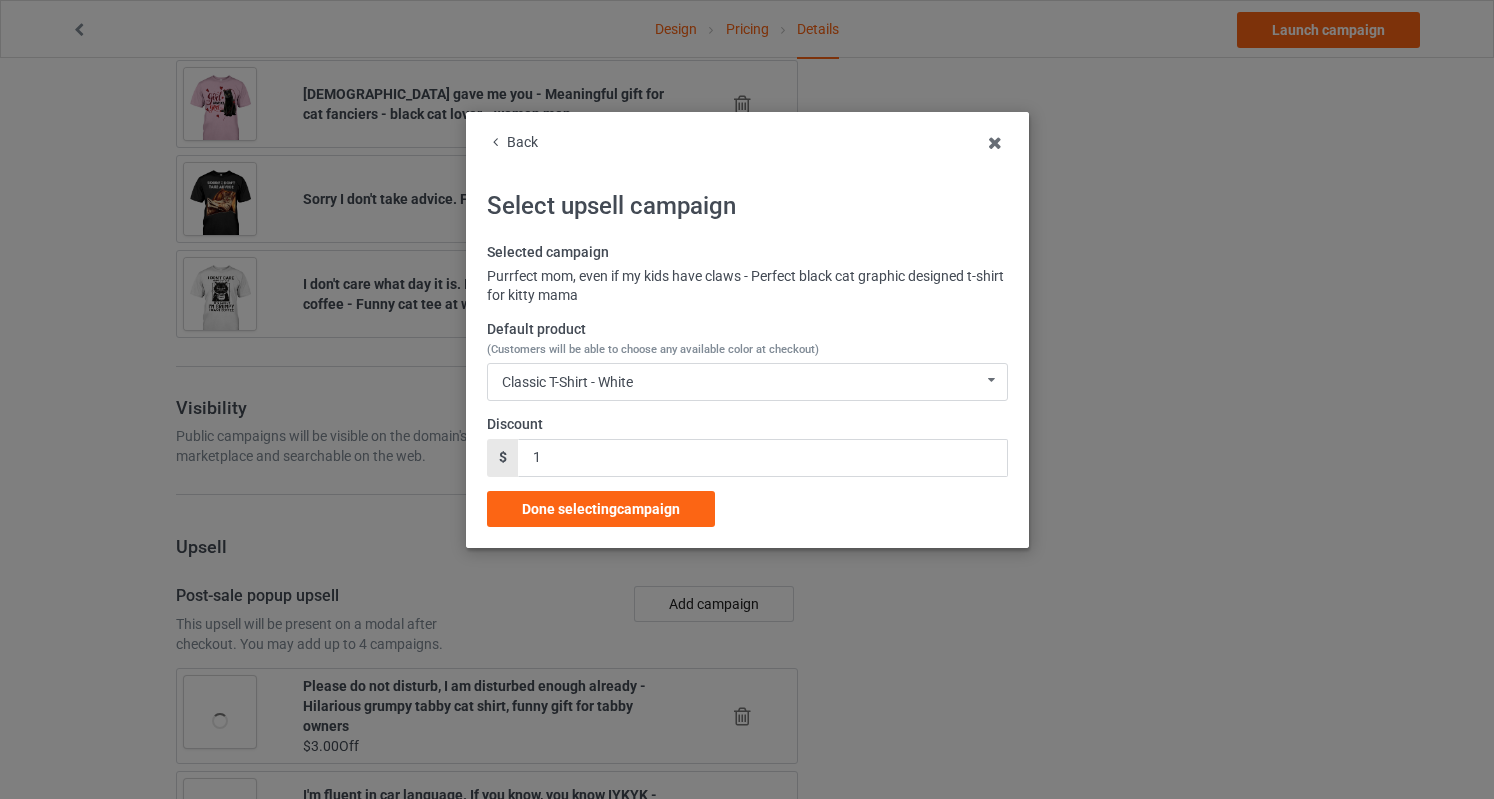scroll, scrollTop: 2089, scrollLeft: 0, axis: vertical 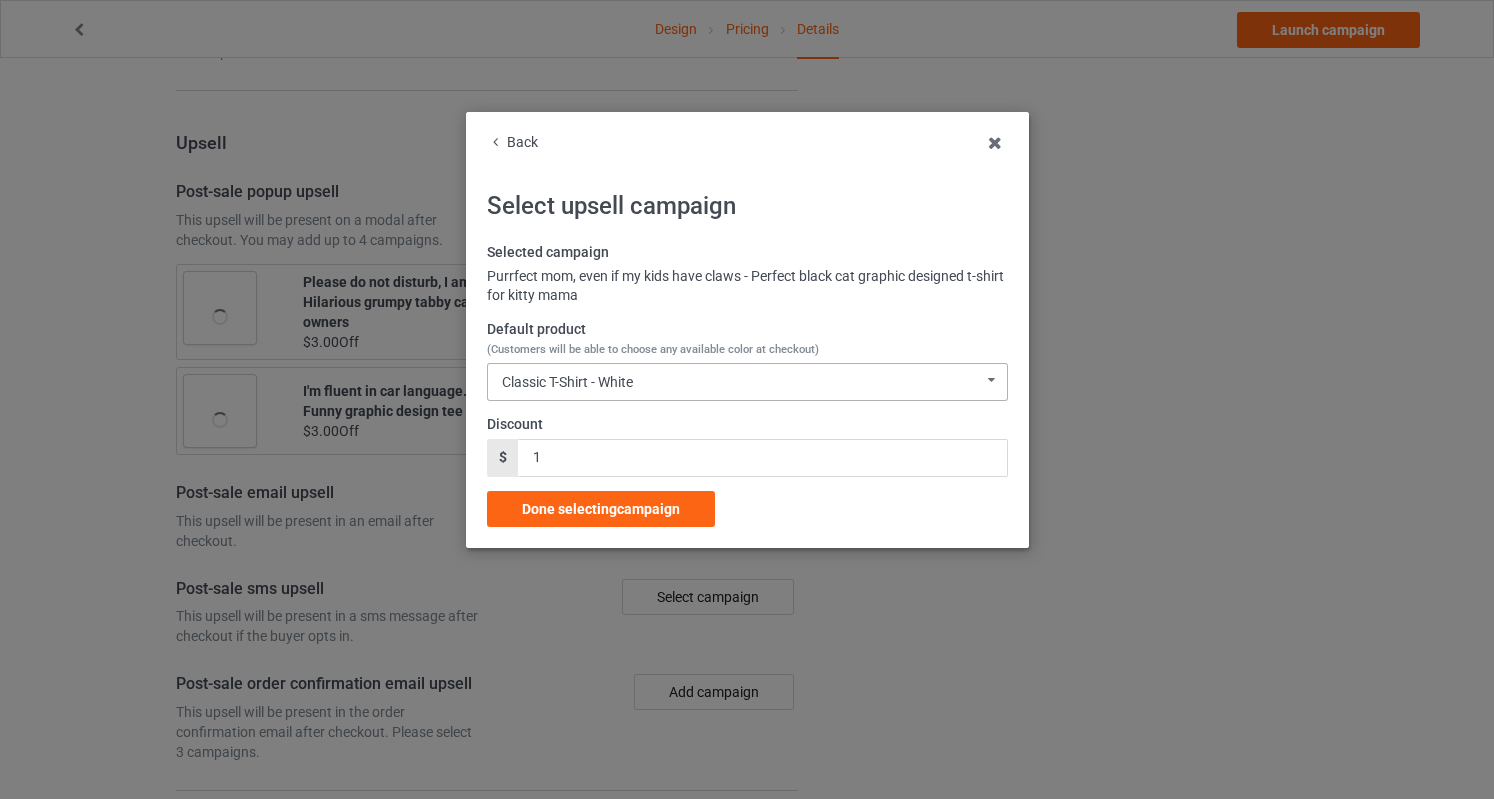 click on "Classic T-Shirt - White" at bounding box center [567, 382] 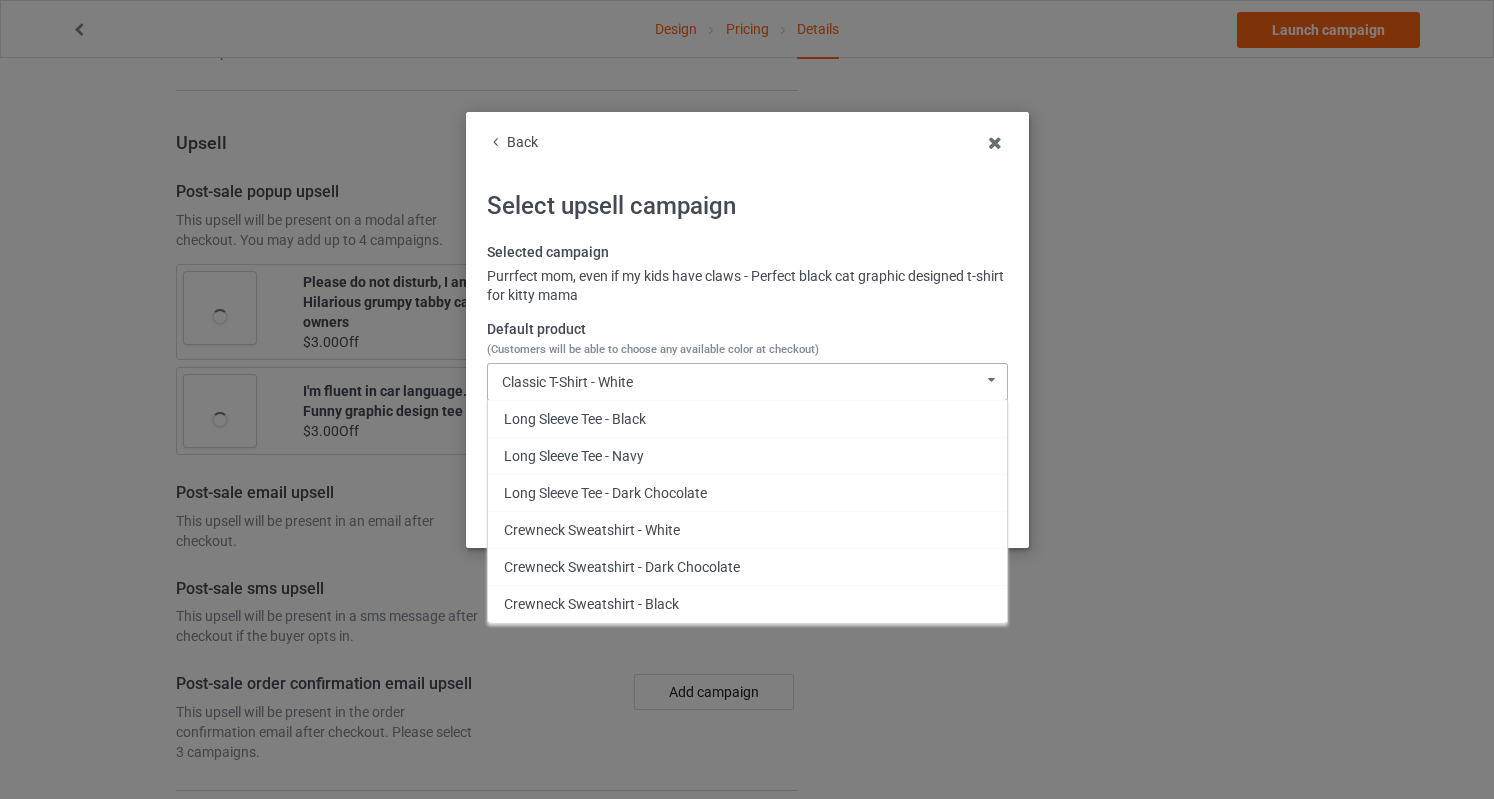 scroll, scrollTop: 246, scrollLeft: 0, axis: vertical 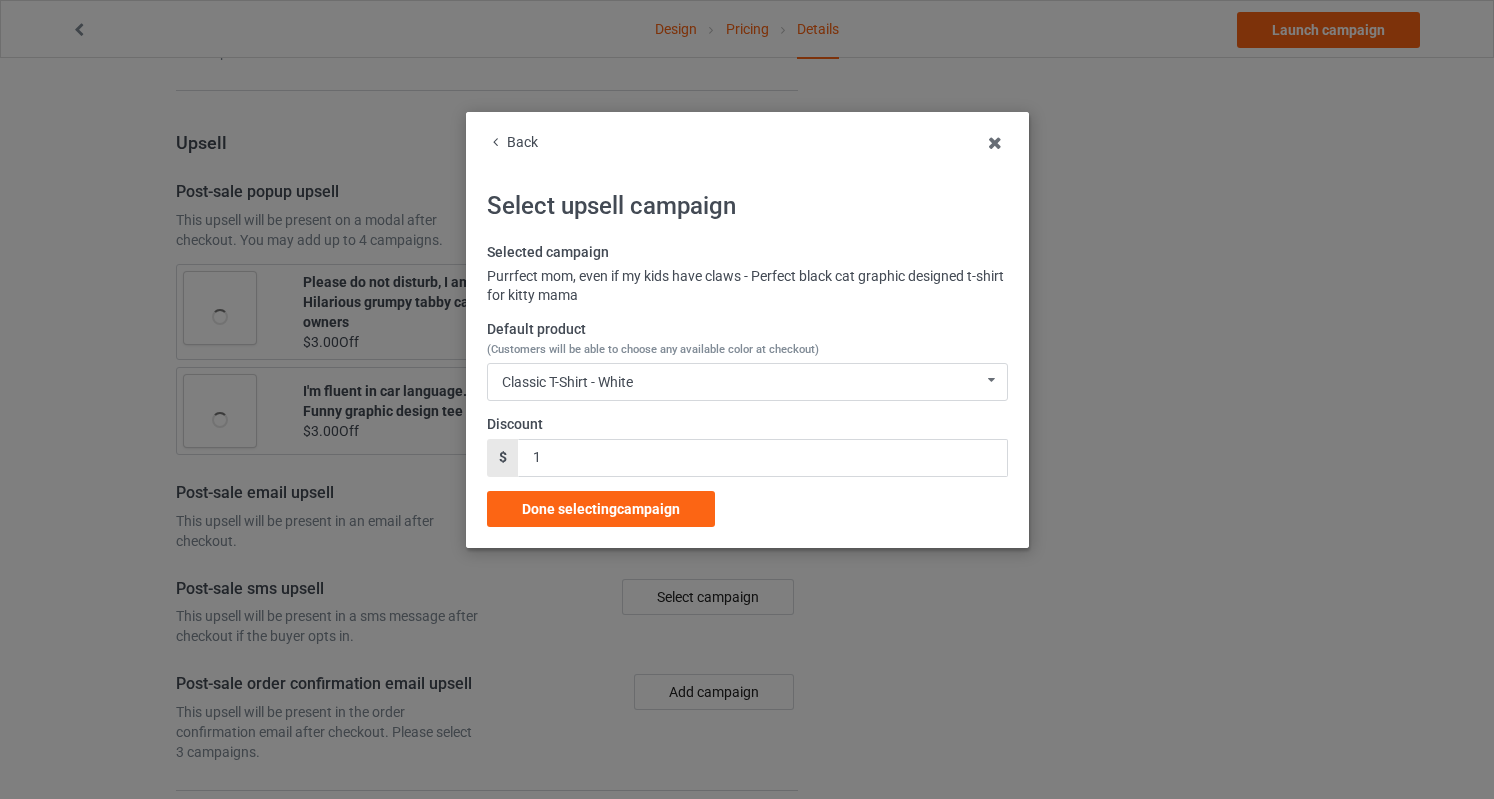 click on "Back" at bounding box center (747, 143) 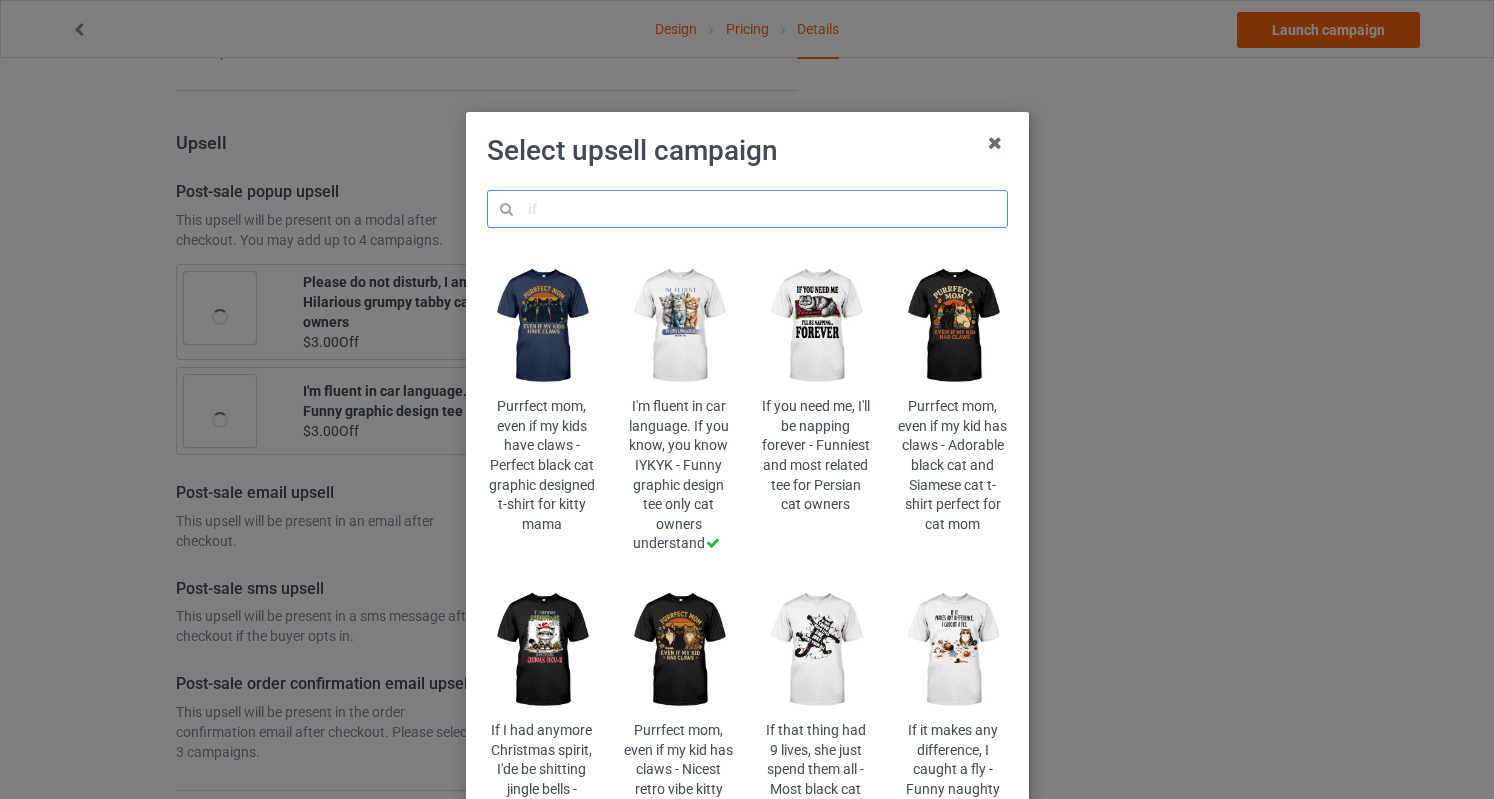 click at bounding box center (747, 209) 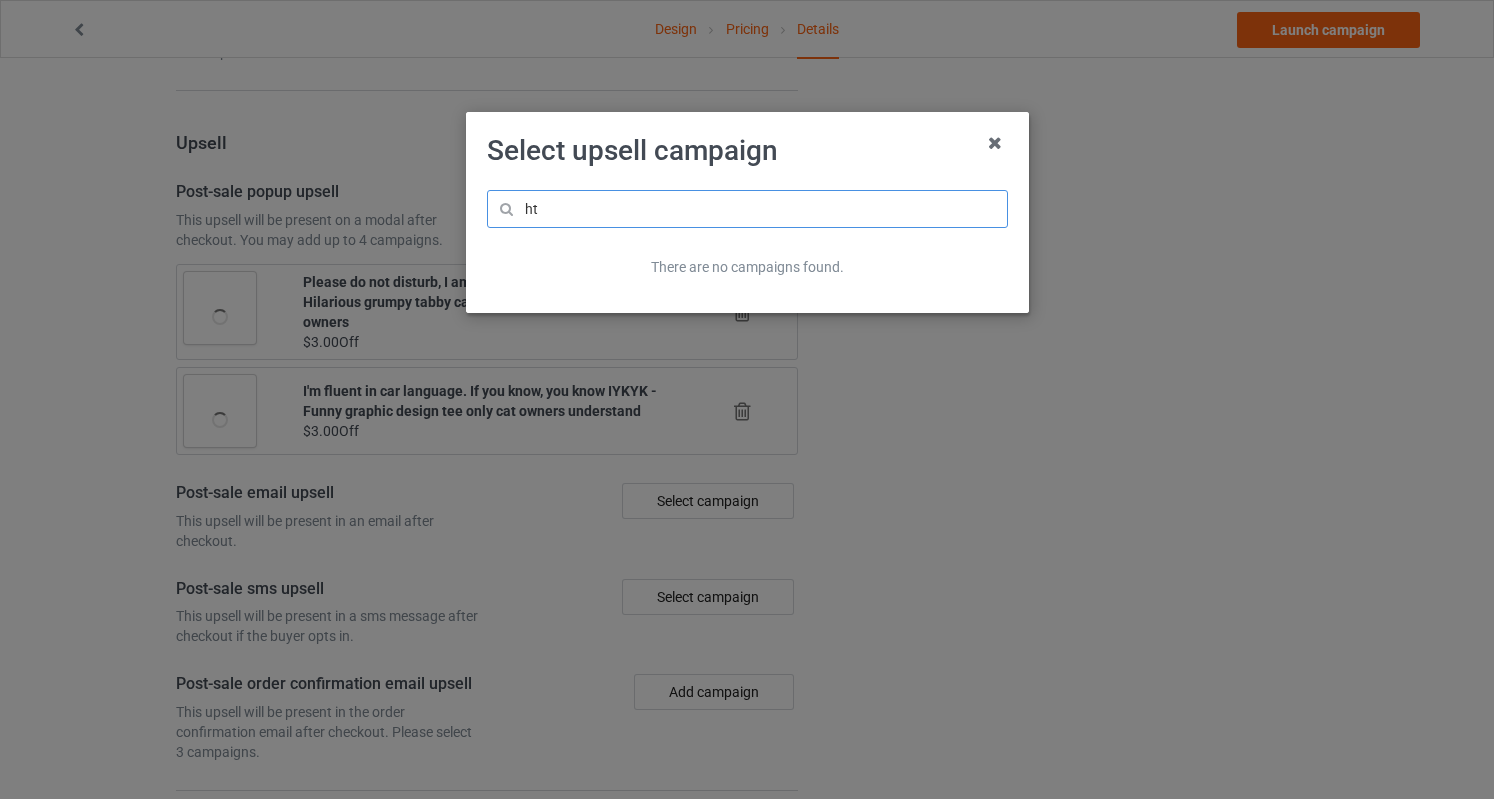 type on "h" 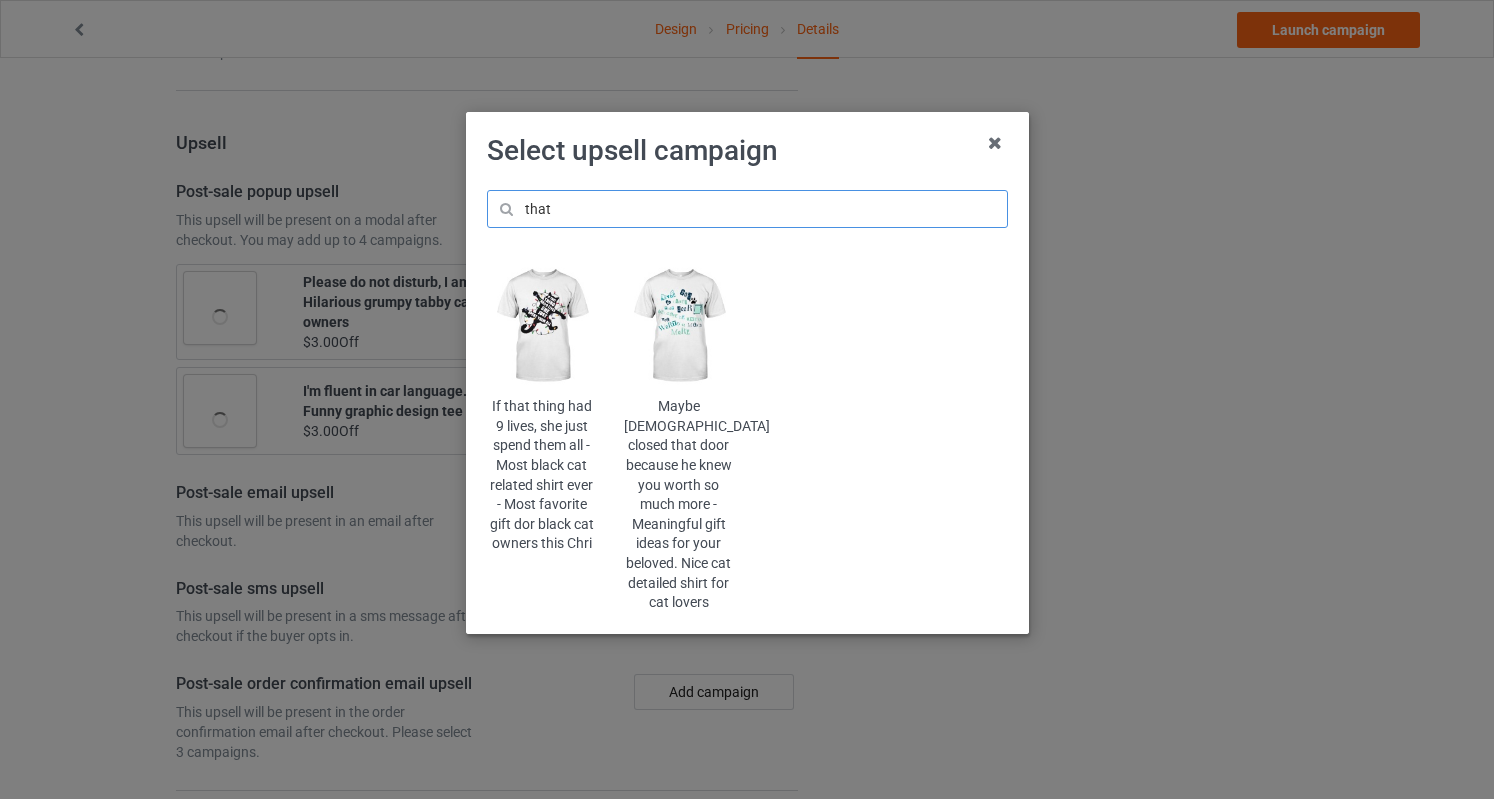type on "that" 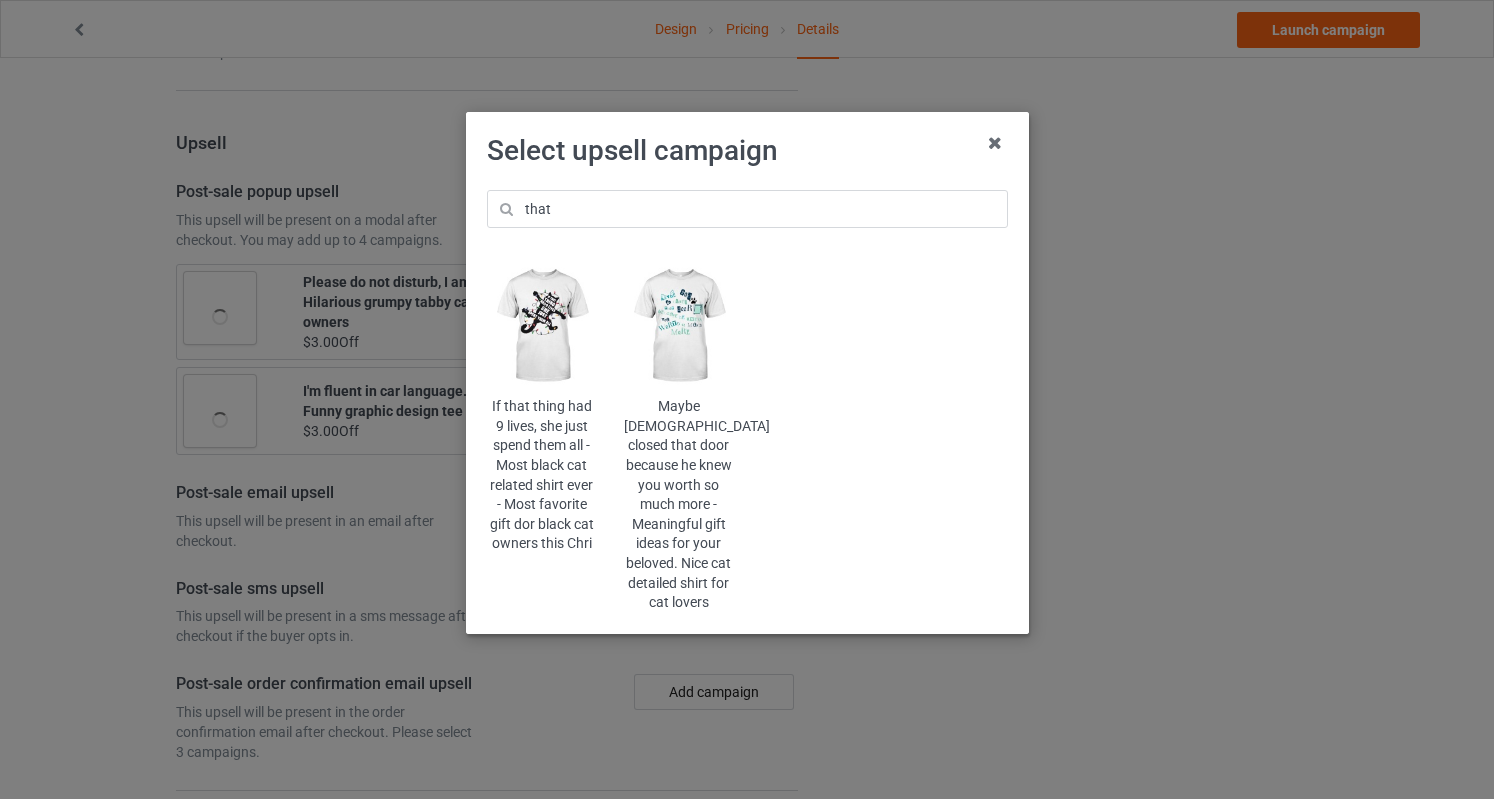 click at bounding box center [678, 326] 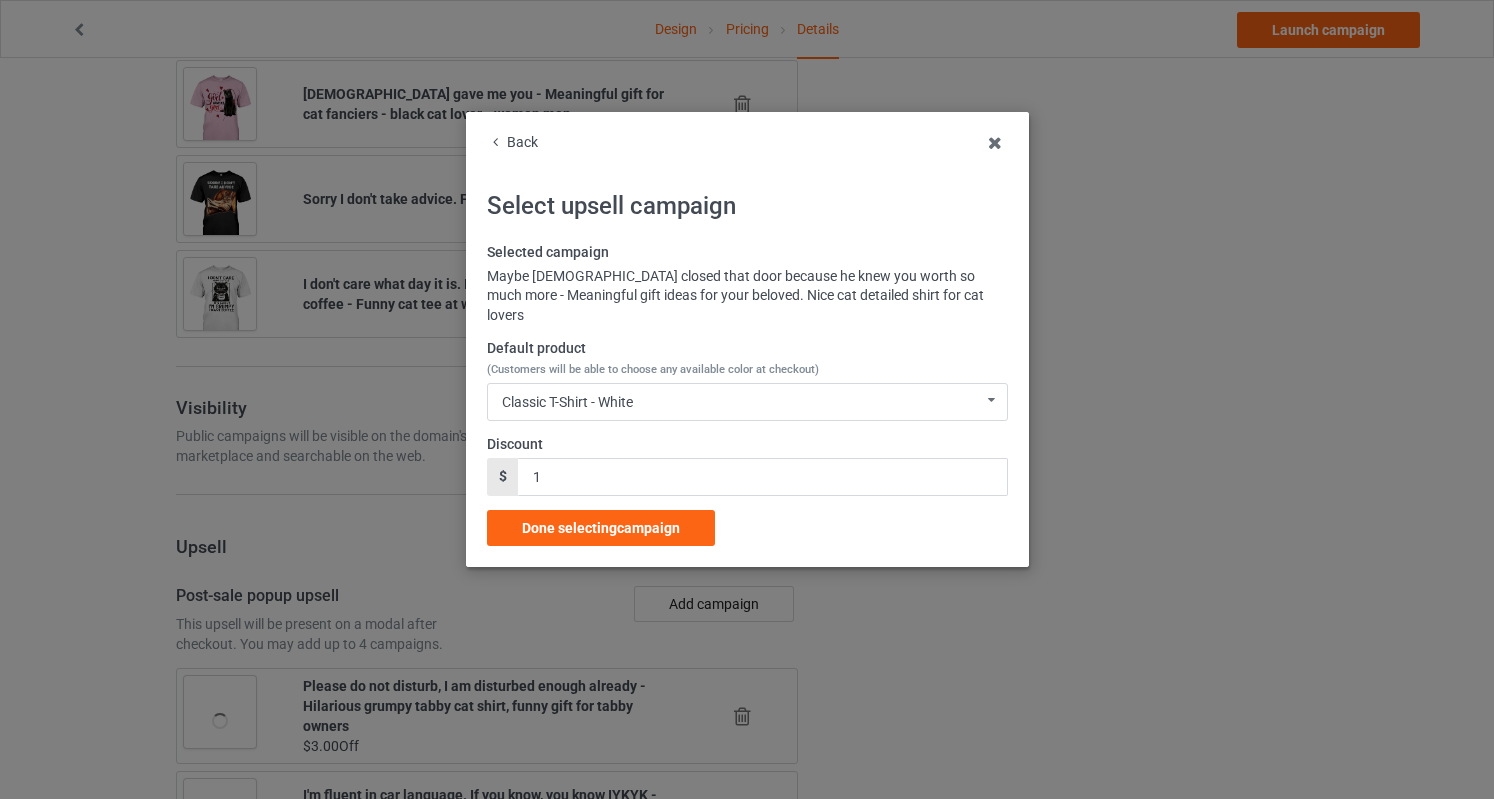 scroll, scrollTop: 2089, scrollLeft: 0, axis: vertical 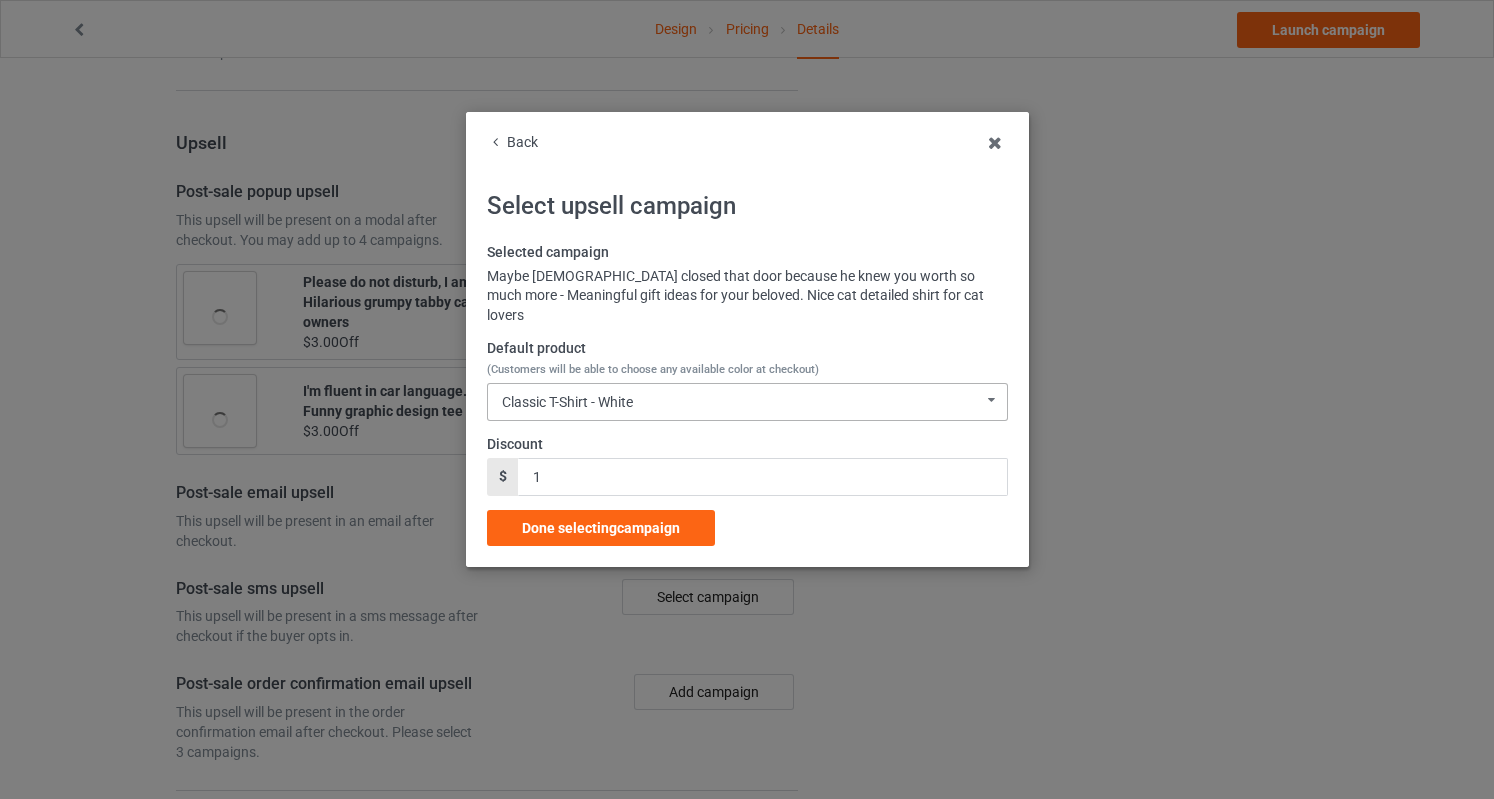 click on "Classic T-Shirt - White Classic T-Shirt - White Classic T-Shirt - Classic Pink Classic T-Shirt - Gold Classic T-Shirt - Chocolate Ladies T-Shirt - White Ladies T-Shirt - Light Pink Ladies T-Shirt - Dark Chocolate Ladies T-Shirt - Daisy Long Sleeve Tee - White Long Sleeve Tee - Light Pink Long Sleeve Tee - Gold Long Sleeve Tee - Dark Chocolate Crewneck Sweatshirt - White Crewneck Sweatshirt - Light Pink Crewneck Sweatshirt - Gold Crewneck Sweatshirt - Dark Chocolate Hooded Sweatshirt - White Hooded Sweatshirt - Light Pink Hooded Sweatshirt - Dark Chocolate Hooded Sweatshirt - Gold Mug - White Mug - Classic Pink Mug - Chocolate Mug - Gold Color Changing Mug - White Color Changing Mug - Classic Pink Color Changing Mug - Chocolate Color Changing Mug - Gold V-Neck T-Shirt - White V-Neck T-Shirt - Brown 9C5E30D251A0F6-3D91EF38D408-GS0-TC0-WHT 9C5E30D251A0F6-3D91EF38D408-GS0-TC0-PNK 9C5E30D251A0F6-3D91EF38D408-GS0-TC0-GOL 9C5E30D251A0F6-3D91EF38D408-GS0-TC0-BRN 9C5E30D251A0F6-3D91EF38D408-GS0-TC5-WHT" at bounding box center [747, 402] 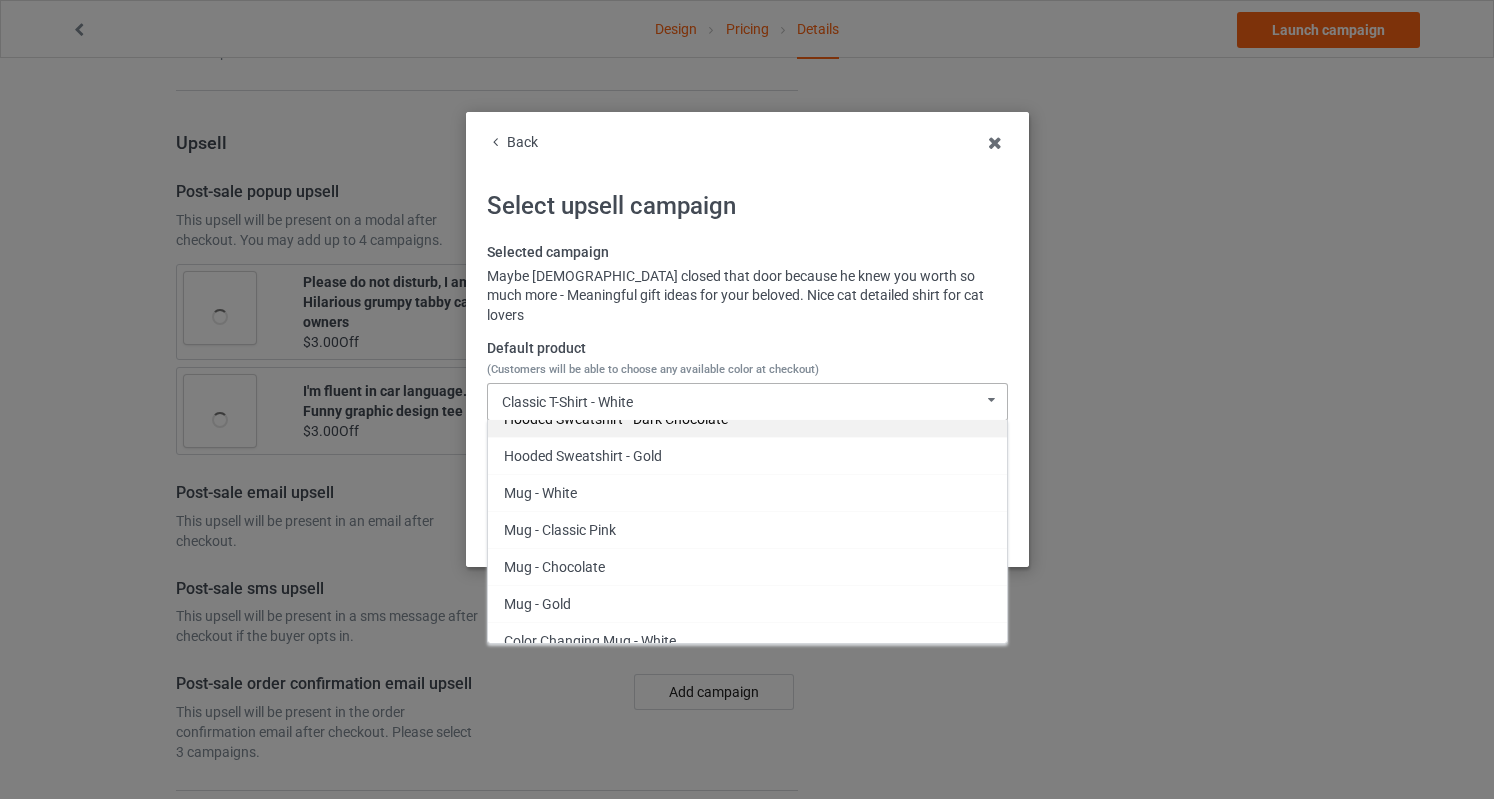 scroll, scrollTop: 876, scrollLeft: 0, axis: vertical 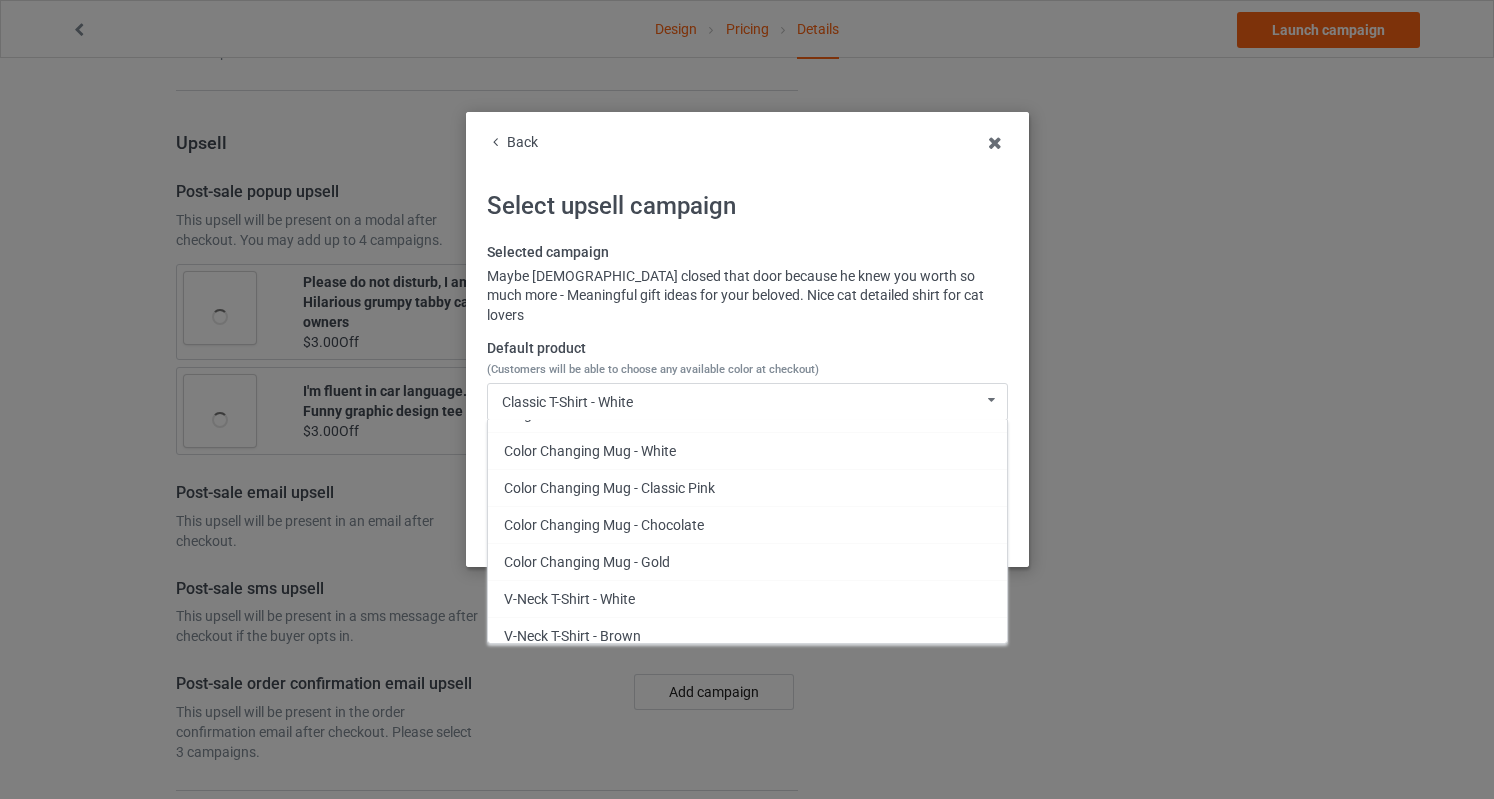 click on "Back" at bounding box center (747, 143) 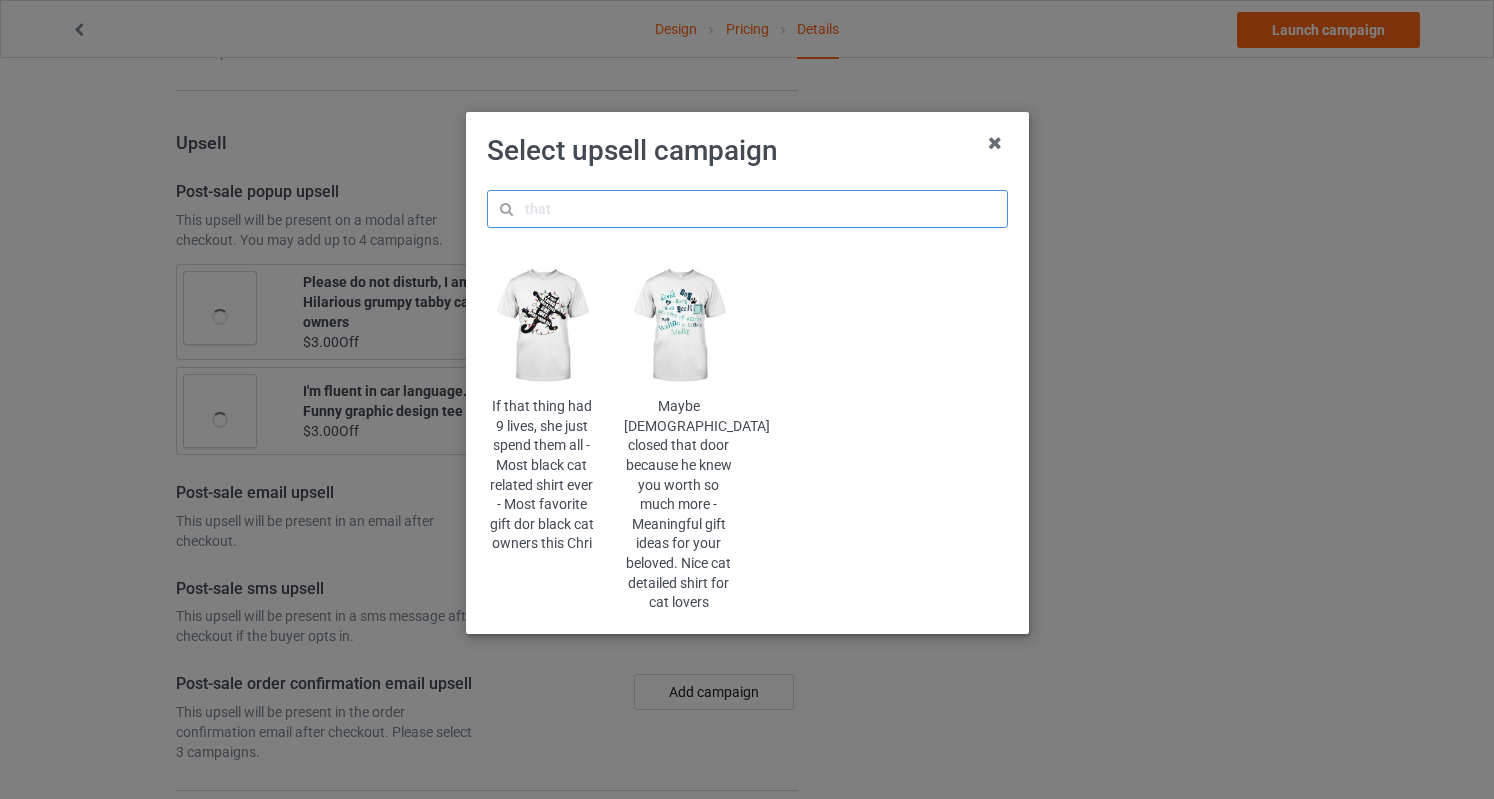 click at bounding box center (747, 209) 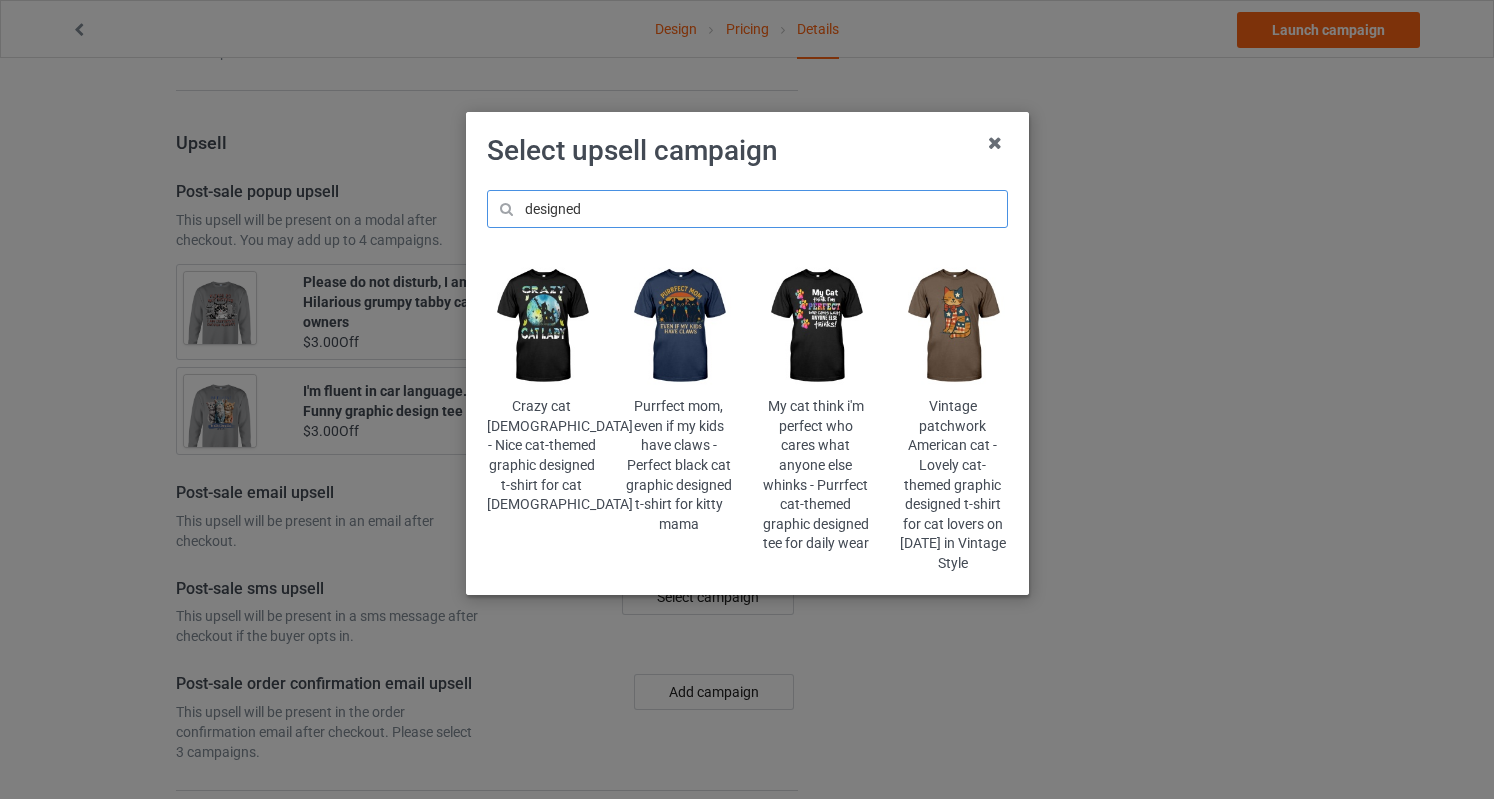 drag, startPoint x: 586, startPoint y: 203, endPoint x: 378, endPoint y: 189, distance: 208.47063 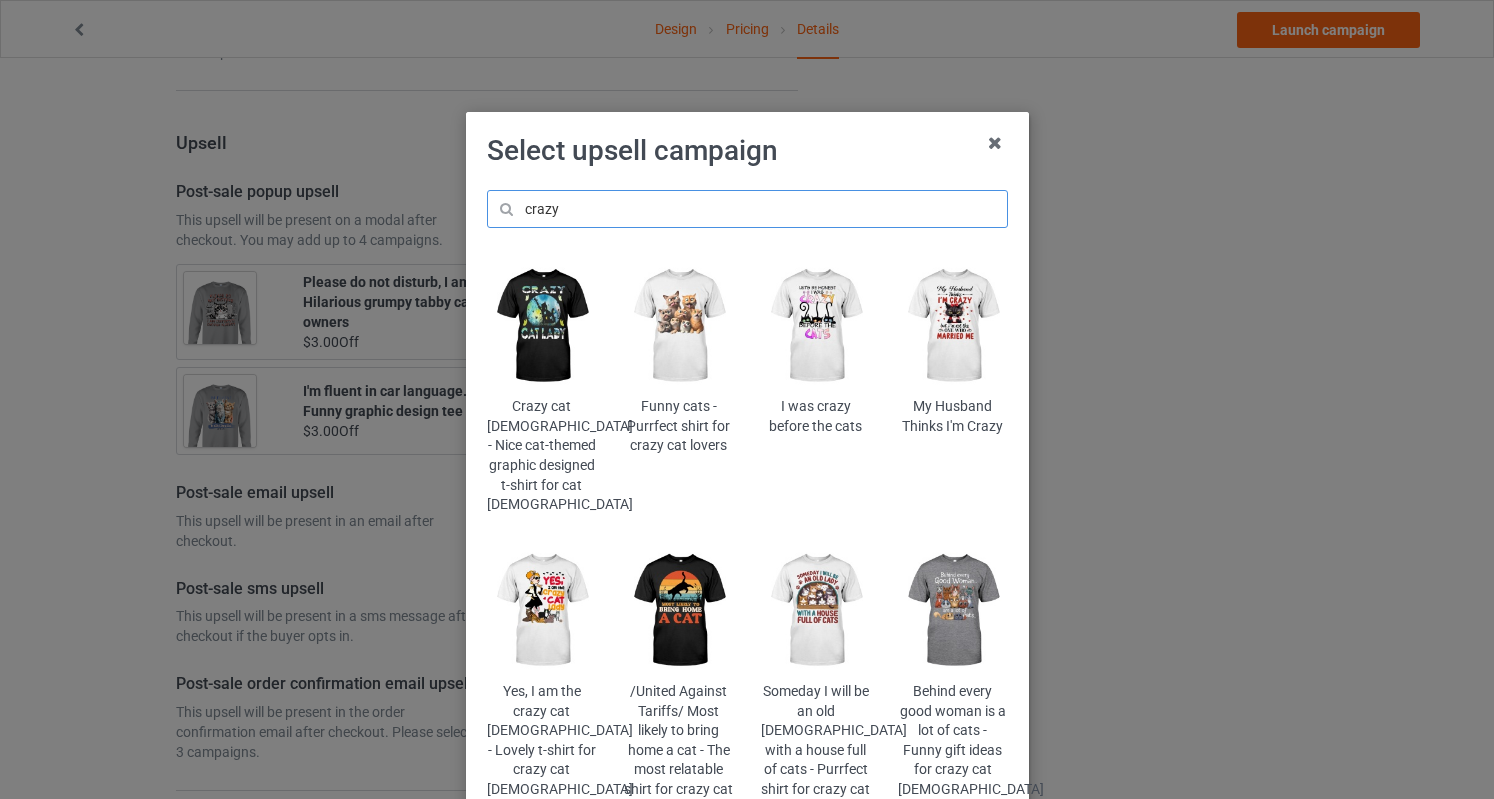 type on "crazy" 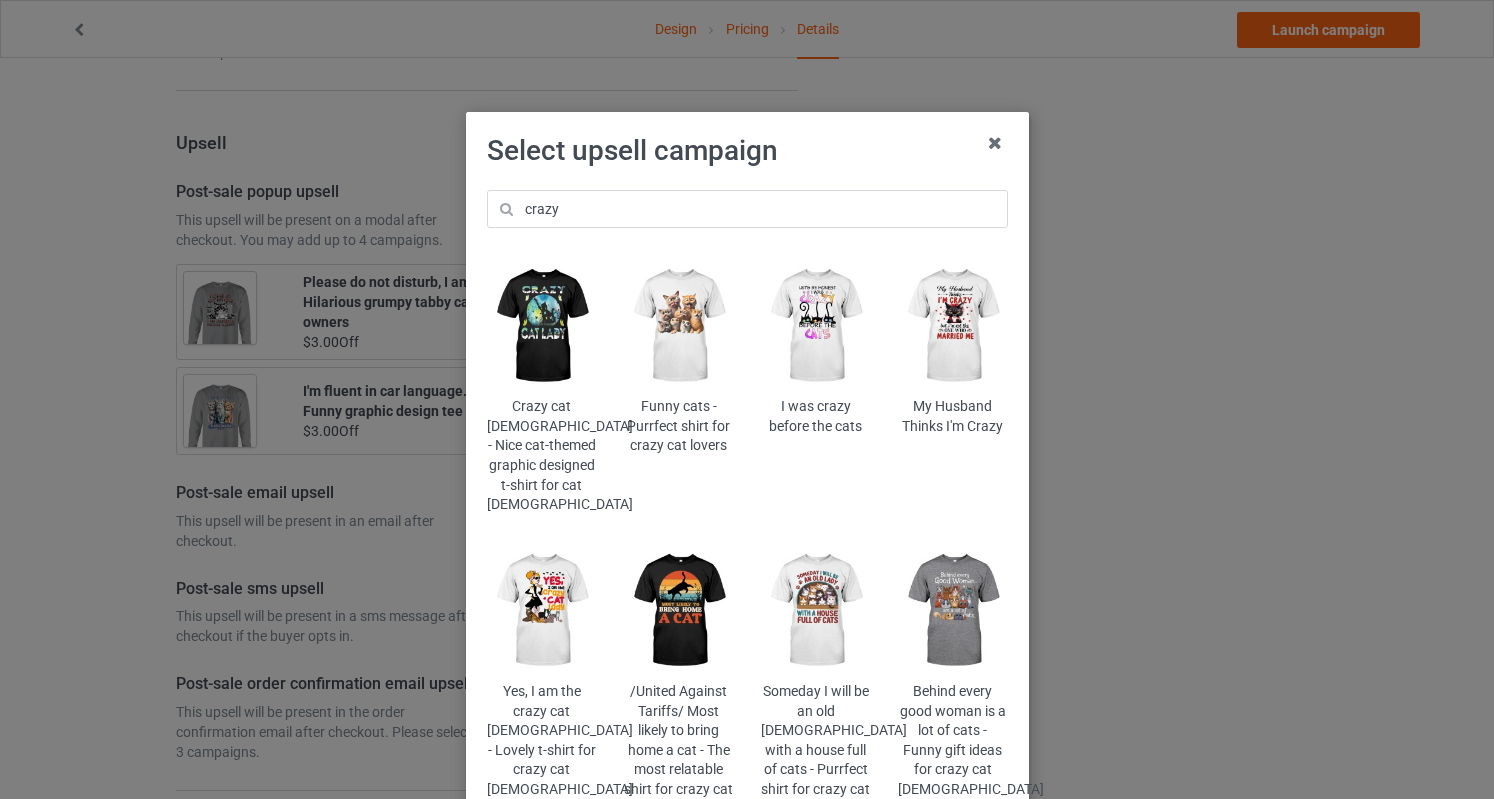 click at bounding box center [952, 611] 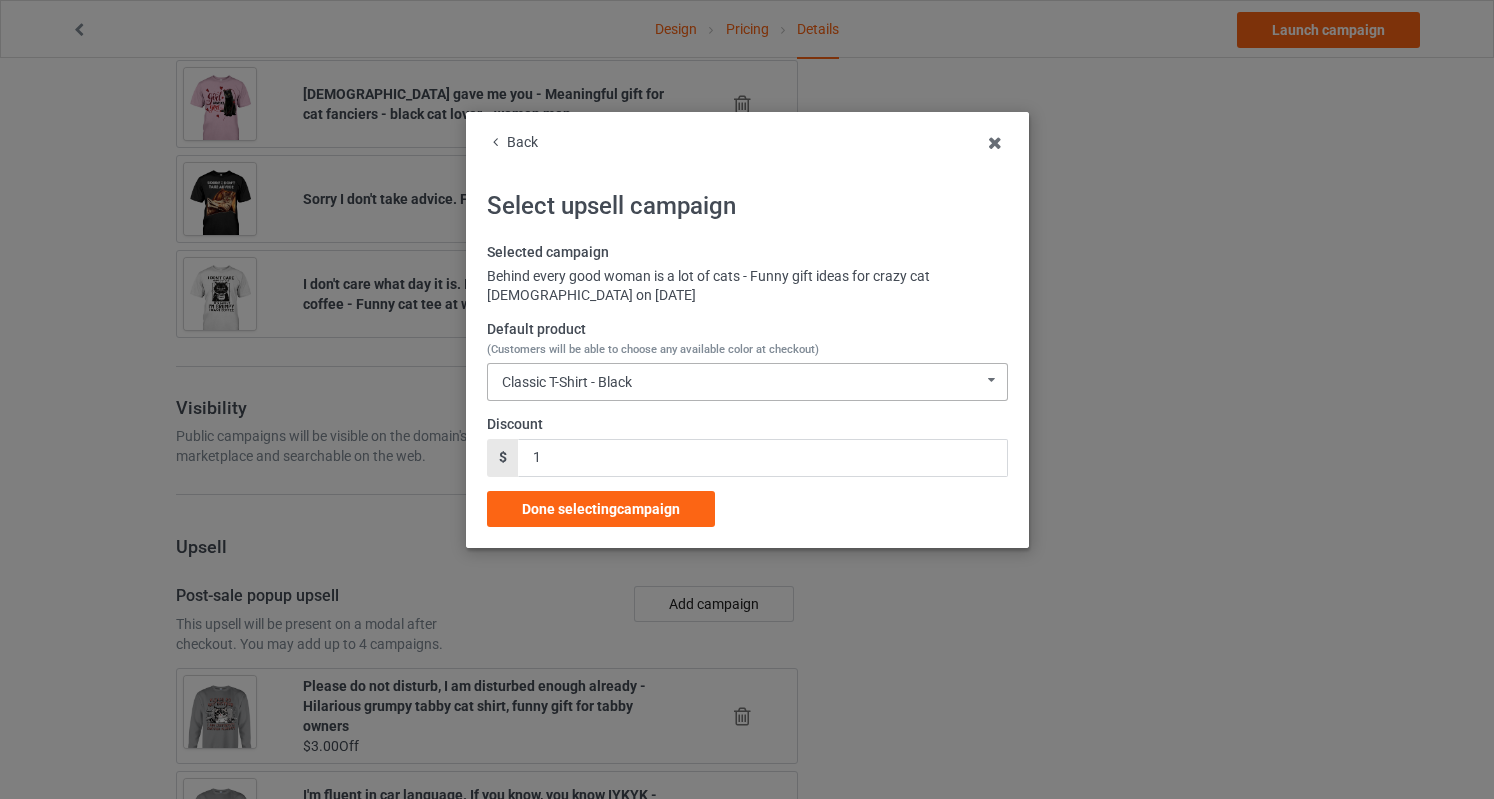 scroll, scrollTop: 2089, scrollLeft: 0, axis: vertical 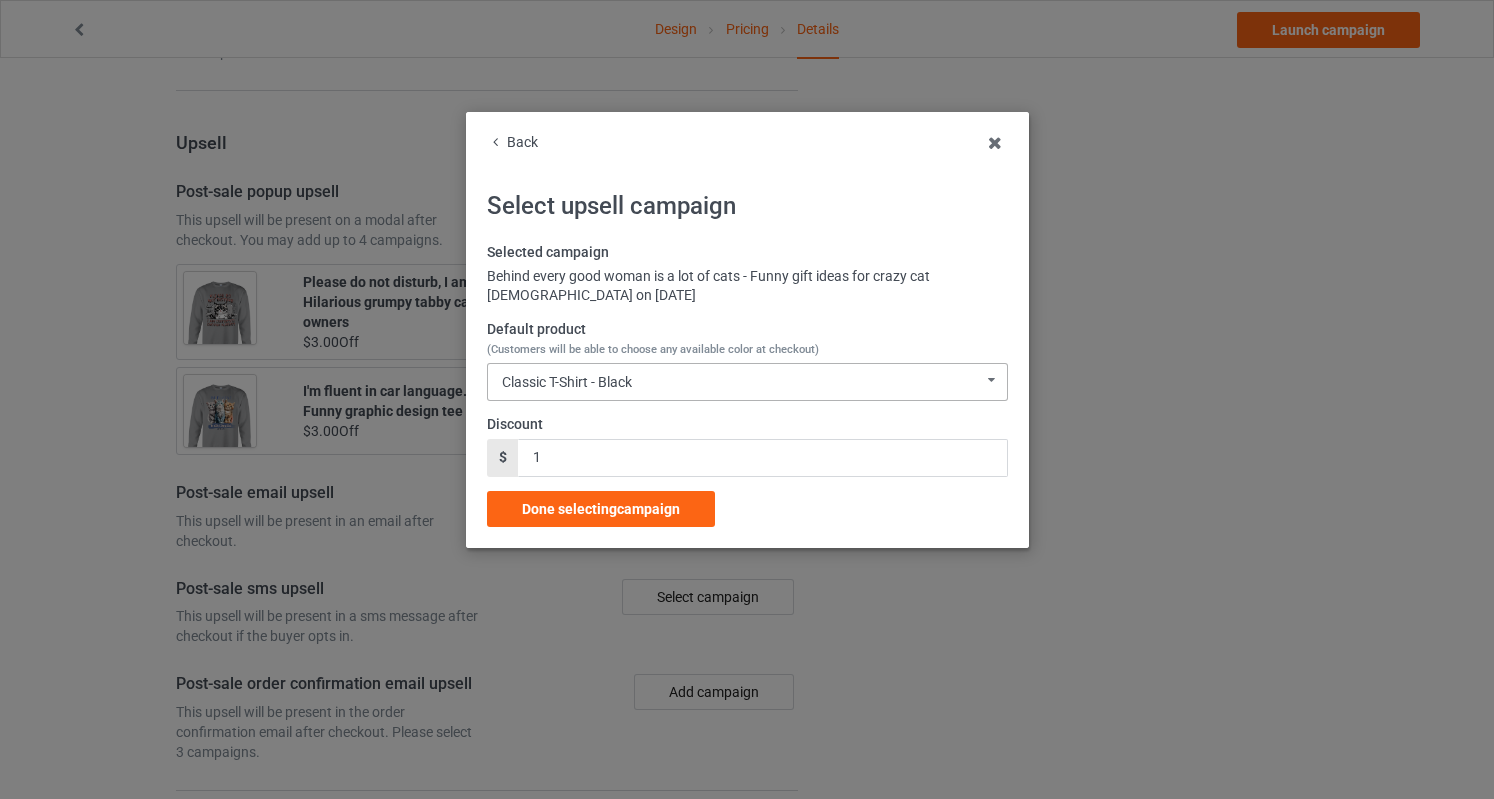 click on "Classic T-Shirt - Black Classic T-Shirt - Black Classic T-Shirt - Chocolate Classic T-Shirt - J Navy Classic T-Shirt - Athletic Heather Classic T-Shirt - Forest Green Classic T-Shirt - Purple Ladies T-Shirt - Black Ladies T-Shirt - Navy Ladies T-Shirt - Dark Chocolate Ladies T-Shirt - Sports Grey Ladies T-Shirt - Forest Green Ladies T-Shirt - Purple Long Sleeve Tee - Black Long Sleeve Tee - Navy Long Sleeve Tee - Dark Chocolate Long Sleeve Tee - Sports Grey Long Sleeve Tee - Forest Green Long Sleeve Tee - Purple Crewneck Sweatshirt - Dark Chocolate Crewneck Sweatshirt - Black Crewneck Sweatshirt - Navy Crewneck Sweatshirt - Sports Grey Crewneck Sweatshirt - Forest Green Crewneck Sweatshirt - Purple Crewneck Sweatshirt - Maroon Hooded Sweatshirt - Black Hooded Sweatshirt - Navy Hooded Sweatshirt - Dark Chocolate Hooded Sweatshirt - Forest Green Hooded Sweatshirt - Charcoal Grey Hooded Sweatshirt - Purple Mug - Black Mug - Chocolate Mug - J Navy Mug - Forest Green Mug - Purple Color Changing Mug - Black" at bounding box center (747, 382) 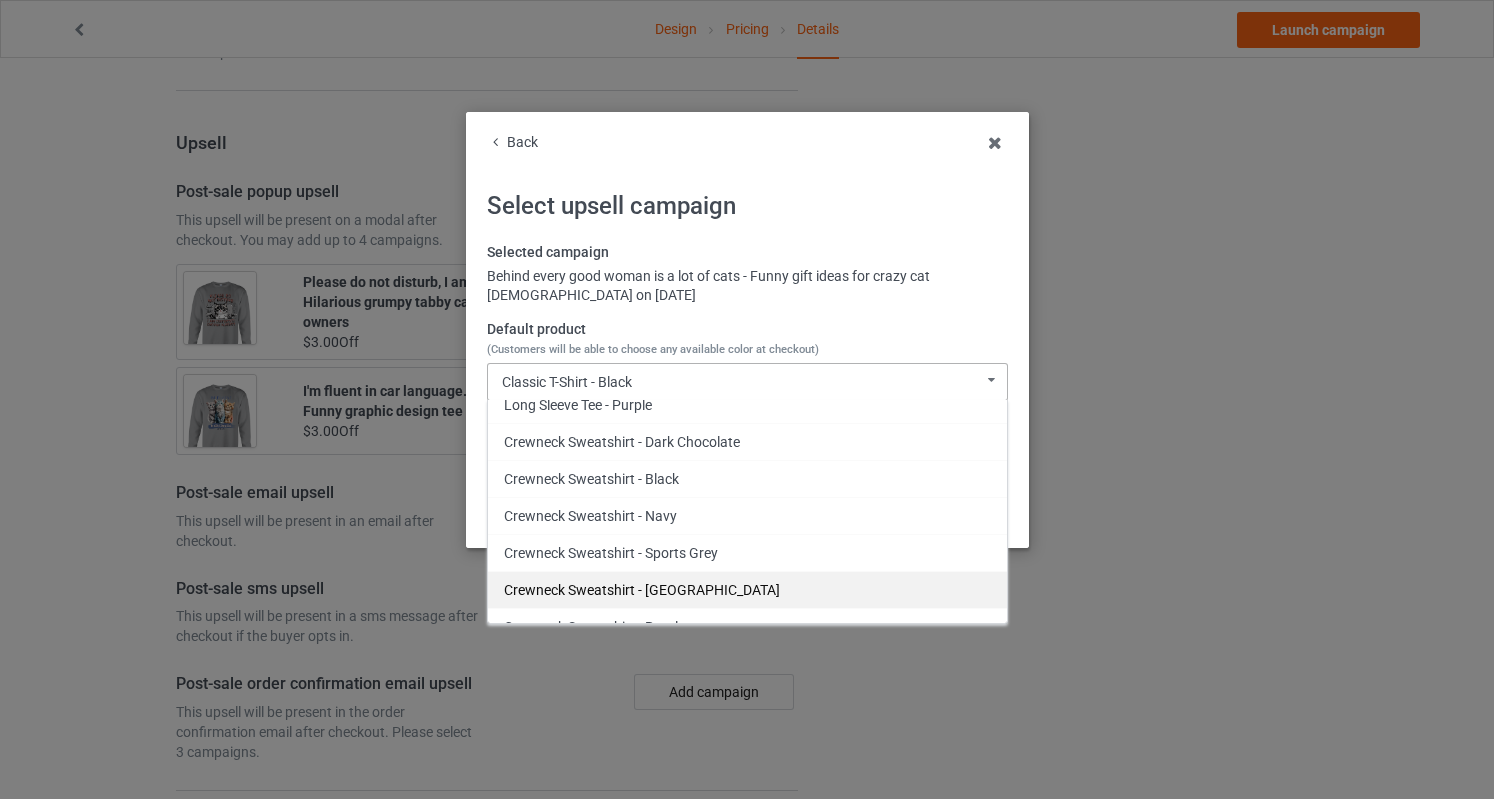 scroll, scrollTop: 666, scrollLeft: 0, axis: vertical 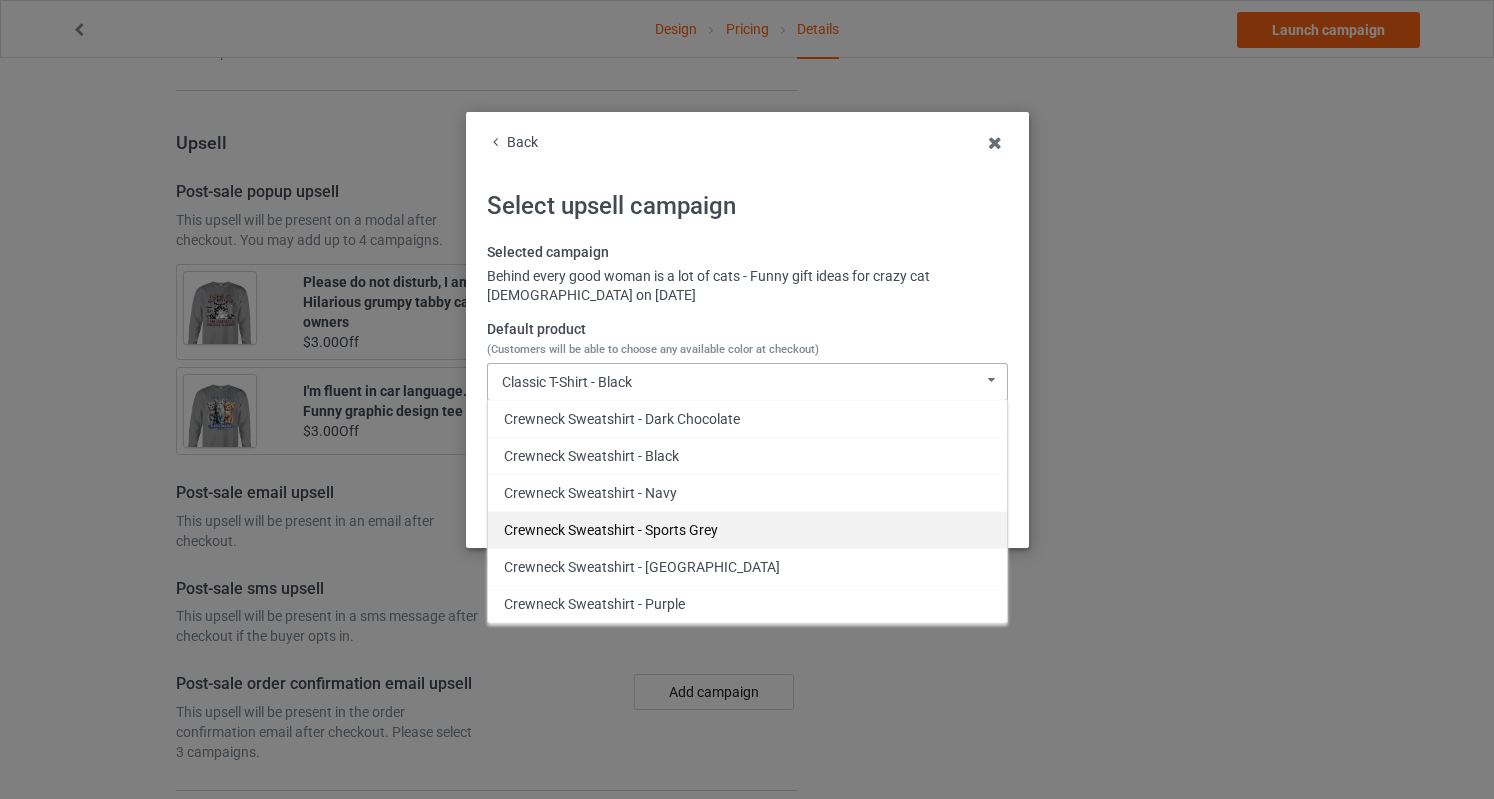 click on "Crewneck Sweatshirt - Sports Grey" at bounding box center (747, 529) 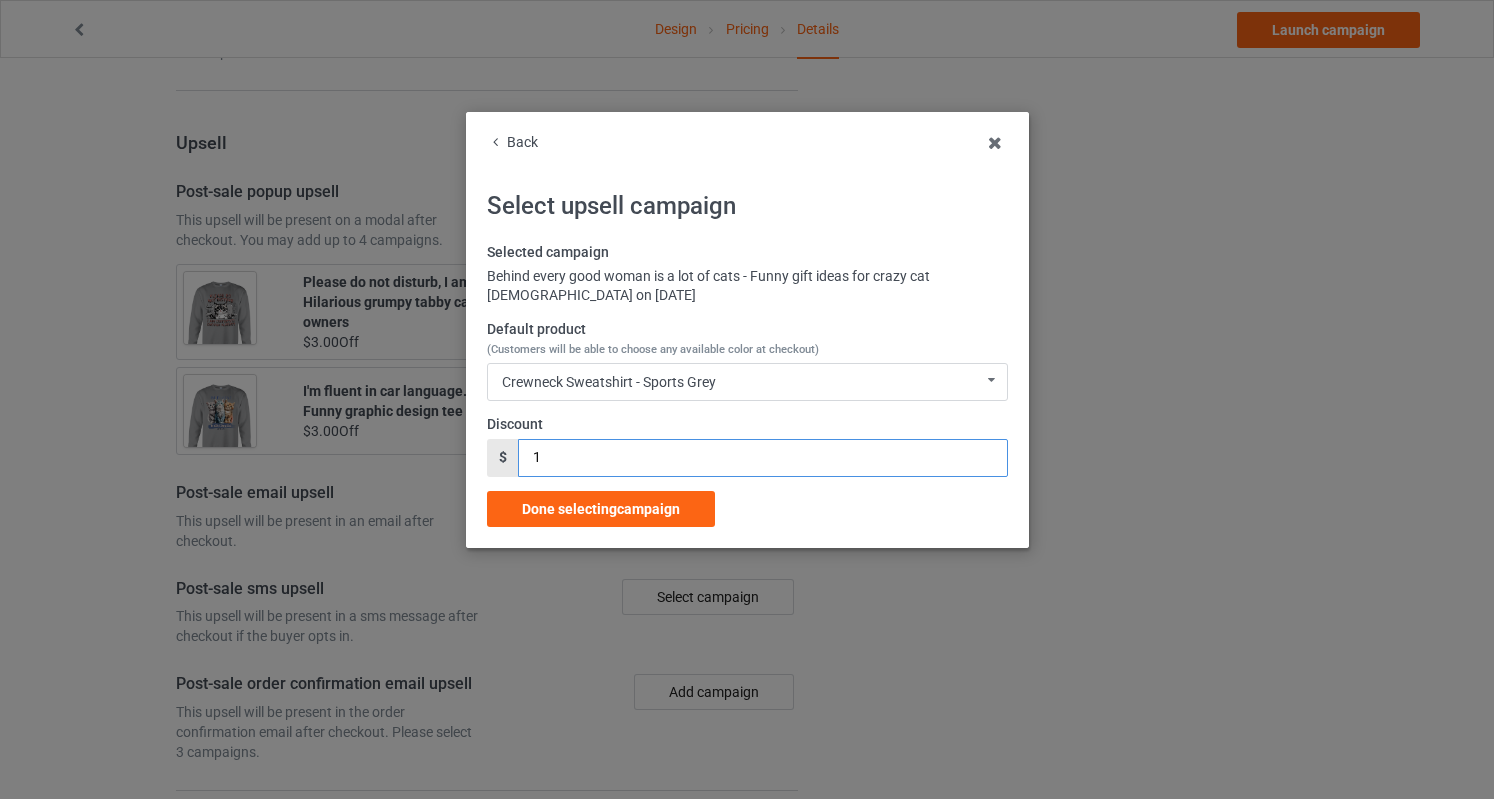 drag, startPoint x: 579, startPoint y: 459, endPoint x: 404, endPoint y: 448, distance: 175.34537 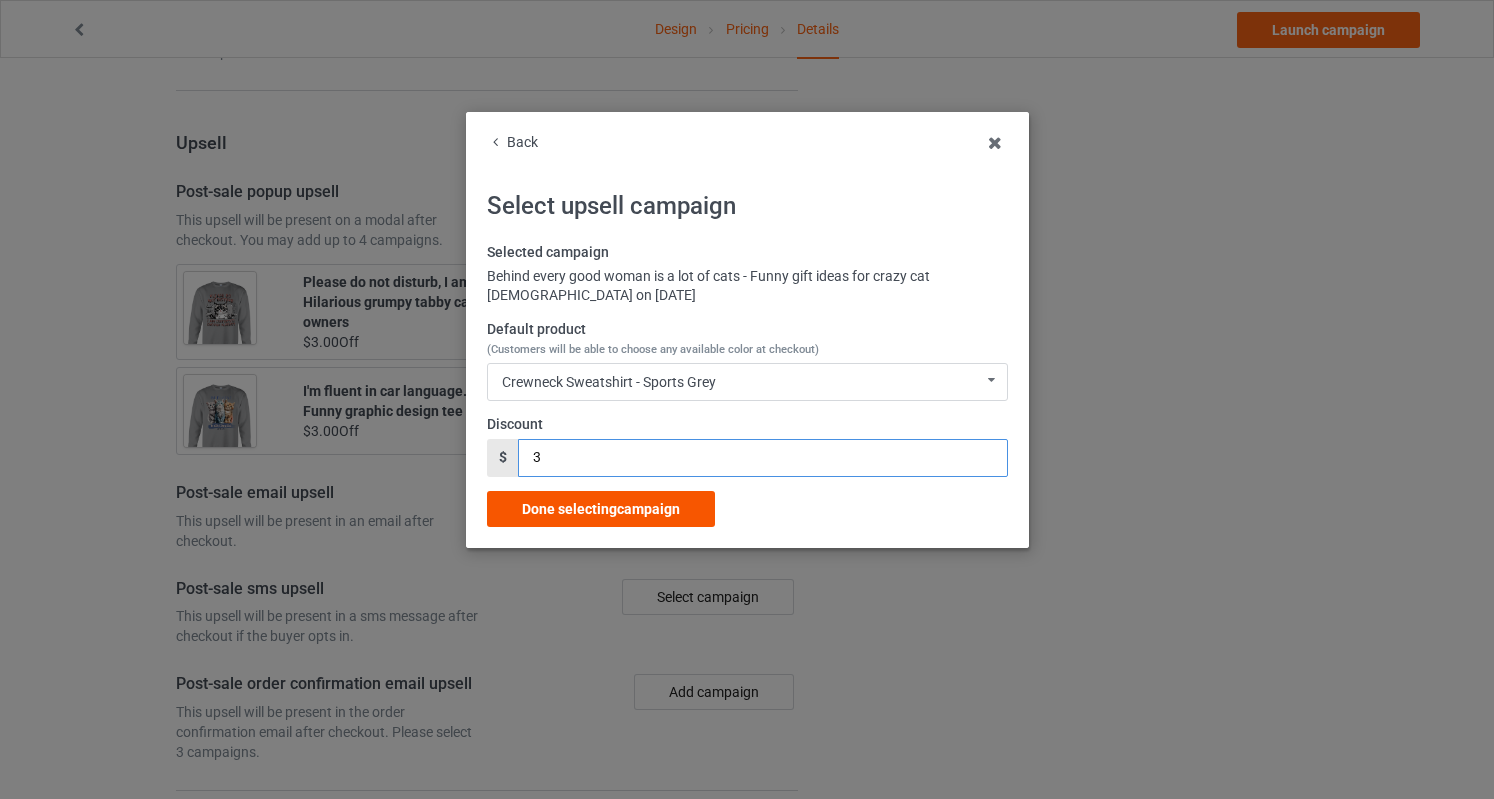 type on "3" 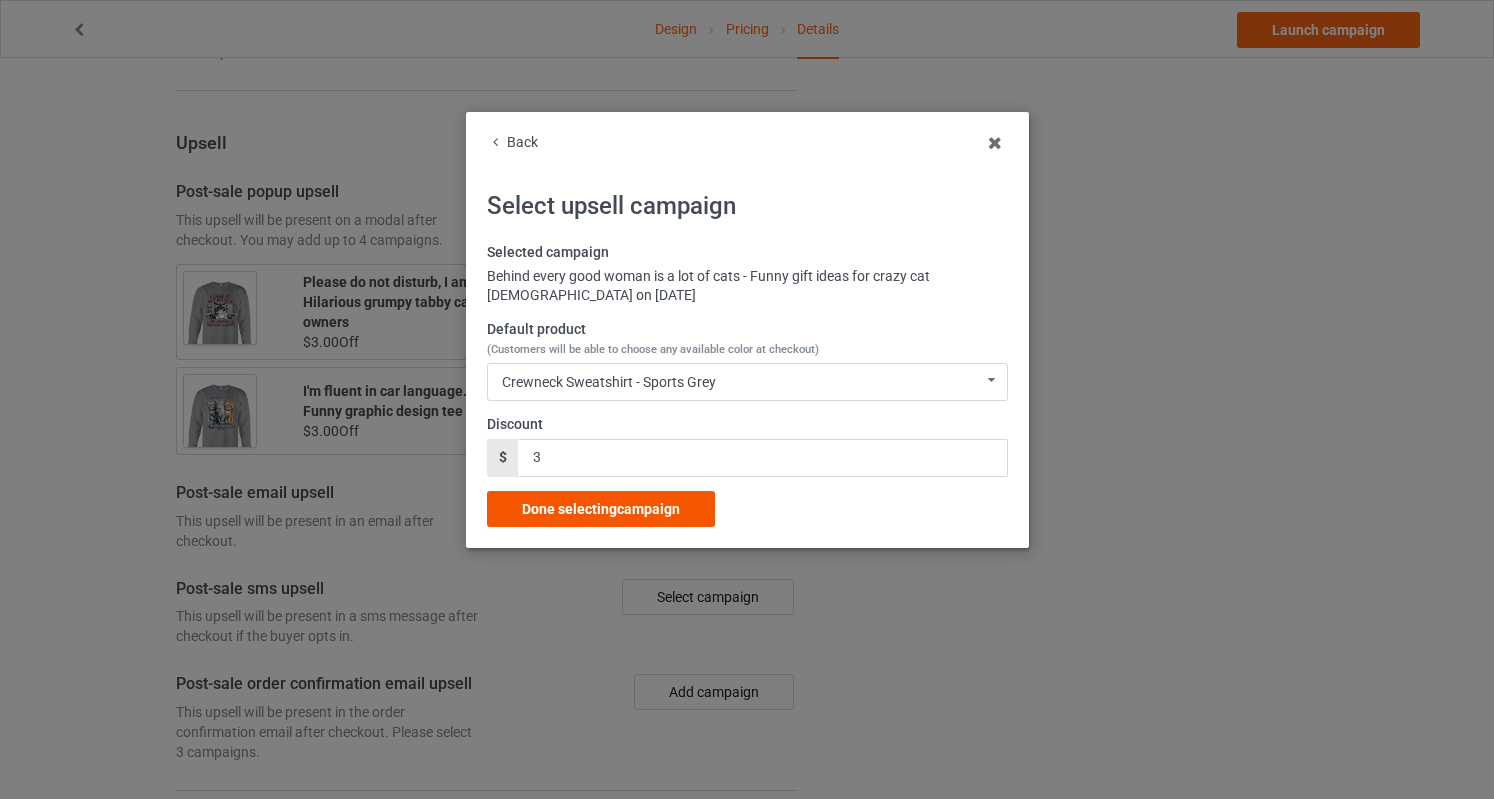 click on "Done selecting  campaign" at bounding box center [601, 509] 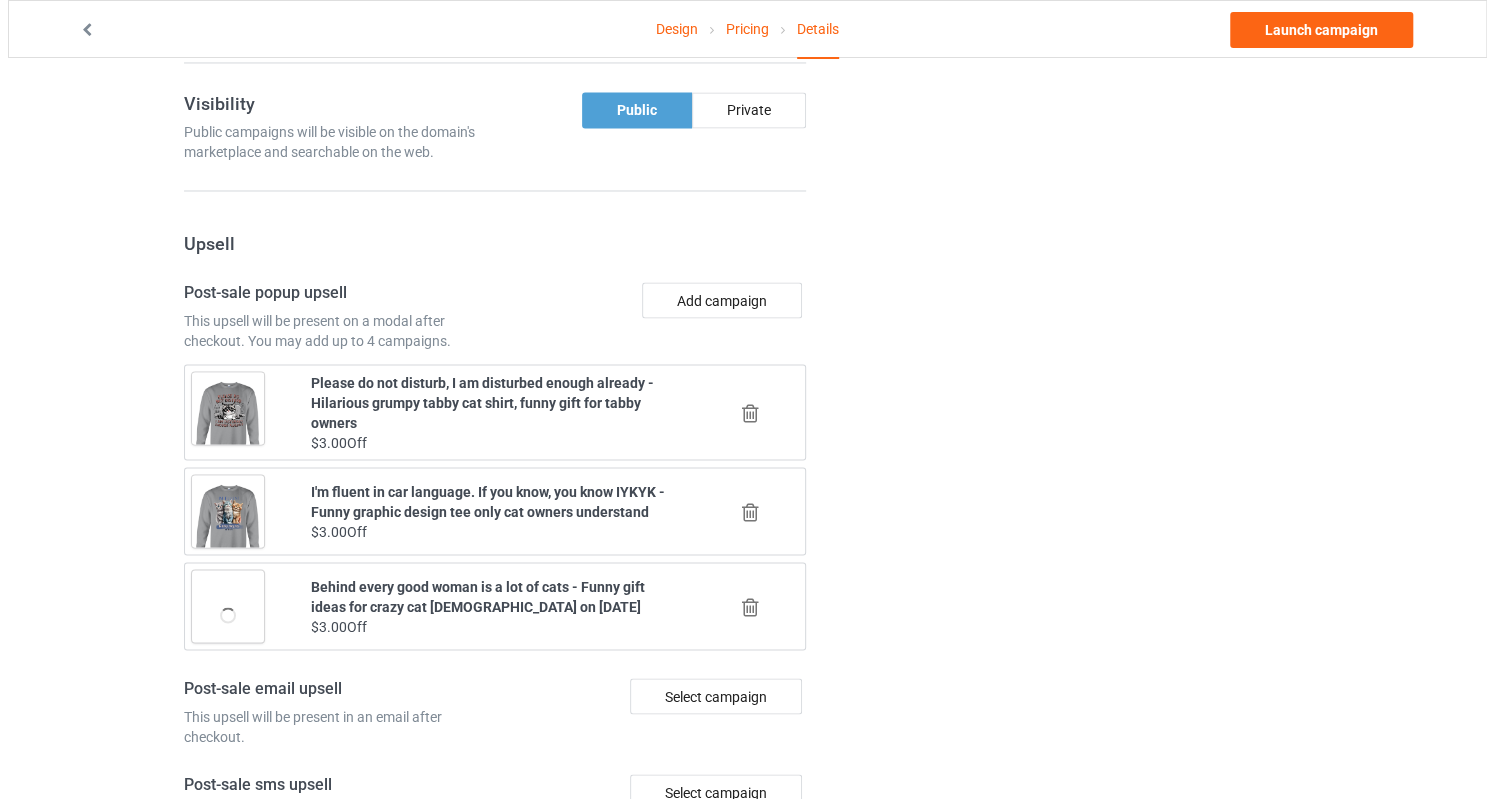 scroll, scrollTop: 2273, scrollLeft: 0, axis: vertical 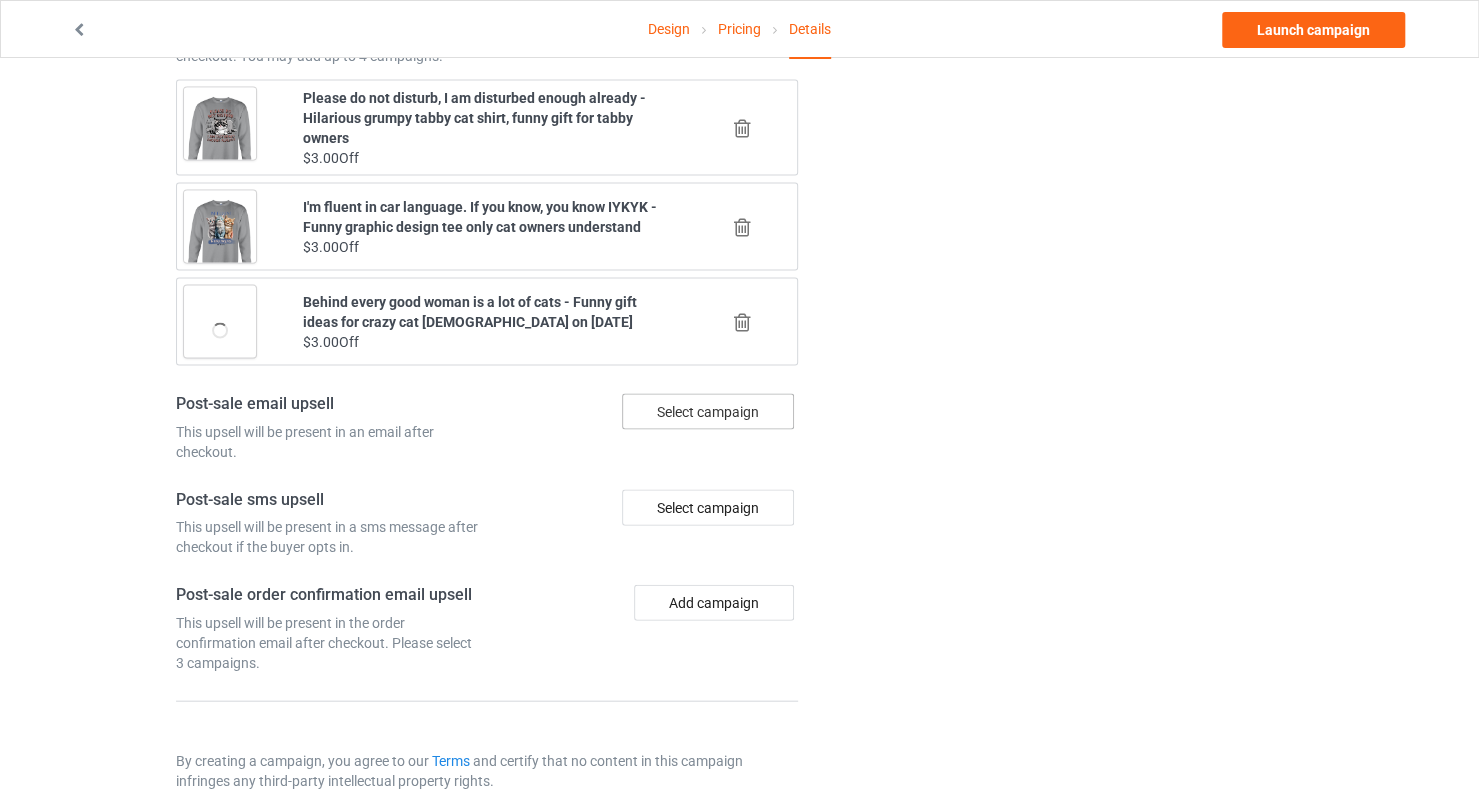 click on "Select campaign" at bounding box center (708, 412) 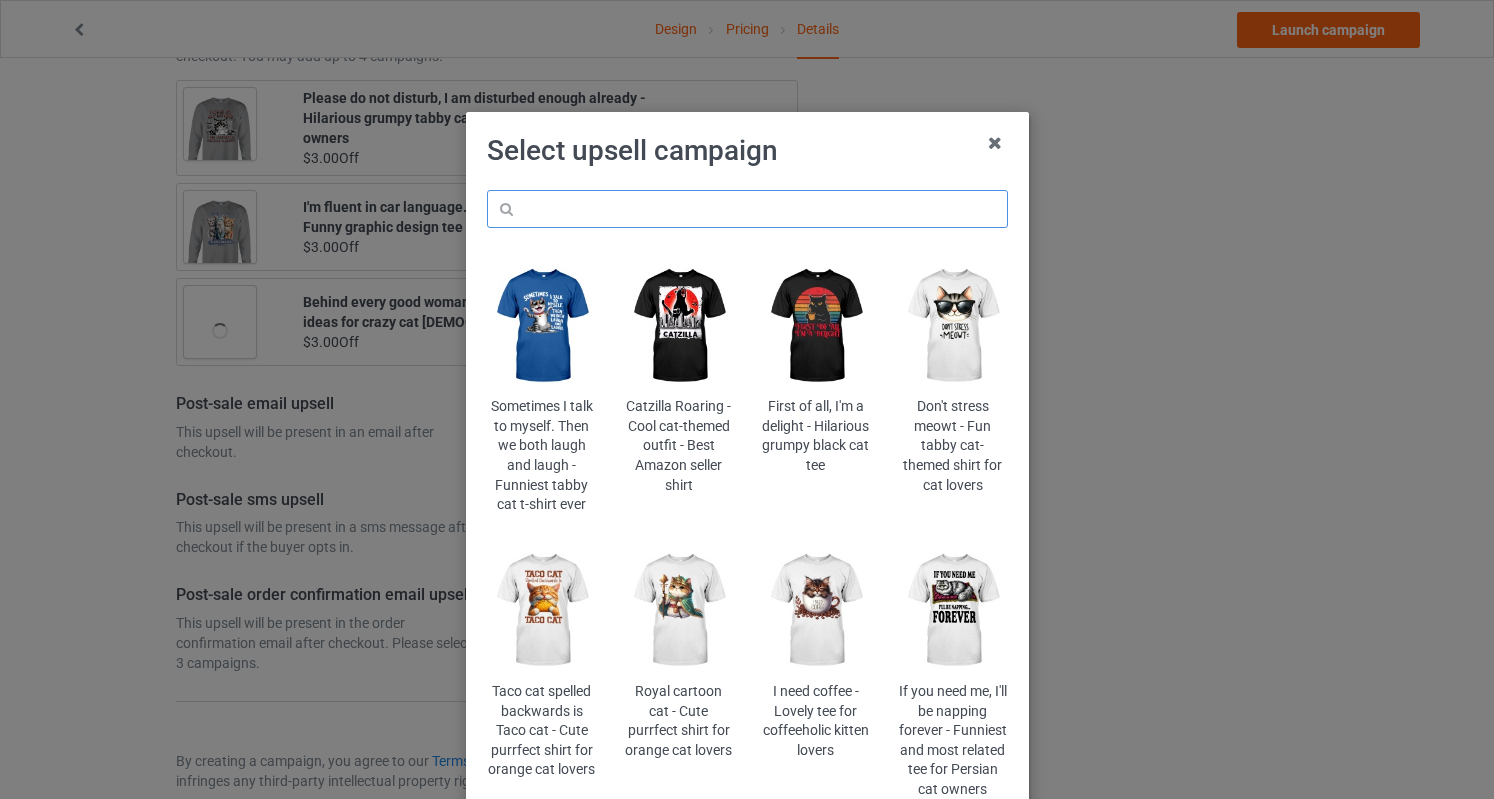 click at bounding box center (747, 209) 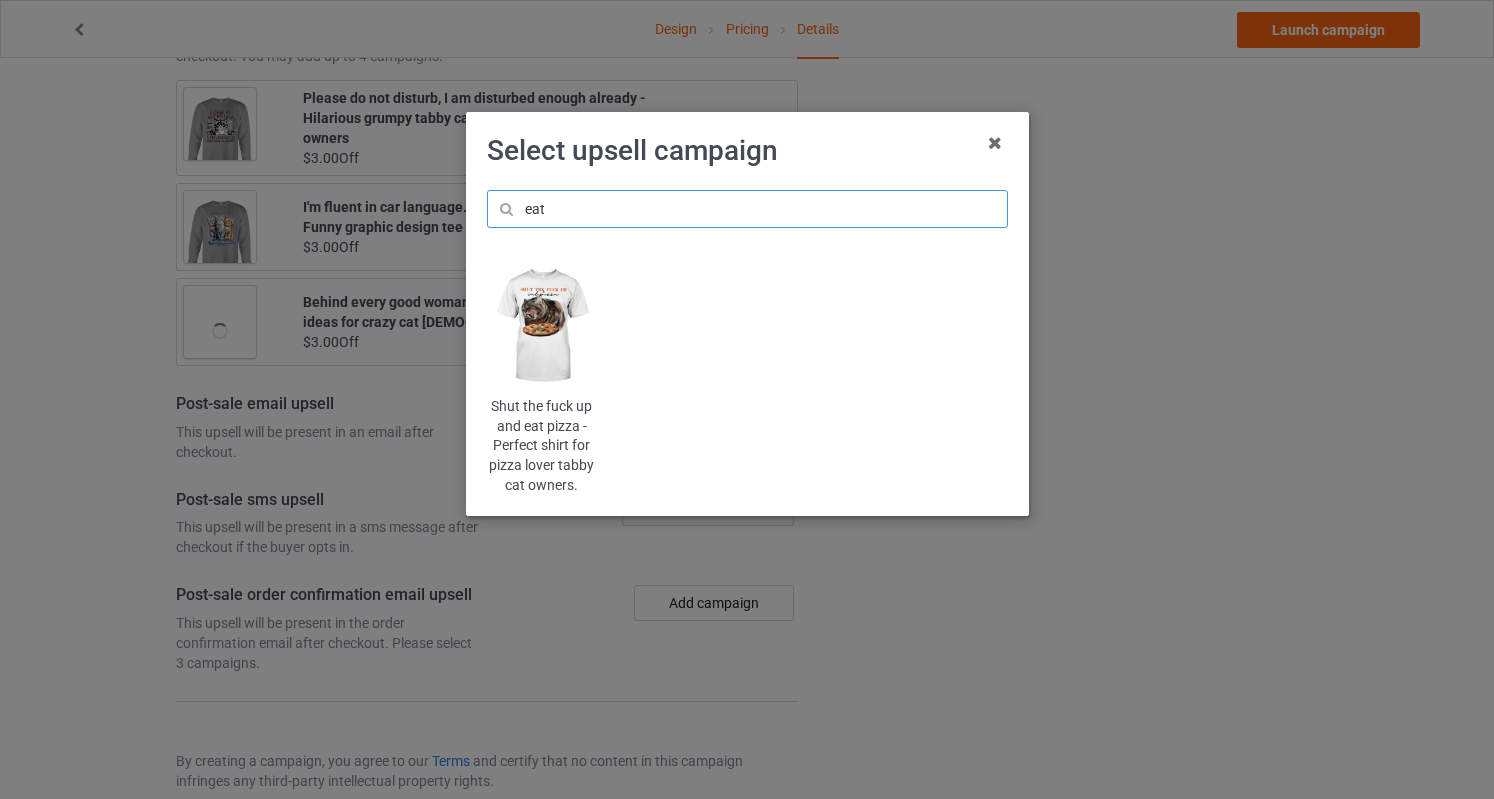 type on "eat" 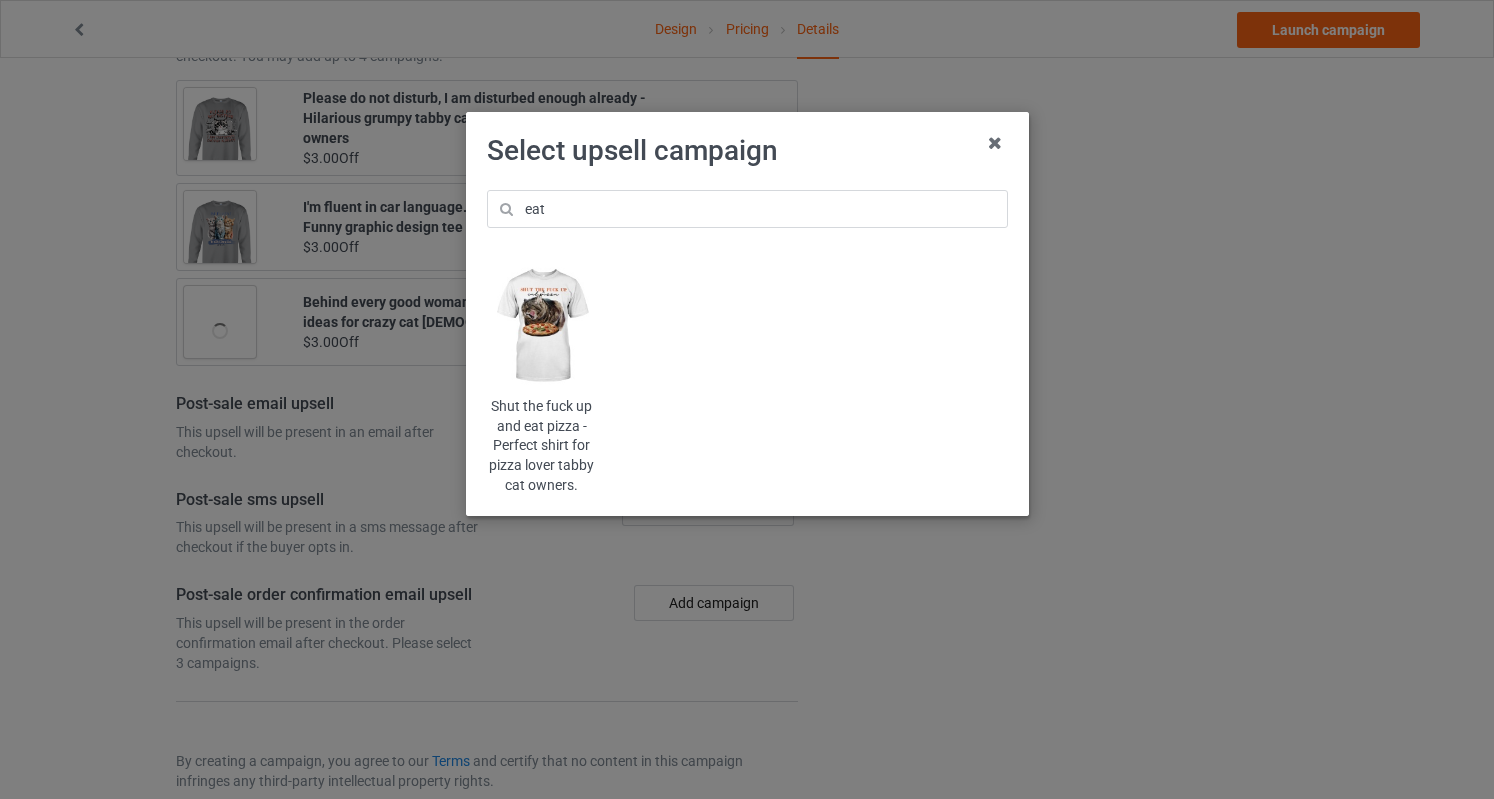 click at bounding box center (541, 326) 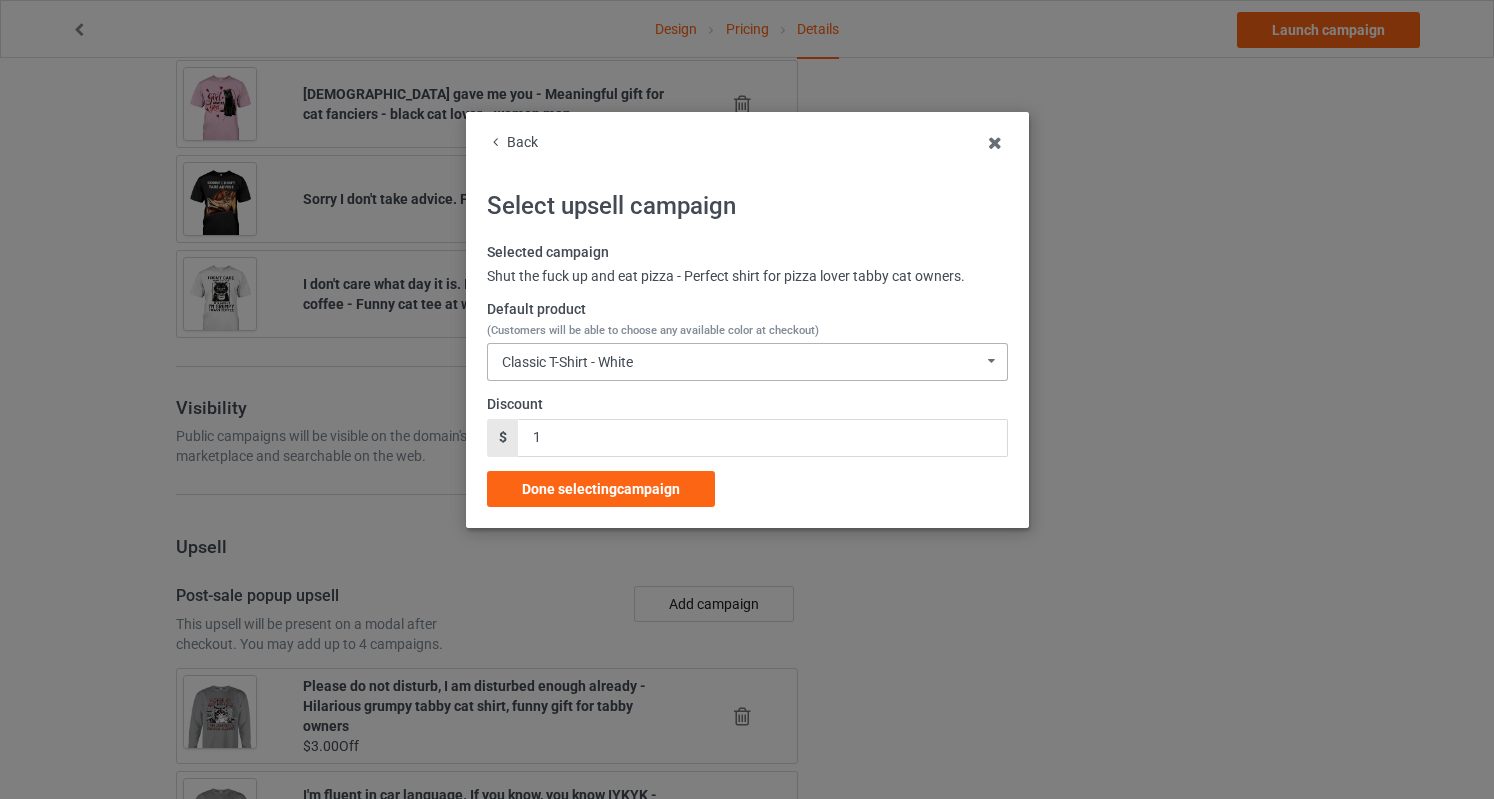 scroll, scrollTop: 2273, scrollLeft: 0, axis: vertical 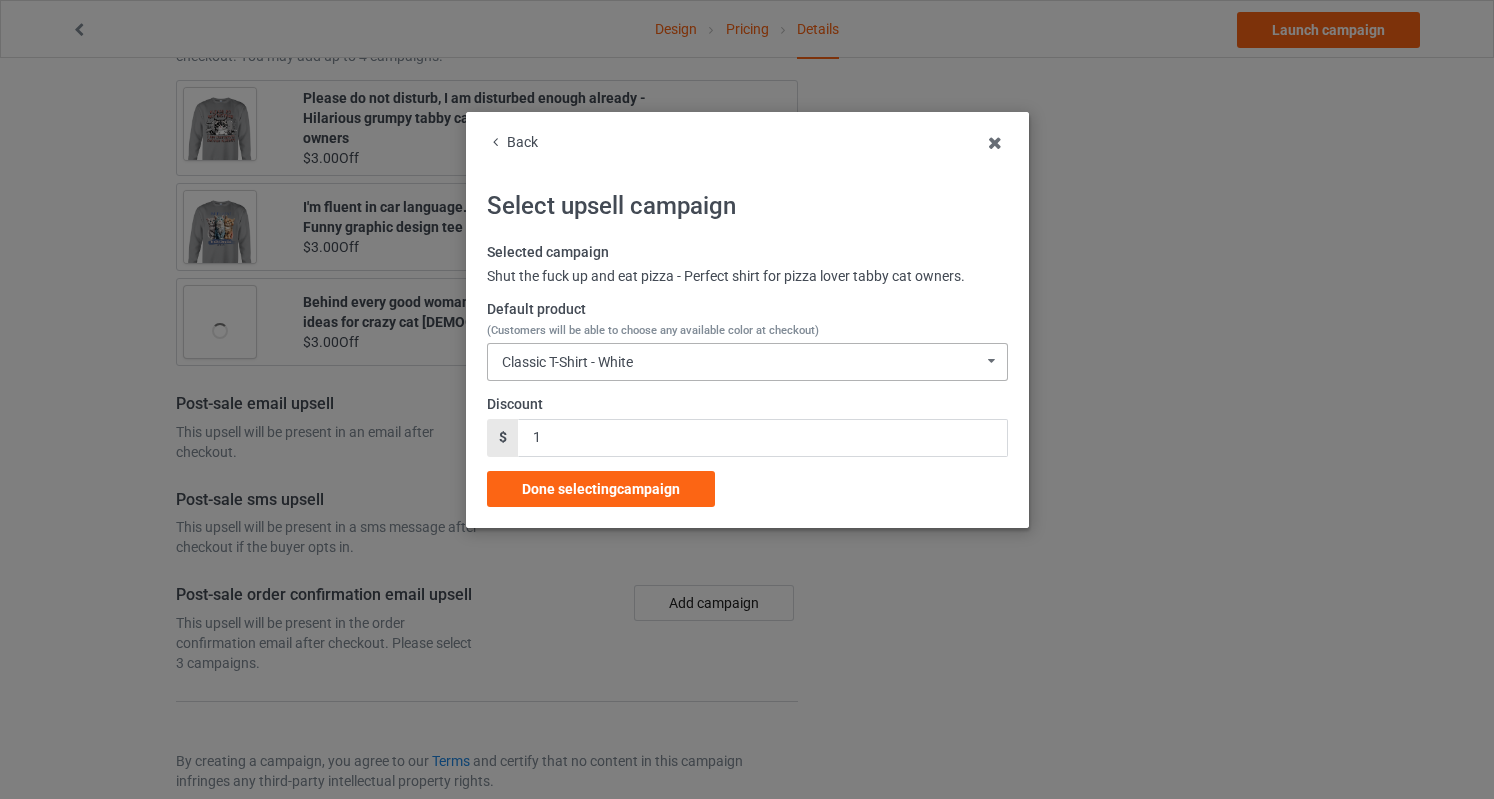 click on "Classic T-Shirt - White Classic T-Shirt - White Classic T-Shirt - Gold Classic T-Shirt - Classic Pink Classic T-Shirt - Light Blue Classic T-Shirt - Royal Ladies T-Shirt - White Ladies T-Shirt - Light Pink Ladies T-Shirt - Daisy Ladies T-Shirt - Light Blue Ladies T-Shirt - Royal Blue Long Sleeve Tee - White Long Sleeve Tee - Light Pink Long Sleeve Tee - Gold Long Sleeve Tee - Carolina Blue Long Sleeve Tee - Royal Blue Crewneck Sweatshirt - White Crewneck Sweatshirt - Light Pink Crewneck Sweatshirt - Sports Grey Crewneck Sweatshirt - Gold Crewneck Sweatshirt - Light Blue Hooded Sweatshirt - White Hooded Sweatshirt - Light Pink Hooded Sweatshirt - Gold Hooded Sweatshirt - Carolina Blue Hooded Sweatshirt - Royal Blue Mug - White Mug - Classic Pink Mug - Gold Mug - Light Blue Mug - Royal Color Changing Mug - White Color Changing Mug - Classic Pink Color Changing Mug - Gold Color Changing Mug - Light Blue Color Changing Mug - Royal V-Neck T-Shirt - White V-Neck T-Shirt - Ash V-Neck T-Shirt - Neon Yellow" at bounding box center [747, 362] 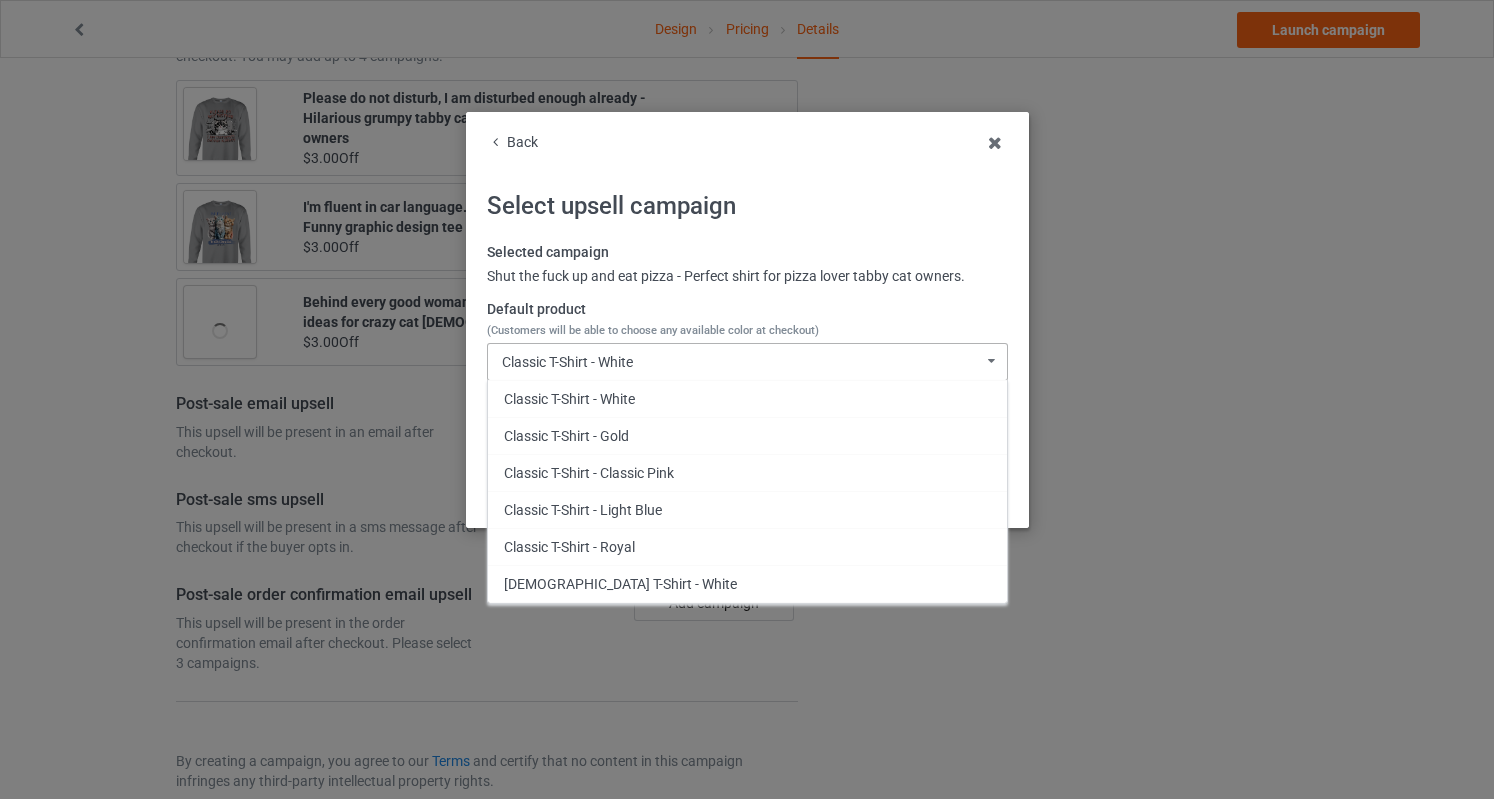 scroll, scrollTop: 273, scrollLeft: 0, axis: vertical 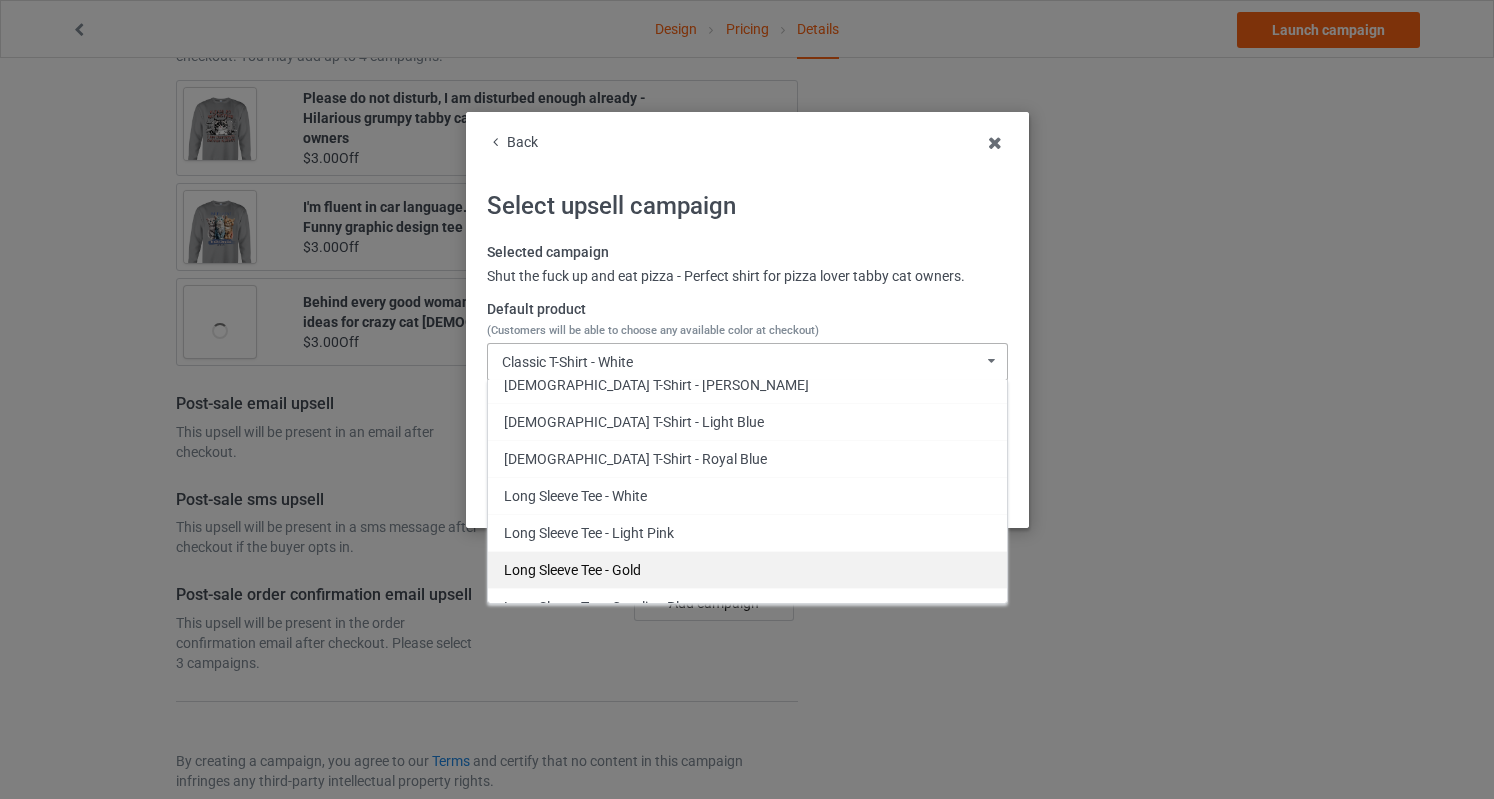 drag, startPoint x: 630, startPoint y: 565, endPoint x: 618, endPoint y: 549, distance: 20 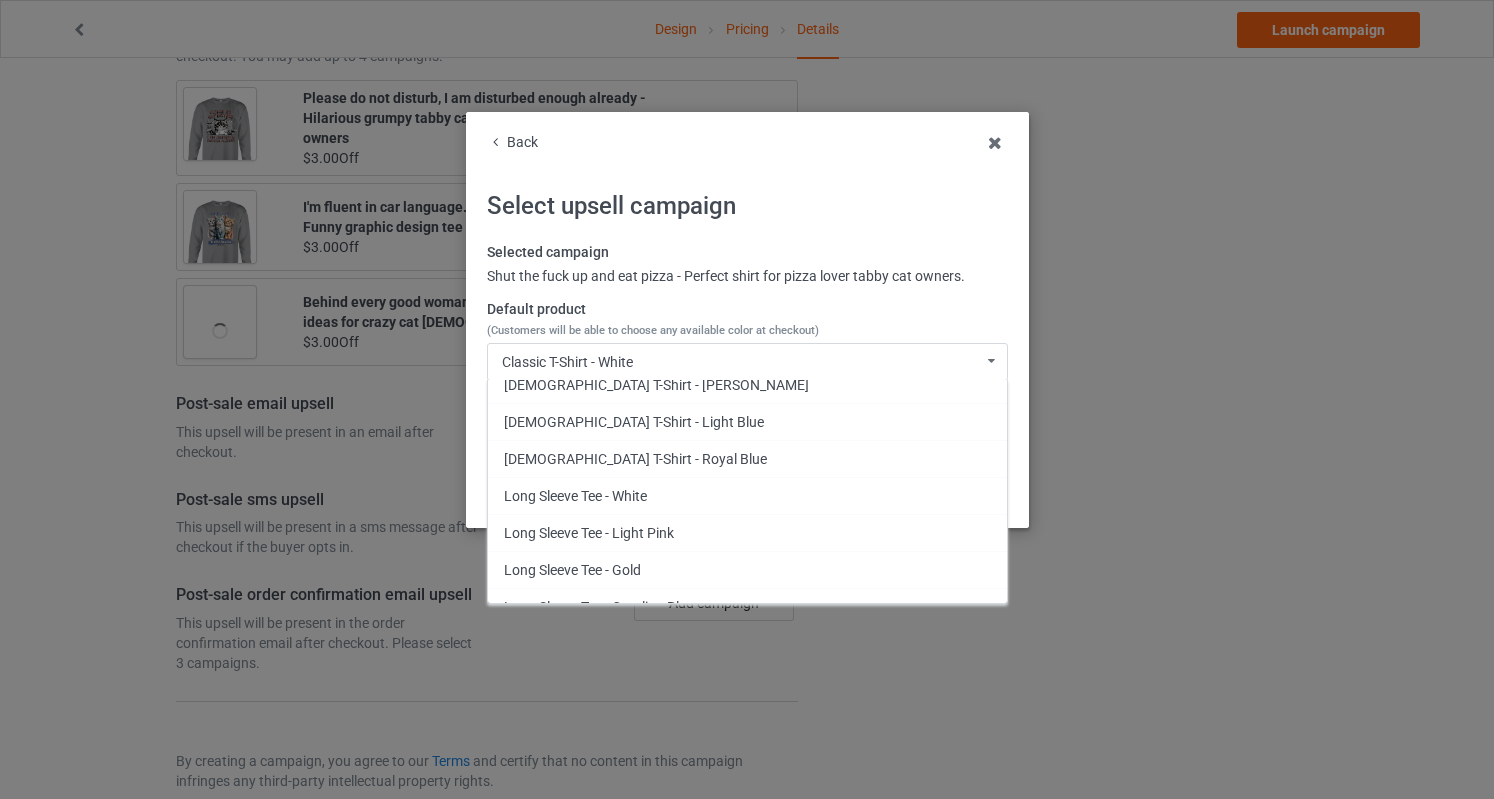 click on "Long Sleeve Tee - Gold" at bounding box center [747, 569] 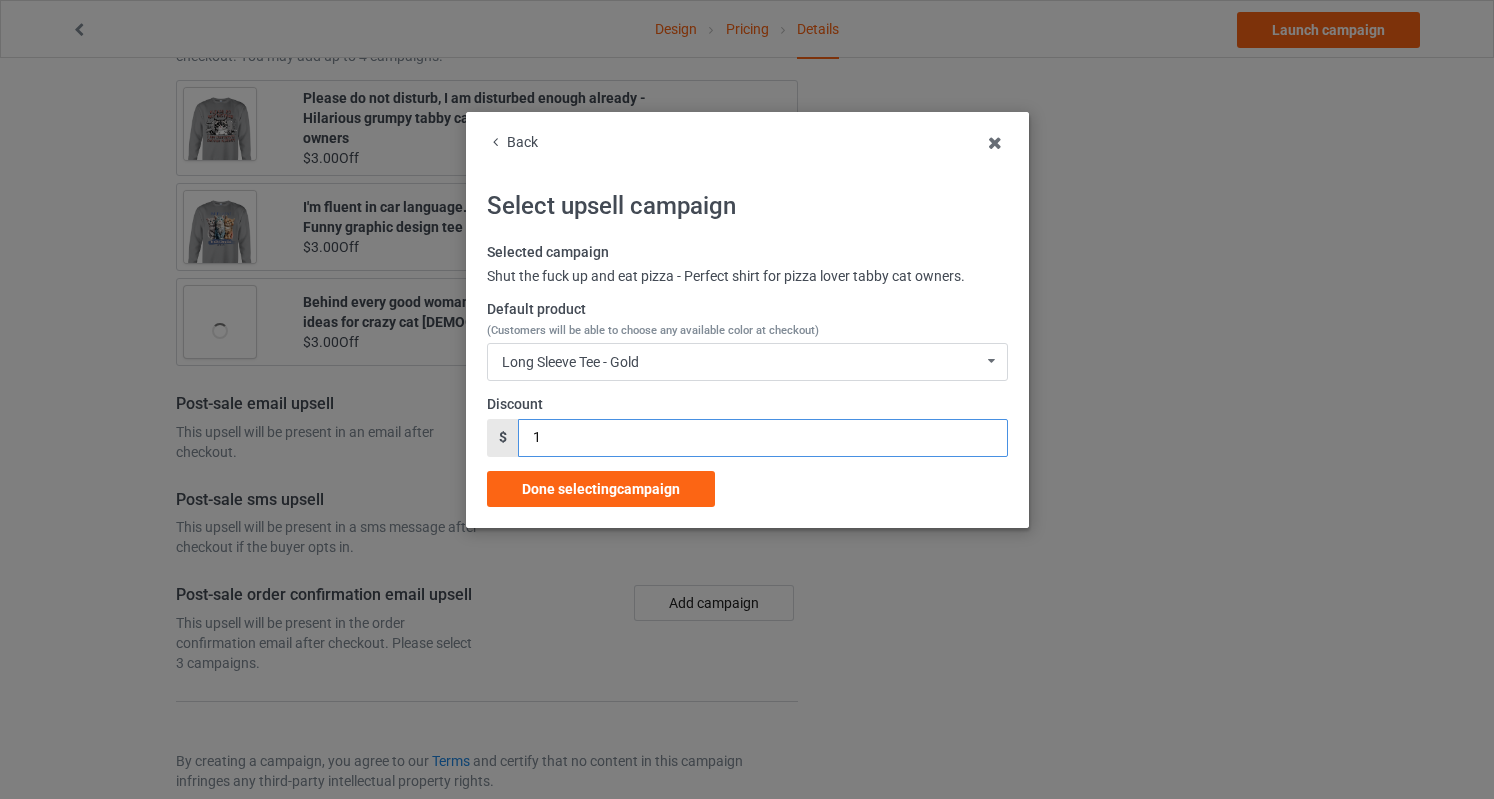 drag, startPoint x: 520, startPoint y: 436, endPoint x: 506, endPoint y: 453, distance: 22.022715 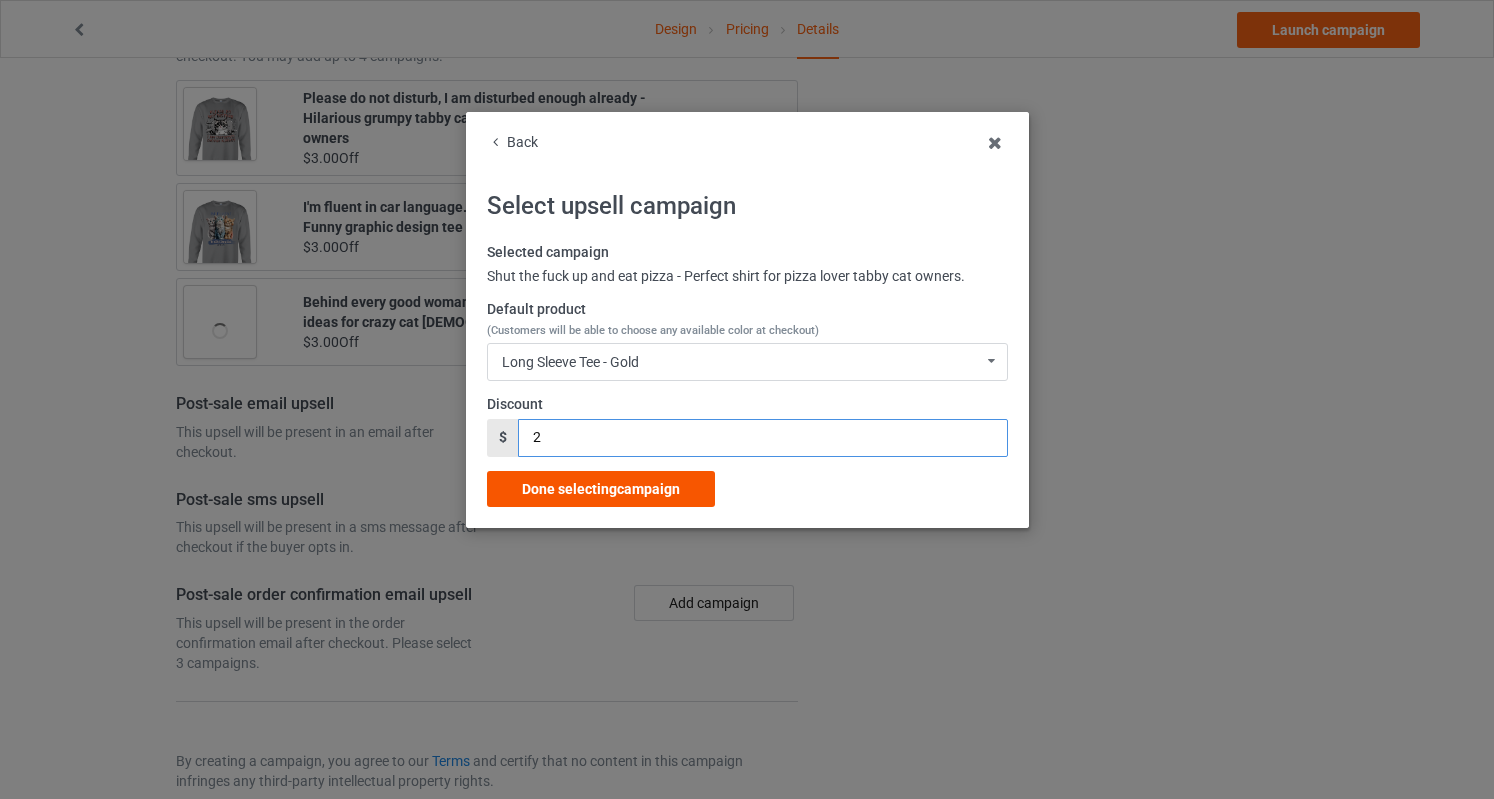 type on "2" 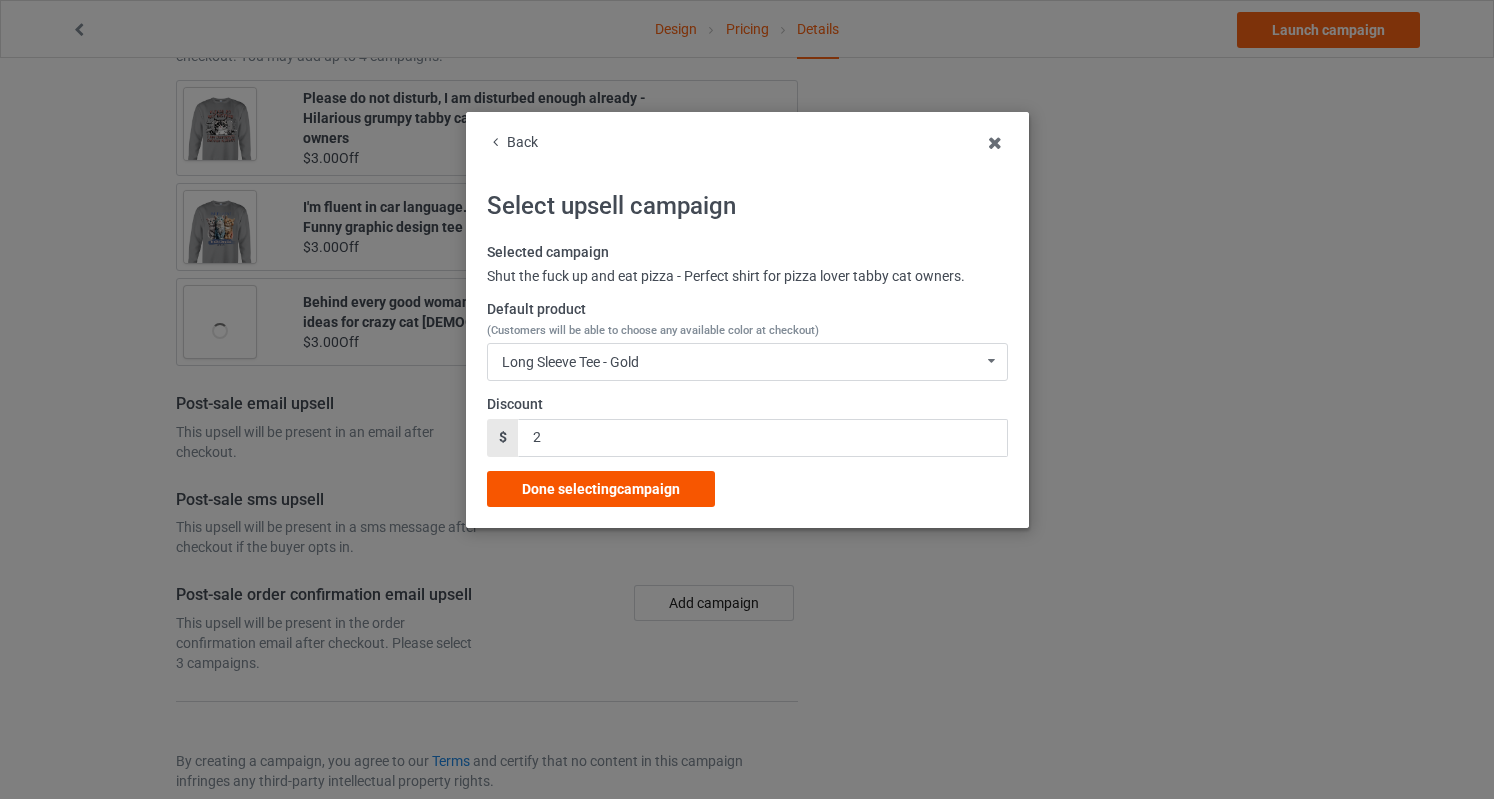 click on "Done selecting  campaign" at bounding box center [601, 489] 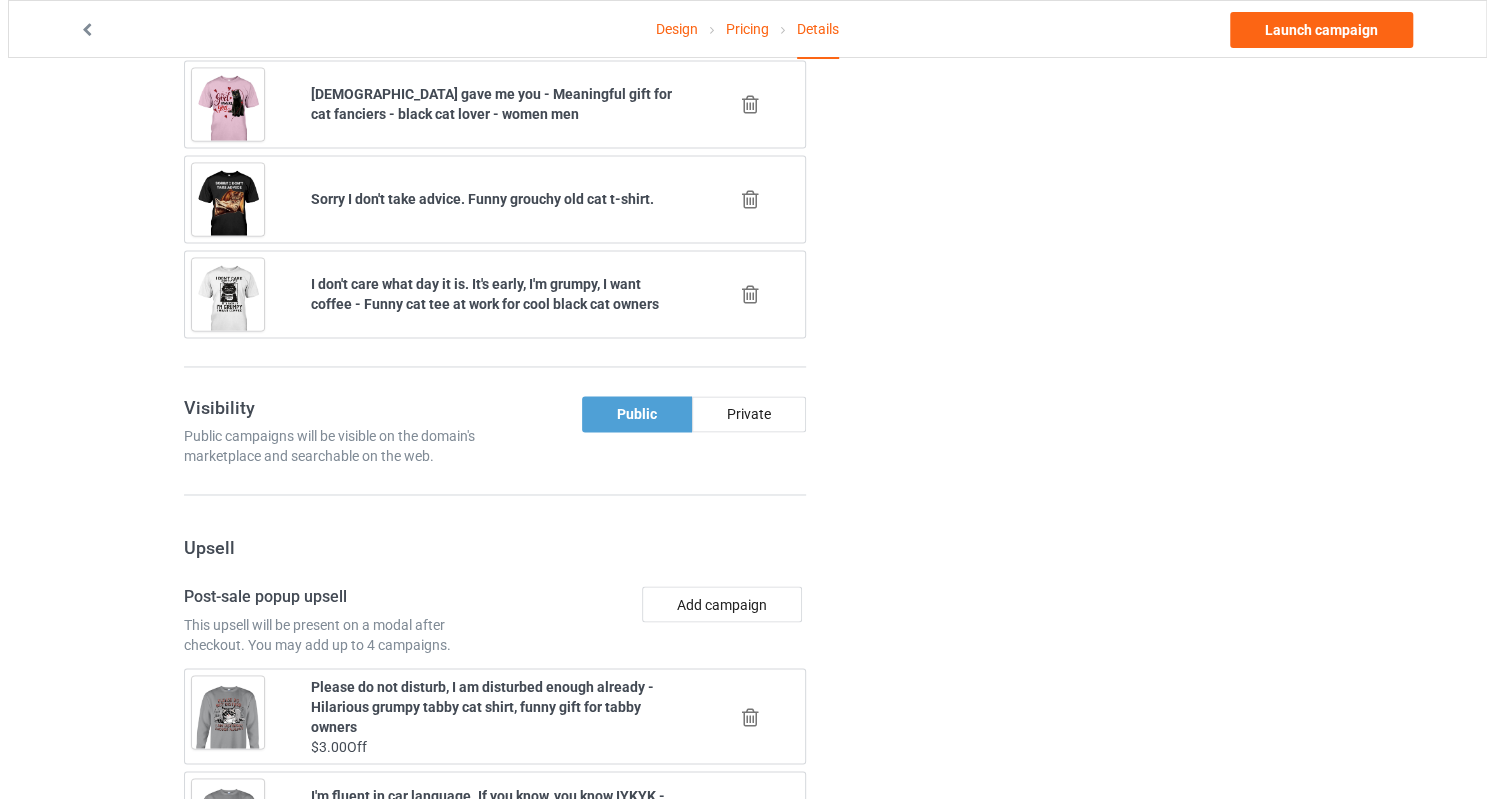 scroll, scrollTop: 2291, scrollLeft: 0, axis: vertical 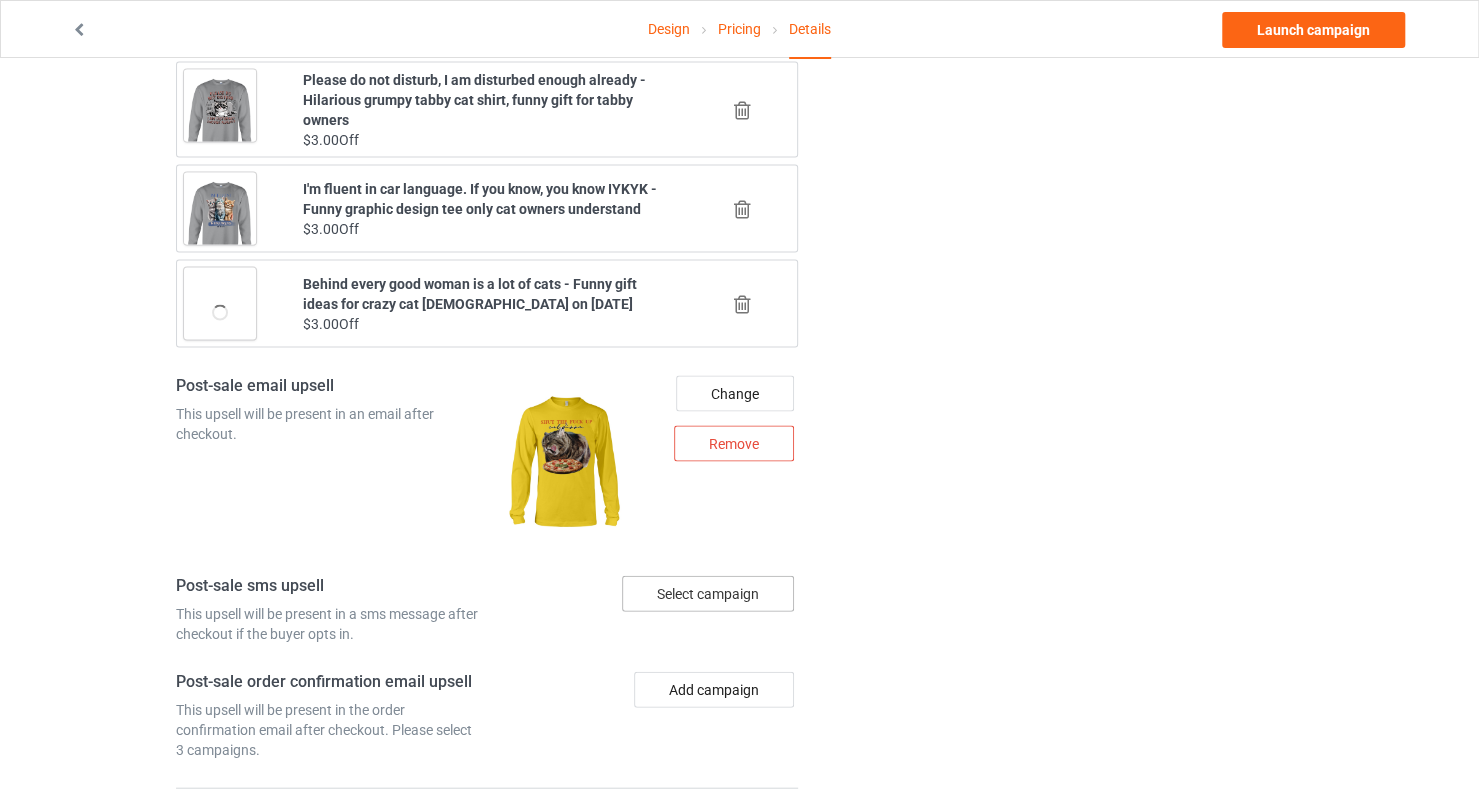 click on "Select campaign" at bounding box center [708, 594] 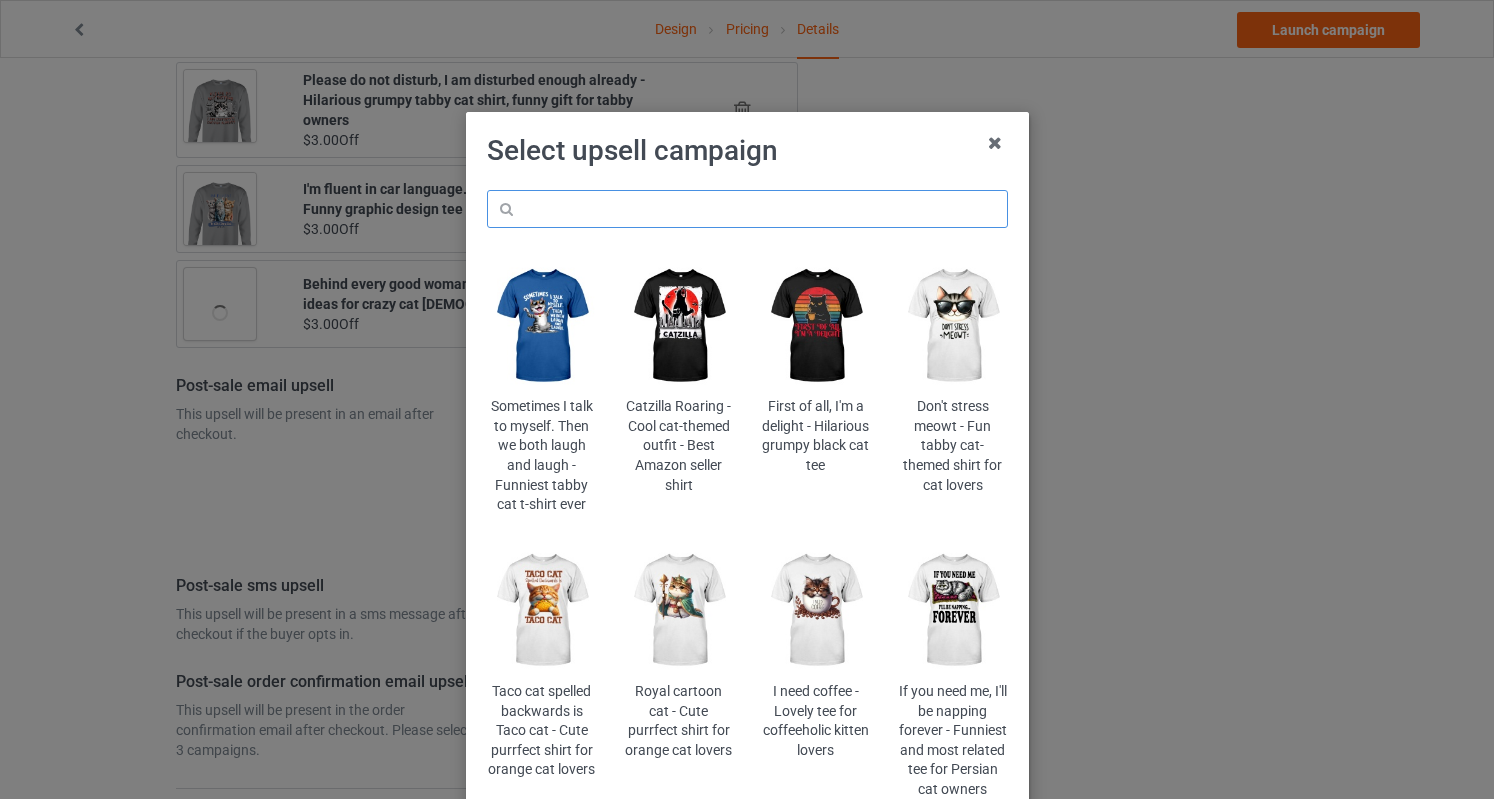 click at bounding box center [747, 209] 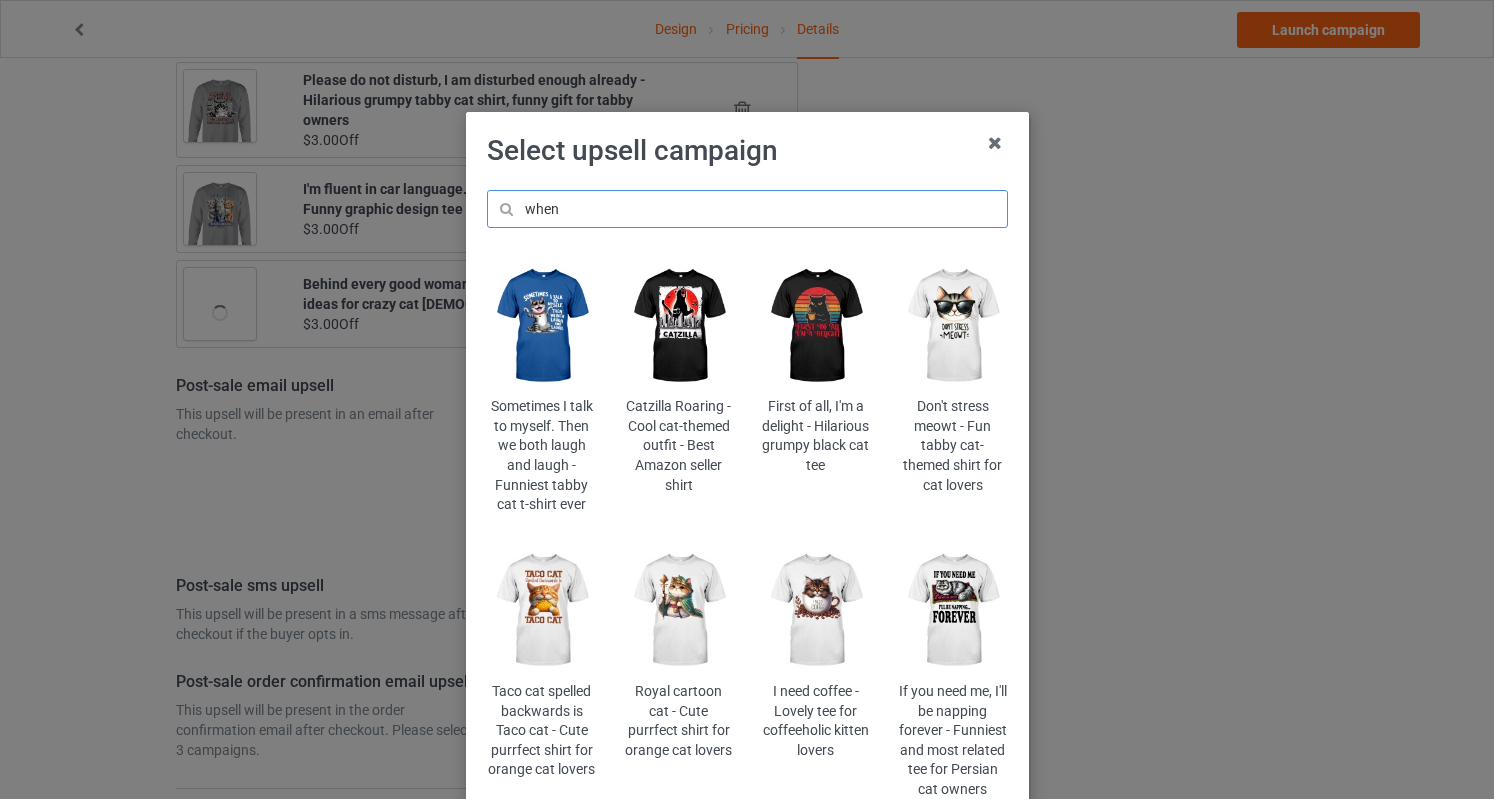 type on "when" 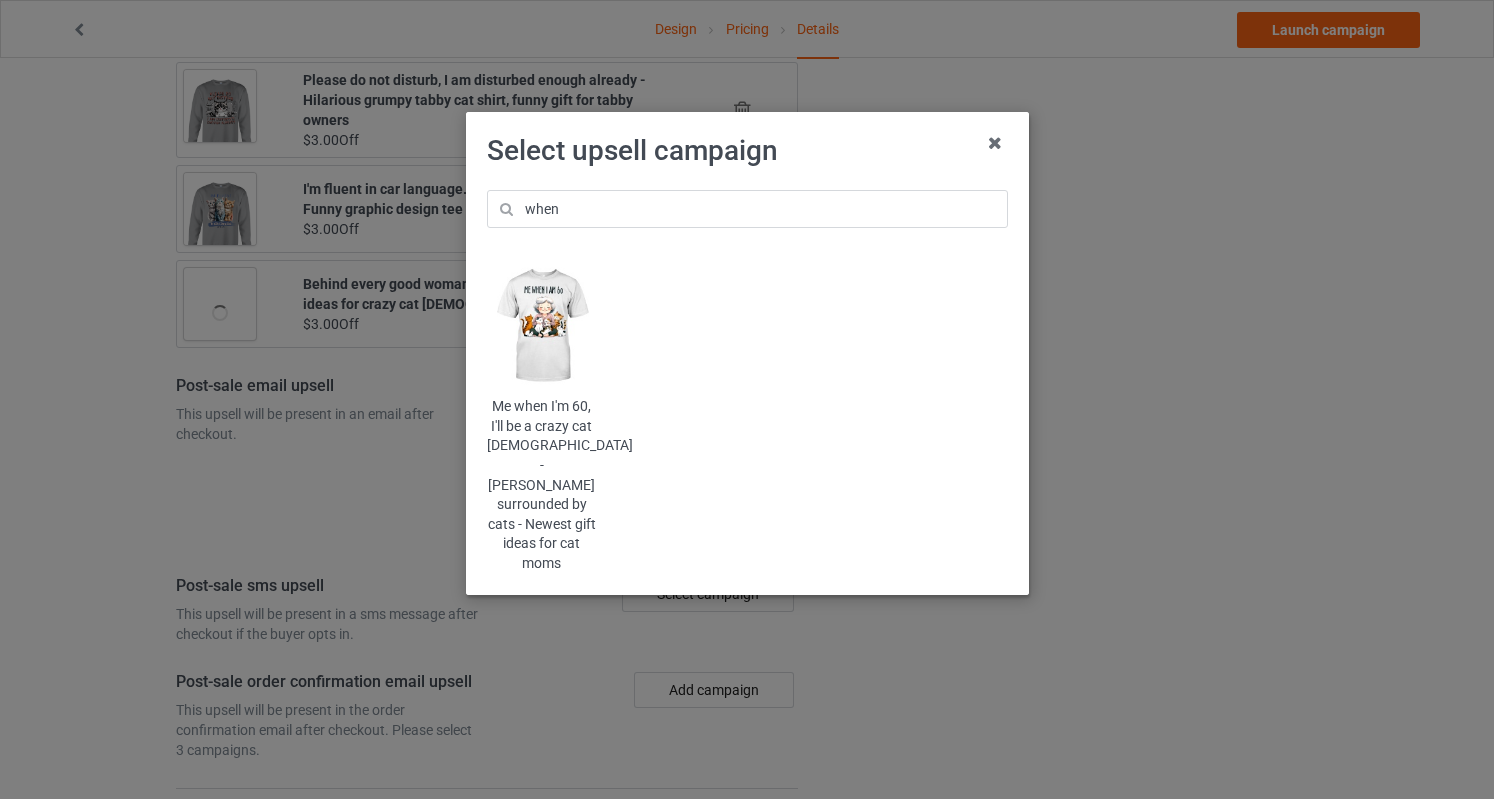 click at bounding box center [541, 326] 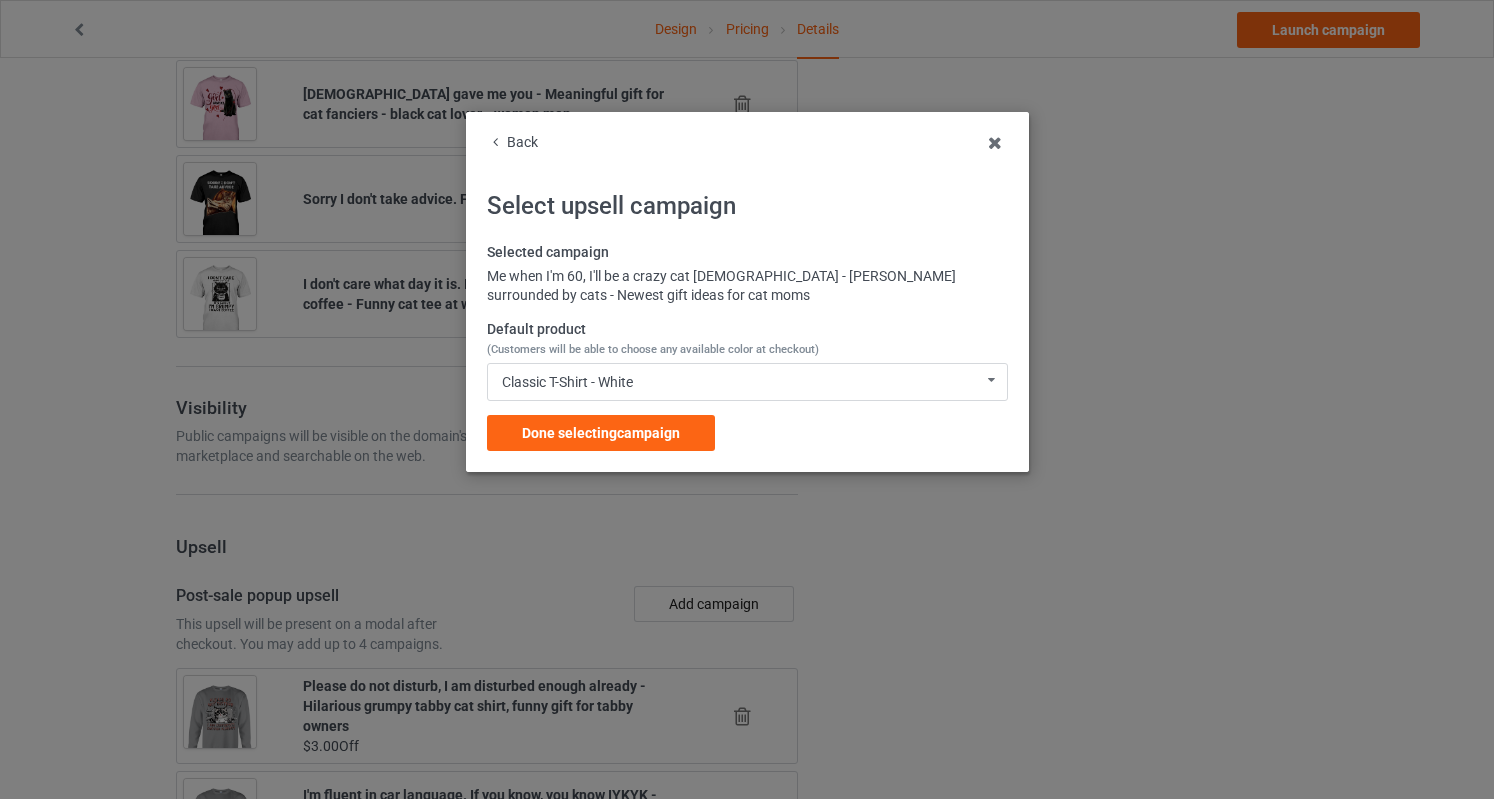 scroll, scrollTop: 2291, scrollLeft: 0, axis: vertical 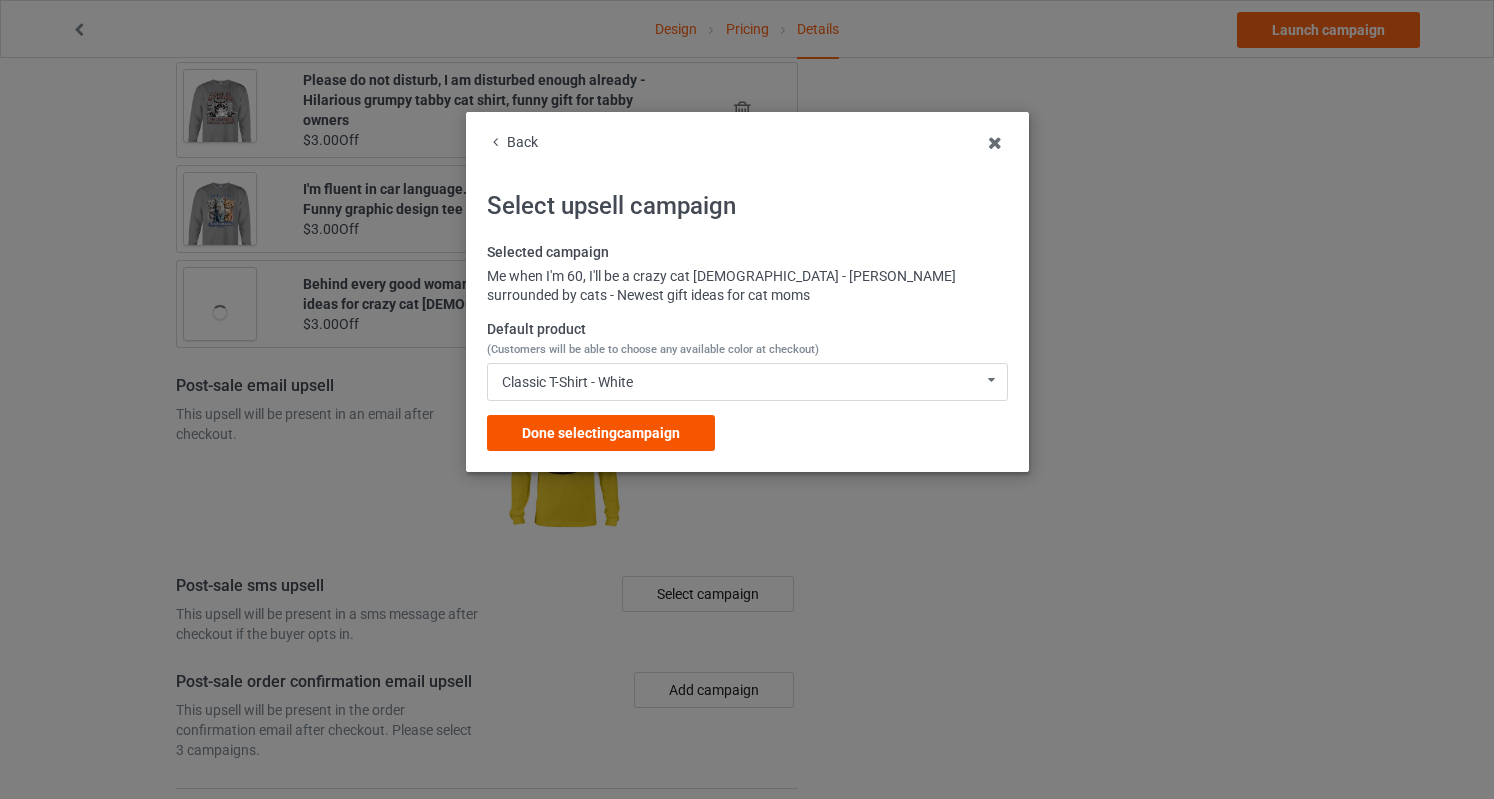 click on "Done selecting  campaign" at bounding box center (601, 433) 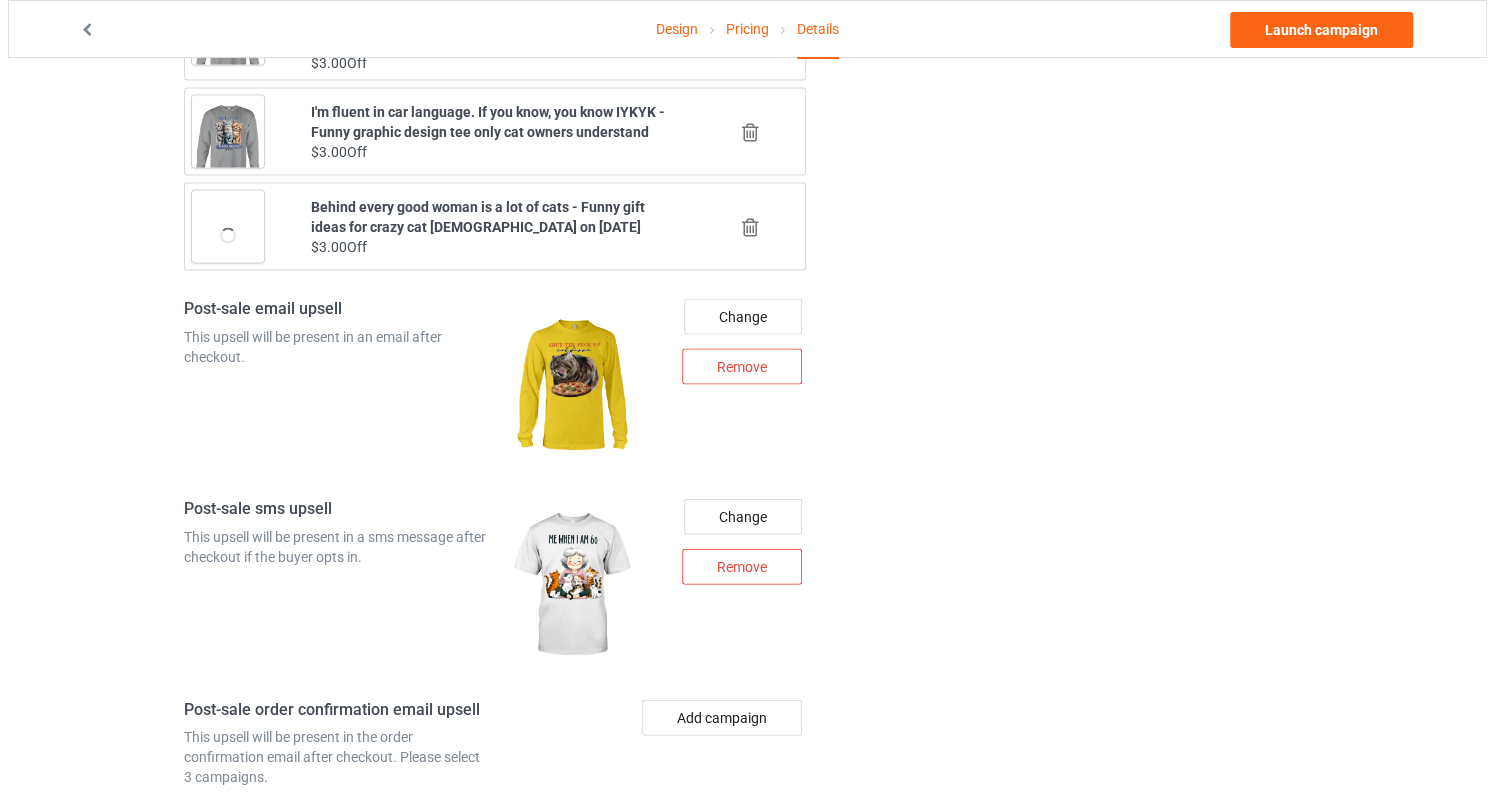scroll, scrollTop: 2396, scrollLeft: 0, axis: vertical 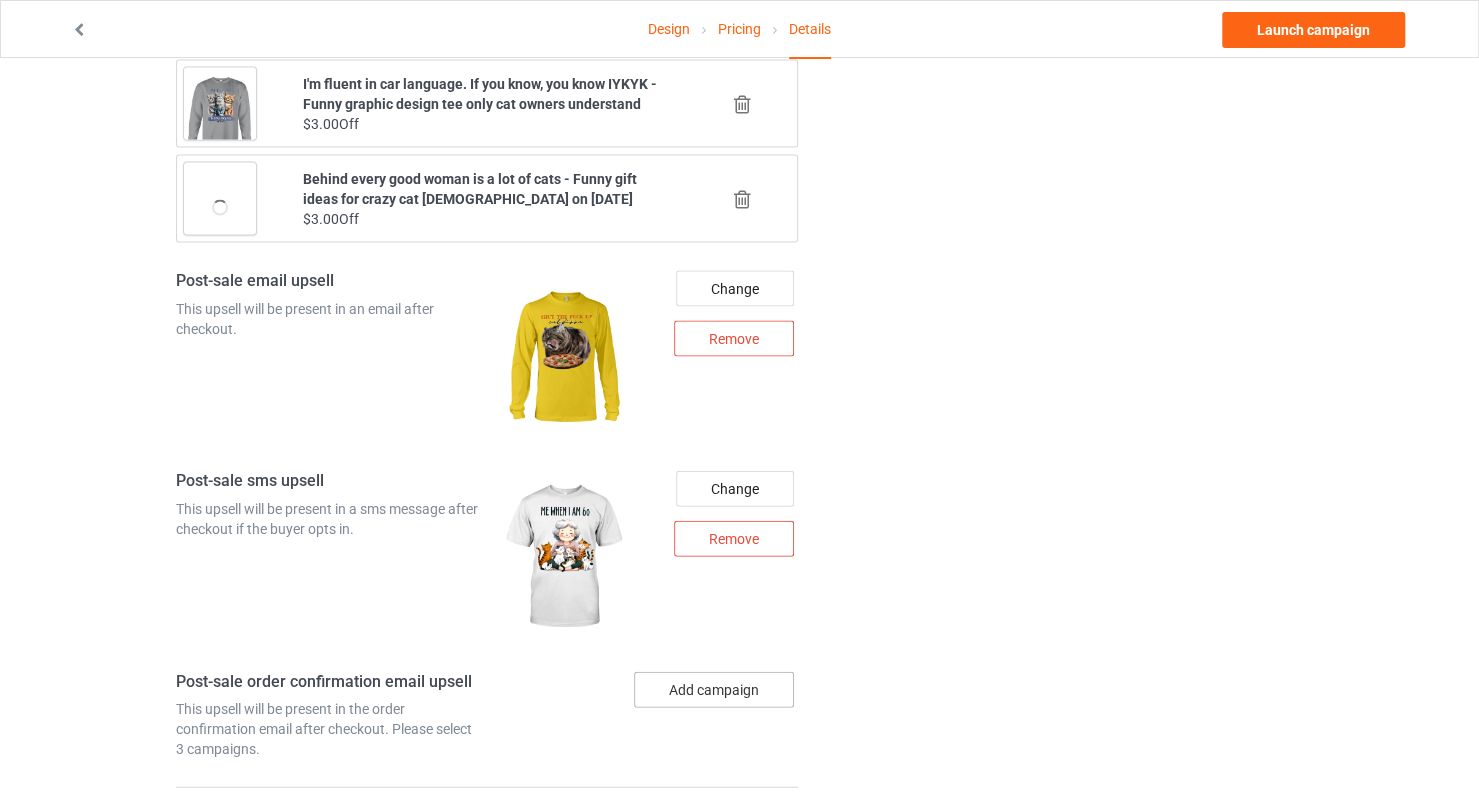 click on "Add campaign" at bounding box center (714, 690) 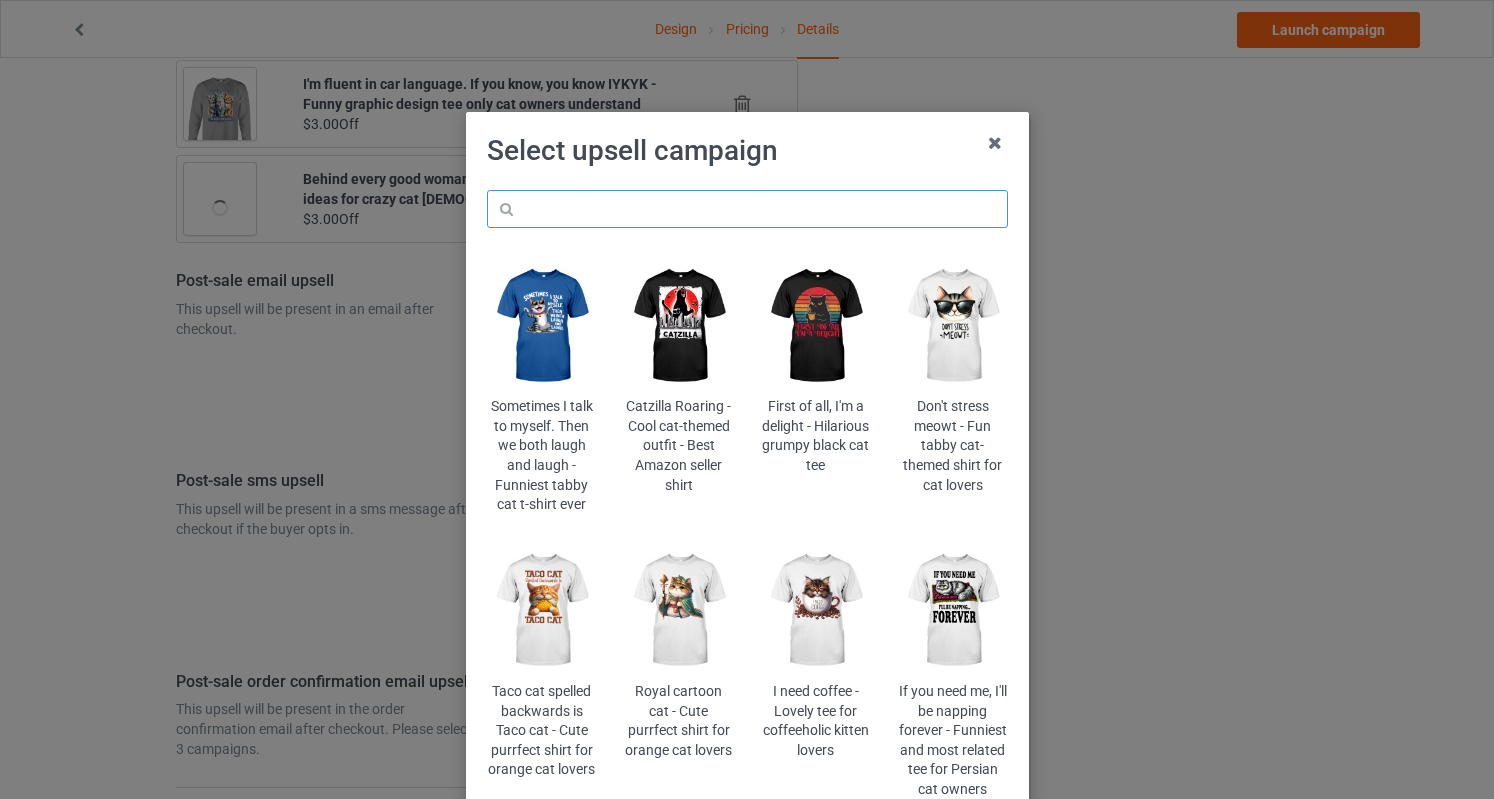 click at bounding box center [747, 209] 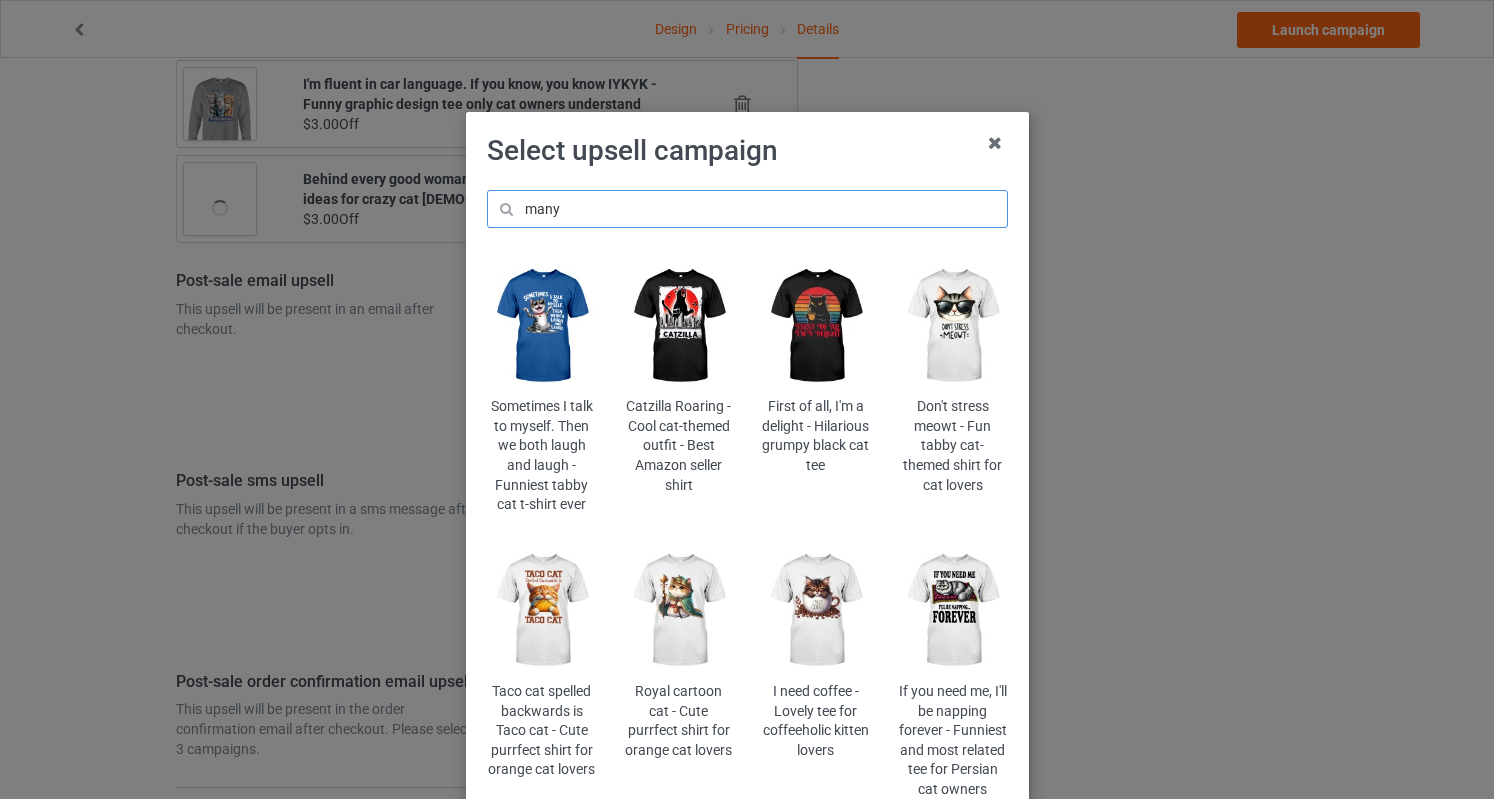 type on "many" 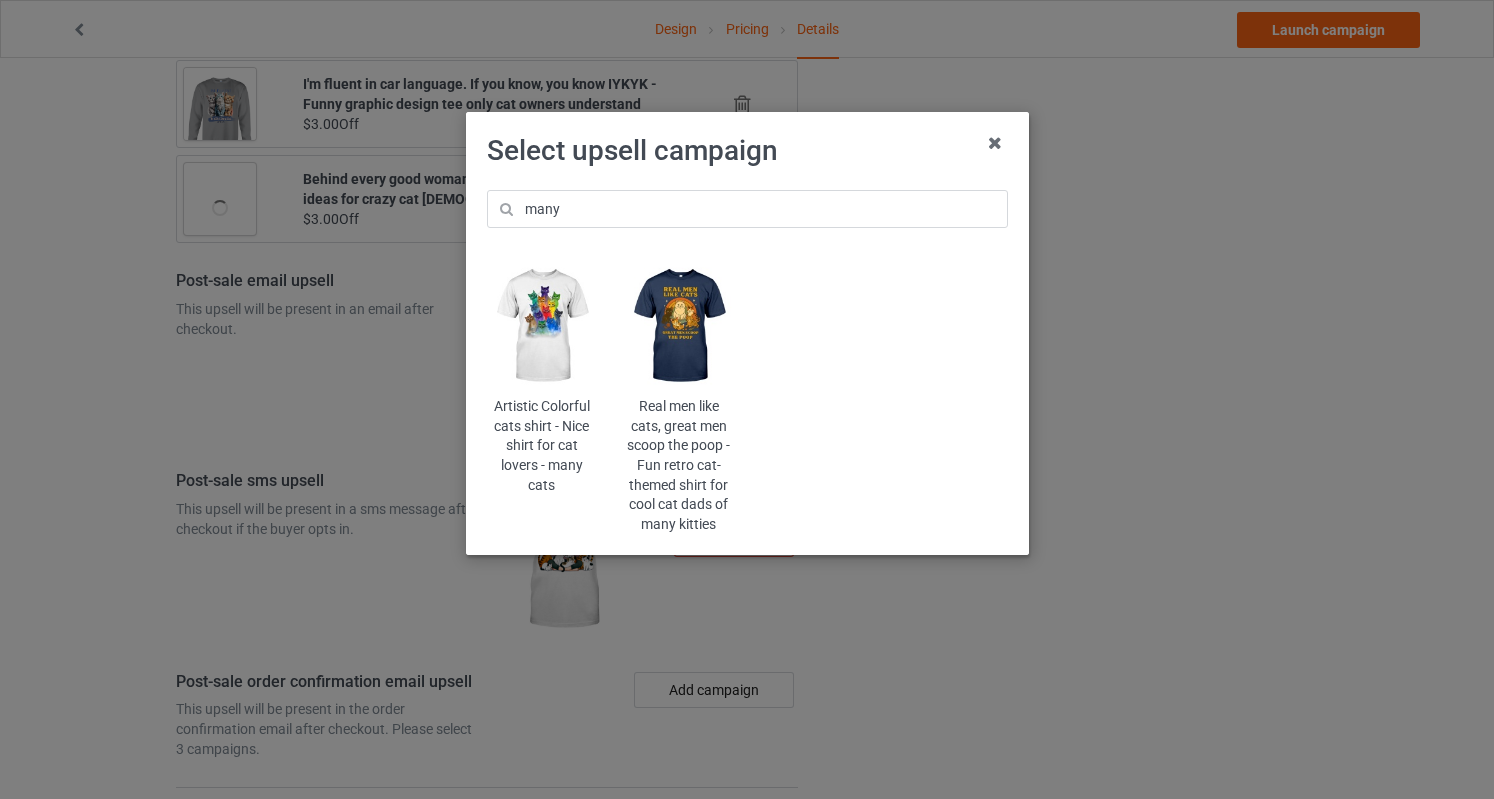 click at bounding box center (541, 326) 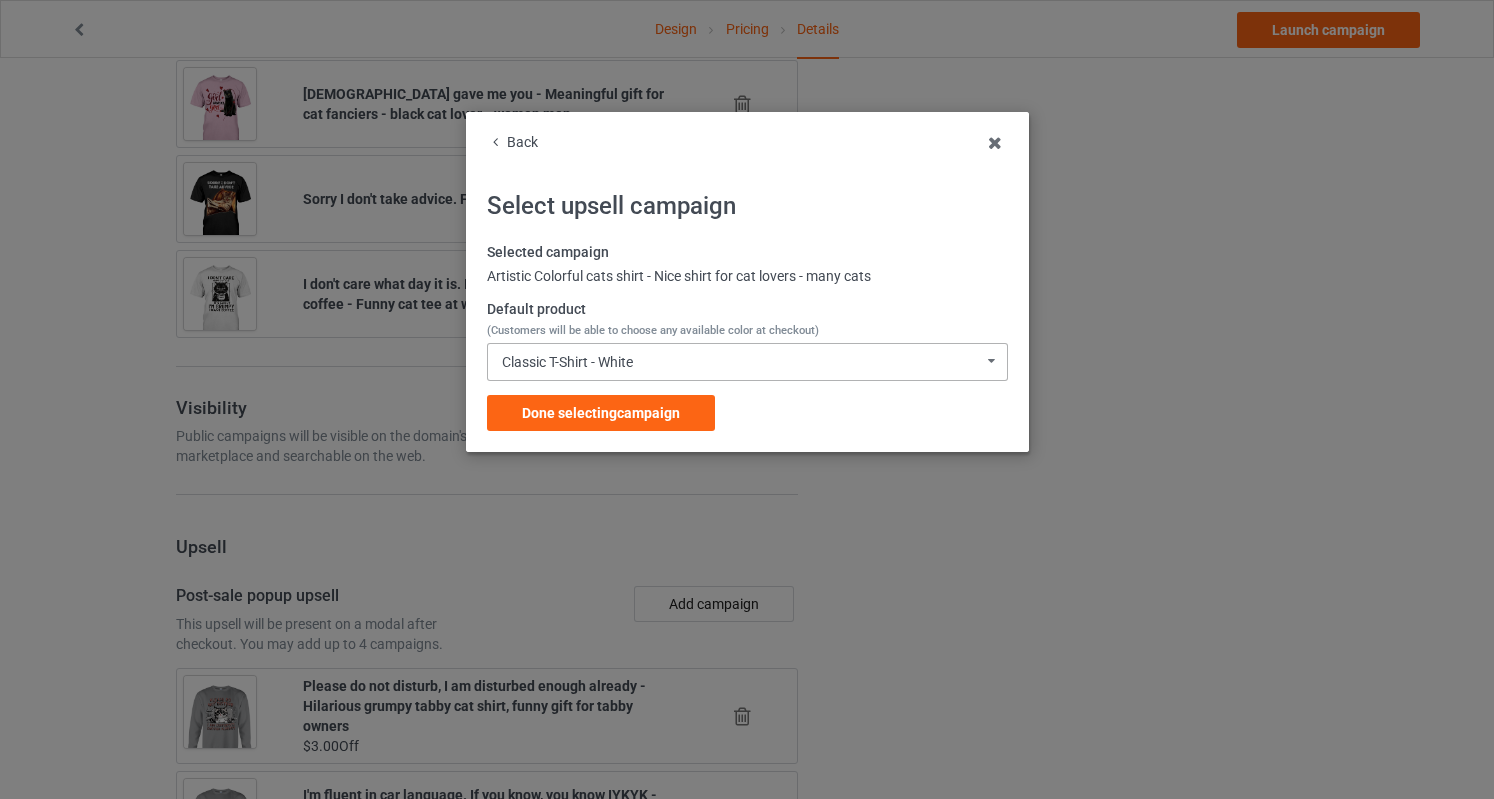scroll, scrollTop: 2396, scrollLeft: 0, axis: vertical 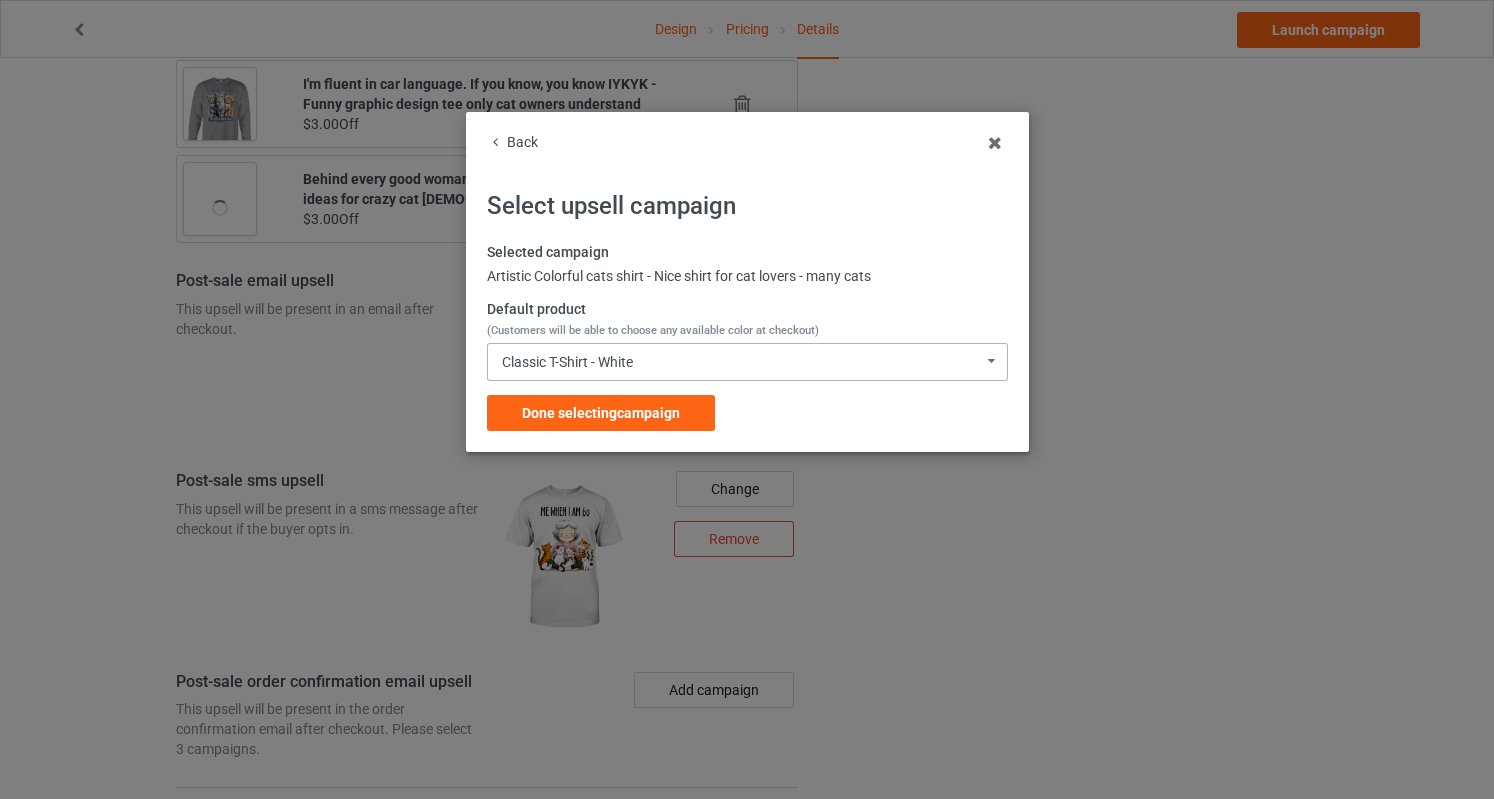 click on "Classic T-Shirt - White Classic T-Shirt - White Classic T-Shirt - Classic Pink Classic T-Shirt - Athletic Heather Classic T-Shirt - Kelly Ladies T-Shirt - White Ladies T-Shirt - Light Pink Ladies T-Shirt - Sports Grey Ladies T-Shirt - Irish Green Long Sleeve Tee - White Long Sleeve Tee - Light Pink Long Sleeve Tee - Sports Grey Long Sleeve Tee - Irish Green Crewneck Sweatshirt - White Crewneck Sweatshirt - Light Pink Crewneck Sweatshirt - Sports Grey Crewneck Sweatshirt - Irish Green Hooded Sweatshirt - White Hooded Sweatshirt - Light Pink Hooded Sweatshirt - Sports Grey Hooded Sweatshirt - Irish Green Mug - White Mug - Classic Pink Mug - Ash Mug - Kelly Color Changing Mug - Classic Pink Color Changing Mug - White Color Changing Mug - Ash Color Changing Mug - Kelly 9C5E30D251A0F6-8ACAFB79D119-GS1-TC0-WHT 9C5E30D251A0F6-8ACAFB79D119-GS1-TC0-PNK 9C5E30D251A0F6-8ACAFB79D119-GS1-TC0-ATH 9C5E30D251A0F6-8ACAFB79D119-GS1-TC0-KGR 9C5E30D251A0F6-8ACAFB79D119-GS1-TC5-WHT 9C5E30D251A0F6-8ACAFB79D119-GS1-TC5-LPK" at bounding box center (747, 362) 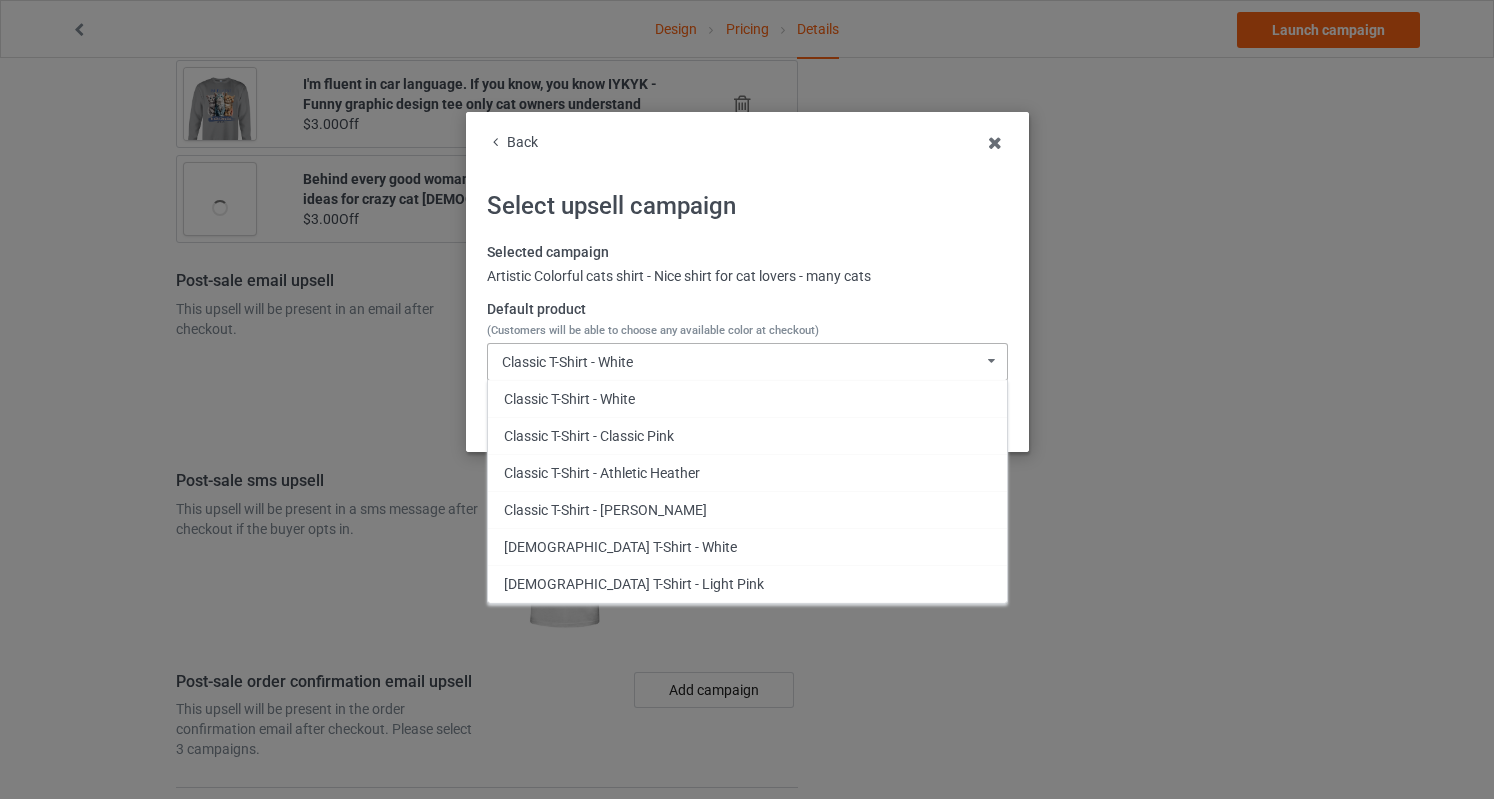 scroll, scrollTop: 640, scrollLeft: 0, axis: vertical 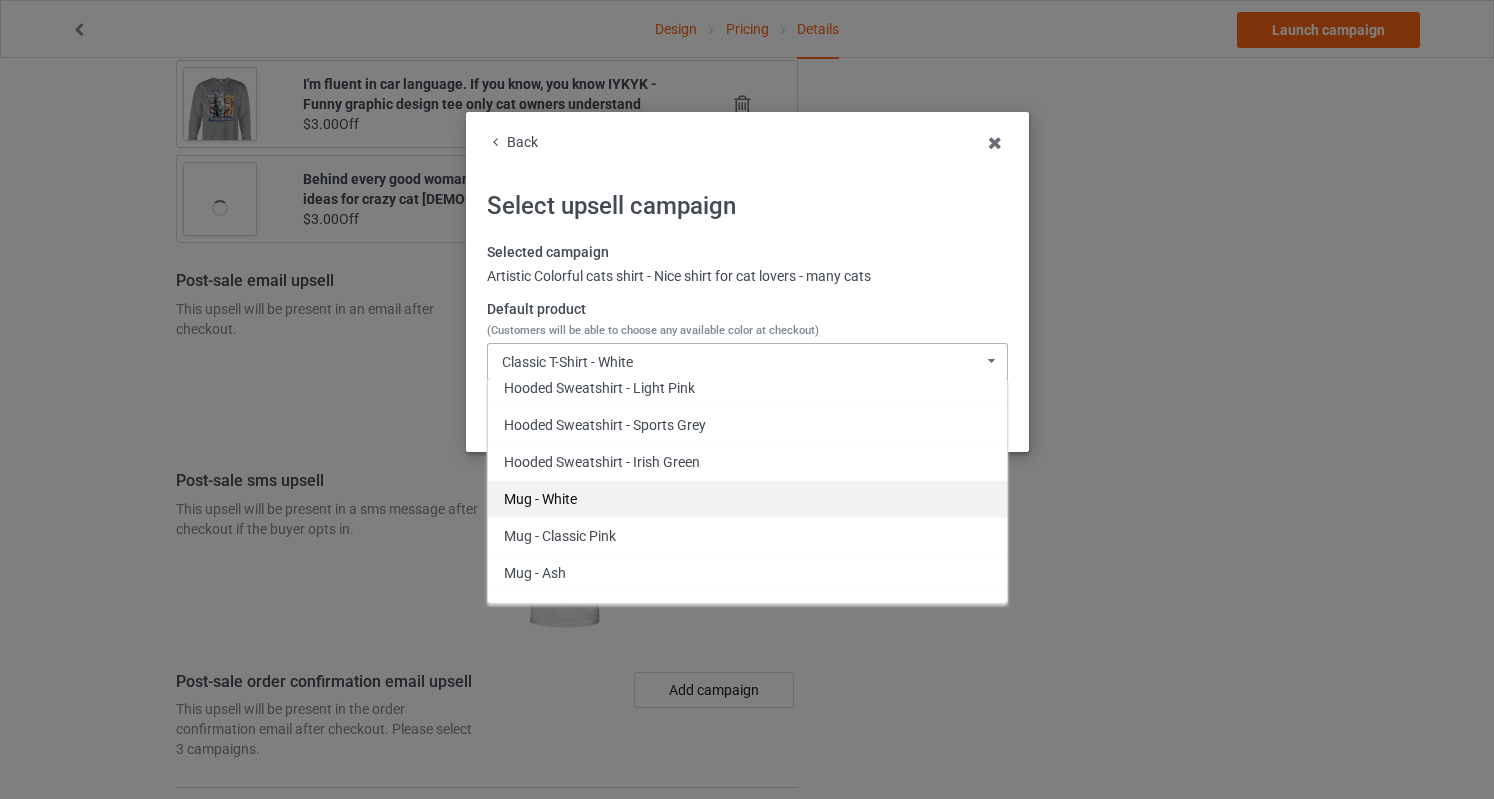 click on "Mug - White" at bounding box center [747, 498] 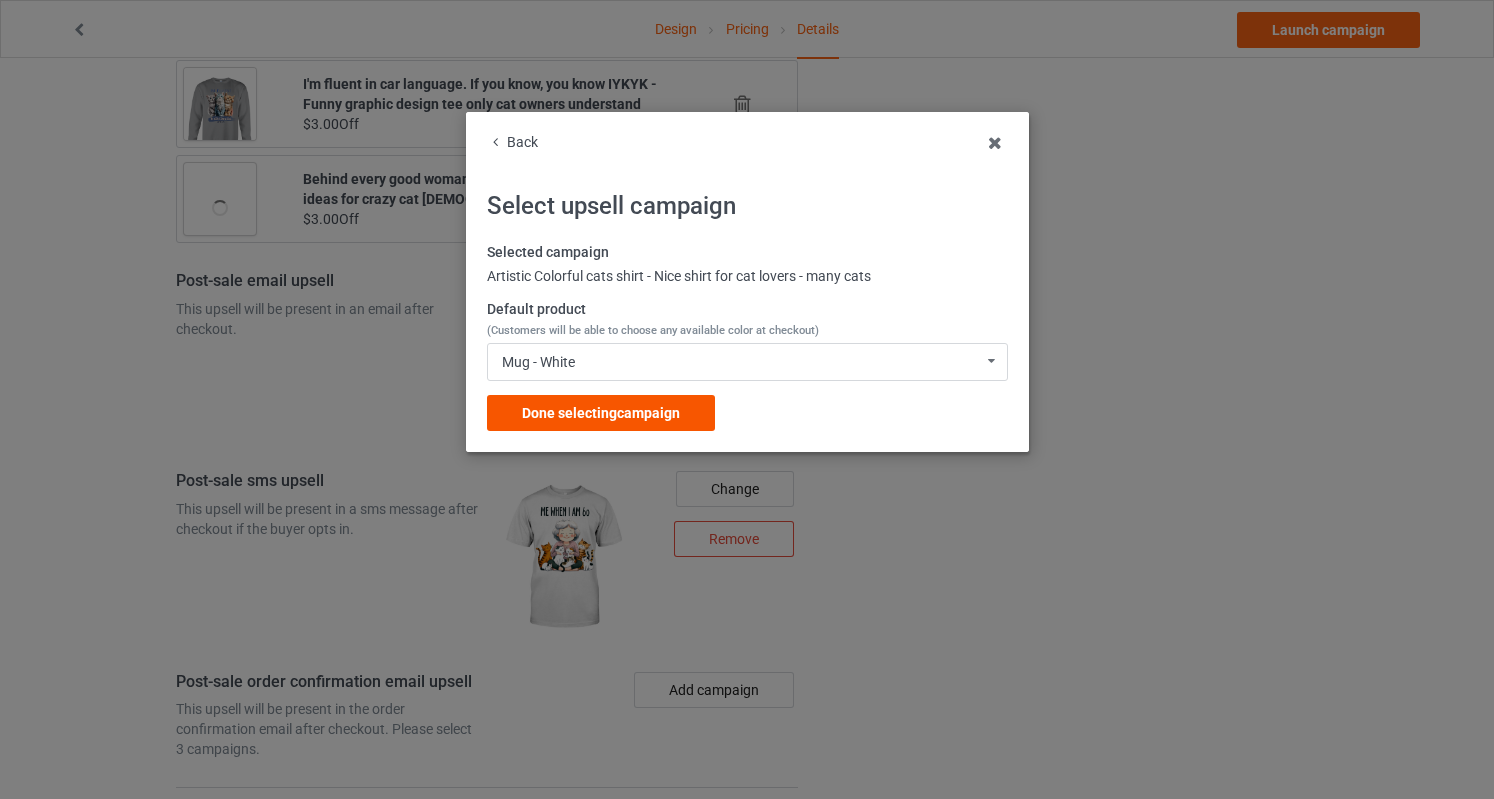 click on "Done selecting  campaign" at bounding box center (601, 413) 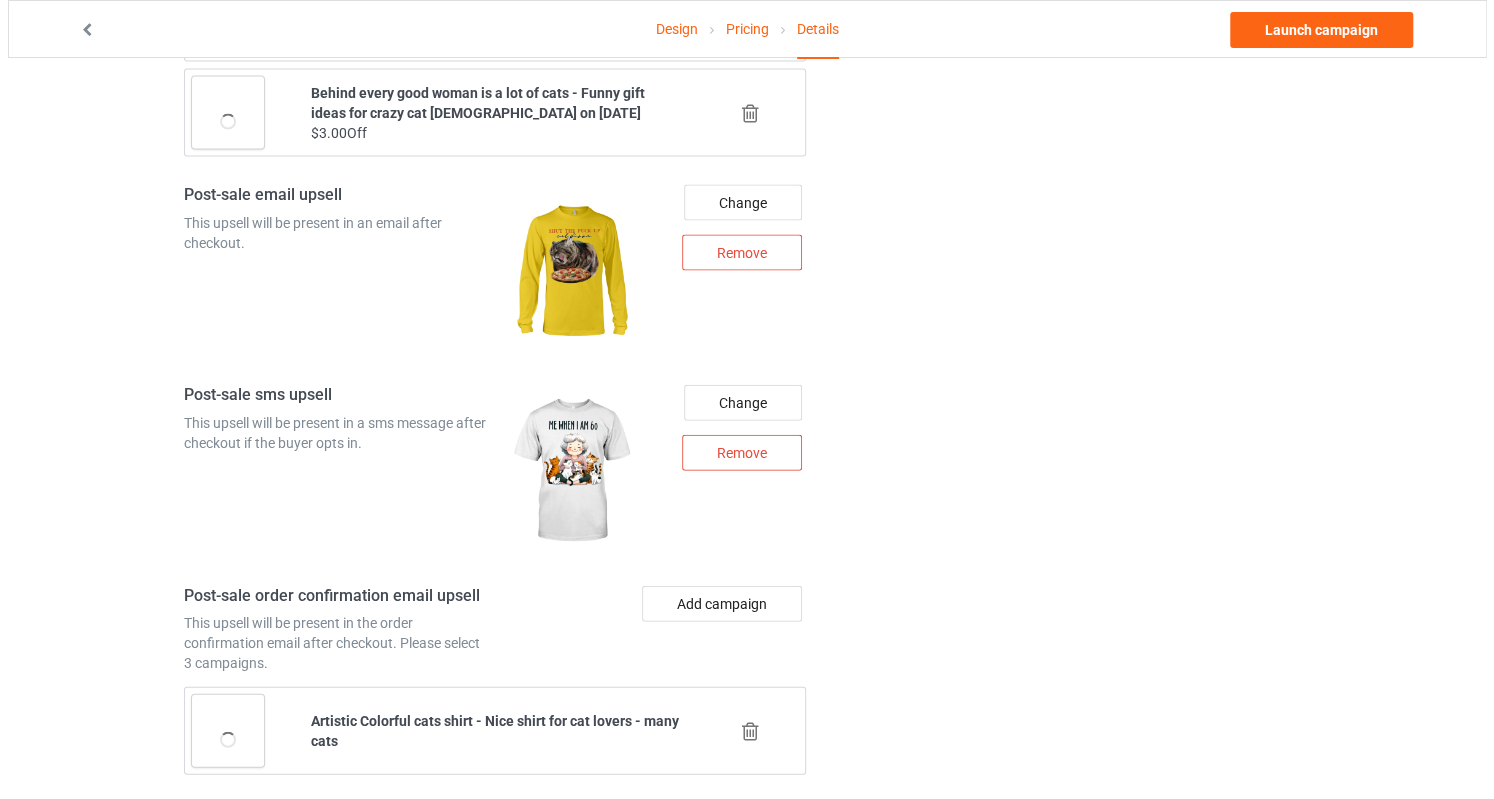 scroll, scrollTop: 2498, scrollLeft: 0, axis: vertical 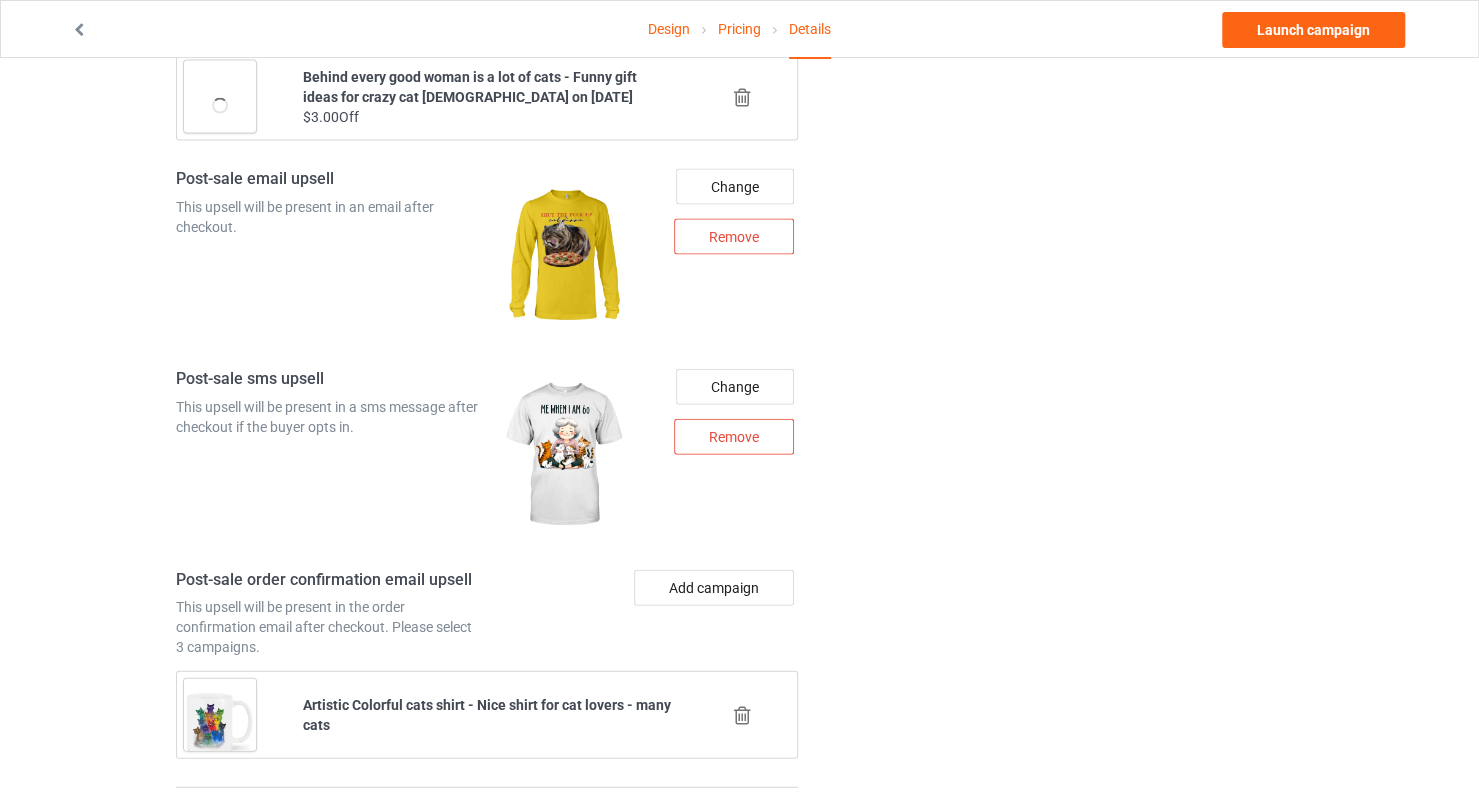 click on "Change Remove" at bounding box center (729, 455) 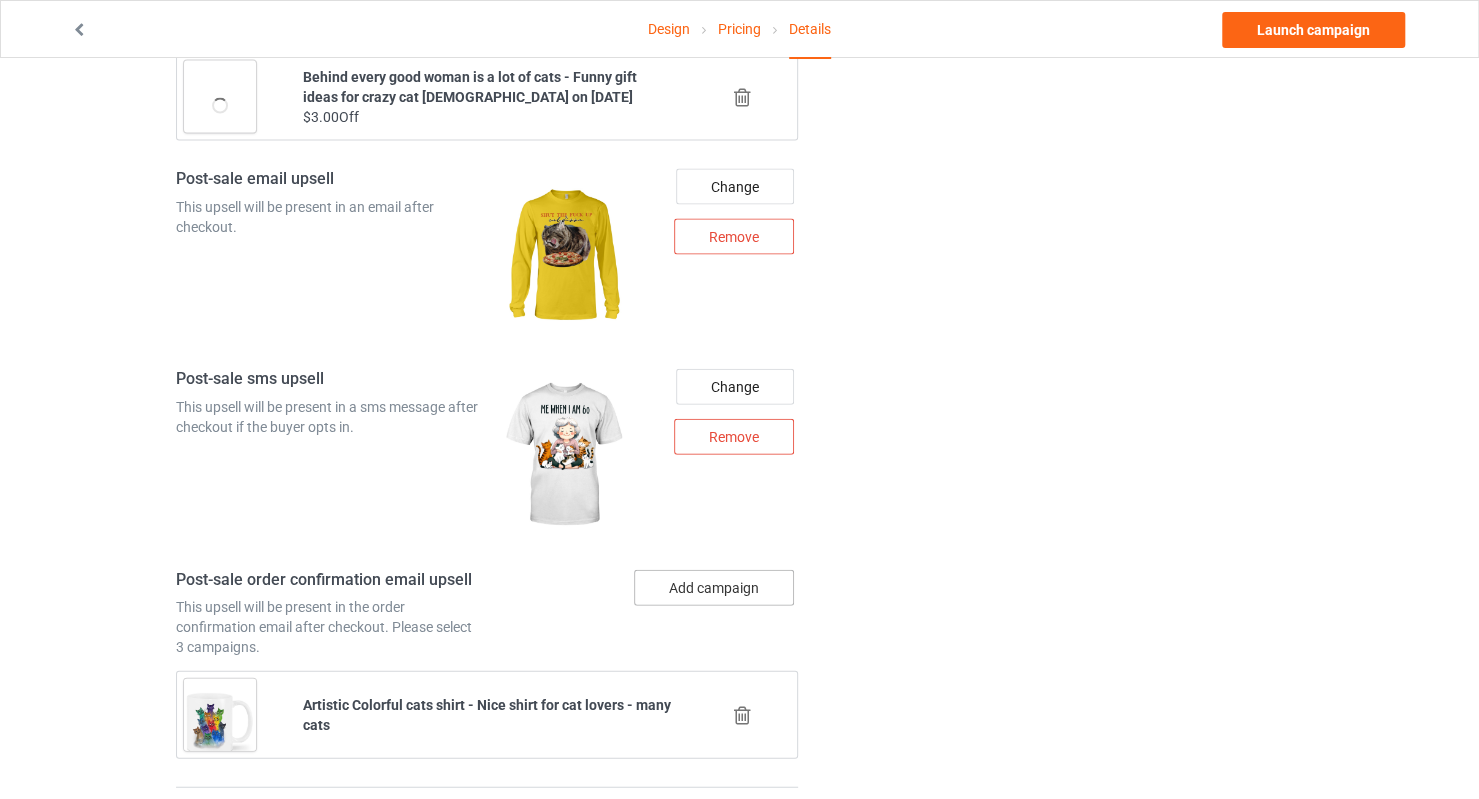 click on "Add campaign" at bounding box center [714, 588] 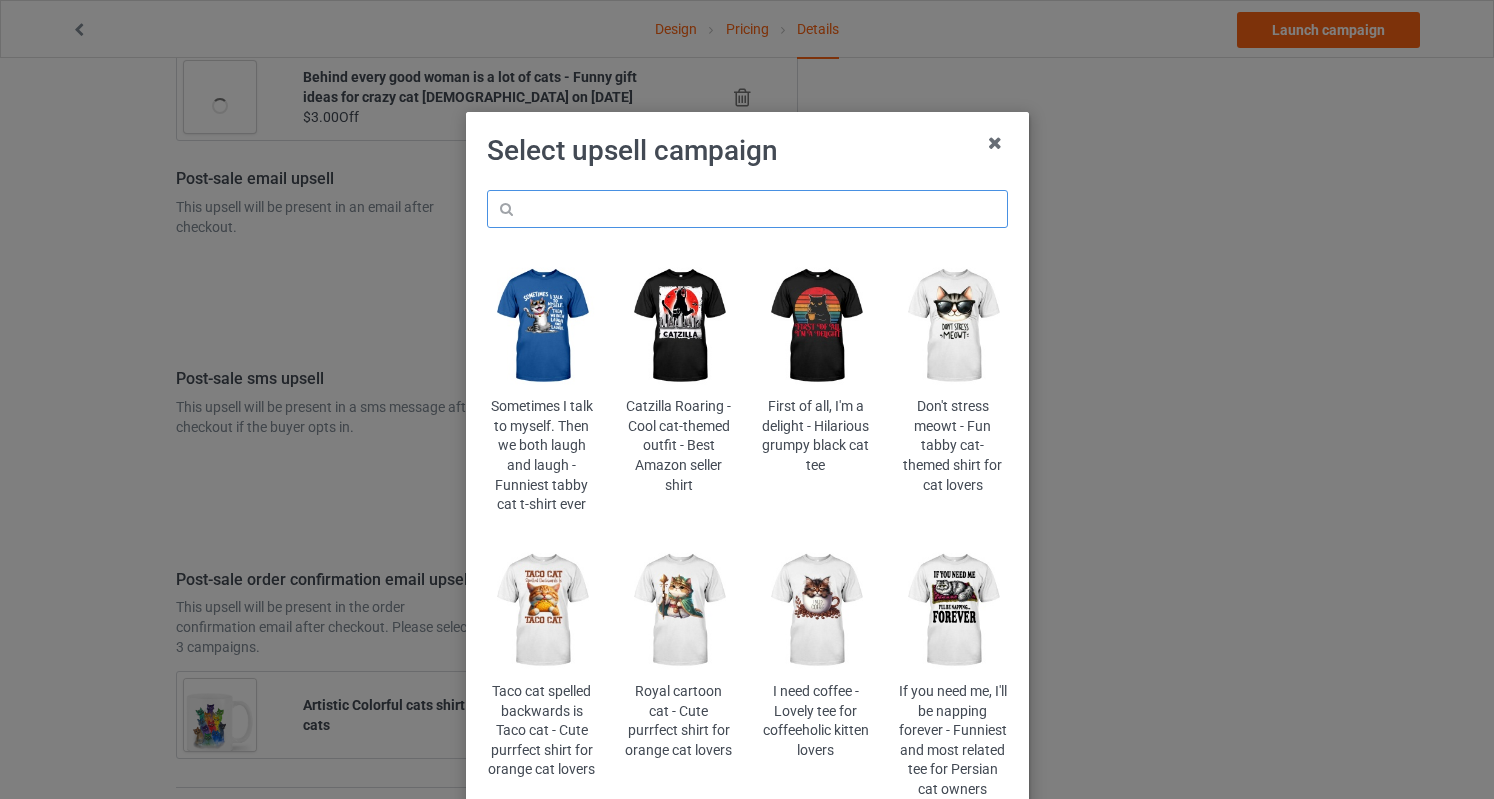 click at bounding box center (747, 209) 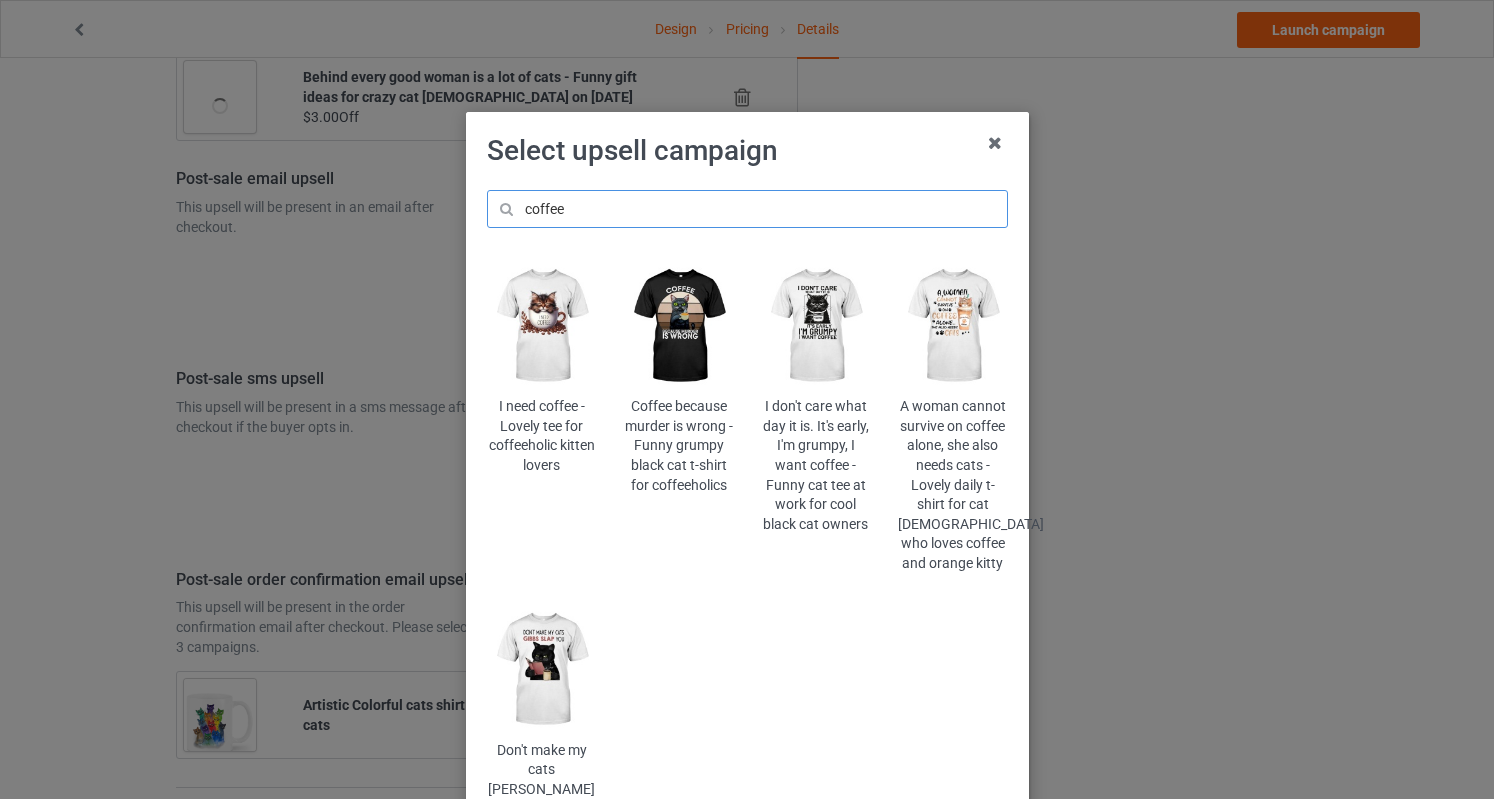 type on "coffee" 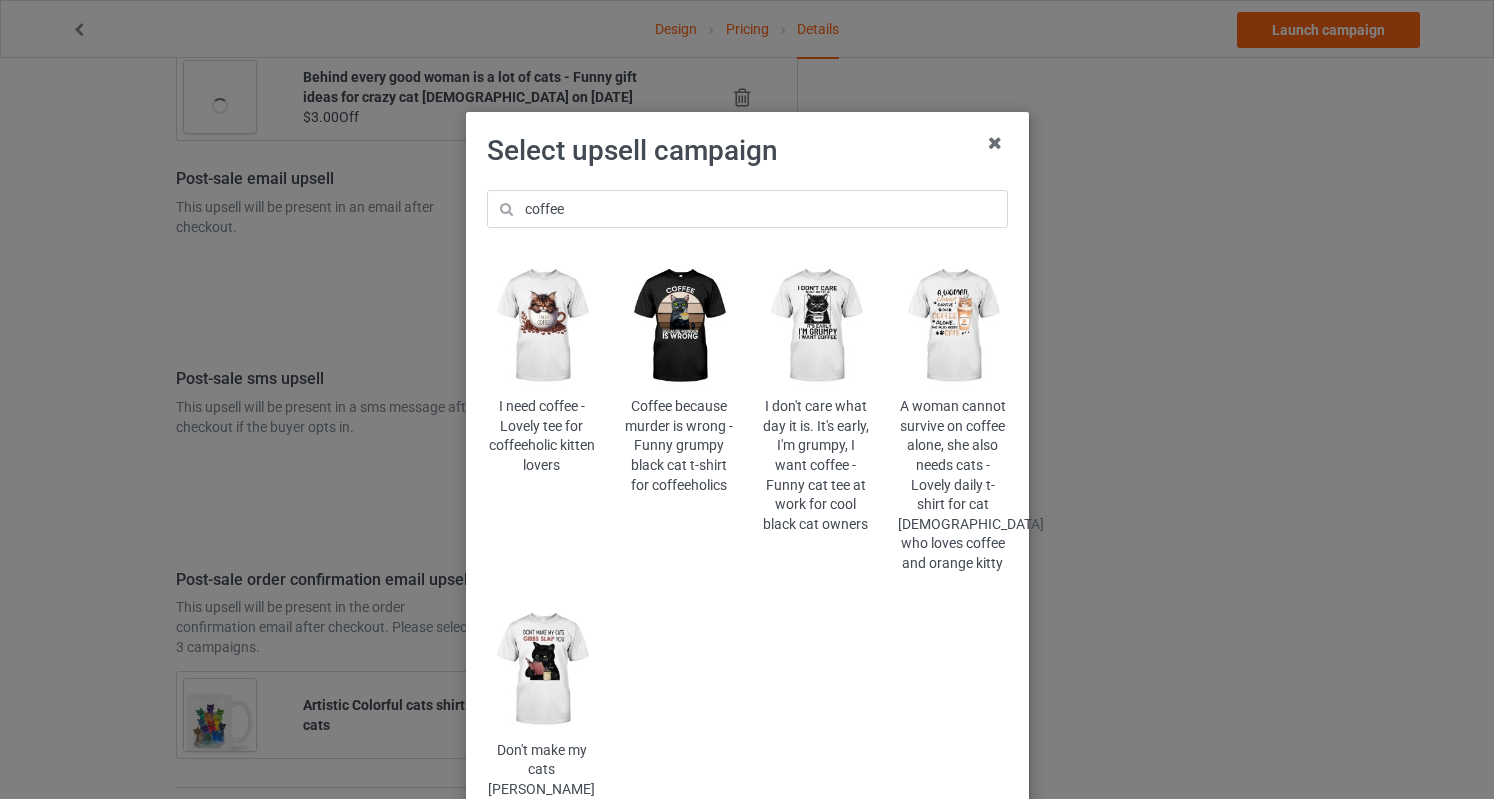 click at bounding box center [541, 326] 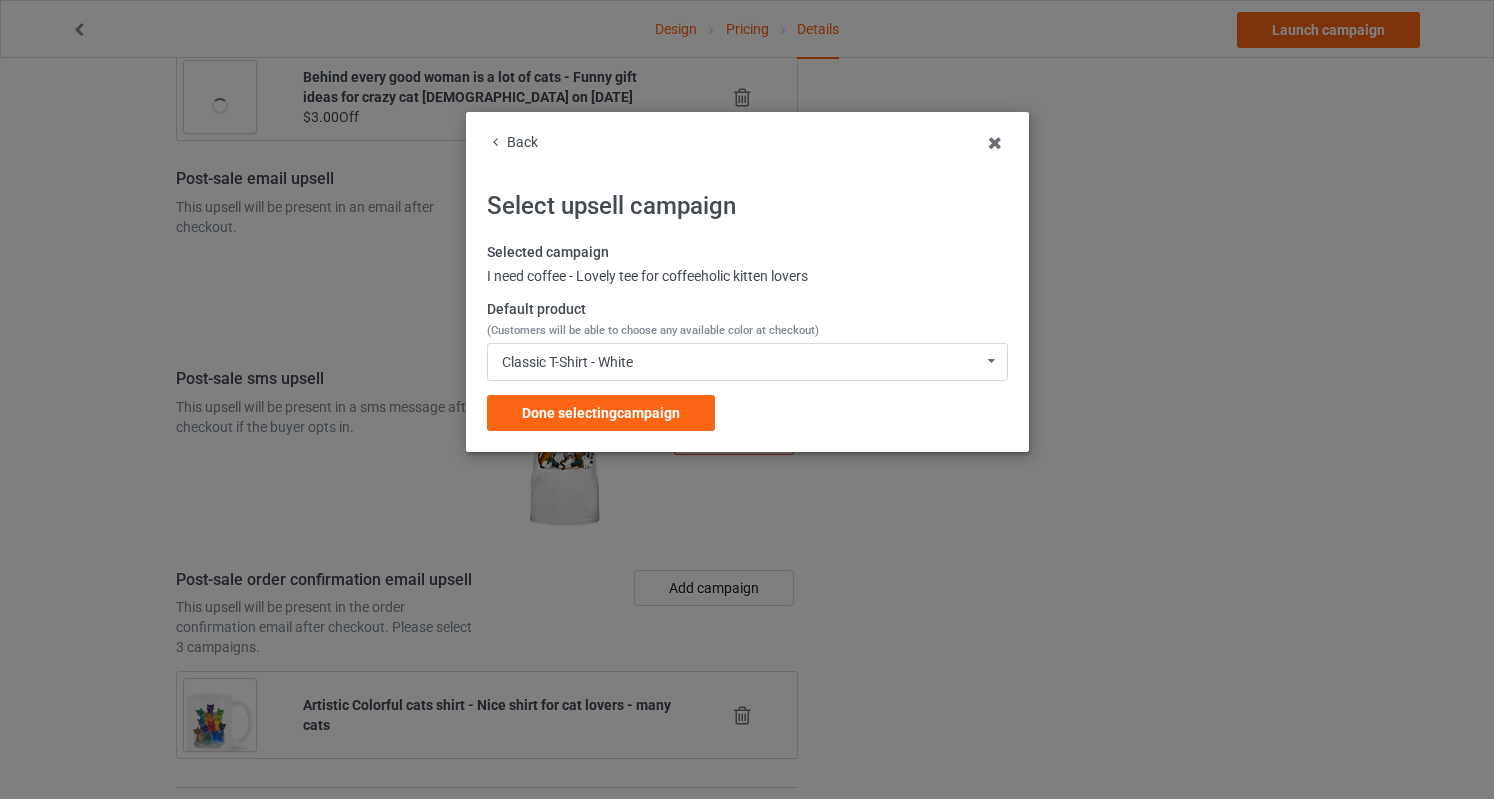 click on "Done selecting  campaign" at bounding box center [601, 413] 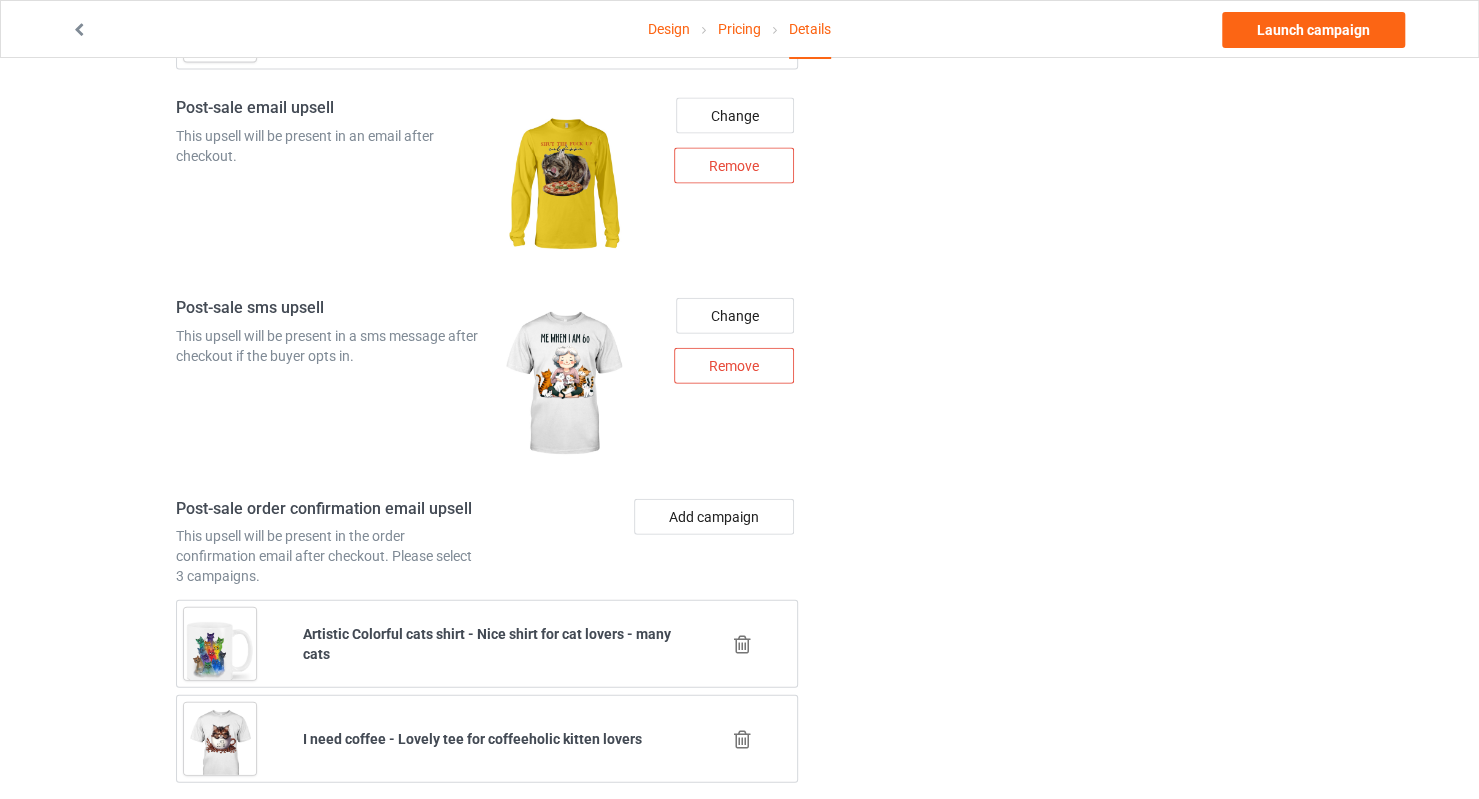 click at bounding box center [742, 739] 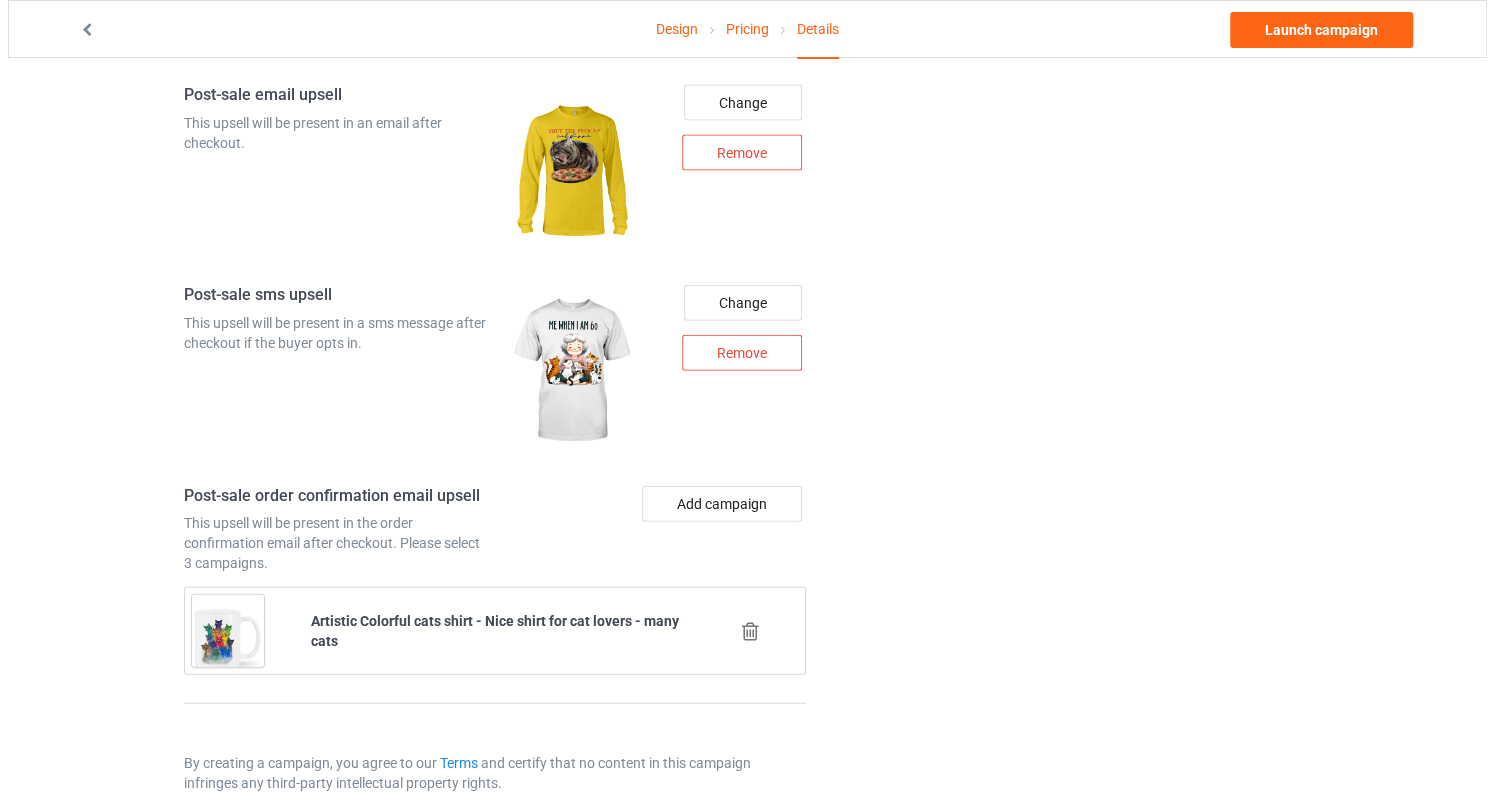 scroll, scrollTop: 2584, scrollLeft: 0, axis: vertical 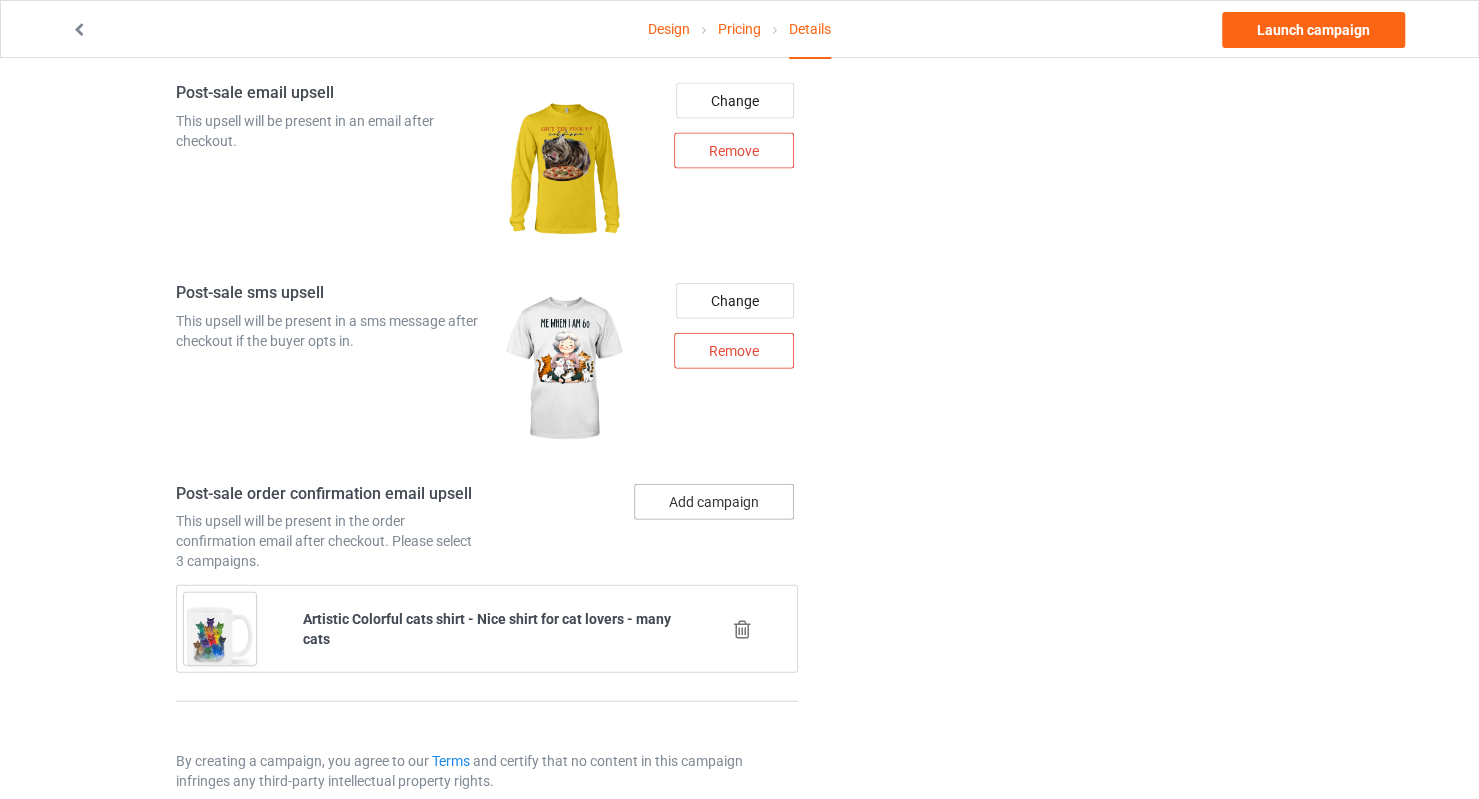 click on "Add campaign" at bounding box center [714, 502] 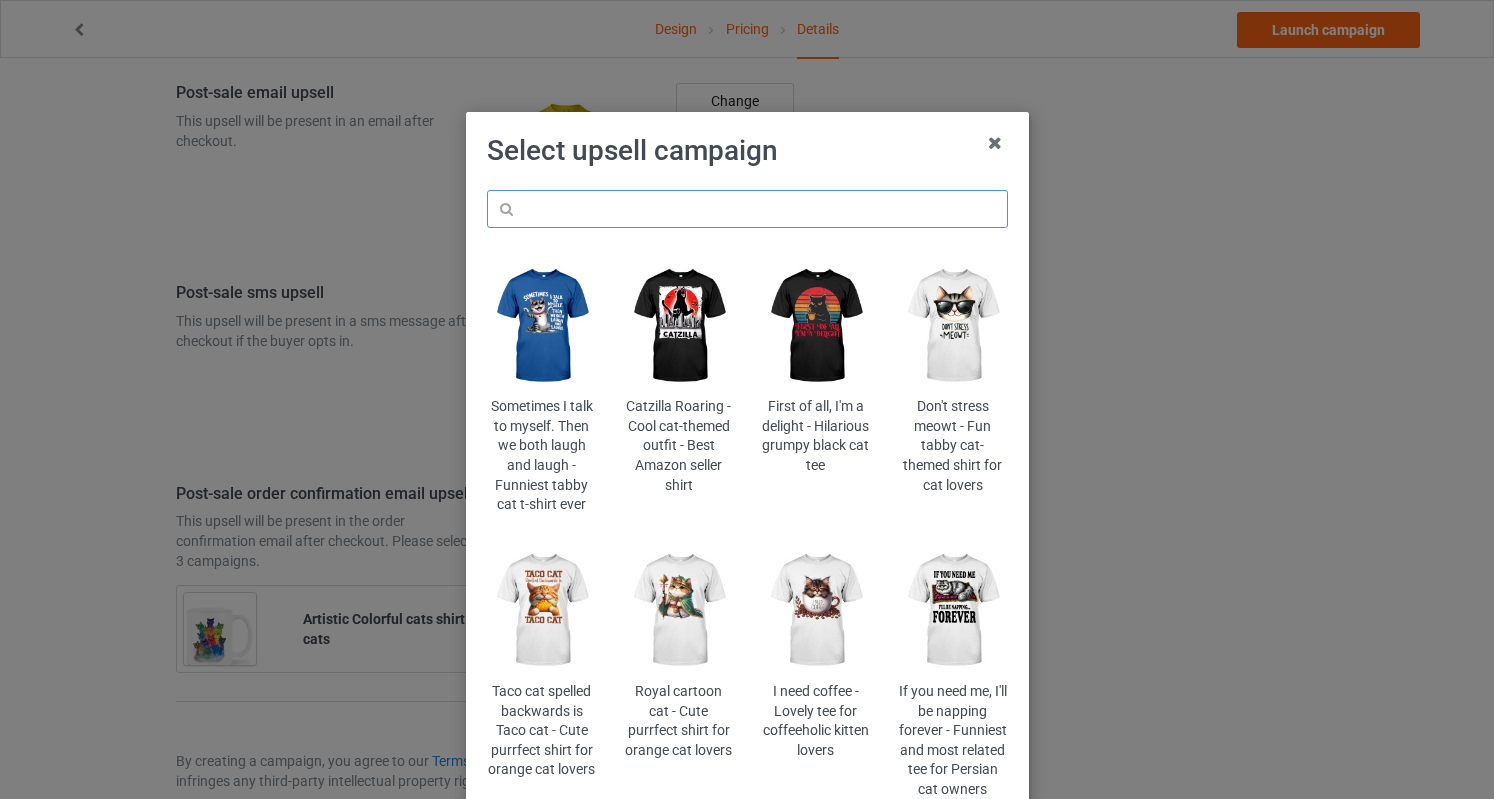 click at bounding box center (747, 209) 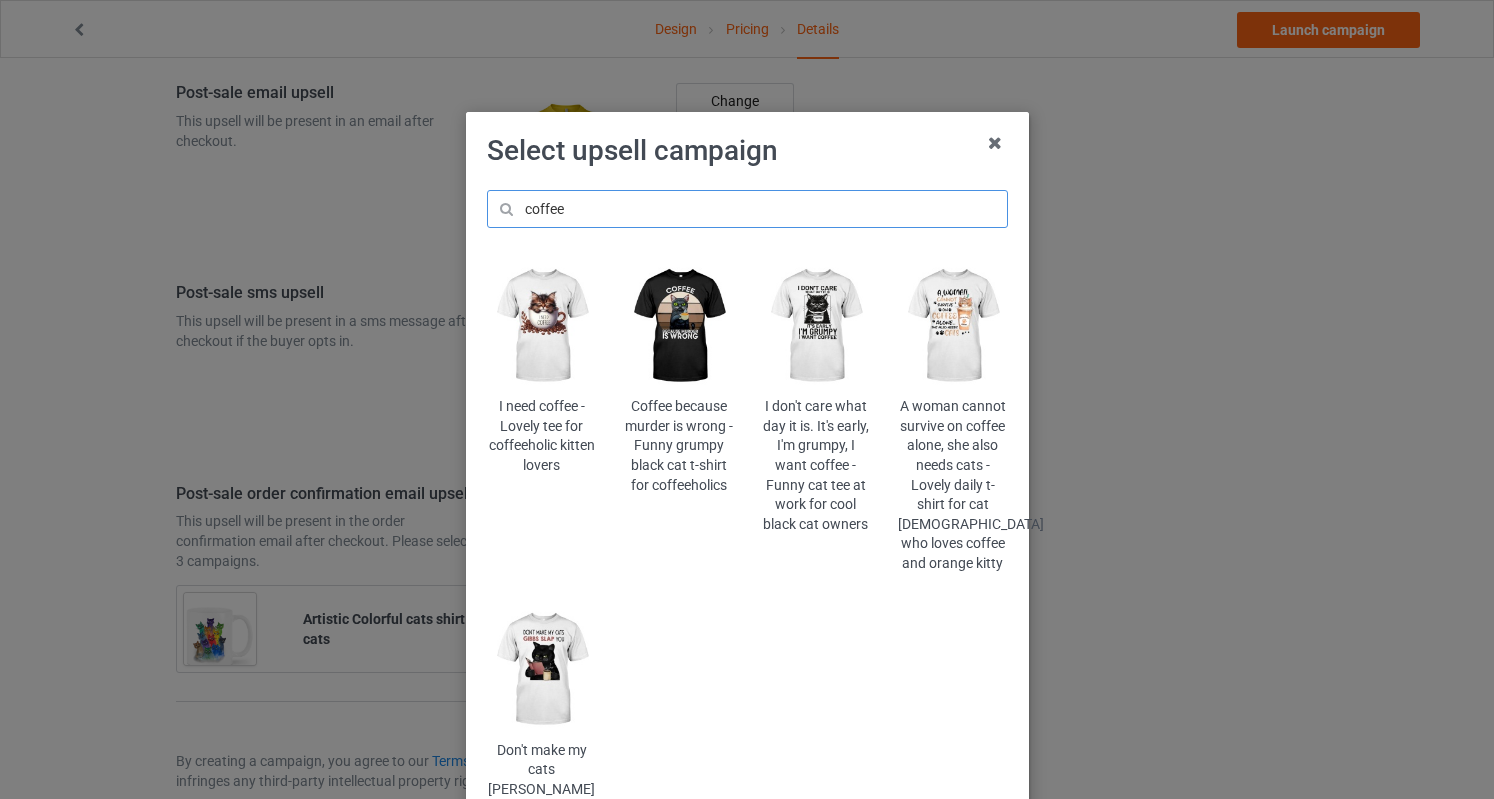 type on "coffee" 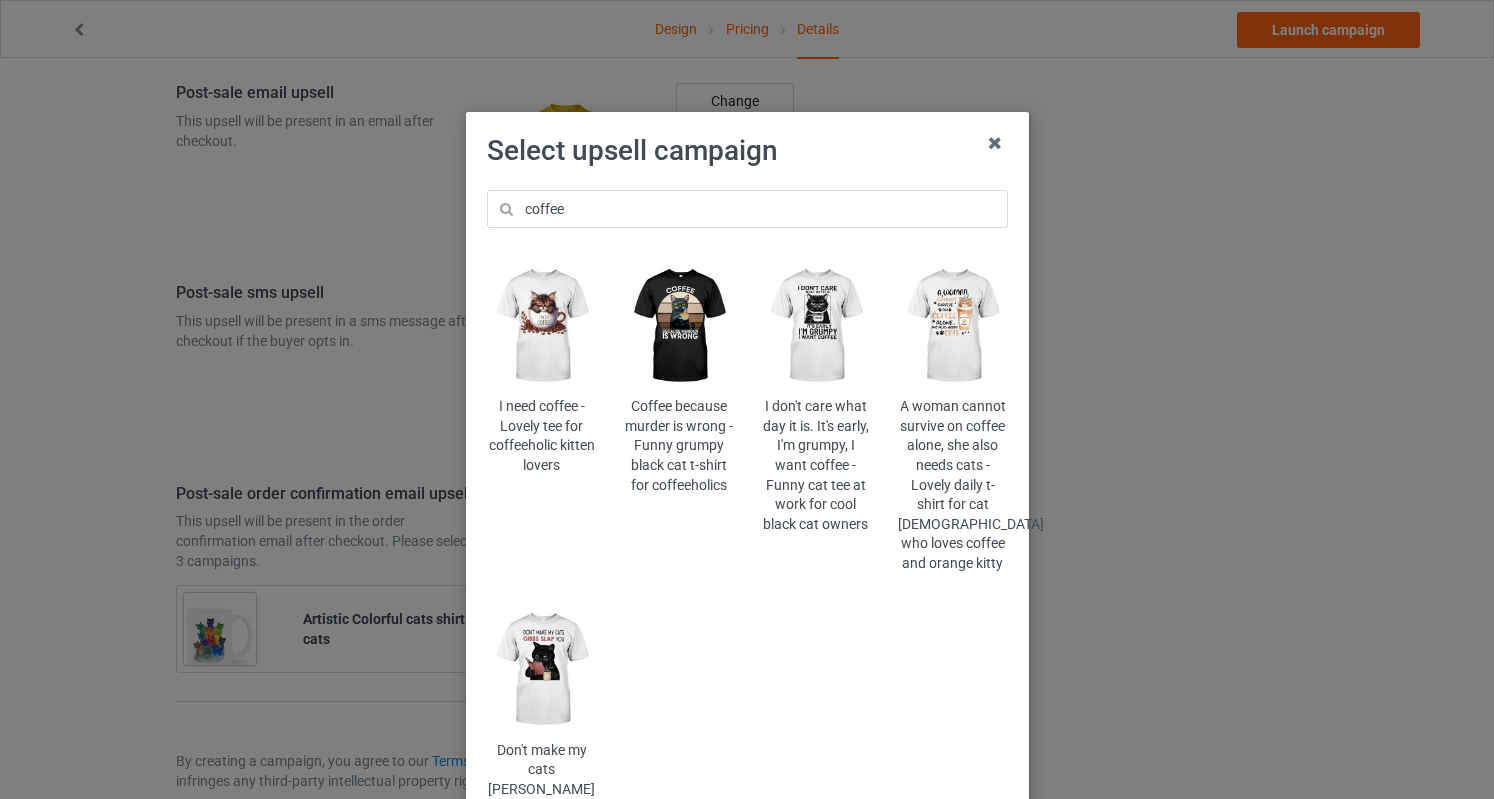 click at bounding box center [541, 326] 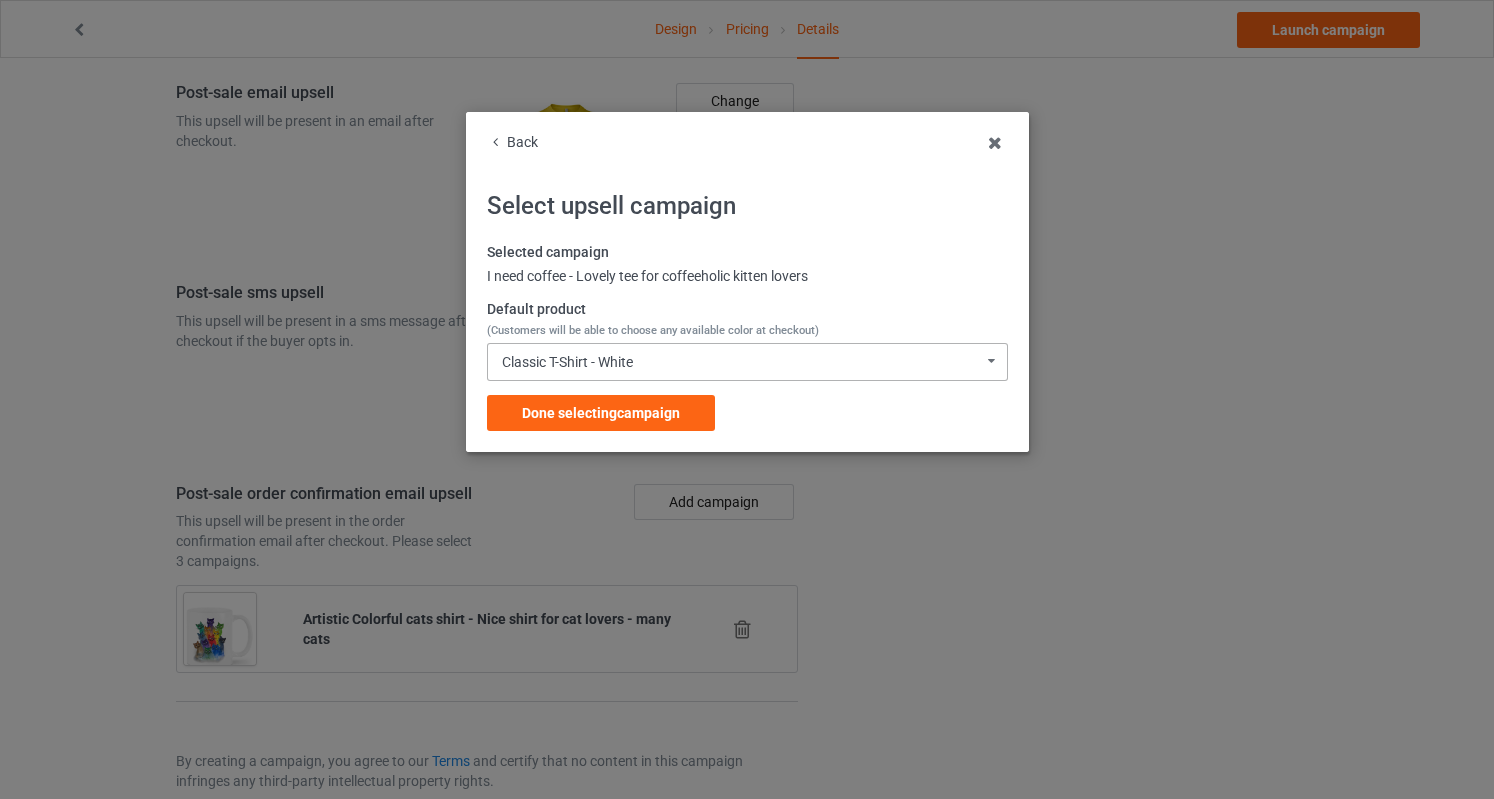 click on "Classic T-Shirt - White" at bounding box center [567, 362] 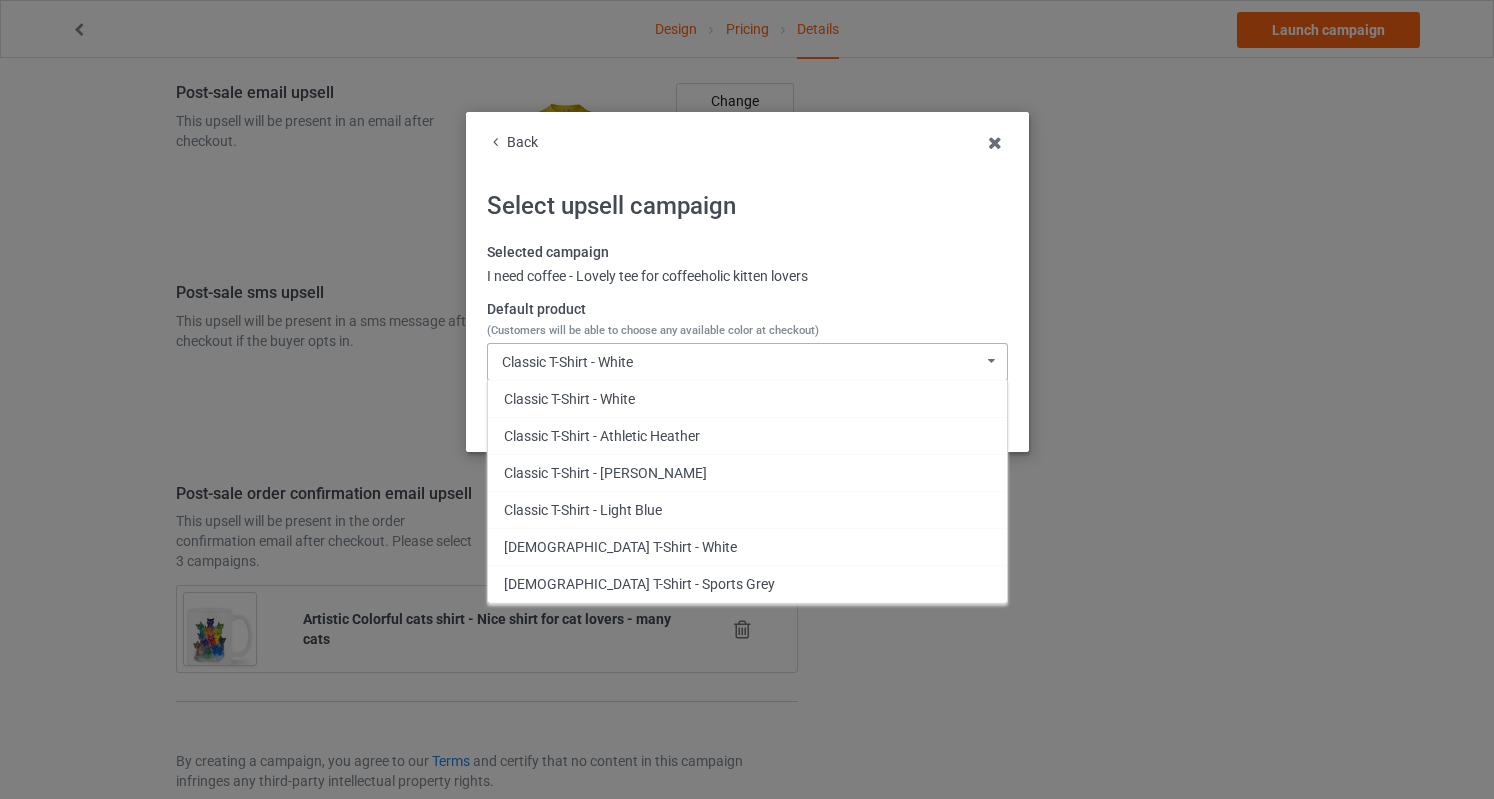 scroll, scrollTop: 640, scrollLeft: 0, axis: vertical 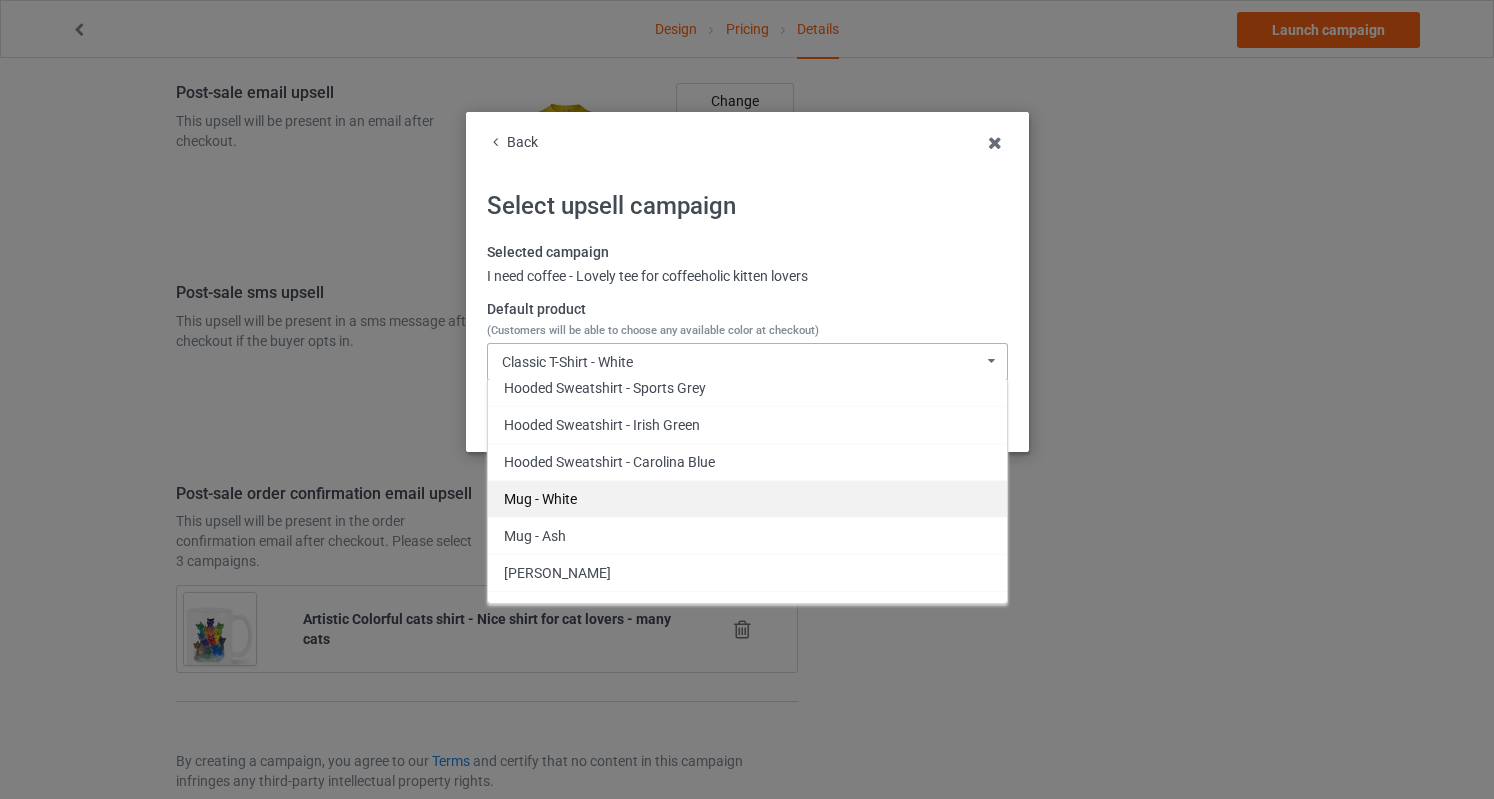 click on "Mug - White" at bounding box center [747, 498] 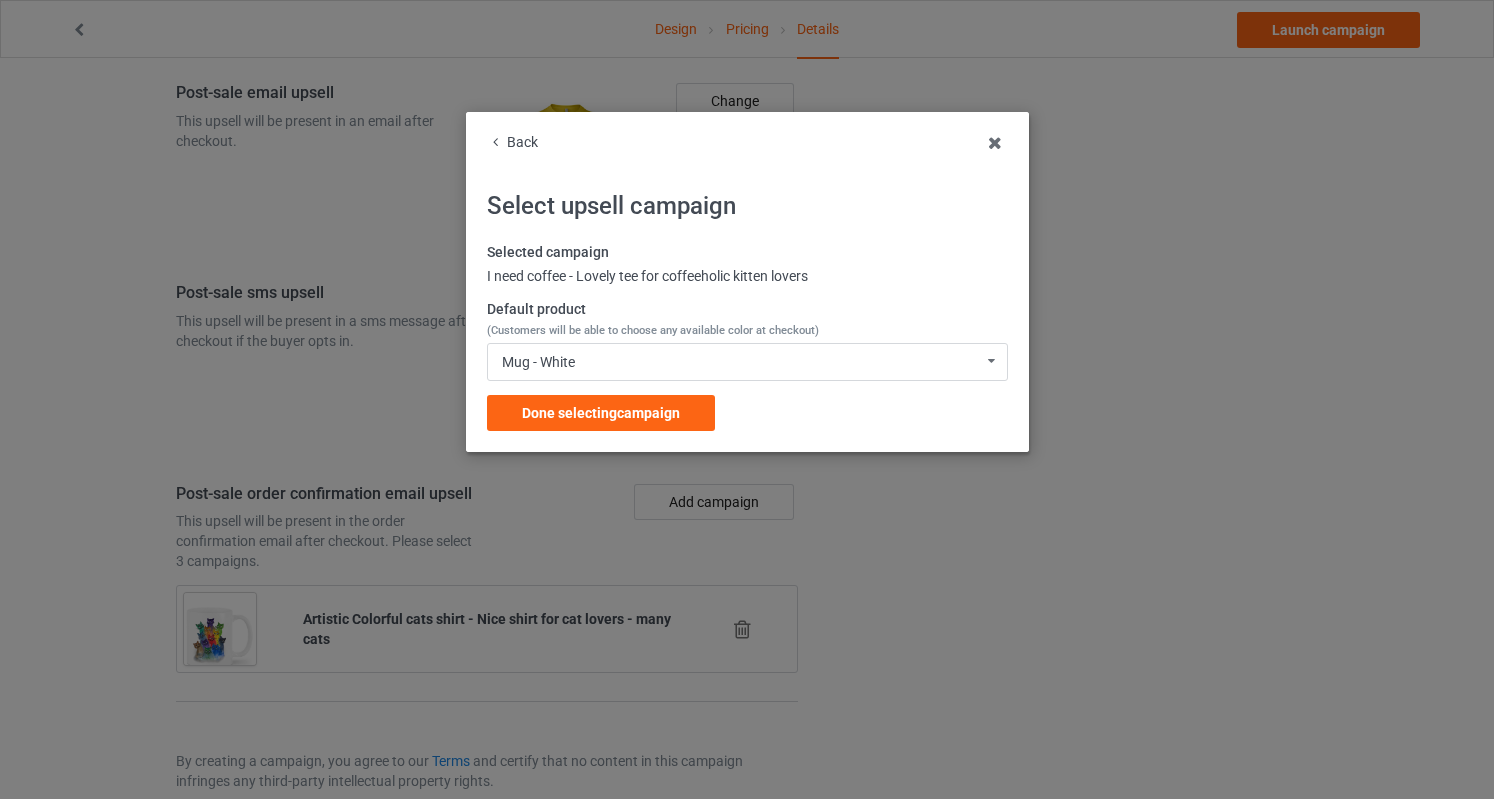 click on "Selected campaign I need coffee - Lovely tee for coffeeholic kitten lovers Default product (Customers will be able to choose any available color at checkout) Mug - White Classic T-Shirt - White Classic T-Shirt - Athletic Heather Classic T-Shirt - Kelly Classic T-Shirt - Light Blue Ladies T-Shirt - White Ladies T-Shirt - Sports Grey Ladies T-Shirt - Irish Green Ladies T-Shirt - Light Blue Long Sleeve Tee - White Long Sleeve Tee - Sports Grey Long Sleeve Tee - Irish Green Long Sleeve Tee - Carolina Blue Crewneck Sweatshirt - White Crewneck Sweatshirt - Sports Grey Crewneck Sweatshirt - Irish Green Crewneck Sweatshirt - Light Blue Hooded Sweatshirt - White Hooded Sweatshirt - Sports Grey Hooded Sweatshirt - Irish Green Hooded Sweatshirt - Carolina Blue Mug - White Mug - Ash Mug - Kelly Mug - Light Blue Color Changing Mug - White Color Changing Mug - Ash Color Changing Mug - Kelly Color Changing Mug - Light Blue 9C5E30D251A0F6-B6FBEB398559-GS0-TC0-WHT 9C5E30D251A0F6-B6FBEB398559-GS0-TC0-ATH Done selecting" at bounding box center (747, 337) 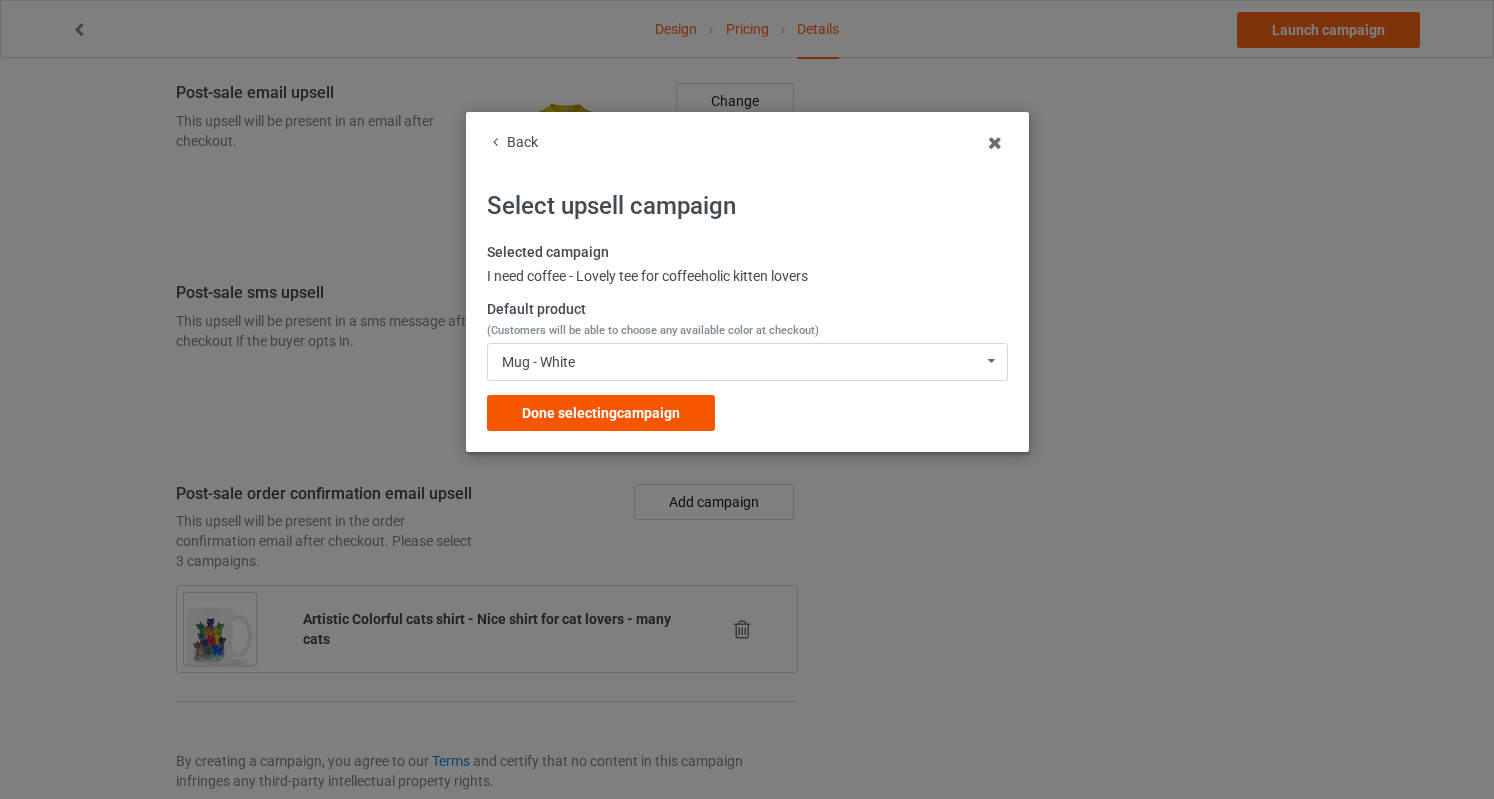 click on "Done selecting  campaign" at bounding box center (601, 413) 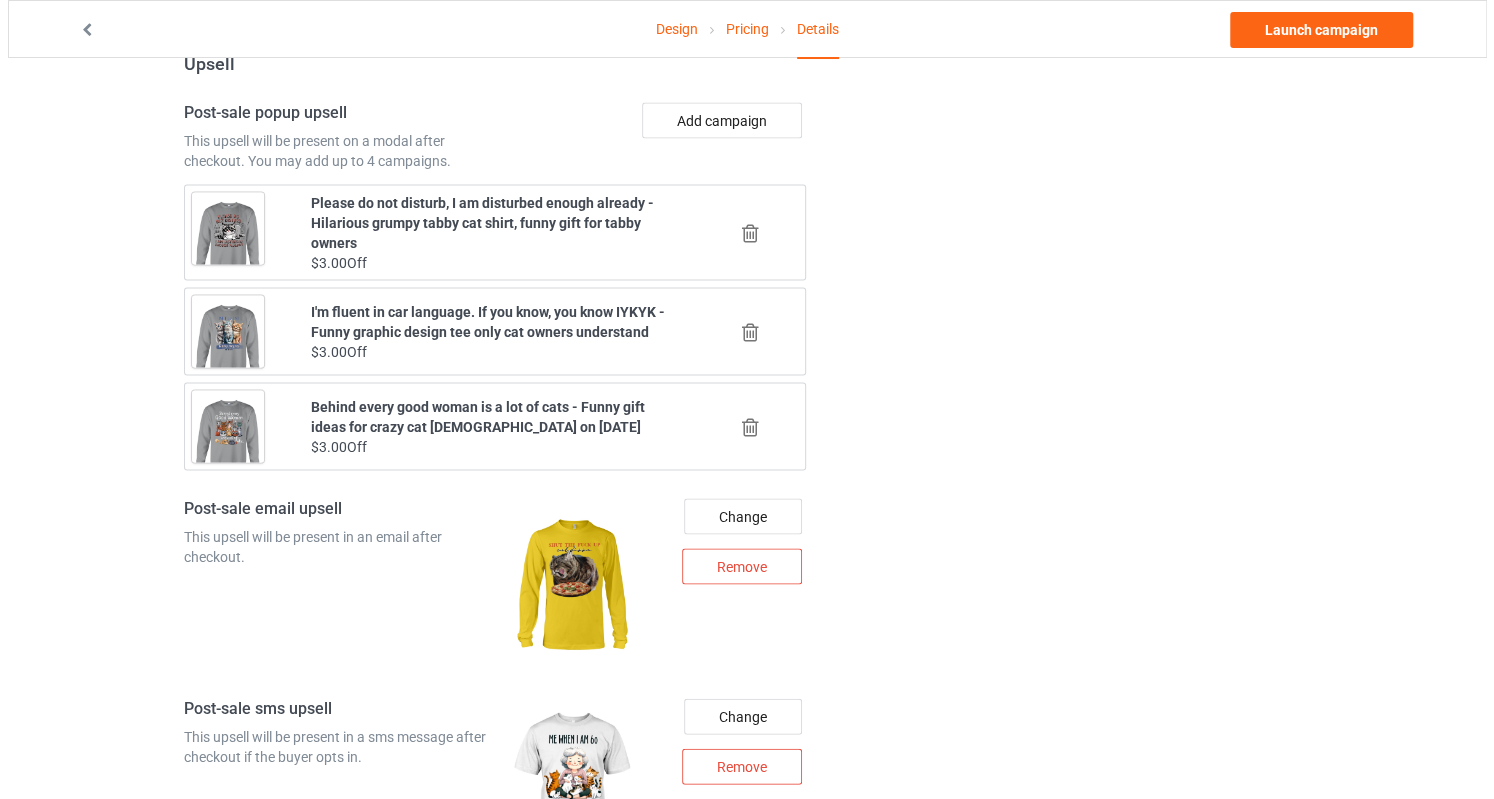 scroll, scrollTop: 2678, scrollLeft: 0, axis: vertical 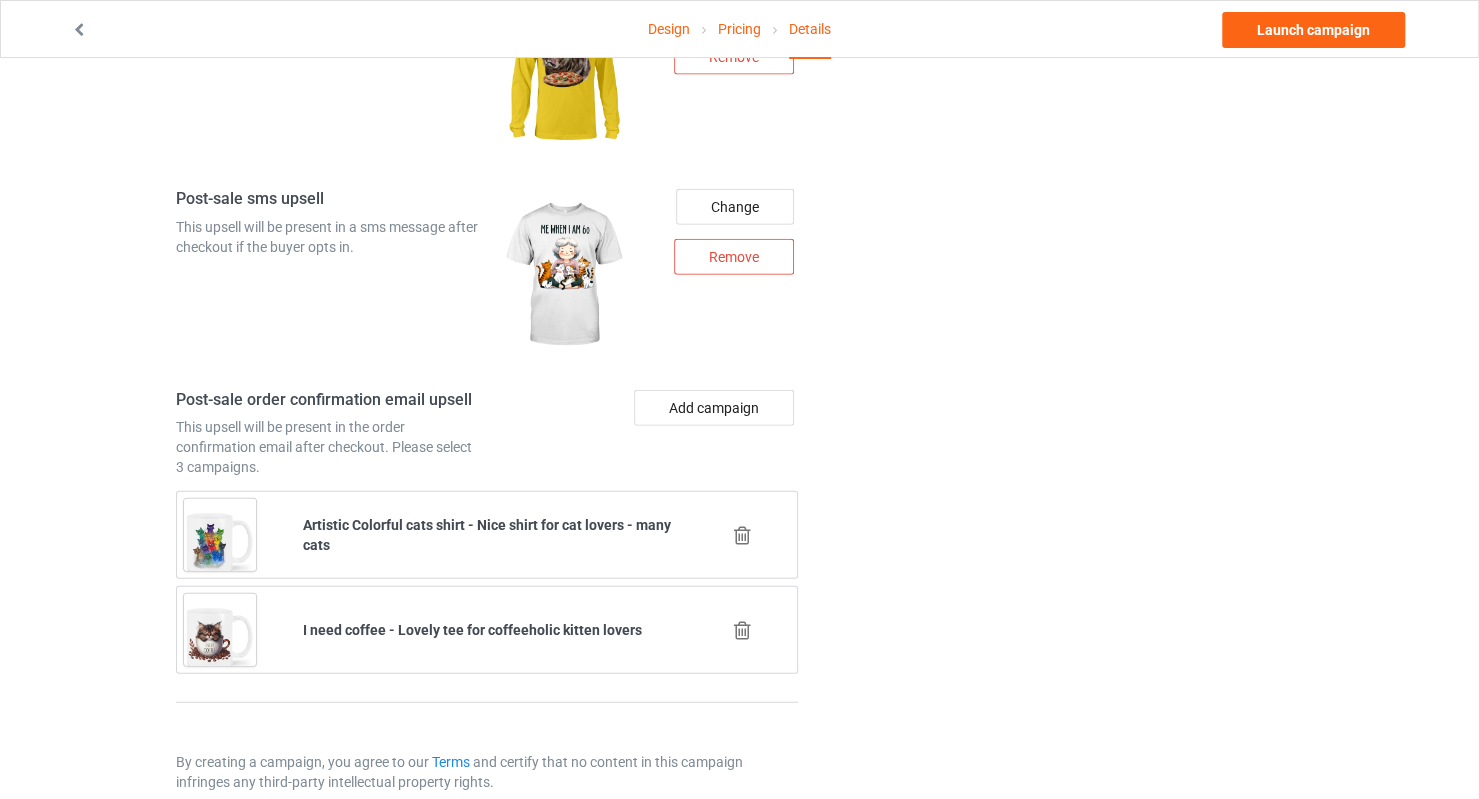 click on "Title (h1) 62   characters left Of course, I talk to God, who else can I trust - Hilarious cranky black cat Pastor shirt Create a catchy, unique title for better search engine traffic. Description 1240   characters left       Small Normal Large Big Huge                                                                                     Hilarious cranky black cat pastor shirt. Fun outfit gift ideas for grouchy black cat owners Guaranteed Safe and Secure checkout via Paypal | Visa | Mastercard | Discover | Amex HOW TO ORDER? Step 1:  Select your favorite design Step 2:  Select the style of shirt/product you want (T-shirts, Sweatshirts, mugs, etc.) Step 3:  Select color Step 4 : Click "Buy It Now" button Step 5 : Review your quantity + Fill out Shipping and Billing information Step 6 : Click place the order Voila , you have just made a purchase. You will receive a confirmation via email soon. IMPORTANT: Buy 2 or more and get discounted shipping. Need Help?  We're open From Monday to Friday, 9 AM to 5:30 PM EST" at bounding box center [487, -924] 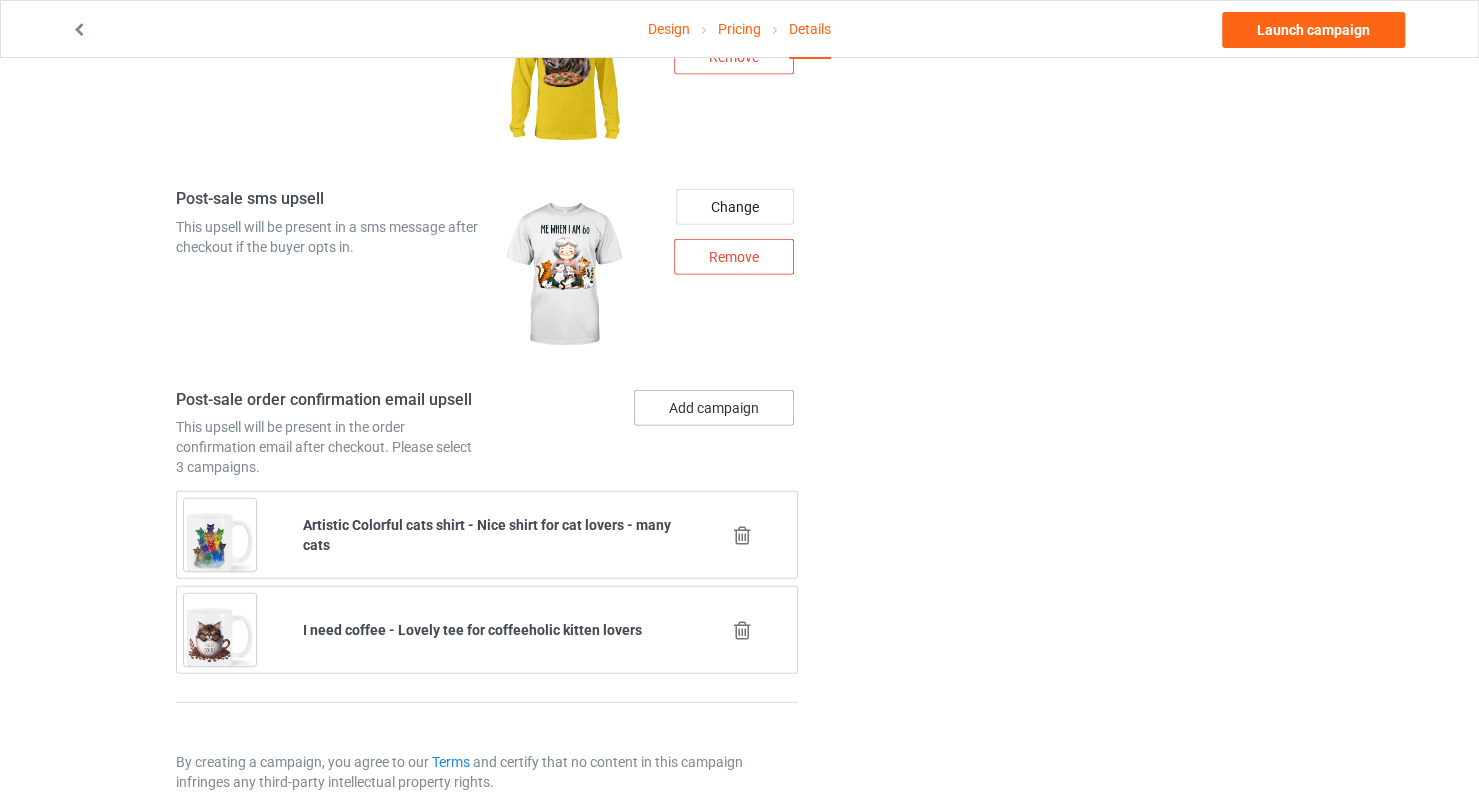 click on "Add campaign" at bounding box center [714, 408] 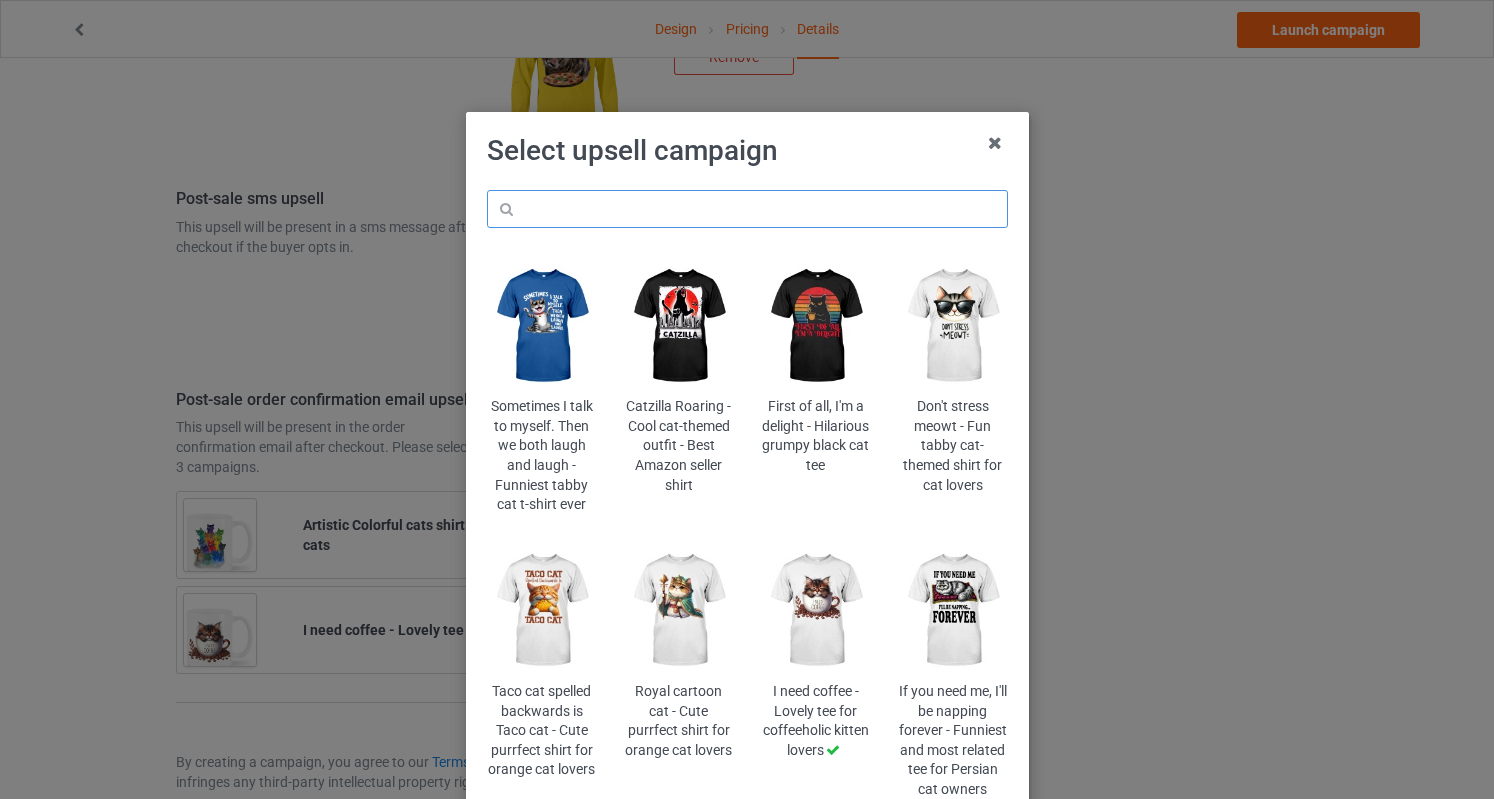 click at bounding box center [747, 209] 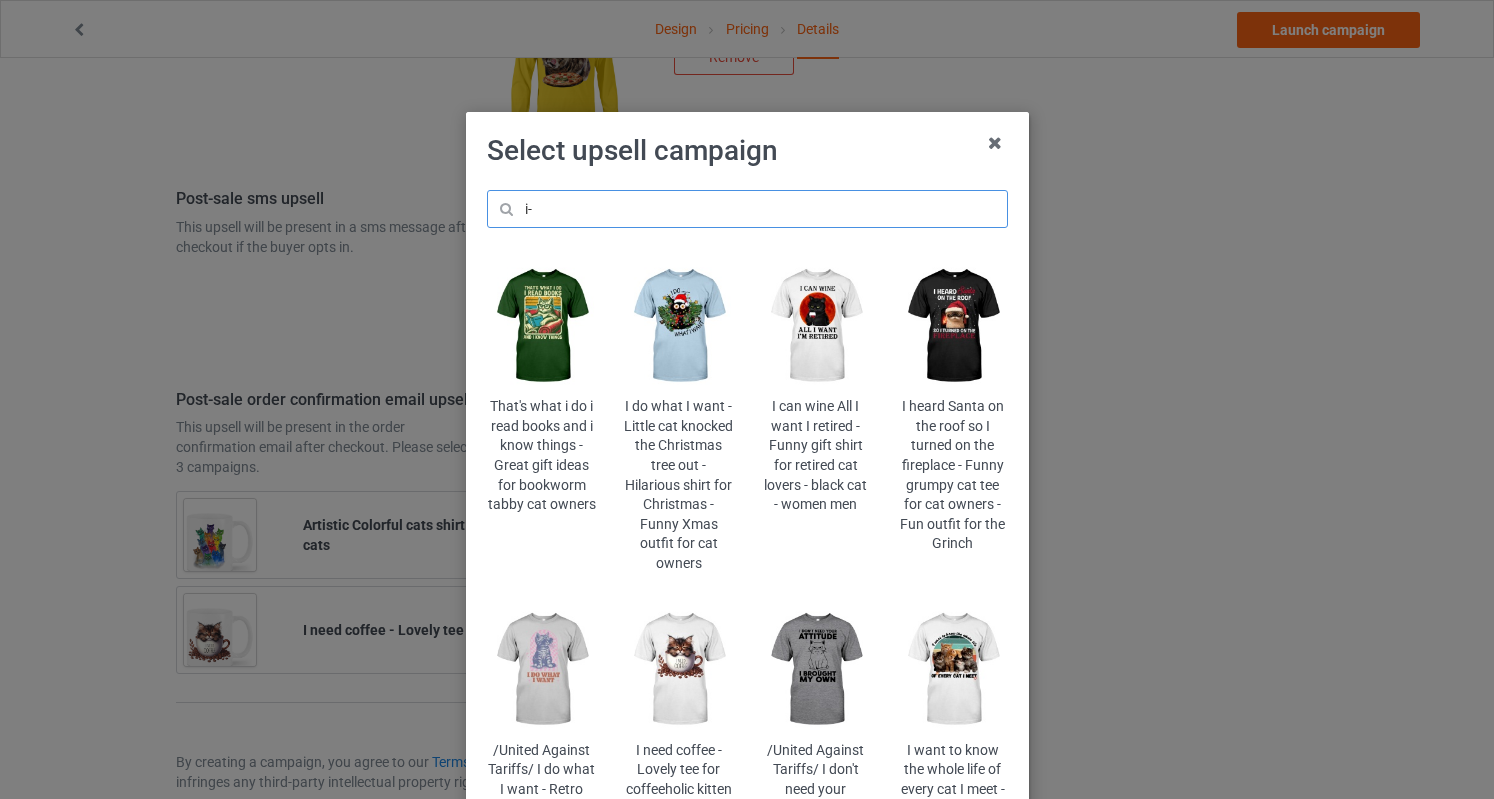 type on "i-" 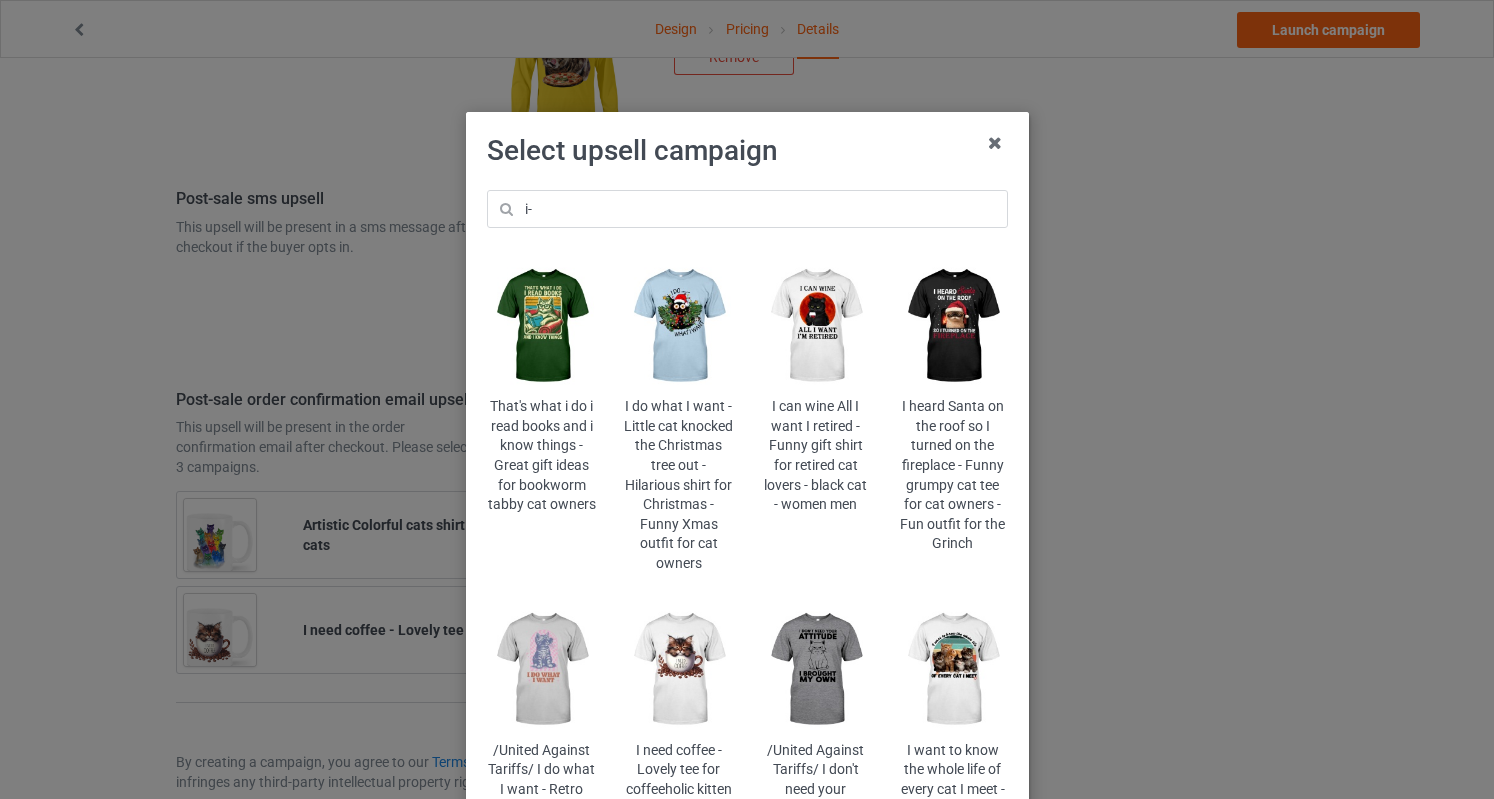 click at bounding box center [815, 326] 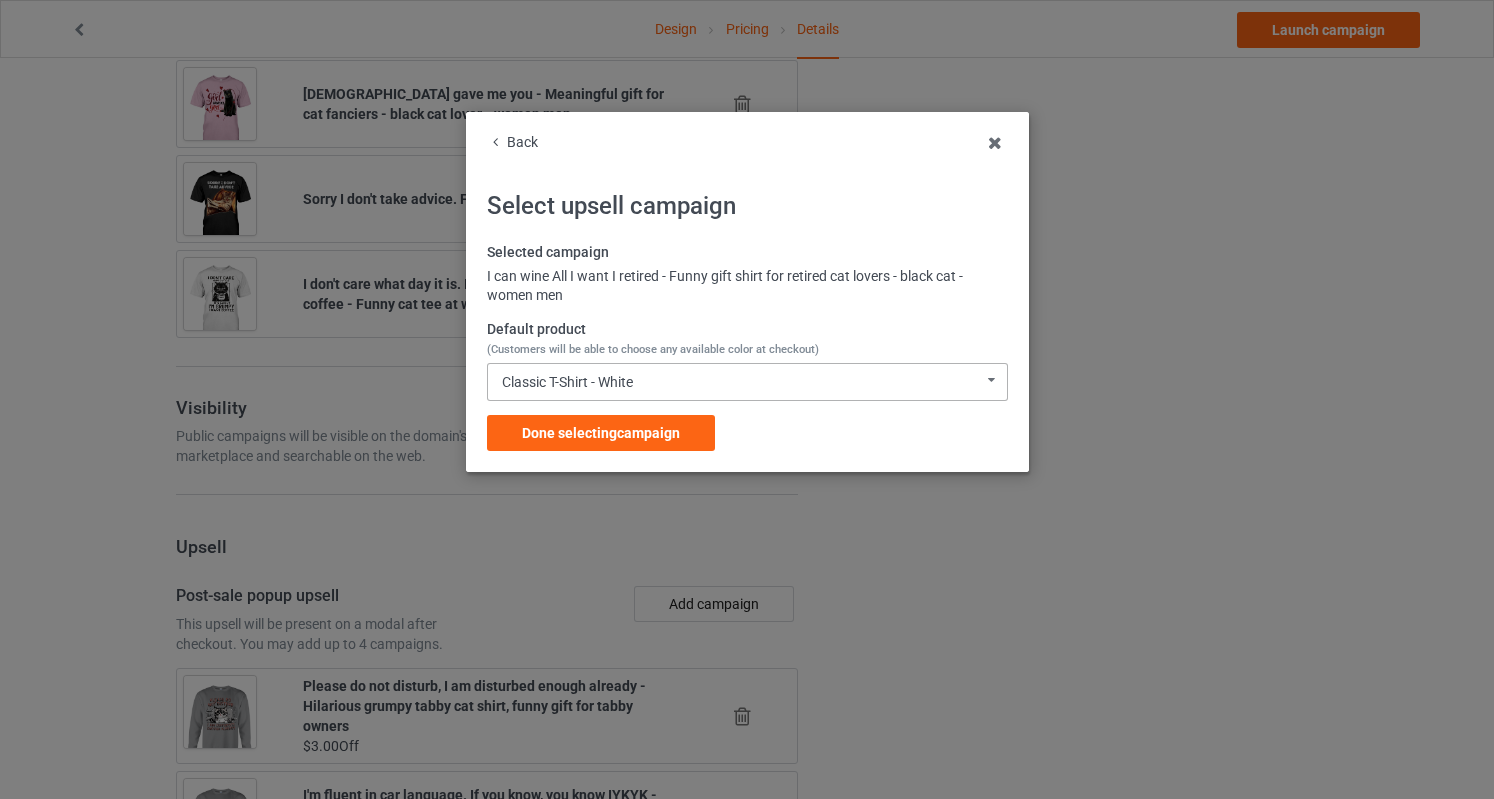 scroll, scrollTop: 2678, scrollLeft: 0, axis: vertical 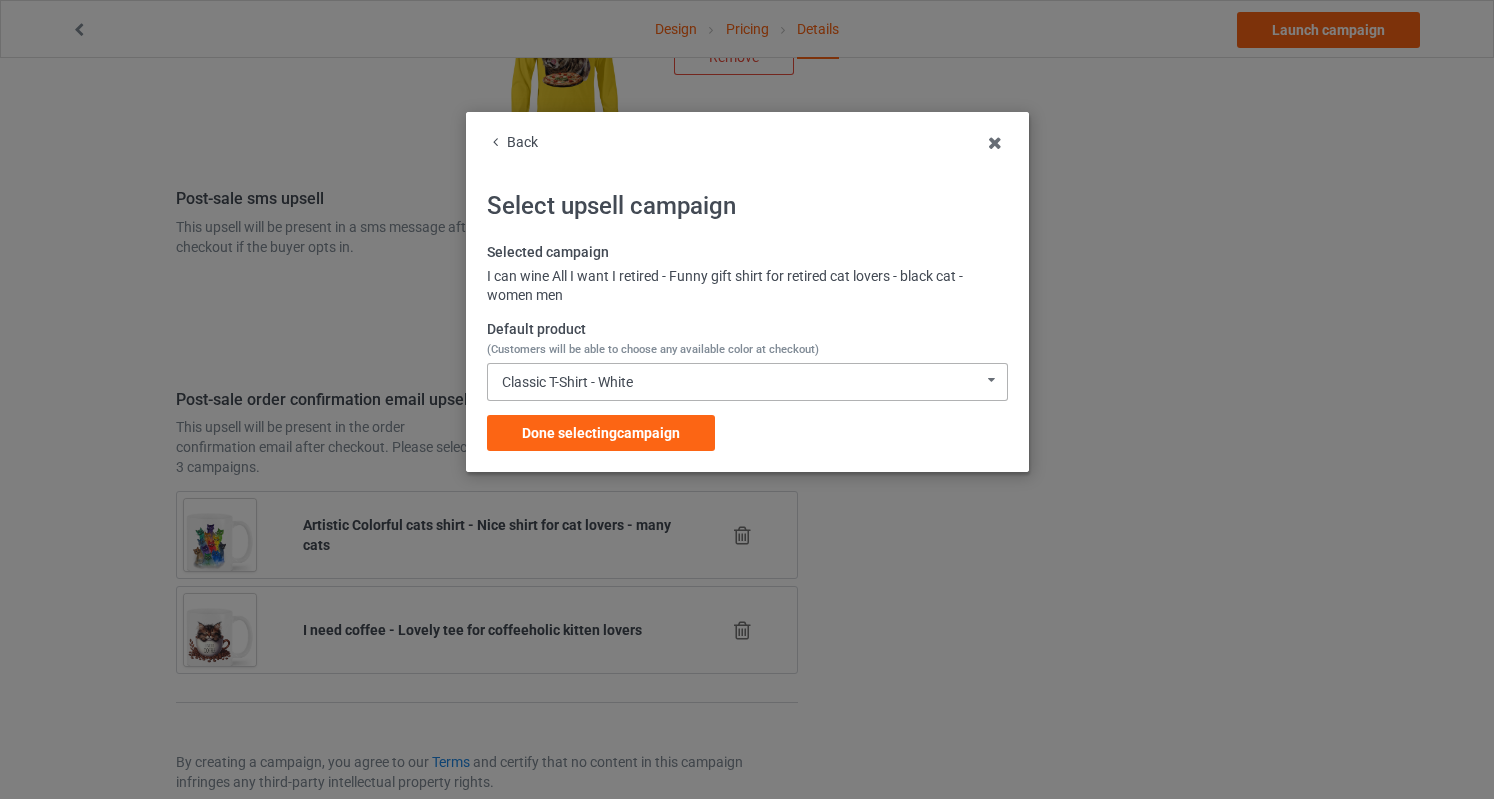 click on "Classic T-Shirt - White" at bounding box center (567, 382) 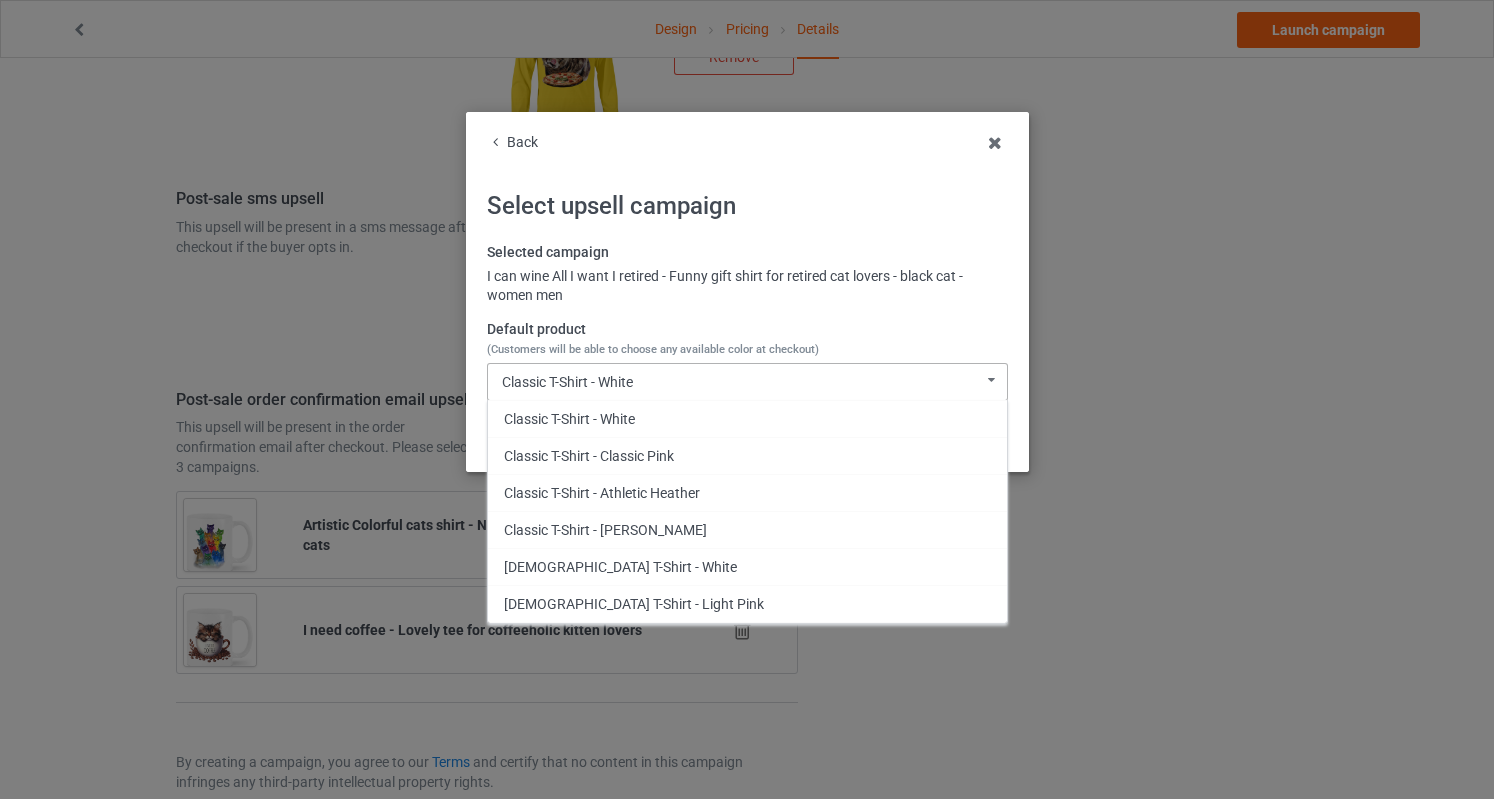 scroll, scrollTop: 640, scrollLeft: 0, axis: vertical 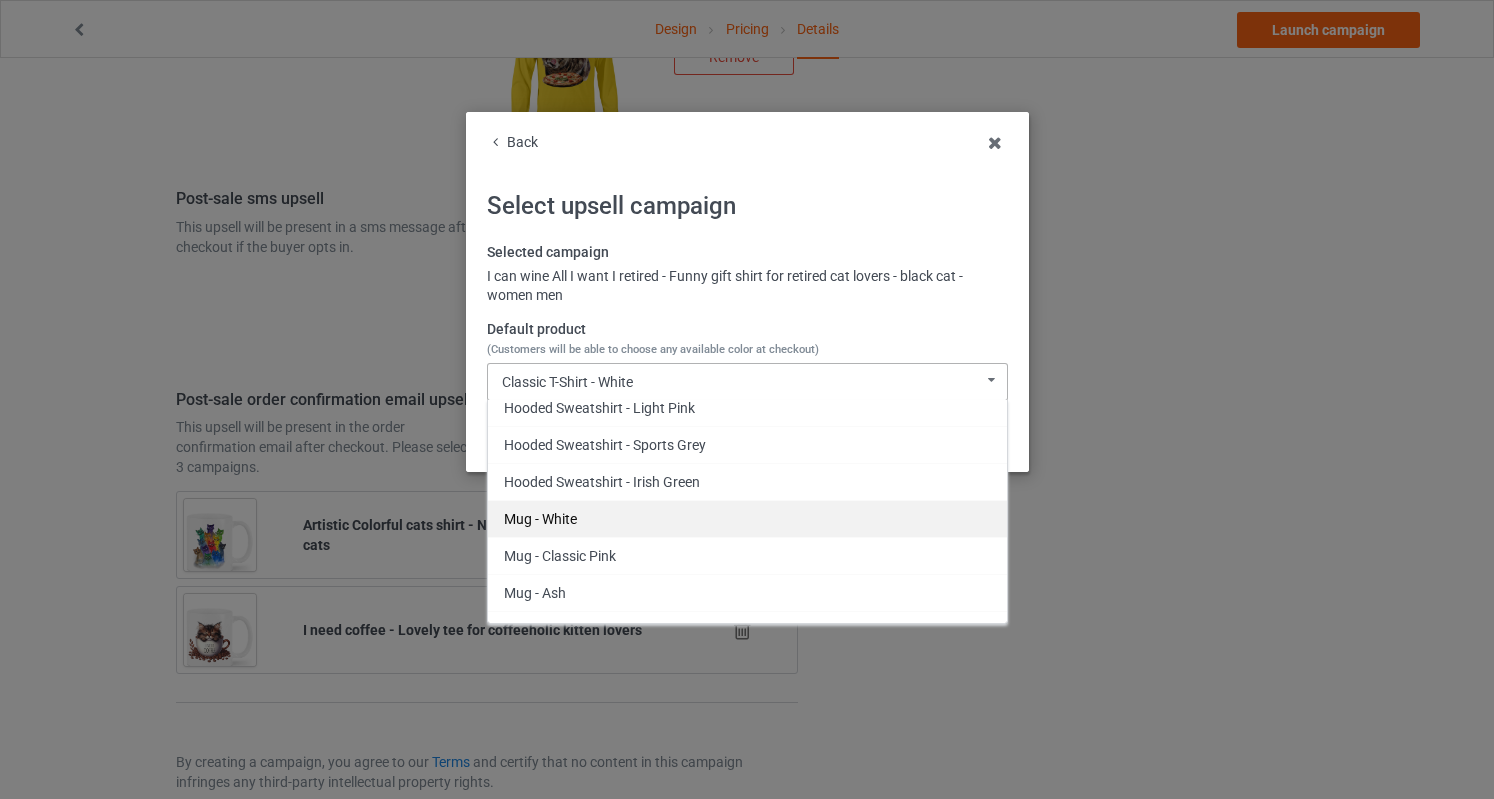 click on "Mug - White" at bounding box center (747, 518) 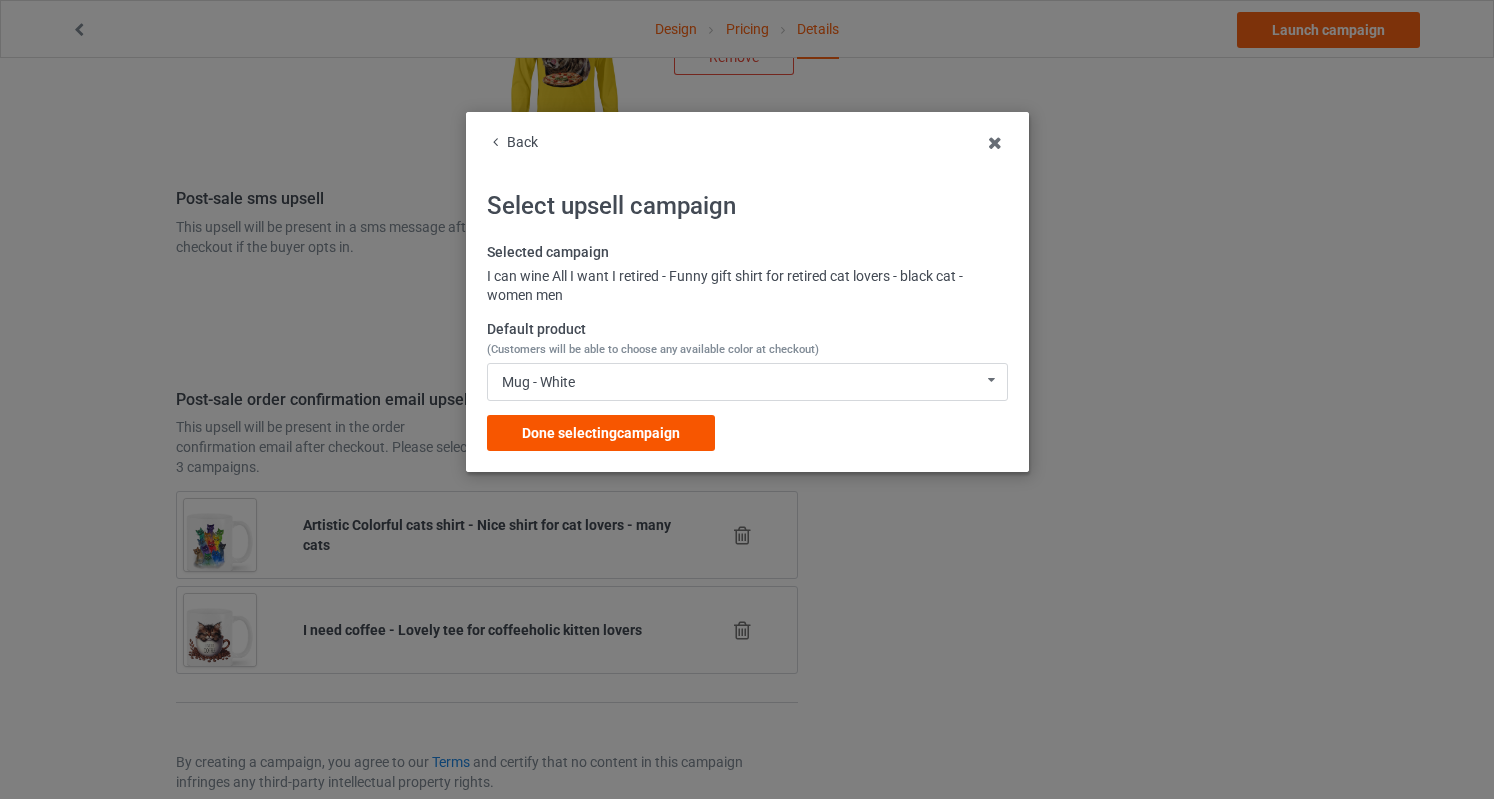 click on "Done selecting  campaign" at bounding box center [601, 433] 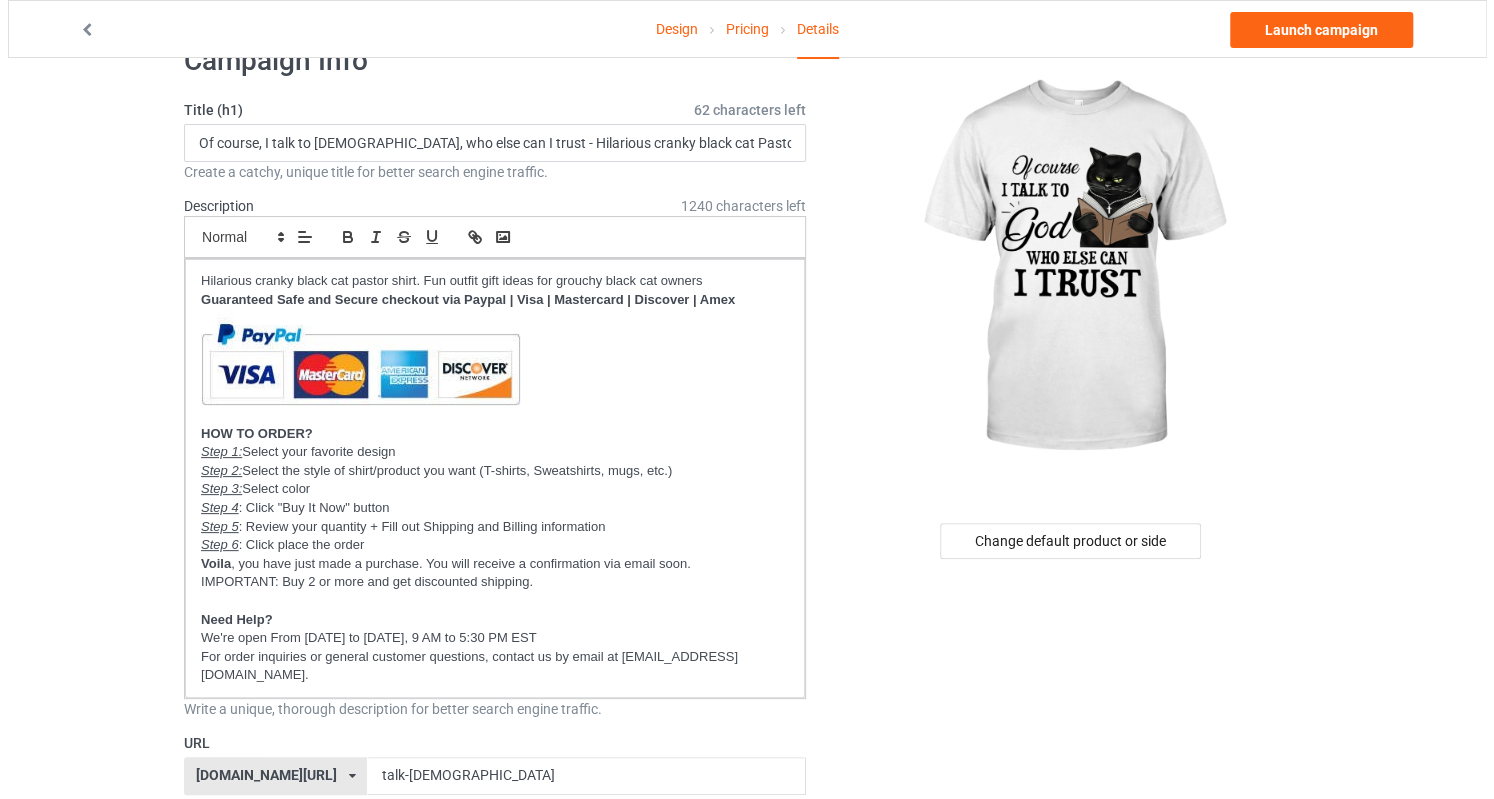 scroll, scrollTop: 0, scrollLeft: 0, axis: both 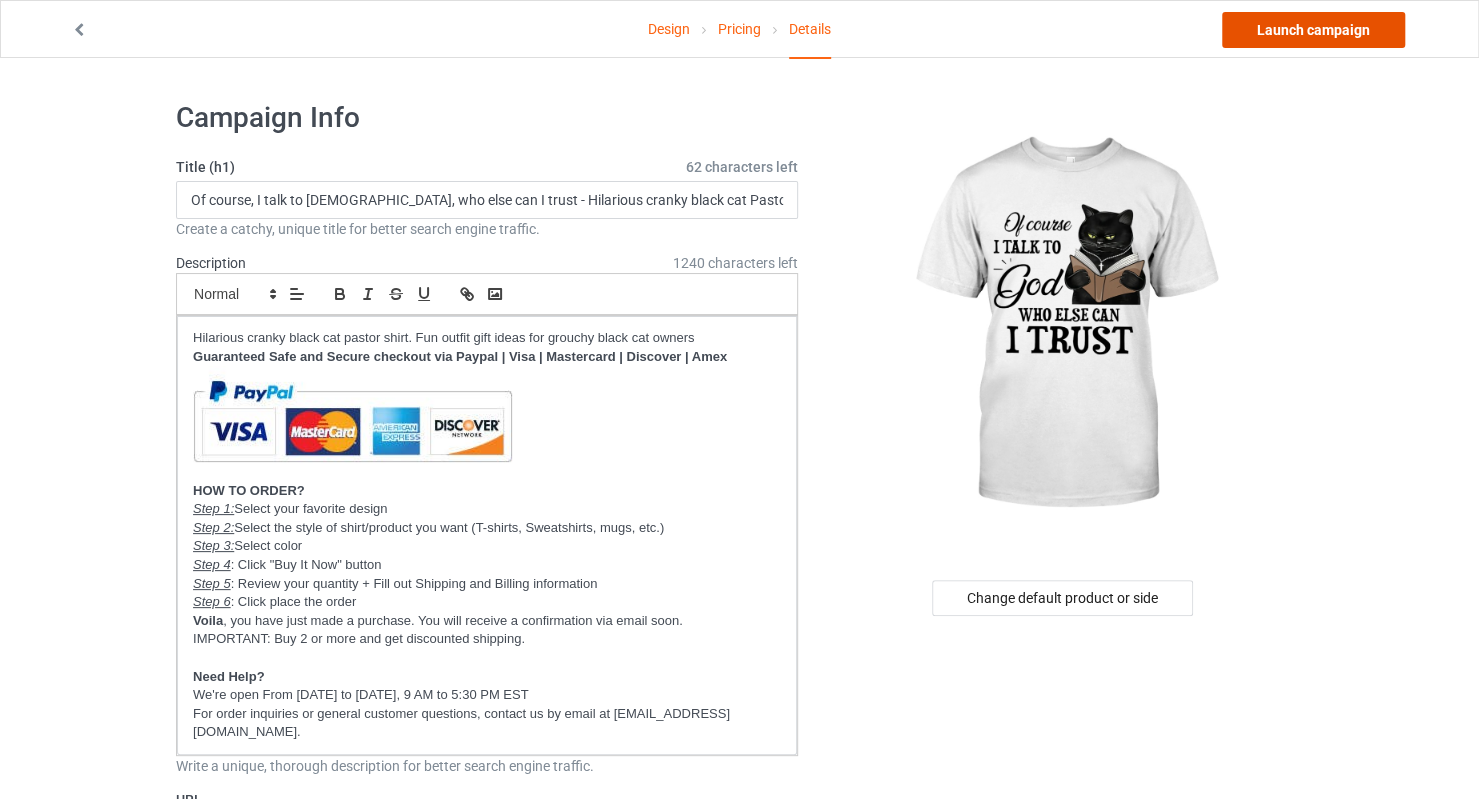 click on "Launch campaign" at bounding box center (1313, 30) 